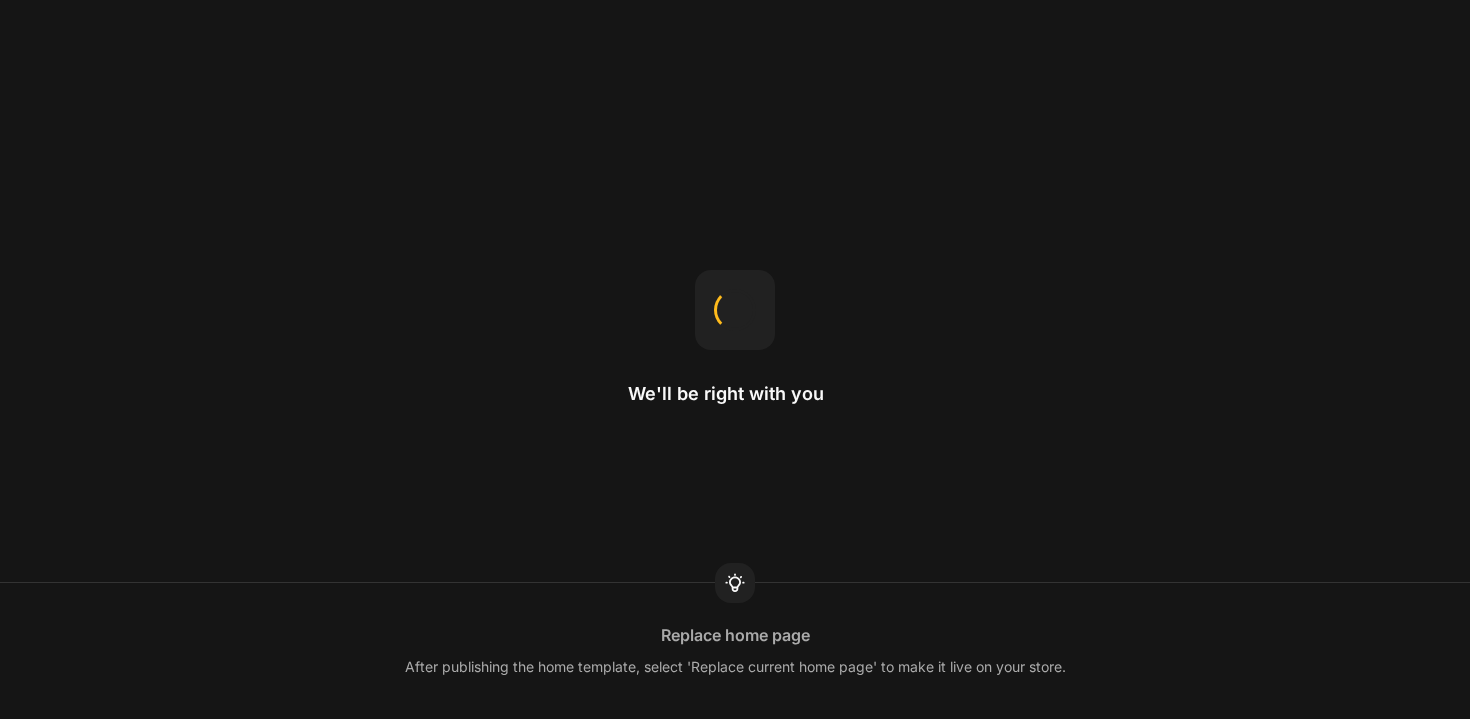scroll, scrollTop: 0, scrollLeft: 0, axis: both 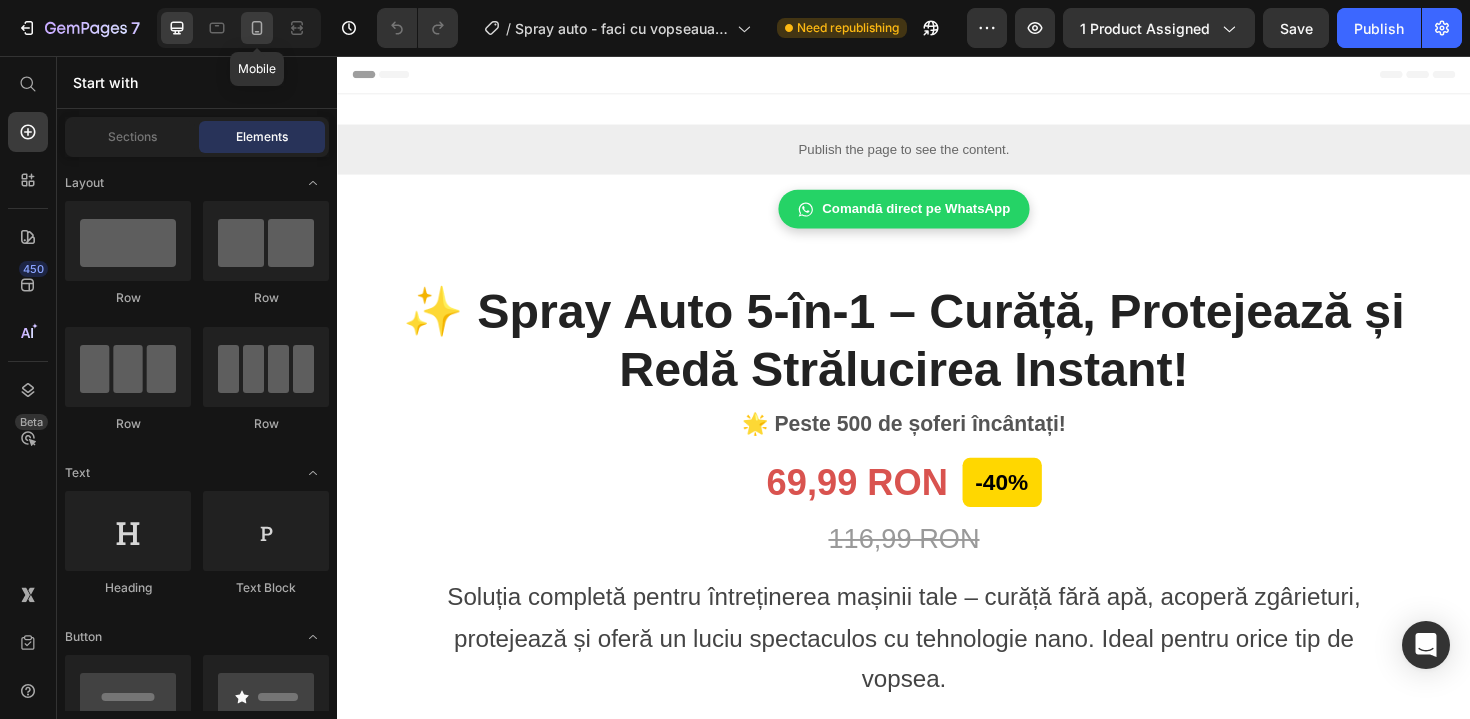 click 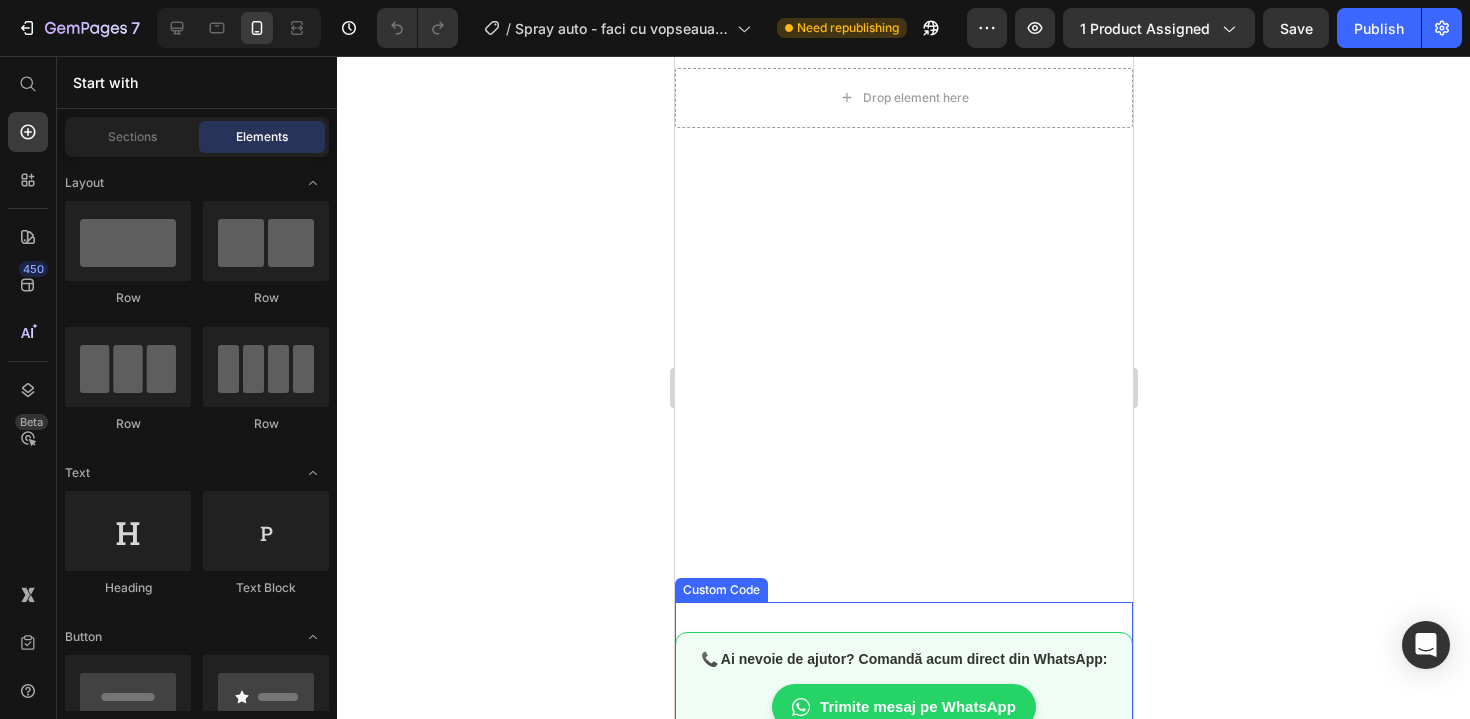scroll, scrollTop: 1164, scrollLeft: 0, axis: vertical 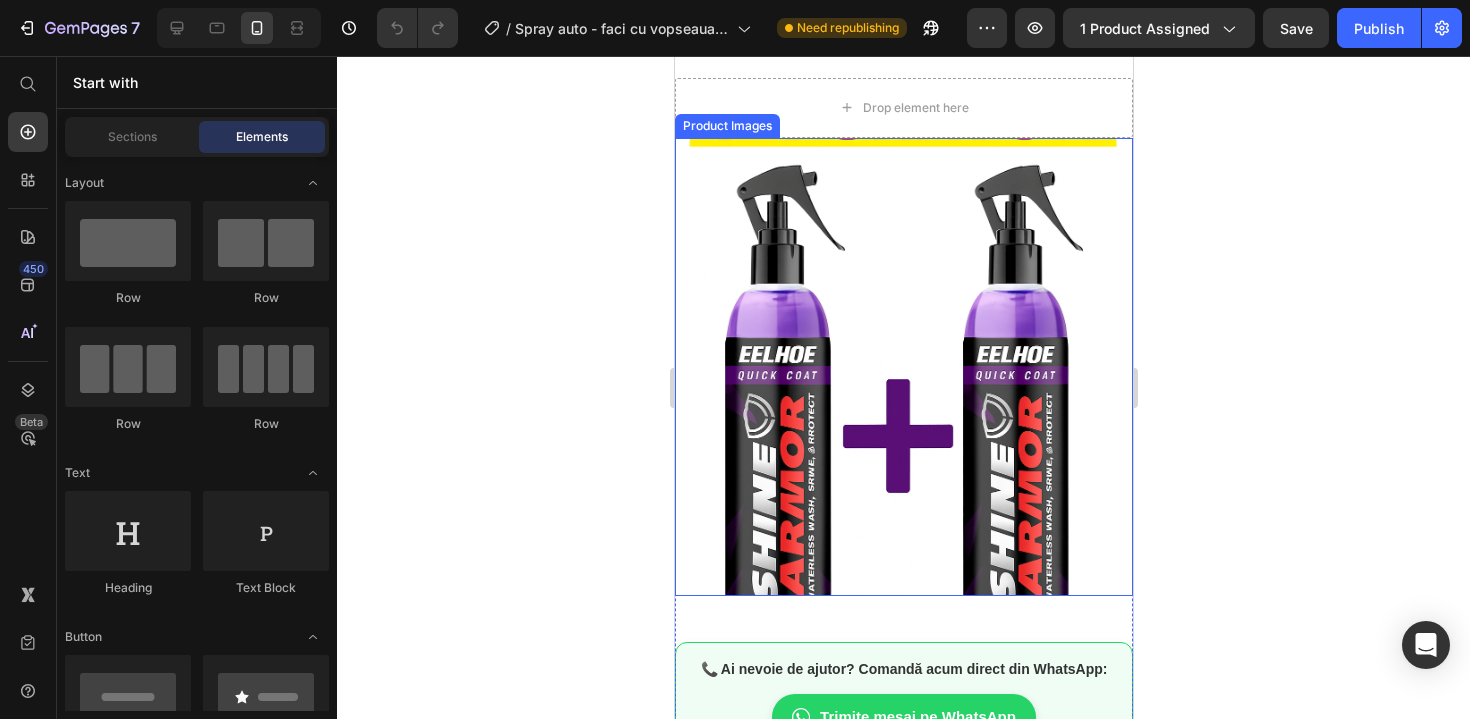 click at bounding box center (903, 367) 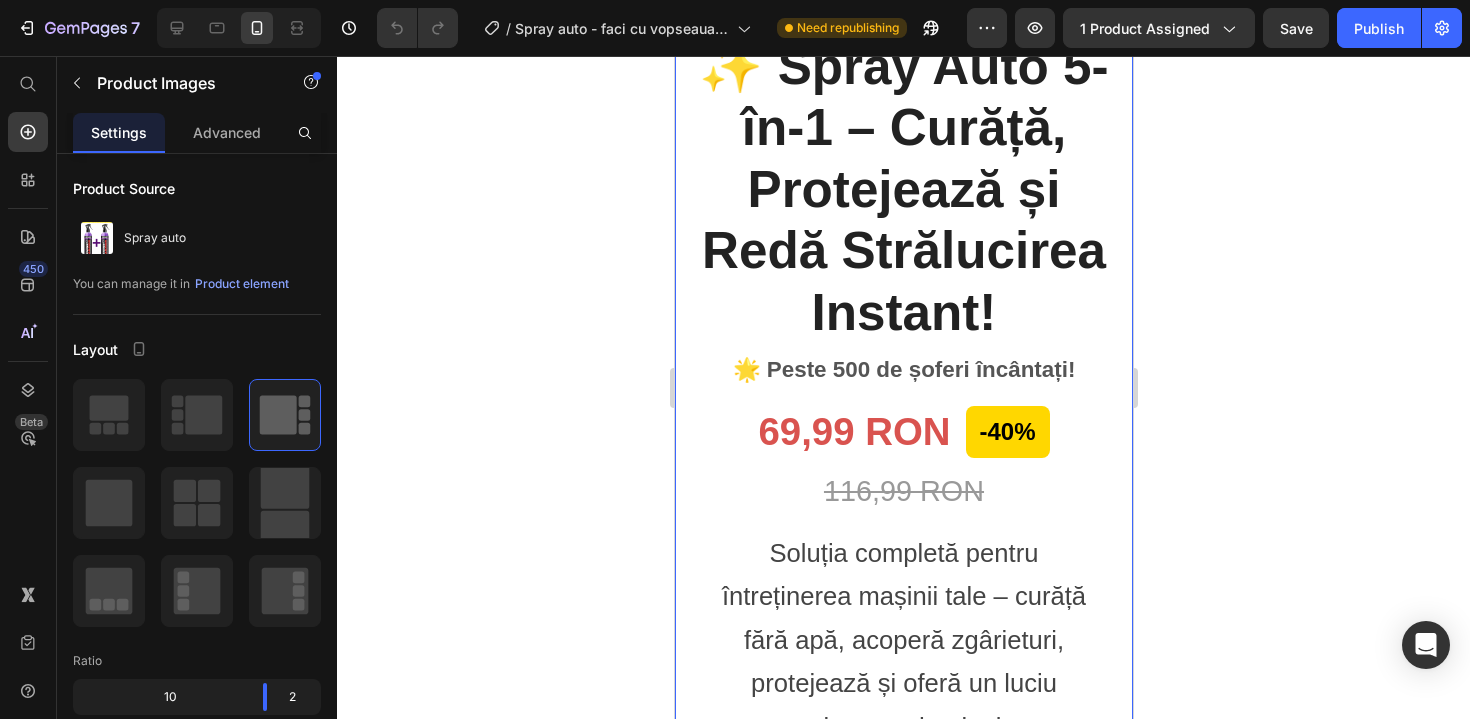 scroll, scrollTop: 0, scrollLeft: 0, axis: both 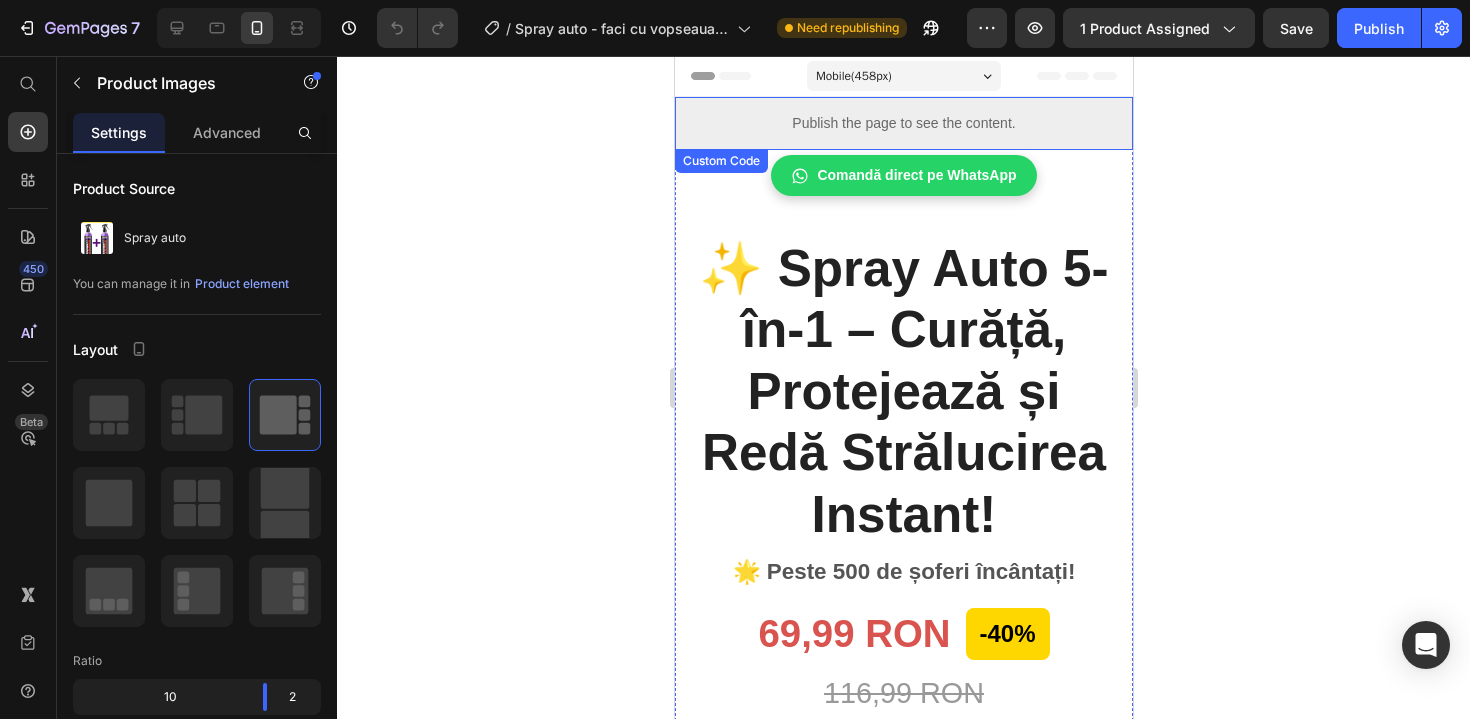 click on "Publish the page to see the content." at bounding box center [903, 123] 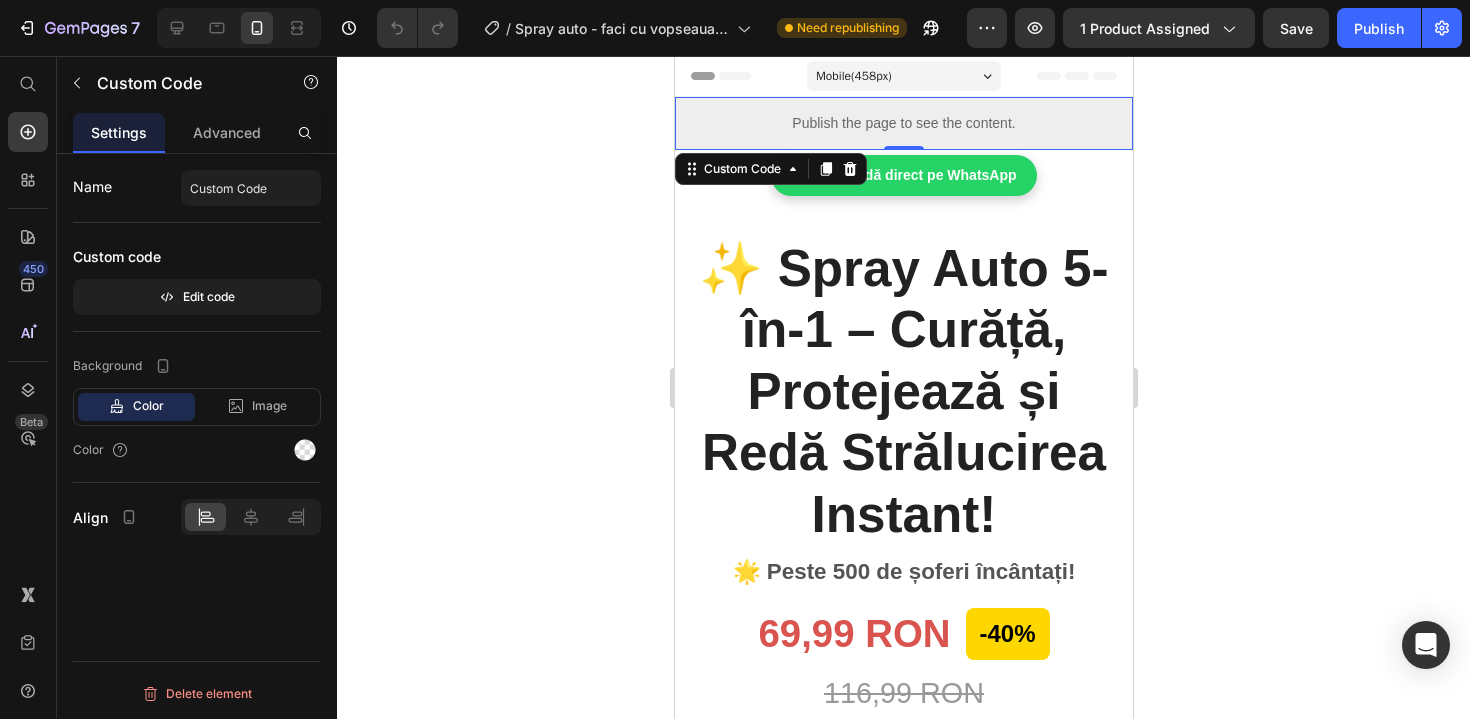 click on "Publish the page to see the content." at bounding box center (903, 123) 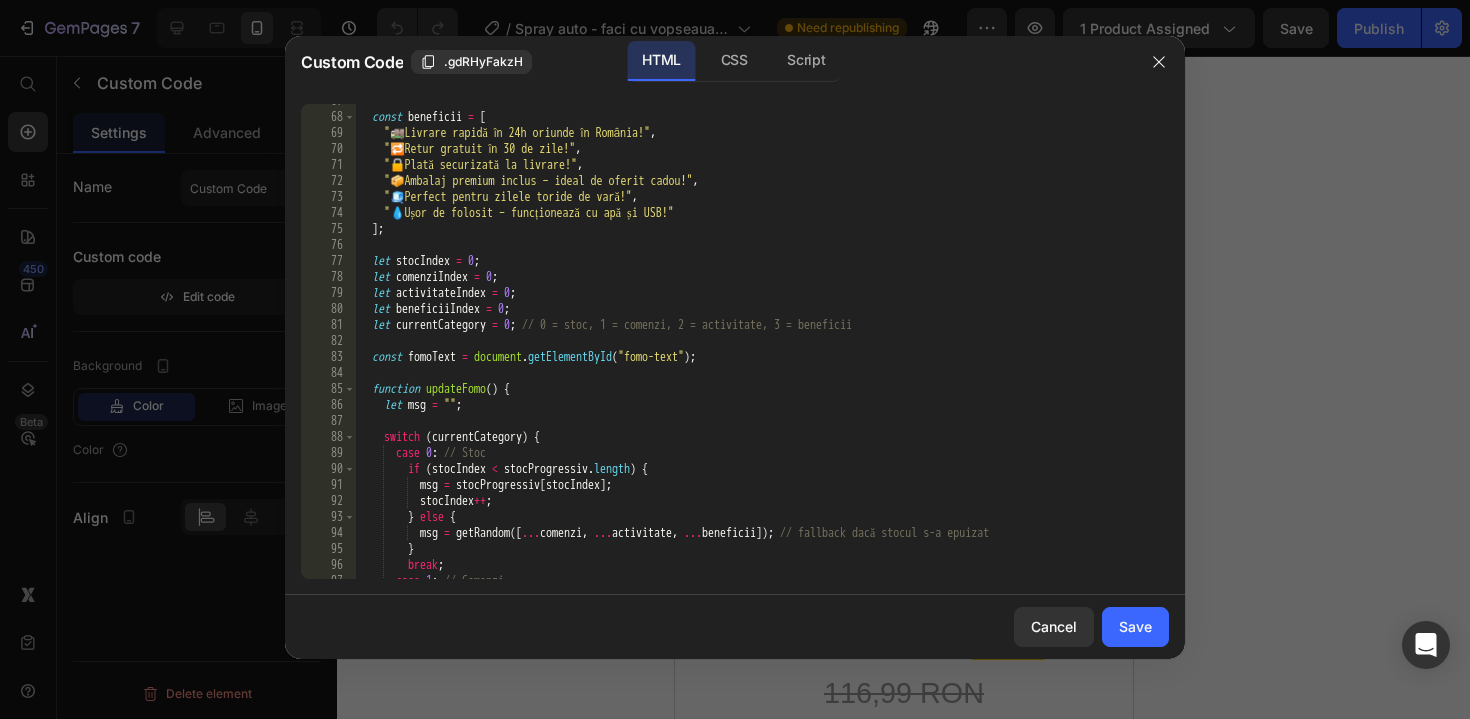 scroll, scrollTop: 1028, scrollLeft: 0, axis: vertical 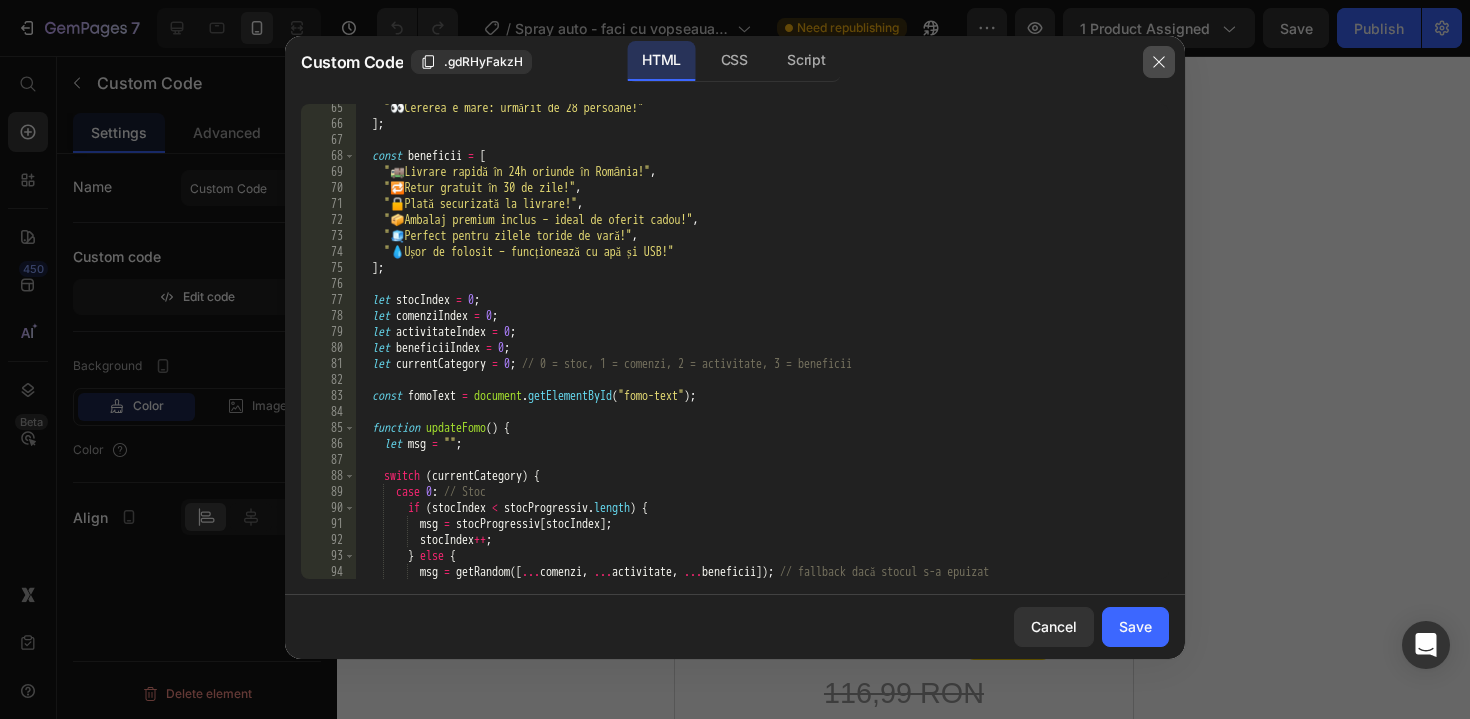 click 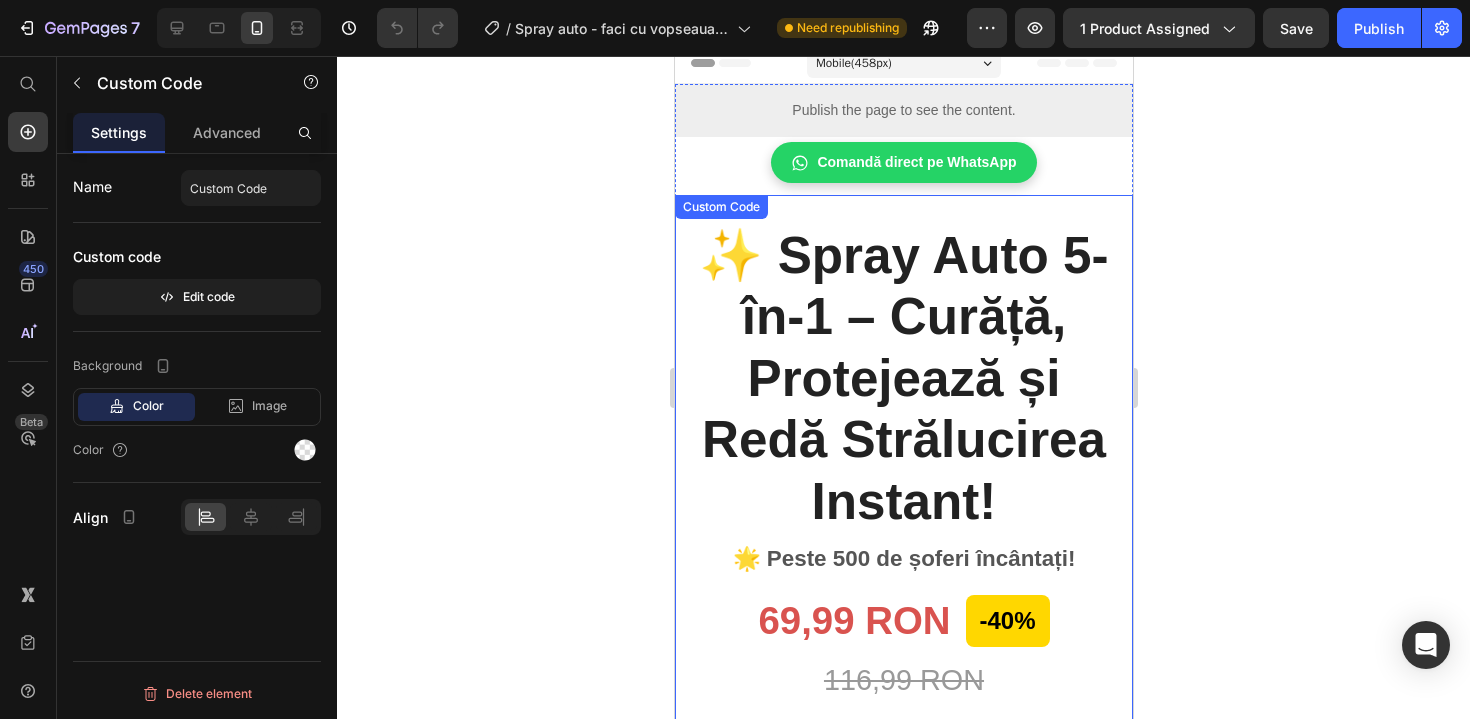 scroll, scrollTop: 0, scrollLeft: 0, axis: both 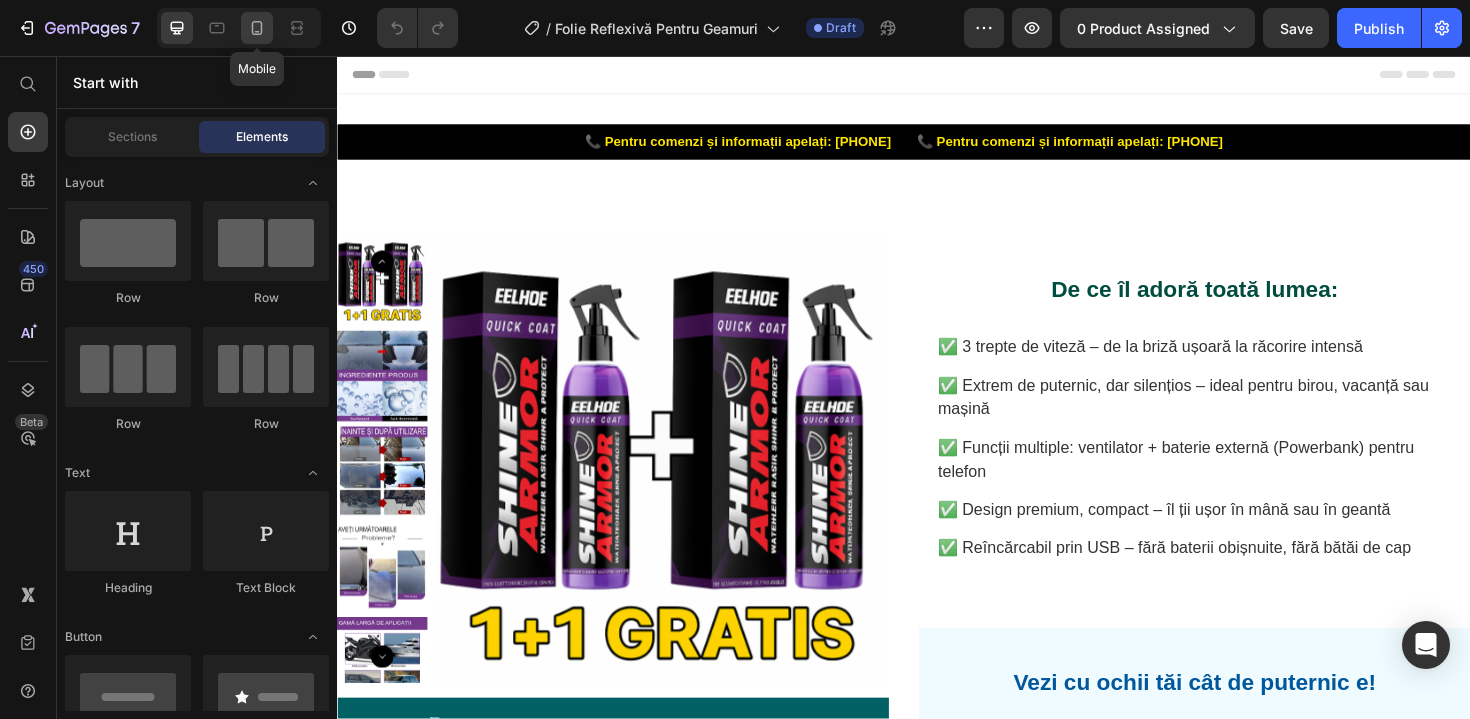 click 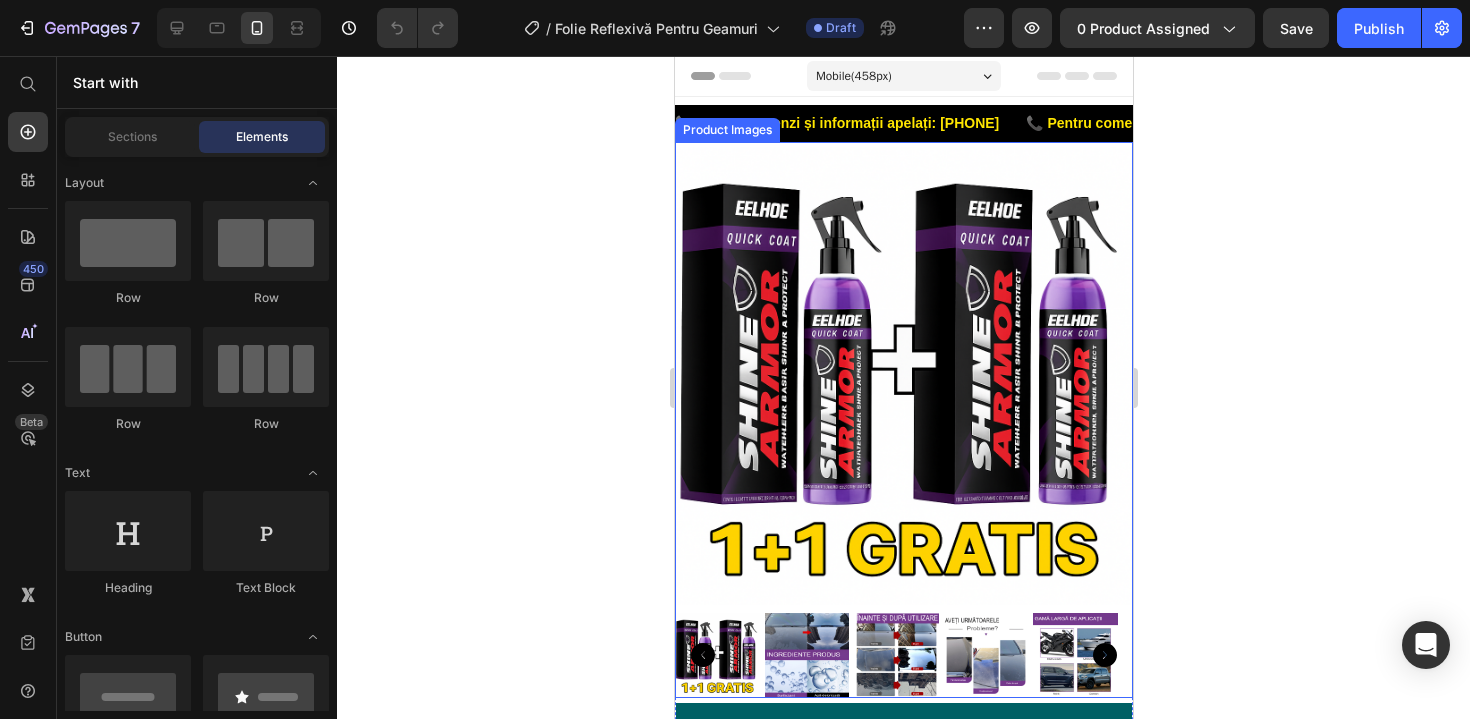 click at bounding box center (903, 376) 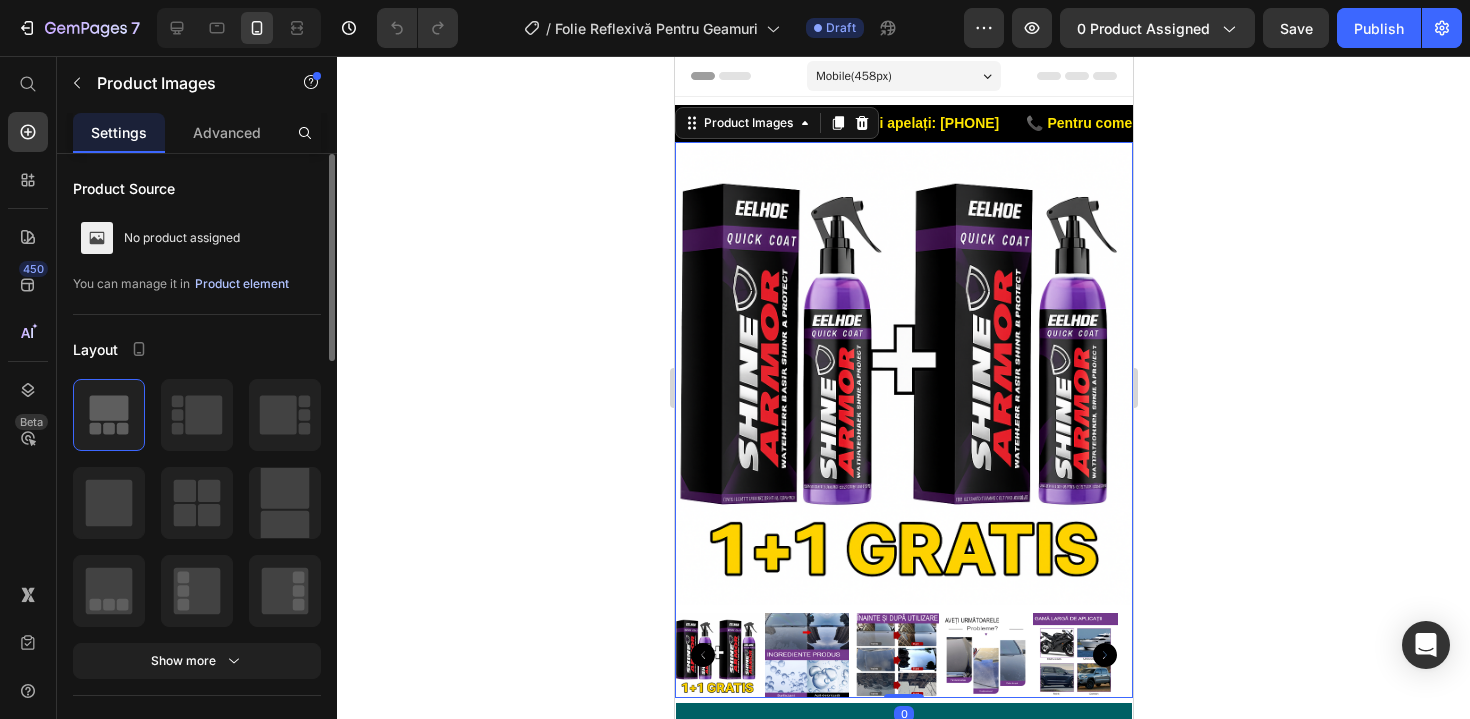 click on "Product element" at bounding box center [242, 284] 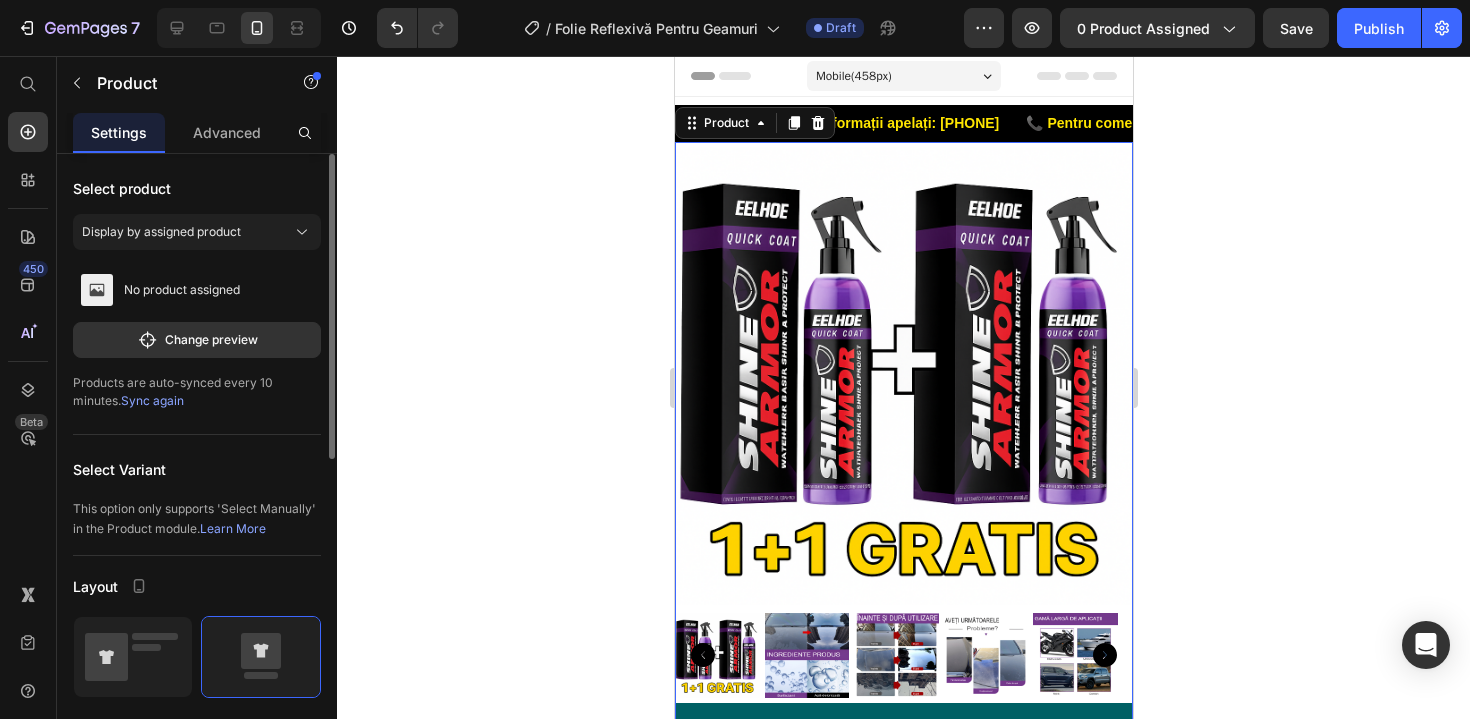 click on "Sync again" at bounding box center [152, 400] 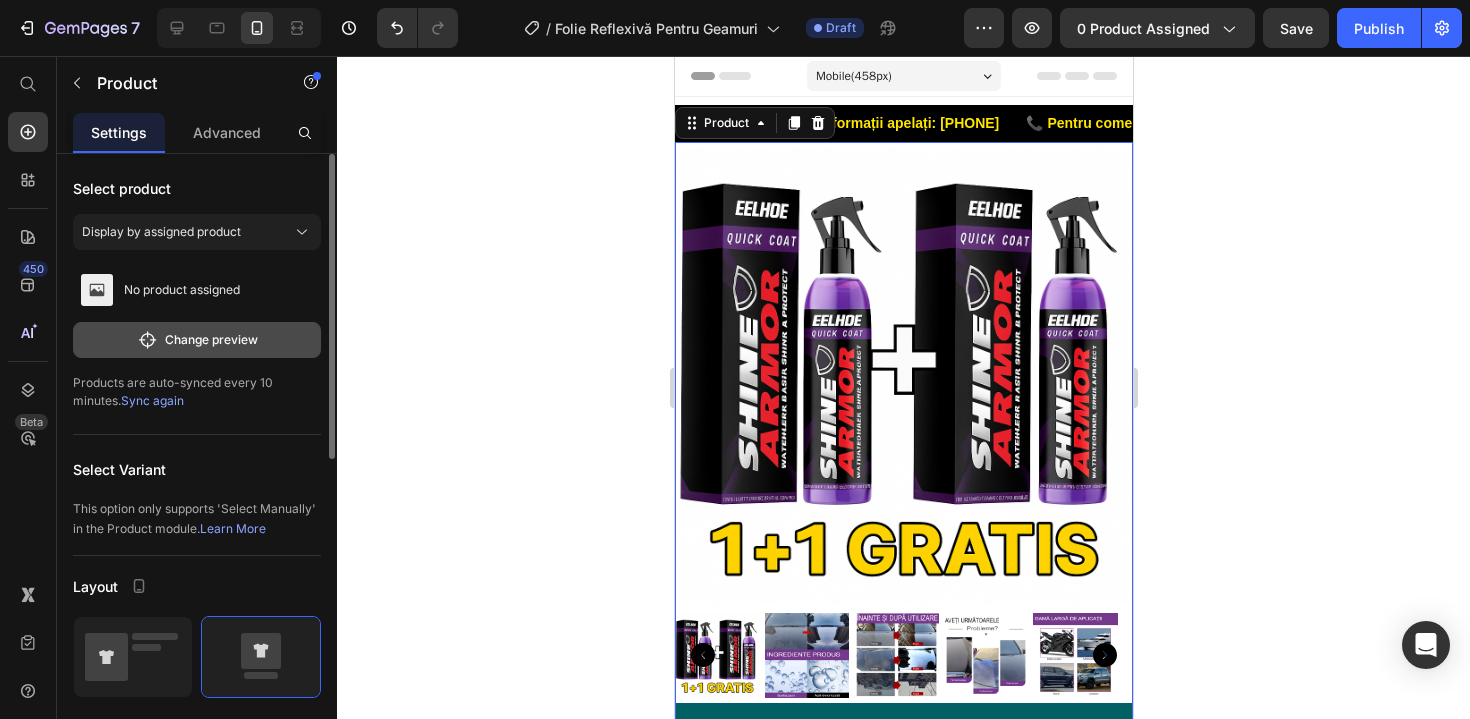 click on "Change preview" at bounding box center (197, 340) 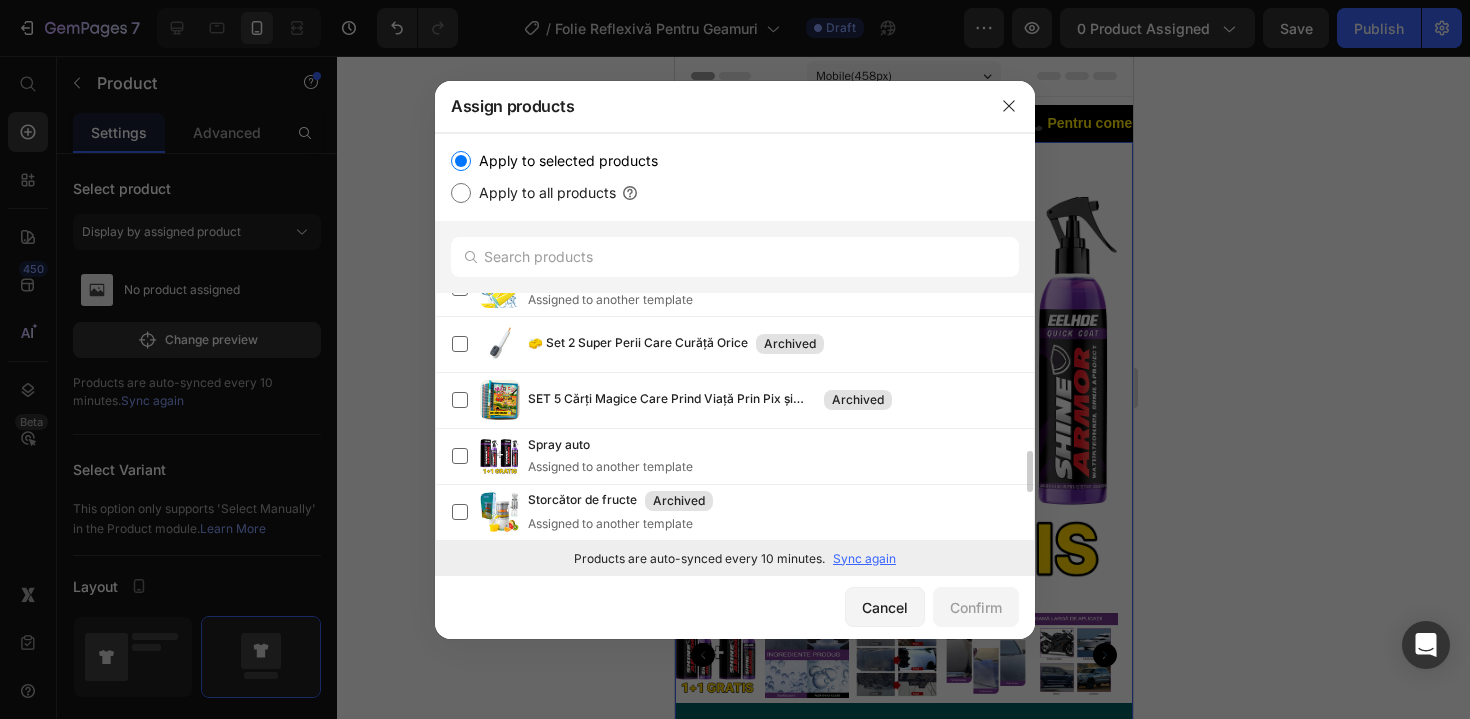 scroll, scrollTop: 1209, scrollLeft: 0, axis: vertical 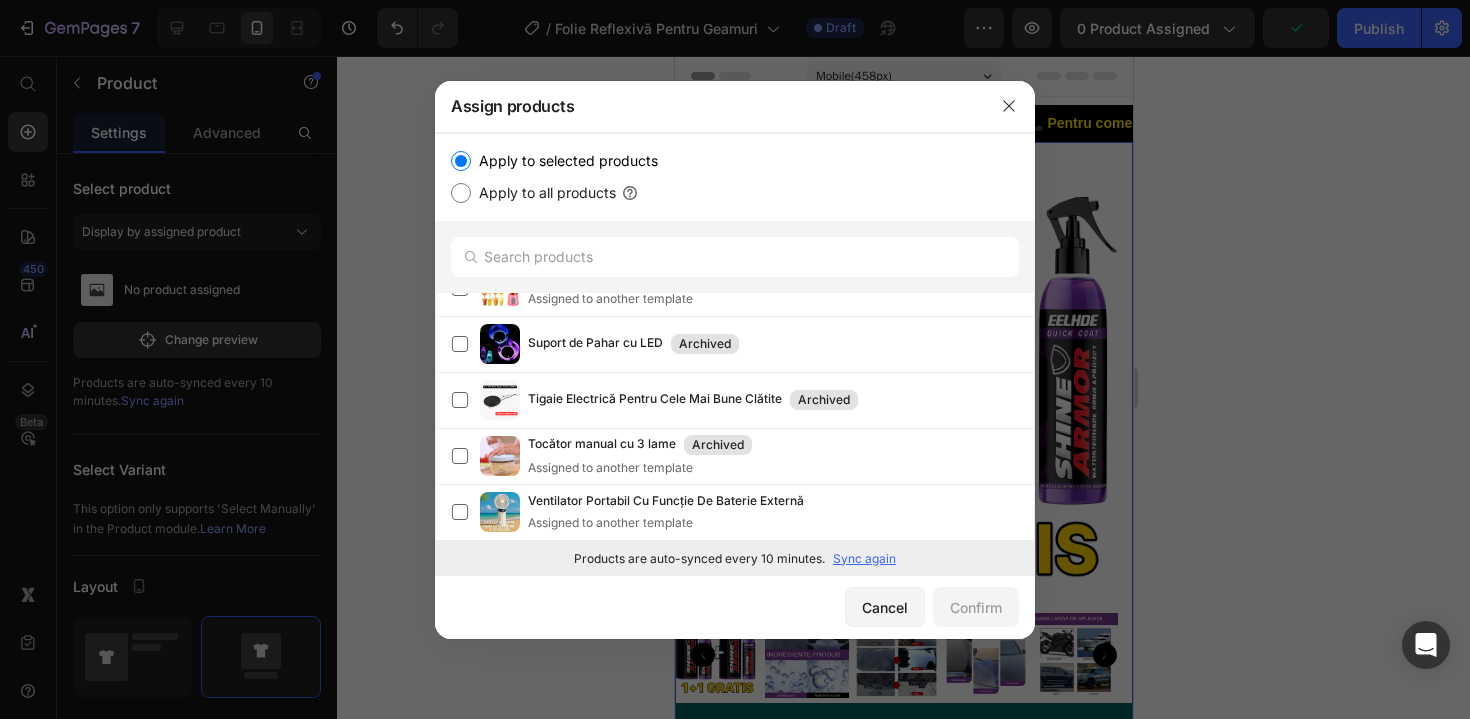 click on "Sync again" at bounding box center (864, 559) 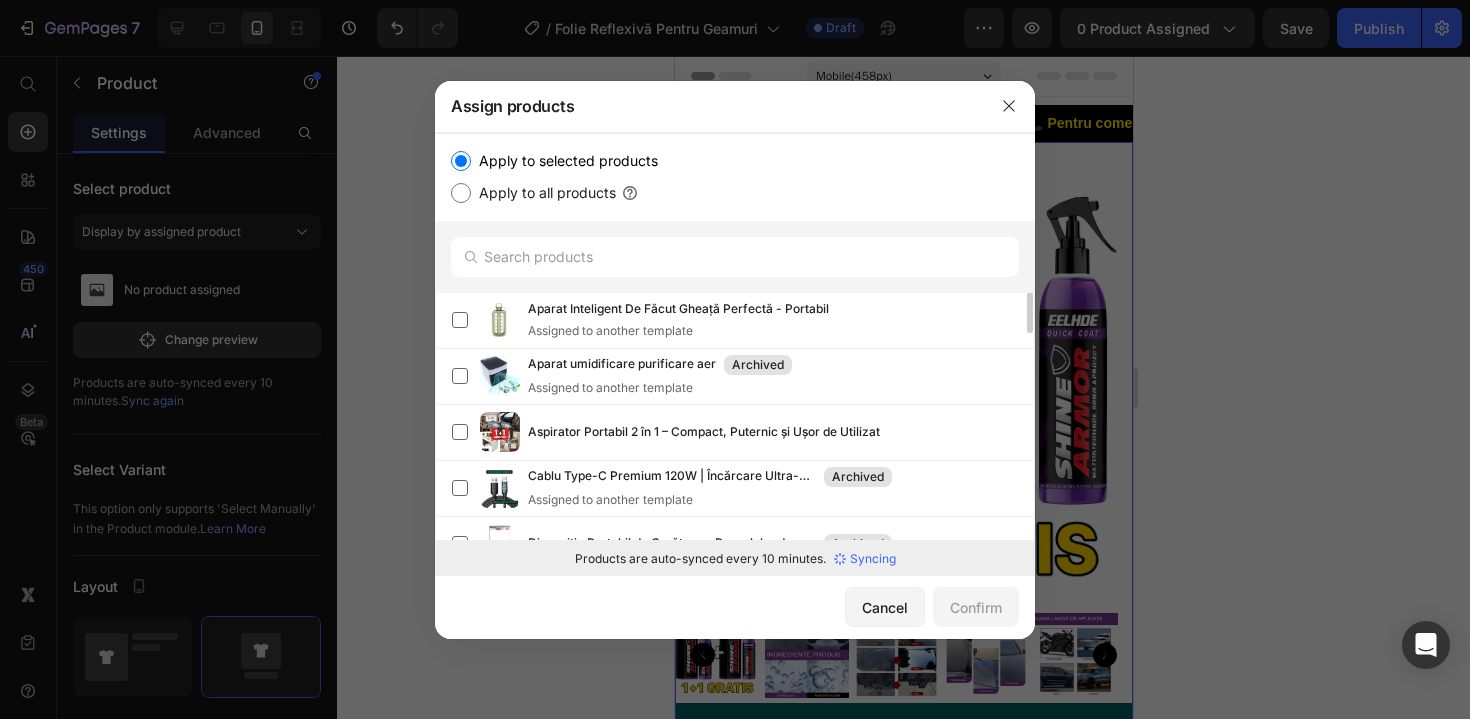 scroll, scrollTop: 0, scrollLeft: 0, axis: both 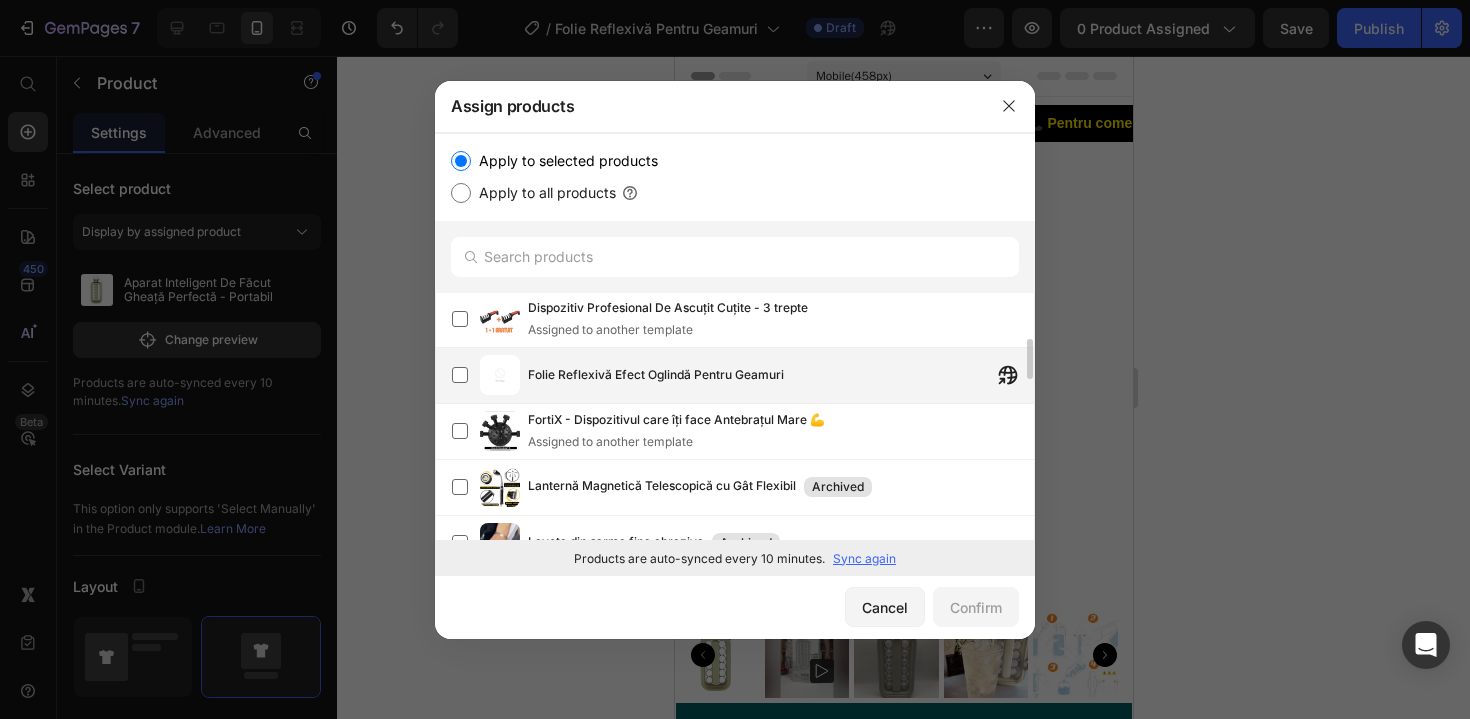click on "Folie Reflexivă Efect Oglindă Pentru Geamuri" at bounding box center (656, 375) 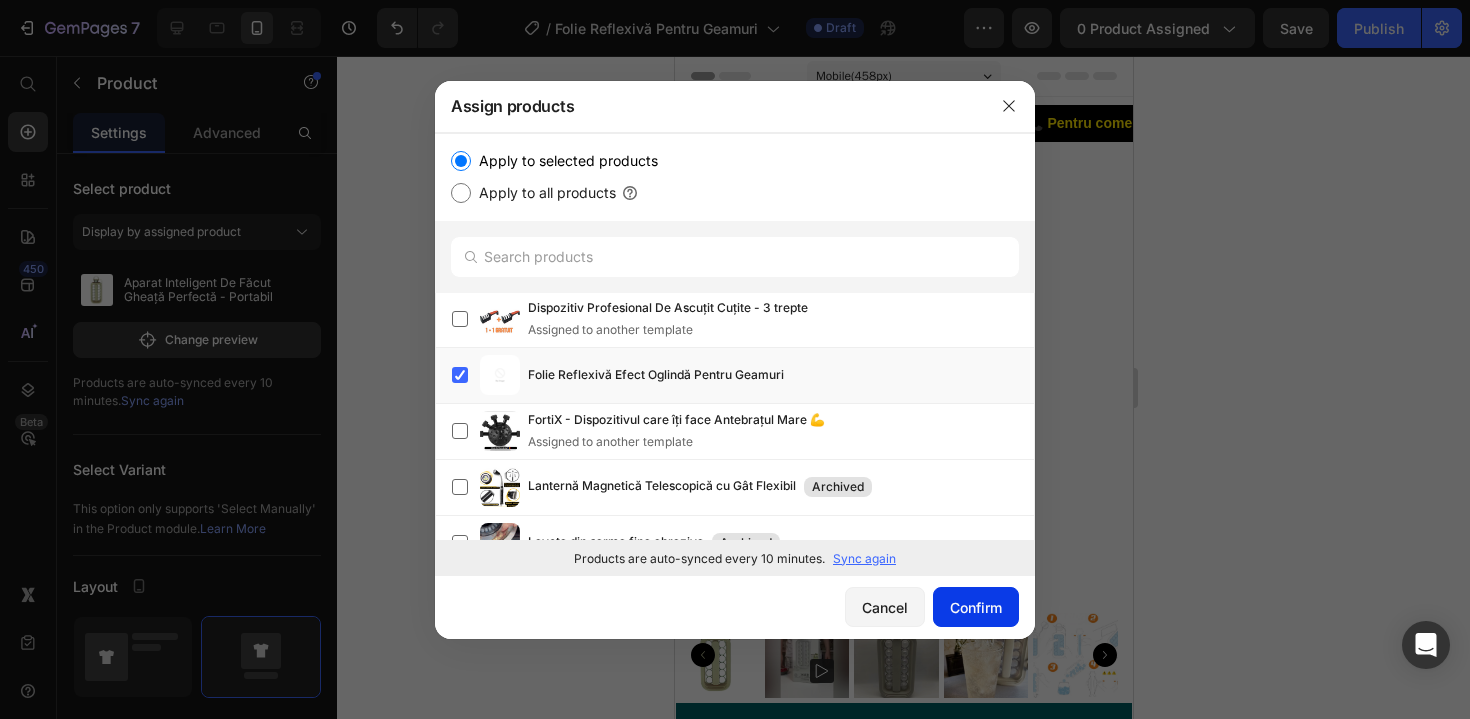 click on "Confirm" at bounding box center (976, 607) 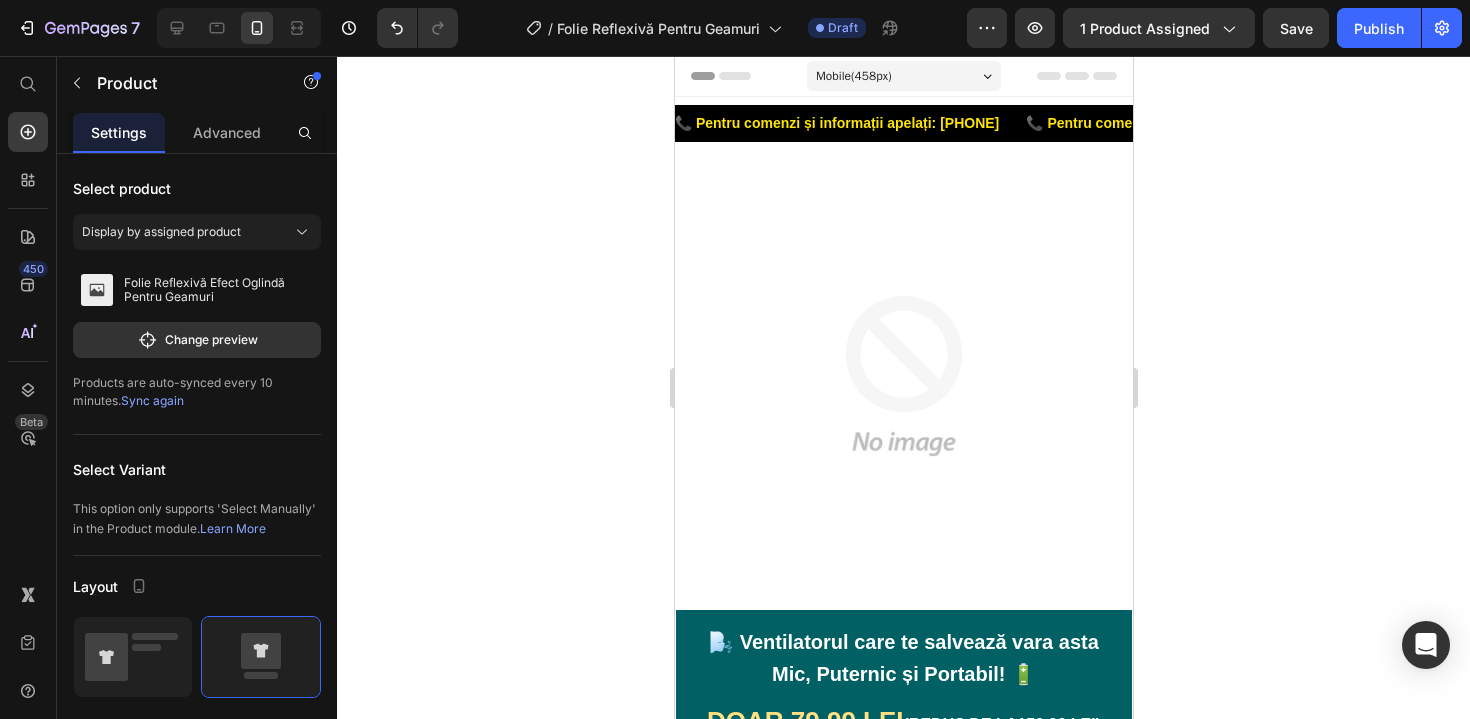 click on "🌬️ Ventilatorul care te salvează vara asta
Mic, Puternic și Portabil! 🔋" at bounding box center [903, 658] 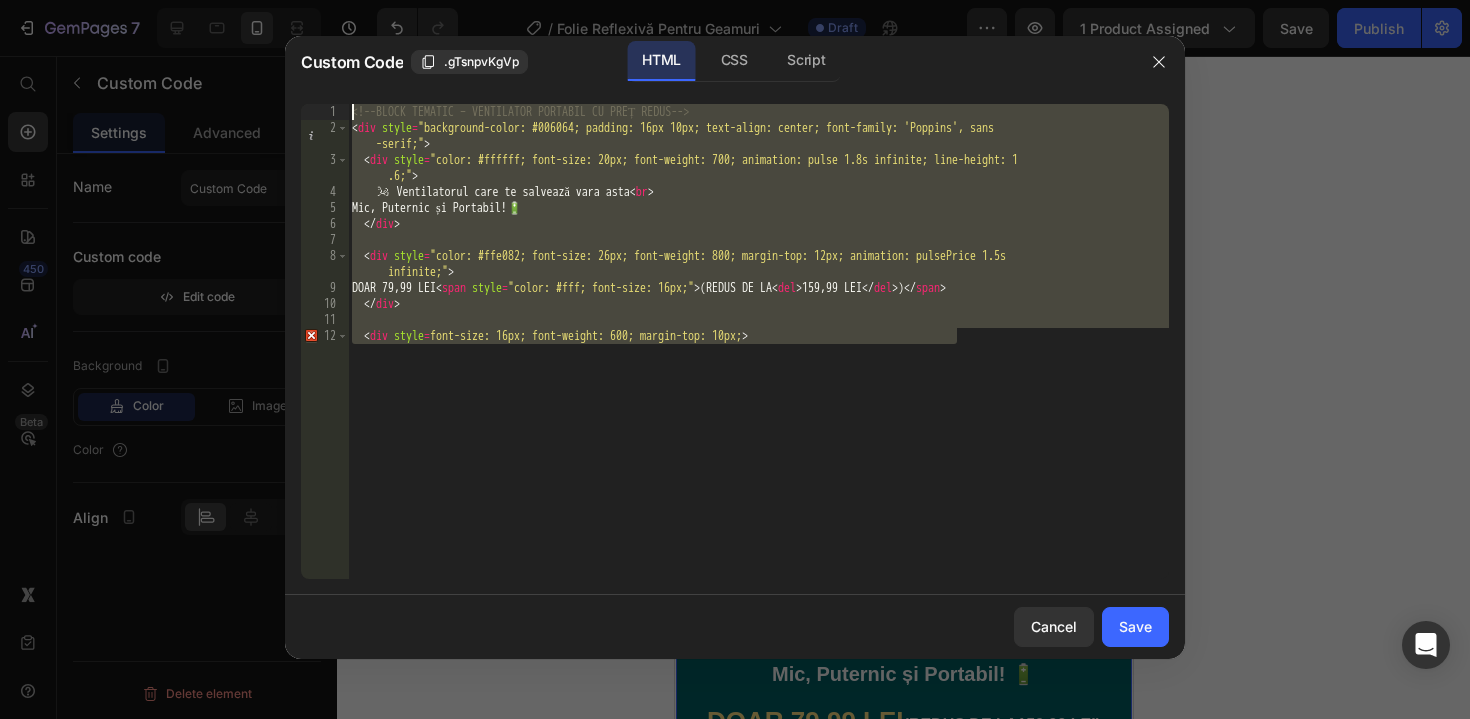 drag, startPoint x: 646, startPoint y: 461, endPoint x: 312, endPoint y: 91, distance: 498.4536 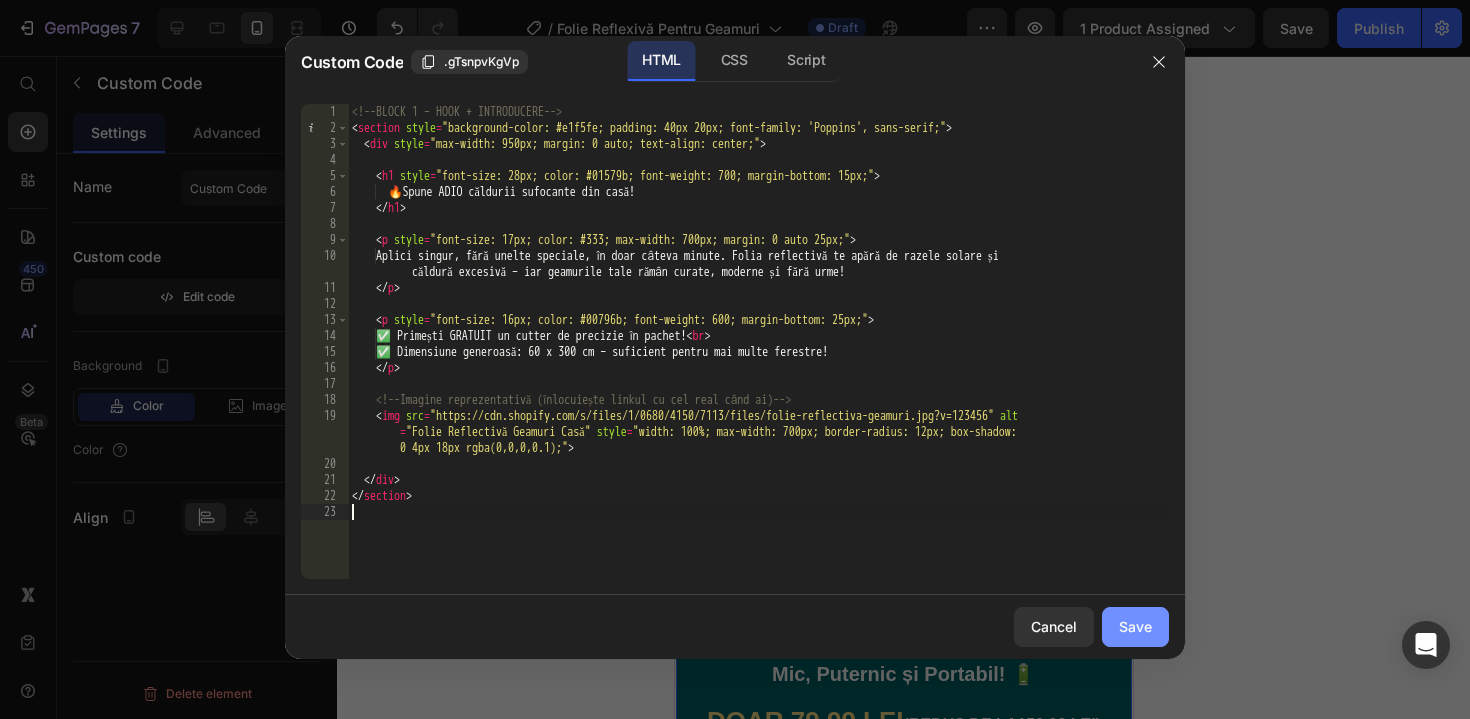 click on "Save" 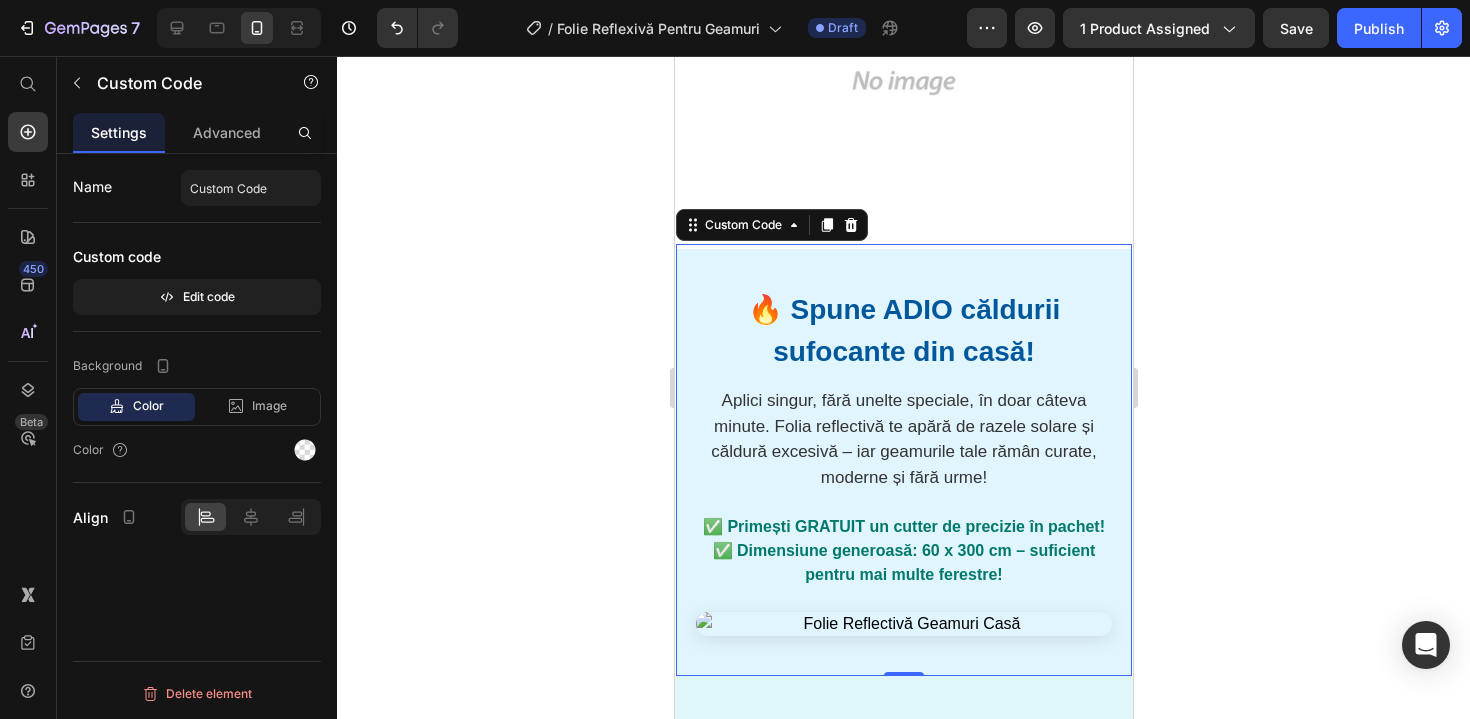 scroll, scrollTop: 365, scrollLeft: 0, axis: vertical 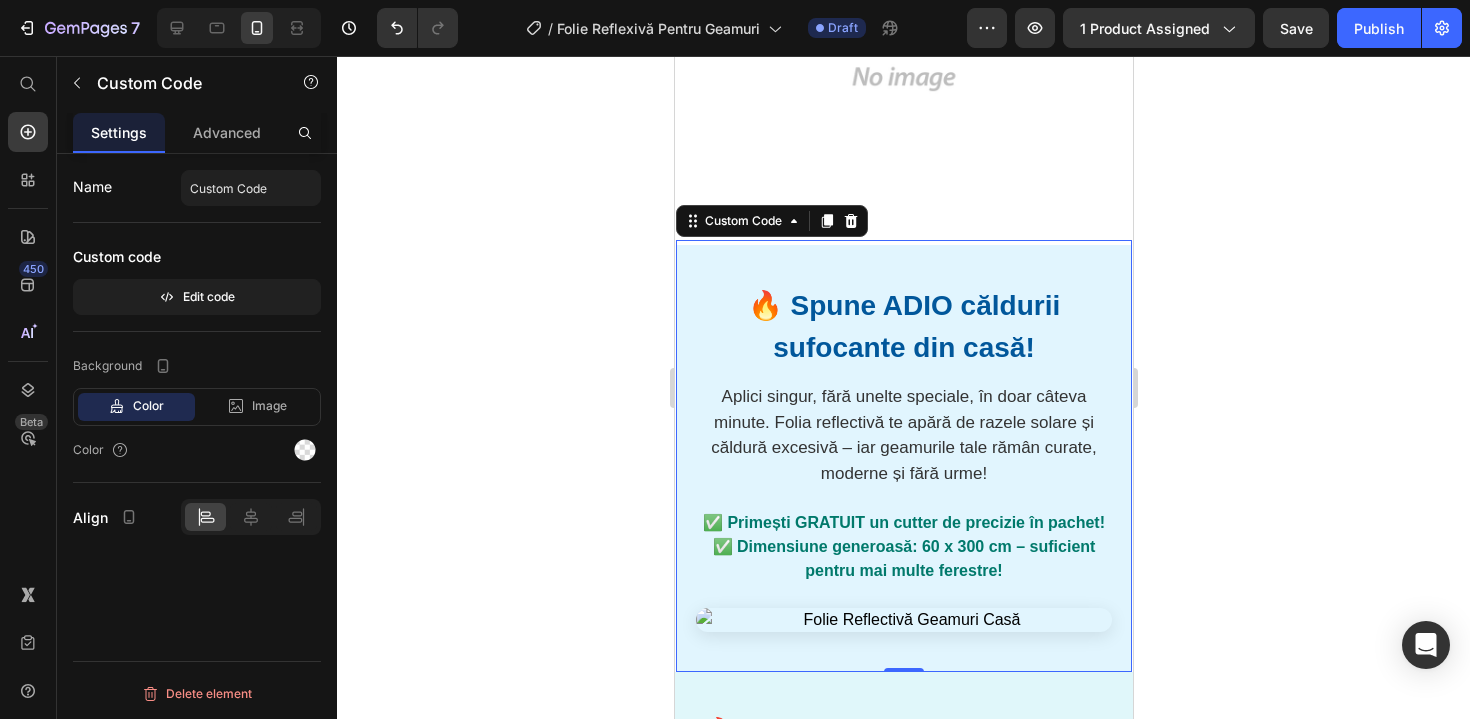 click on "Aplici singur, fără unelte speciale, în doar câteva minute. Folia reflectivă te apără de razele solare și căldură excesivă – iar geamurile tale rămân curate, moderne și fără urme!" at bounding box center (903, 435) 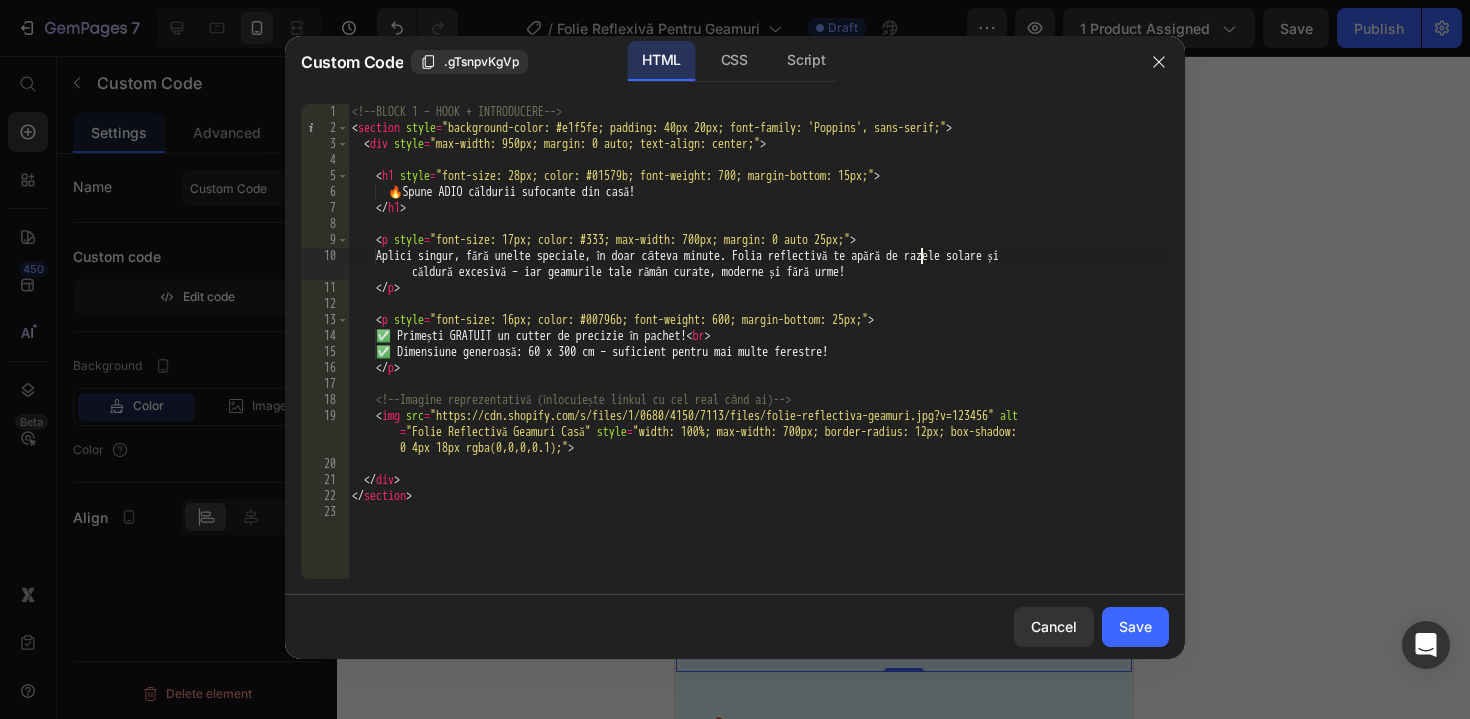 click on "✅ Primești GRATUIT un cutter de precizie în pachet!" at bounding box center [758, 357] 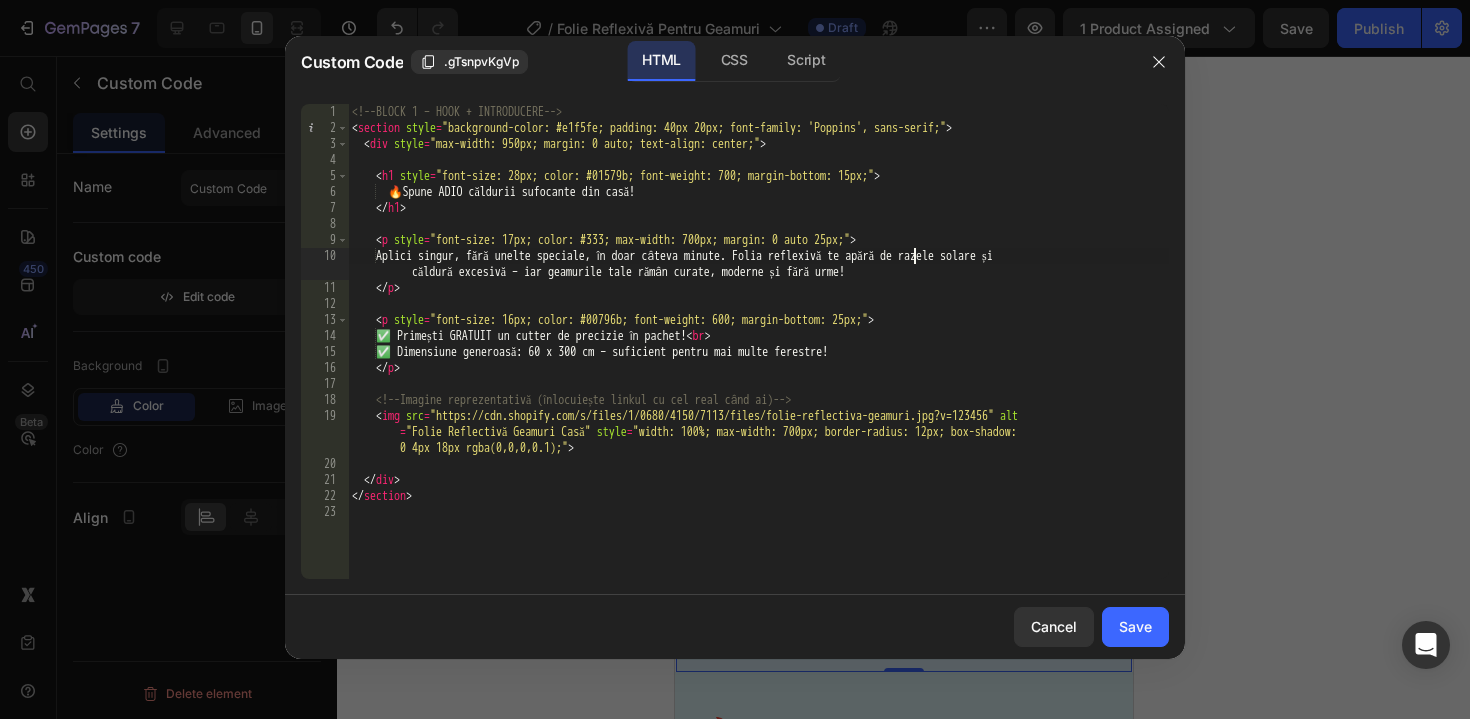 scroll, scrollTop: 0, scrollLeft: 47, axis: horizontal 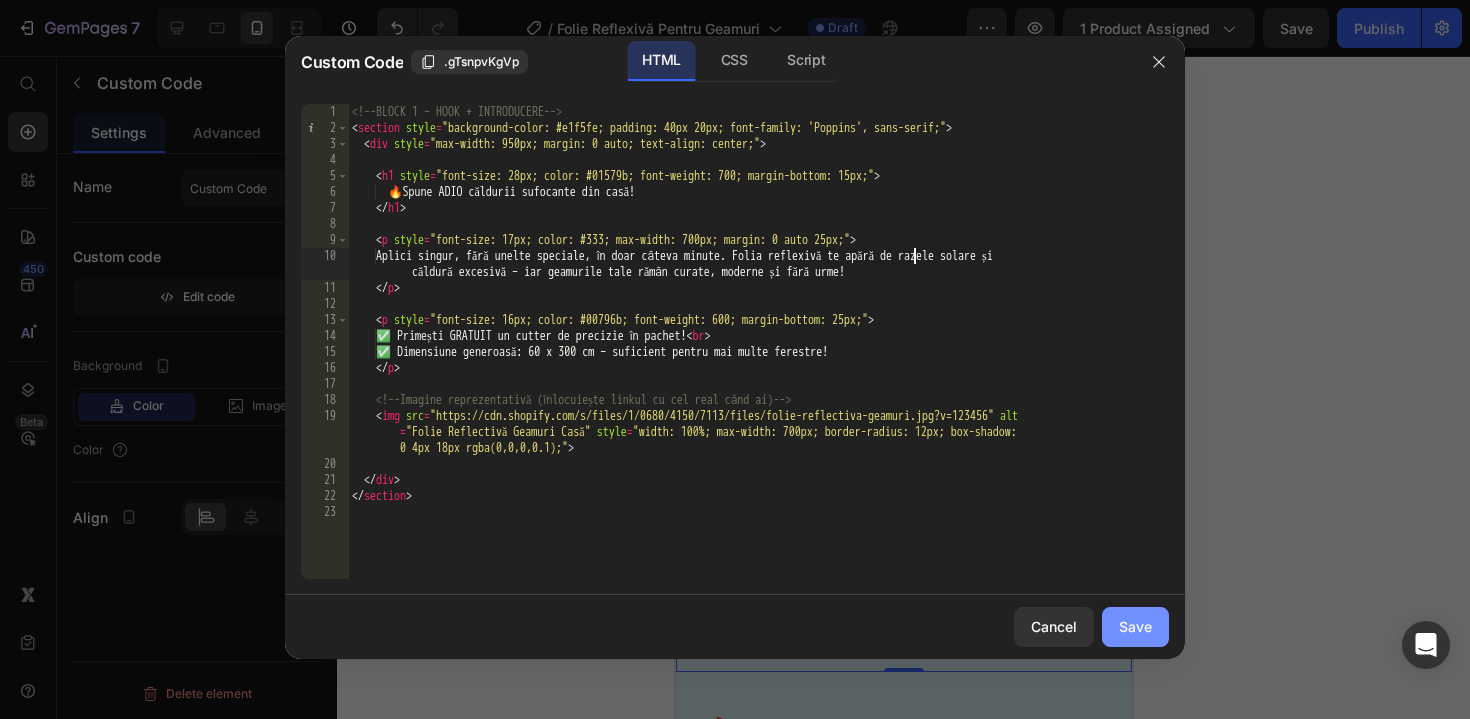 type on "Aplici singur, fără unelte speciale, în doar câteva minute. Folia reflexivă te apără de razele solare și căldură excesivă – iar geamurile tale rămân curate, moderne și fără urme!" 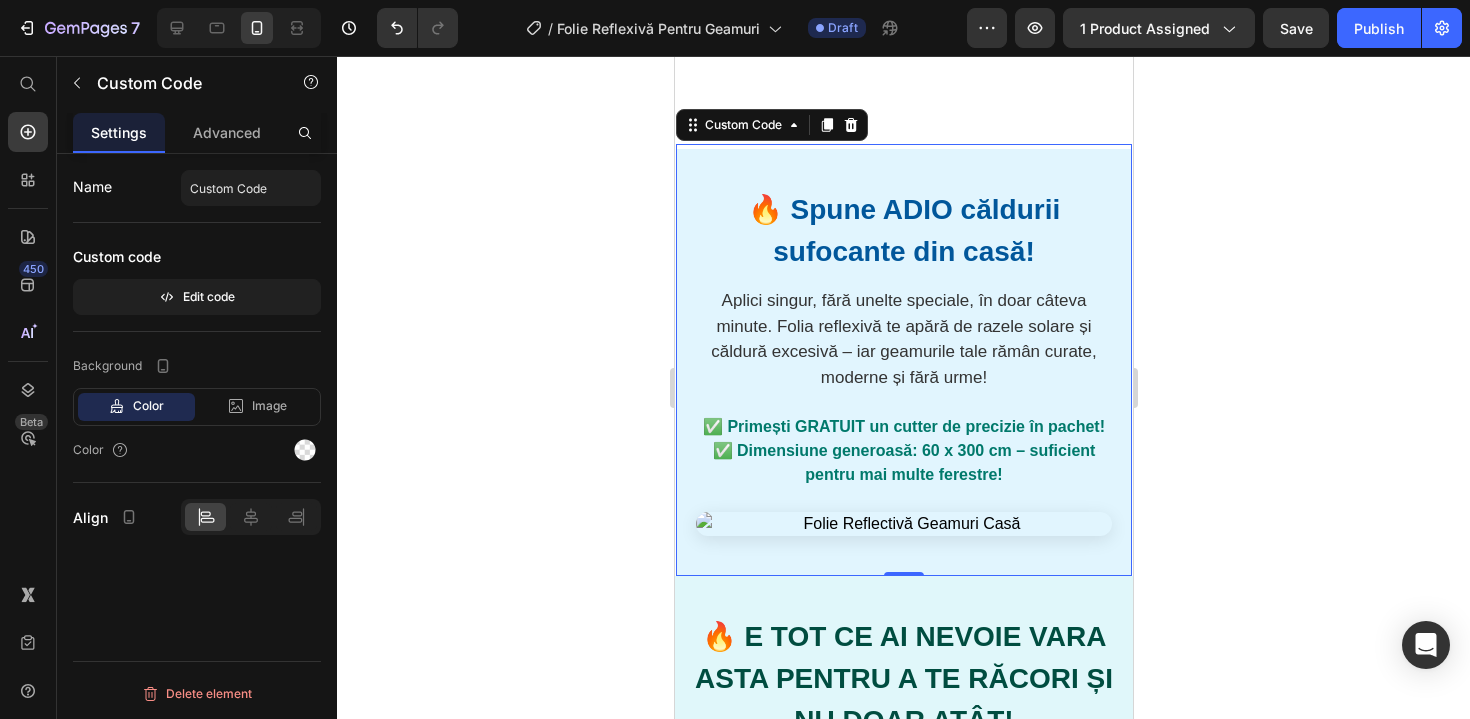 scroll, scrollTop: 464, scrollLeft: 0, axis: vertical 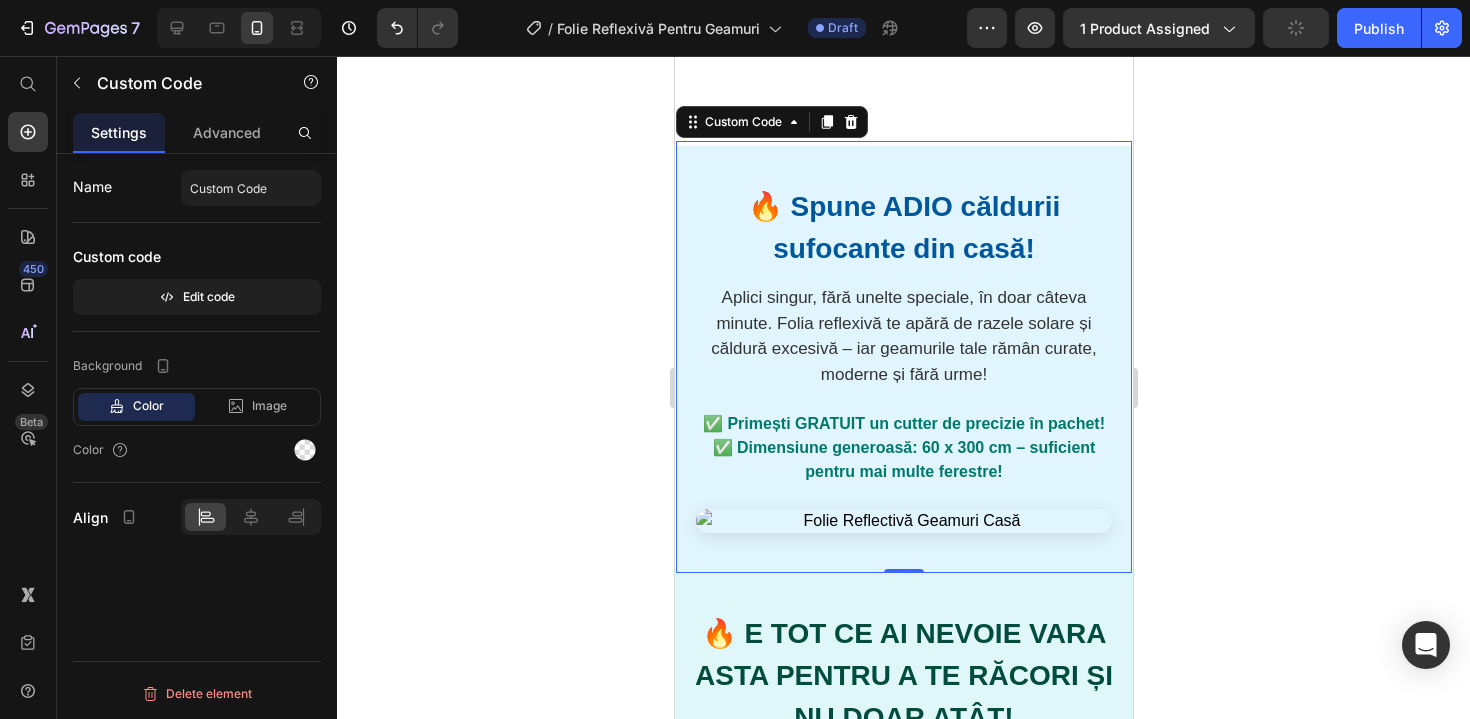 click on "Spune ADIO căldurii sufocante din casă!
Aplici singur, fără unelte speciale, în doar câteva minute. Folia reflexivă te apără de razele solare și căldură excesivă – iar geamurile tale rămân curate, moderne și fără urme!
✅ Primești GRATUIT un cutter de precizie în pachet!
✅ Dimensiune generoasă: 60 x 300 cm – suficient pentru mai multe ferestre!" at bounding box center (903, 359) 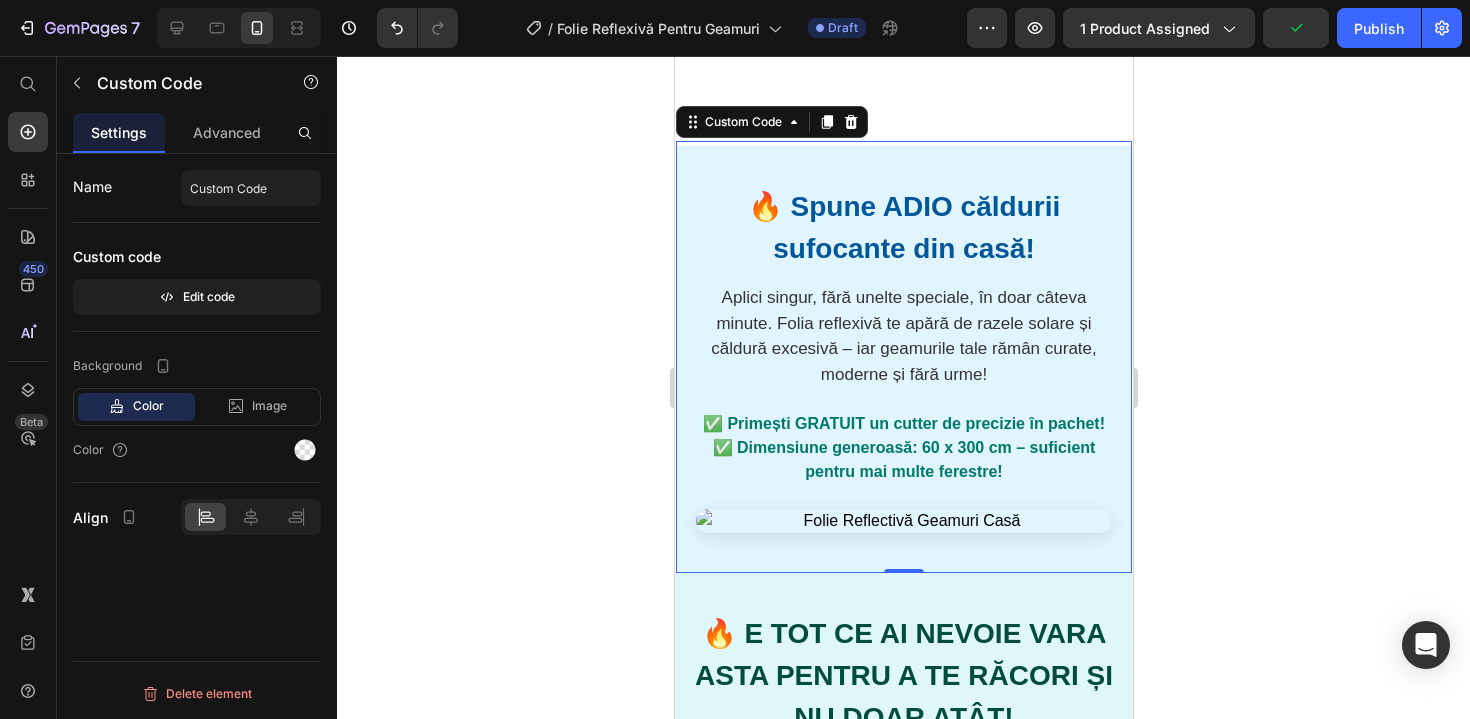 click on "Spune ADIO căldurii sufocante din casă!
Aplici singur, fără unelte speciale, în doar câteva minute. Folia reflexivă te apără de razele solare și căldură excesivă – iar geamurile tale rămân curate, moderne și fără urme!
✅ Primești GRATUIT un cutter de precizie în pachet!
✅ Dimensiune generoasă: 60 x 300 cm – suficient pentru mai multe ferestre!" at bounding box center [903, 359] 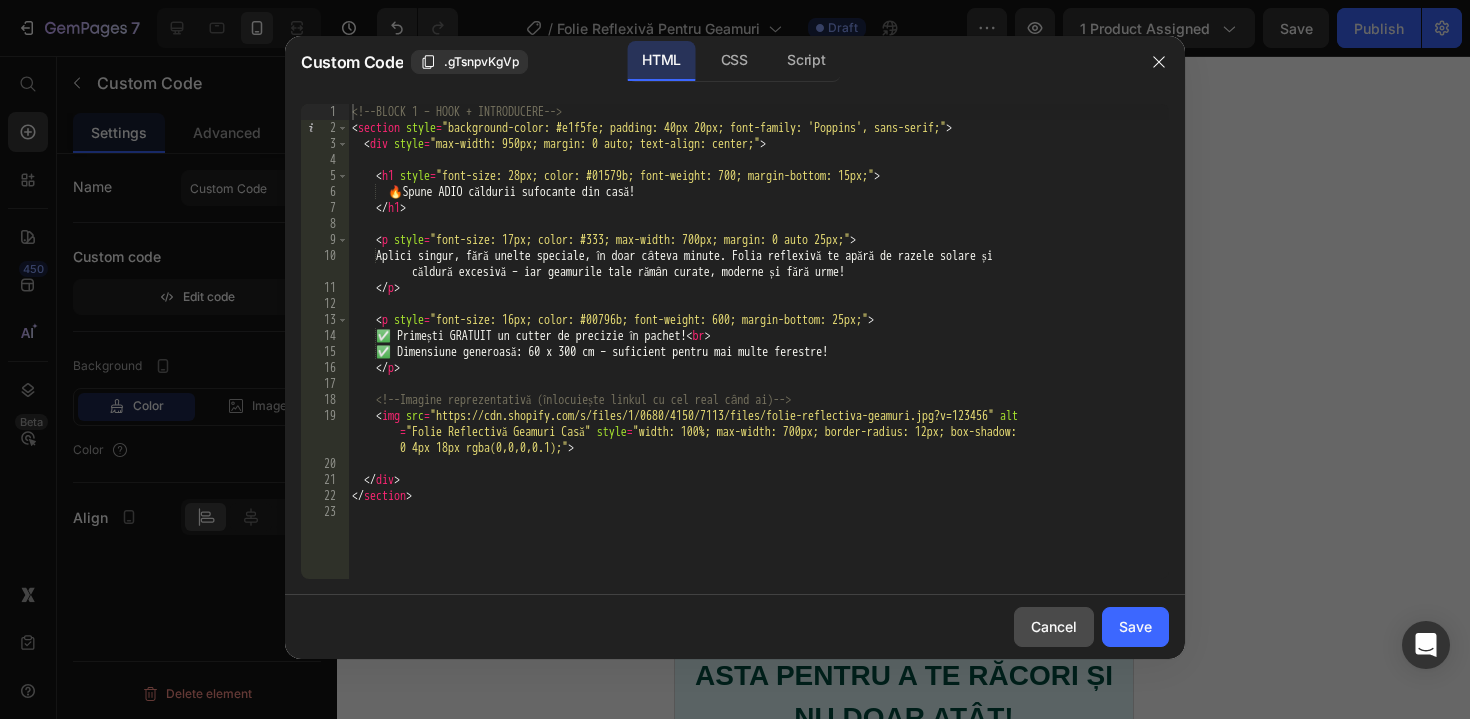 click on "Cancel" at bounding box center (1054, 626) 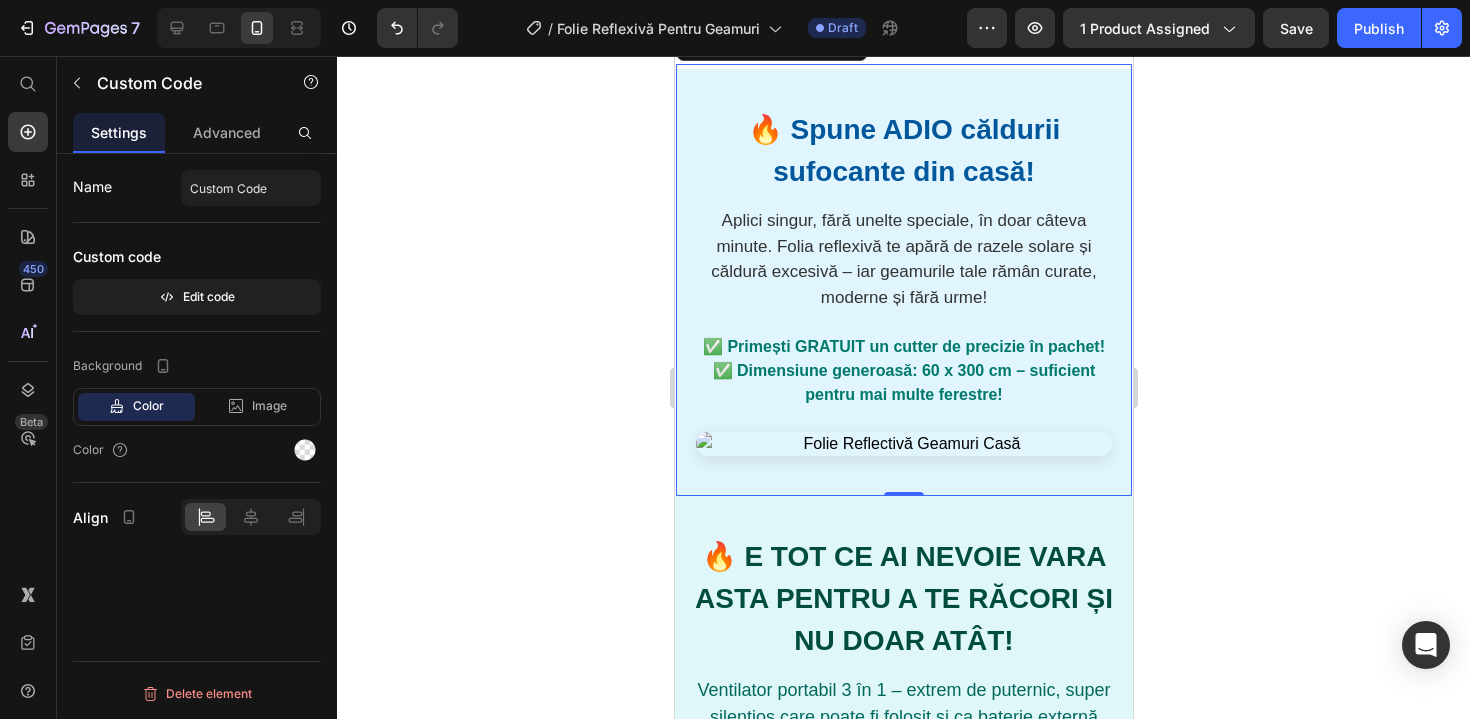 scroll, scrollTop: 35, scrollLeft: 0, axis: vertical 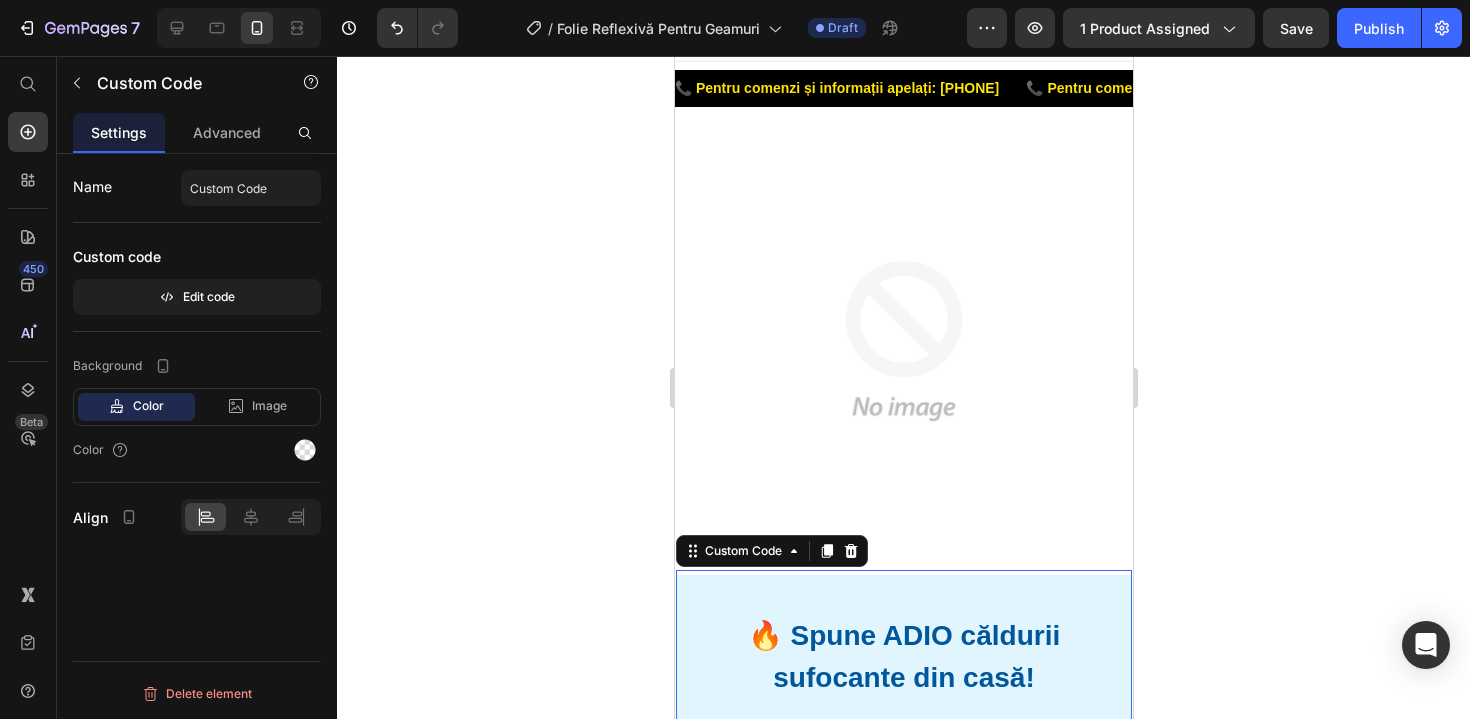 click on "Spune ADIO căldurii sufocante din casă!
Aplici singur, fără unelte speciale, în doar câteva minute. Folia reflexivă te apără de razele solare și căldură excesivă – iar geamurile tale rămân curate, moderne și fără urme!
✅ Primești GRATUIT un cutter de precizie în pachet!
✅ Dimensiune generoasă: 60 x 300 cm – suficient pentru mai multe ferestre!" at bounding box center [903, 788] 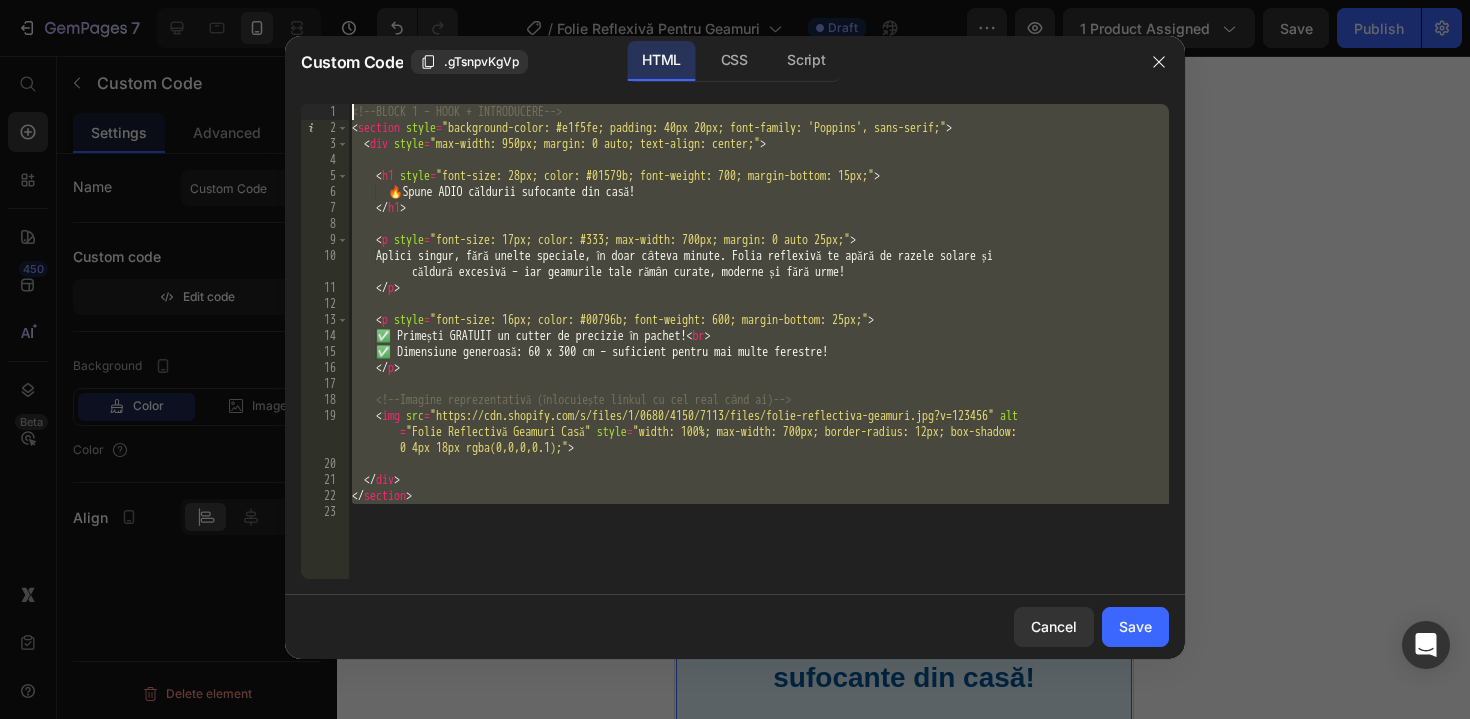 drag, startPoint x: 785, startPoint y: 537, endPoint x: 255, endPoint y: 60, distance: 713.04205 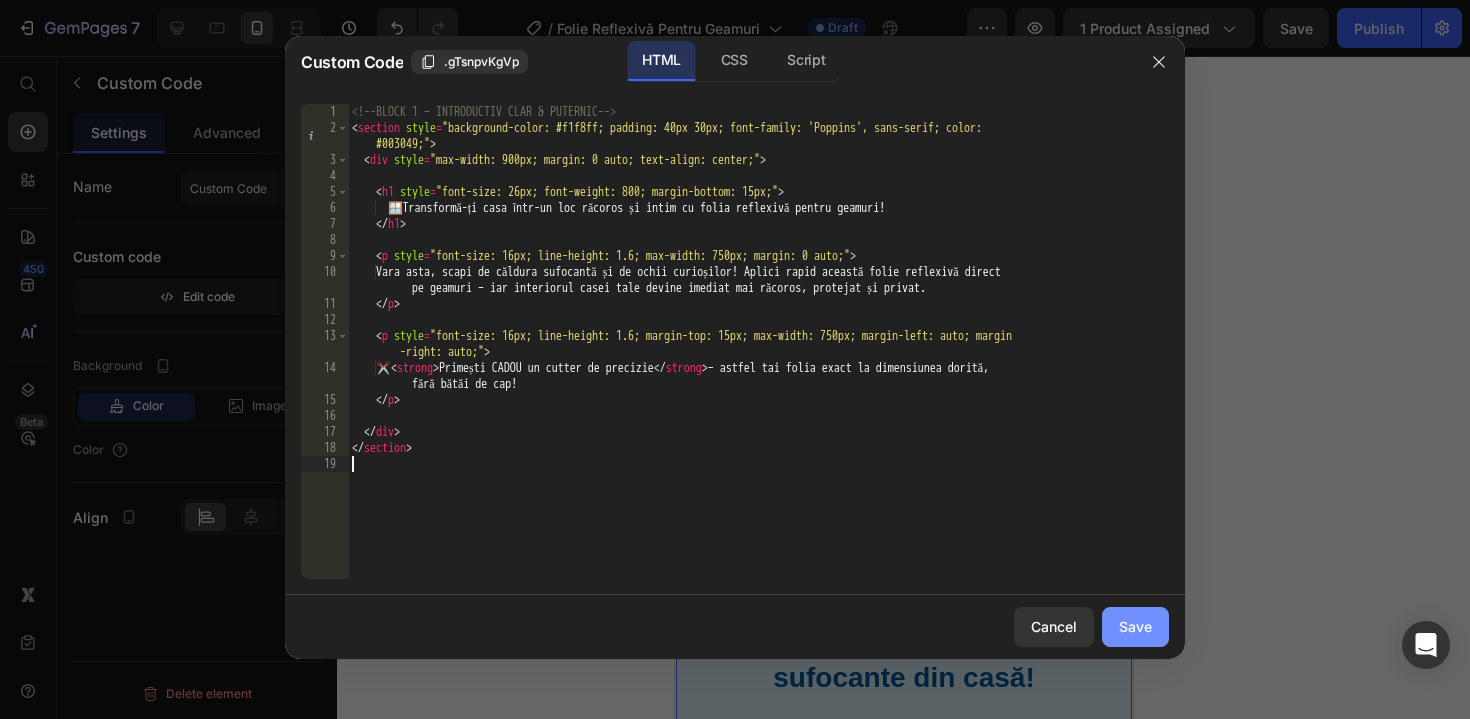 click on "Save" 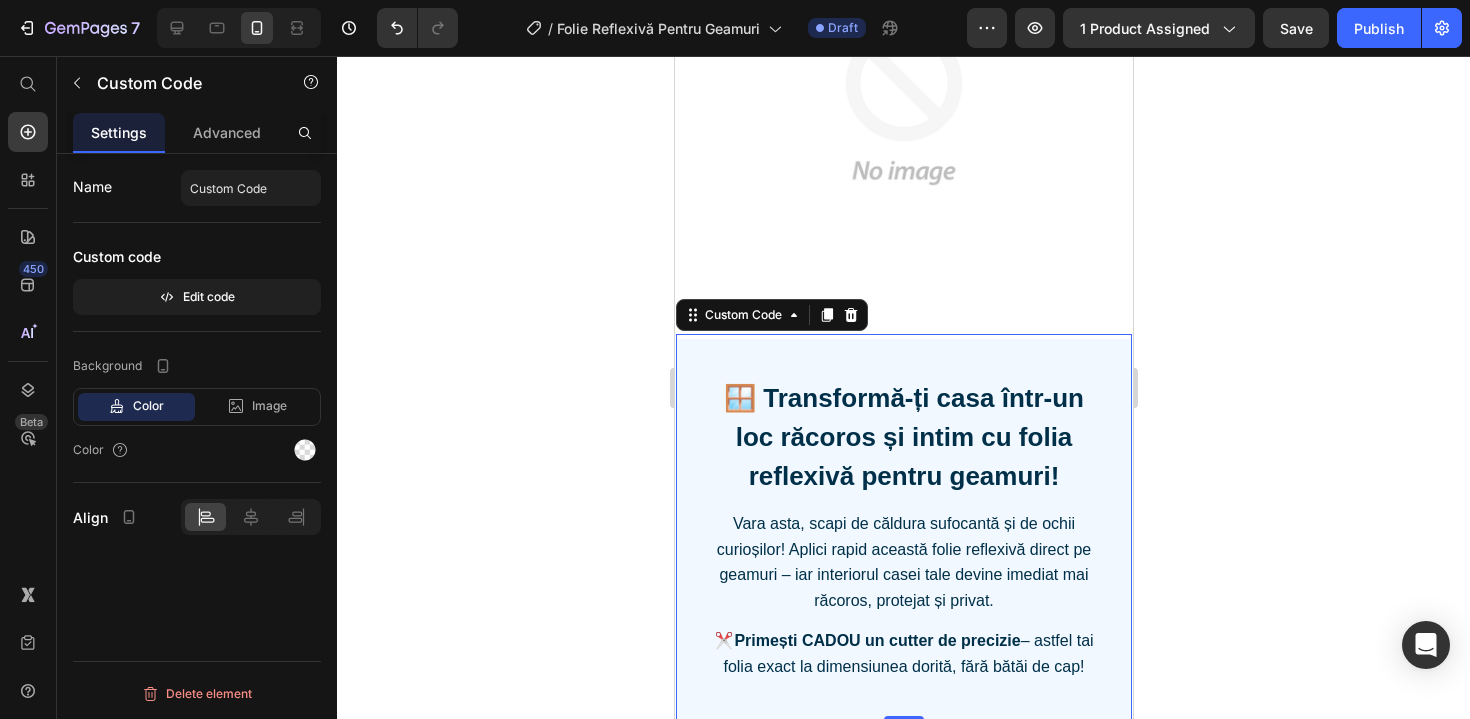 scroll, scrollTop: 203, scrollLeft: 0, axis: vertical 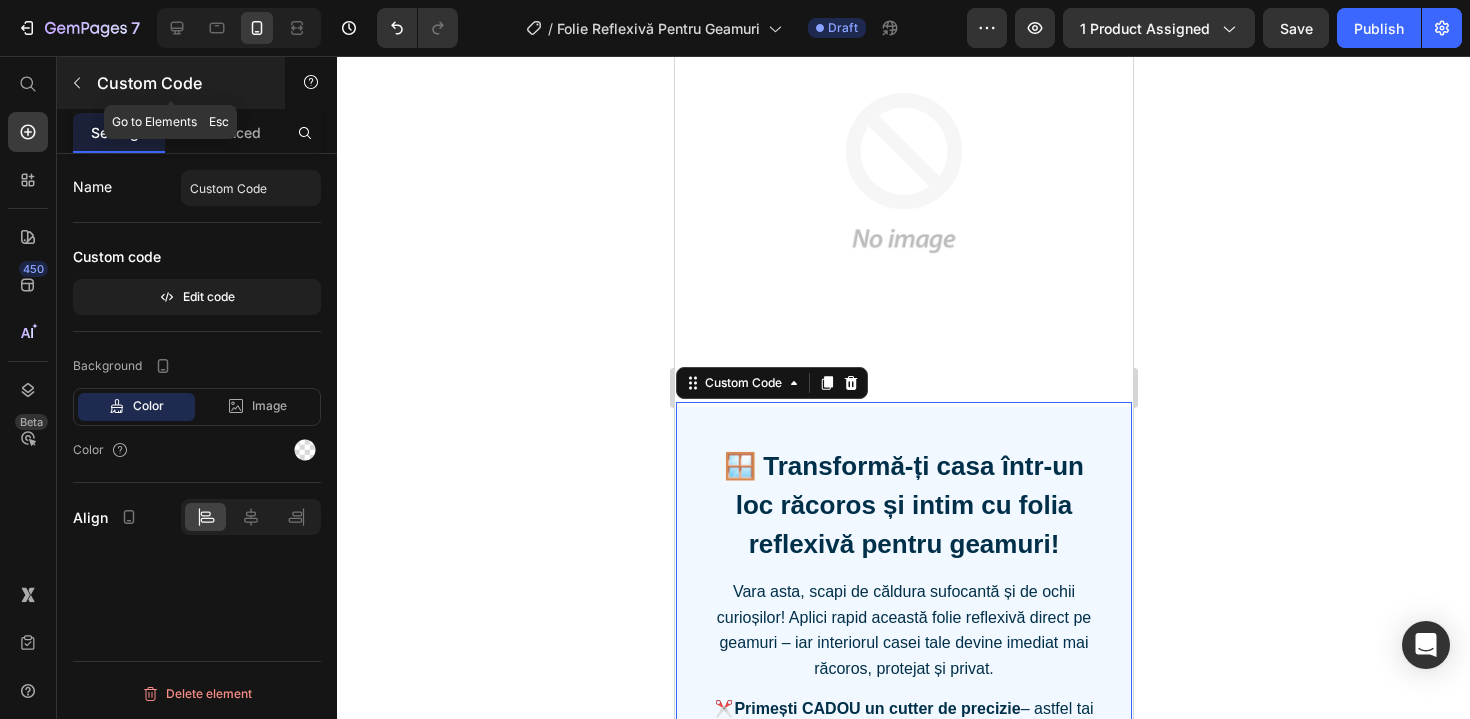 click at bounding box center (77, 83) 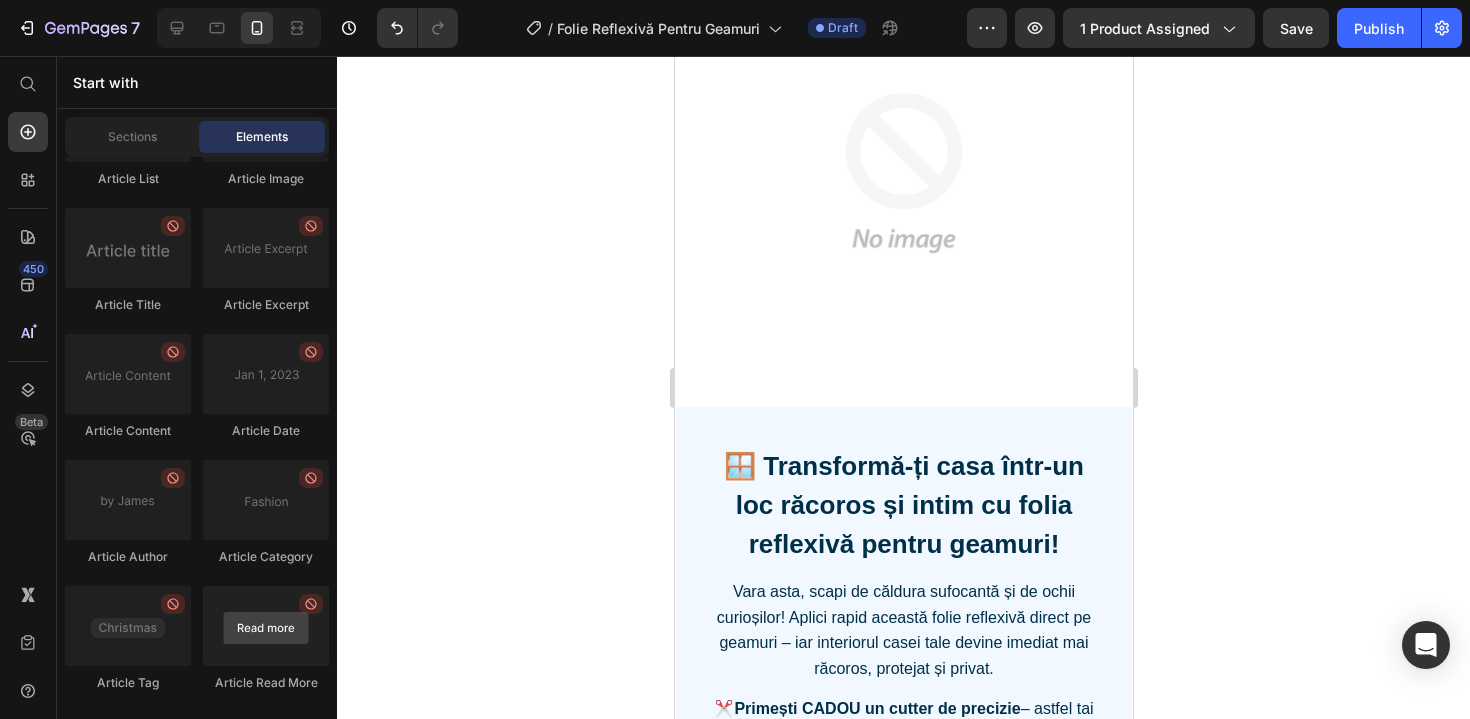 scroll, scrollTop: 5631, scrollLeft: 0, axis: vertical 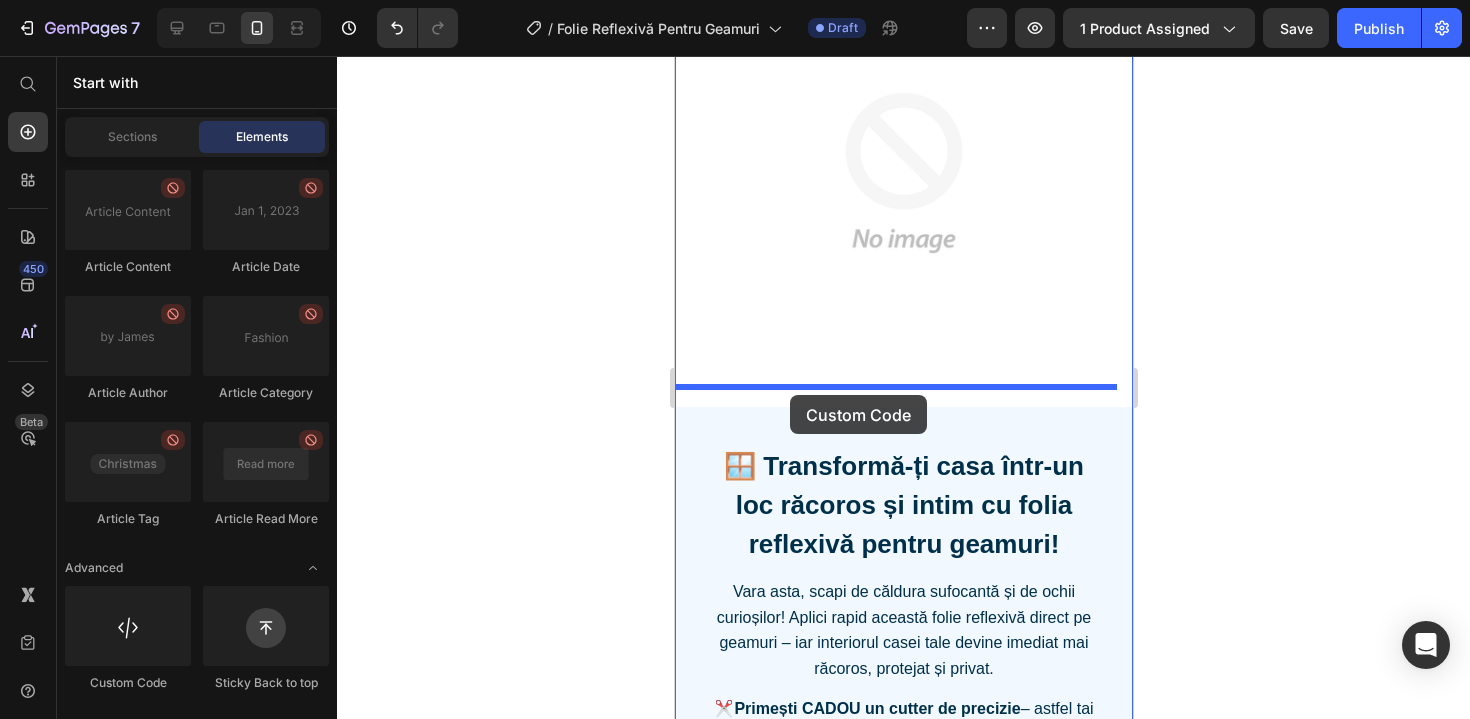 drag, startPoint x: 816, startPoint y: 685, endPoint x: 789, endPoint y: 395, distance: 291.25418 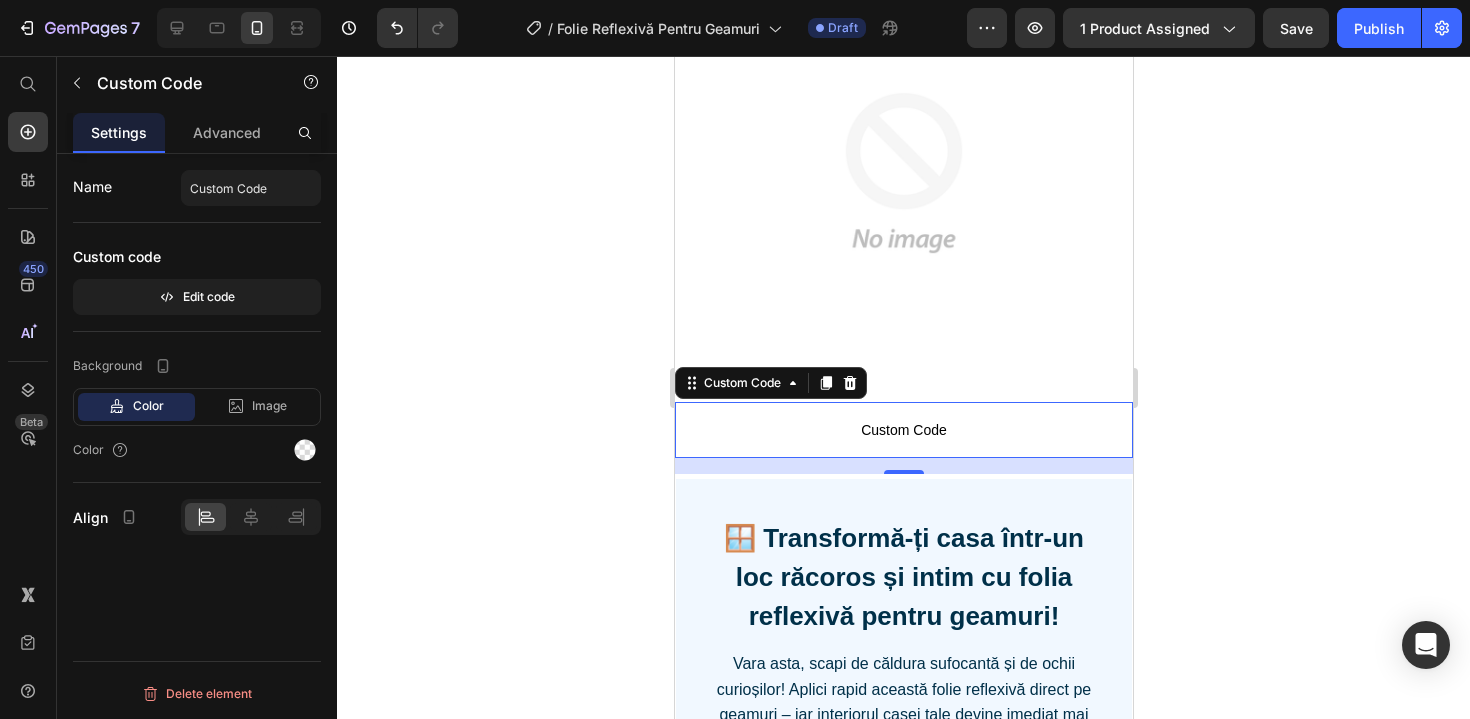 click on "Custom Code" at bounding box center [903, 430] 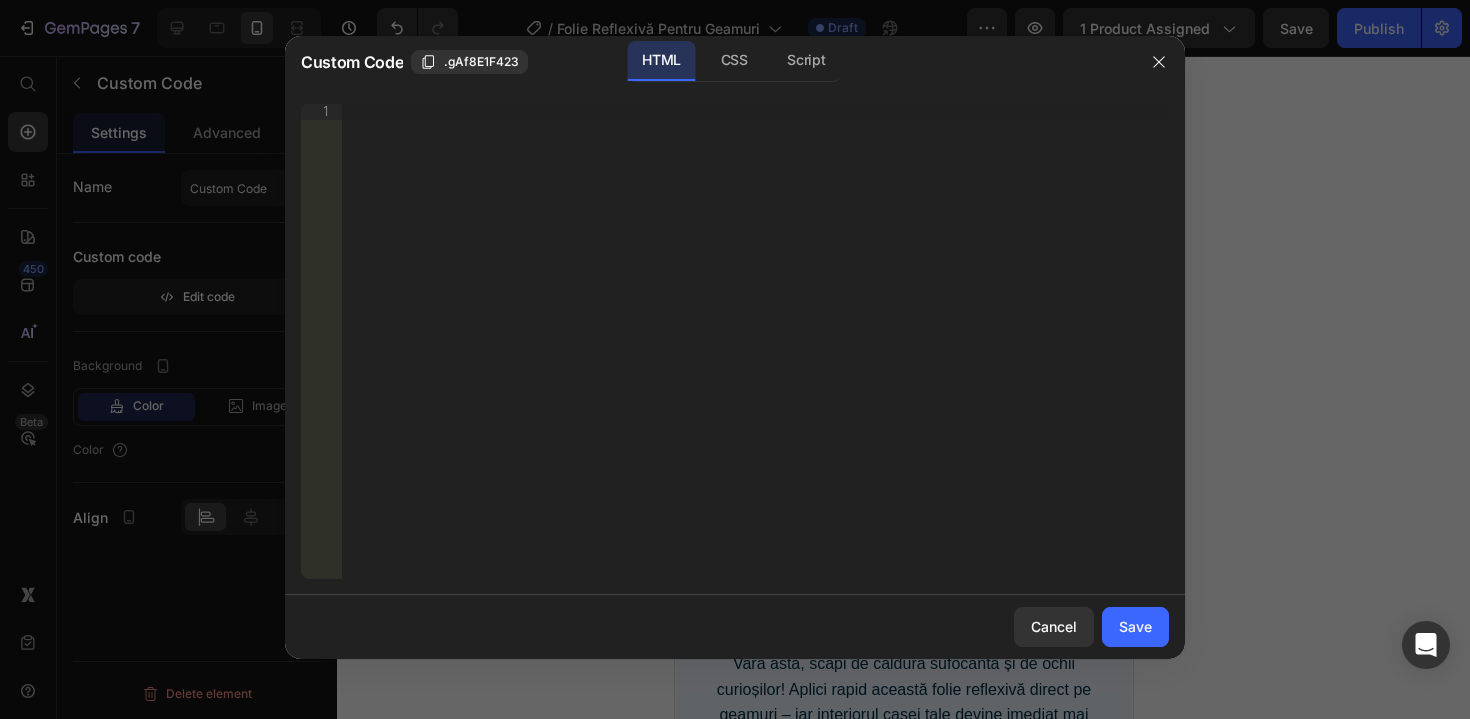 type 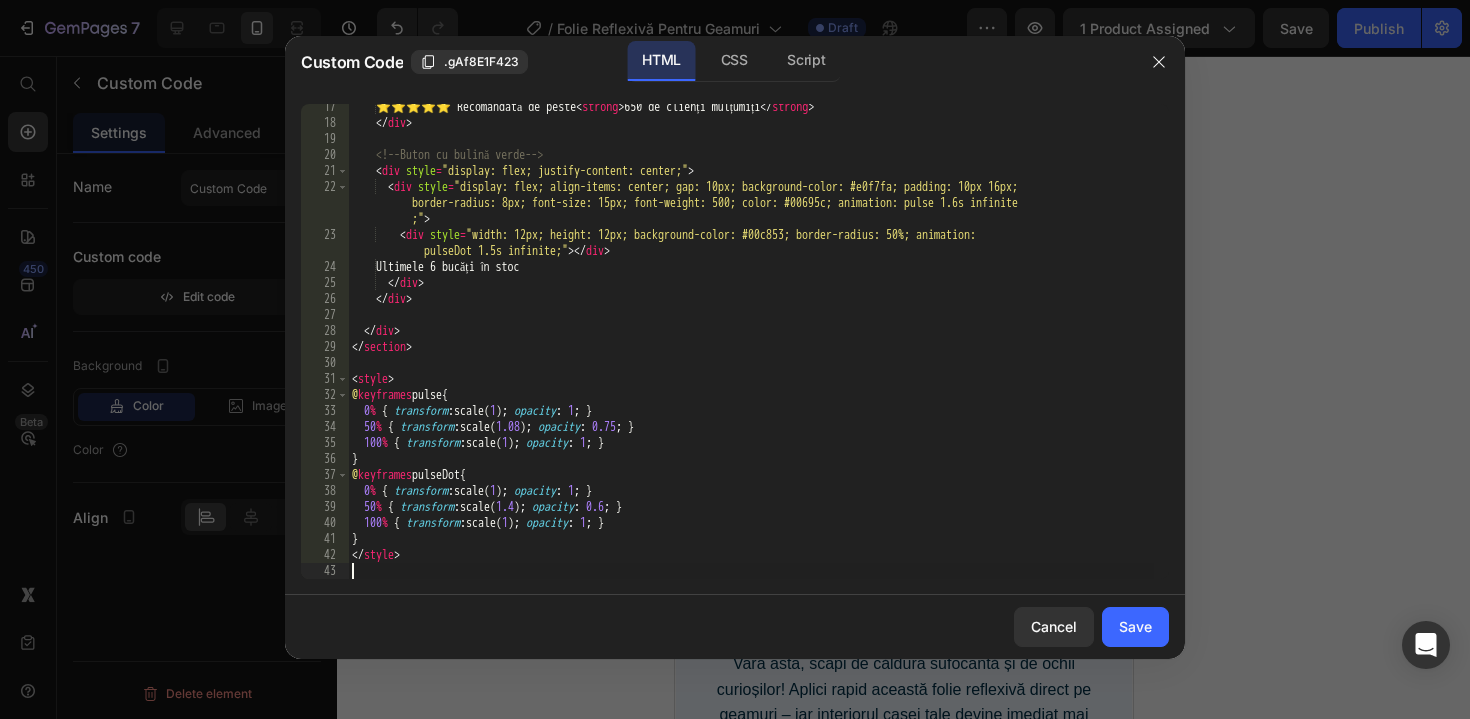 scroll, scrollTop: 277, scrollLeft: 0, axis: vertical 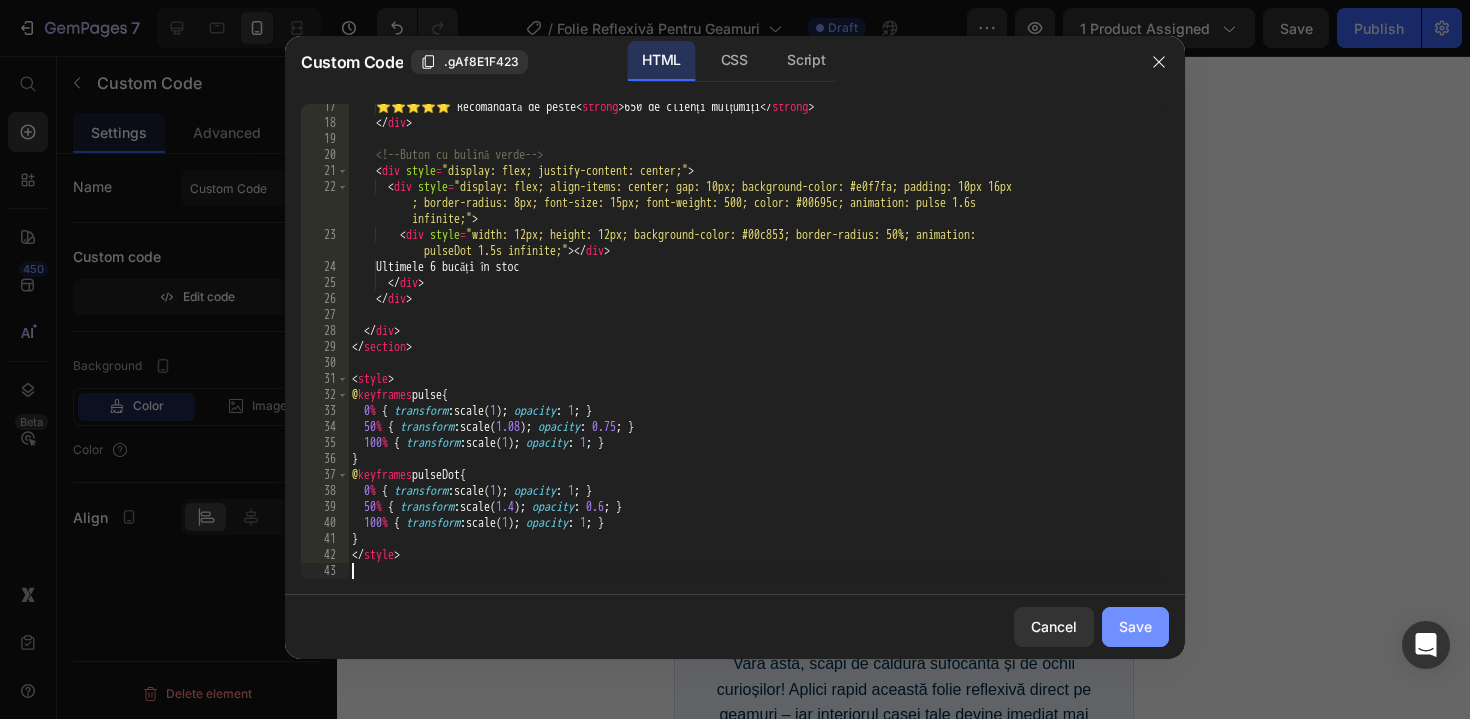 click on "Save" 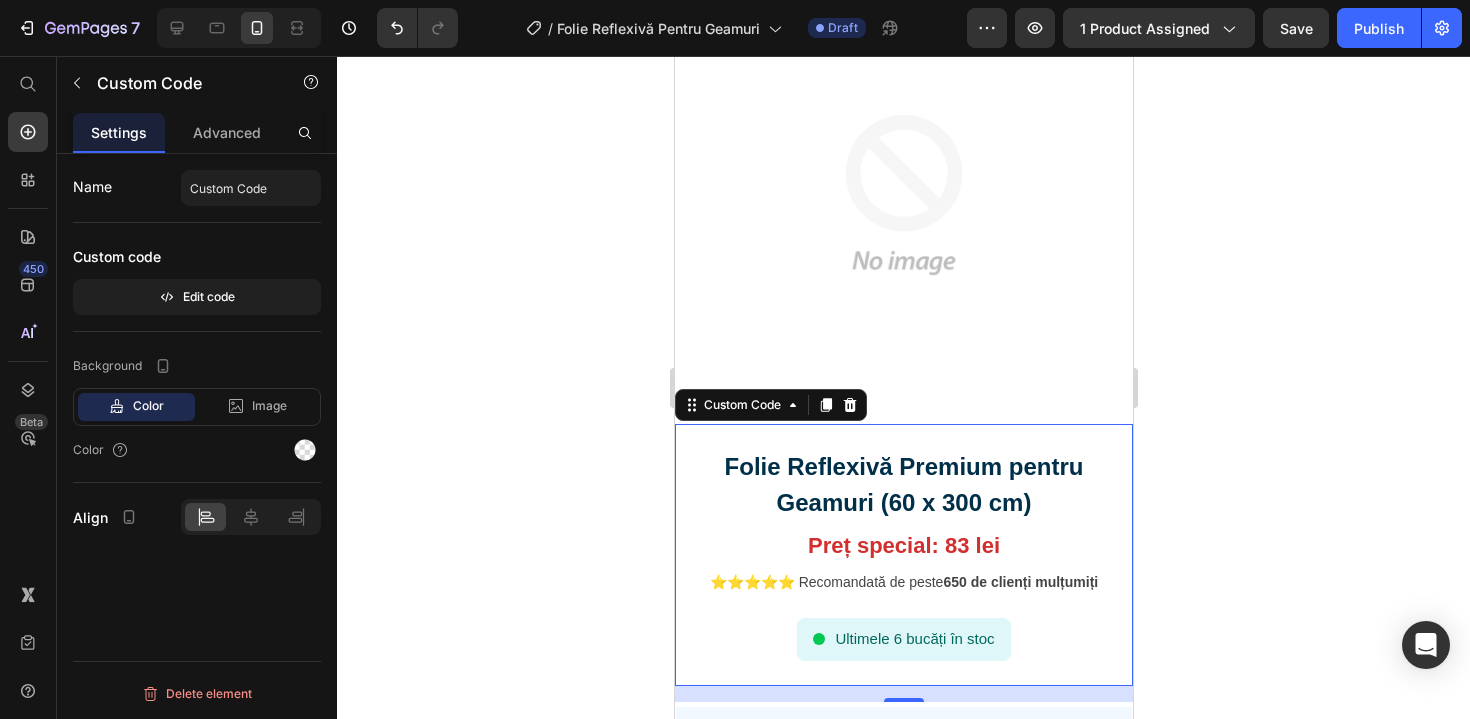 scroll, scrollTop: 183, scrollLeft: 0, axis: vertical 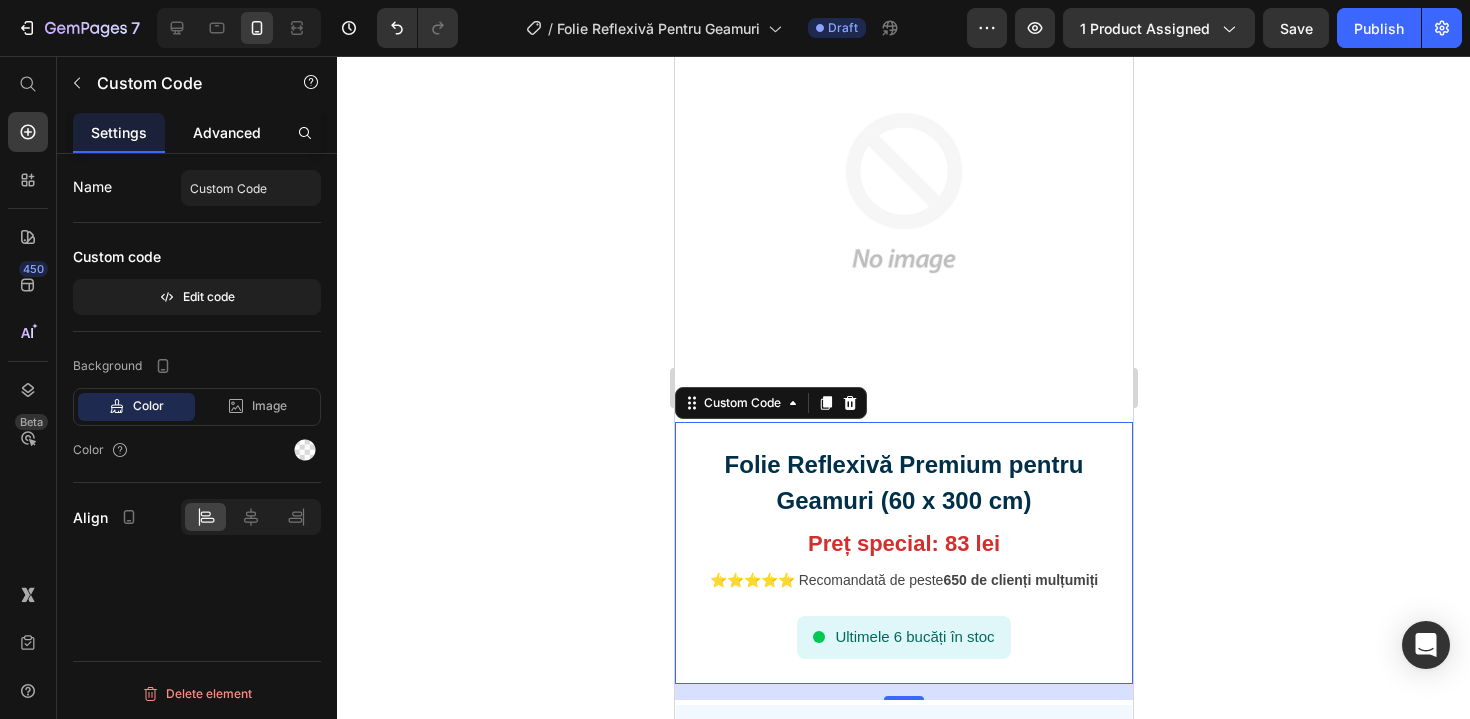 click on "Advanced" at bounding box center (227, 132) 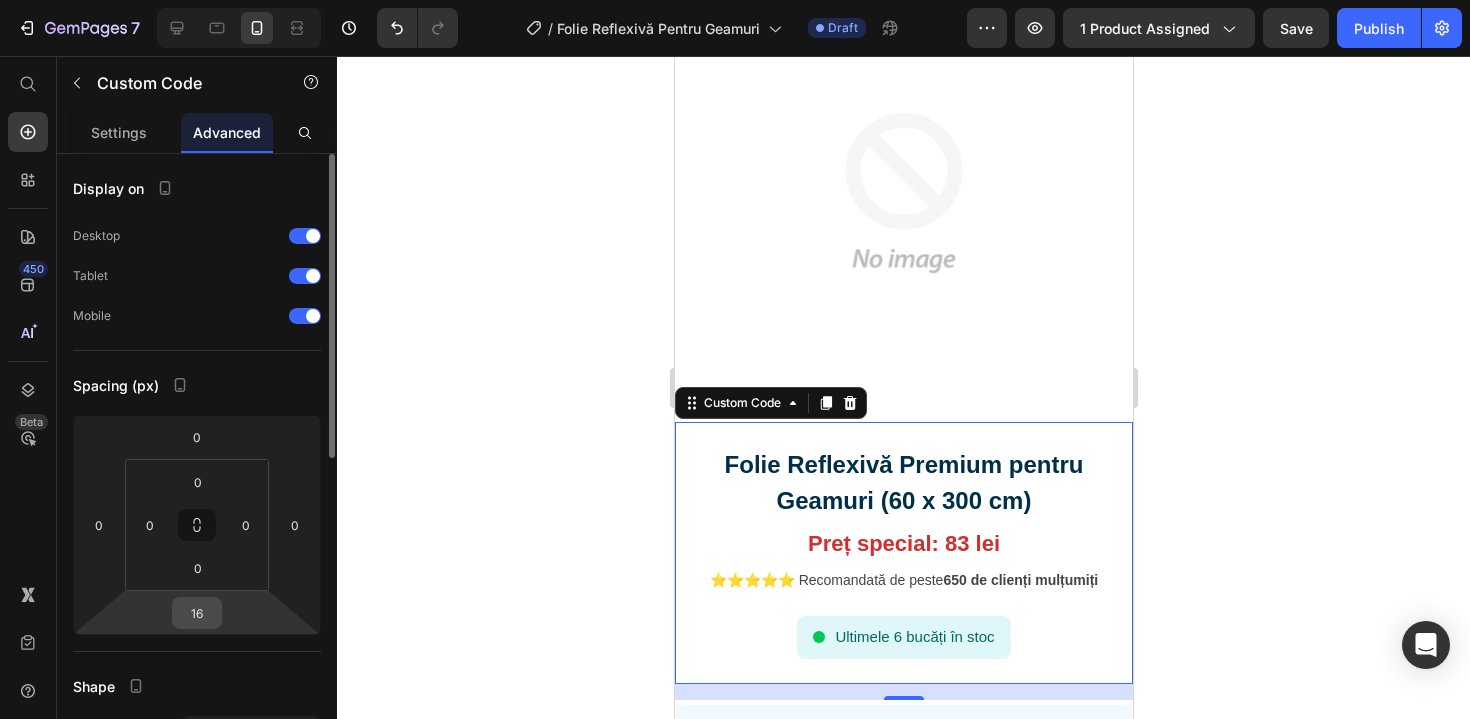 click on "16" at bounding box center [197, 613] 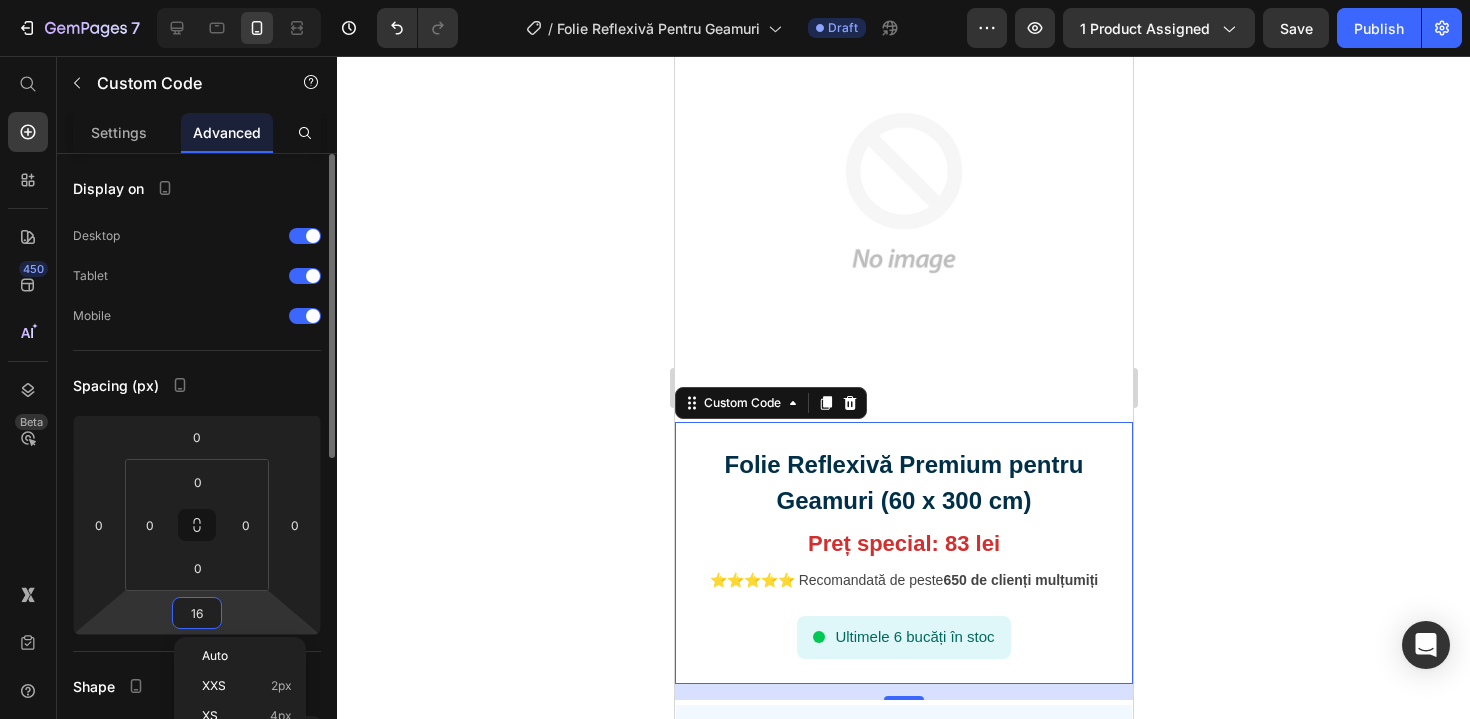 type on "0" 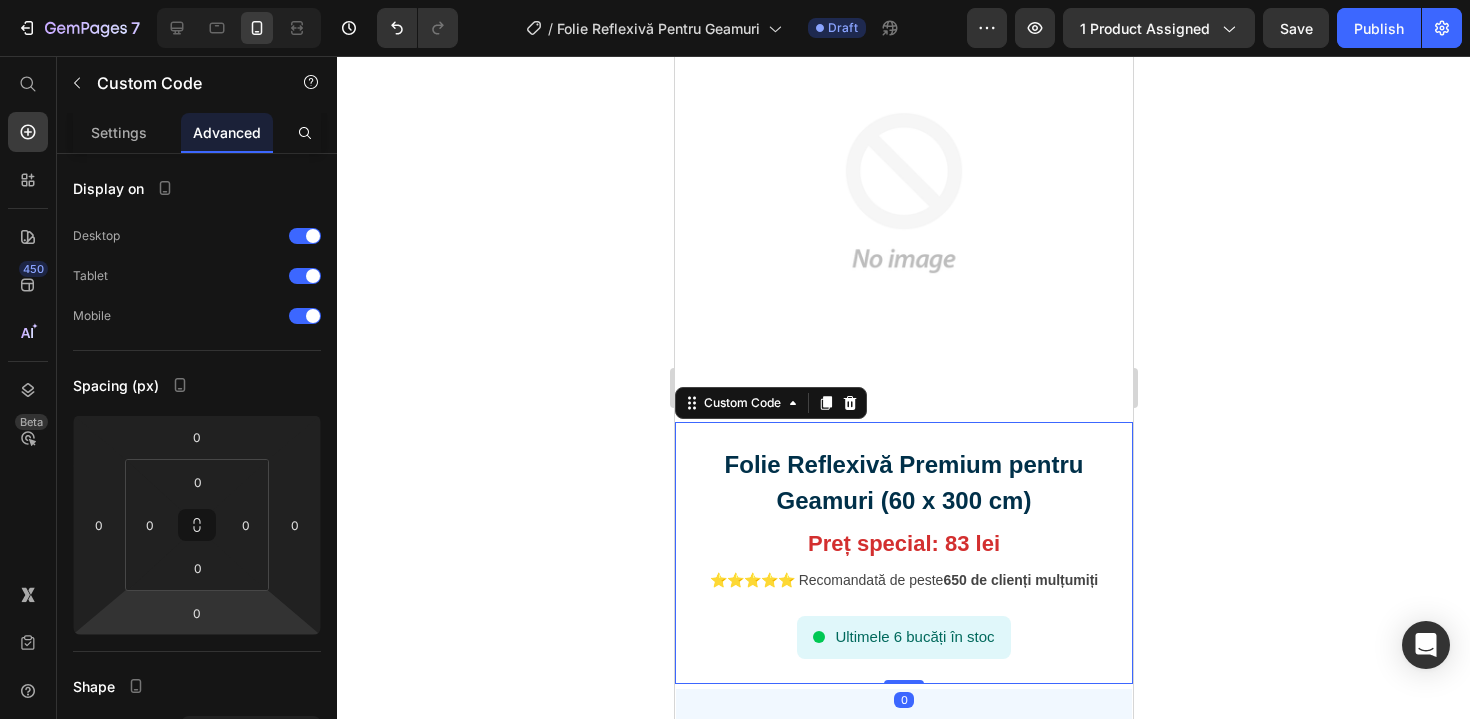 drag, startPoint x: 1379, startPoint y: 415, endPoint x: 1356, endPoint y: 413, distance: 23.086792 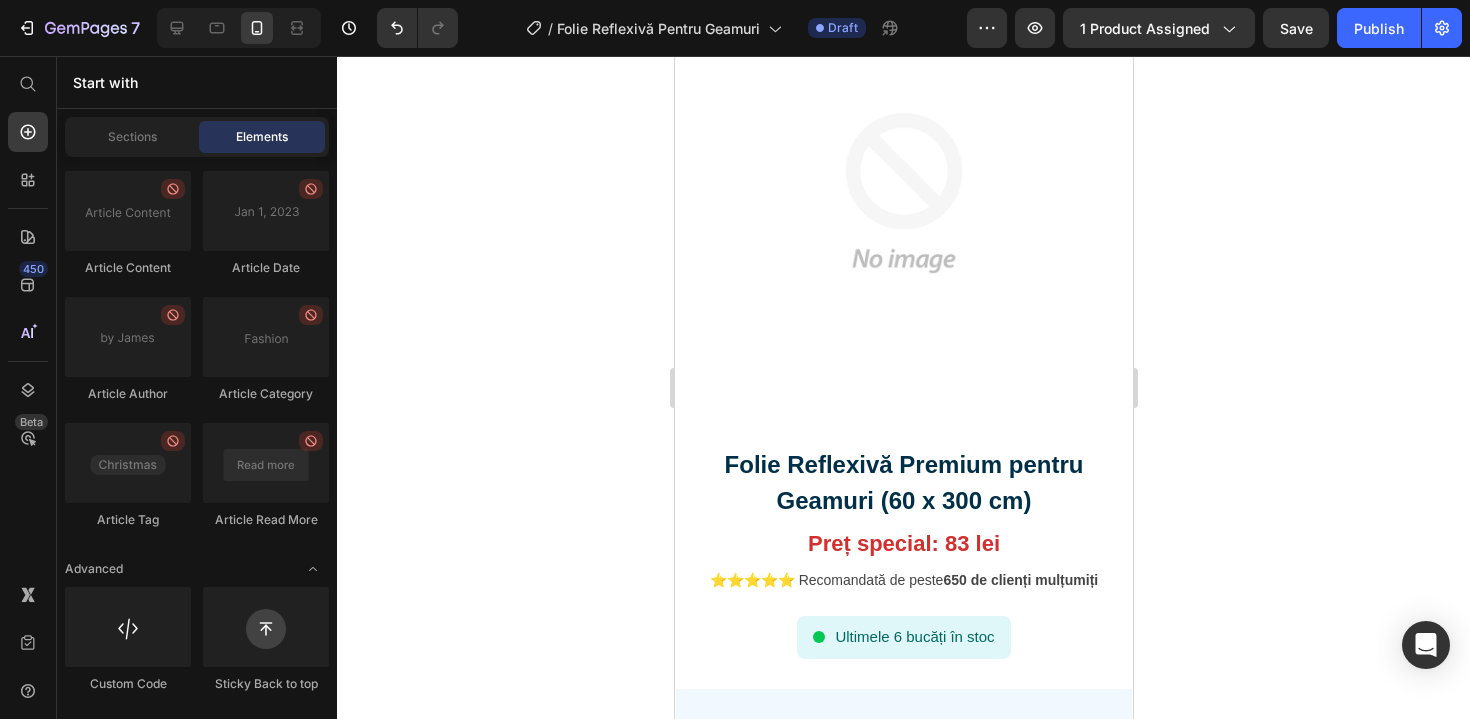 click on "Folie Reflexivă Premium pentru Geamuri (60 x 300 cm)" at bounding box center (903, 483) 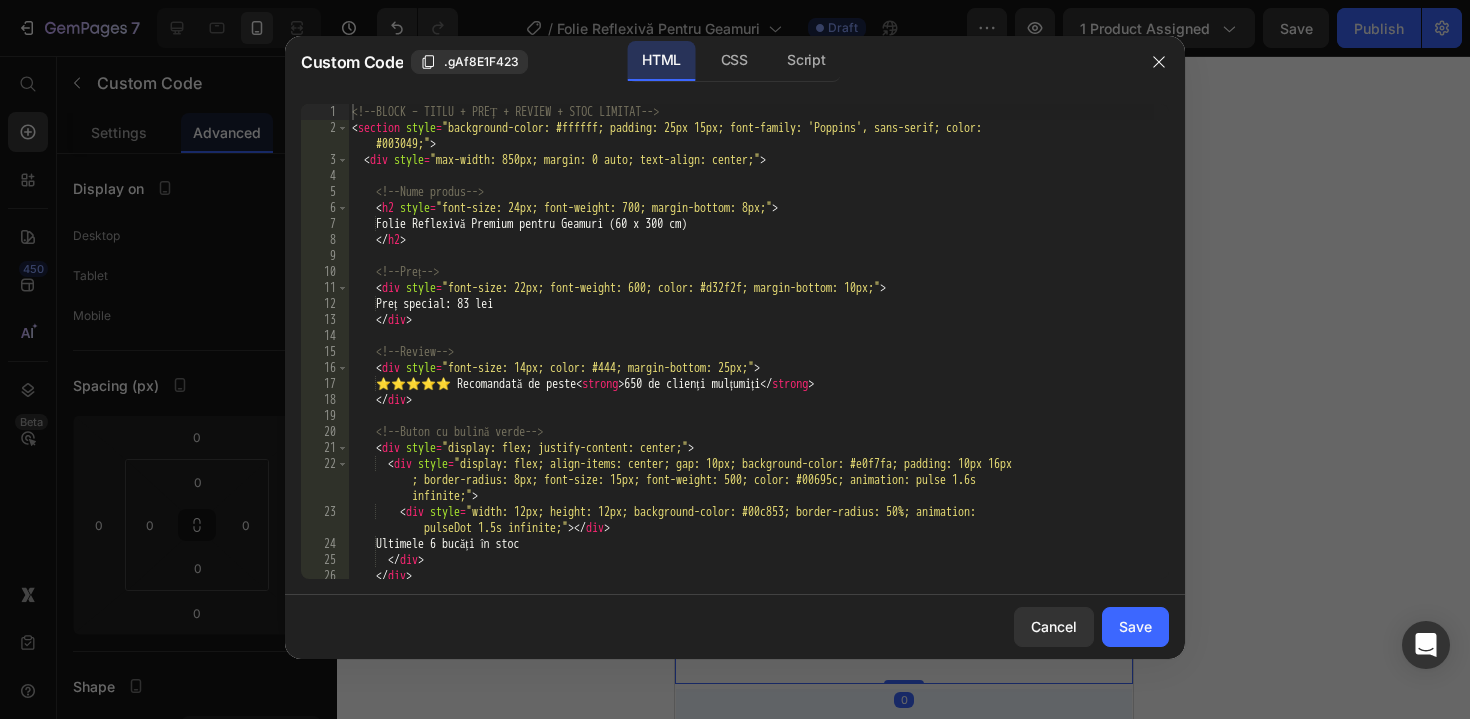 click on "Folie Reflexivă Premium pentru Geamuri (60 x 300 cm)
Preț special: 83 lei
⭐️⭐️⭐️⭐️⭐️ Recomandată de peste  650 de clienți mulțumiți" at bounding box center (751, 357) 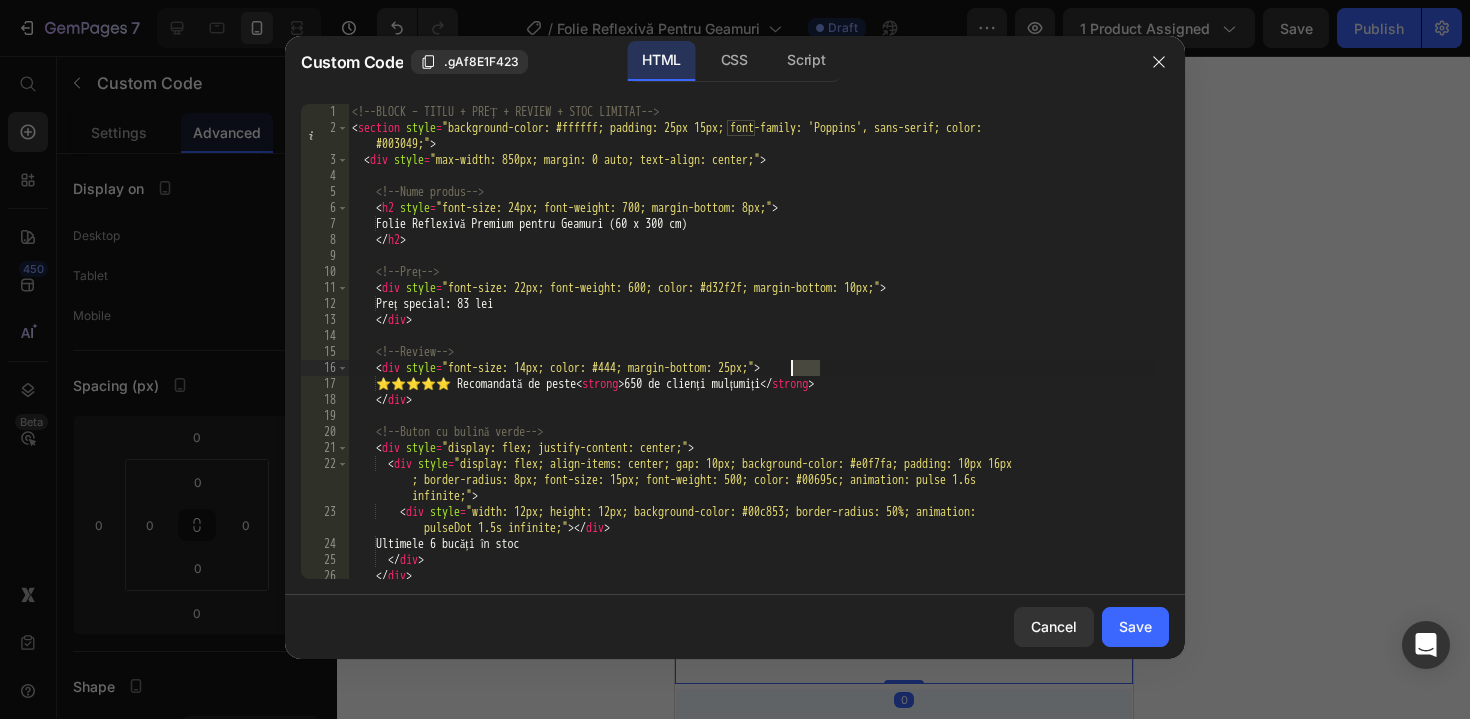 click on "Folie Reflexivă Premium pentru Geamuri (60 x 300 cm)
Preț special: 83 lei
⭐️⭐️⭐️⭐️⭐️ Recomandată de peste  650 de clienți mulțumiți" at bounding box center (751, 357) 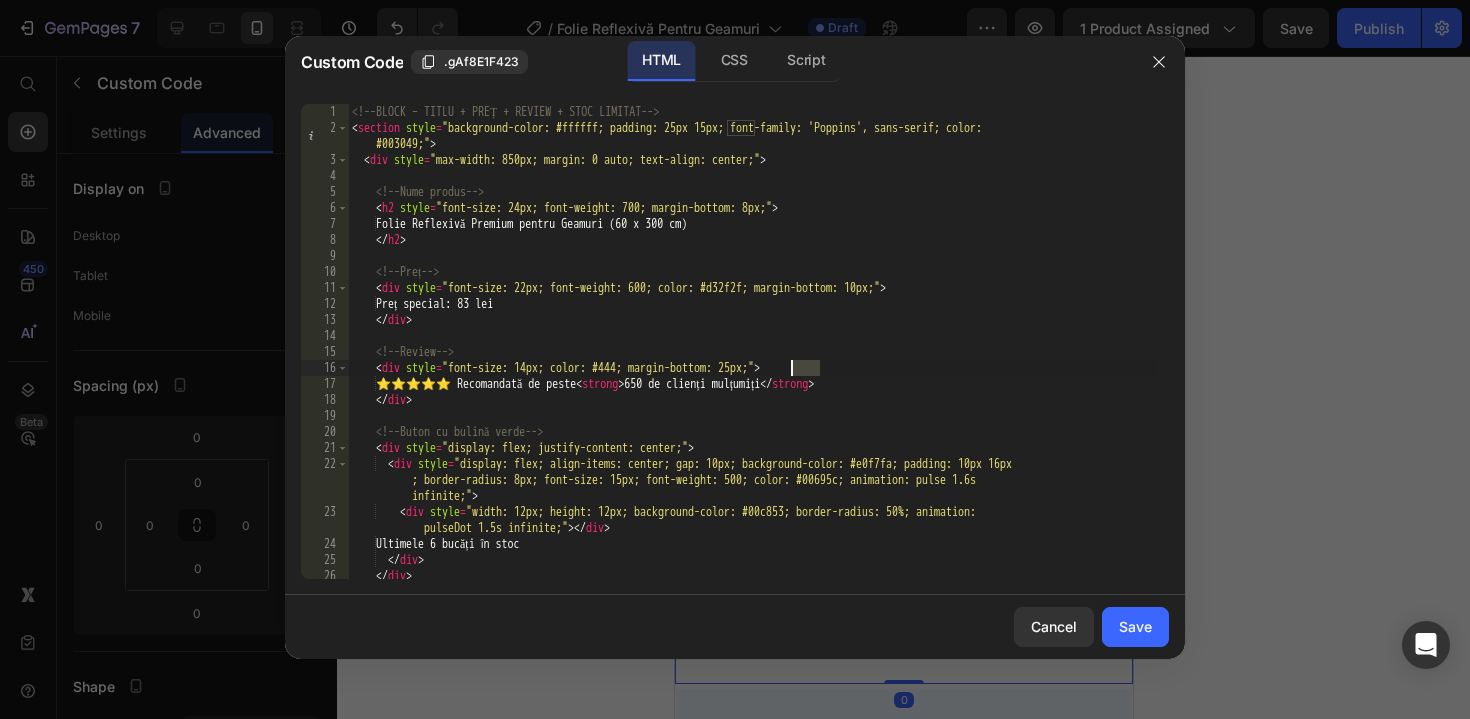 click on "Folie Reflexivă Premium pentru Geamuri (60 x 300 cm)
Preț special: 83 lei
⭐️⭐️⭐️⭐️⭐️ Recomandată de peste  650 de clienți mulțumiți" at bounding box center [751, 357] 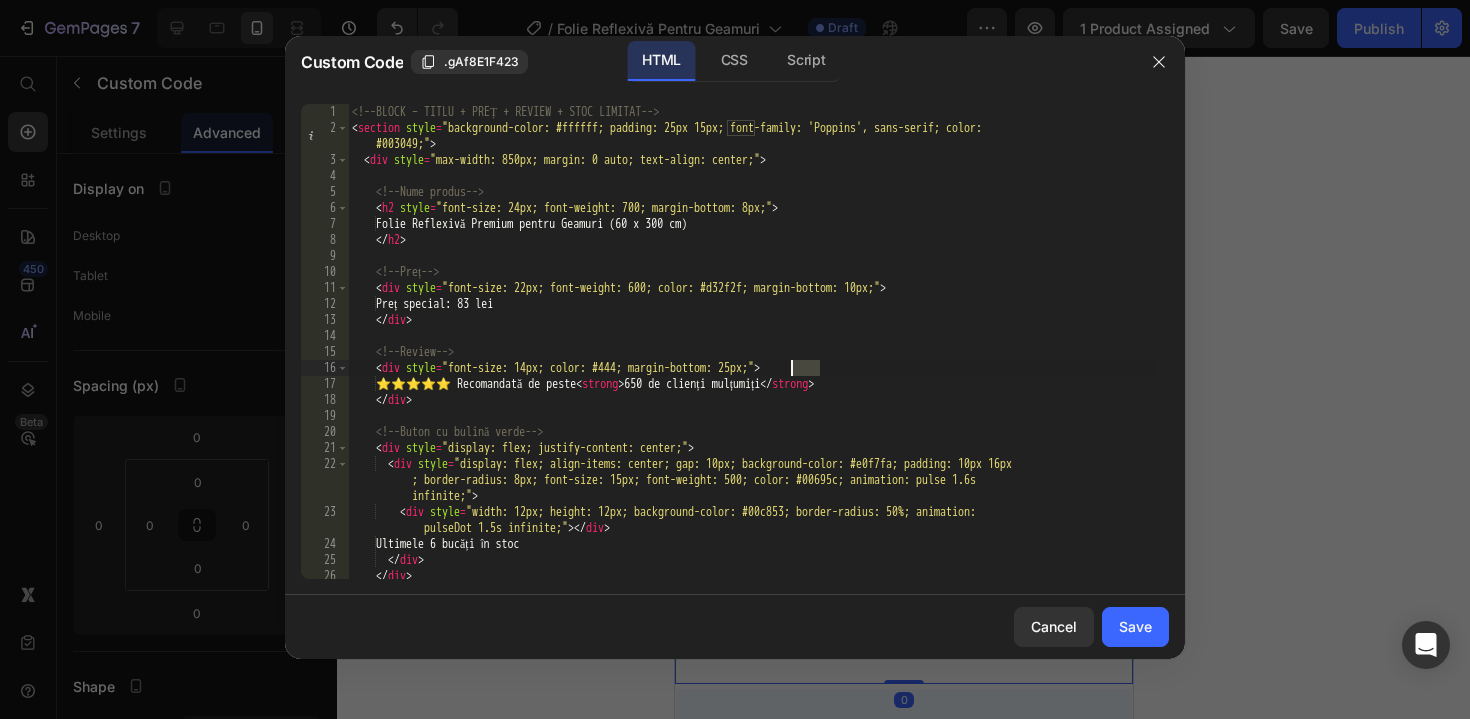 click on "Folie Reflexivă Premium pentru Geamuri (60 x 300 cm)
Preț special: 83 lei
⭐️⭐️⭐️⭐️⭐️ Recomandată de peste  650 de clienți mulțumiți" at bounding box center (751, 357) 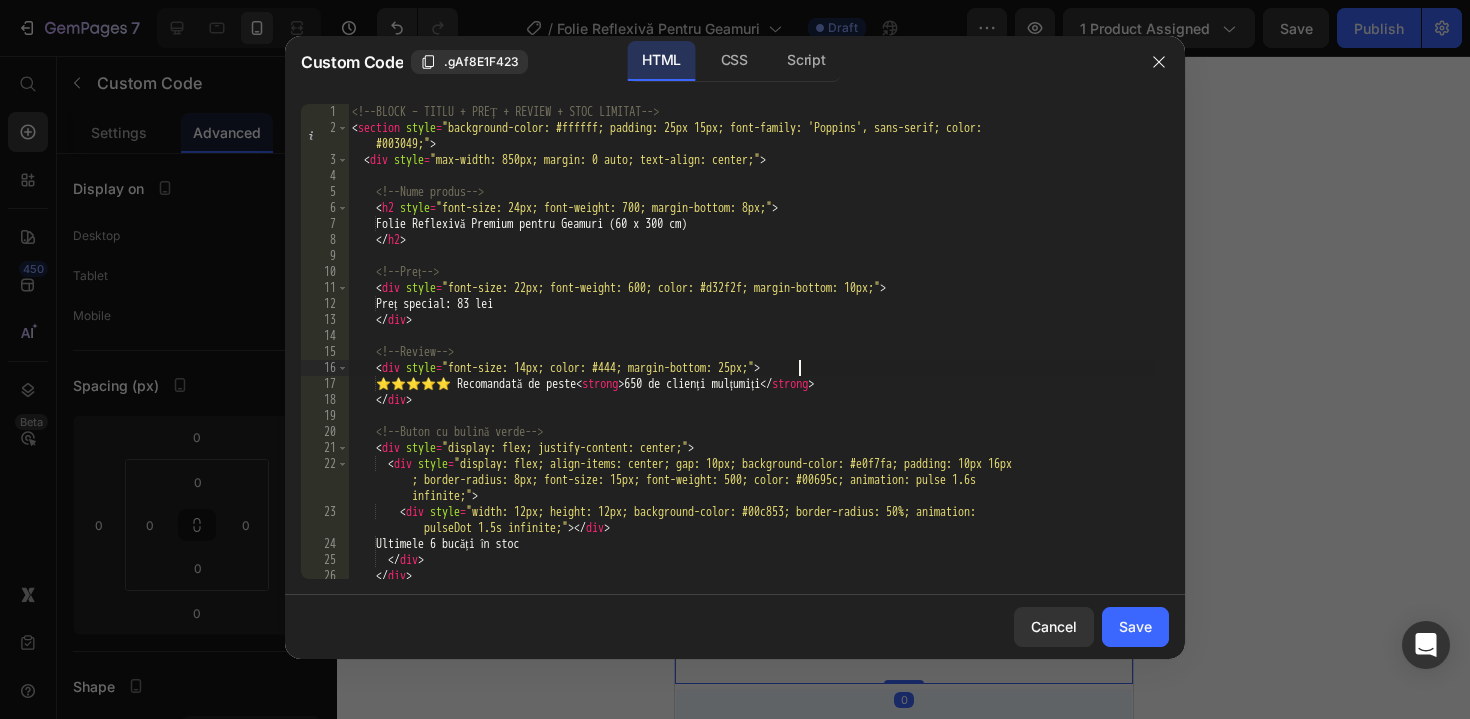 click on "Folie Reflexivă Premium pentru Geamuri (60 x 300 cm)
Preț special: 83 lei
⭐️⭐️⭐️⭐️⭐️ Recomandată de peste  650 de clienți mulțumiți" at bounding box center [751, 357] 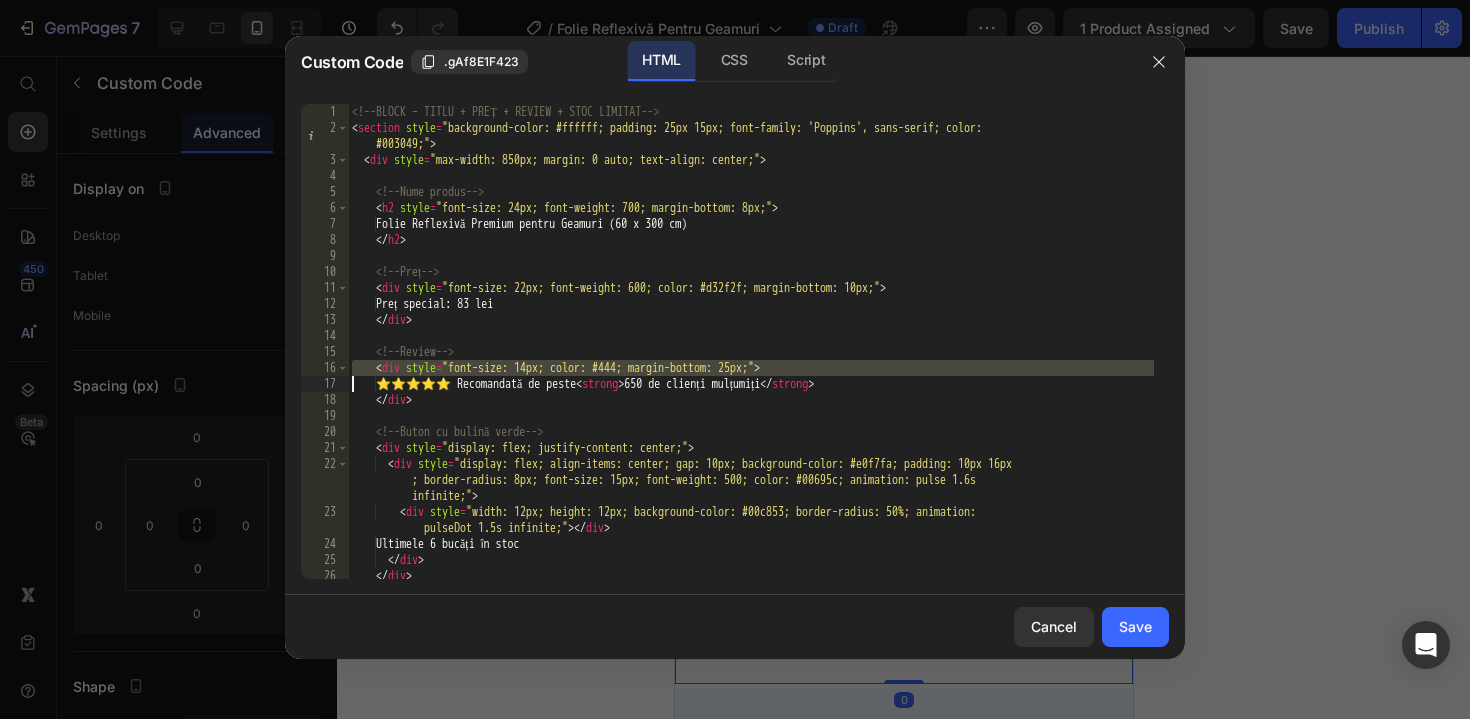 click on "Folie Reflexivă Premium pentru Geamuri (60 x 300 cm)
Preț special: 83 lei
⭐️⭐️⭐️⭐️⭐️ Recomandată de peste  650 de clienți mulțumiți" at bounding box center (751, 357) 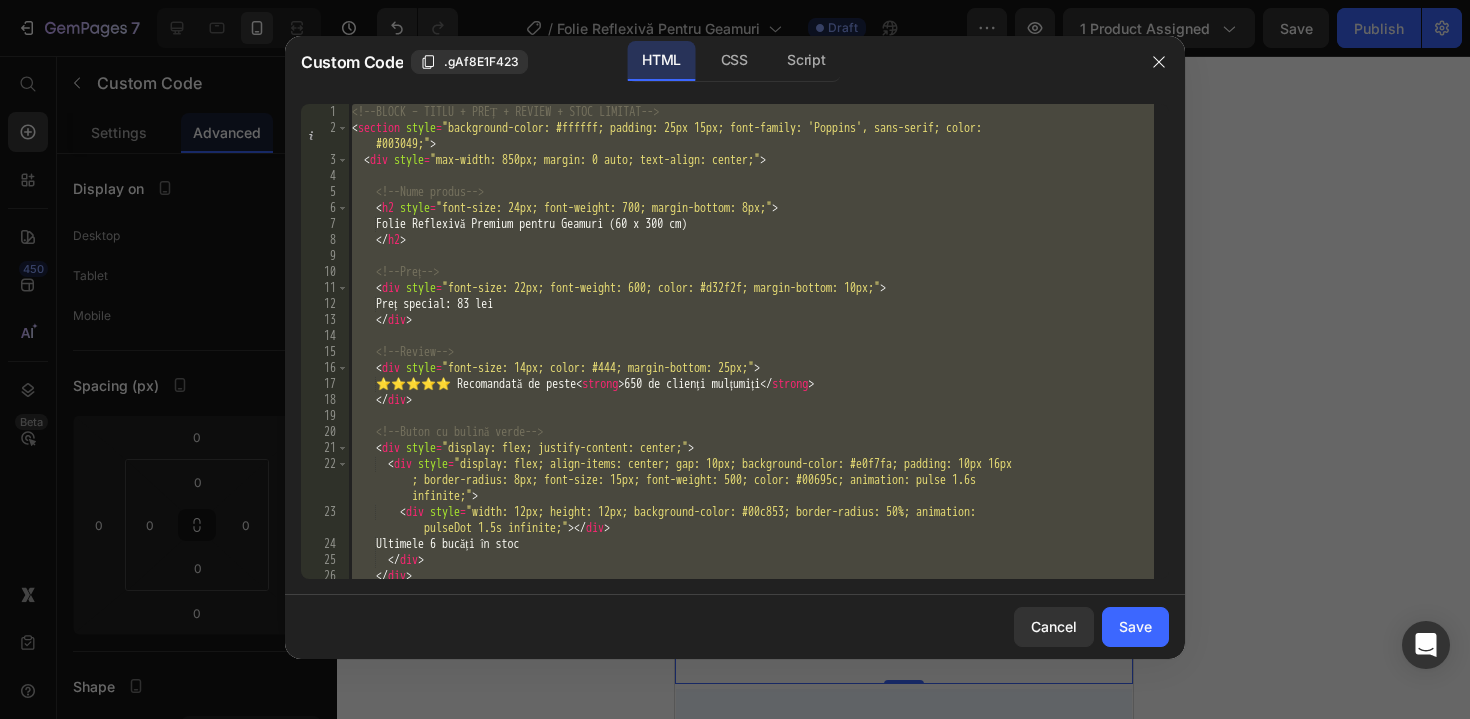 paste 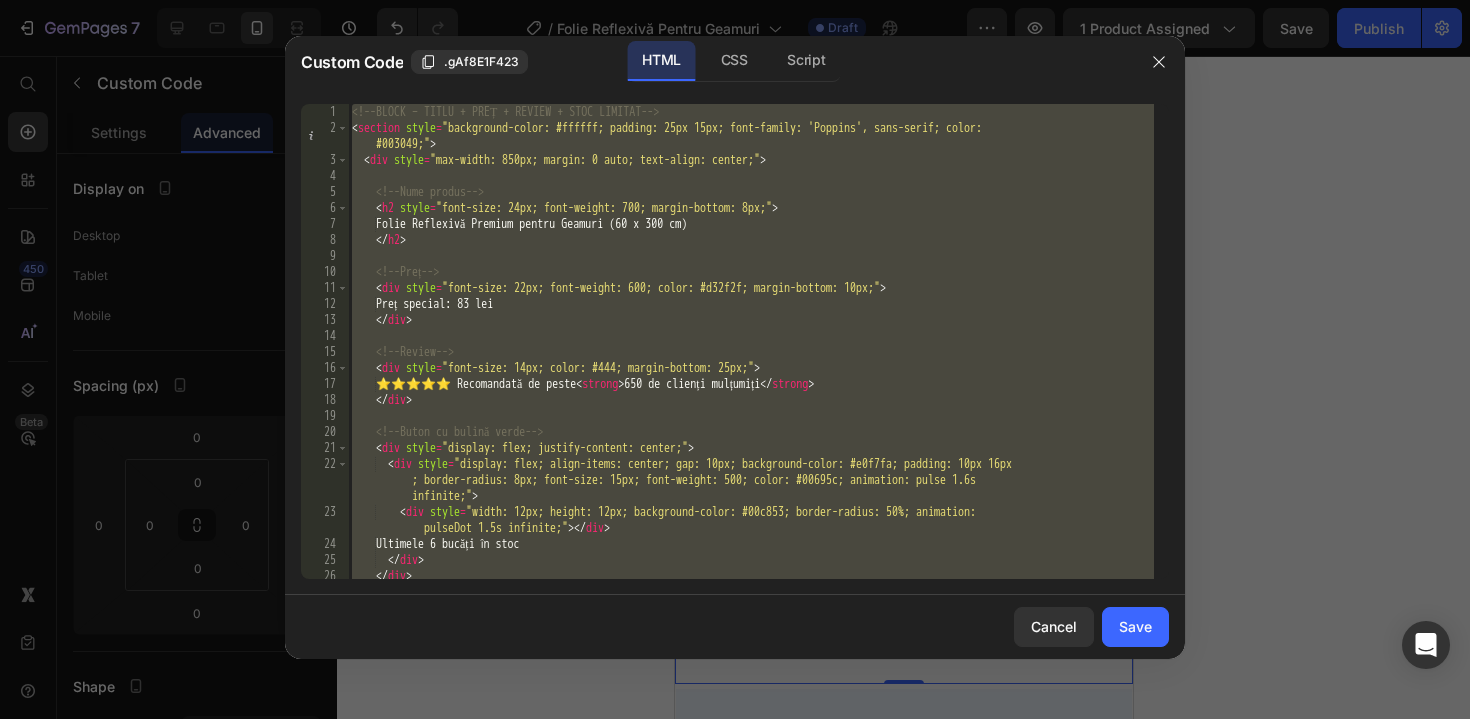 type 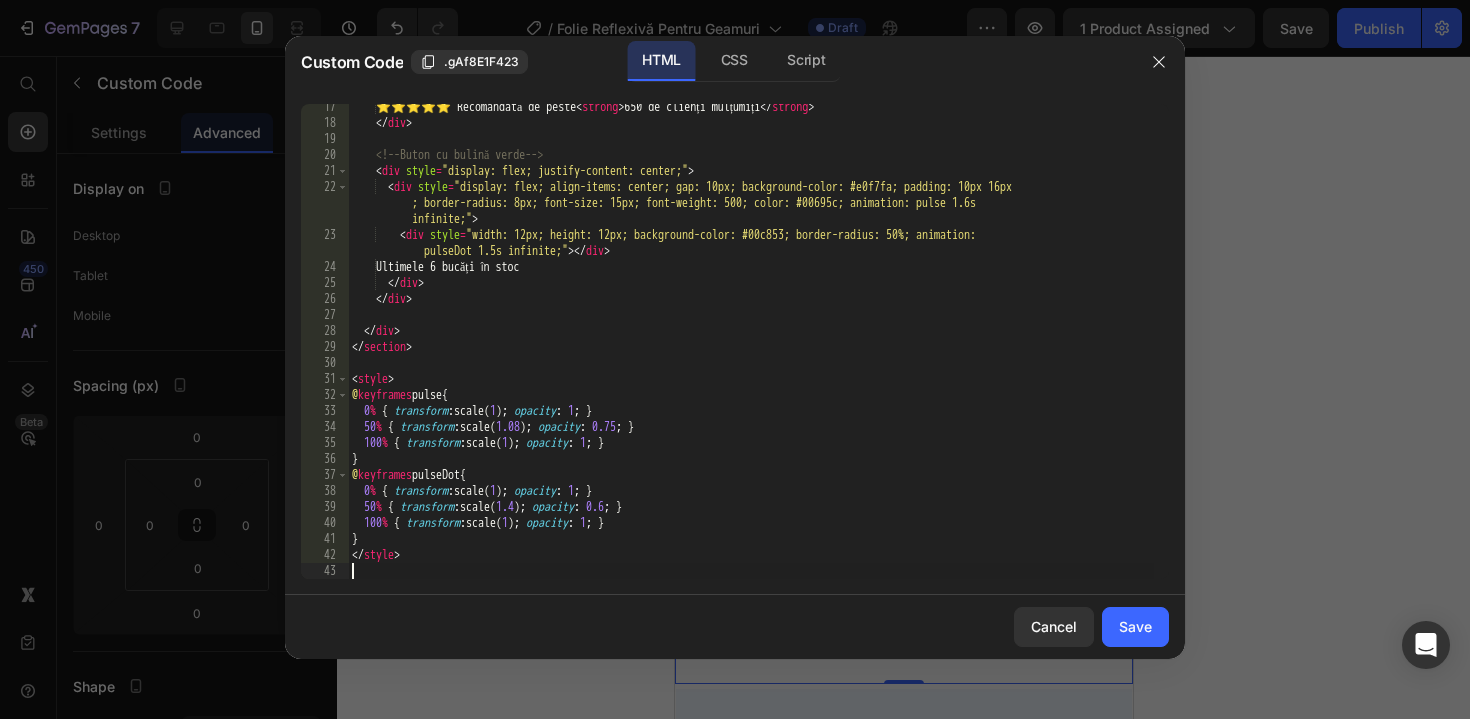 scroll, scrollTop: 293, scrollLeft: 0, axis: vertical 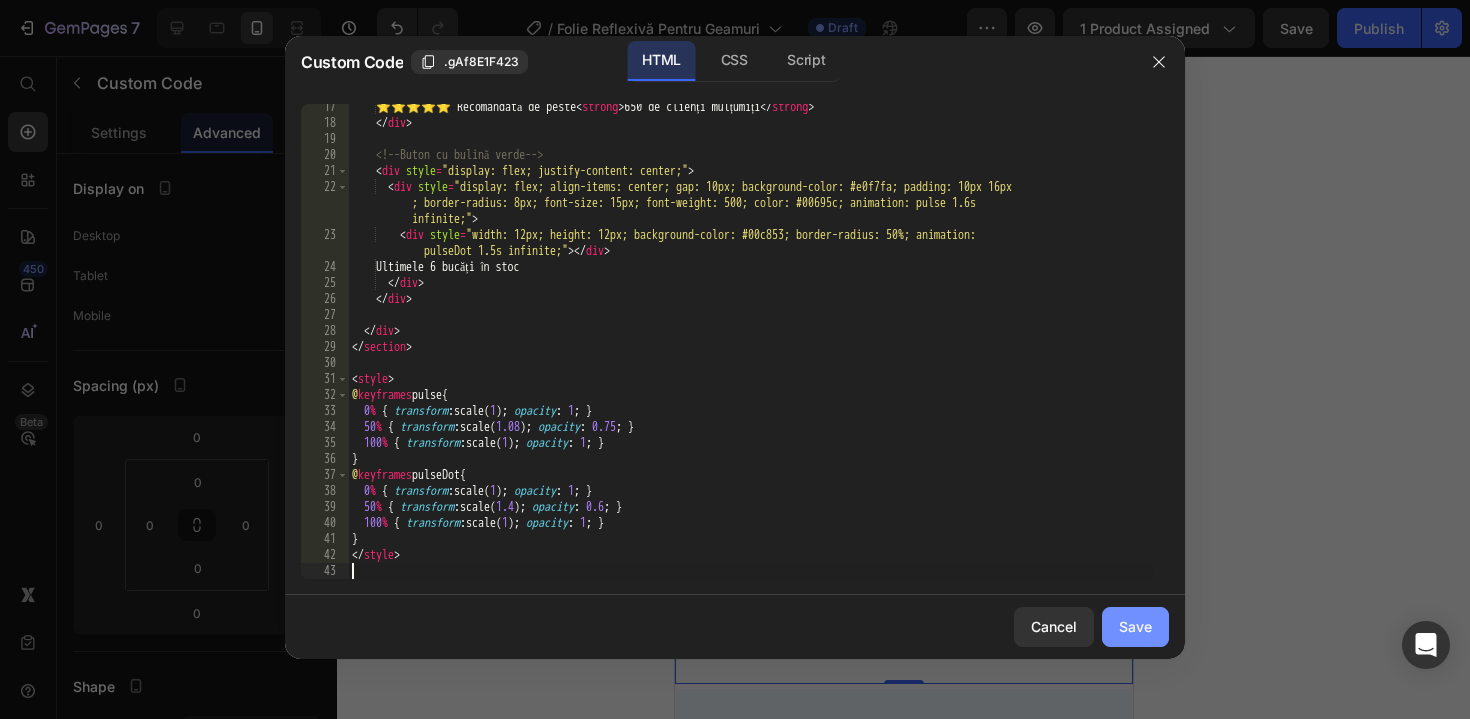 click on "Save" at bounding box center (1135, 626) 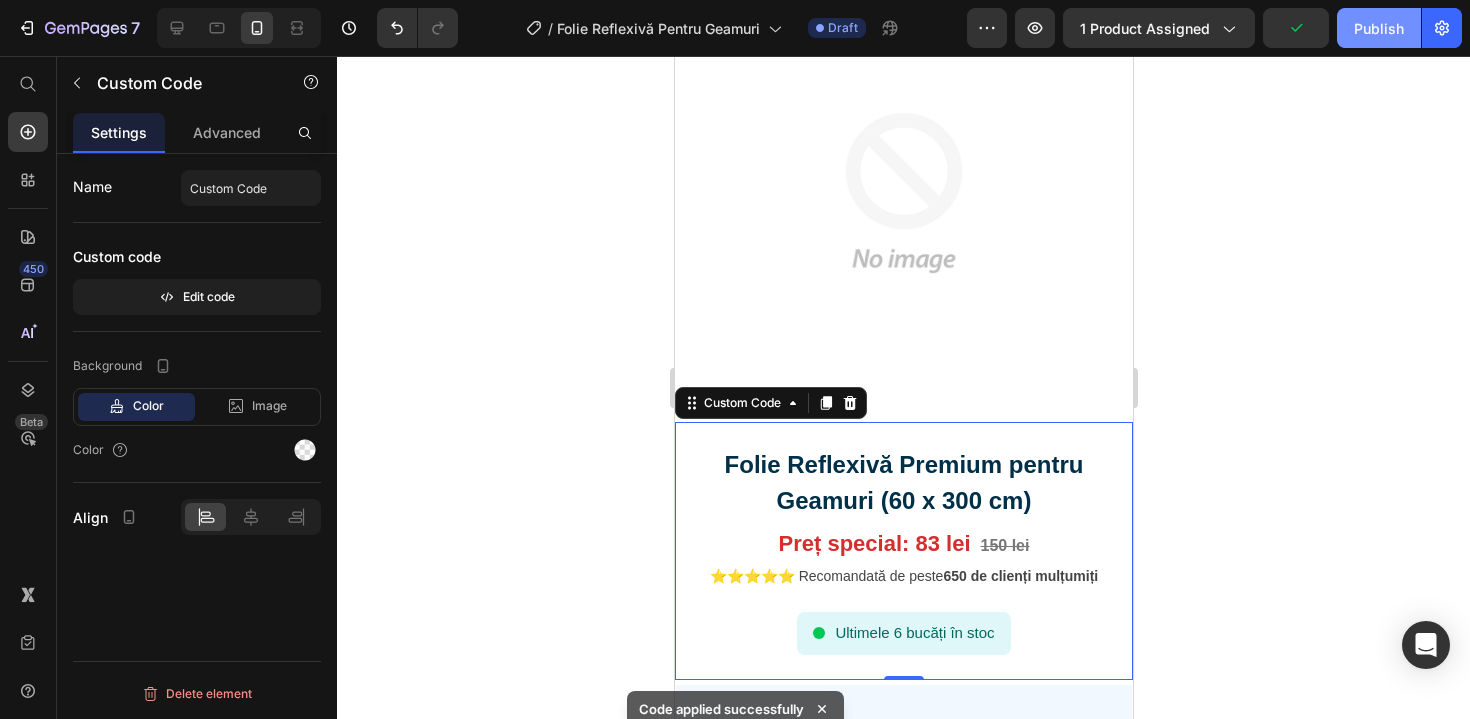 click on "Publish" 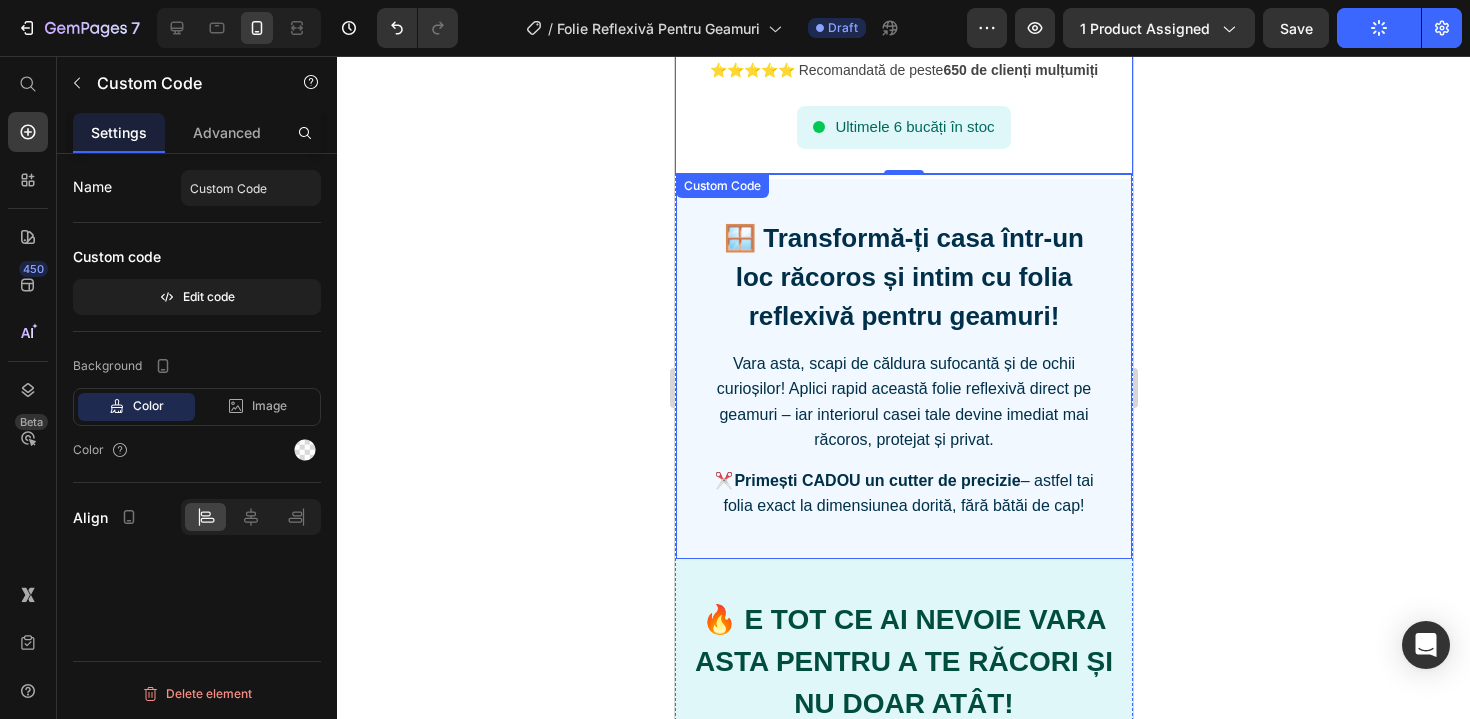 scroll, scrollTop: 617, scrollLeft: 0, axis: vertical 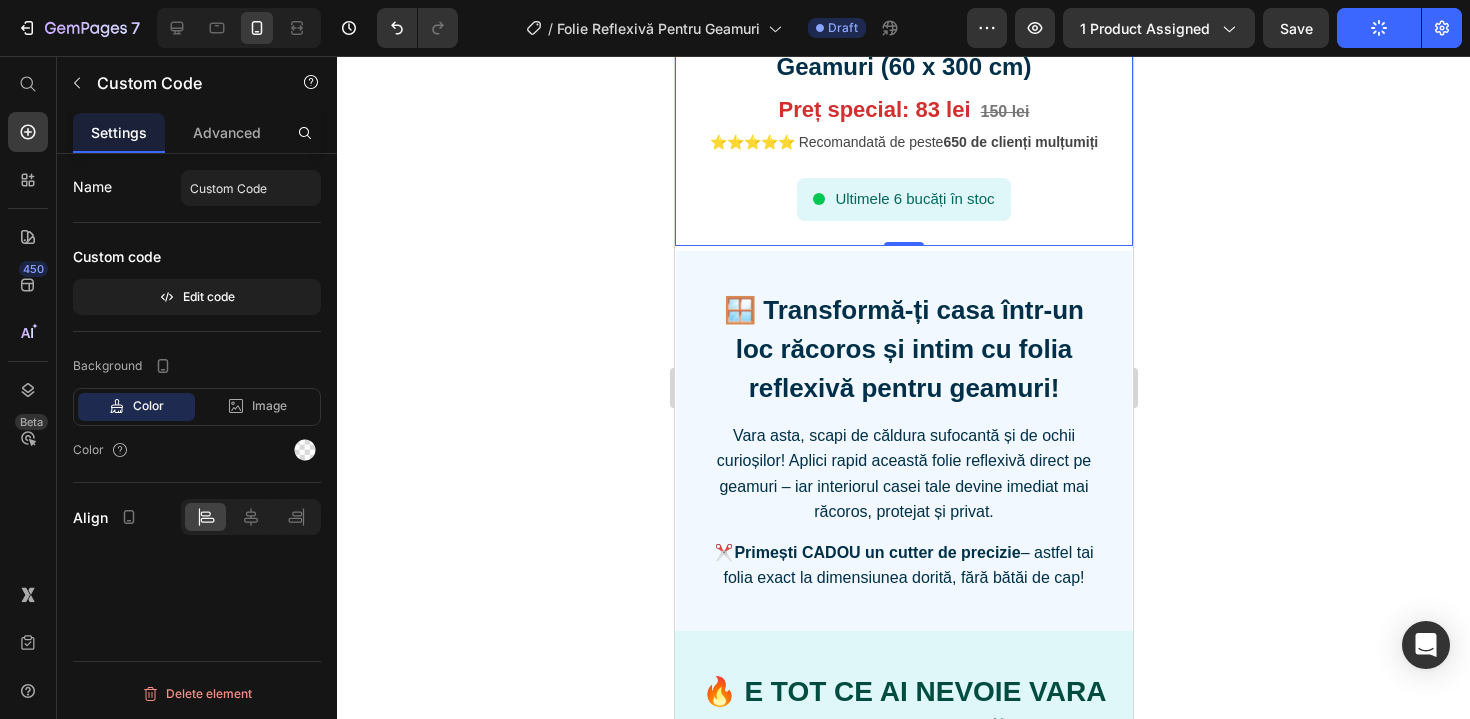 click on "Vara asta, scapi de căldura sufocantă și de ochii curioșilor! Aplici rapid această folie reflexivă direct pe geamuri – iar interiorul casei tale devine imediat mai răcoros, protejat și privat." at bounding box center [903, 474] 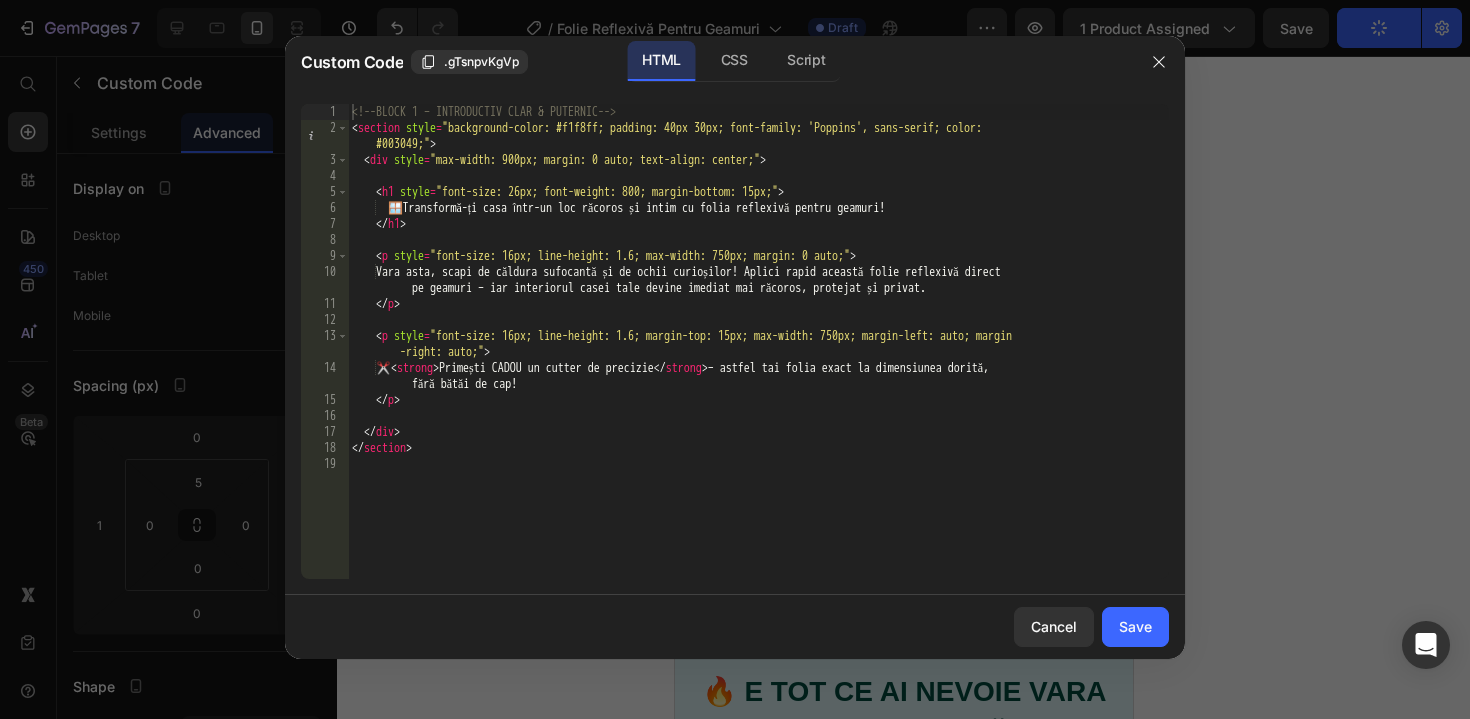click on "🪟  Transformă-ți casa într-un loc răcoros și intim cu folia reflexivă pentru geamuri!      Vara asta, scapi de căldura sufocantă și de ochii curioșilor! Aplici rapid această folie reflexivă direct             pe geamuri – iar interiorul casei tale devine imediat mai răcoros, protejat și privat.      ✂️  Primești CADOU un cutter de precizie" at bounding box center (758, 357) 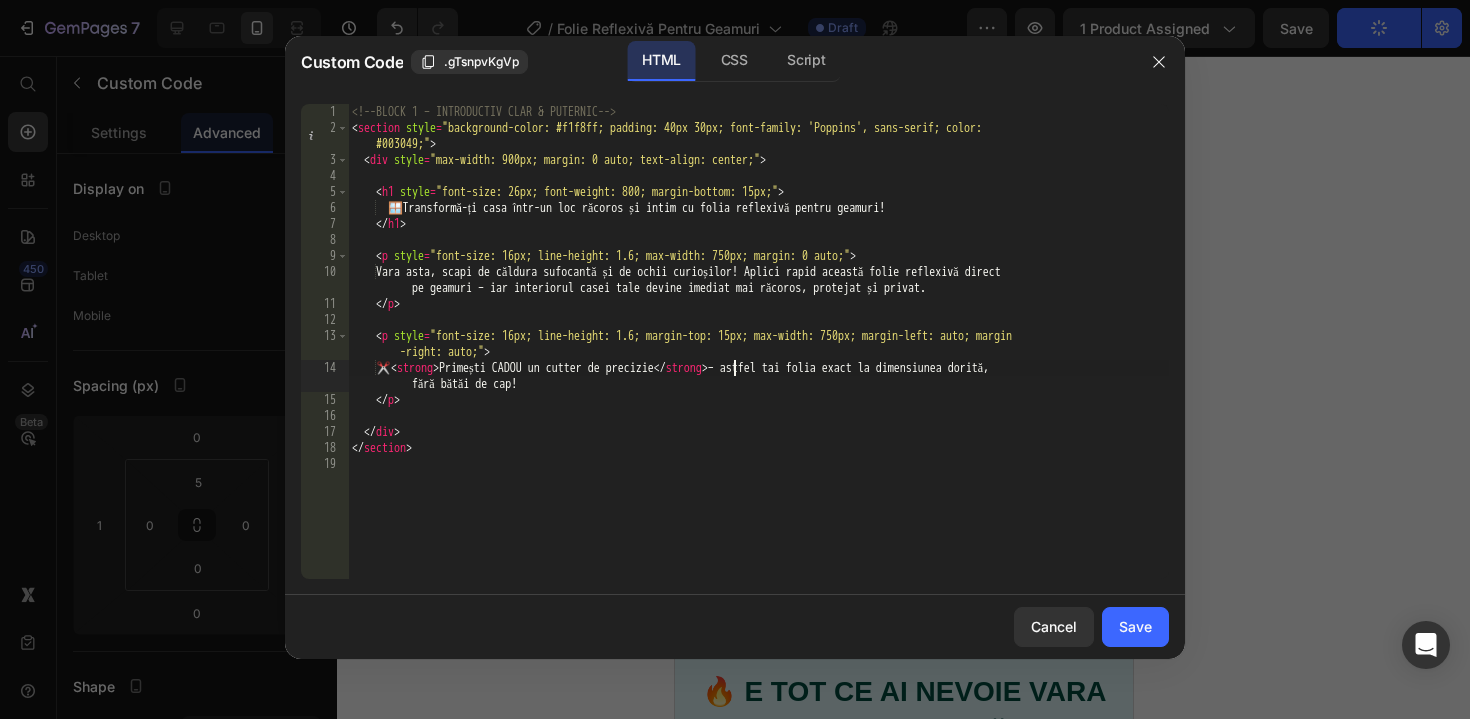 click on "🪟  Transformă-ți casa într-un loc răcoros și intim cu folia reflexivă pentru geamuri!      Vara asta, scapi de căldura sufocantă și de ochii curioșilor! Aplici rapid această folie reflexivă direct             pe geamuri – iar interiorul casei tale devine imediat mai răcoros, protejat și privat.      ✂️  Primești CADOU un cutter de precizie" at bounding box center (758, 357) 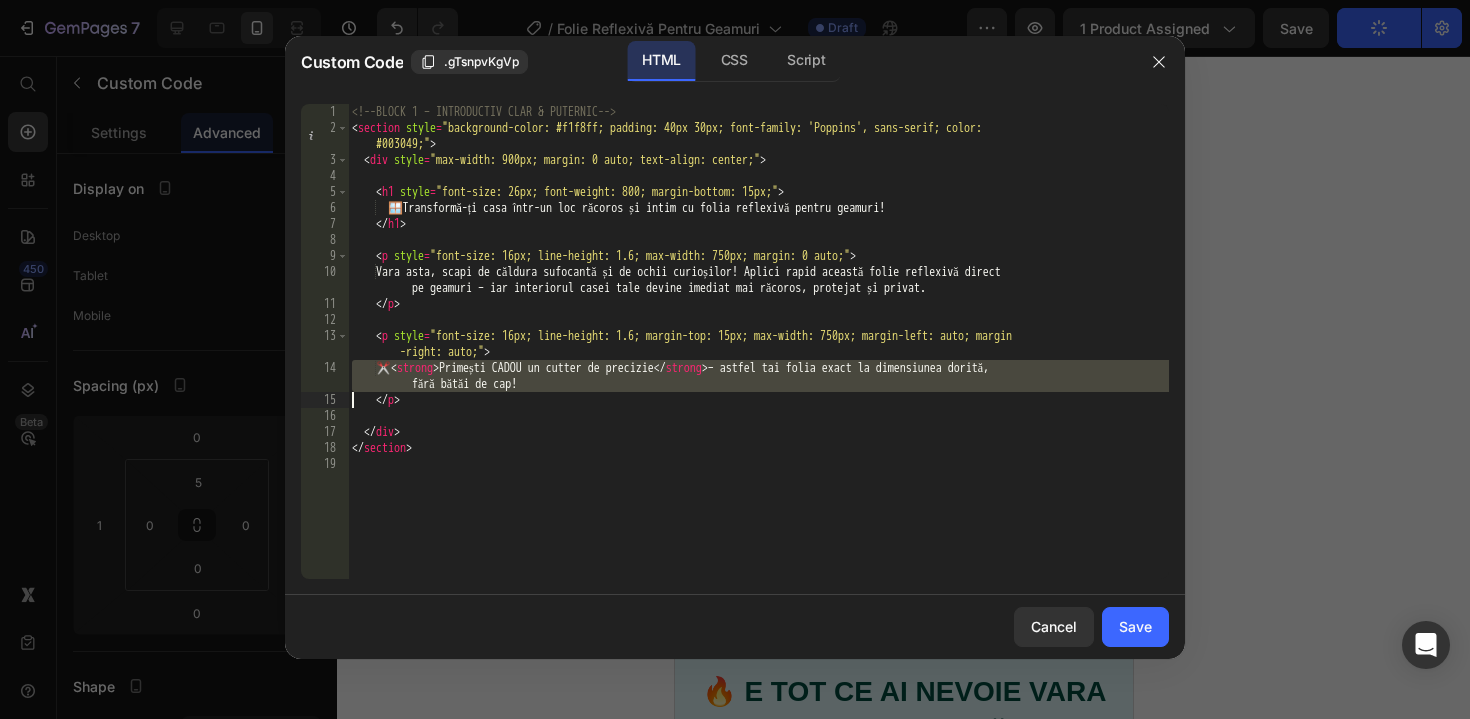 click on "🪟  Transformă-ți casa într-un loc răcoros și intim cu folia reflexivă pentru geamuri!      Vara asta, scapi de căldura sufocantă și de ochii curioșilor! Aplici rapid această folie reflexivă direct             pe geamuri – iar interiorul casei tale devine imediat mai răcoros, protejat și privat.      ✂️  Primești CADOU un cutter de precizie" at bounding box center [758, 357] 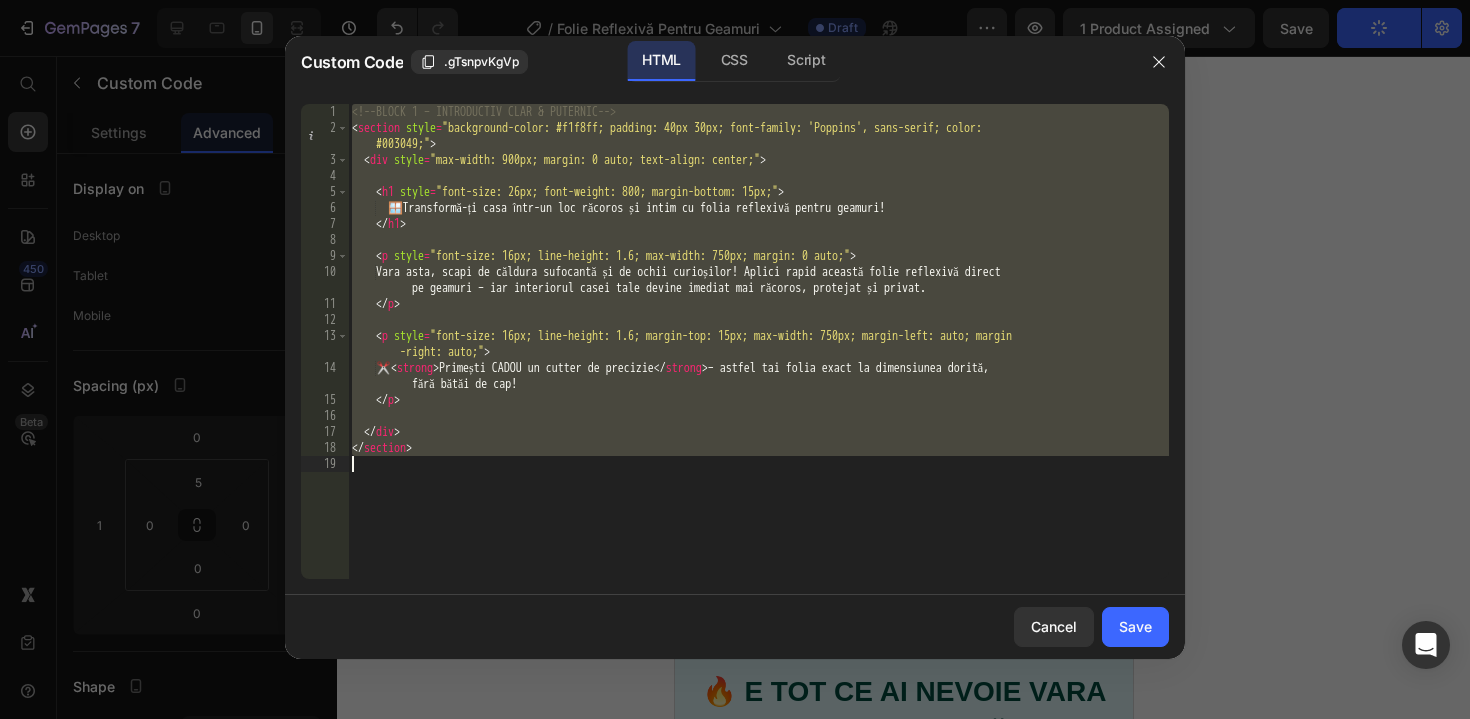 paste 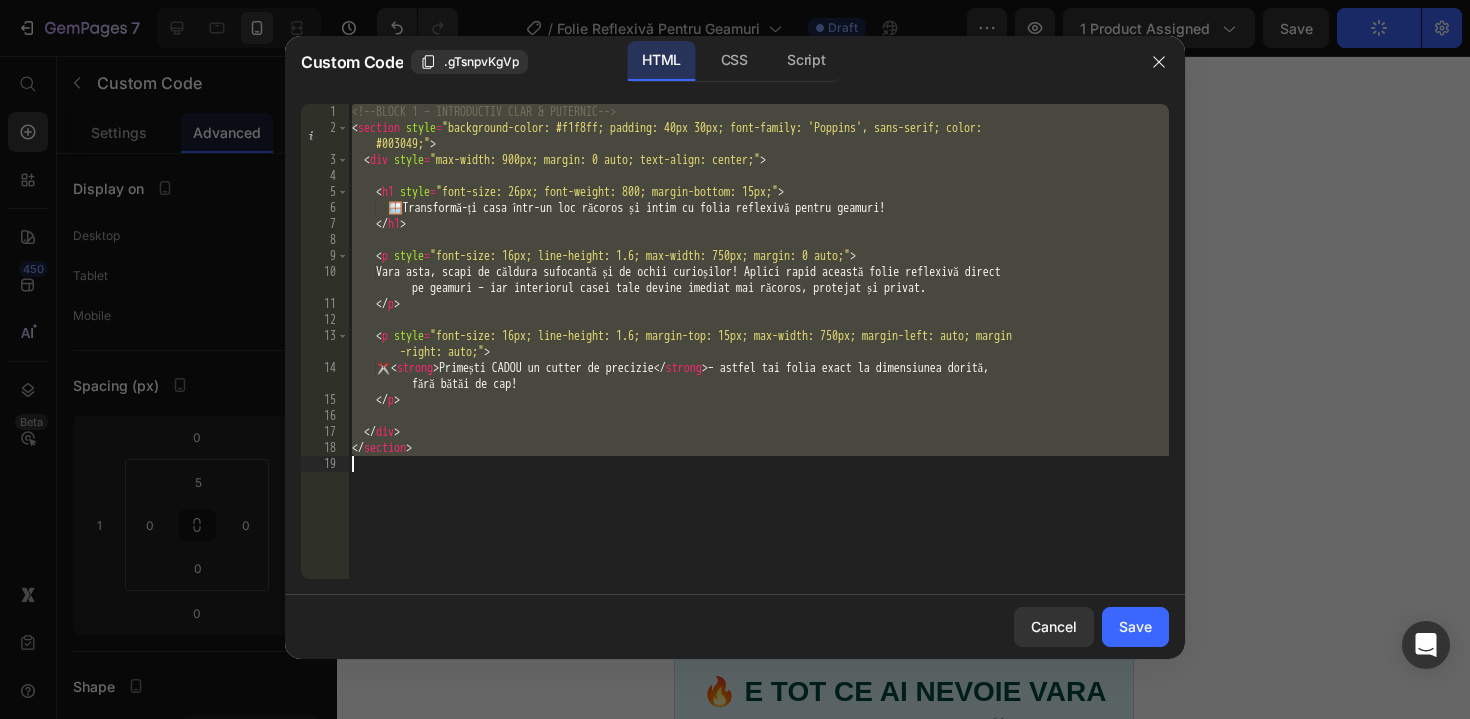 type 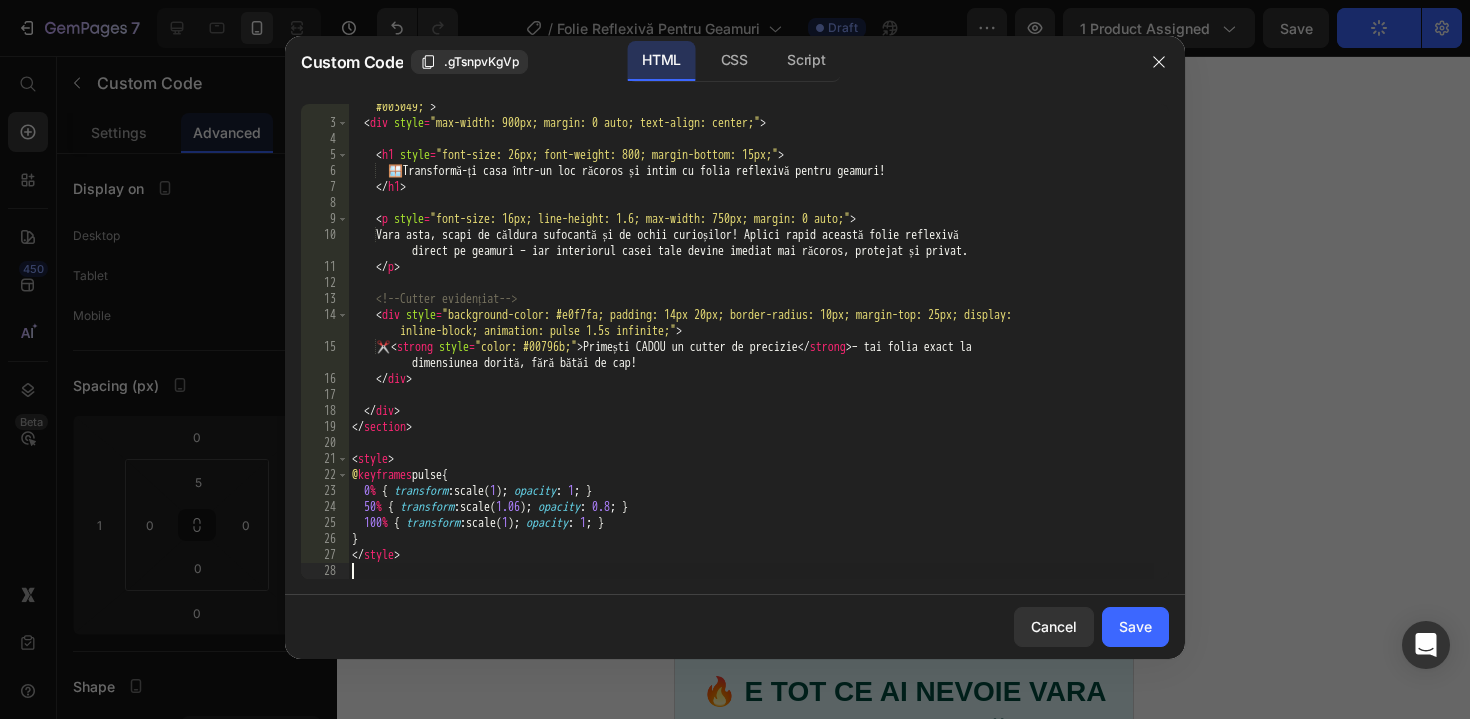 scroll, scrollTop: 37, scrollLeft: 0, axis: vertical 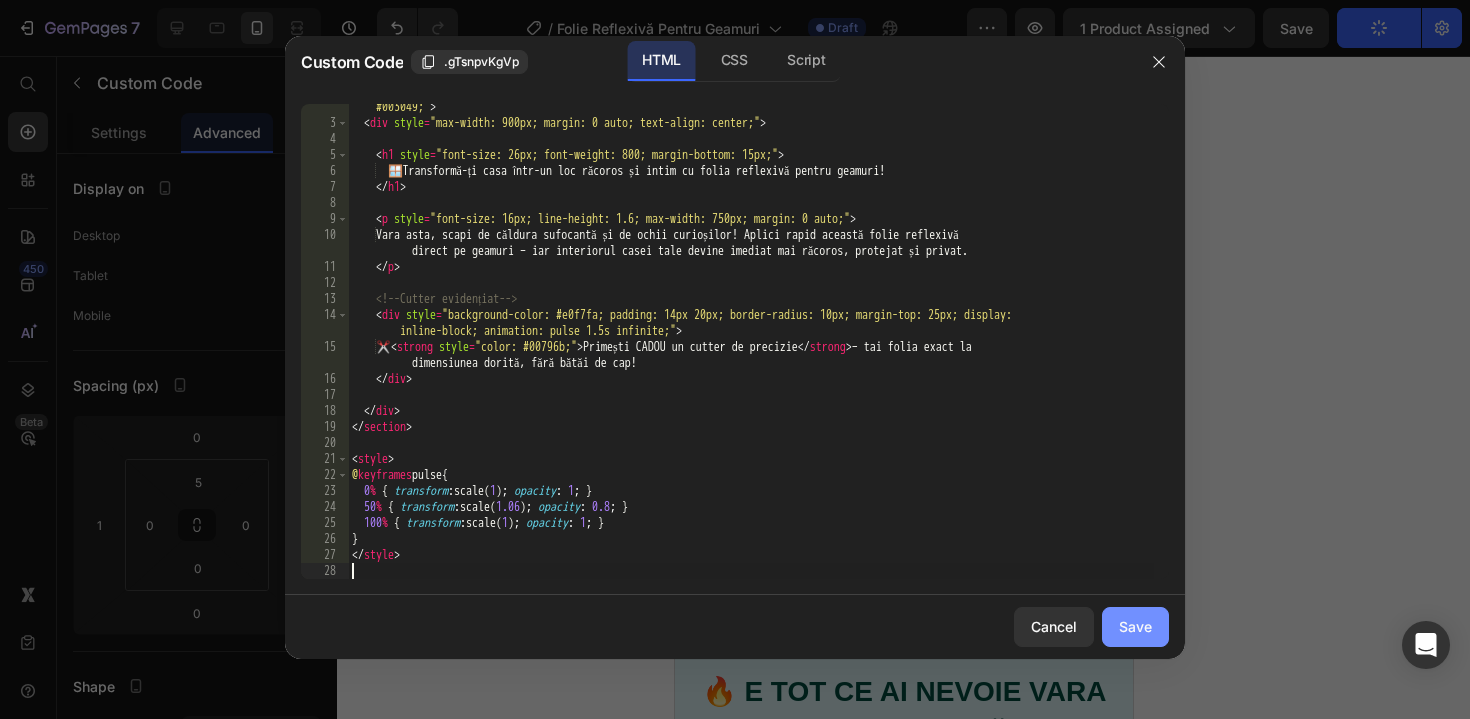 click on "Save" at bounding box center (1135, 626) 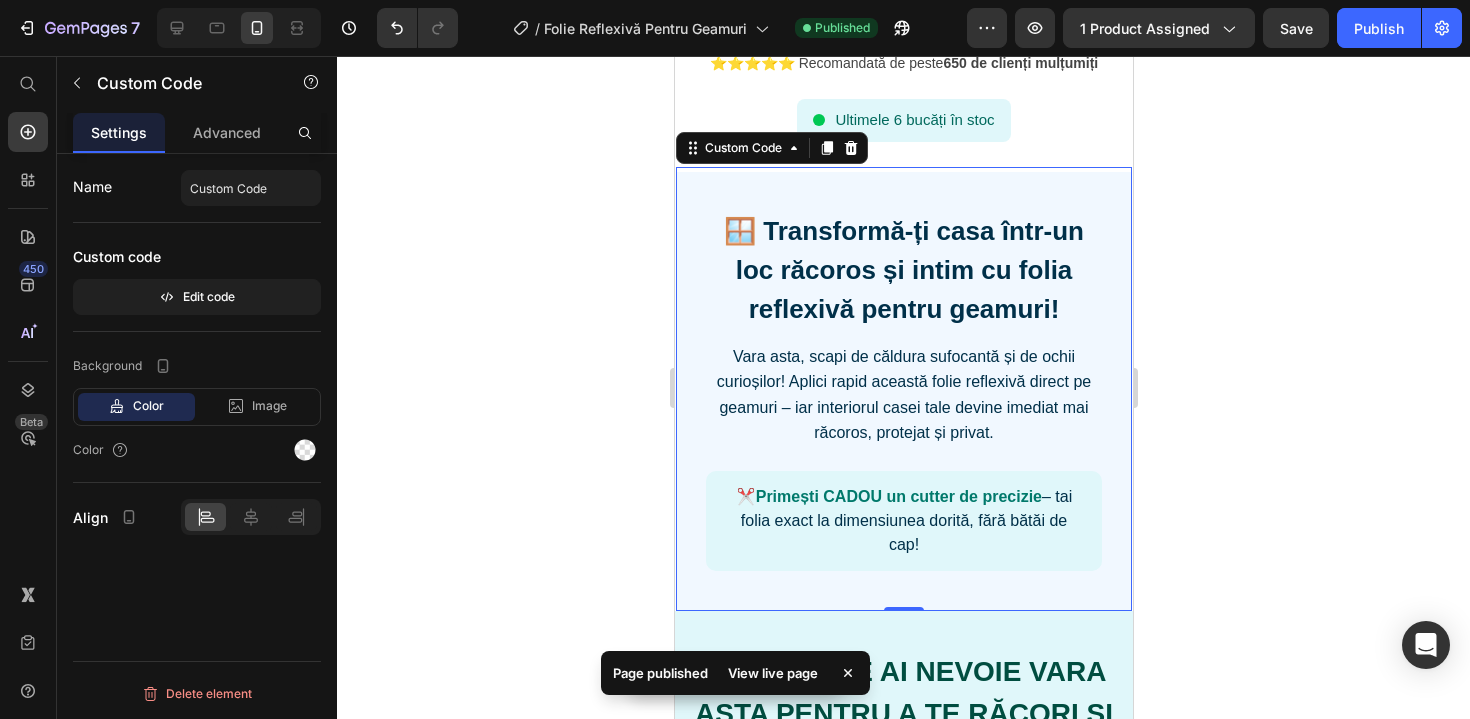 scroll, scrollTop: 718, scrollLeft: 0, axis: vertical 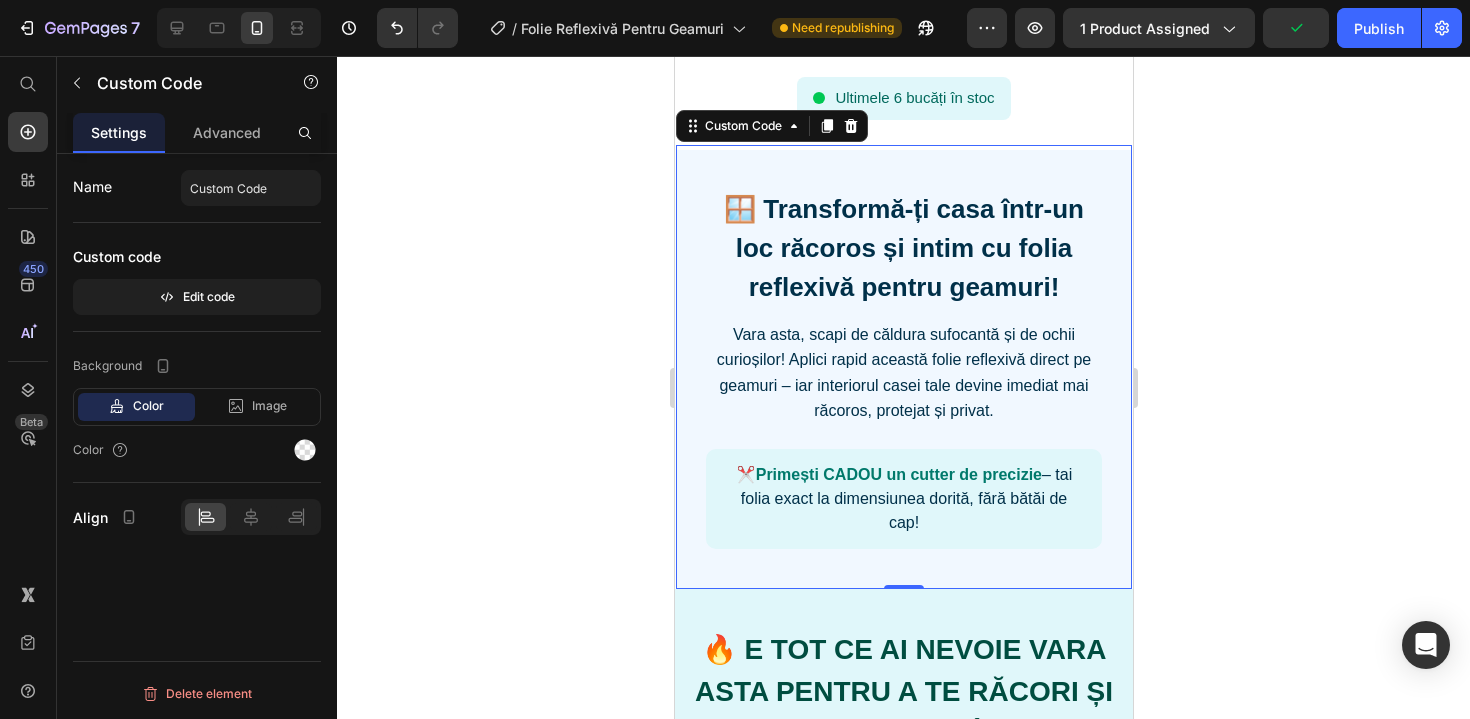click on "Vara asta, scapi de căldura sufocantă și de ochii curioșilor! Aplici rapid această folie reflexivă direct pe geamuri – iar interiorul casei tale devine imediat mai răcoros, protejat și privat." at bounding box center (903, 373) 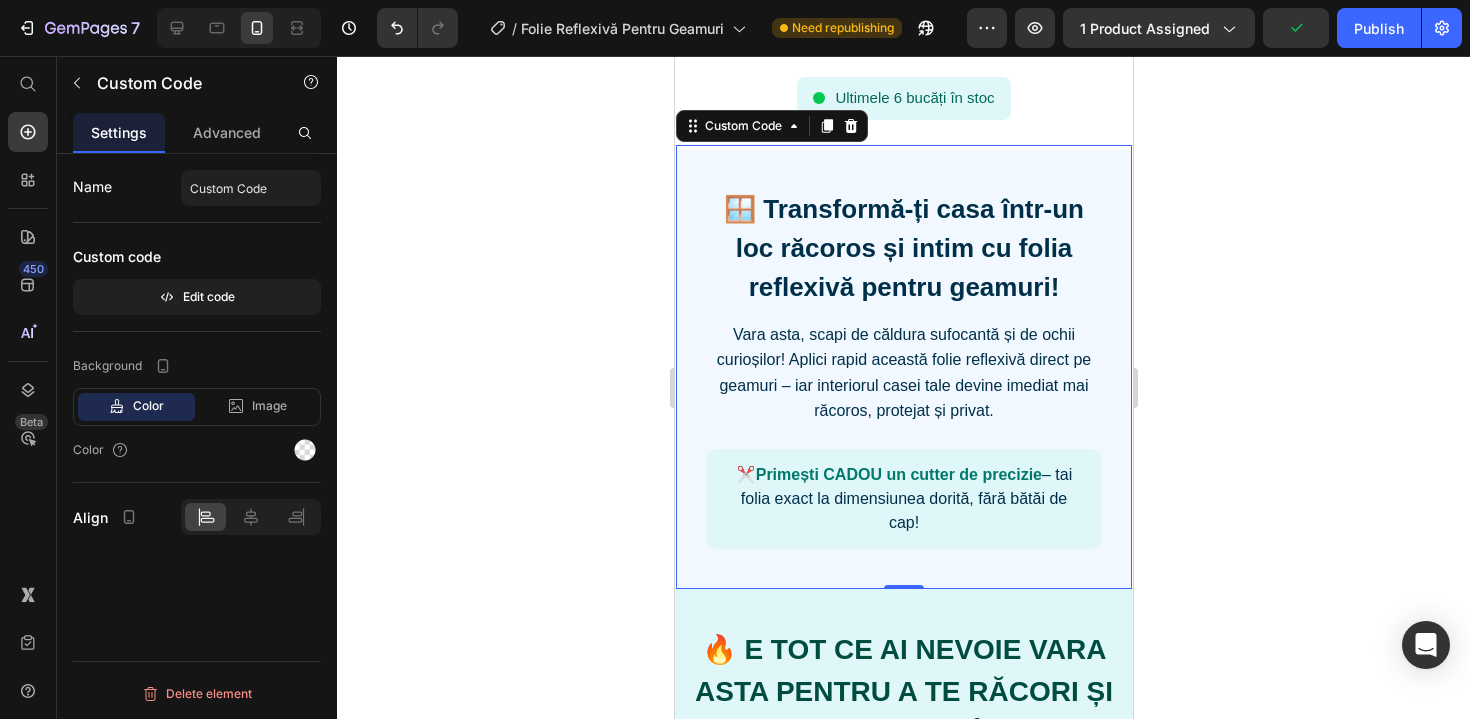 click on "Vara asta, scapi de căldura sufocantă și de ochii curioșilor! Aplici rapid această folie reflexivă direct pe geamuri – iar interiorul casei tale devine imediat mai răcoros, protejat și privat." at bounding box center [903, 373] 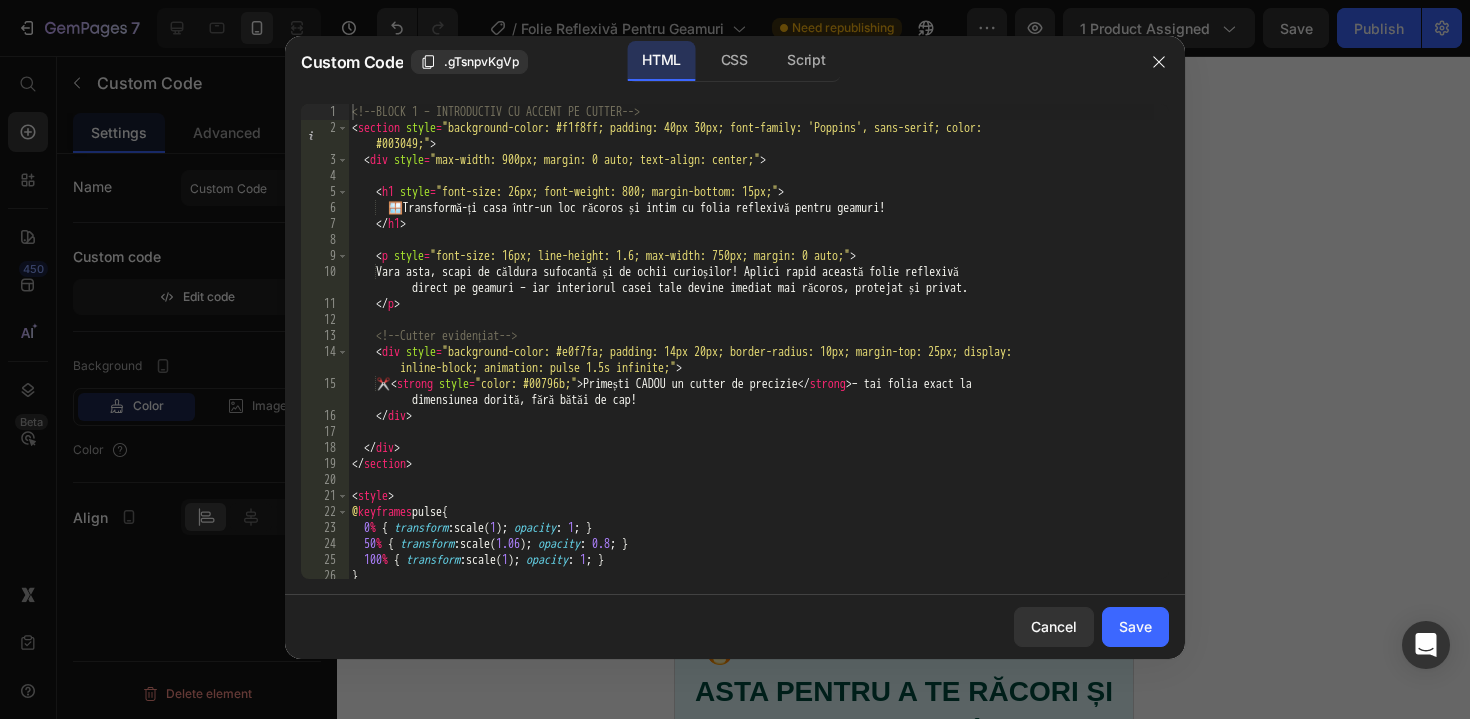 click on "<!--  BLOCK 1 – INTRODUCTIV CU ACCENT PE CUTTER  --> < section   style = "background-color: #f1f8ff; padding: 40px 30px; font-family: 'Poppins', sans-serif; color:       #003049;" >    < div   style = "max-width: 900px; margin: 0 auto; text-align: center;" >      < h1   style = "font-size: 26px; font-weight: 800; margin-bottom: 15px;" >         🪟  Transformă-ți casa într-un loc răcoros și intim cu folia reflexivă pentru geamuri!      </ h1 >      < p   style = "font-size: 16px; line-height: 1.6; max-width: 750px; margin: 0 auto;" >        Vara asta, scapi de căldura sufocantă și de ochii curioșilor! Aplici rapid această folie reflexivă             direct pe geamuri – iar interiorul casei tale devine imediat mai răcoros, protejat și privat.      </ p >      <!--  Cutter evidențiat  -->      < div   style = "background-color: #e0f7fa; padding: 14px 20px; border-radius: 10px; margin-top: 25px; display:           inline-block; animation: pulse 1.5s infinite;" >      <" at bounding box center [751, 357] 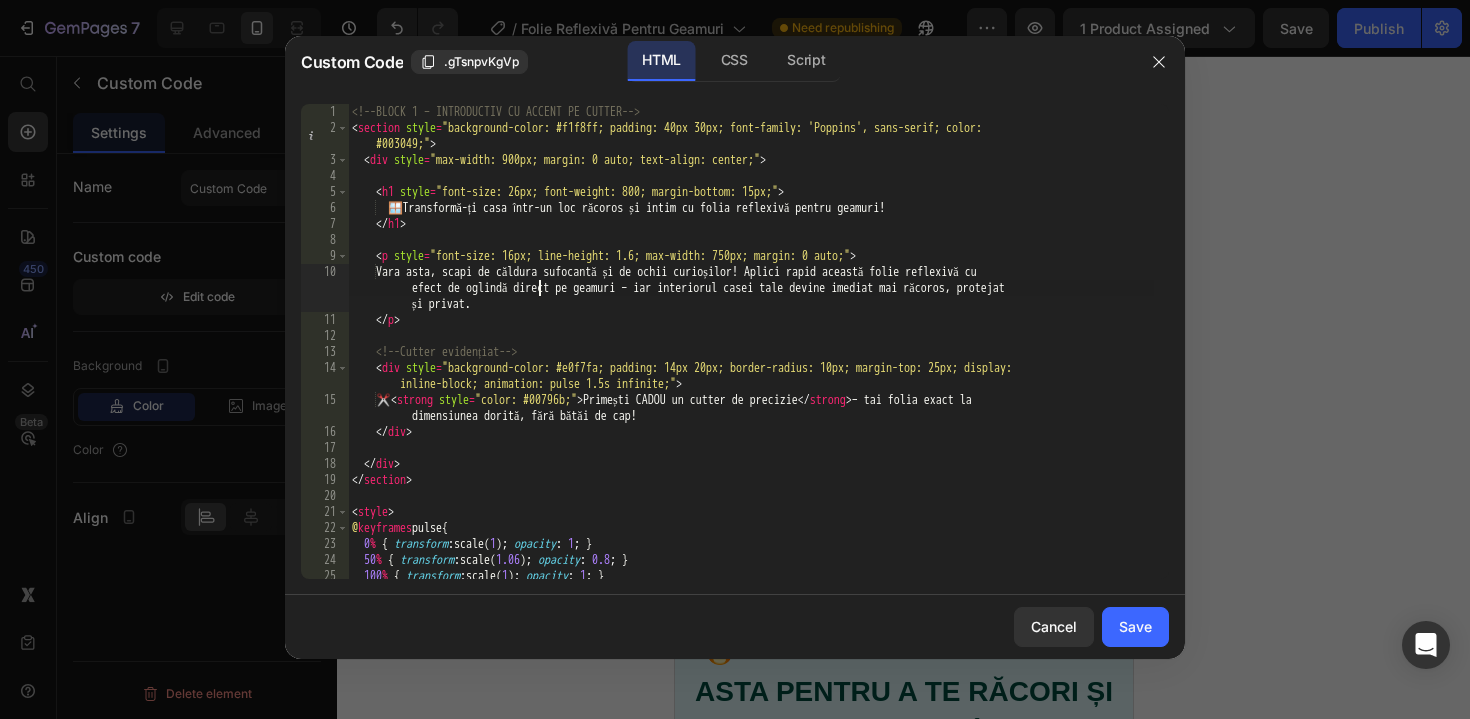 scroll, scrollTop: 0, scrollLeft: 74, axis: horizontal 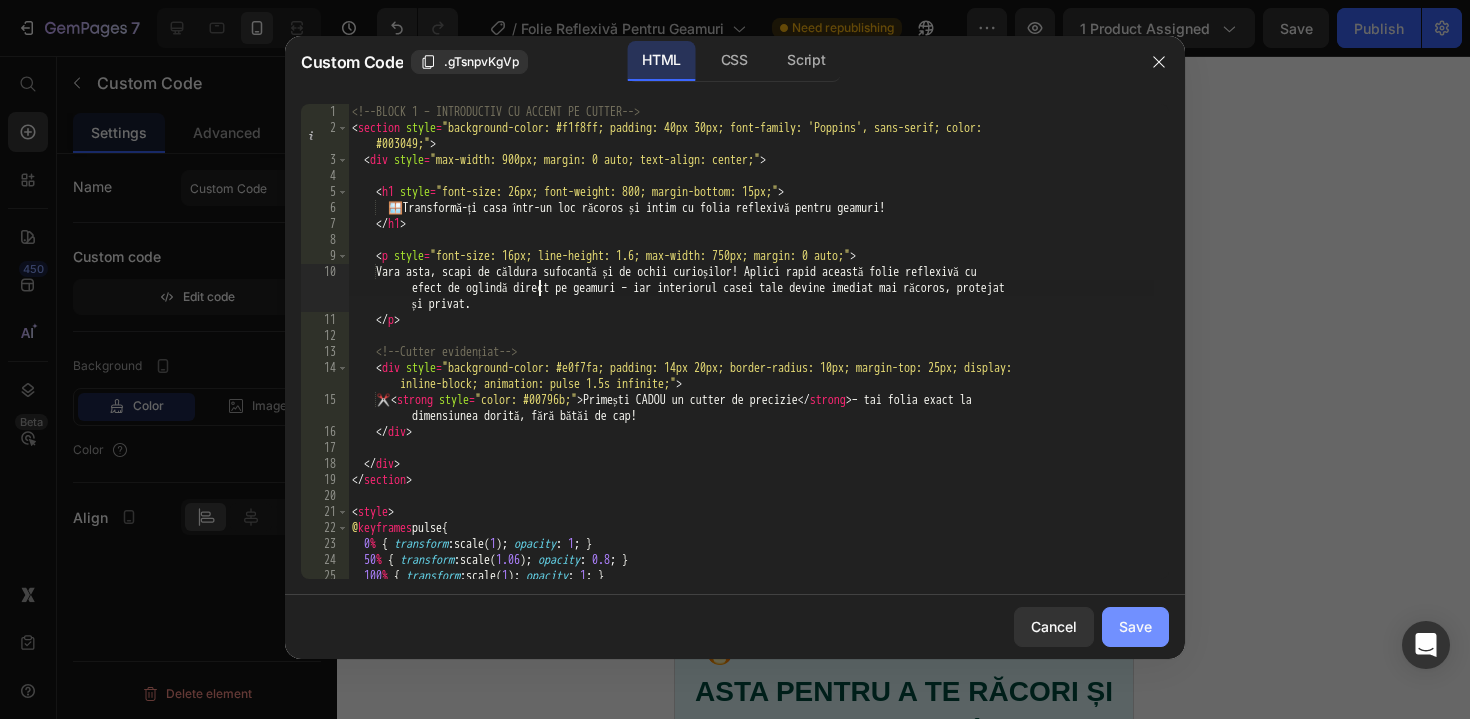type on "Vara asta, scapi de căldura sufocantă și de ochii curioșilor! Aplici rapid această folie reflexivă cu efect de oglindă direct pe geamuri – iar interiorul casei tale devine imediat mai răcoros, protejat și privat." 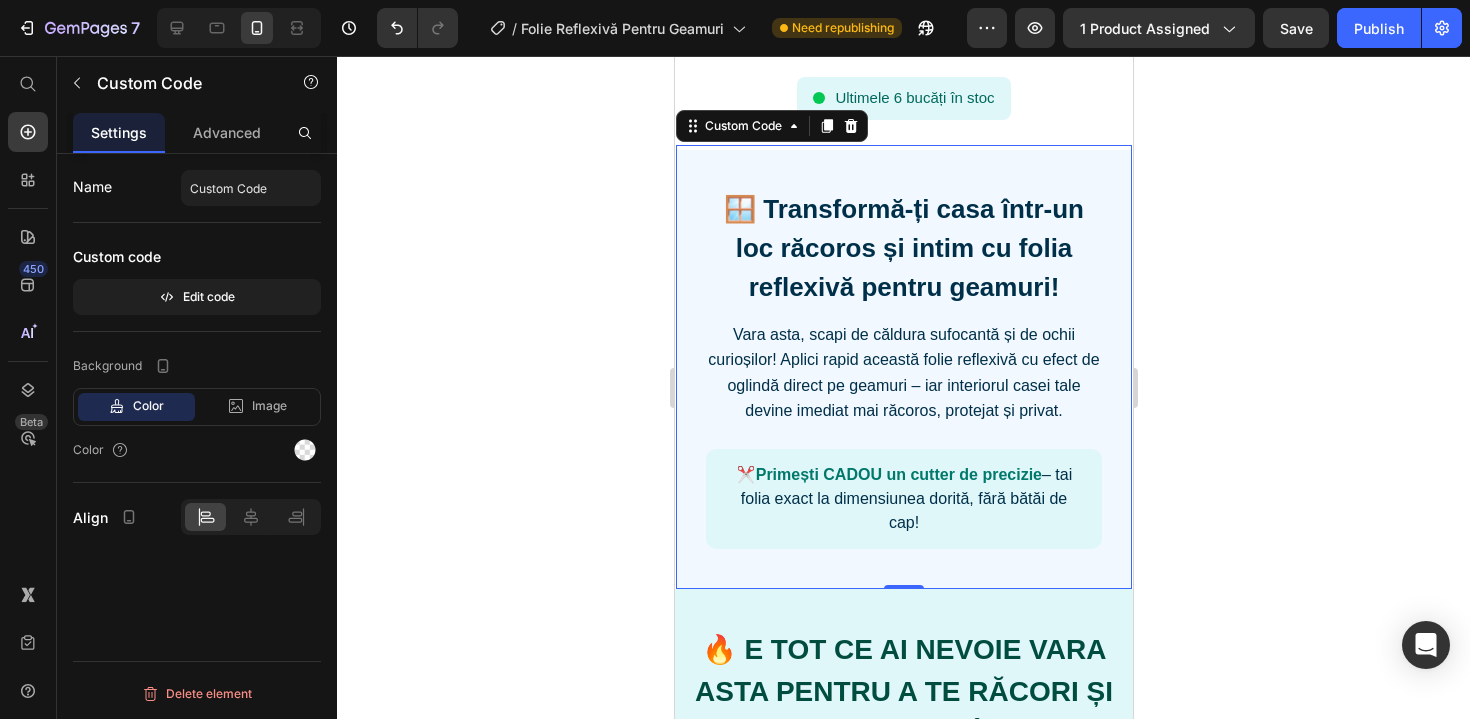 click on "Vara asta, scapi de căldura sufocantă și de ochii curioșilor! Aplici rapid această folie reflexivă cu efect de oglindă direct pe geamuri – iar interiorul casei tale devine imediat mai răcoros, protejat și privat." at bounding box center (903, 373) 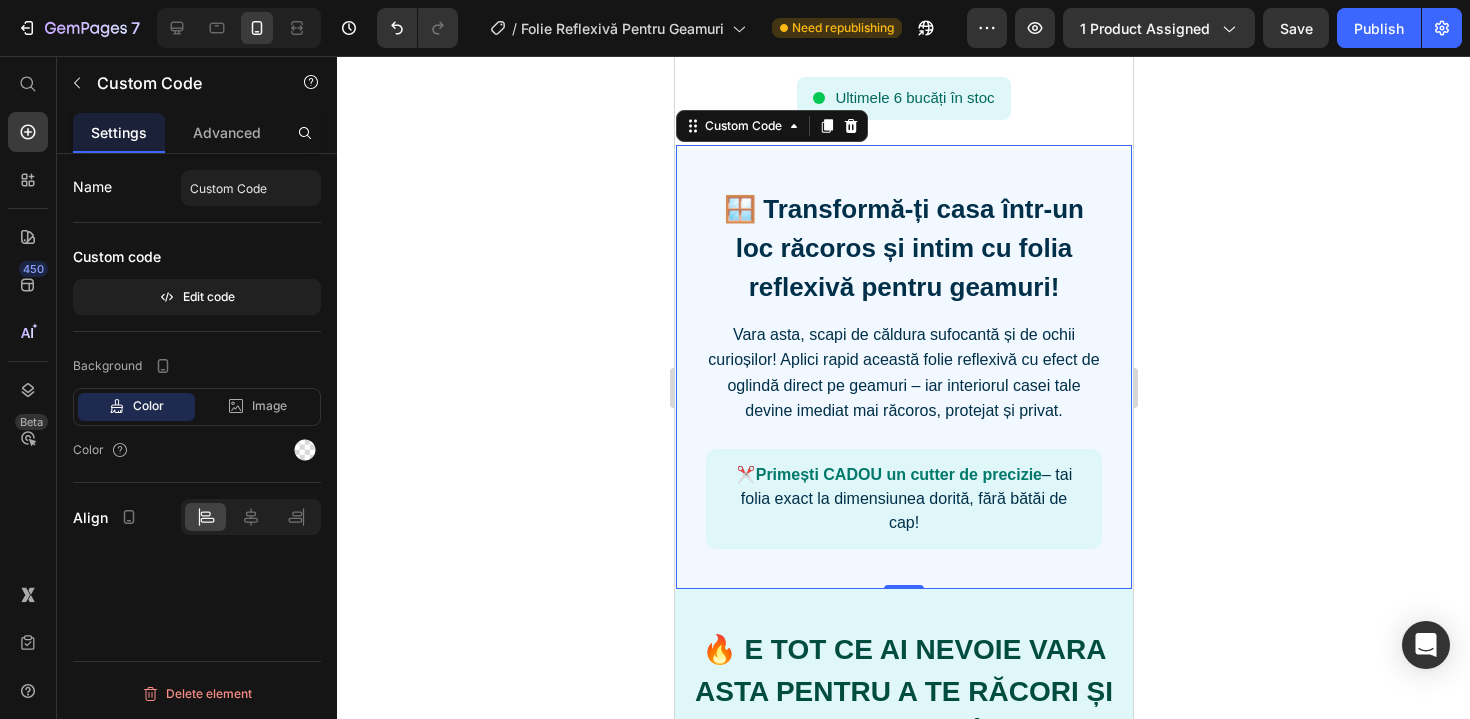 click on "Vara asta, scapi de căldura sufocantă și de ochii curioșilor! Aplici rapid această folie reflexivă cu efect de oglindă direct pe geamuri – iar interiorul casei tale devine imediat mai răcoros, protejat și privat." at bounding box center [903, 373] 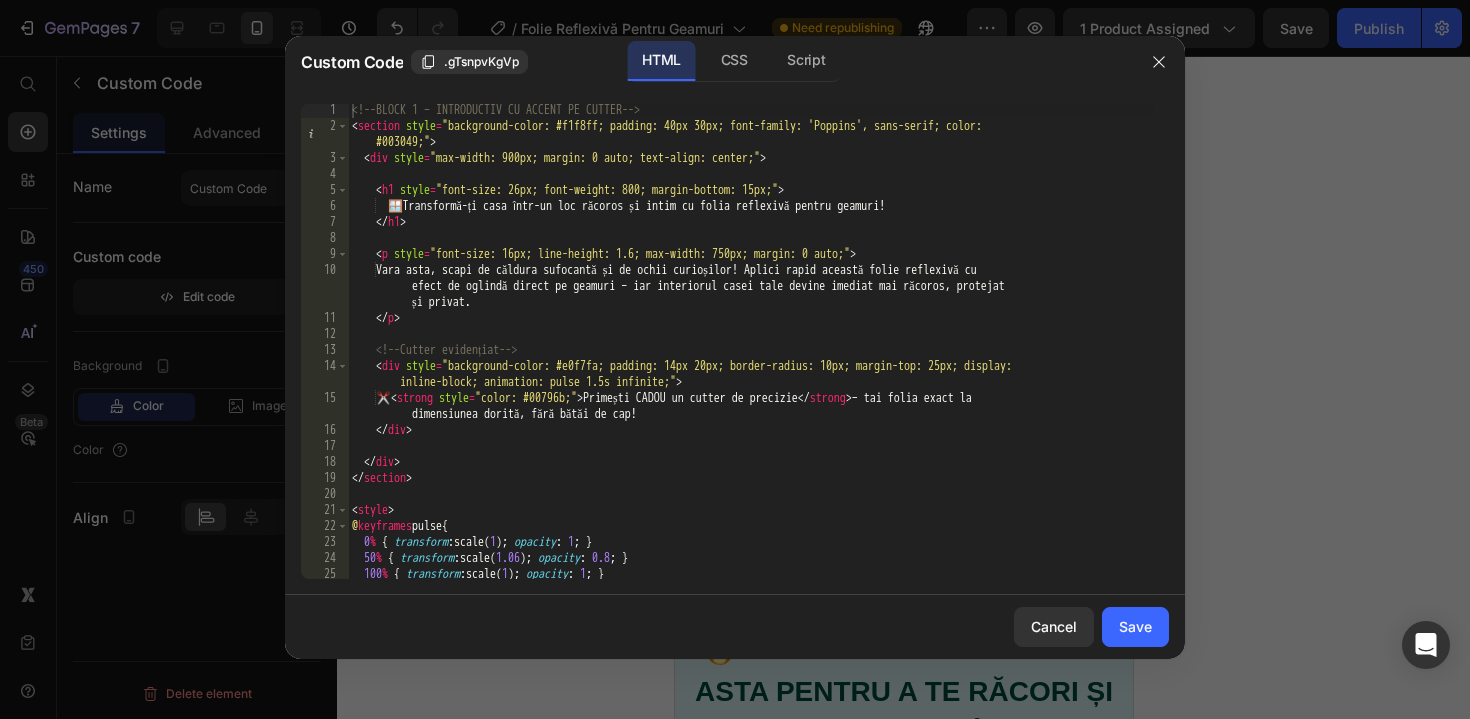scroll, scrollTop: 53, scrollLeft: 0, axis: vertical 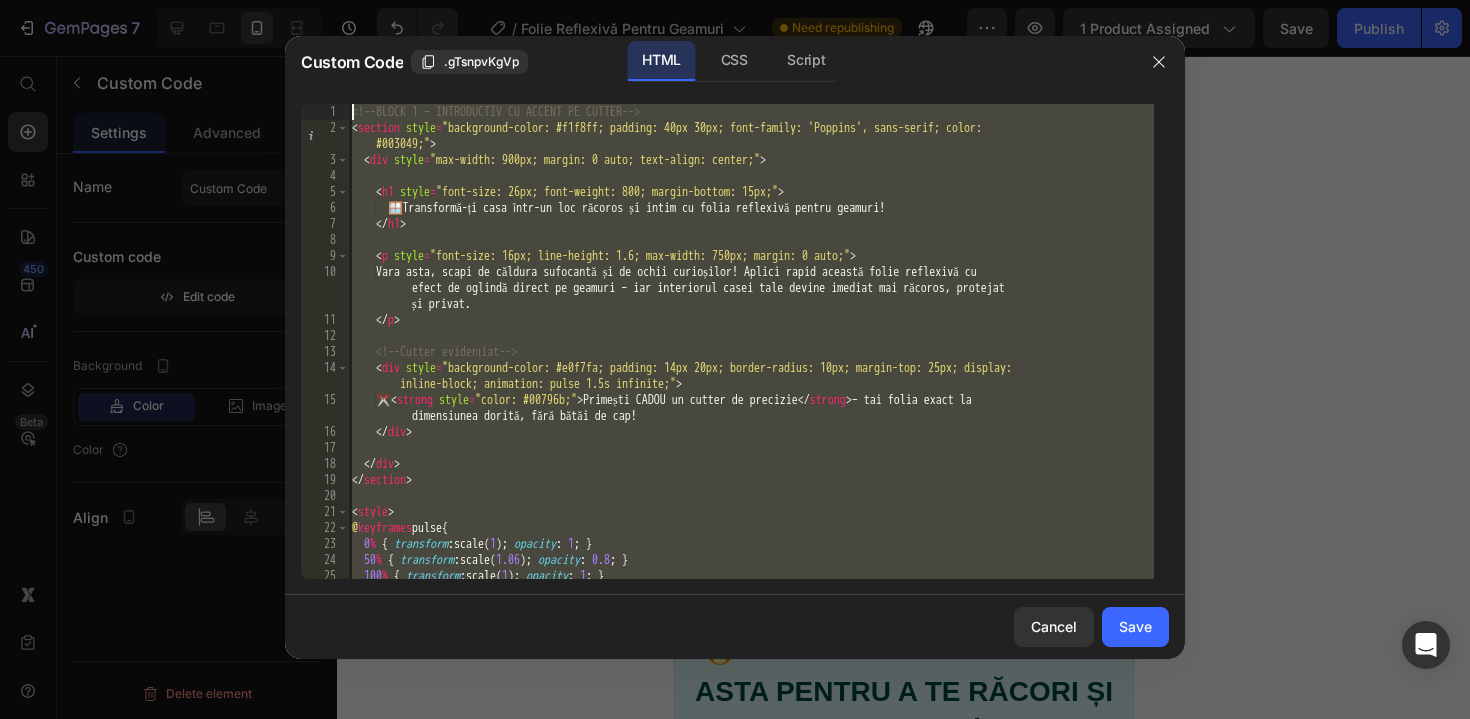drag, startPoint x: 520, startPoint y: 545, endPoint x: 343, endPoint y: 15, distance: 558.77454 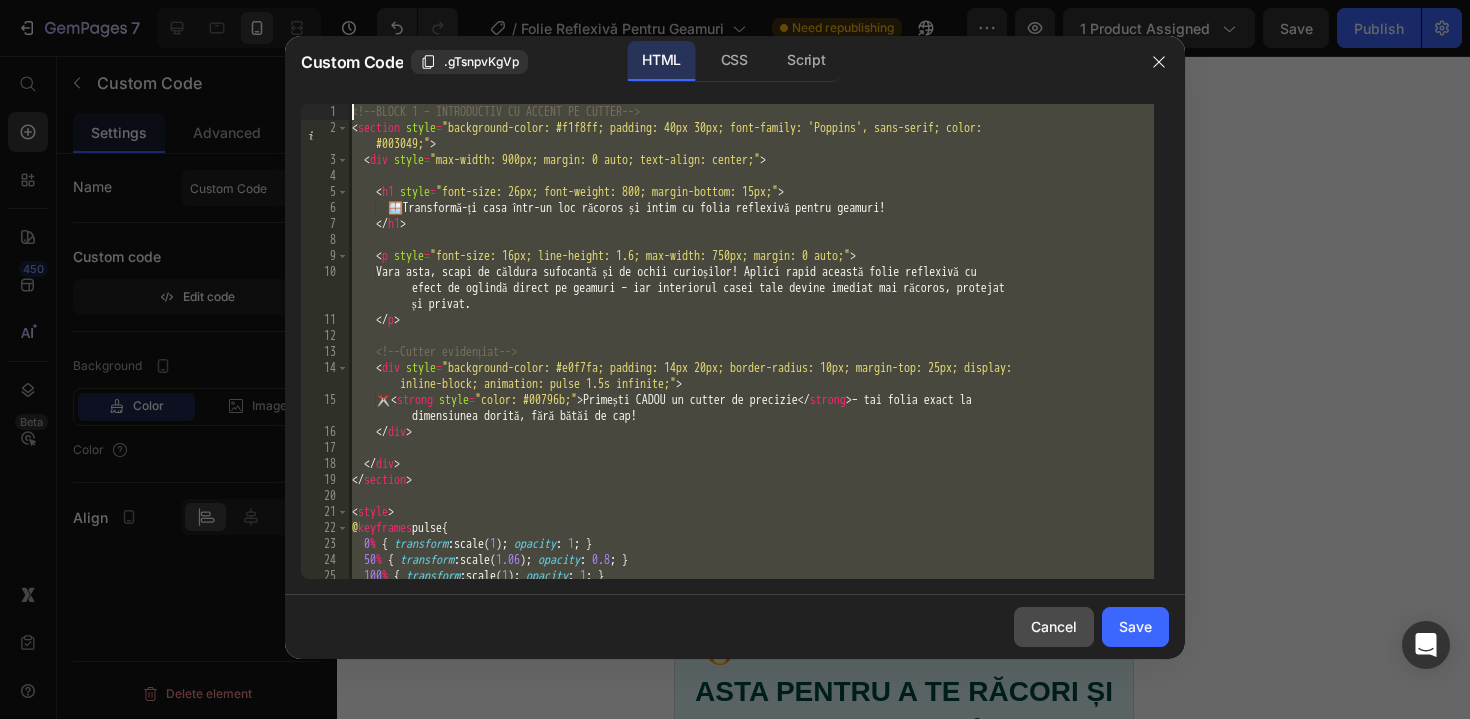 click on "Cancel" 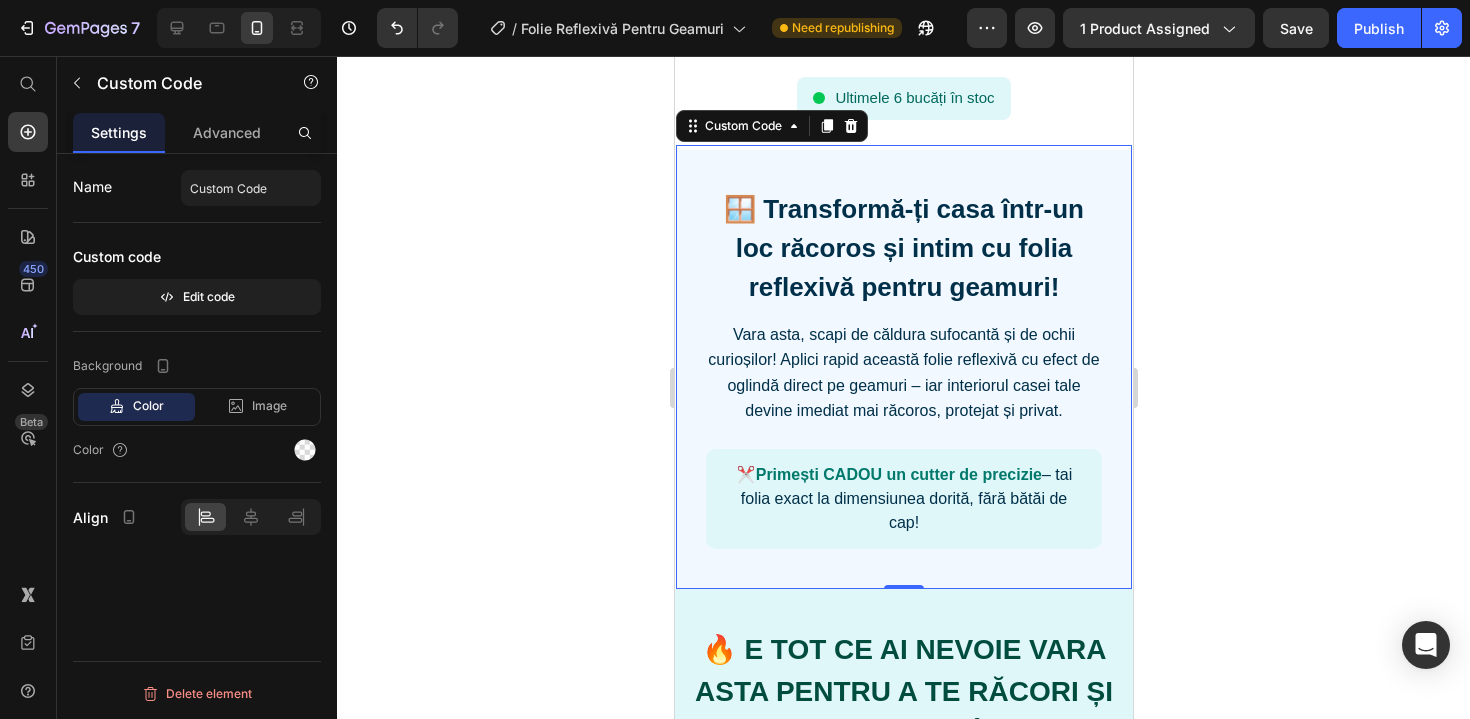 click on "Vara asta, scapi de căldura sufocantă și de ochii curioșilor! Aplici rapid această folie reflexivă cu efect de oglindă direct pe geamuri – iar interiorul casei tale devine imediat mai răcoros, protejat și privat." at bounding box center (903, 373) 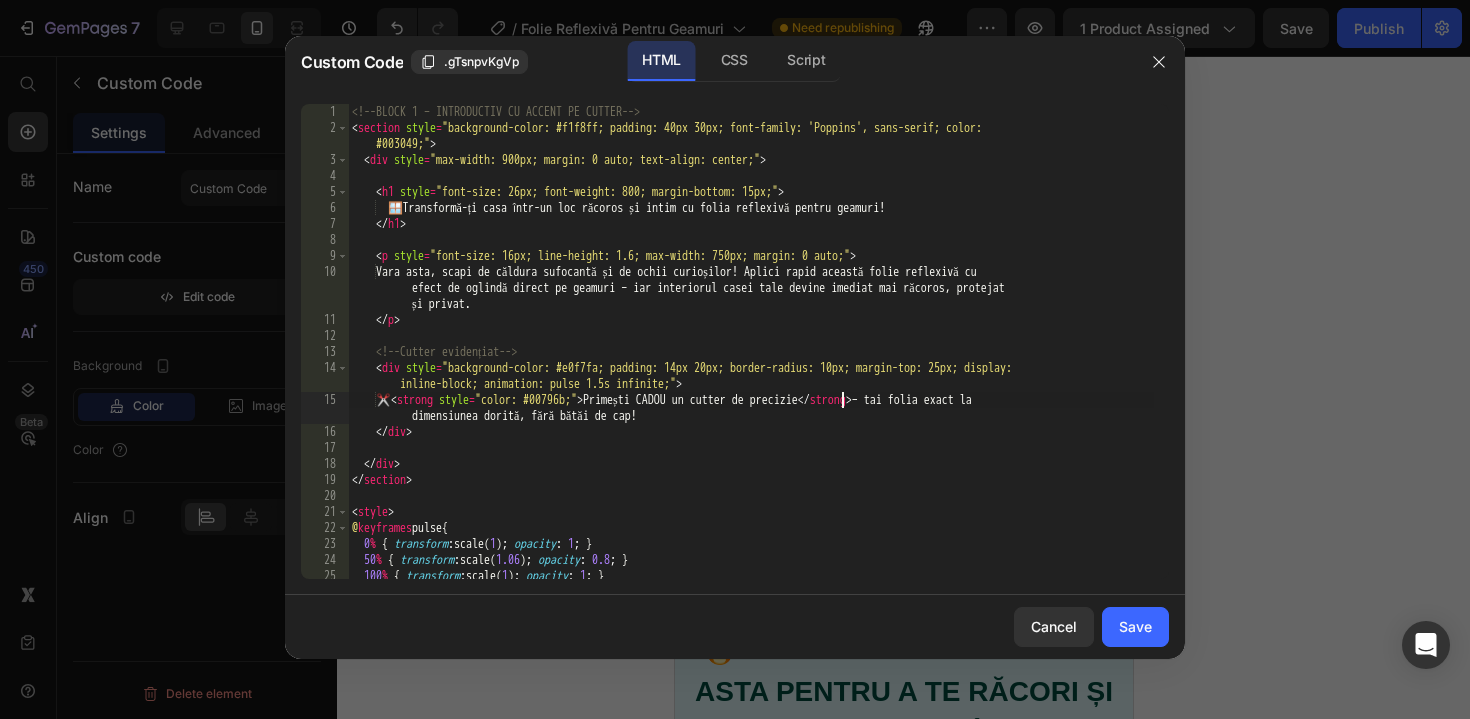 click on "🪟  Transformă-ți casa într-un loc răcoros și intim cu folia reflexivă pentru geamuri!      Vara asta, scapi de căldura sufocantă și de ochii curioșilor! Aplici rapid această folie reflexivă cu             pe geamuri – iar interiorul casei tale devine imediat mai răcoros, protejat și privat.      ✂️  Primești CADOU un cutter de precizie" at bounding box center [751, 357] 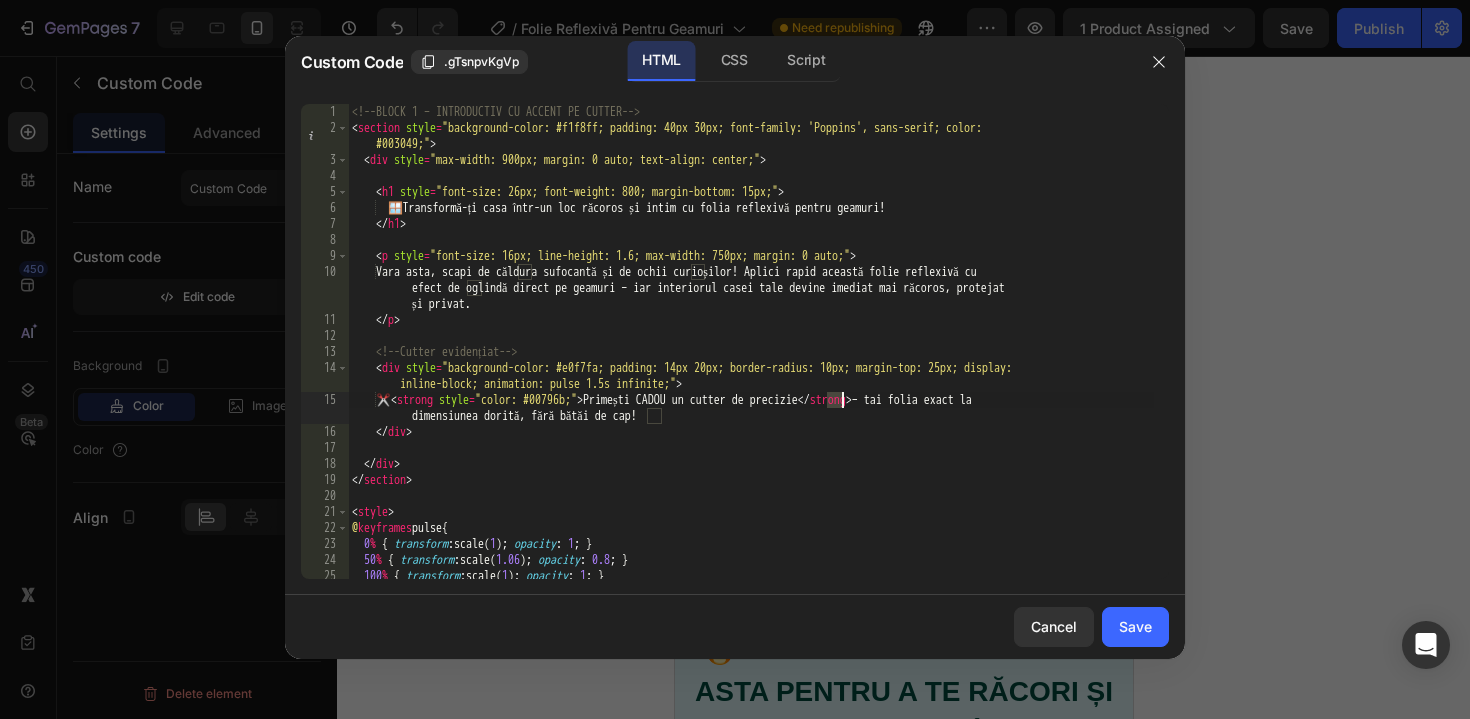 click on "🪟  Transformă-ți casa într-un loc răcoros și intim cu folia reflexivă pentru geamuri!      Vara asta, scapi de căldura sufocantă și de ochii curioșilor! Aplici rapid această folie reflexivă cu             pe geamuri – iar interiorul casei tale devine imediat mai răcoros, protejat și privat.      ✂️  Primești CADOU un cutter de precizie" at bounding box center (751, 357) 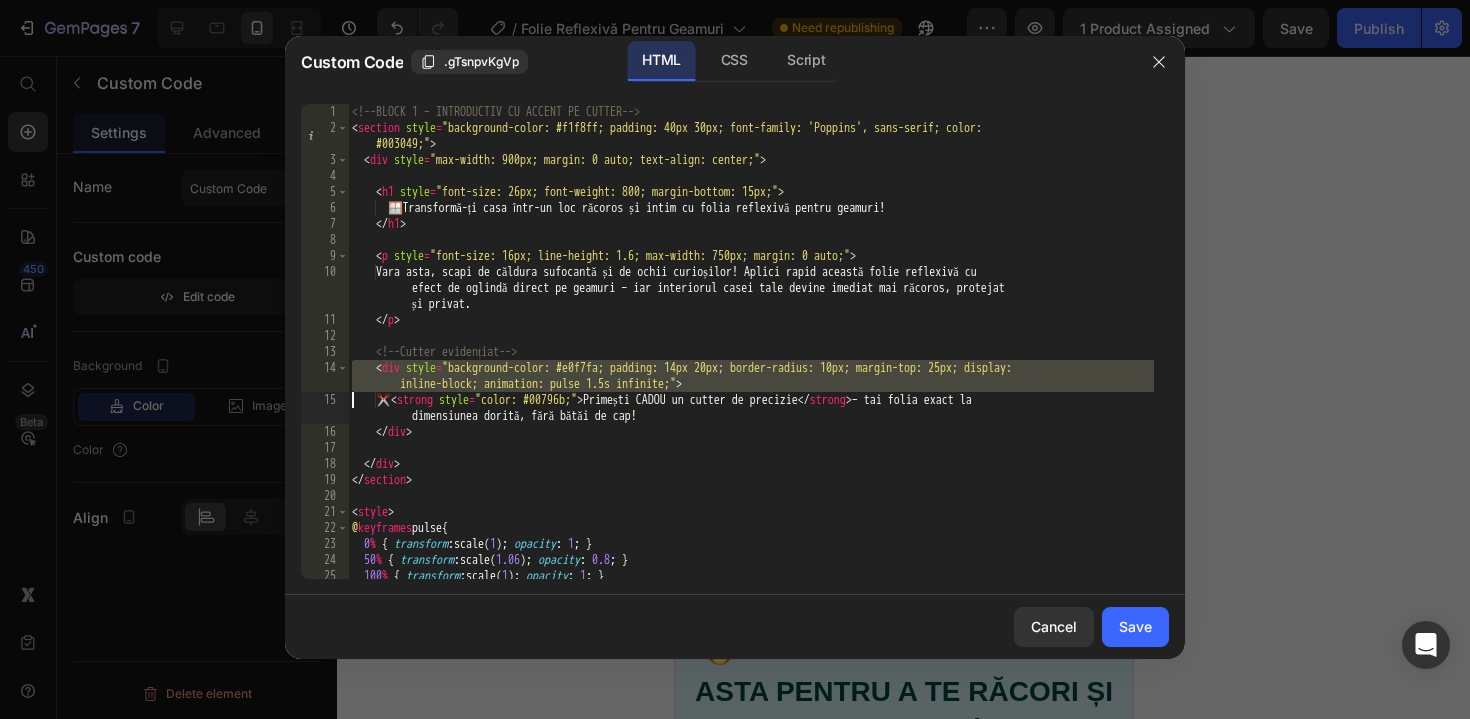 click on "🪟  Transformă-ți casa într-un loc răcoros și intim cu folia reflexivă pentru geamuri!      Vara asta, scapi de căldura sufocantă și de ochii curioșilor! Aplici rapid această folie reflexivă cu             pe geamuri – iar interiorul casei tale devine imediat mai răcoros, protejat și privat.      ✂️  Primești CADOU un cutter de precizie" at bounding box center [751, 357] 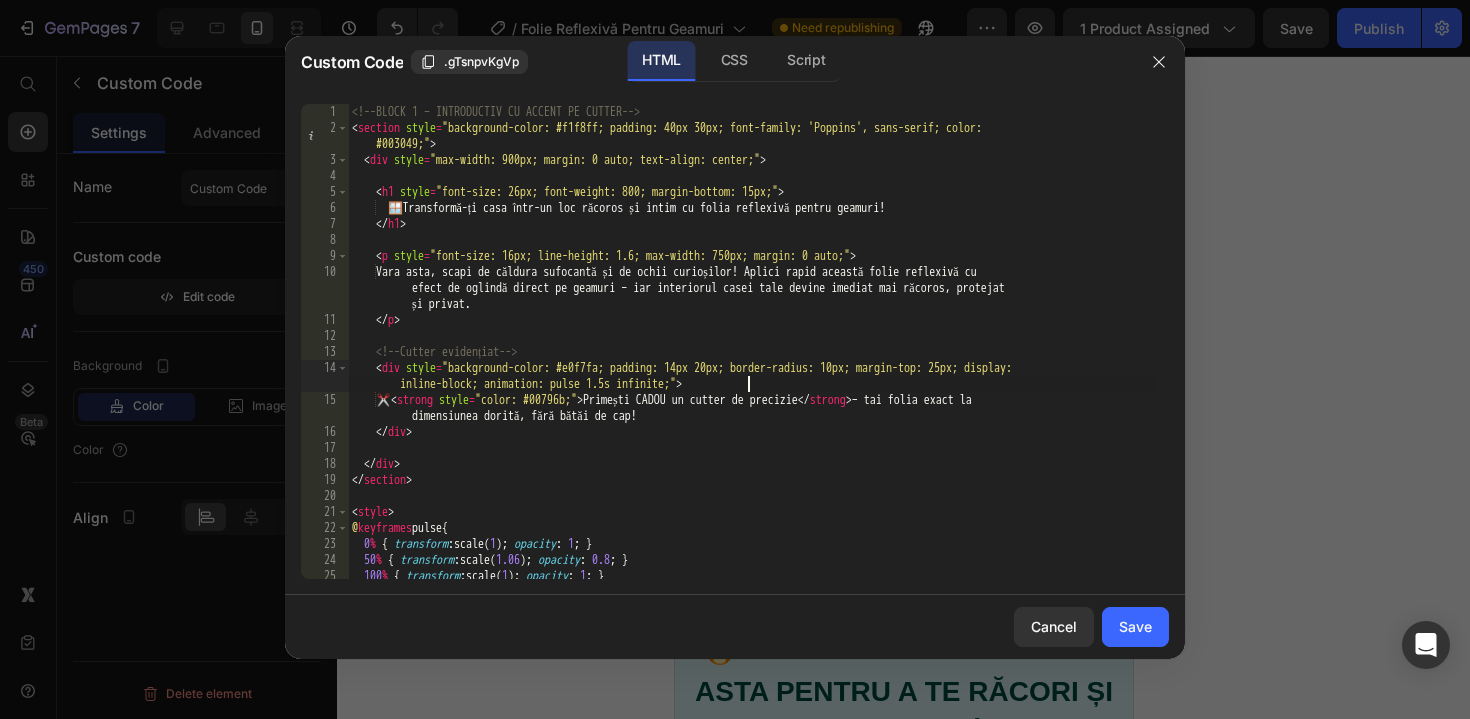 click on "🪟  Transformă-ți casa într-un loc răcoros și intim cu folia reflexivă pentru geamuri!      Vara asta, scapi de căldura sufocantă și de ochii curioșilor! Aplici rapid această folie reflexivă cu             pe geamuri – iar interiorul casei tale devine imediat mai răcoros, protejat și privat.      ✂️  Primești CADOU un cutter de precizie" at bounding box center [751, 357] 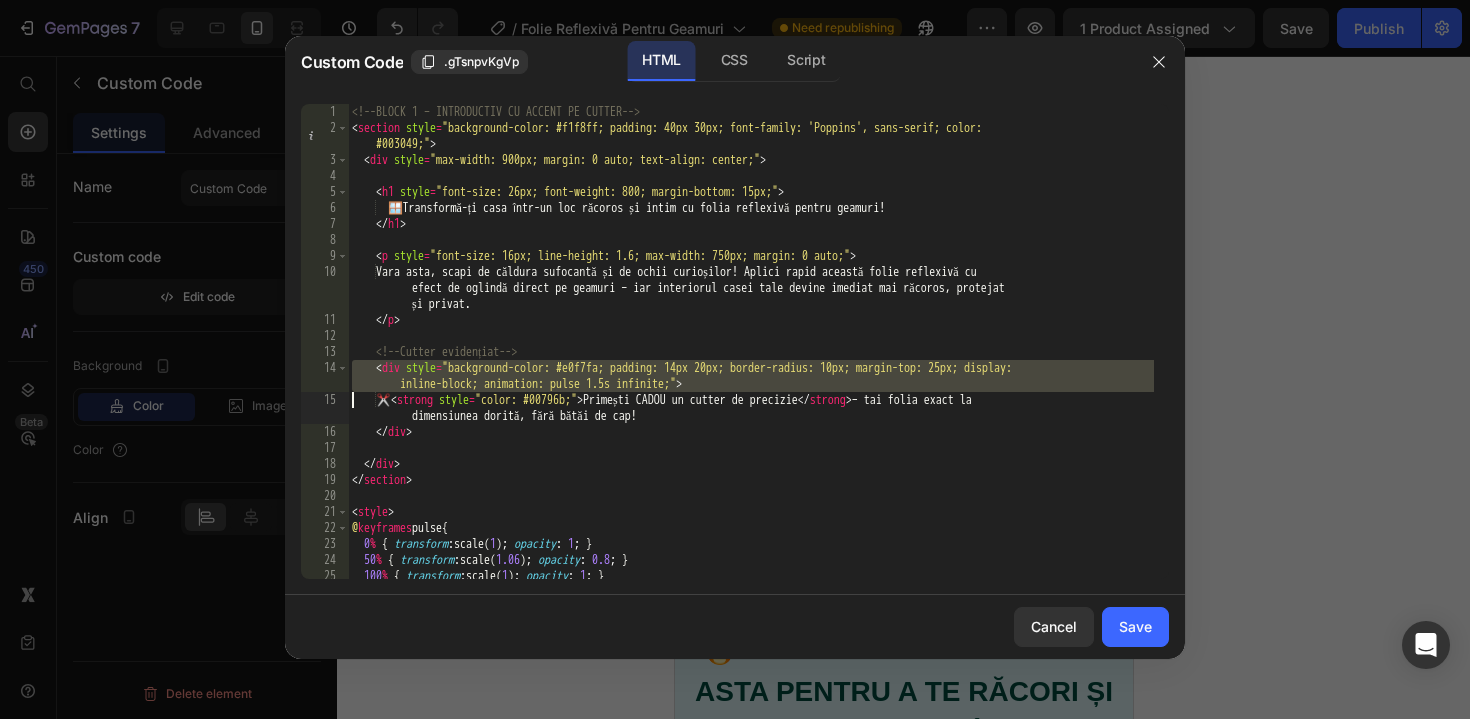 click on "🪟  Transformă-ți casa într-un loc răcoros și intim cu folia reflexivă pentru geamuri!      Vara asta, scapi de căldura sufocantă și de ochii curioșilor! Aplici rapid această folie reflexivă cu             pe geamuri – iar interiorul casei tale devine imediat mai răcoros, protejat și privat.      ✂️  Primești CADOU un cutter de precizie" at bounding box center [751, 357] 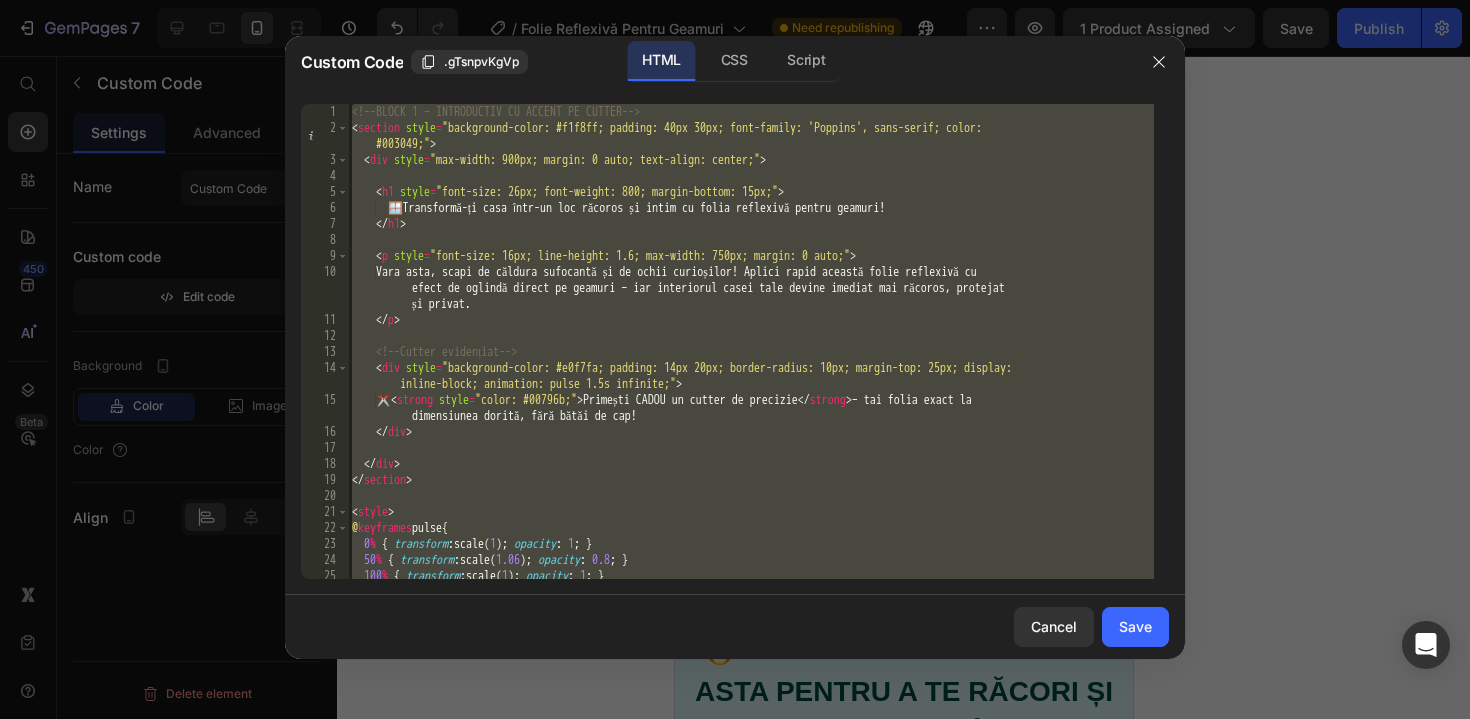 paste 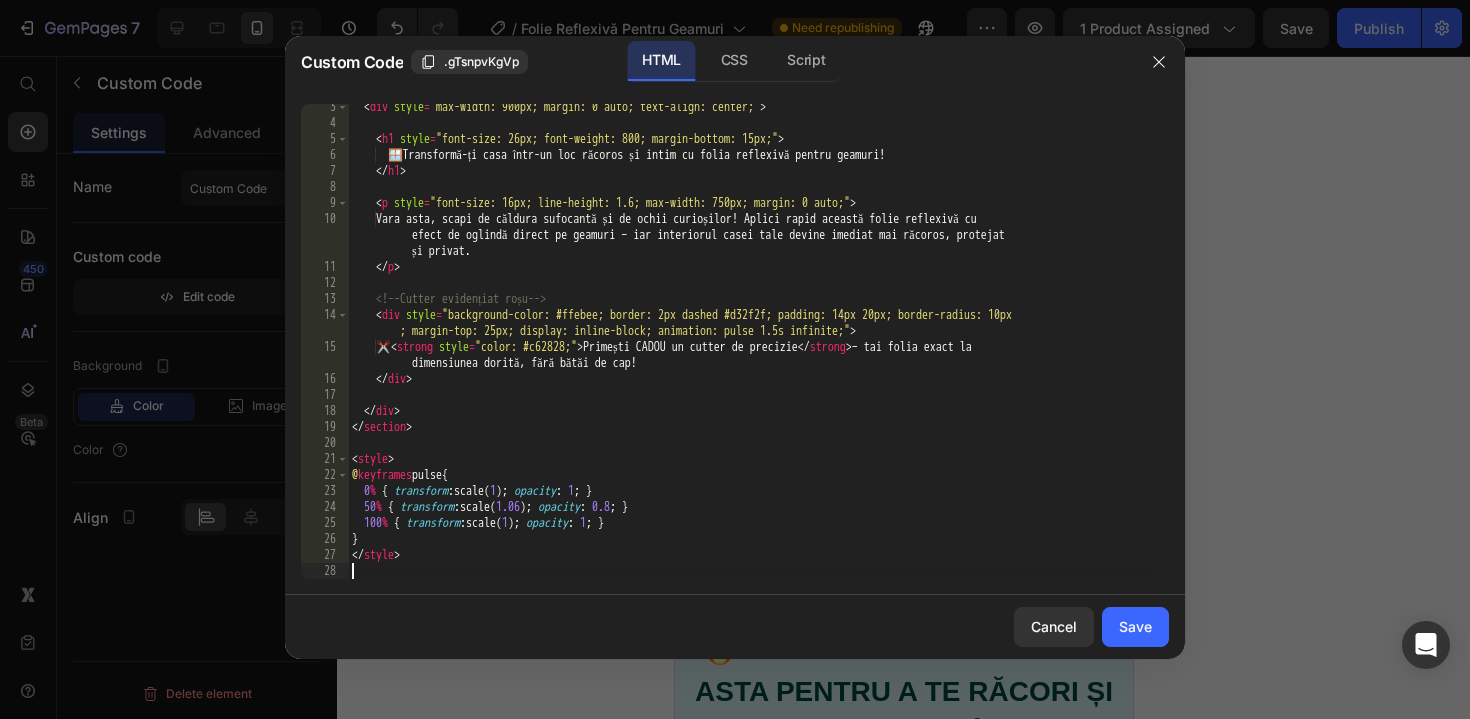 scroll, scrollTop: 53, scrollLeft: 0, axis: vertical 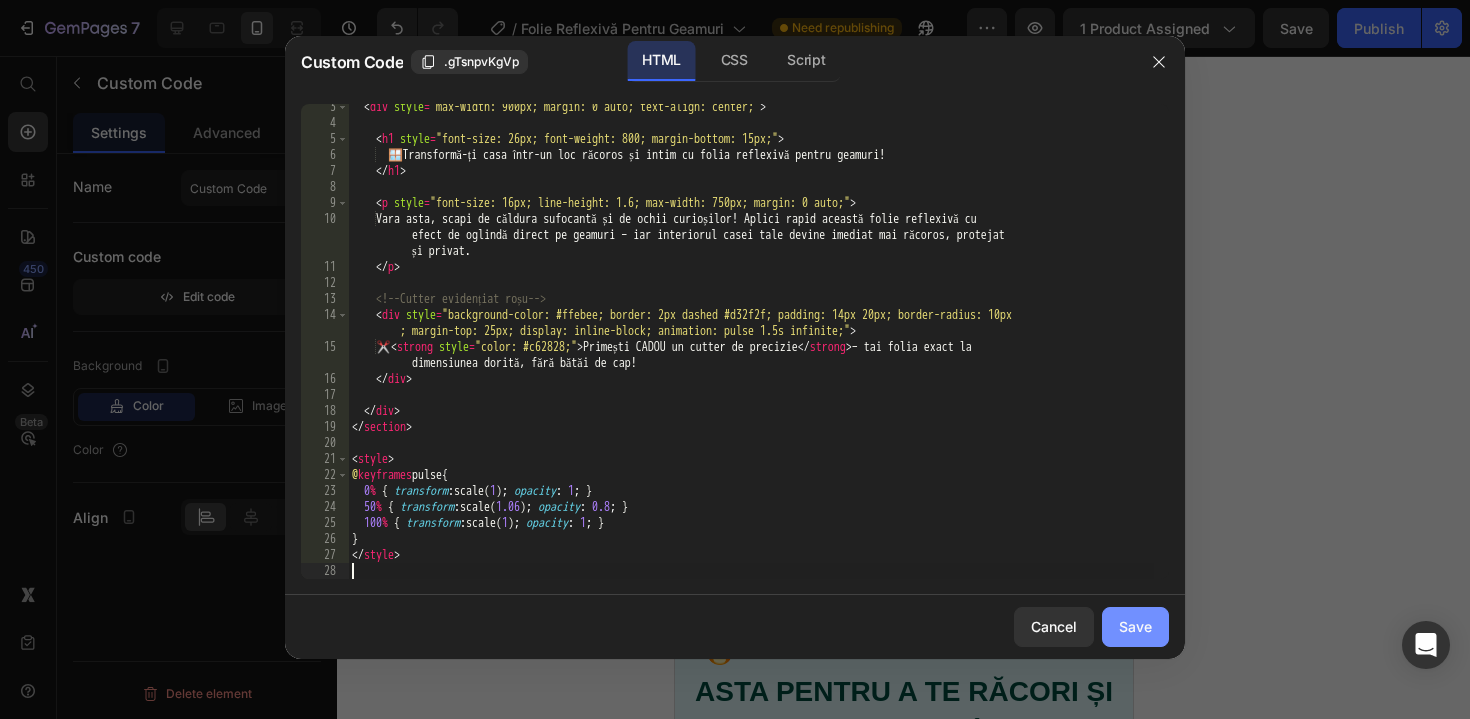 click on "Save" 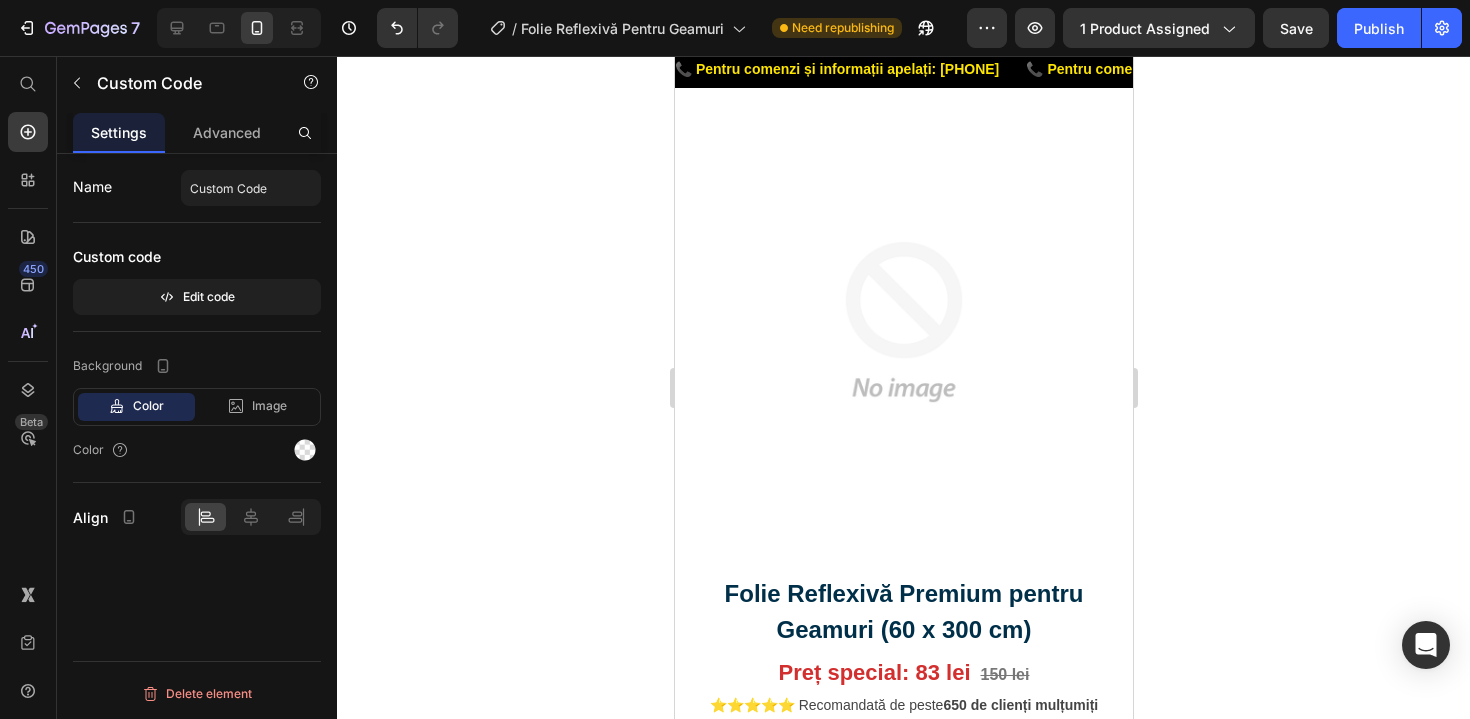 scroll, scrollTop: 467, scrollLeft: 0, axis: vertical 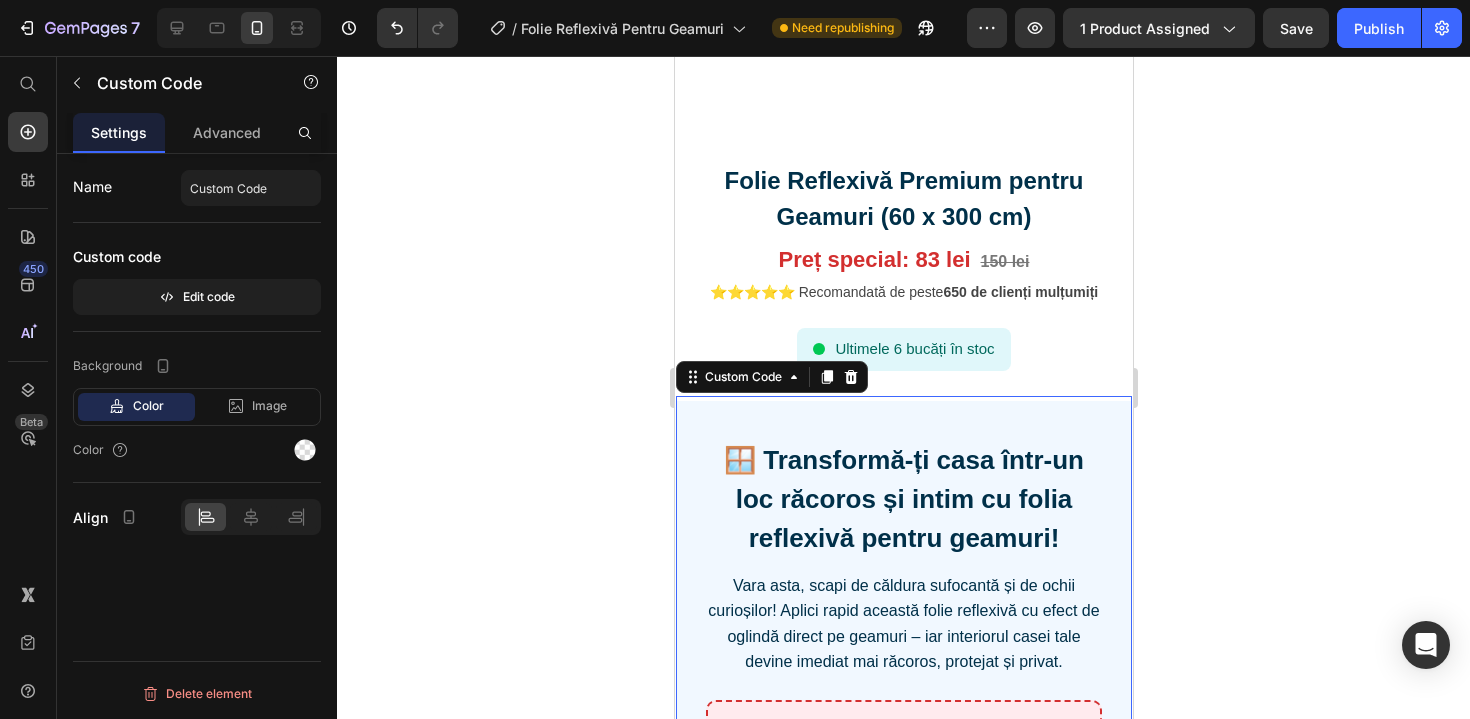 click on "Ultimele 6 bucăți în stoc" at bounding box center (903, 349) 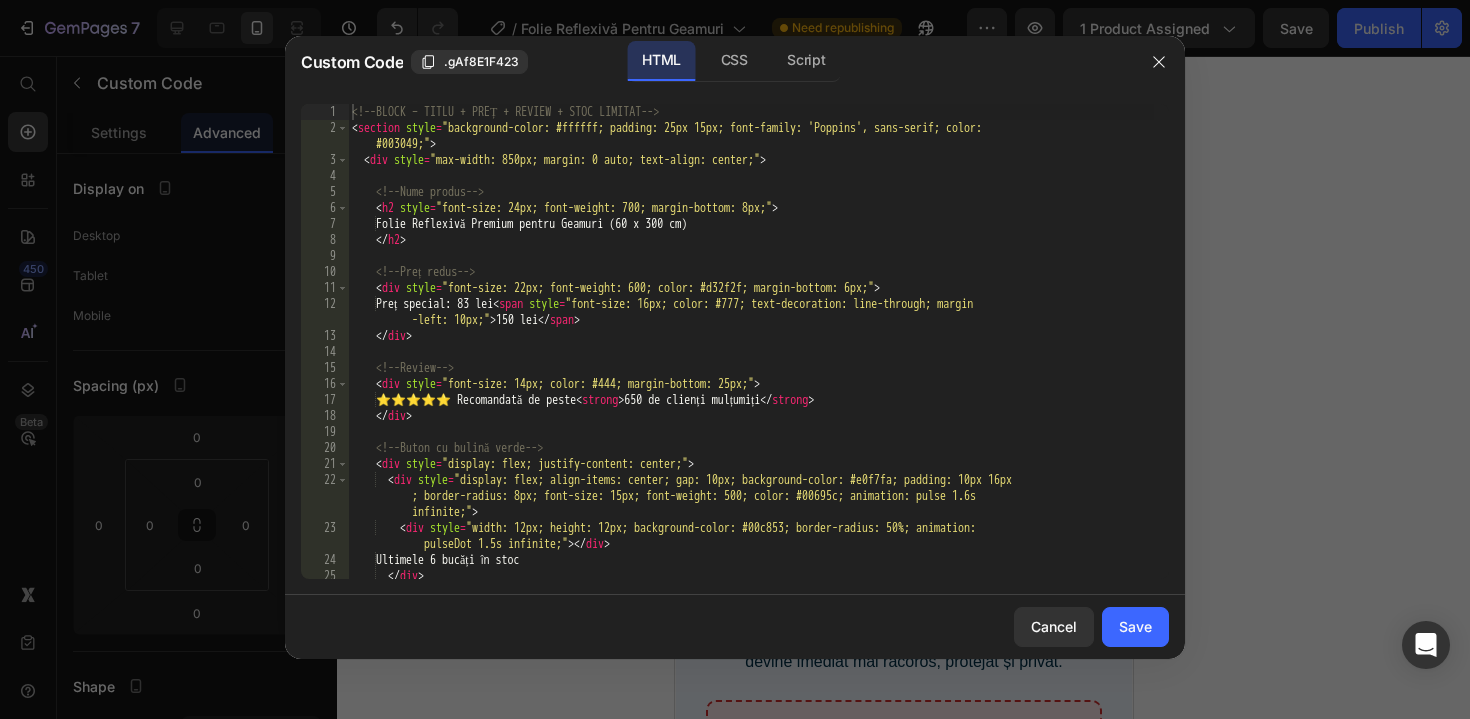click on "Folie Reflexivă Premium pentru Geamuri (60 x 300 cm)
Preț special: 83 lei  150 lei
⭐️⭐️⭐️⭐️⭐️ Recomandată de peste  650 de clienți mulțumiți" at bounding box center (751, 357) 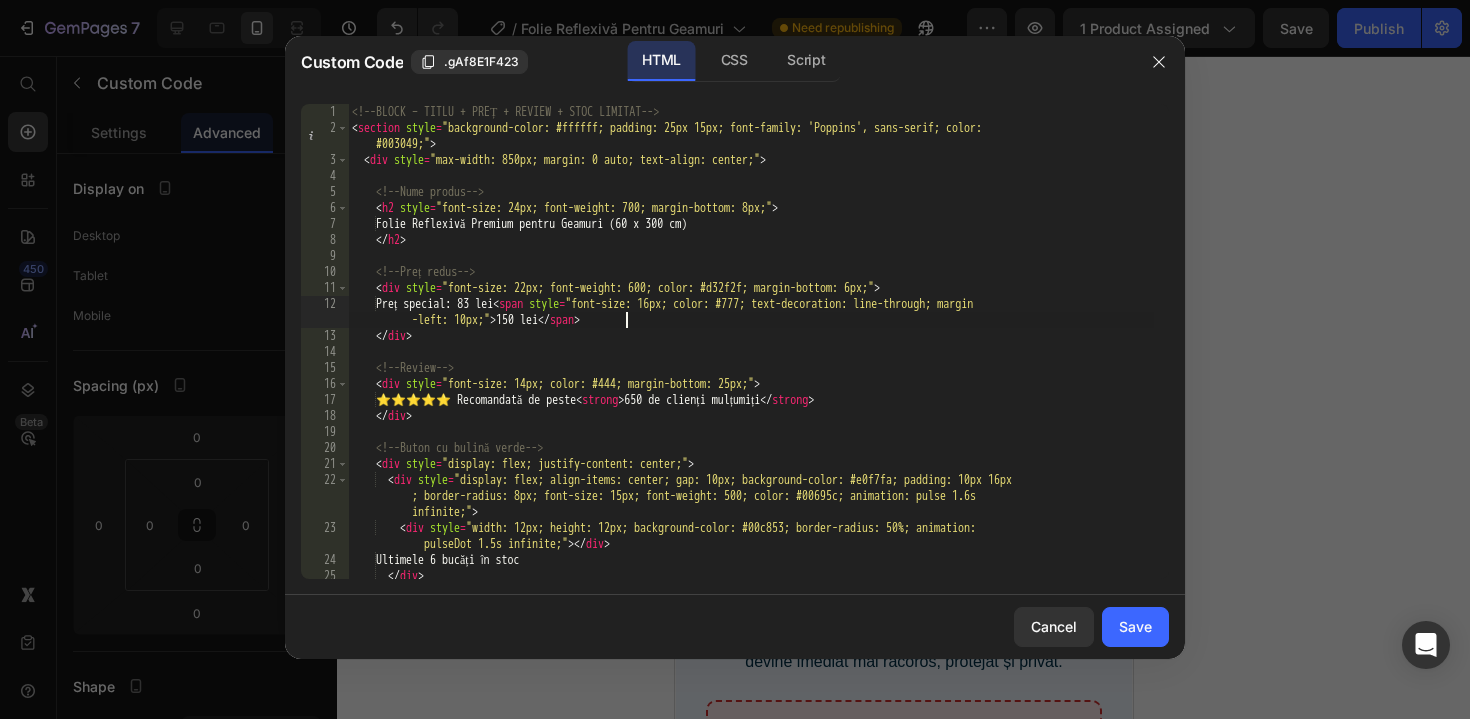 click on "Folie Reflexivă Premium pentru Geamuri (60 x 300 cm)
Preț special: 83 lei  150 lei
⭐️⭐️⭐️⭐️⭐️ Recomandată de peste  650 de clienți mulțumiți" at bounding box center (751, 357) 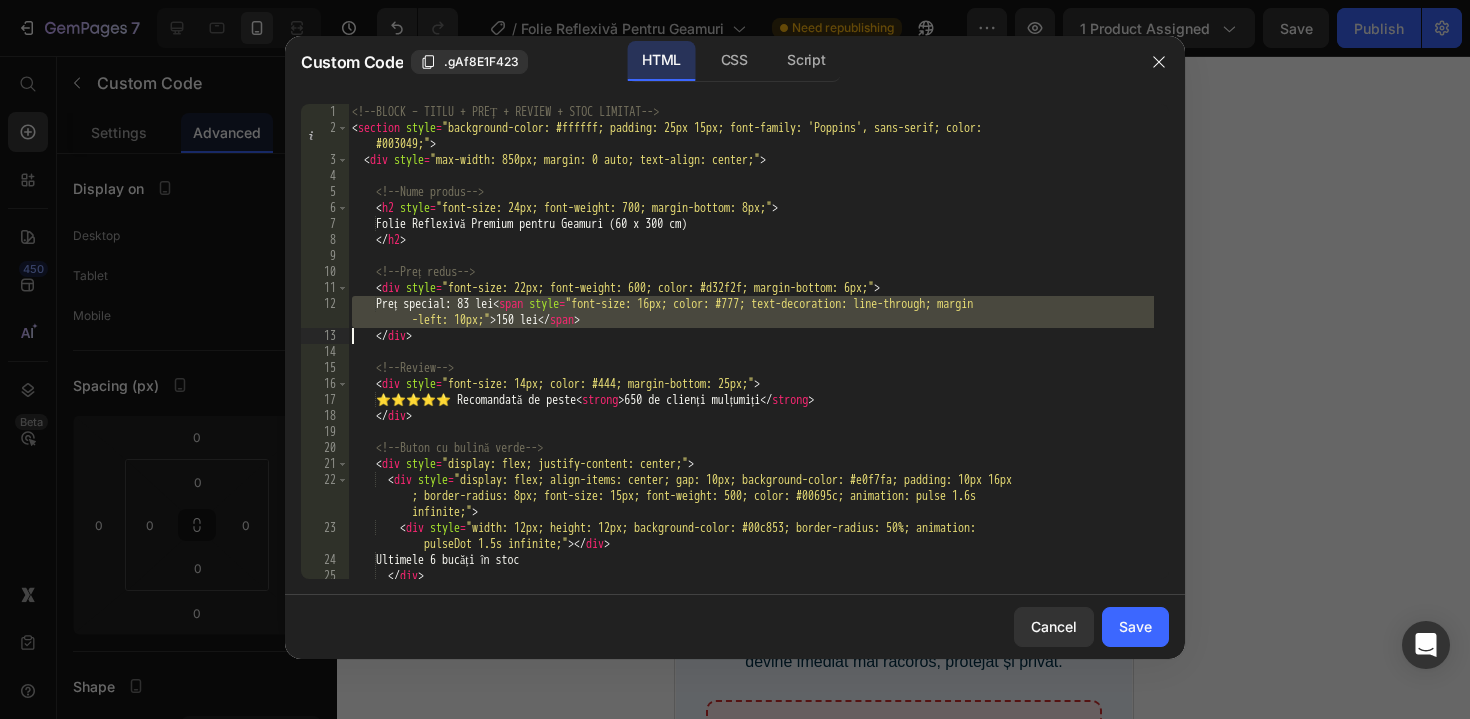 click on "Folie Reflexivă Premium pentru Geamuri (60 x 300 cm)
Preț special: 83 lei  150 lei
⭐️⭐️⭐️⭐️⭐️ Recomandată de peste  650 de clienți mulțumiți" at bounding box center [751, 357] 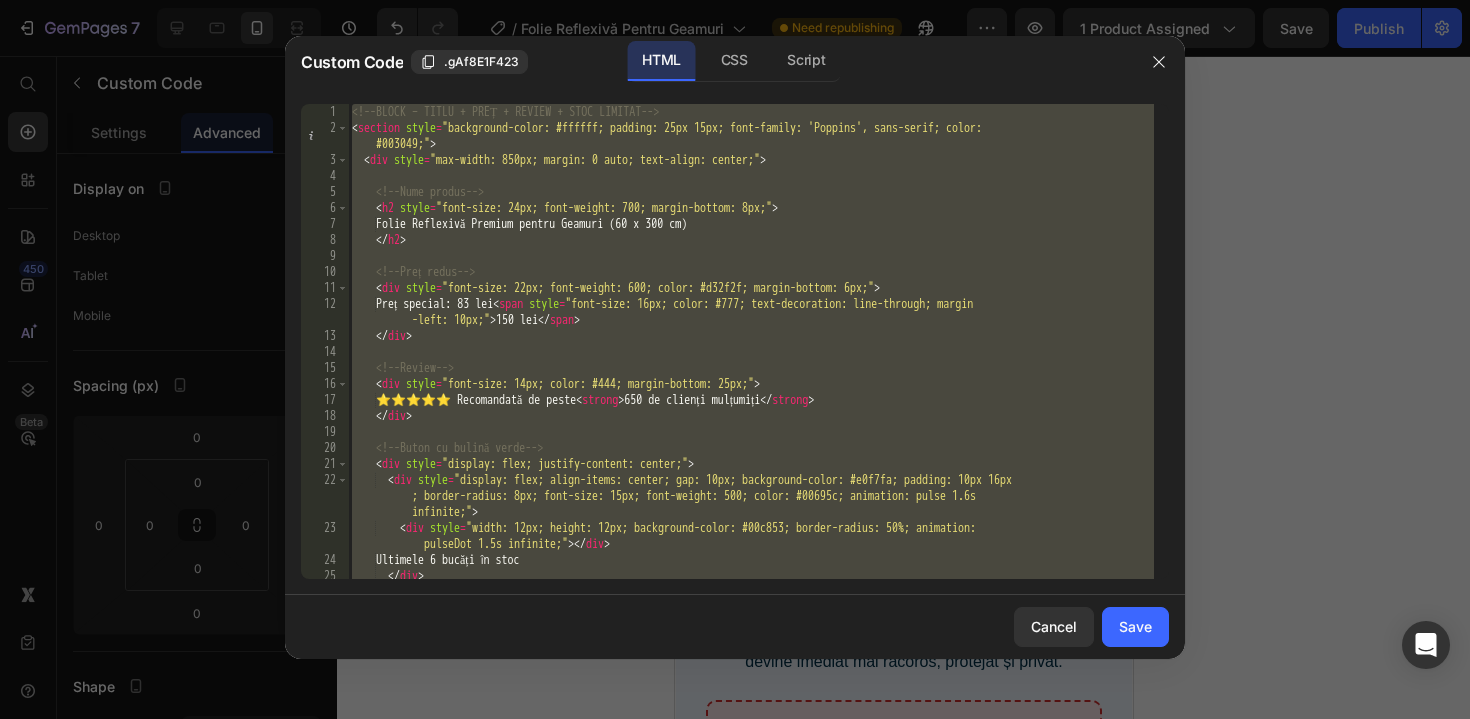 paste 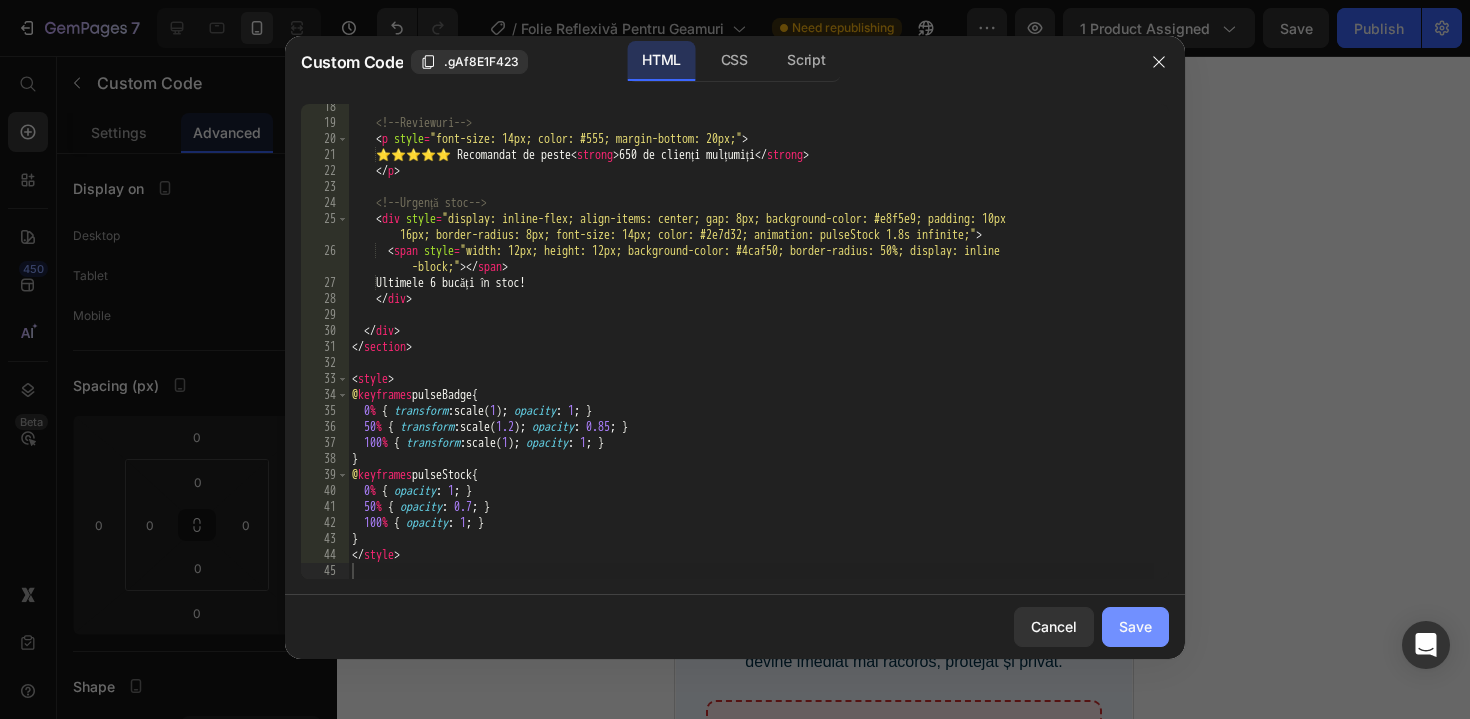 click on "Save" 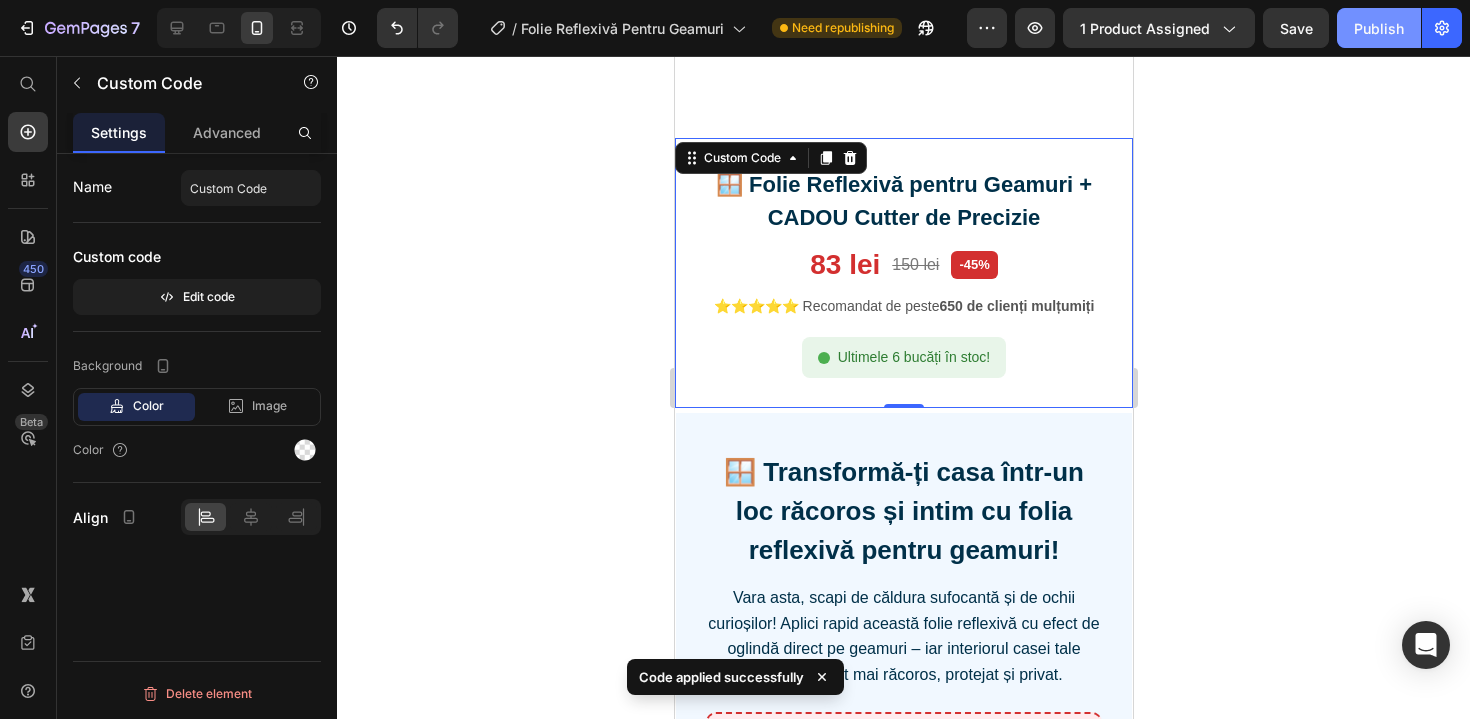 click on "Publish" 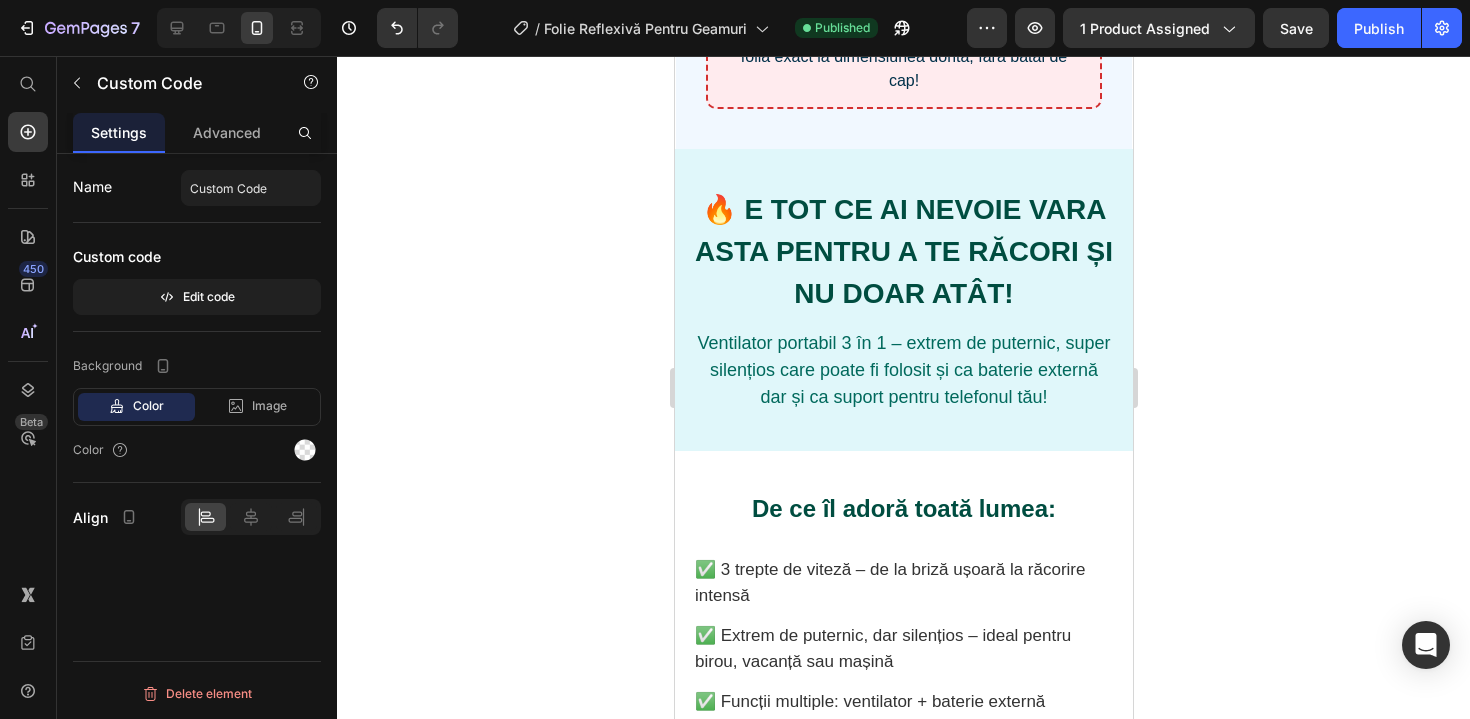 scroll, scrollTop: 1178, scrollLeft: 0, axis: vertical 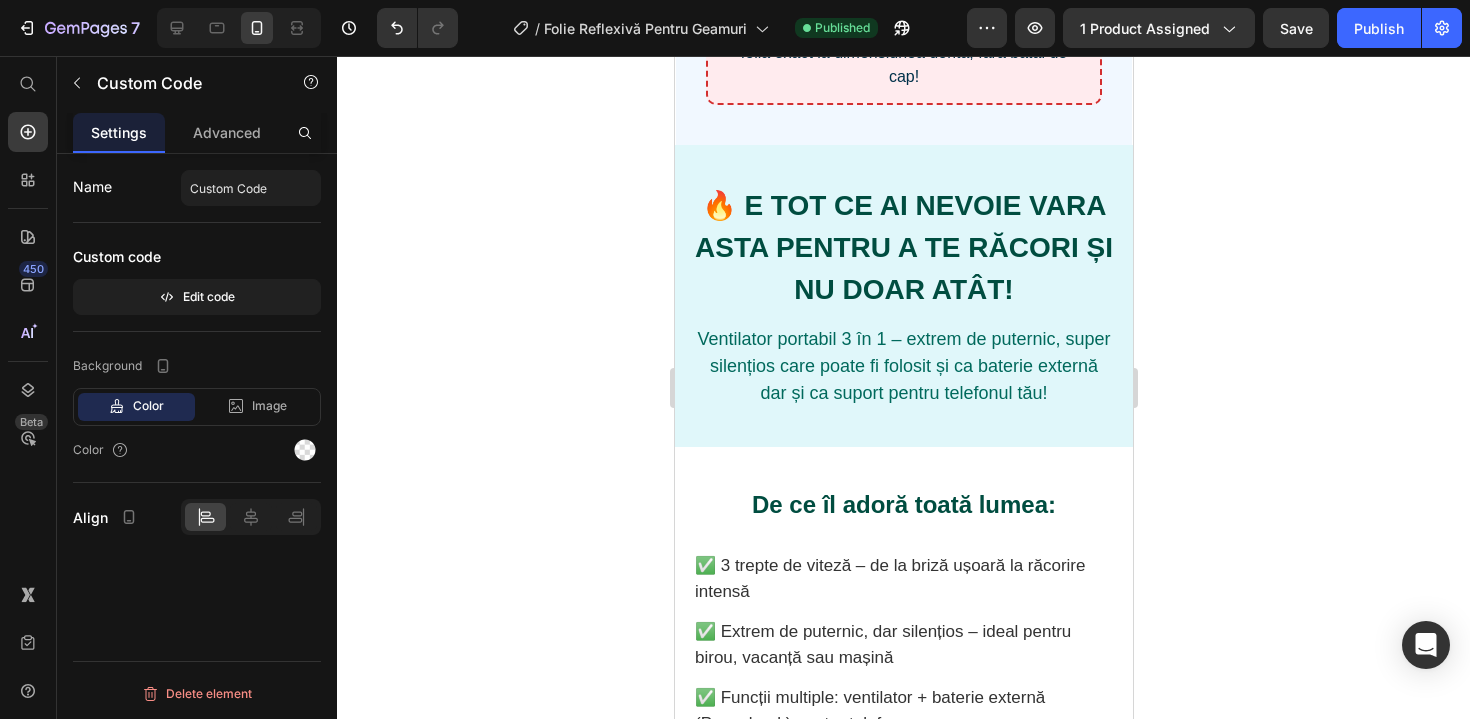 click on "Ventilator portabil 3 în 1 – extrem de puternic, super silențios care poate fi folosit și ca baterie externă dar și ca suport pentru telefonul tău!" at bounding box center (903, 366) 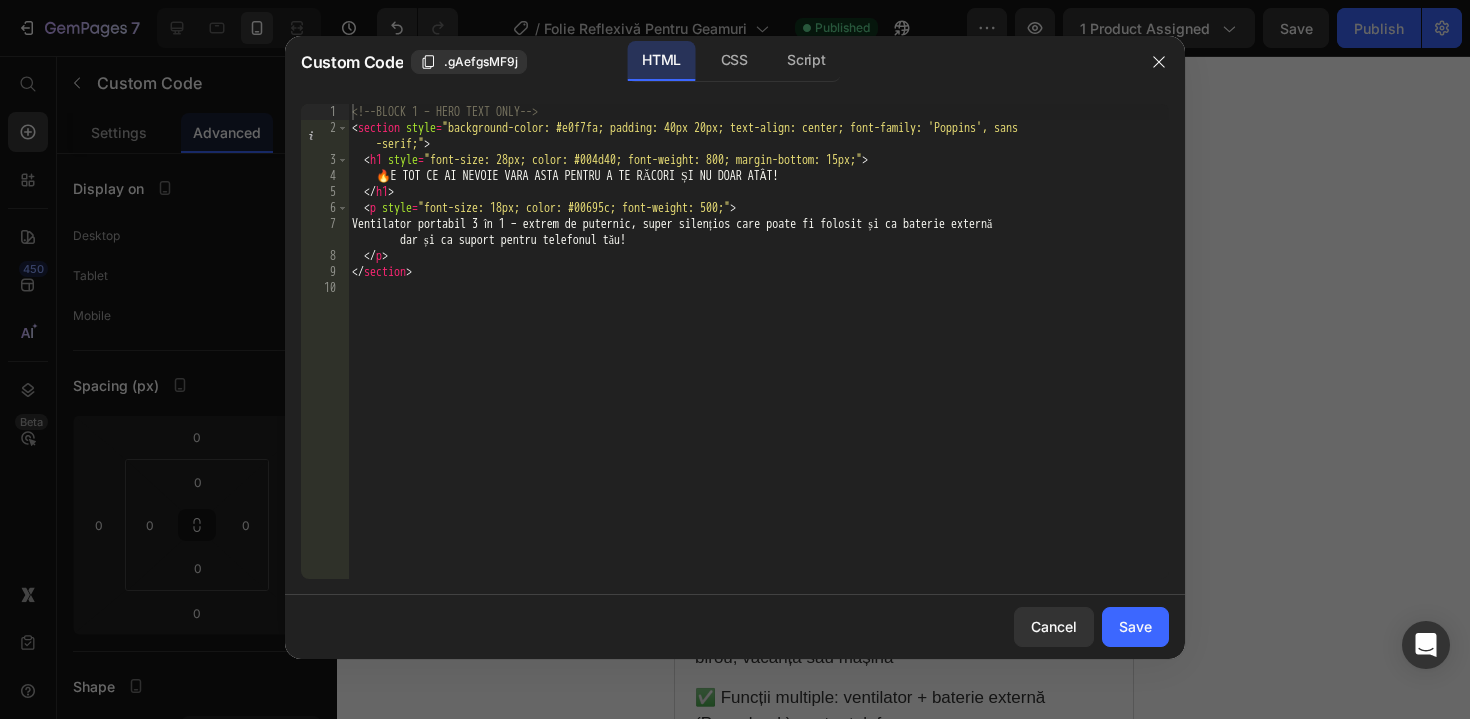 click on "🔥  E TOT CE AI NEVOIE VARA ASTA PENTRU A TE RĂCORI ȘI NU DOAR ATÂT!
Ventilator portabil 3 în 1 – extrem de puternic, super silențios care poate fi folosit și ca baterie externă           dar și ca suport pentru telefonul tău!" at bounding box center [758, 357] 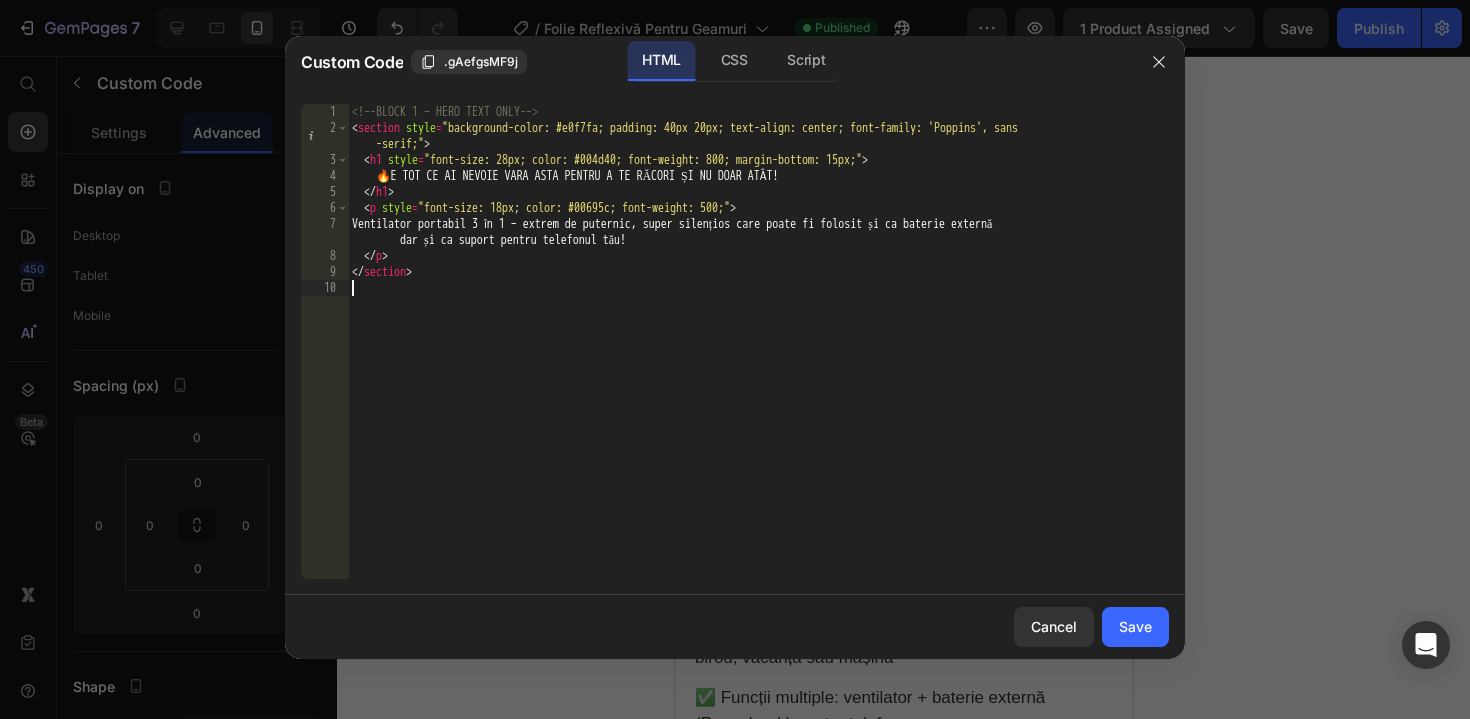 click on "🔥  E TOT CE AI NEVOIE VARA ASTA PENTRU A TE RĂCORI ȘI NU DOAR ATÂT!
Ventilator portabil 3 în 1 – extrem de puternic, super silențios care poate fi folosit și ca baterie externă           dar și ca suport pentru telefonul tău!" at bounding box center (758, 357) 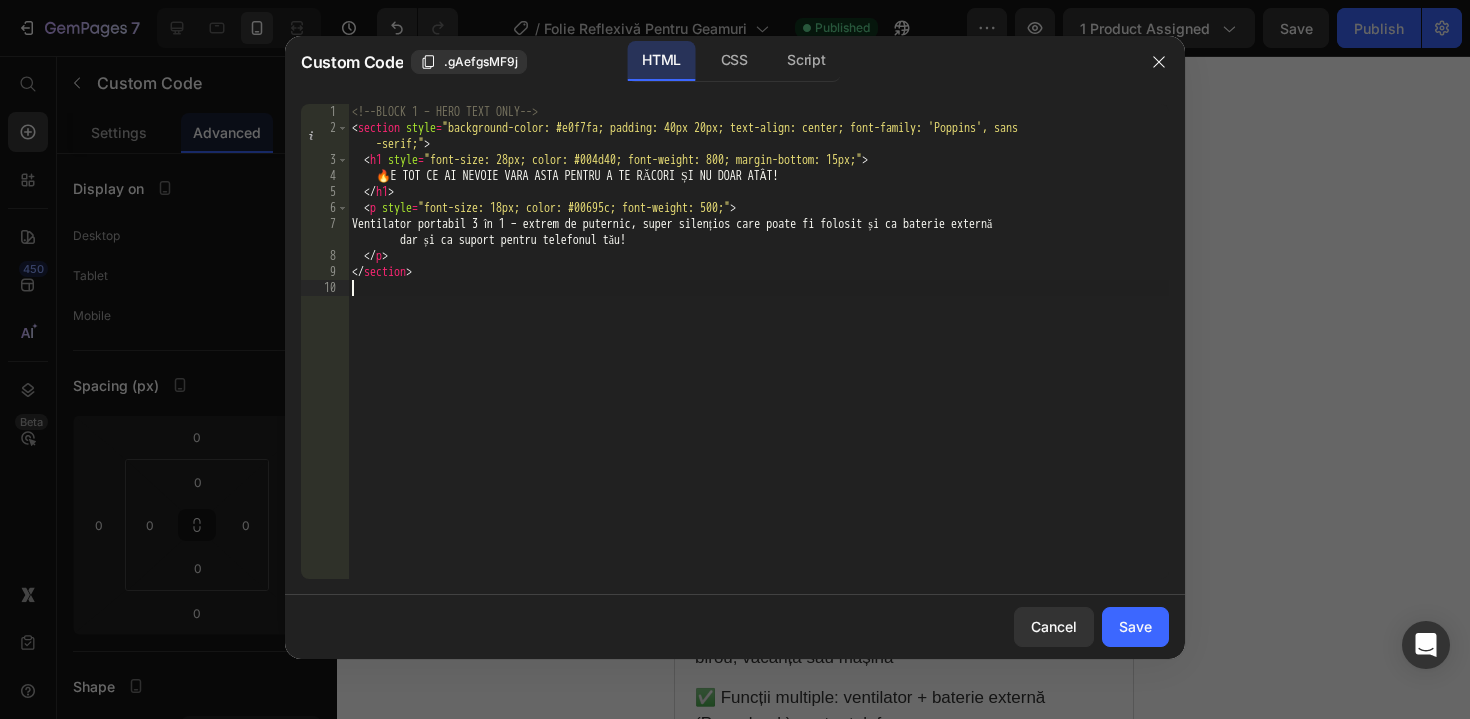 click on "🔥  E TOT CE AI NEVOIE VARA ASTA PENTRU A TE RĂCORI ȘI NU DOAR ATÂT!
Ventilator portabil 3 în 1 – extrem de puternic, super silențios care poate fi folosit și ca baterie externă           dar și ca suport pentru telefonul tău!" at bounding box center (758, 357) 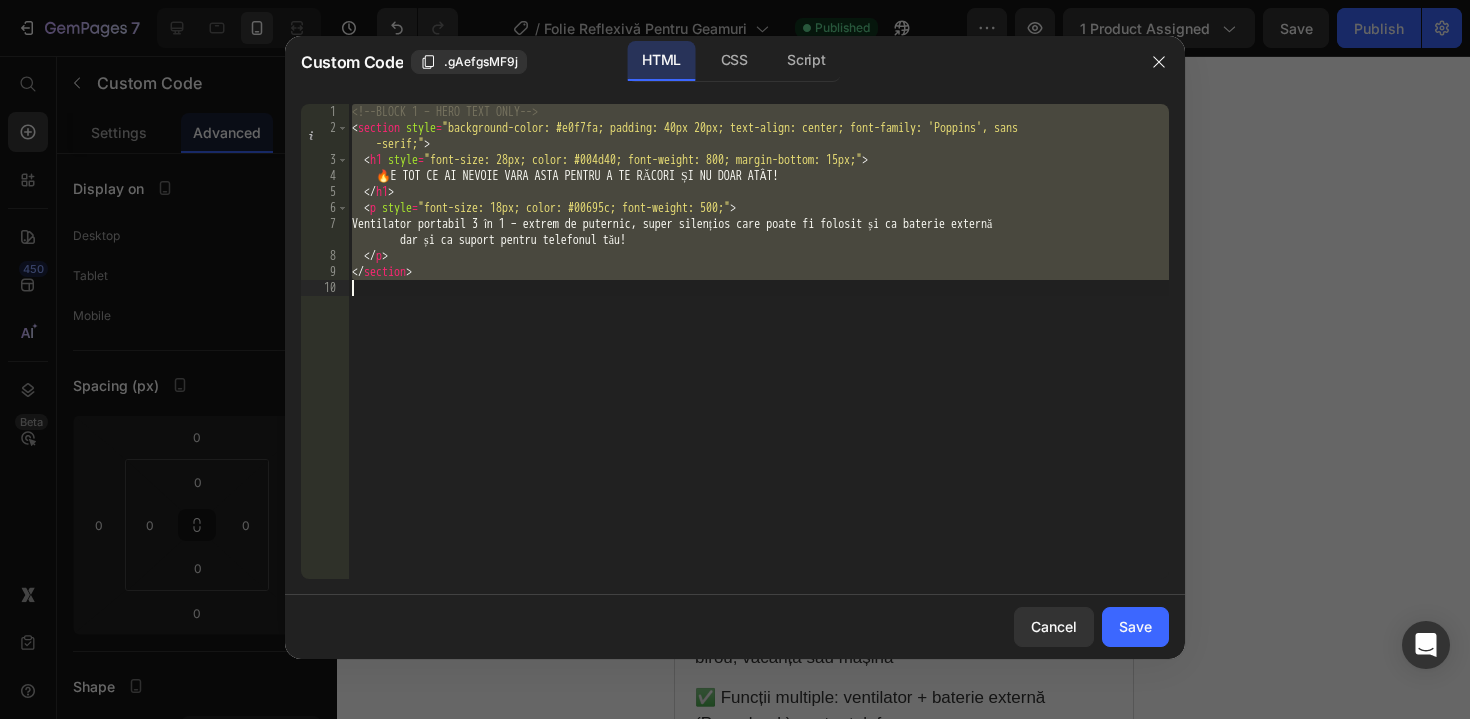 click on "🔥  E TOT CE AI NEVOIE VARA ASTA PENTRU A TE RĂCORI ȘI NU DOAR ATÂT!
Ventilator portabil 3 în 1 – extrem de puternic, super silențios care poate fi folosit și ca baterie externă           dar și ca suport pentru telefonul tău!" at bounding box center (758, 357) 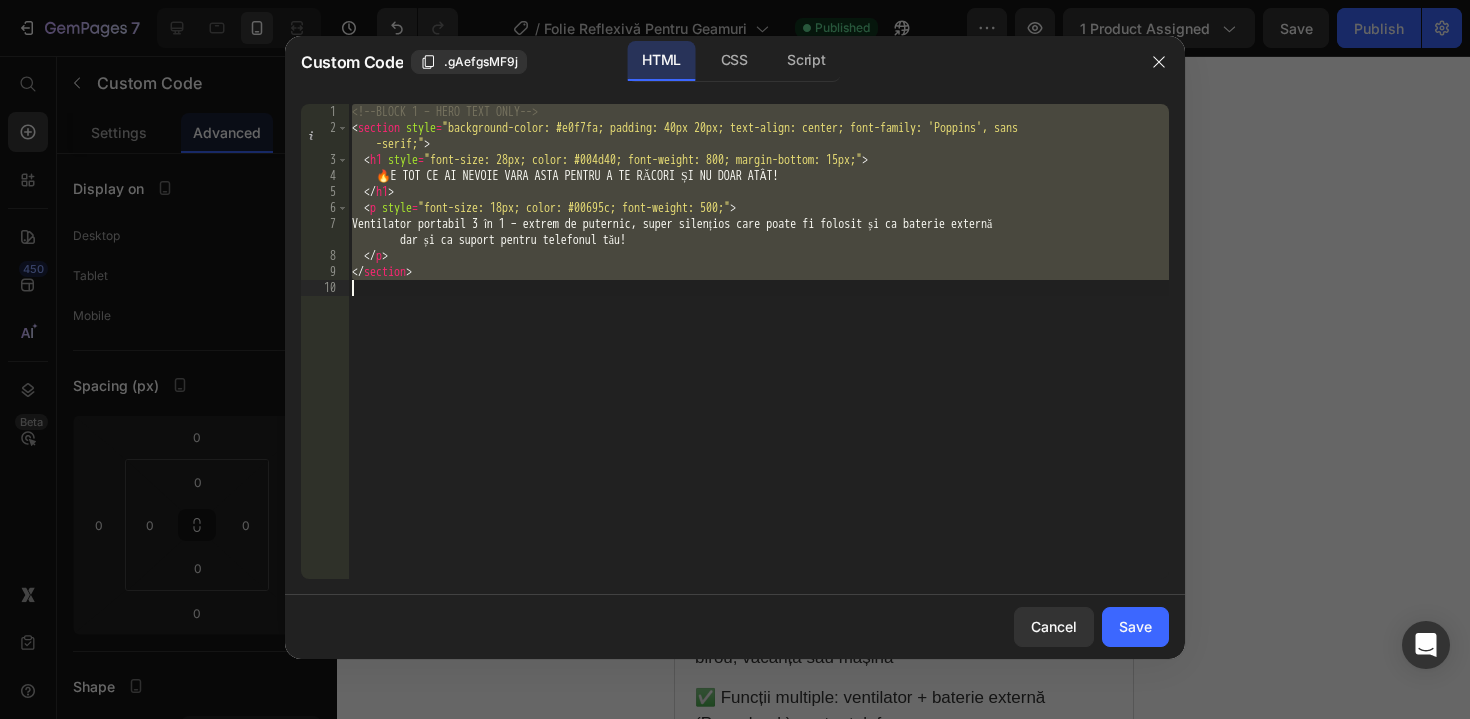 click on "🔥  E TOT CE AI NEVOIE VARA ASTA PENTRU A TE RĂCORI ȘI NU DOAR ATÂT!
Ventilator portabil 3 în 1 – extrem de puternic, super silențios care poate fi folosit și ca baterie externă           dar și ca suport pentru telefonul tău!" at bounding box center (758, 357) 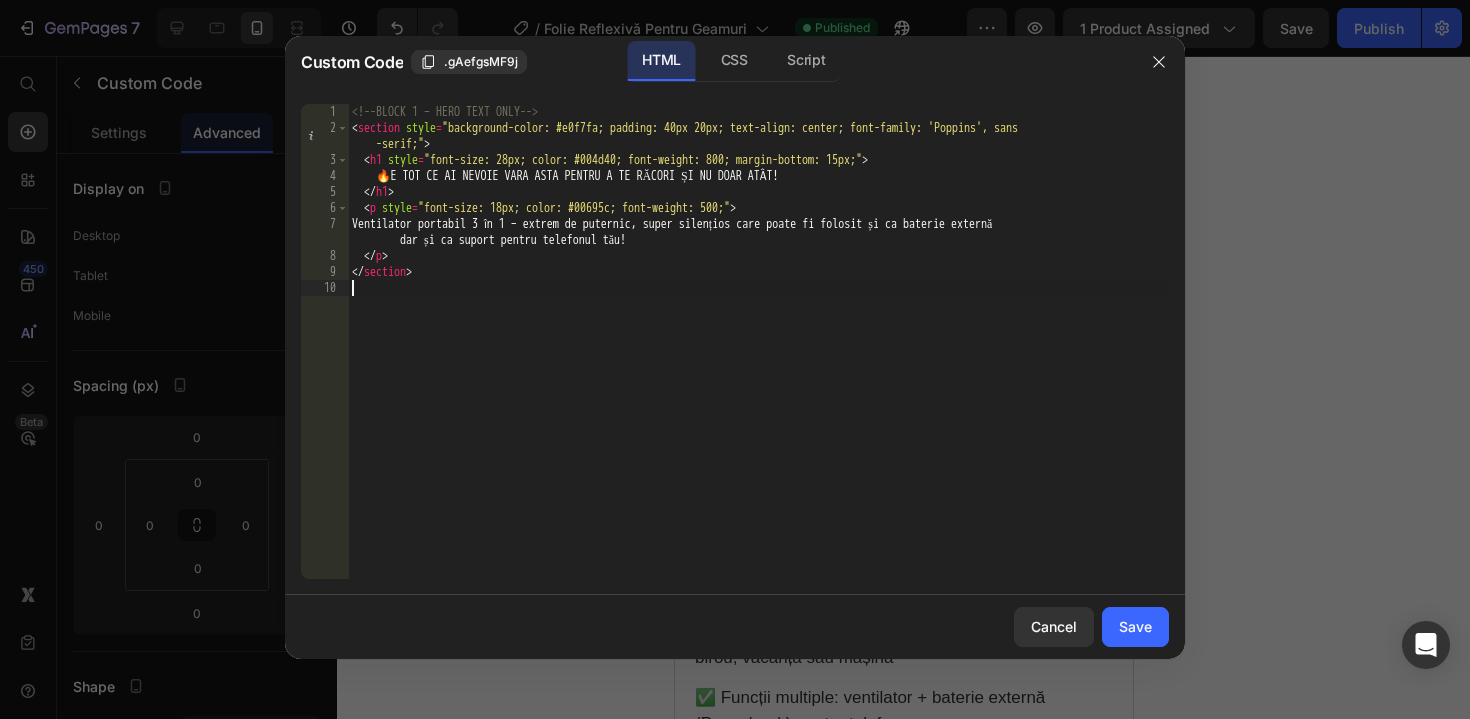 click on "🔥  E TOT CE AI NEVOIE VARA ASTA PENTRU A TE RĂCORI ȘI NU DOAR ATÂT!
Ventilator portabil 3 în 1 – extrem de puternic, super silențios care poate fi folosit și ca baterie externă           dar și ca suport pentru telefonul tău!" at bounding box center [758, 357] 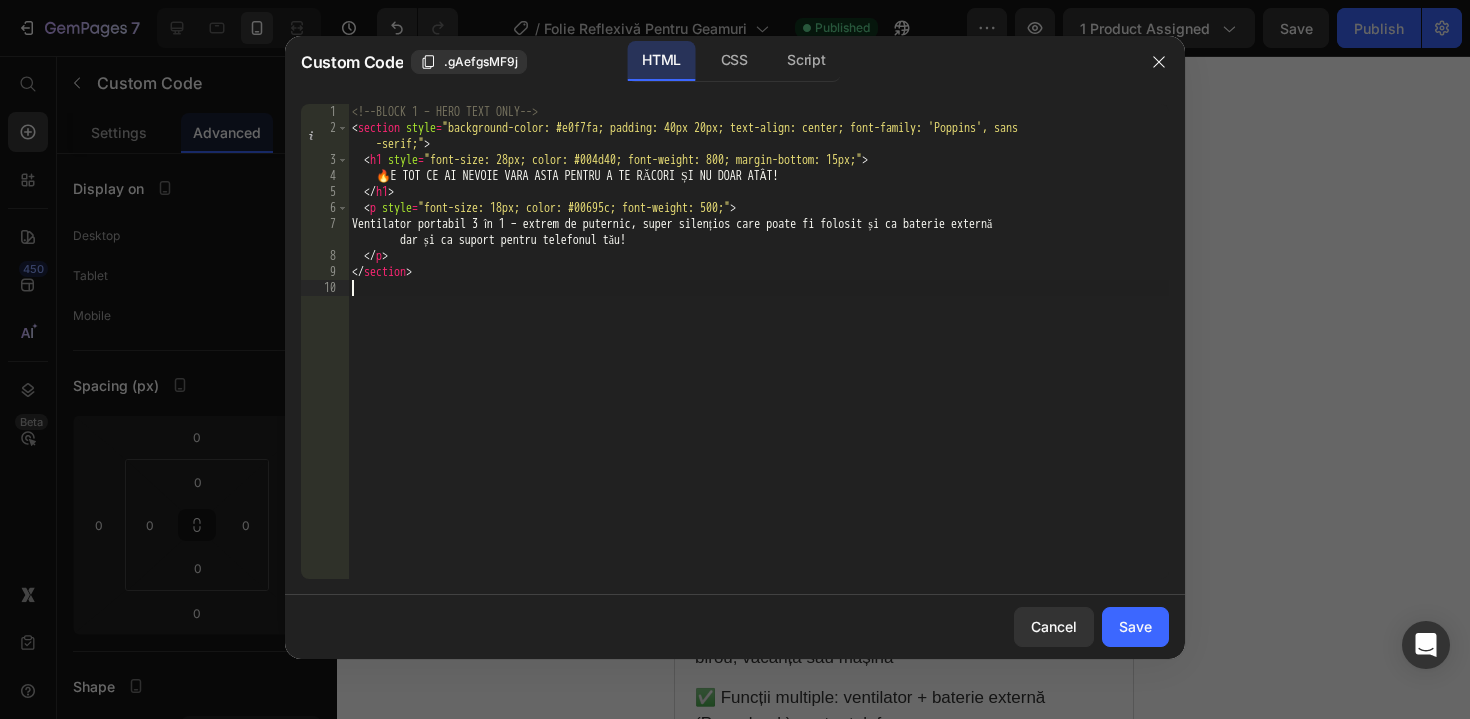 click on "🔥  E TOT CE AI NEVOIE VARA ASTA PENTRU A TE RĂCORI ȘI NU DOAR ATÂT!
Ventilator portabil 3 în 1 – extrem de puternic, super silențios care poate fi folosit și ca baterie externă           dar și ca suport pentru telefonul tău!" at bounding box center [758, 357] 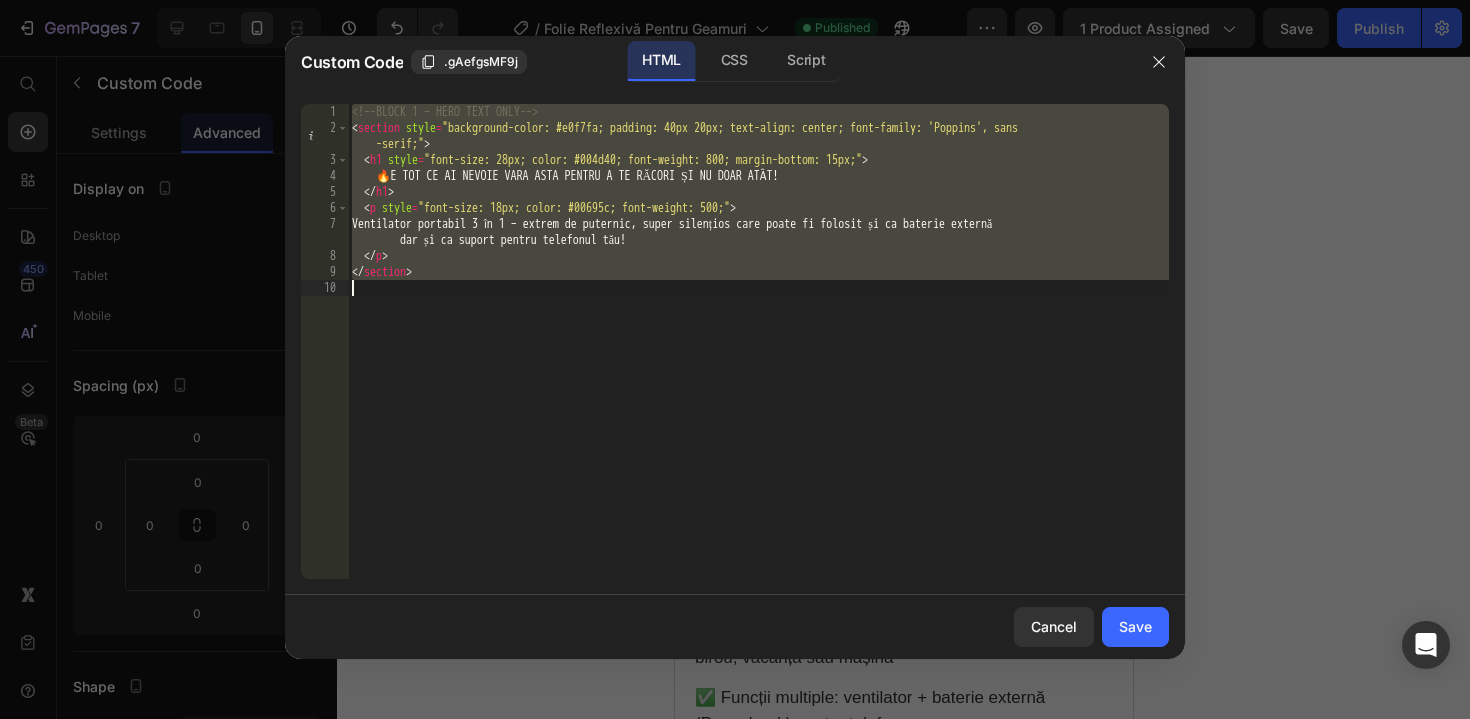 paste 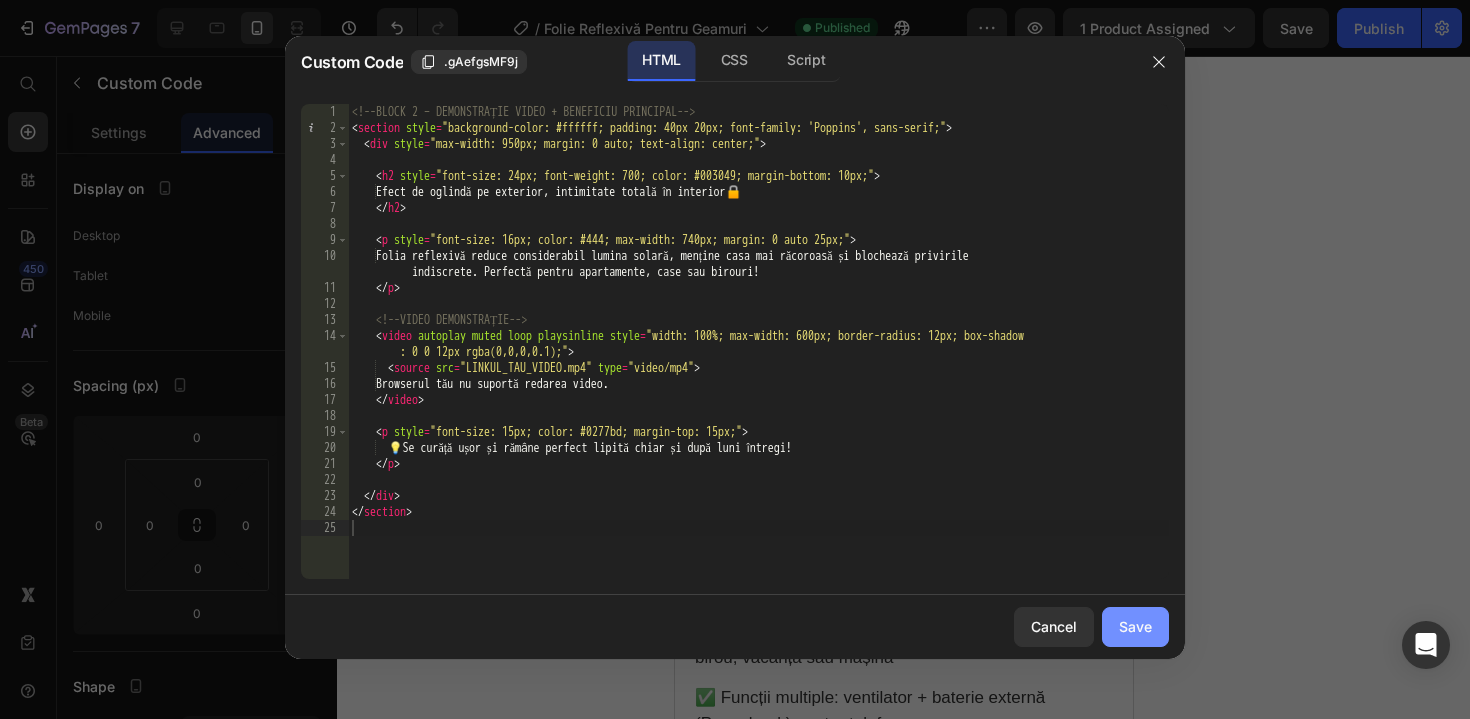 click on "Save" 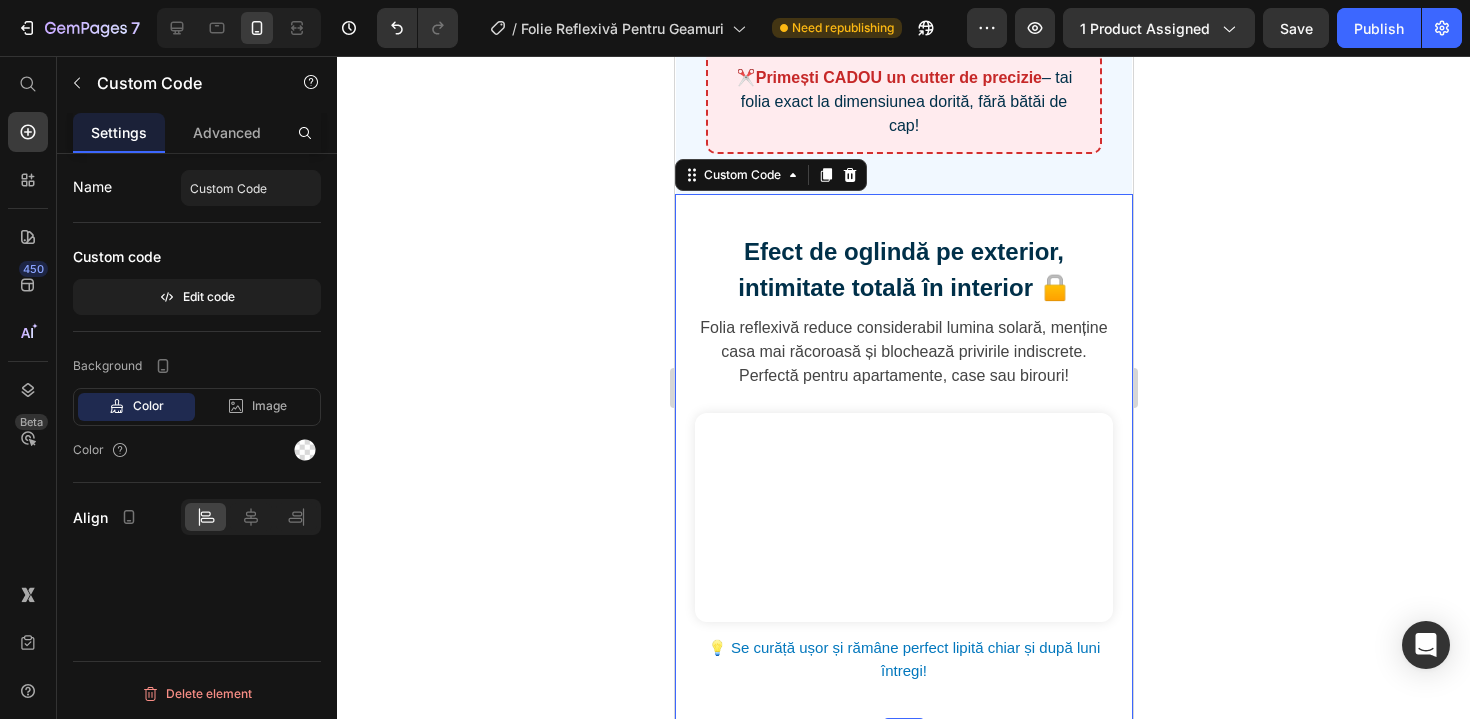 scroll, scrollTop: 1144, scrollLeft: 0, axis: vertical 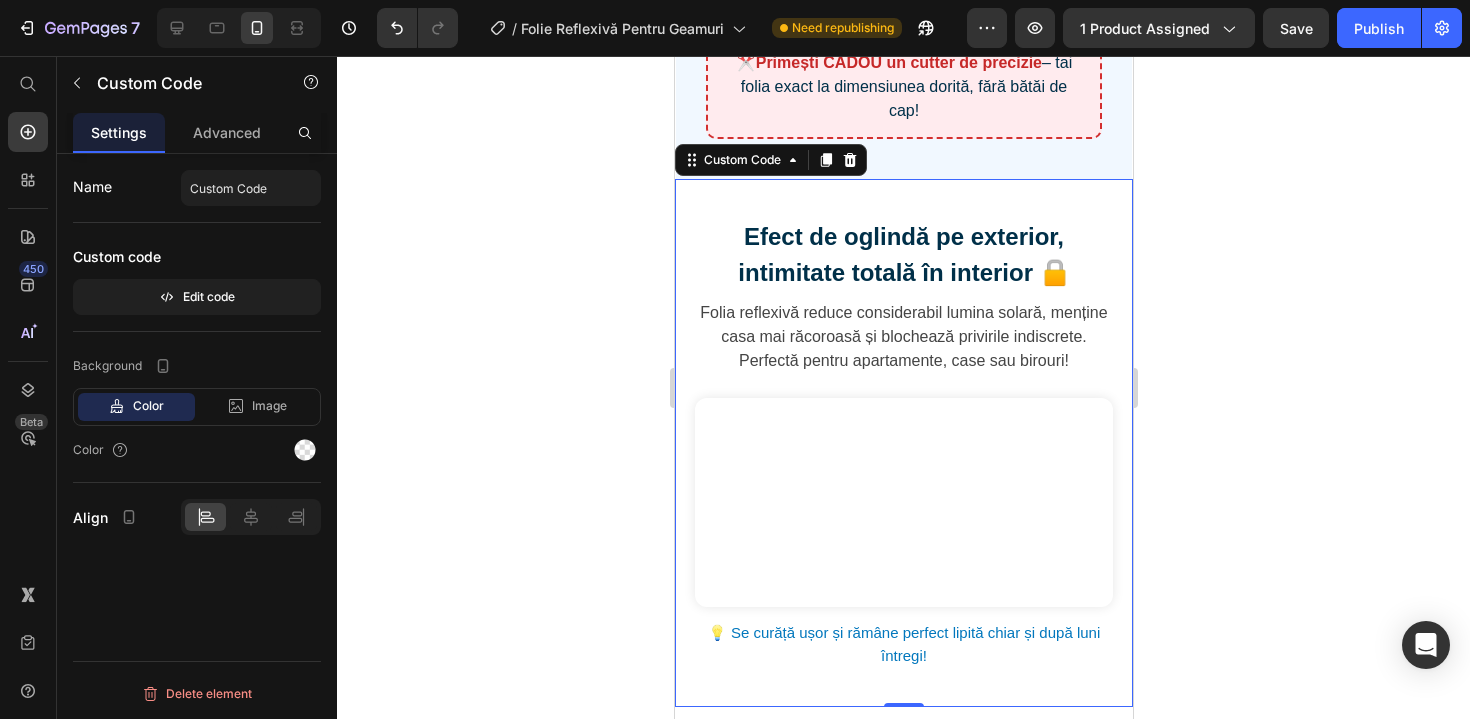 click on "Efect de oglindă pe exterior, intimitate totală în interior 🔒" at bounding box center (903, 255) 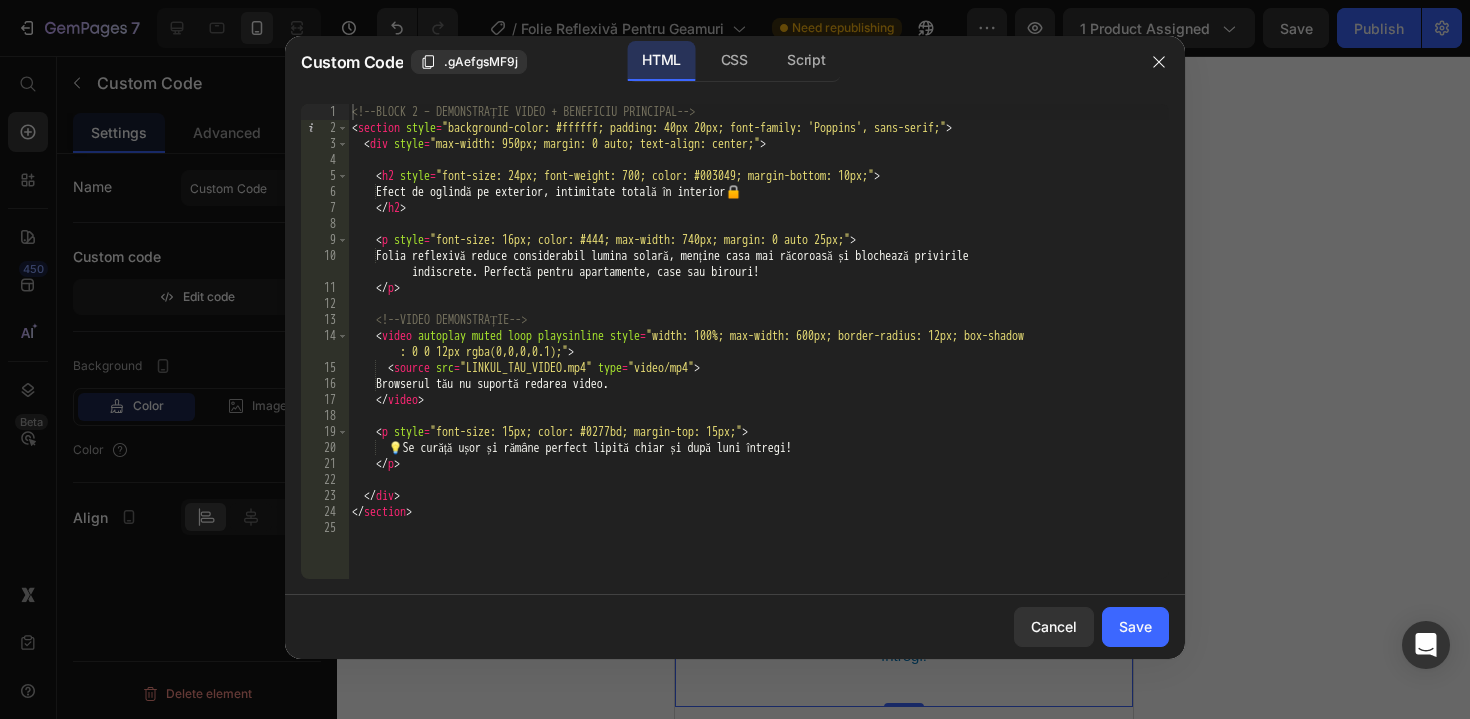 drag, startPoint x: 396, startPoint y: 190, endPoint x: 427, endPoint y: 191, distance: 31.016125 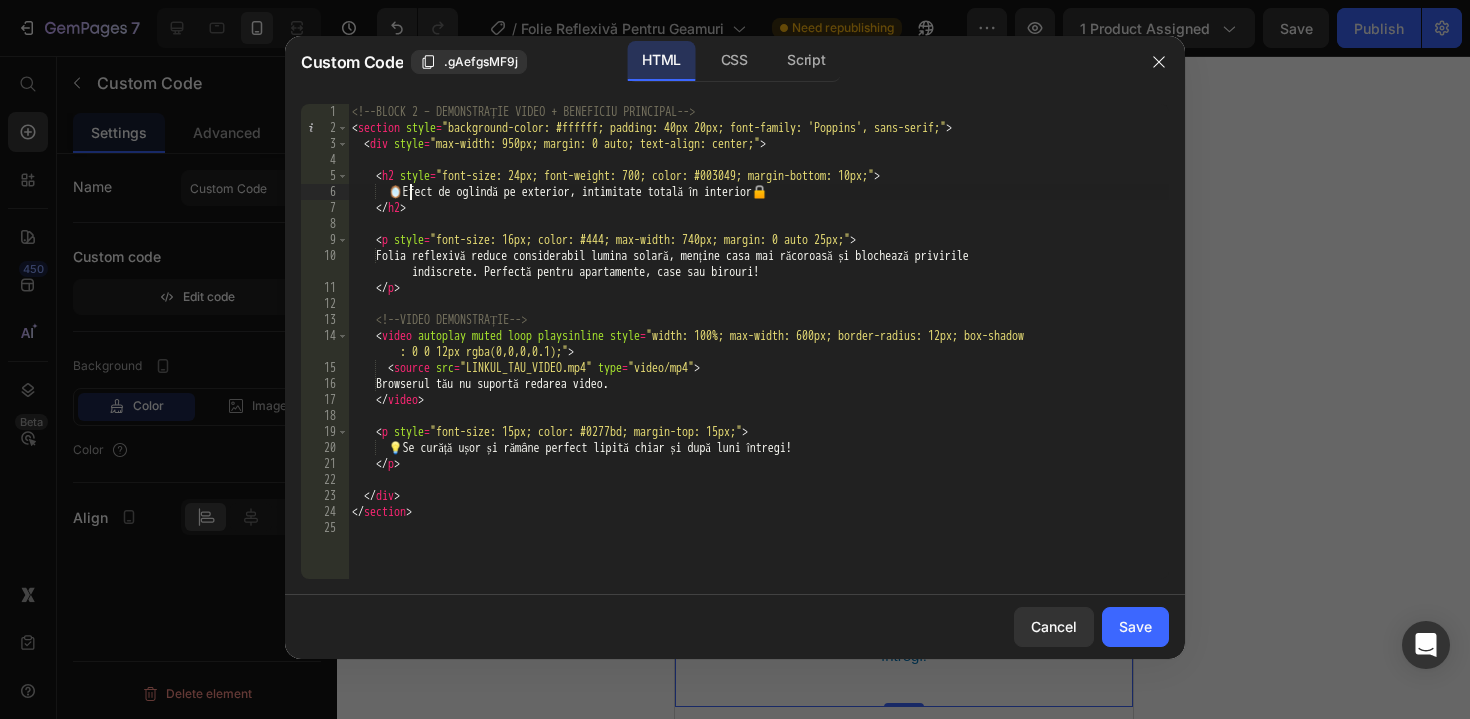scroll, scrollTop: 0, scrollLeft: 4, axis: horizontal 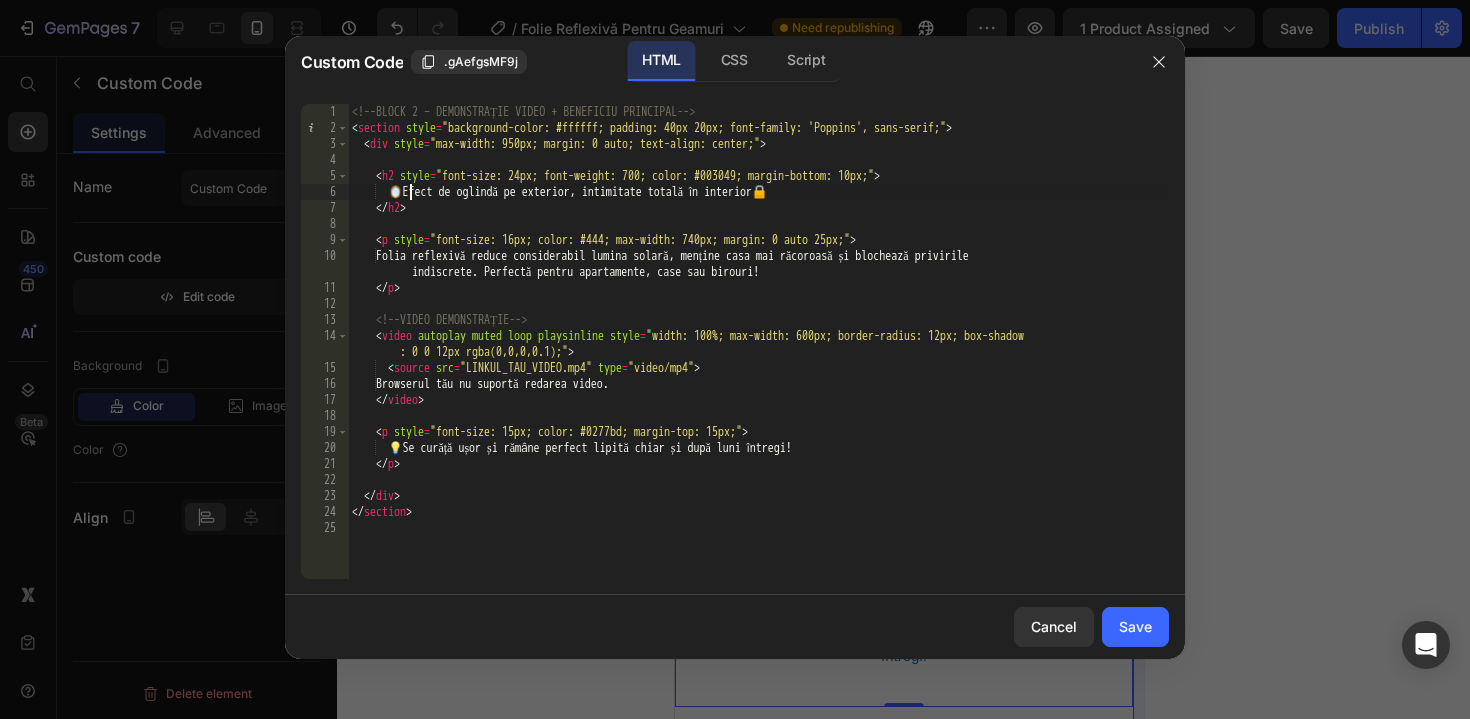 type on "🪞Efect de oglindă pe exterior, intimitate totală în interior 🔒" 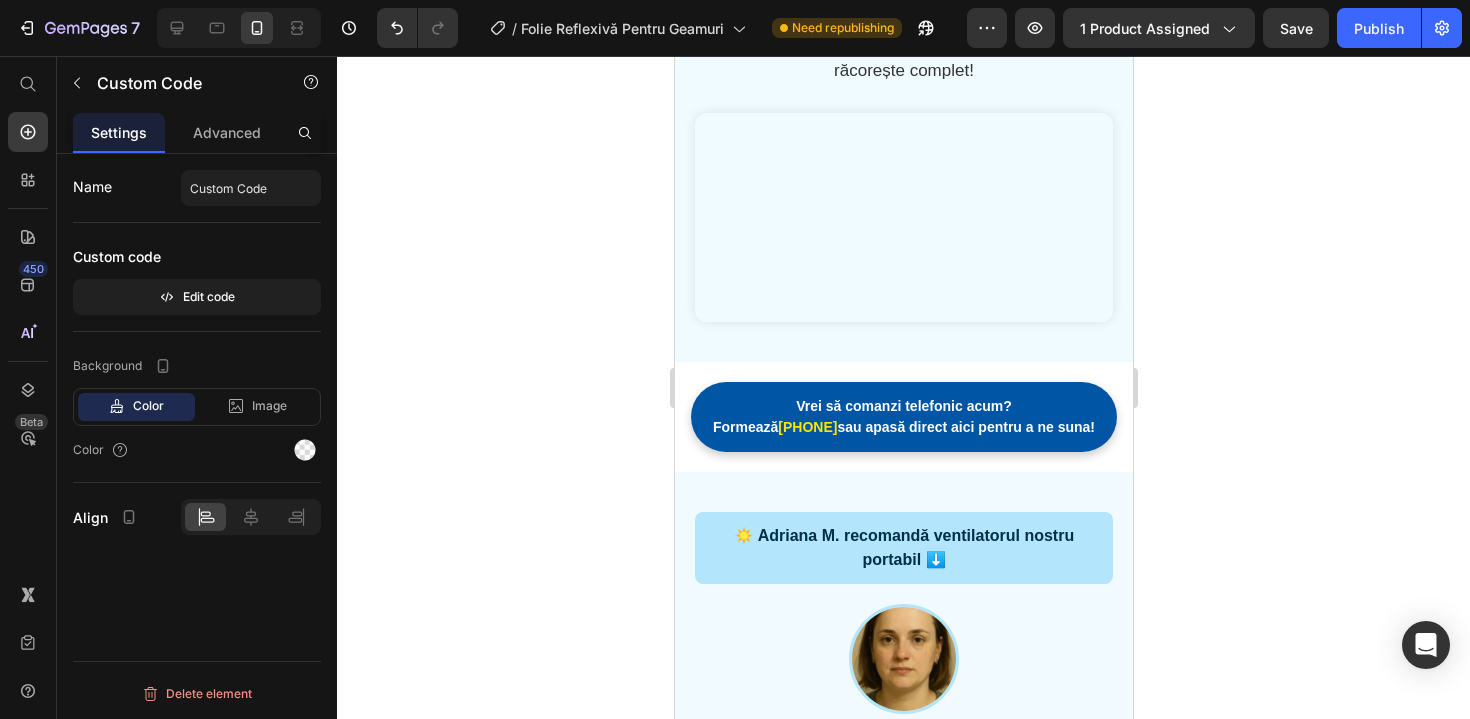 scroll, scrollTop: 2179, scrollLeft: 0, axis: vertical 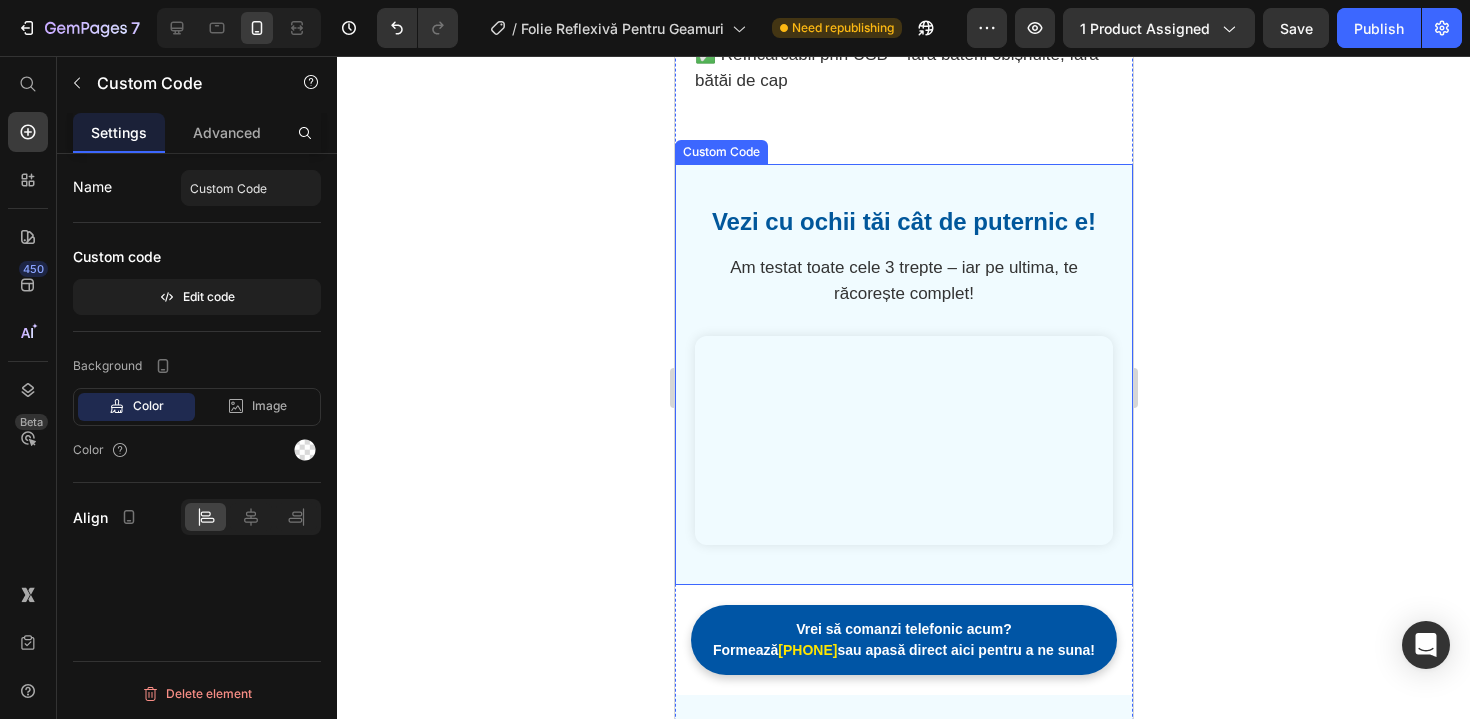 click on "Vezi cu ochii tăi cât de puternic e!
Am testat toate cele 3 trepte – iar pe ultima, te răcorește complet!
Browserul tău nu suportă redarea video." at bounding box center (903, 374) 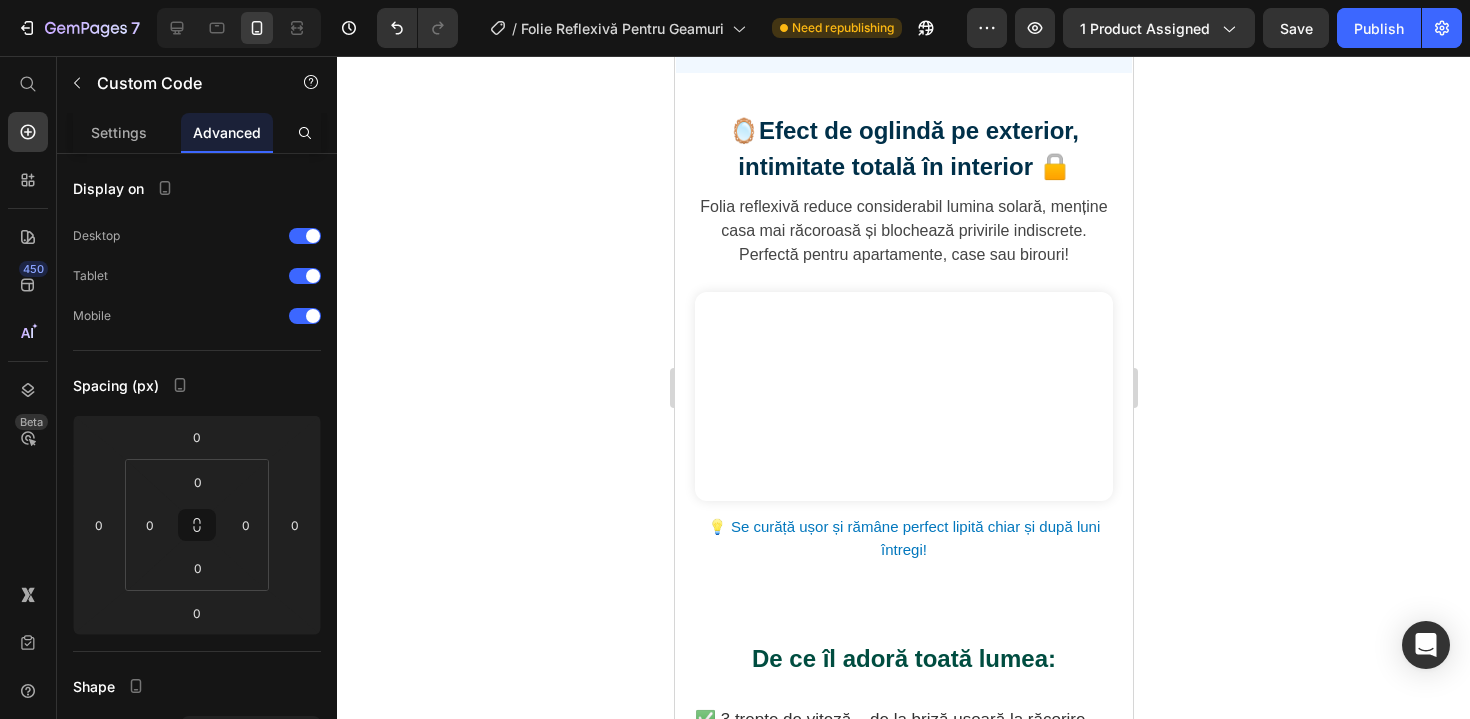 scroll, scrollTop: 1668, scrollLeft: 0, axis: vertical 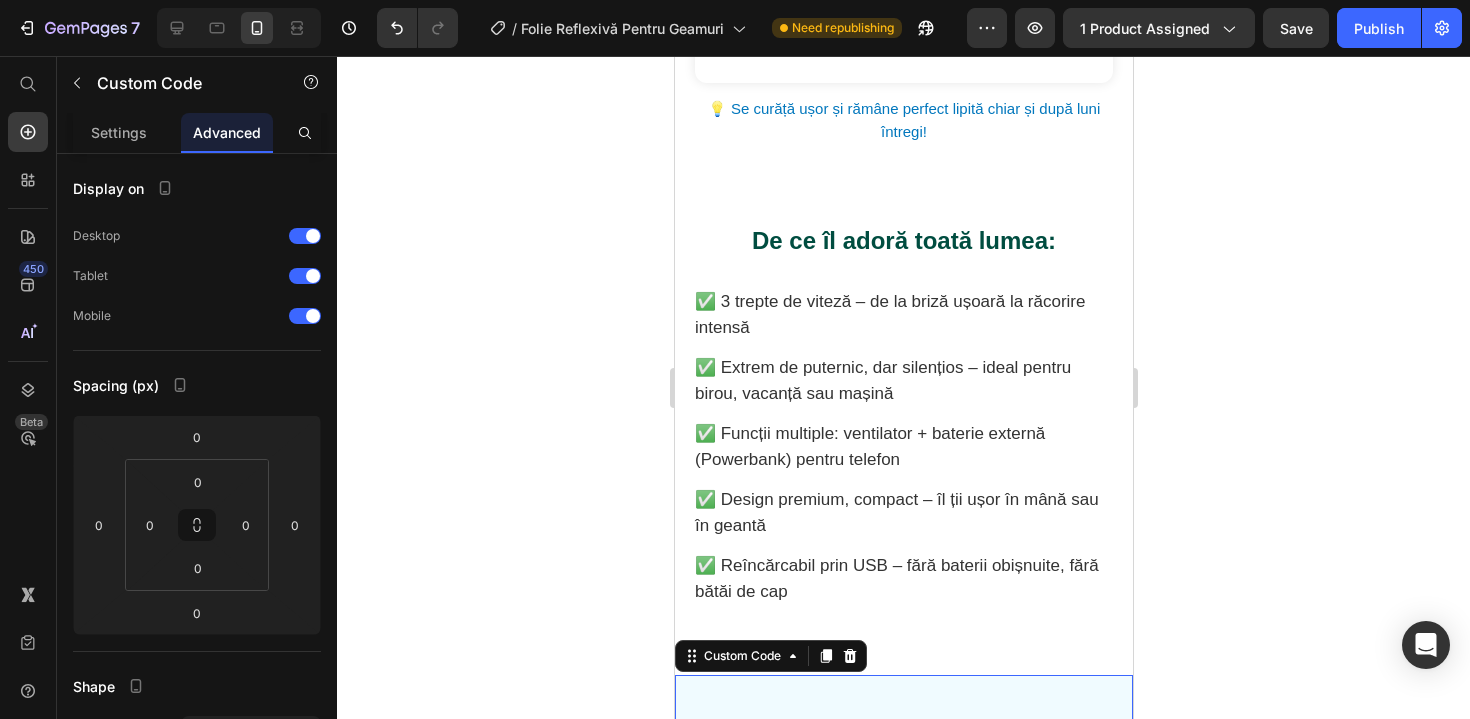 click on "✅ Extrem de puternic, dar silențios – ideal pentru birou, vacanță sau mașină" at bounding box center [903, 380] 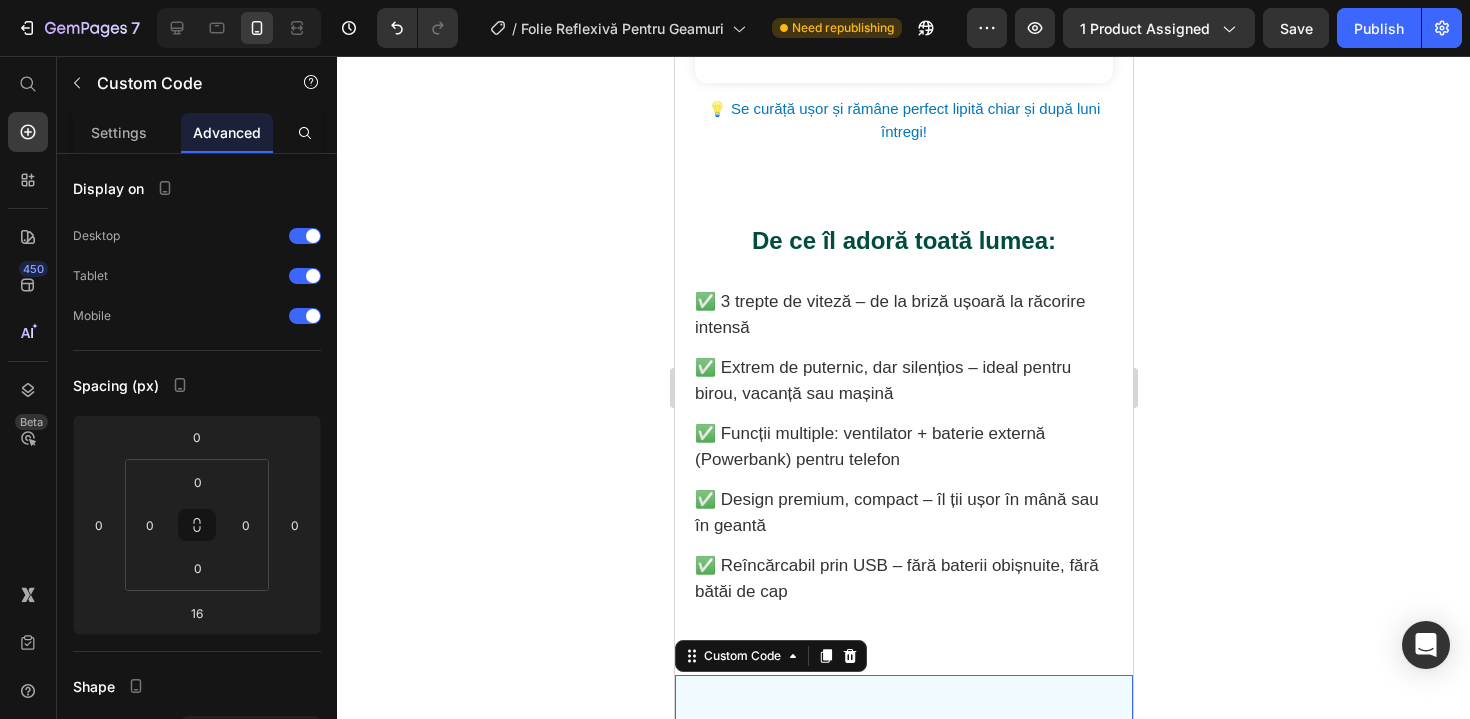 click on "✅ Extrem de puternic, dar silențios – ideal pentru birou, vacanță sau mașină" at bounding box center [903, 380] 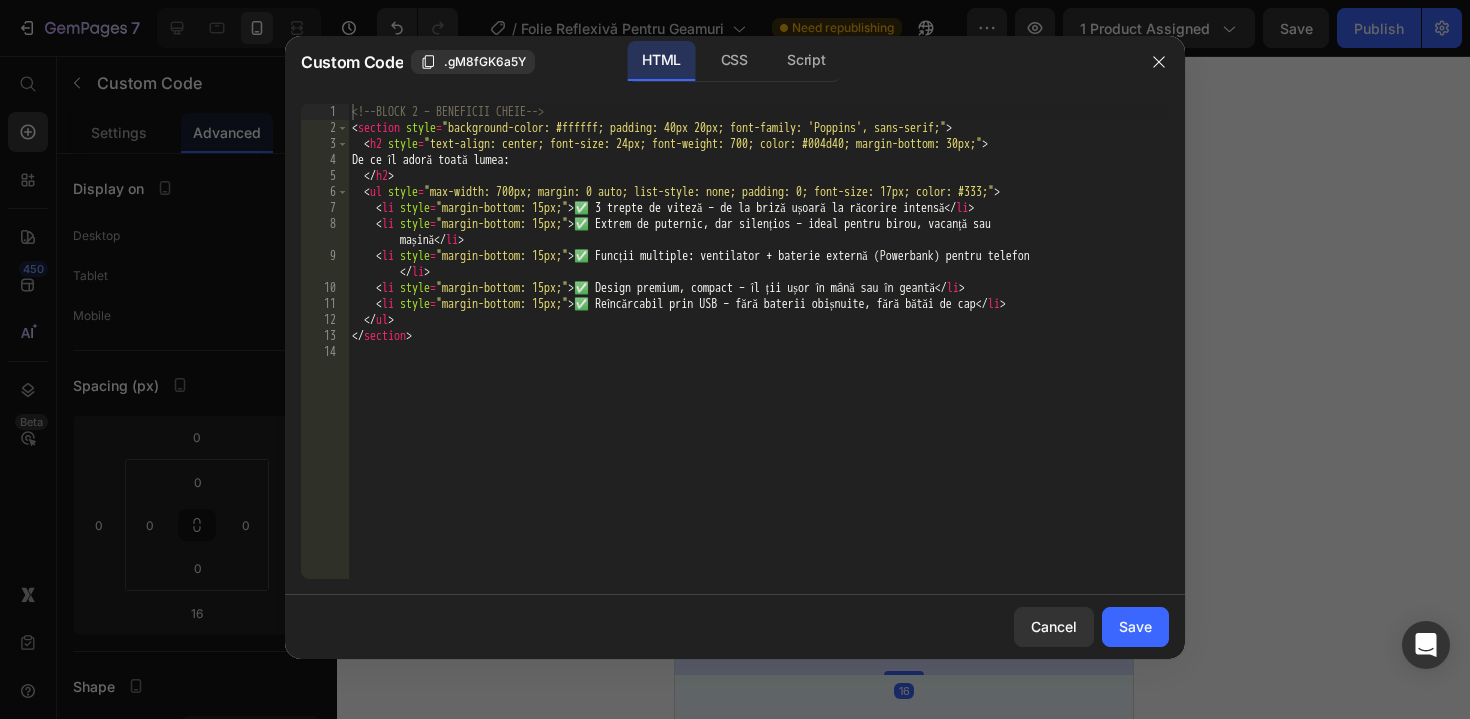 click on "<!--  BLOCK 2 – BENEFICII CHEIE  --> < section   style = "background-color: #ffffff; padding: 40px 20px; font-family: 'Poppins', sans-serif;" >    < h2   style = "text-align: center; font-size: 24px; font-weight: 700; color: #004d40; margin-bottom: 30px;" >     De ce îl adoră toată lumea:    </ h2 >    < ul   style = "max-width: 700px; margin: 0 auto; list-style: none; padding: 0; font-size: 17px; color: #333;" >      < li   style = "margin-bottom: 15px;" > ✅ 3 trepte de viteză – de la briză ușoară la răcorire intensă </ li >      < li   style = "margin-bottom: 15px;" > ✅ Extrem de puternic, dar silențios – ideal pentru birou, vacanță sau           mașină </ li >      < li   style = "margin-bottom: 15px;" > ✅ Funcții multiple: ventilator + baterie externă (Powerbank) pentru telefon          </ li >      < li   style = "margin-bottom: 15px;" > ✅ Design premium, compact – îl ții ușor în mână sau în geantă </ li >      < li   style = "margin-bottom: 15px;"" at bounding box center (758, 357) 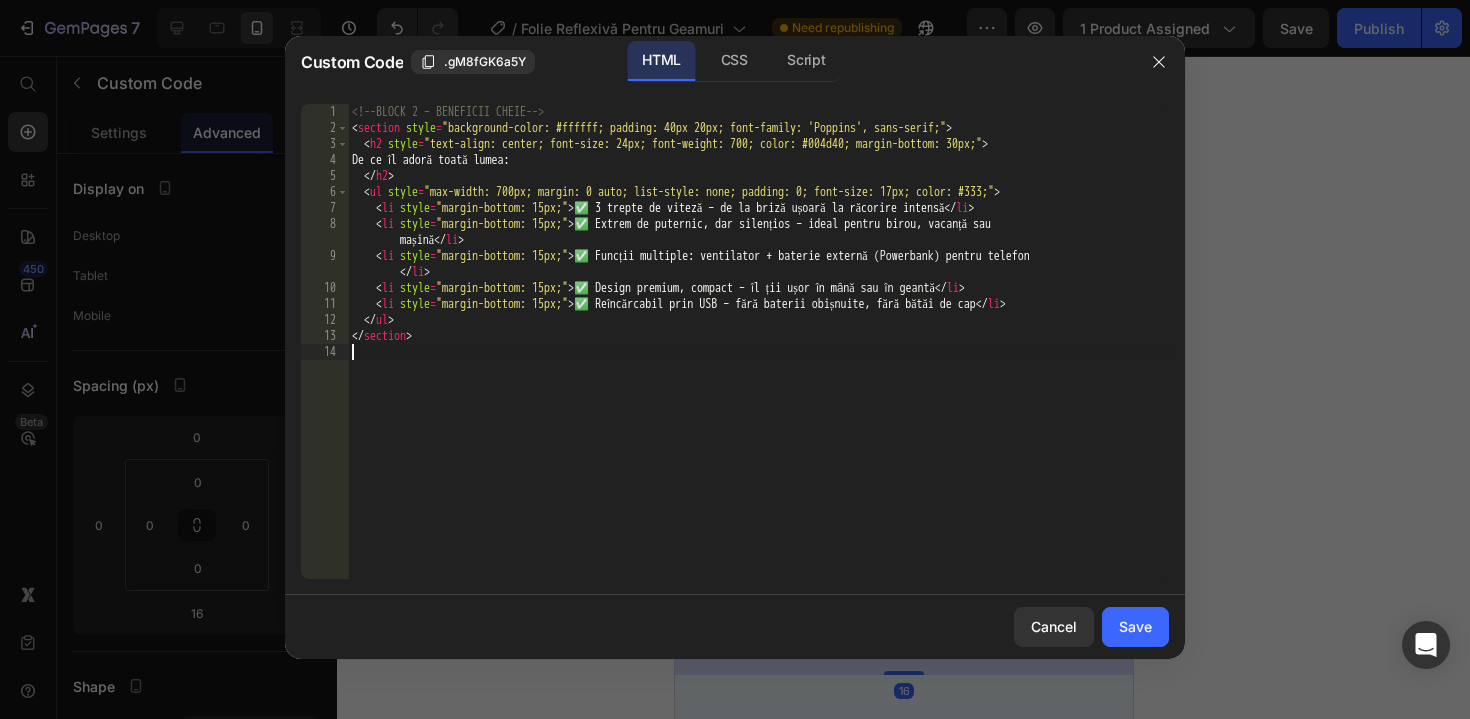 click on "<!--  BLOCK 2 – BENEFICII CHEIE  --> < section   style = "background-color: #ffffff; padding: 40px 20px; font-family: 'Poppins', sans-serif;" >    < h2   style = "text-align: center; font-size: 24px; font-weight: 700; color: #004d40; margin-bottom: 30px;" >     De ce îl adoră toată lumea:    </ h2 >    < ul   style = "max-width: 700px; margin: 0 auto; list-style: none; padding: 0; font-size: 17px; color: #333;" >      < li   style = "margin-bottom: 15px;" > ✅ 3 trepte de viteză – de la briză ușoară la răcorire intensă </ li >      < li   style = "margin-bottom: 15px;" > ✅ Extrem de puternic, dar silențios – ideal pentru birou, vacanță sau           mașină </ li >      < li   style = "margin-bottom: 15px;" > ✅ Funcții multiple: ventilator + baterie externă (Powerbank) pentru telefon          </ li >      < li   style = "margin-bottom: 15px;" > ✅ Design premium, compact – îl ții ușor în mână sau în geantă </ li >      < li   style = "margin-bottom: 15px;"" at bounding box center (758, 357) 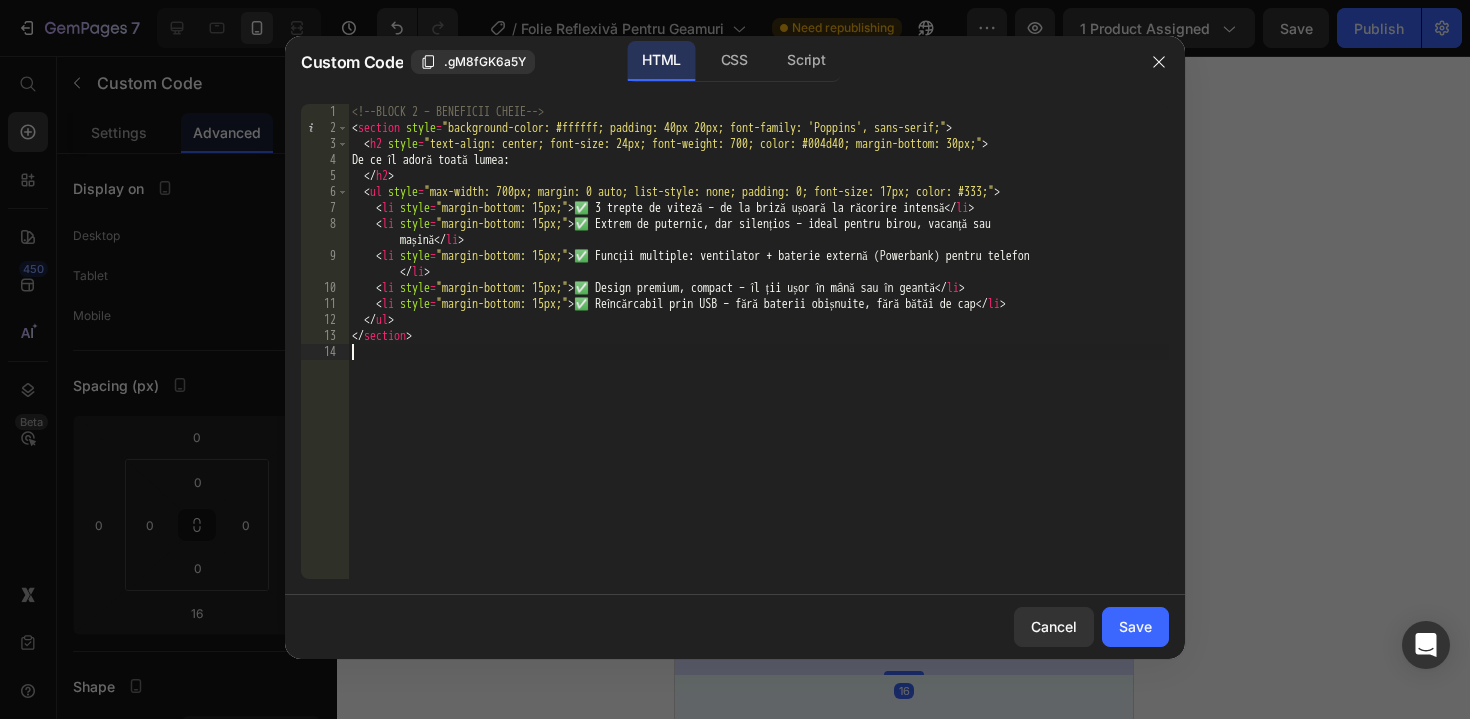 click on "<!--  BLOCK 2 – BENEFICII CHEIE  --> < section   style = "background-color: #ffffff; padding: 40px 20px; font-family: 'Poppins', sans-serif;" >    < h2   style = "text-align: center; font-size: 24px; font-weight: 700; color: #004d40; margin-bottom: 30px;" >     De ce îl adoră toată lumea:    </ h2 >    < ul   style = "max-width: 700px; margin: 0 auto; list-style: none; padding: 0; font-size: 17px; color: #333;" >      < li   style = "margin-bottom: 15px;" > ✅ 3 trepte de viteză – de la briză ușoară la răcorire intensă </ li >      < li   style = "margin-bottom: 15px;" > ✅ Extrem de puternic, dar silențios – ideal pentru birou, vacanță sau           mașină </ li >      < li   style = "margin-bottom: 15px;" > ✅ Funcții multiple: ventilator + baterie externă (Powerbank) pentru telefon          </ li >      < li   style = "margin-bottom: 15px;" > ✅ Design premium, compact – îl ții ușor în mână sau în geantă </ li >      < li   style = "margin-bottom: 15px;"" at bounding box center (758, 357) 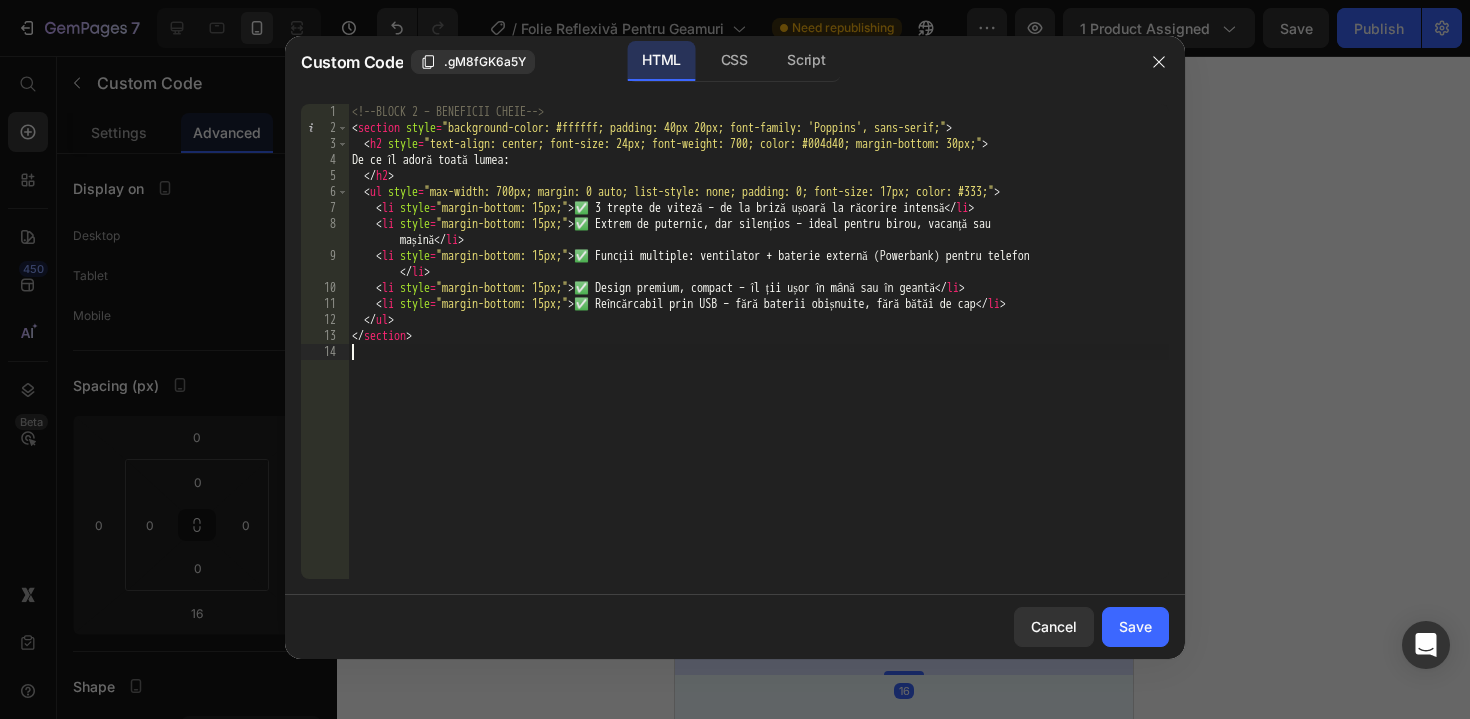 type on "</section>" 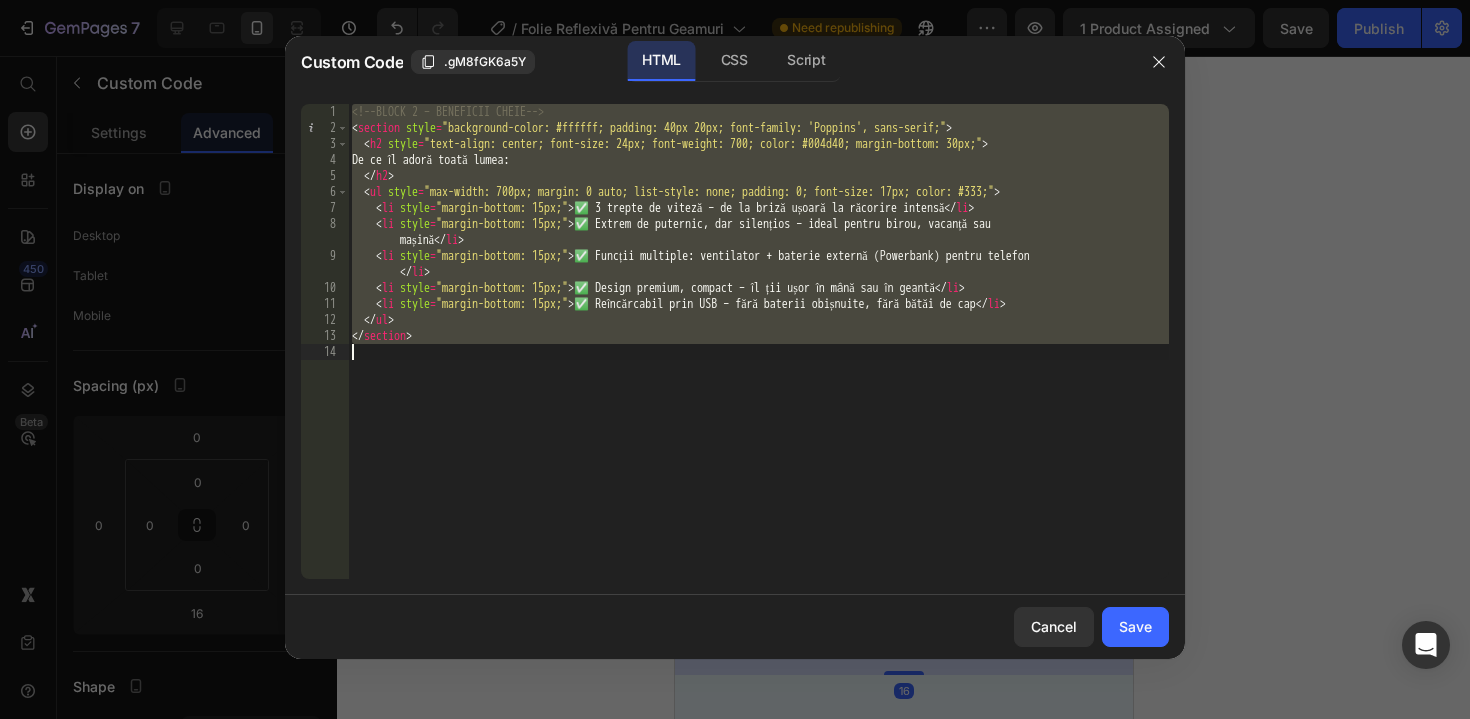 click on "<!--  BLOCK 2 – BENEFICII CHEIE  --> < section   style = "background-color: #ffffff; padding: 40px 20px; font-family: 'Poppins', sans-serif;" >    < h2   style = "text-align: center; font-size: 24px; font-weight: 700; color: #004d40; margin-bottom: 30px;" >     De ce îl adoră toată lumea:    </ h2 >    < ul   style = "max-width: 700px; margin: 0 auto; list-style: none; padding: 0; font-size: 17px; color: #333;" >      < li   style = "margin-bottom: 15px;" > ✅ 3 trepte de viteză – de la briză ușoară la răcorire intensă </ li >      < li   style = "margin-bottom: 15px;" > ✅ Extrem de puternic, dar silențios – ideal pentru birou, vacanță sau           mașină </ li >      < li   style = "margin-bottom: 15px;" > ✅ Funcții multiple: ventilator + baterie externă (Powerbank) pentru telefon          </ li >      < li   style = "margin-bottom: 15px;" > ✅ Design premium, compact – îl ții ușor în mână sau în geantă </ li >      < li   style = "margin-bottom: 15px;"" at bounding box center (758, 357) 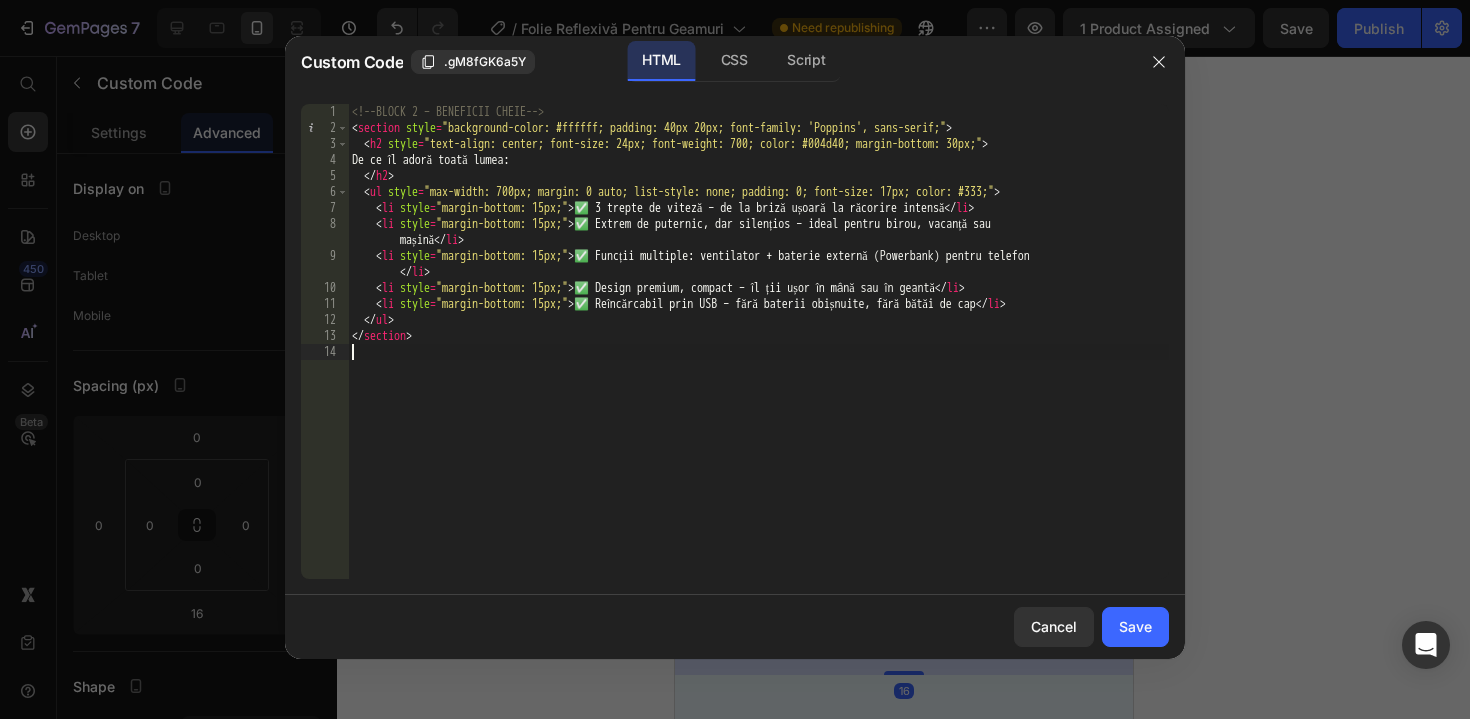click on "<!--  BLOCK 2 – BENEFICII CHEIE  --> < section   style = "background-color: #ffffff; padding: 40px 20px; font-family: 'Poppins', sans-serif;" >    < h2   style = "text-align: center; font-size: 24px; font-weight: 700; color: #004d40; margin-bottom: 30px;" >     De ce îl adoră toată lumea:    </ h2 >    < ul   style = "max-width: 700px; margin: 0 auto; list-style: none; padding: 0; font-size: 17px; color: #333;" >      < li   style = "margin-bottom: 15px;" > ✅ 3 trepte de viteză – de la briză ușoară la răcorire intensă </ li >      < li   style = "margin-bottom: 15px;" > ✅ Extrem de puternic, dar silențios – ideal pentru birou, vacanță sau           mașină </ li >      < li   style = "margin-bottom: 15px;" > ✅ Funcții multiple: ventilator + baterie externă (Powerbank) pentru telefon          </ li >      < li   style = "margin-bottom: 15px;" > ✅ Design premium, compact – îl ții ușor în mână sau în geantă </ li >      < li   style = "margin-bottom: 15px;"" at bounding box center [758, 357] 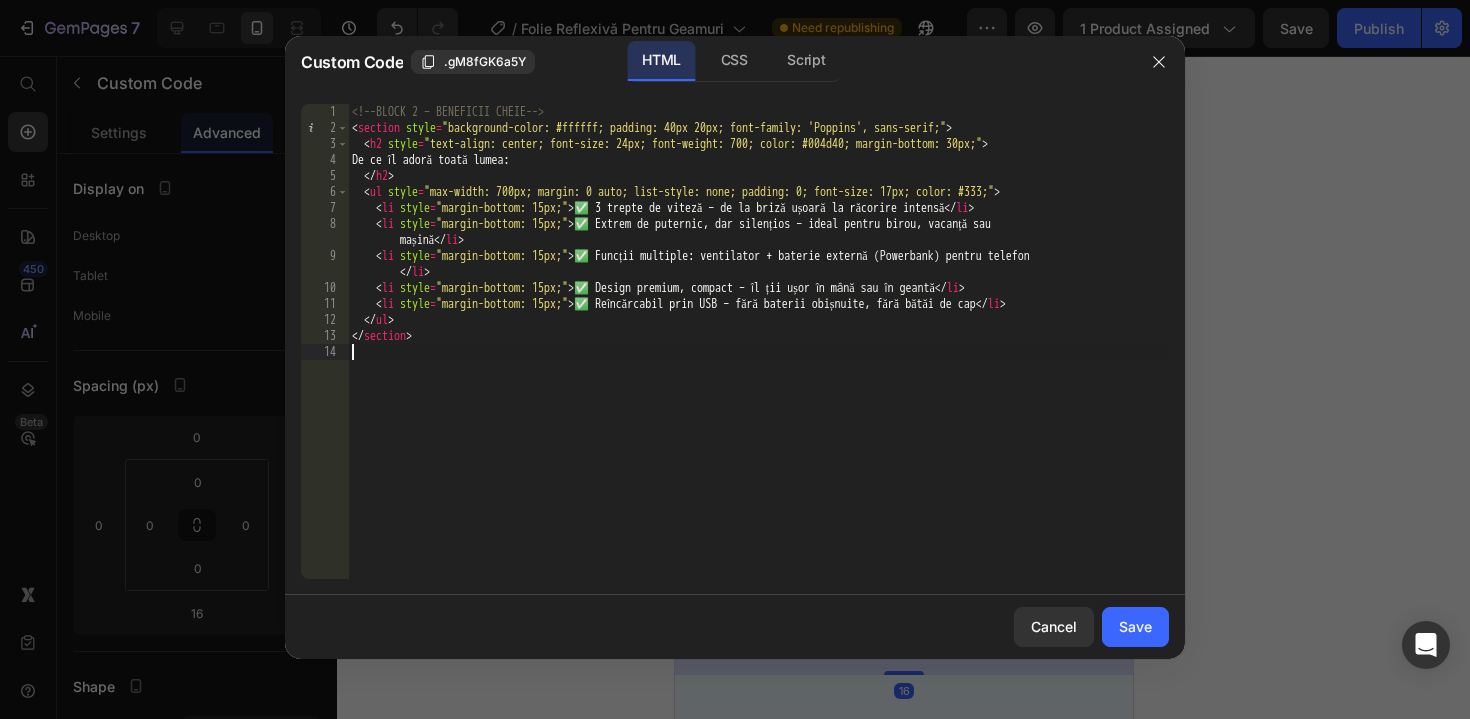 click on "<!--  BLOCK 2 – BENEFICII CHEIE  --> < section   style = "background-color: #ffffff; padding: 40px 20px; font-family: 'Poppins', sans-serif;" >    < h2   style = "text-align: center; font-size: 24px; font-weight: 700; color: #004d40; margin-bottom: 30px;" >     De ce îl adoră toată lumea:    </ h2 >    < ul   style = "max-width: 700px; margin: 0 auto; list-style: none; padding: 0; font-size: 17px; color: #333;" >      < li   style = "margin-bottom: 15px;" > ✅ 3 trepte de viteză – de la briză ușoară la răcorire intensă </ li >      < li   style = "margin-bottom: 15px;" > ✅ Extrem de puternic, dar silențios – ideal pentru birou, vacanță sau           mașină </ li >      < li   style = "margin-bottom: 15px;" > ✅ Funcții multiple: ventilator + baterie externă (Powerbank) pentru telefon          </ li >      < li   style = "margin-bottom: 15px;" > ✅ Design premium, compact – îl ții ușor în mână sau în geantă </ li >      < li   style = "margin-bottom: 15px;"" at bounding box center [758, 357] 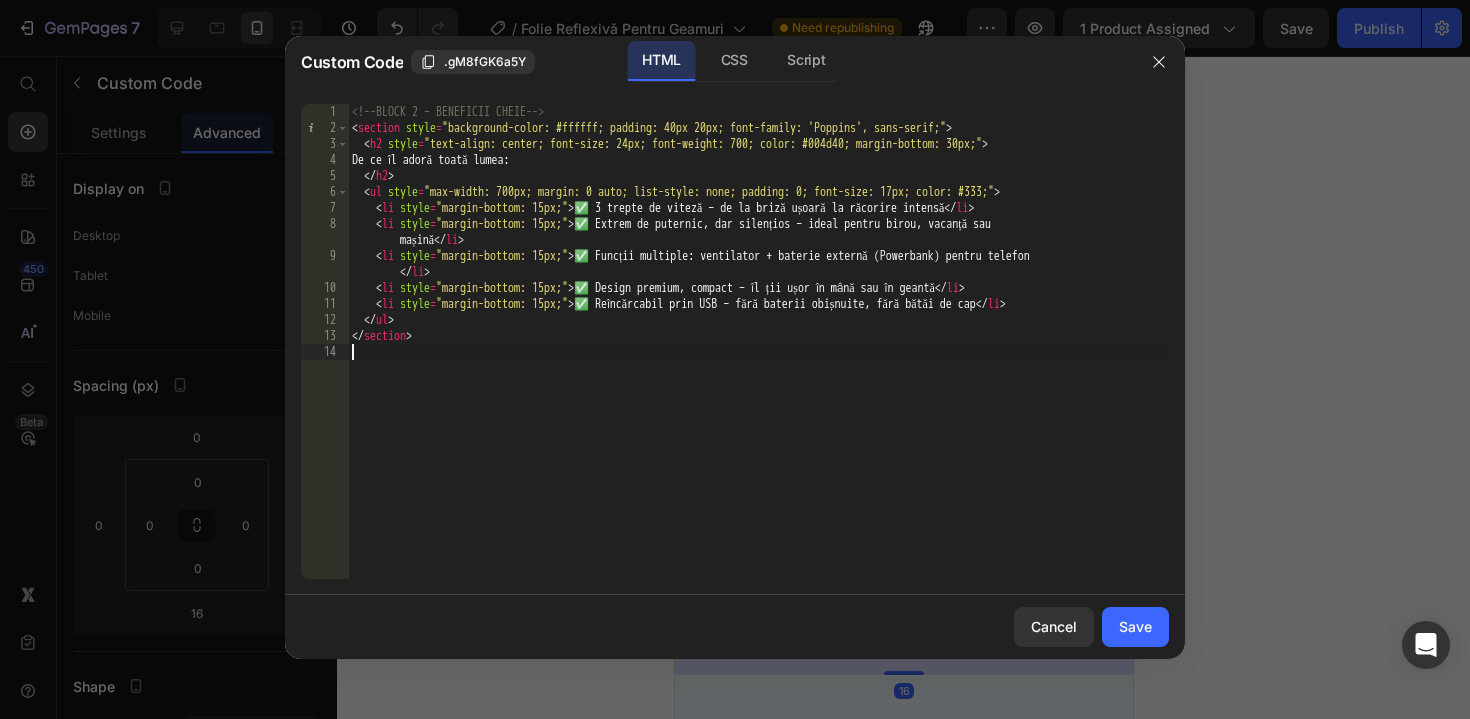 type on "</section>" 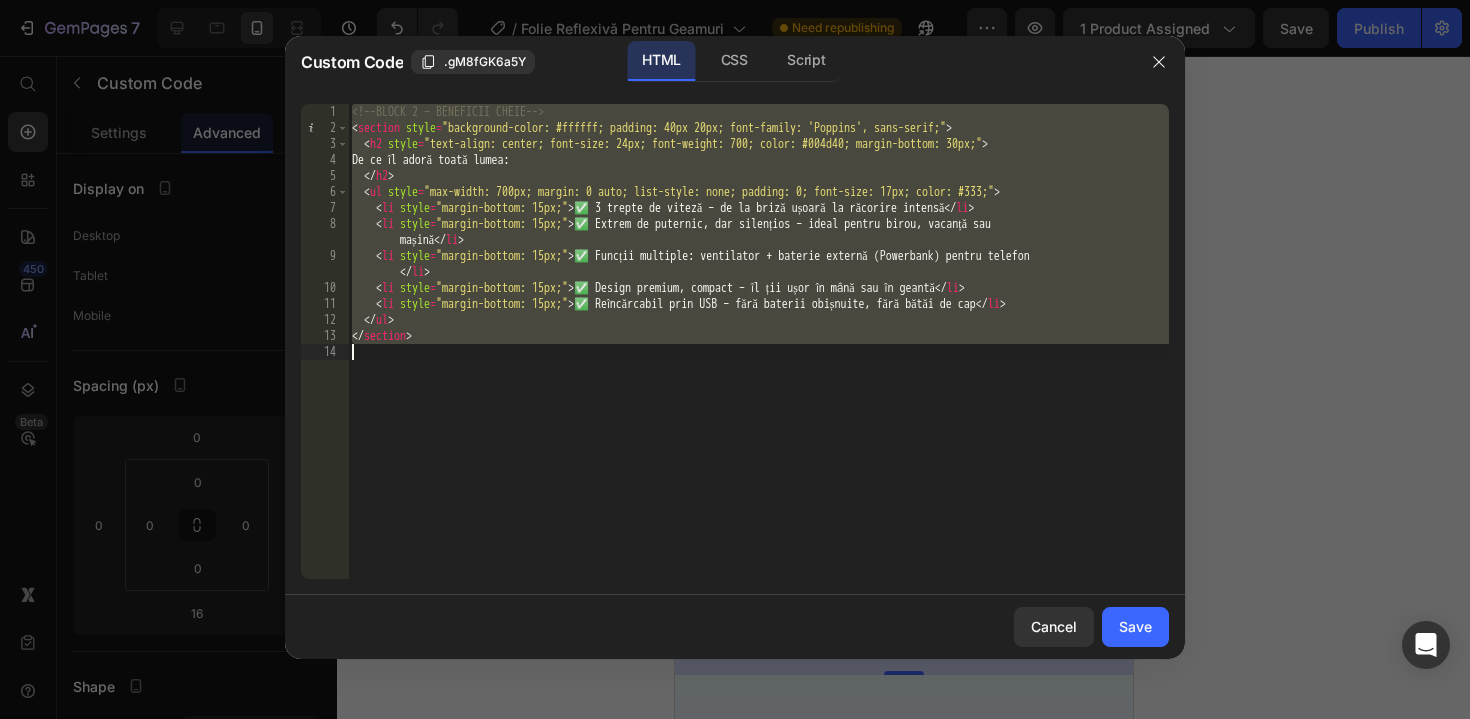 paste 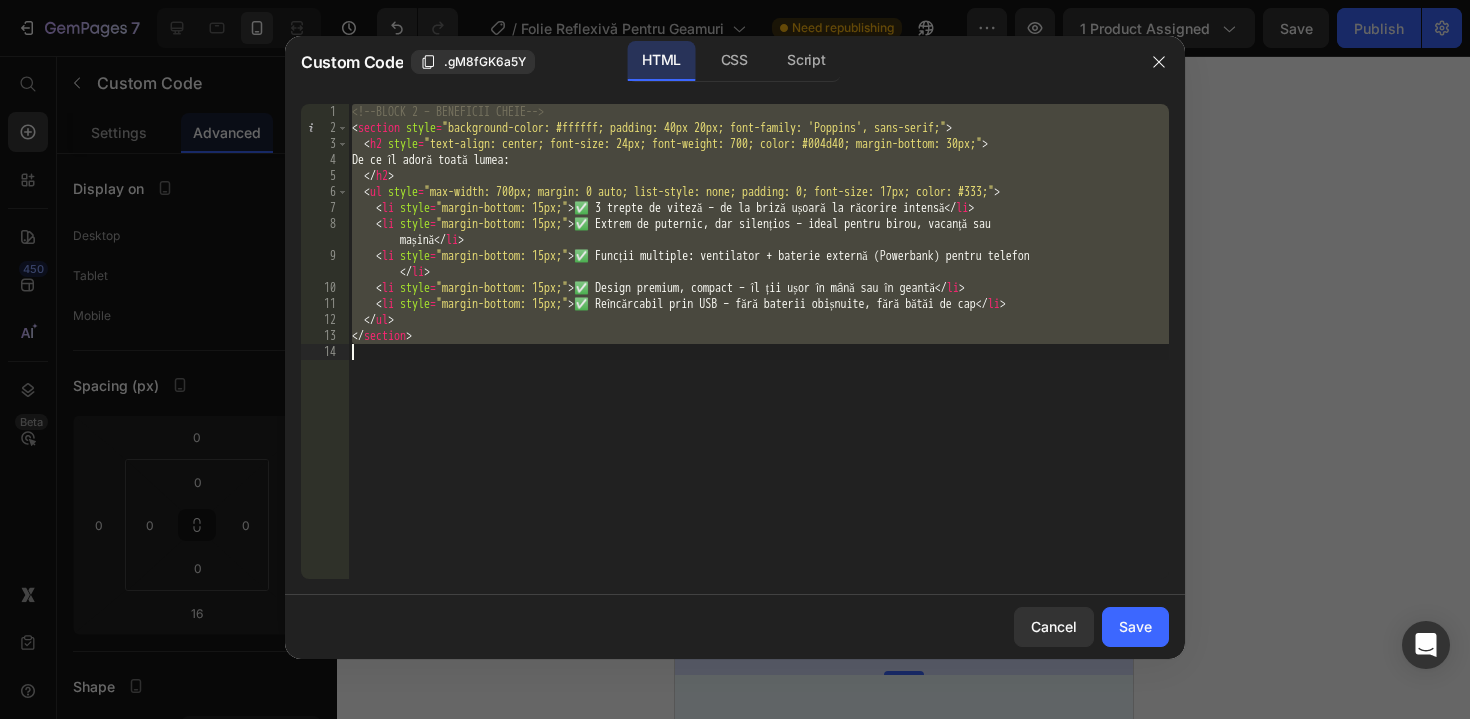 type 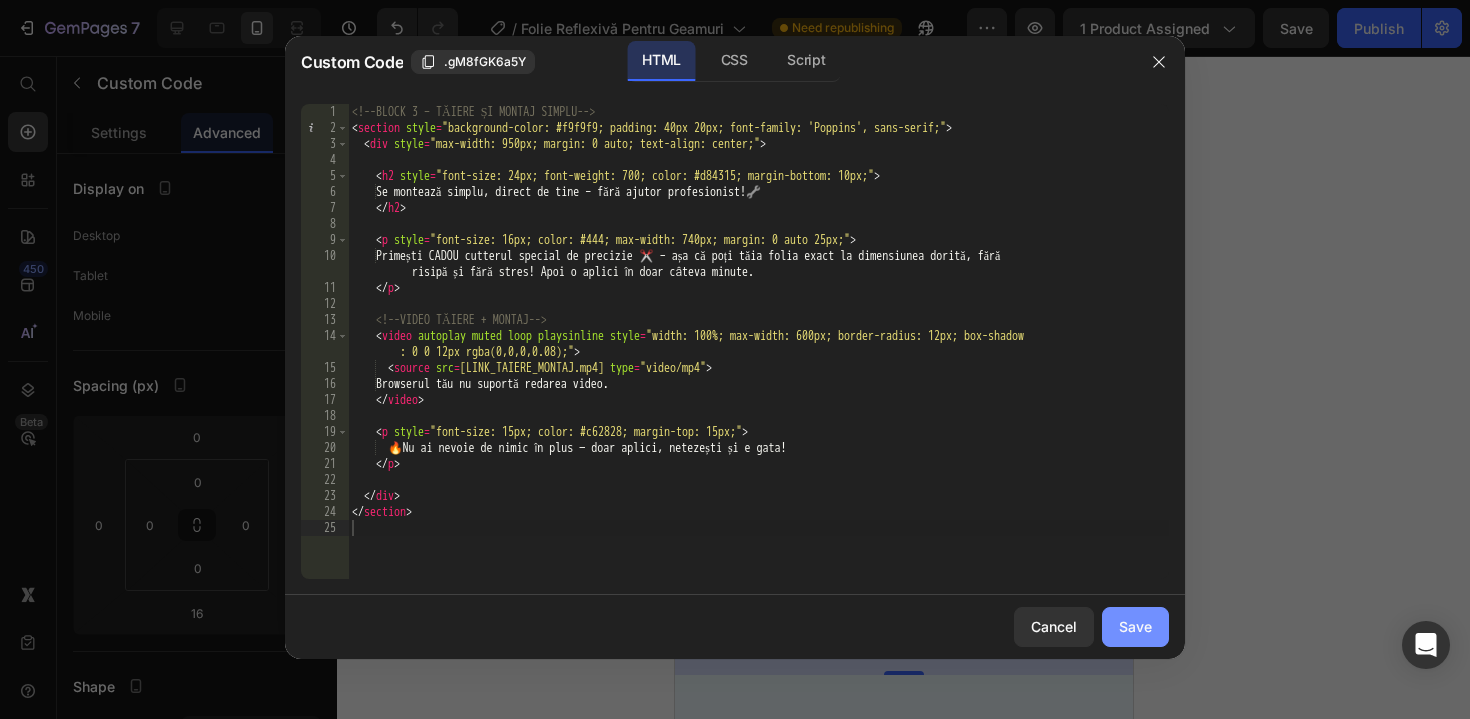 click on "Save" 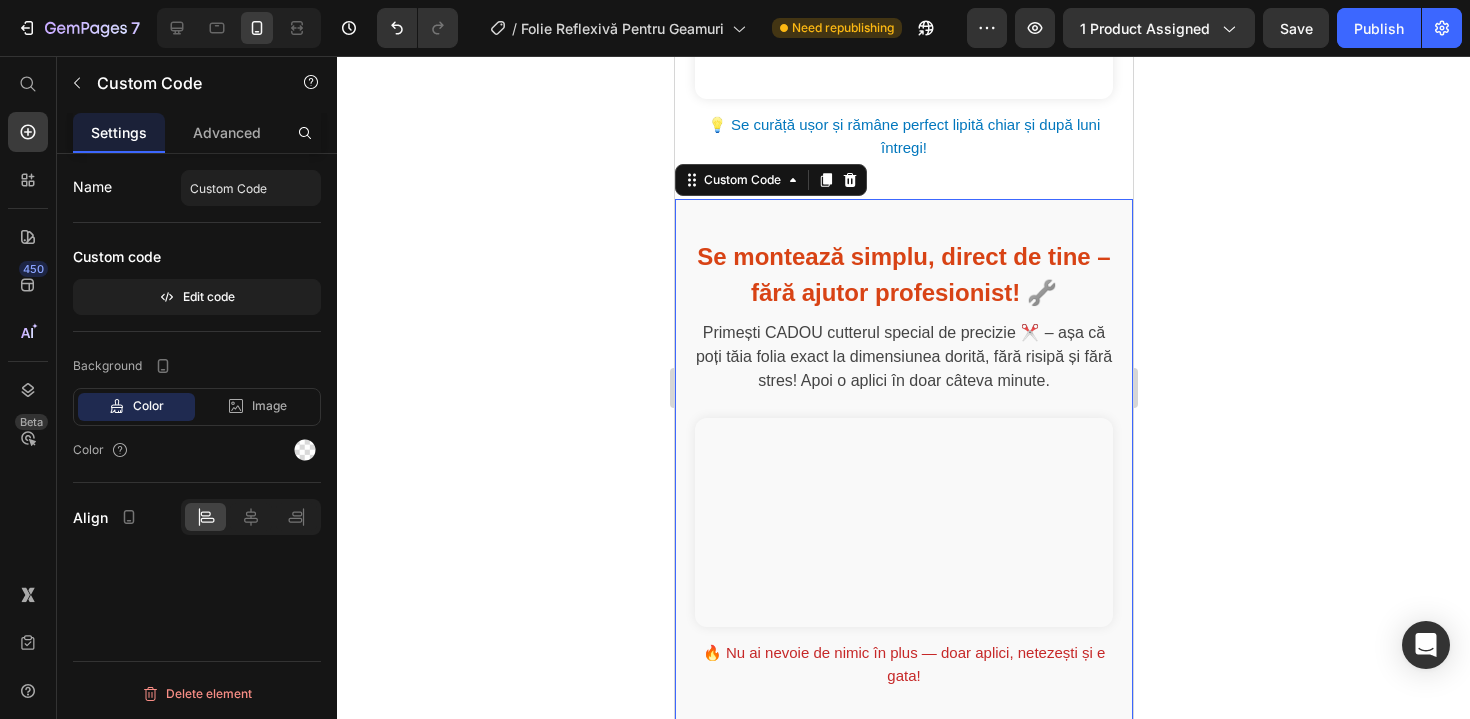 scroll, scrollTop: 1632, scrollLeft: 0, axis: vertical 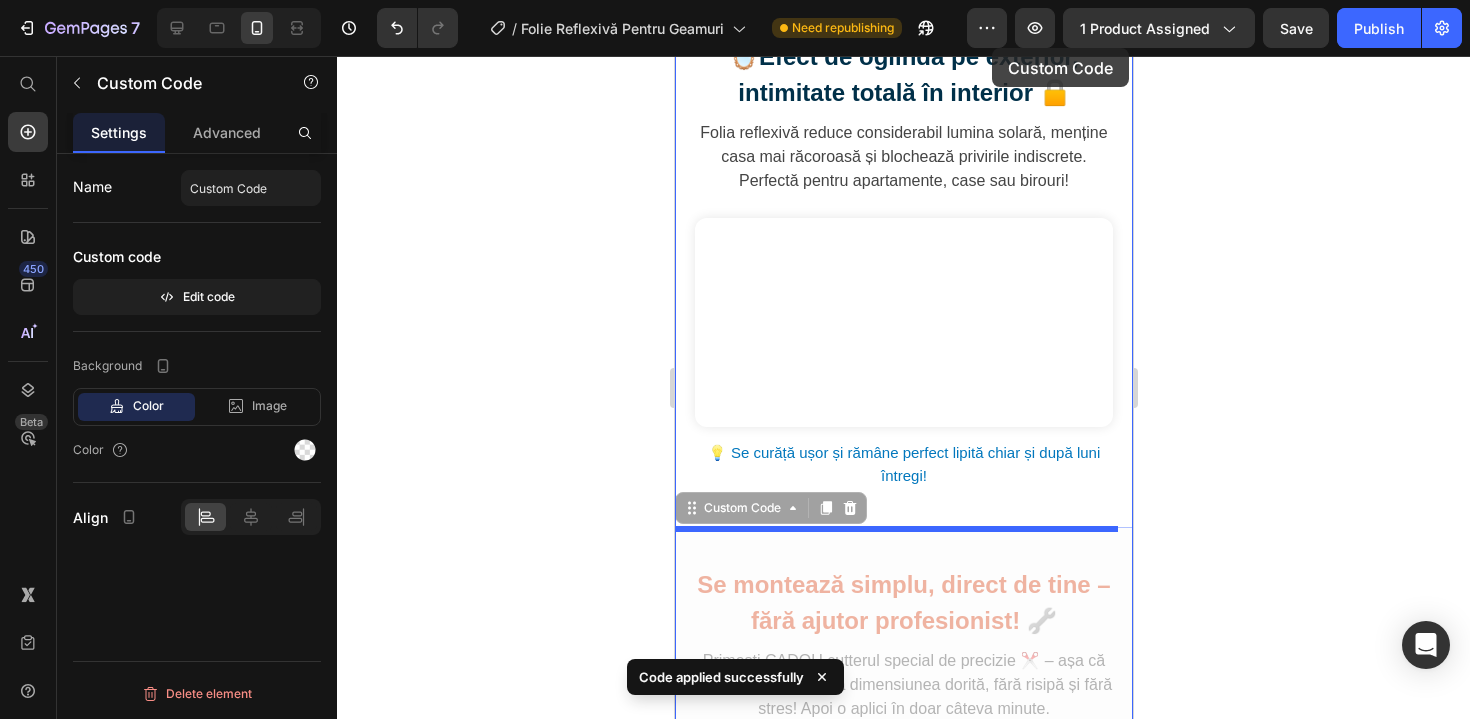 drag, startPoint x: 1038, startPoint y: 403, endPoint x: 991, endPoint y: 48, distance: 358.09775 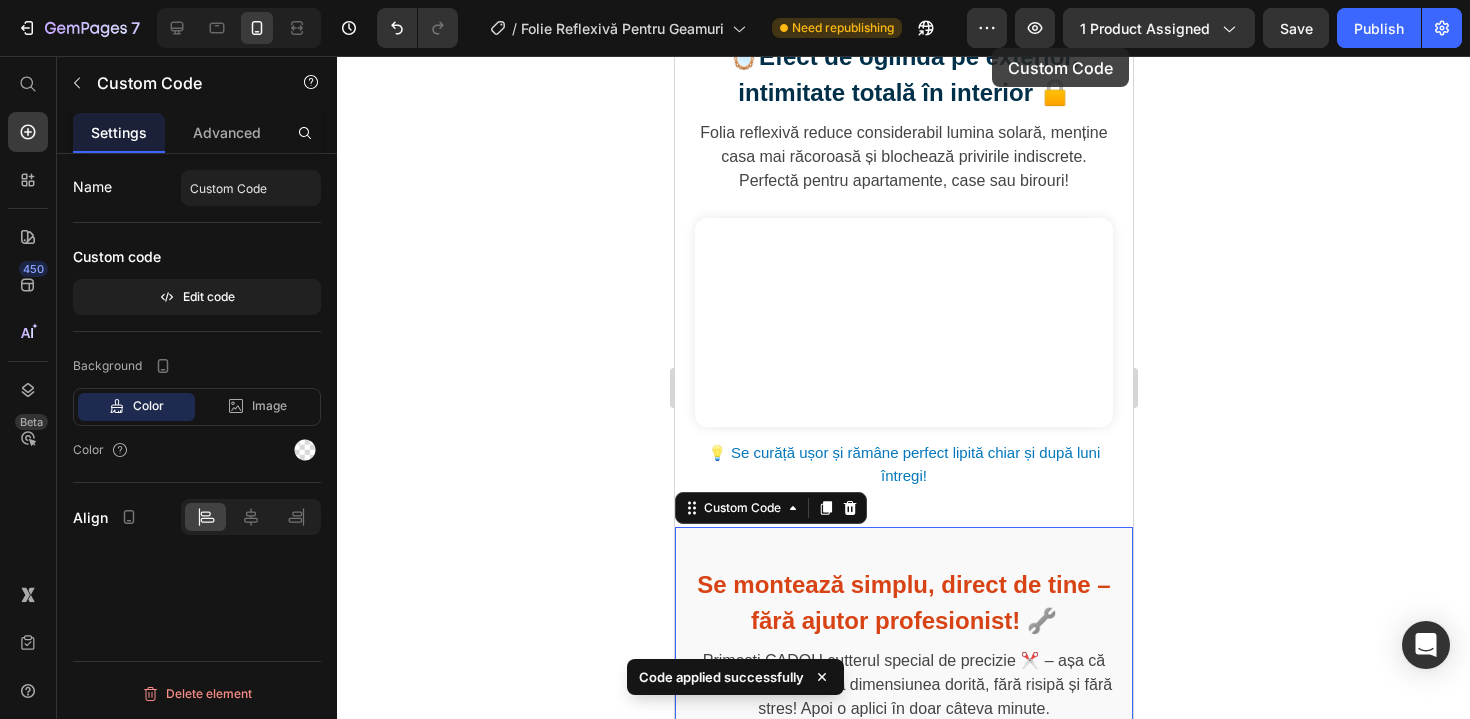 scroll, scrollTop: 1302, scrollLeft: 0, axis: vertical 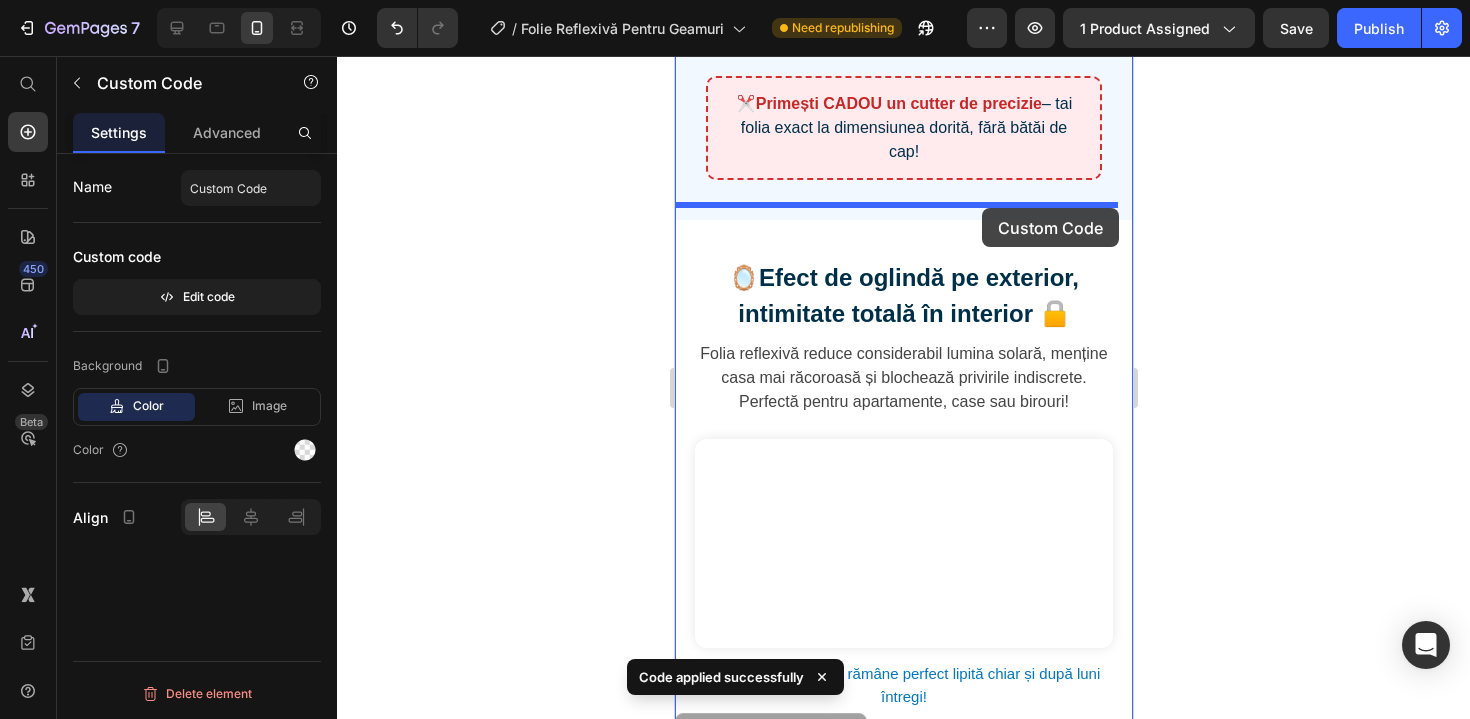 drag, startPoint x: 978, startPoint y: 616, endPoint x: 981, endPoint y: 208, distance: 408.01102 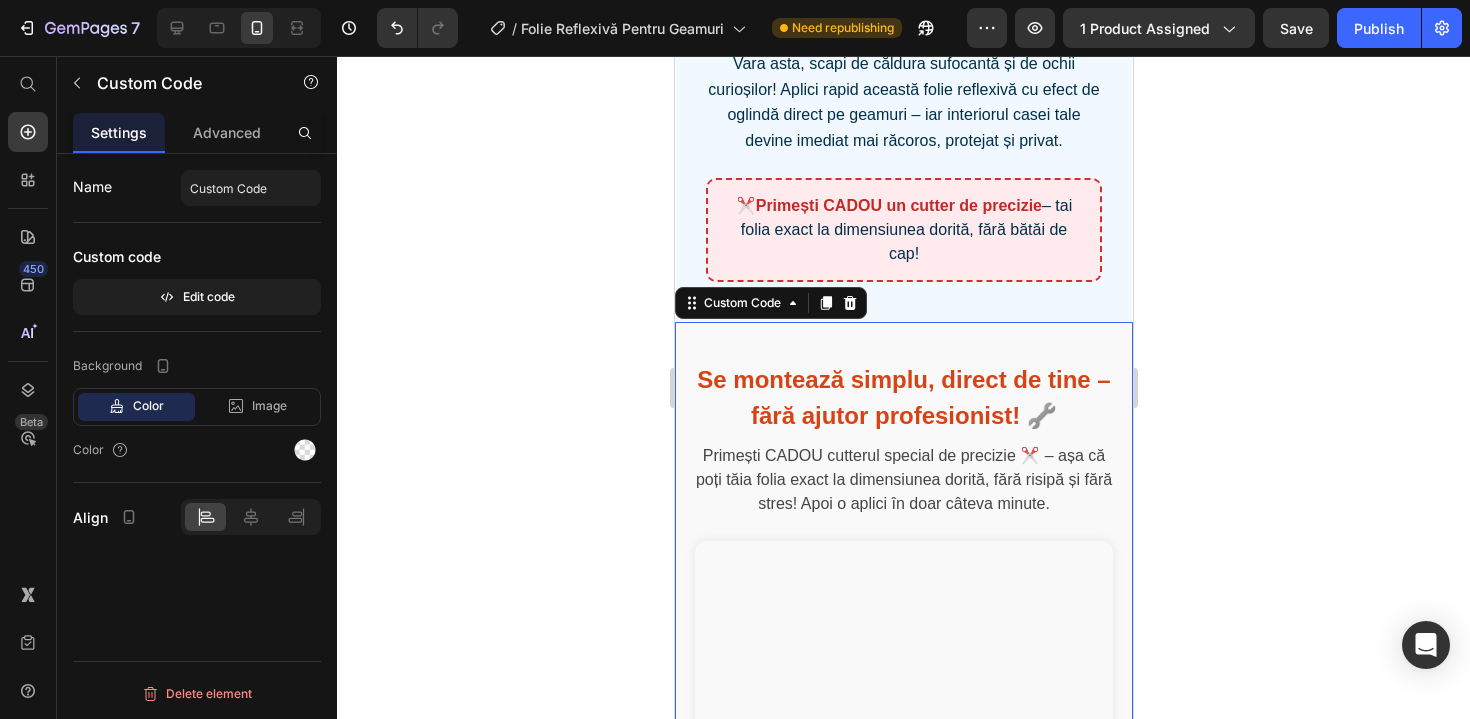 scroll, scrollTop: 1017, scrollLeft: 0, axis: vertical 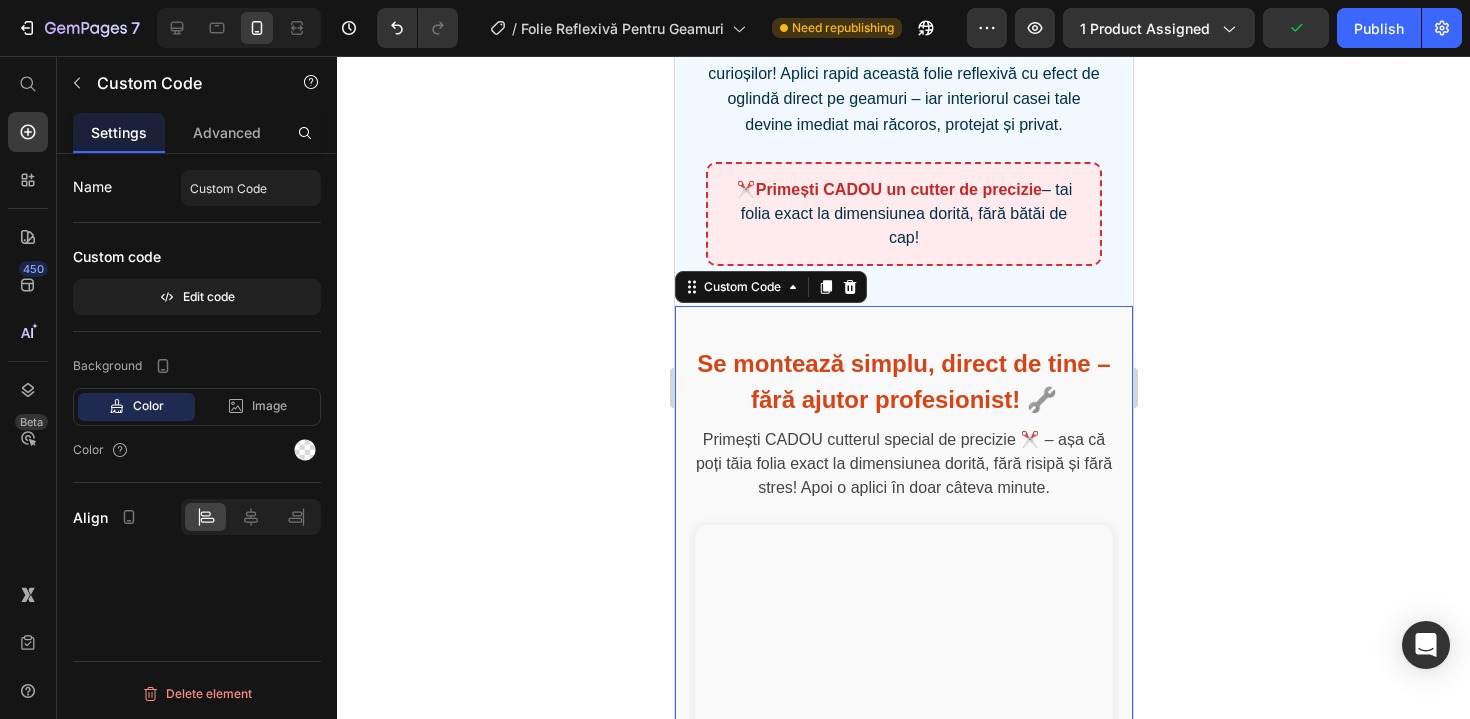 click on "Se montează simplu, direct de tine – fără ajutor profesionist! 🔧" at bounding box center (903, 382) 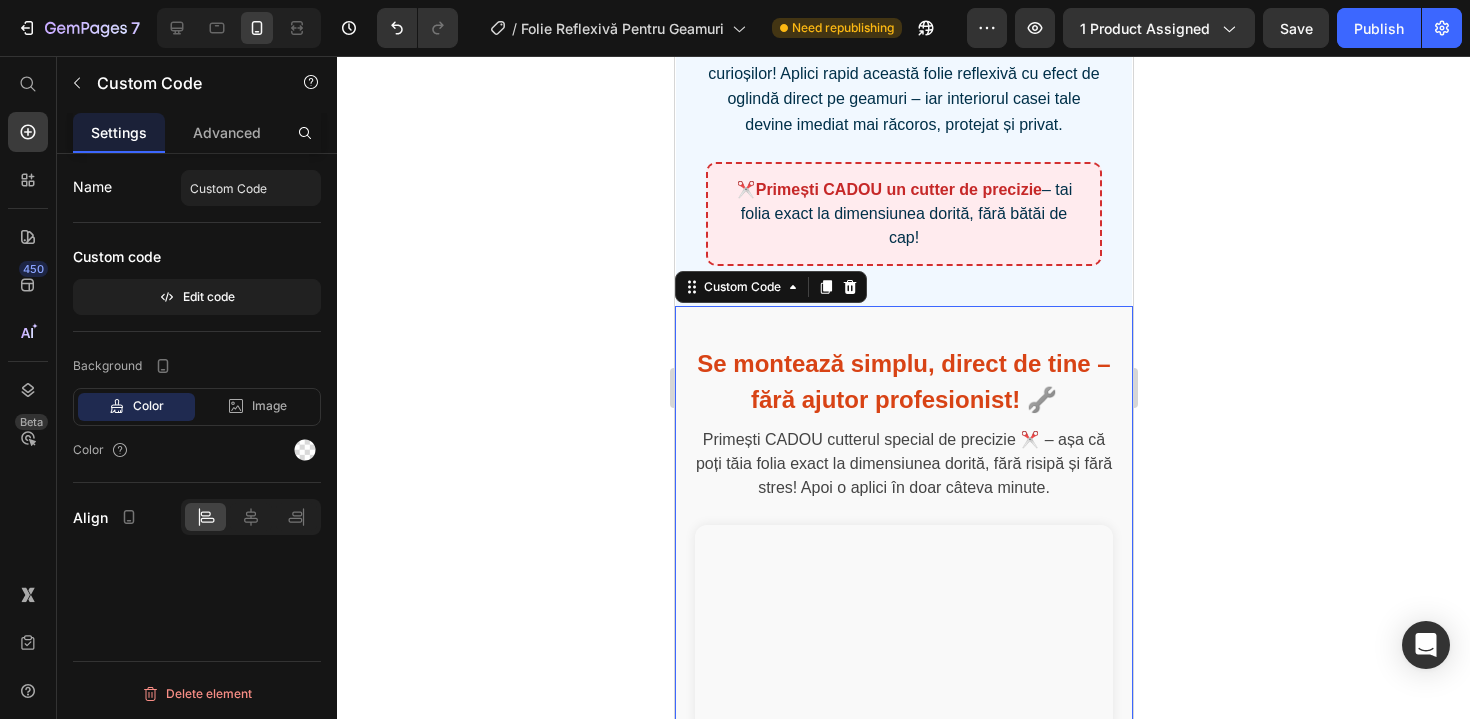 click on "Se montează simplu, direct de tine – fără ajutor profesionist! 🔧" at bounding box center (903, 382) 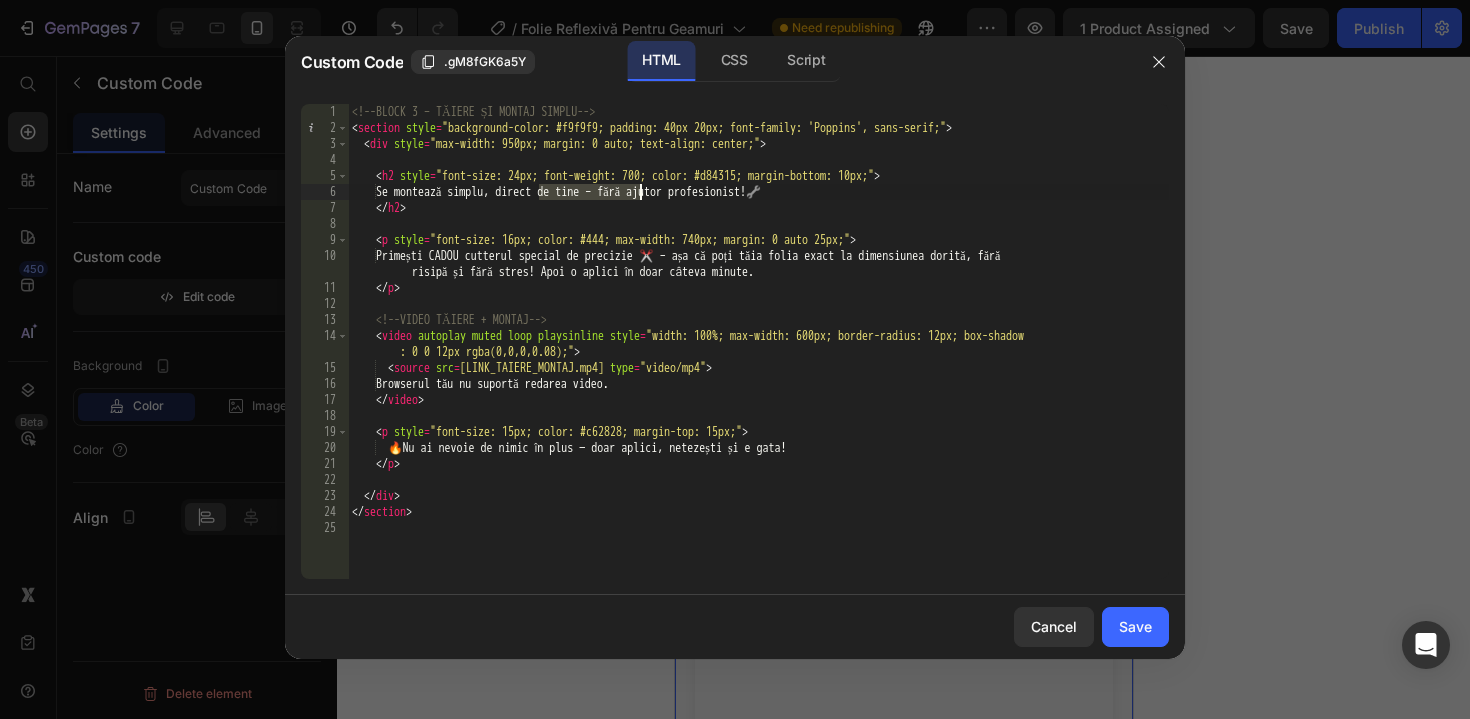 drag, startPoint x: 537, startPoint y: 192, endPoint x: 639, endPoint y: 198, distance: 102.176315 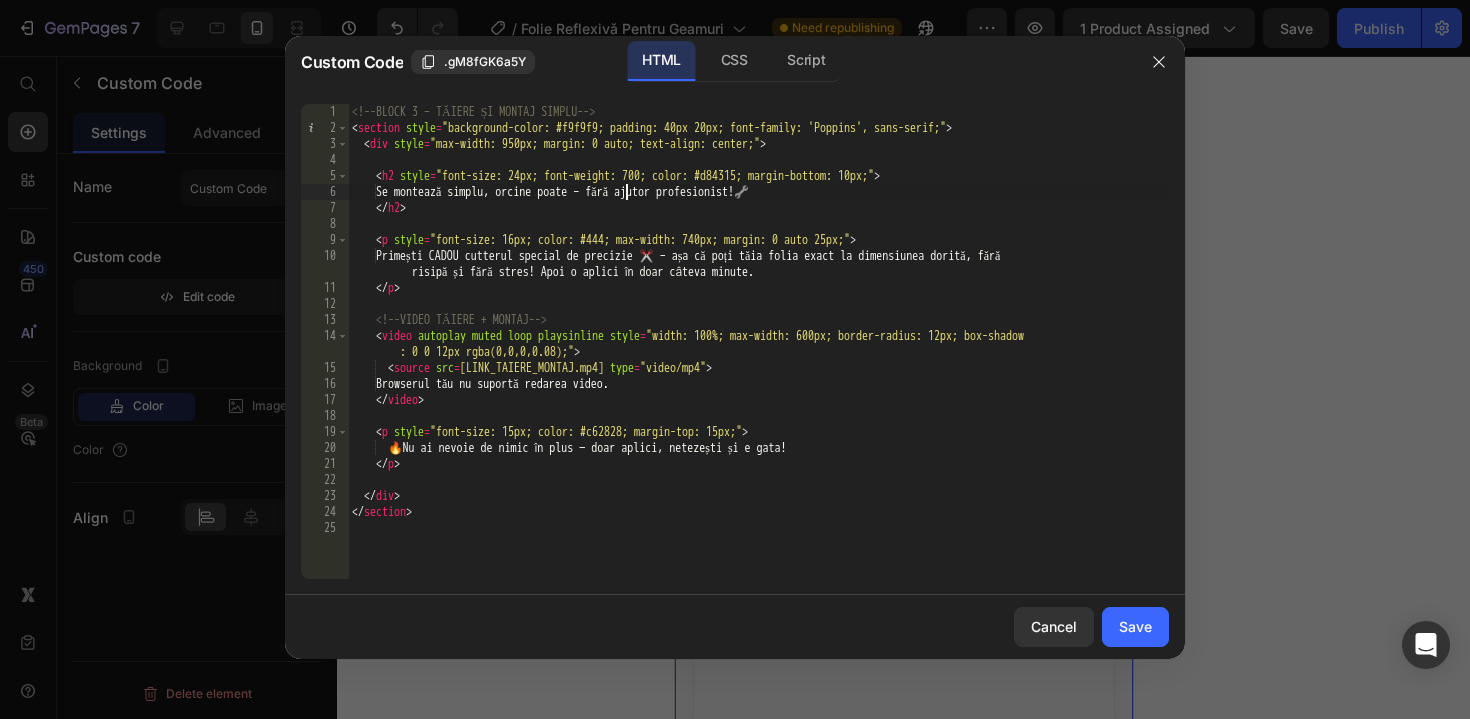 scroll, scrollTop: 0, scrollLeft: 22, axis: horizontal 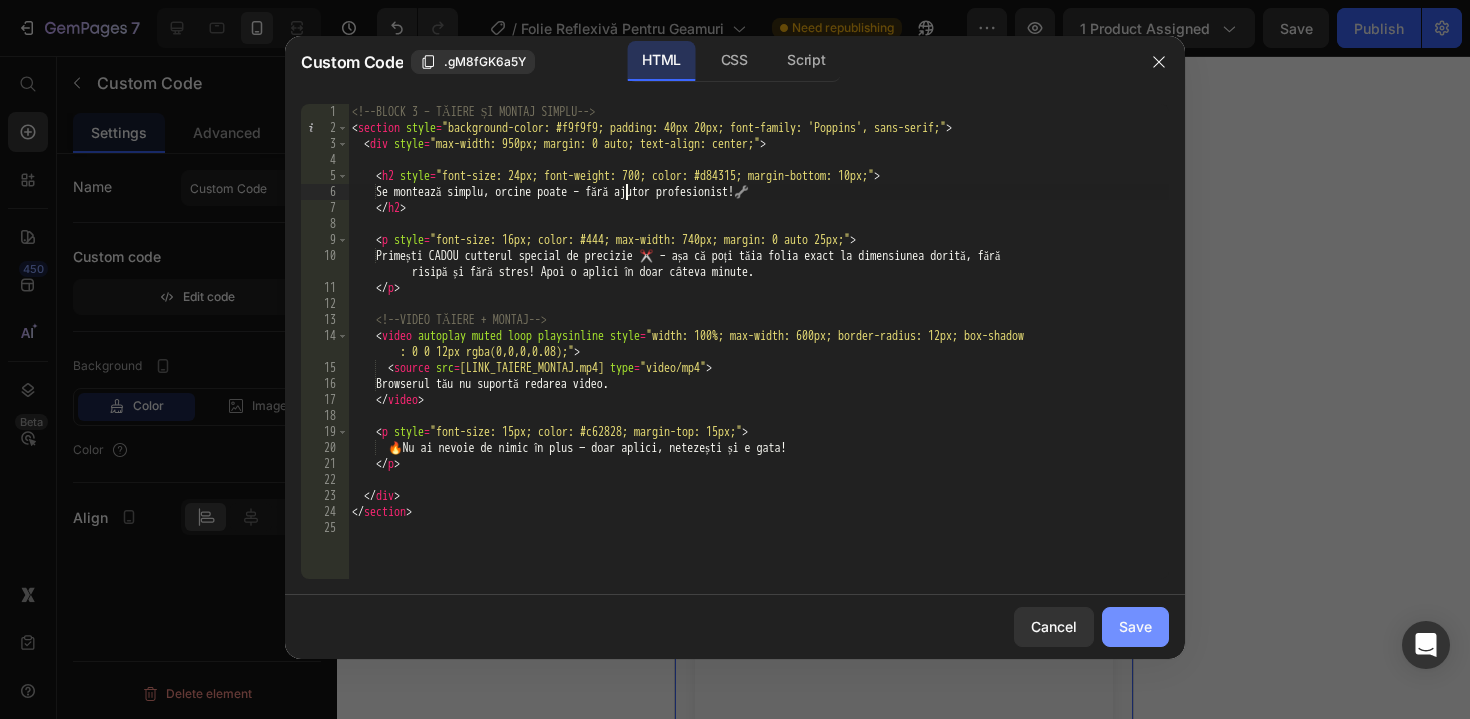 type on "Se montează simplu, oricine poate – fără ajutor profesionist! 🔧" 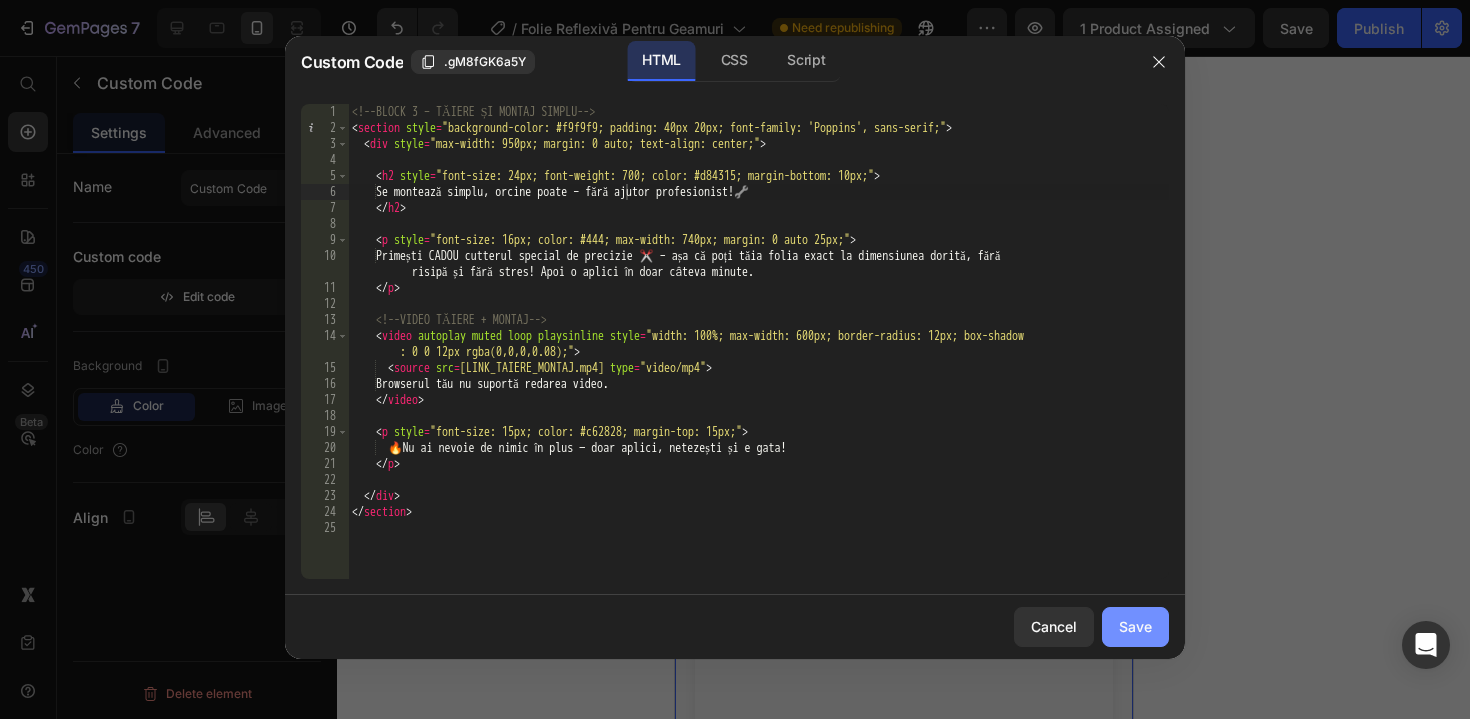 click on "Save" 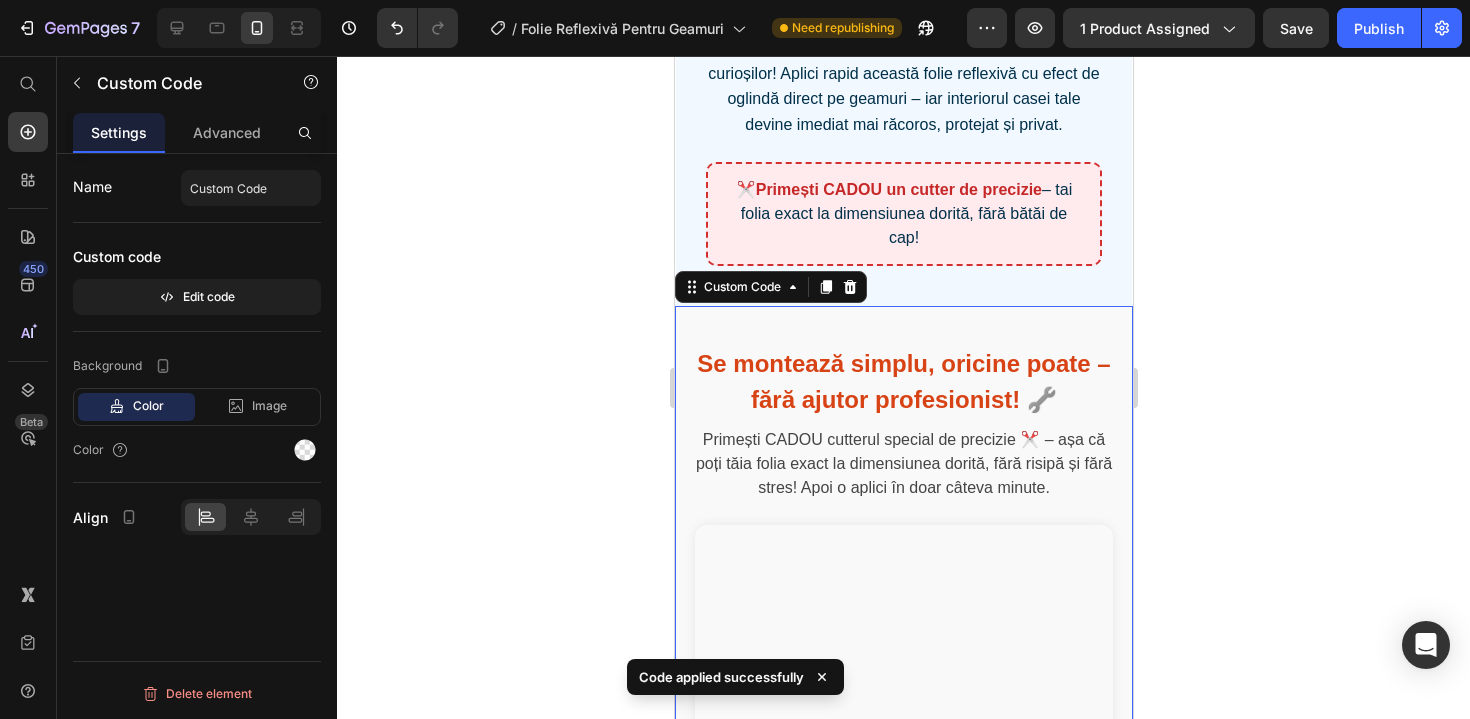 click on "Primești CADOU cutterul special de precizie ✂️ – așa că poți tăia folia exact la dimensiunea dorită, fără risipă și fără stres! Apoi o aplici în doar câteva minute." at bounding box center (903, 464) 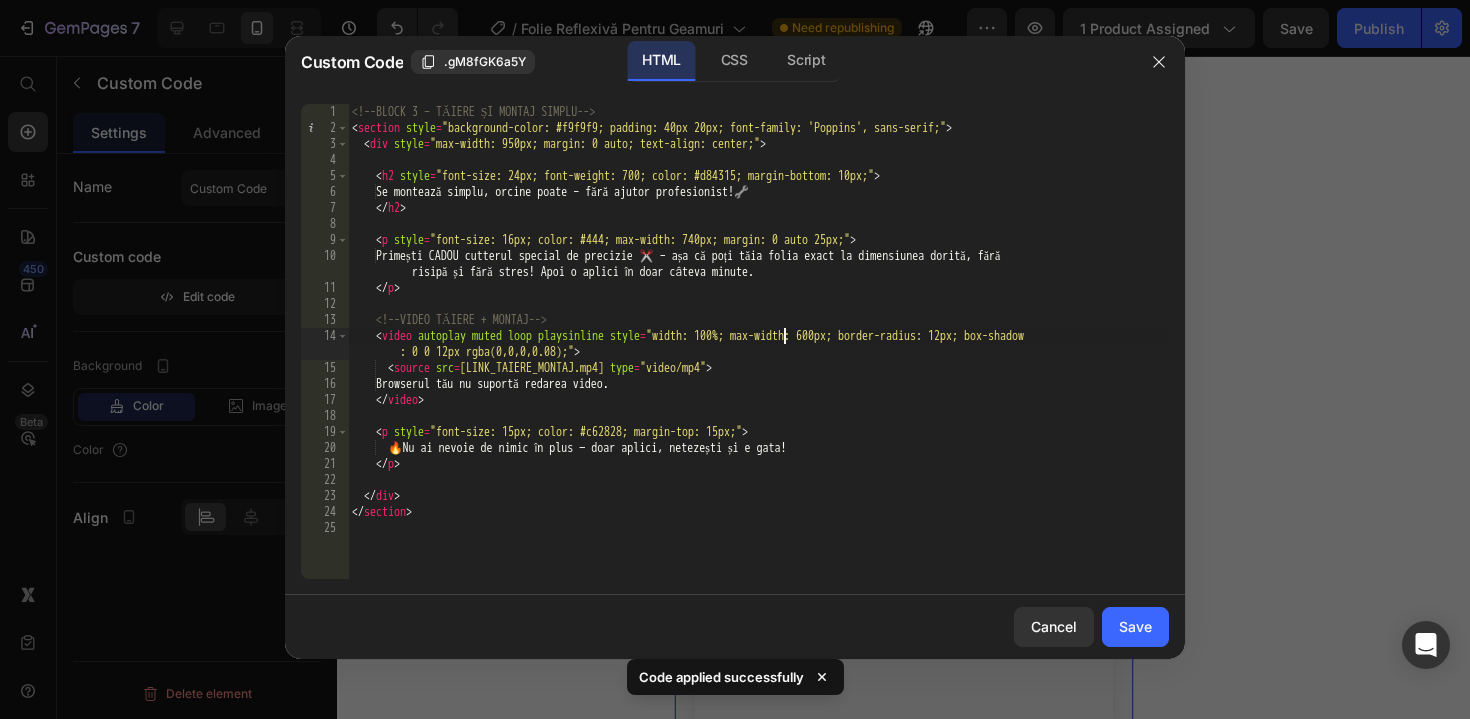 drag, startPoint x: 555, startPoint y: 197, endPoint x: 587, endPoint y: 210, distance: 34.539833 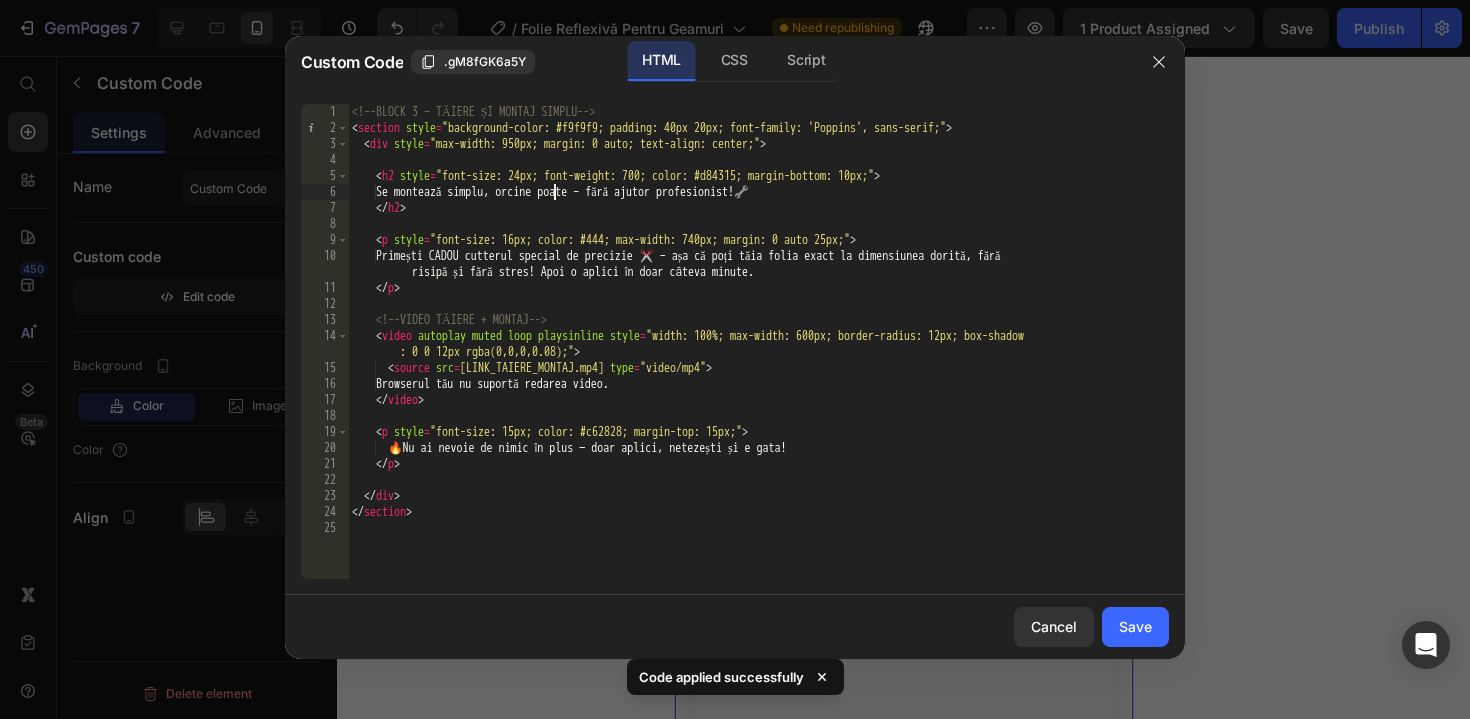 scroll, scrollTop: 0, scrollLeft: 17, axis: horizontal 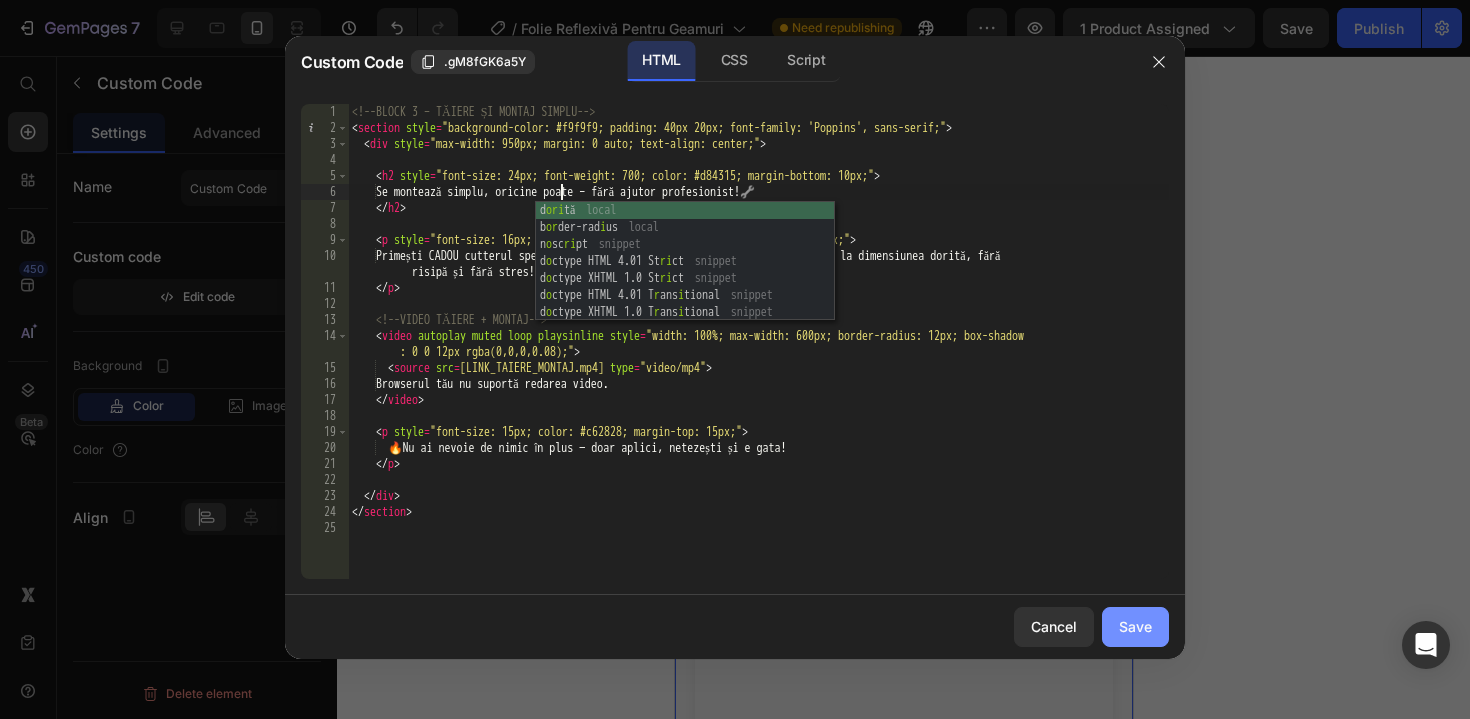 type on "Se montează simplu, oricine poate – fără ajutor profesionist! 🔧" 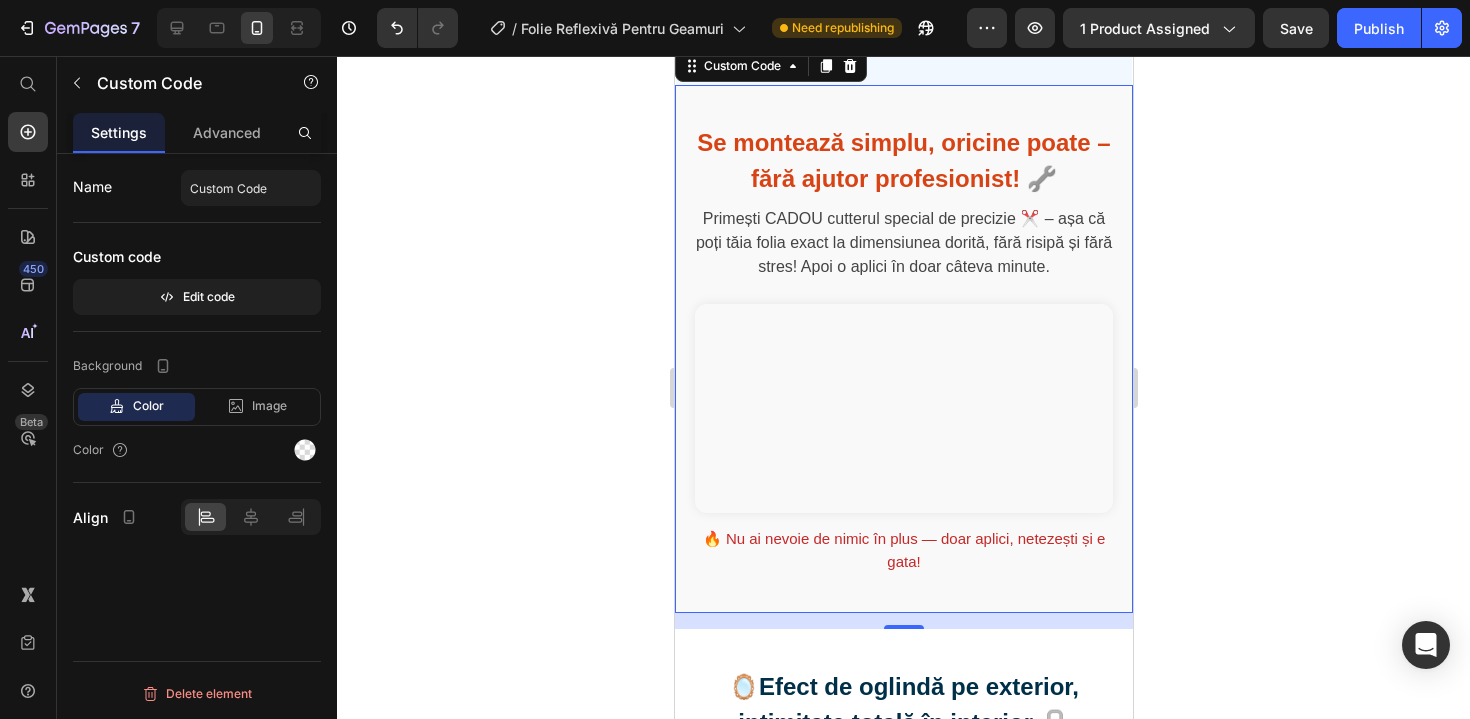 scroll, scrollTop: 1238, scrollLeft: 0, axis: vertical 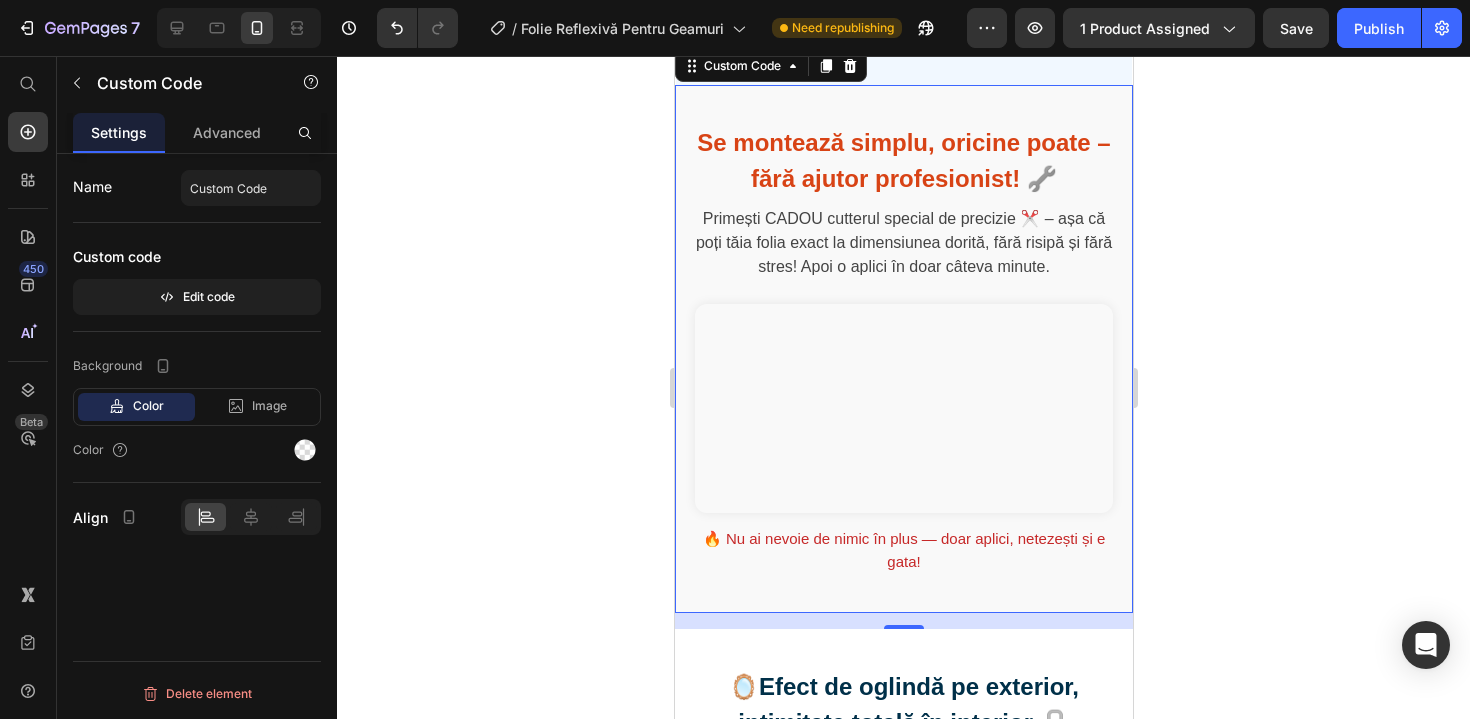 click on "🔥 Nu ai nevoie de nimic în plus — doar aplici, netezești și e gata!" at bounding box center [903, 550] 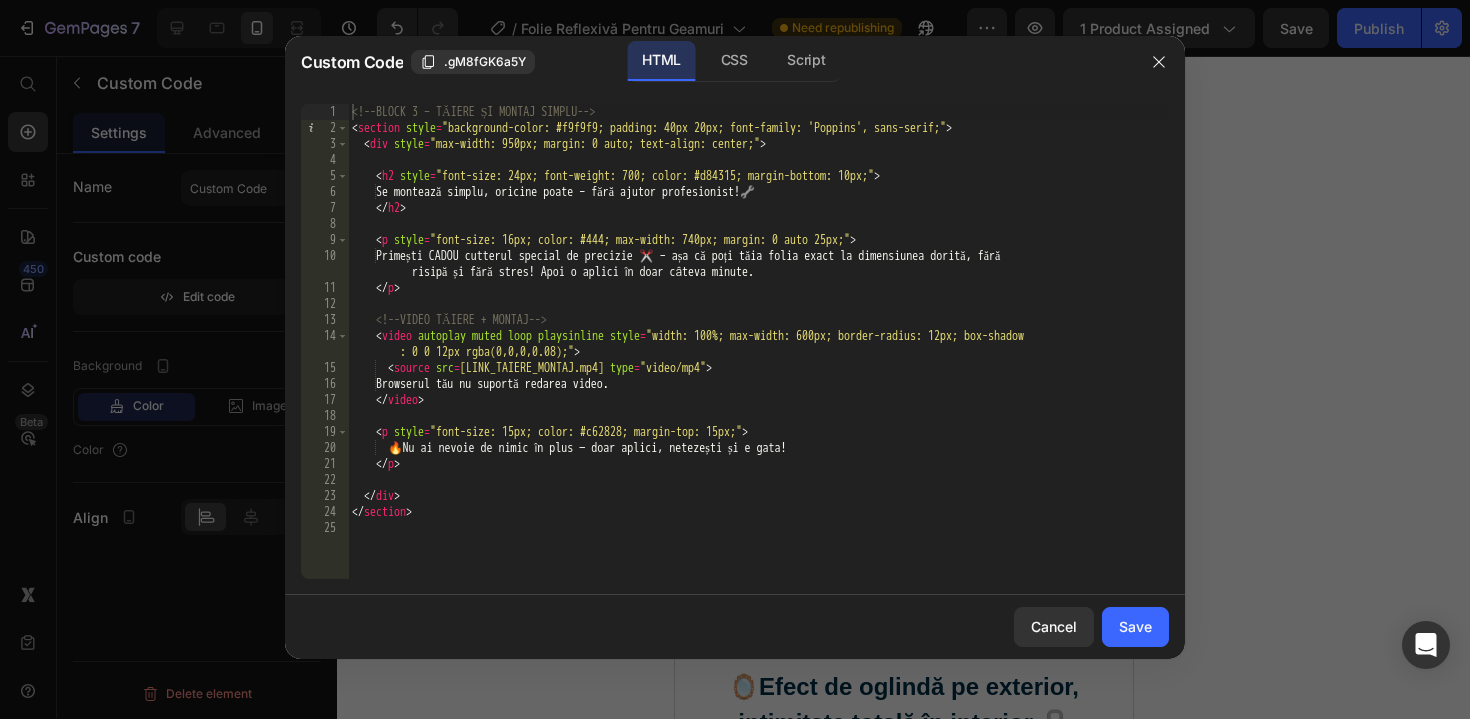 click on "<!--  BLOCK 3 – TĂIERE ȘI MONTAJ SIMPLU  --> < section   style = "background-color: #f9f9f9; padding: 40px 20px; font-family: 'Poppins', sans-serif;" >    < div   style = "max-width: 950px; margin: 0 auto; text-align: center;" >      < h2   style = "font-size: 24px; font-weight: 700; color: #d84315; margin-bottom: 10px;" >        Se montează simplu, oricine poate – fără ajutor profesionist!  🔧      </ h2 >      < p   style = "font-size: 16px; color: #444; max-width: 740px; margin: 0 auto 25px;" >        Primești CADOU cutterul special de precizie ✂️ – așa că poți tăia folia exact la dimensiunea dorită, fără             risipă și fără stres! Apoi o aplici în doar câteva minute.      </ p >      <!--  VIDEO TĂIERE + MONTAJ  -->      < video   autoplay   muted   loop   playsinline   style = "width: 100%; max-width: 600px; border-radius: 12px; box-shadow          : 0 0 12px rgba(0,0,0,0.08);" >         < source   src = "LINK_TAIERE_MONTAJ.mp4"   type = >      </" at bounding box center [758, 357] 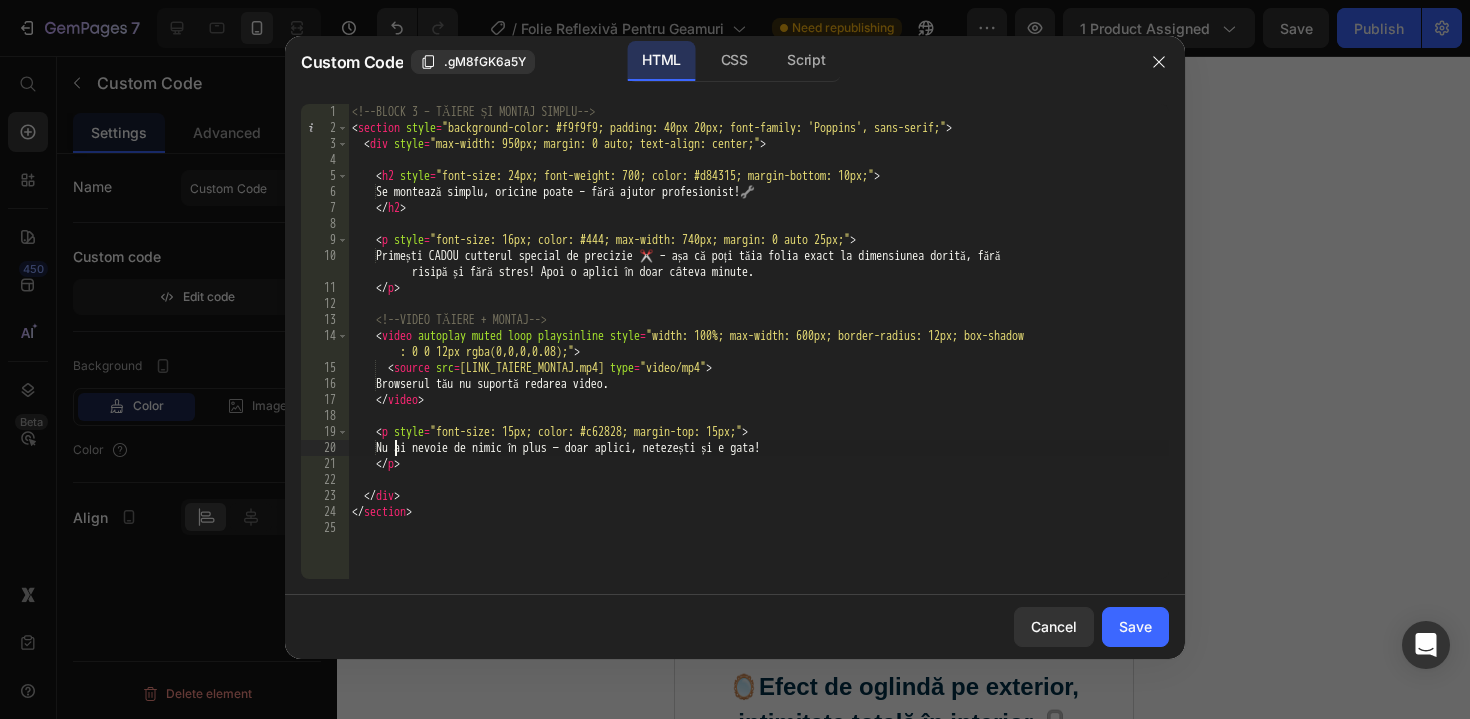 scroll, scrollTop: 0, scrollLeft: 4, axis: horizontal 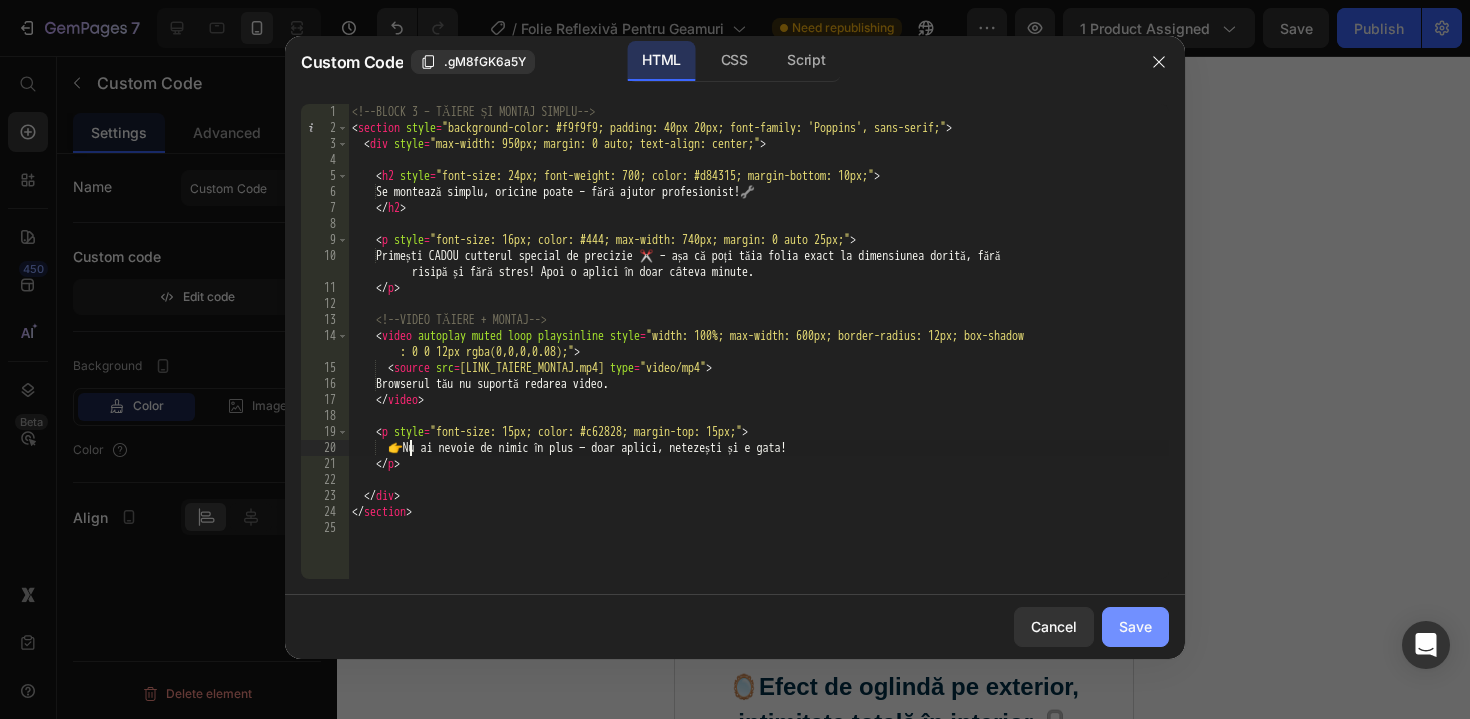 type on "👉 Nu ai nevoie de nimic în plus — doar aplici, netezești și e gata!" 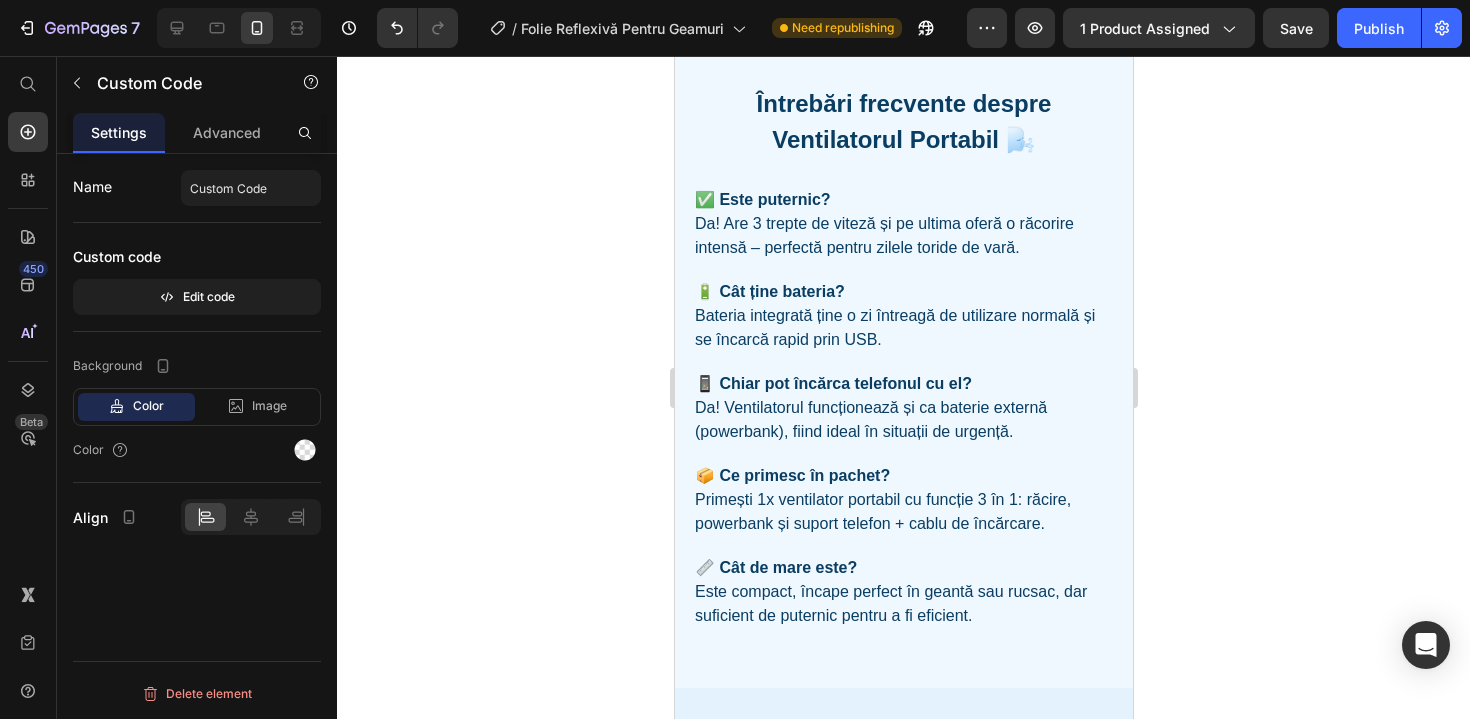 scroll, scrollTop: 3950, scrollLeft: 0, axis: vertical 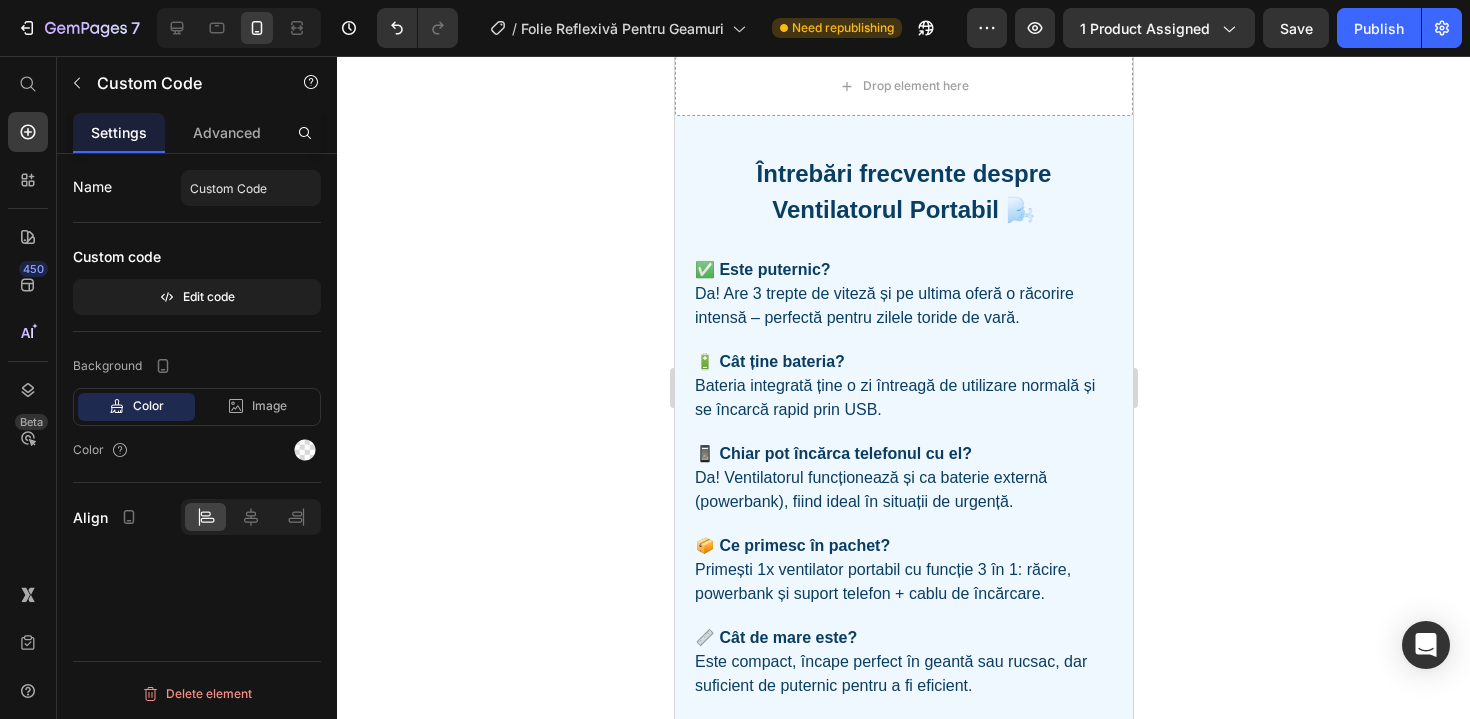click on "Publish the page to see the content." at bounding box center [903, 29] 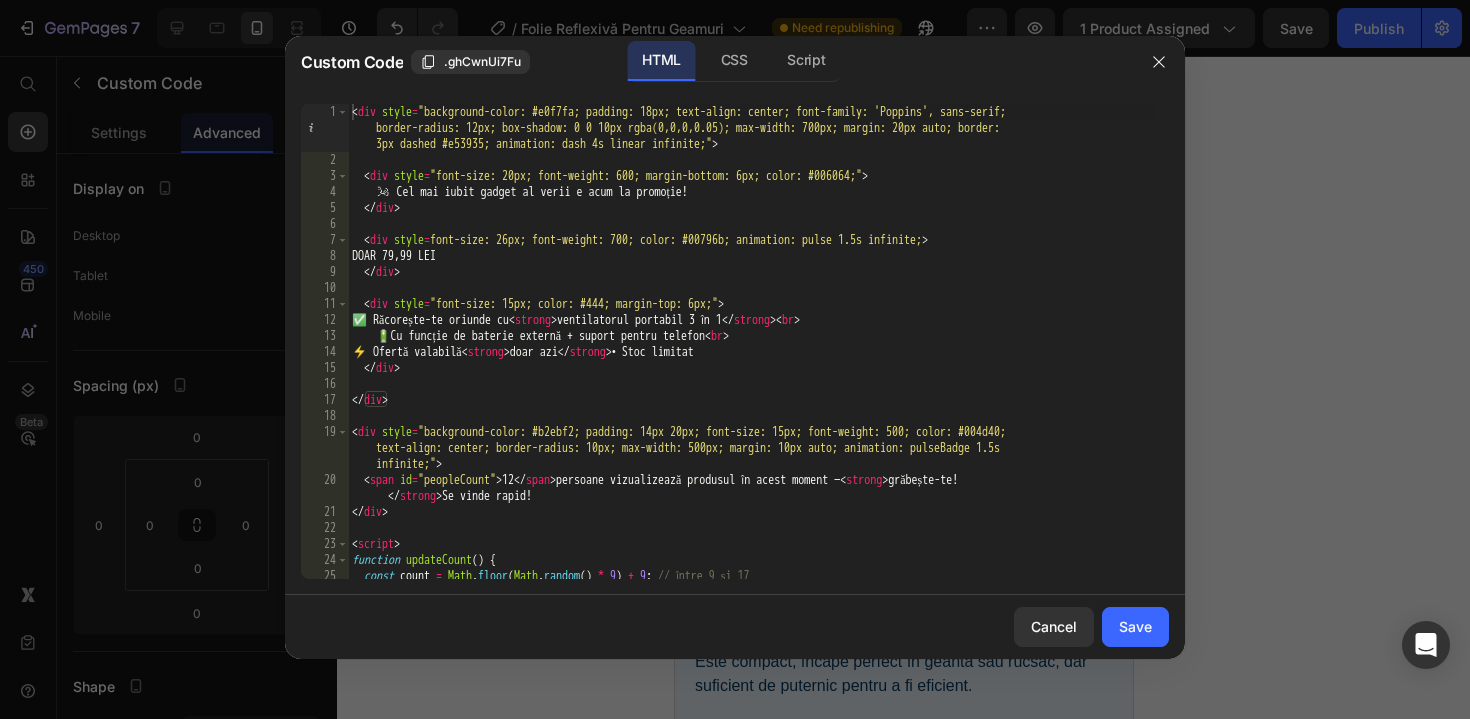 scroll, scrollTop: 453, scrollLeft: 0, axis: vertical 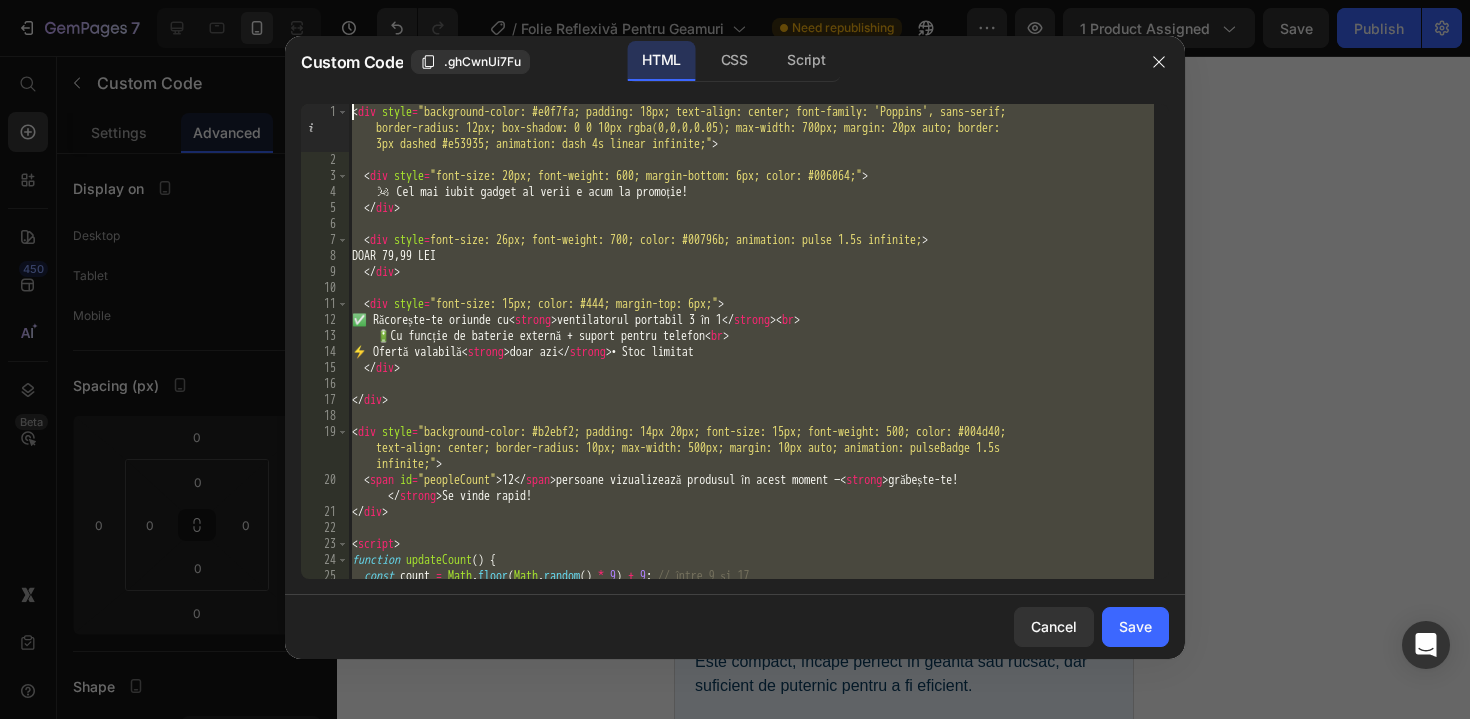 drag, startPoint x: 448, startPoint y: 564, endPoint x: 345, endPoint y: 59, distance: 515.3969 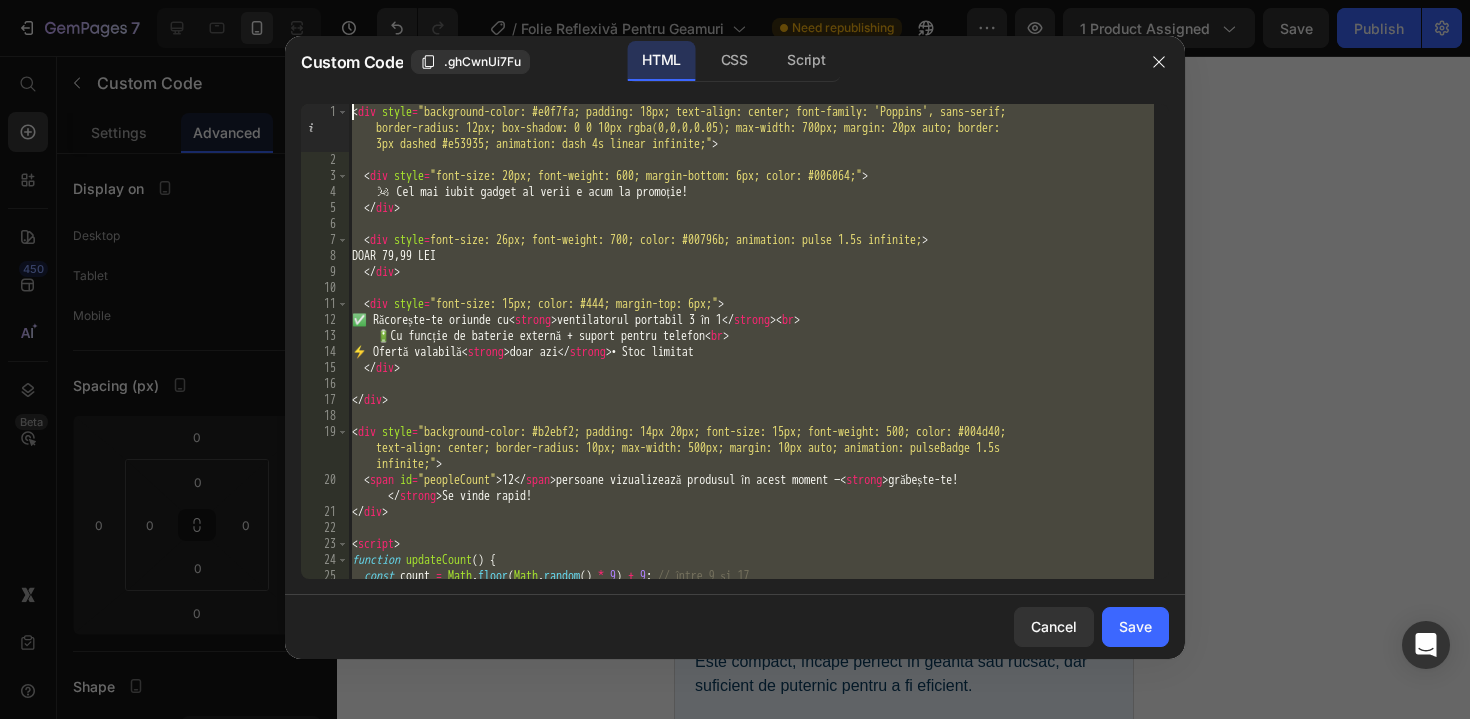 click on "⚡ Ofertă valabilă <strong>doar azi</strong>" at bounding box center [735, 347] 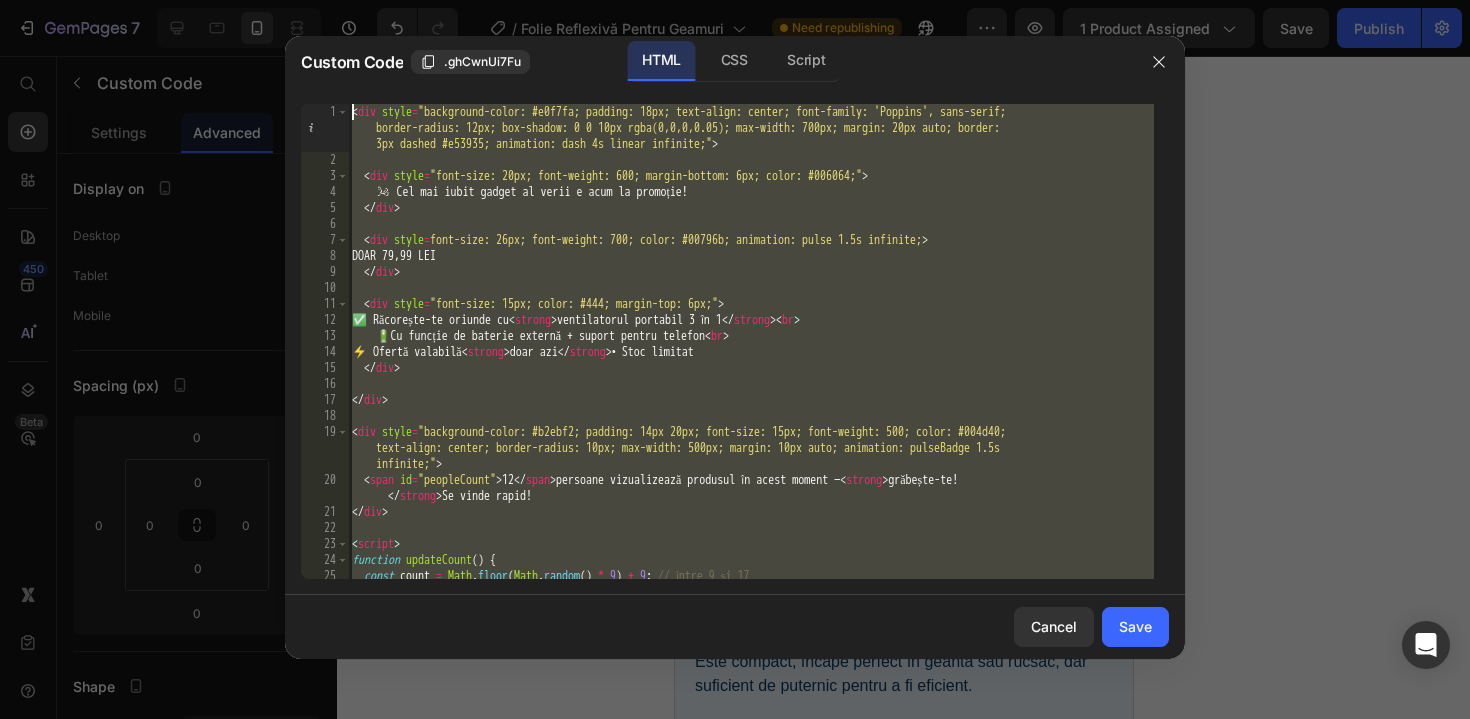 type on "<div style="background-color: #e0f7fa; padding: 18px; text-align: center; font-family: 'Poppins', sans-serif; border-radius: 12px; box-shadow: 0 0 10px rgba(0,0,0,0.05); max-width: 700px; margin: 20px auto; border: 3px dashed #e53935; animation: dash 4s linear infinite;">" 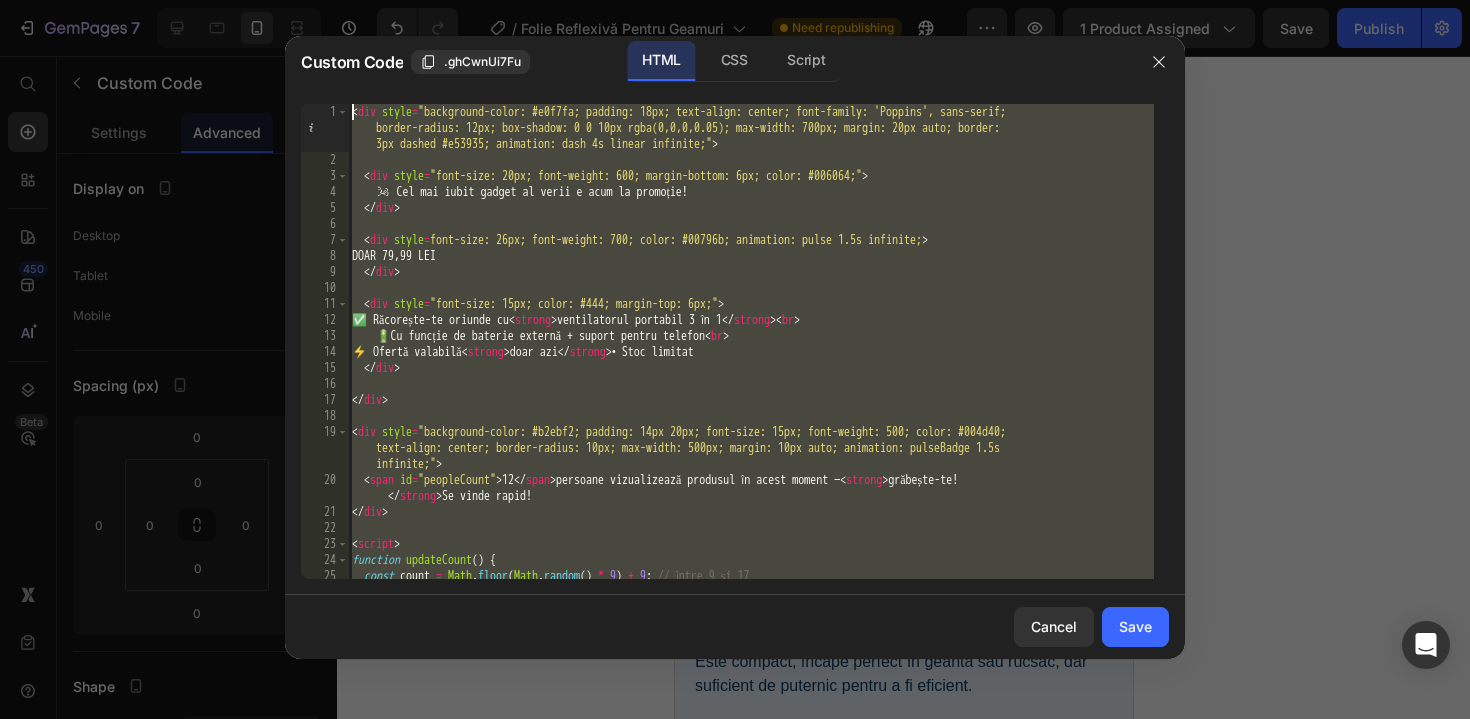 click 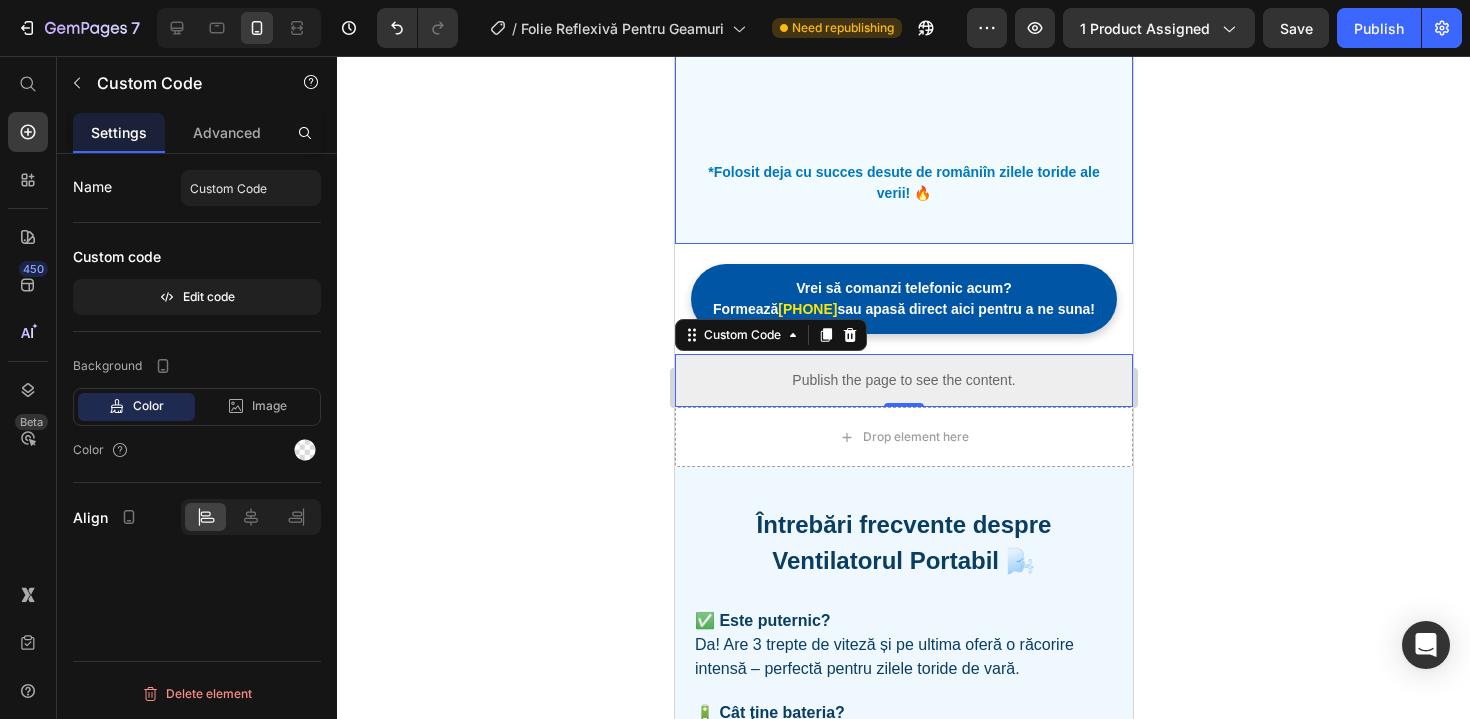 scroll, scrollTop: 3303, scrollLeft: 0, axis: vertical 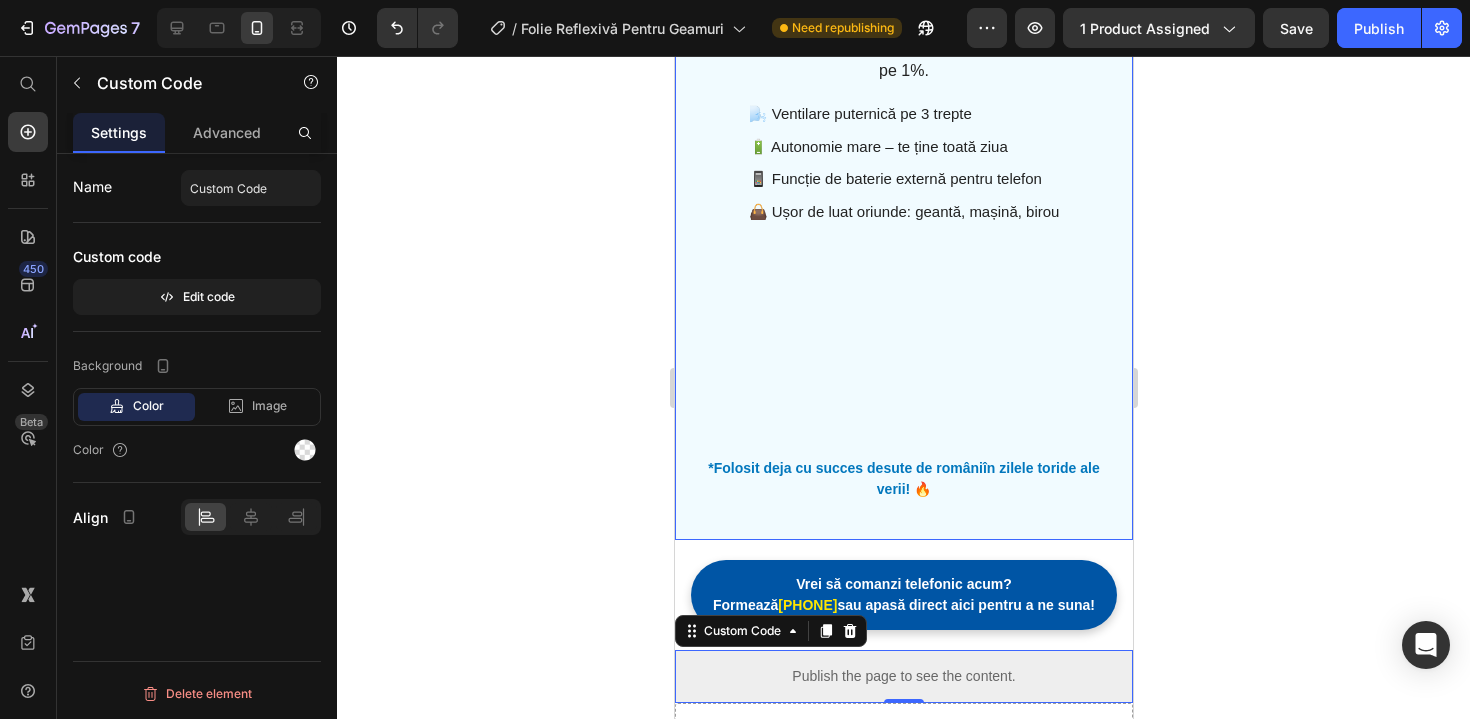 click on "🌬️ Ventilare puternică pe 3 trepte
🔋 Autonomie mare – te ține toată ziua
📱 Funcție de baterie externă pentru telefon
👜 Ușor de luat oriunde: geantă, mașină, birou" at bounding box center [903, 163] 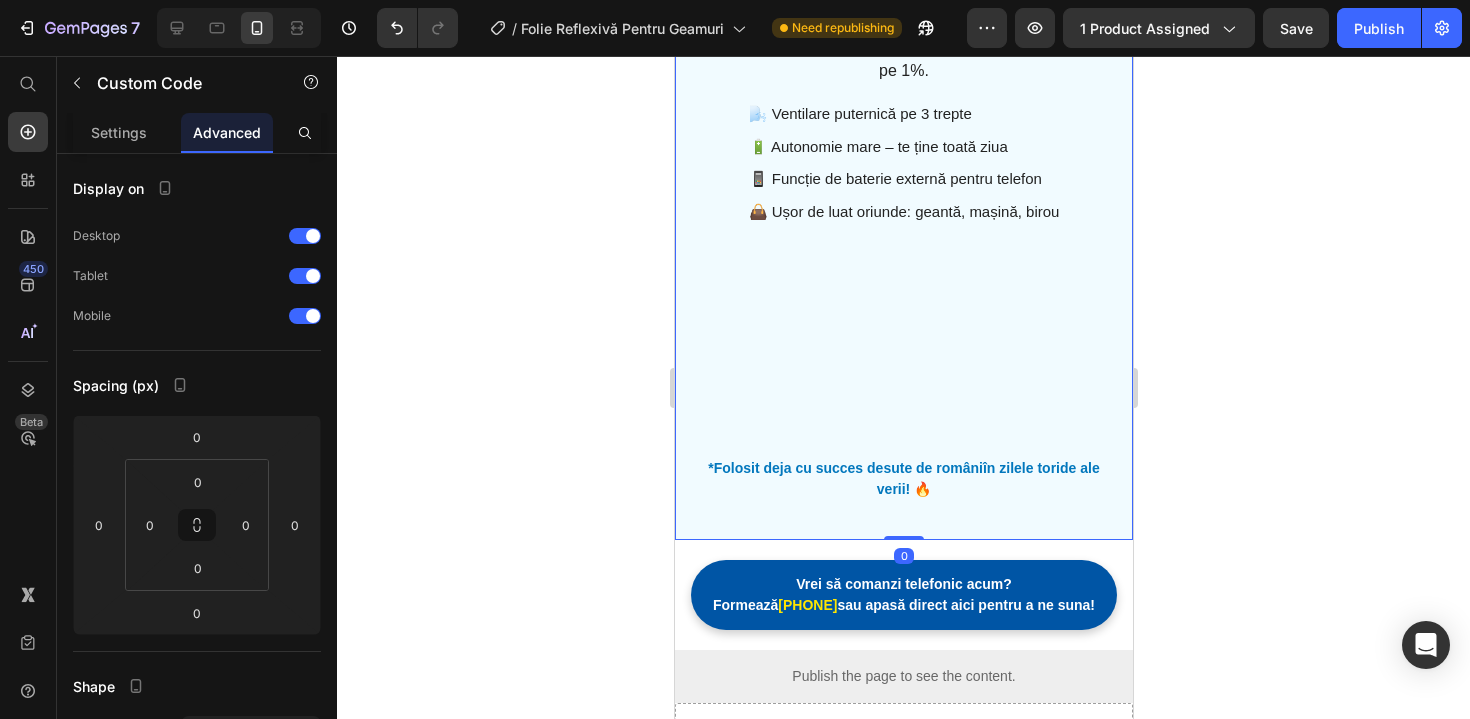 click on "🌬️ Ventilare puternică pe 3 trepte
🔋 Autonomie mare – te ține toată ziua
📱 Funcție de baterie externă pentru telefon
👜 Ușor de luat oriunde: geantă, mașină, birou" at bounding box center (903, 163) 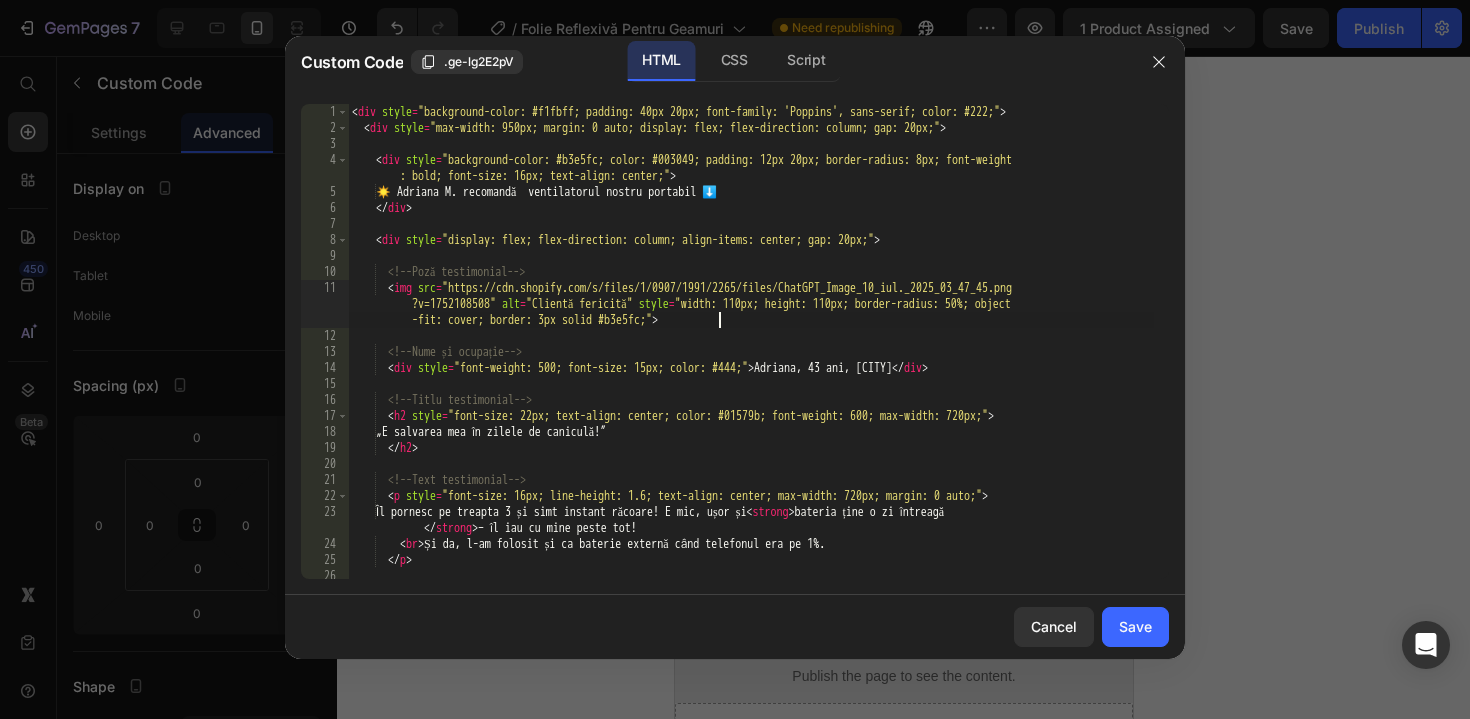 click on "☀️ Adriana recomandă  ventilatorul nostru portabil ⬇️" at bounding box center [751, 357] 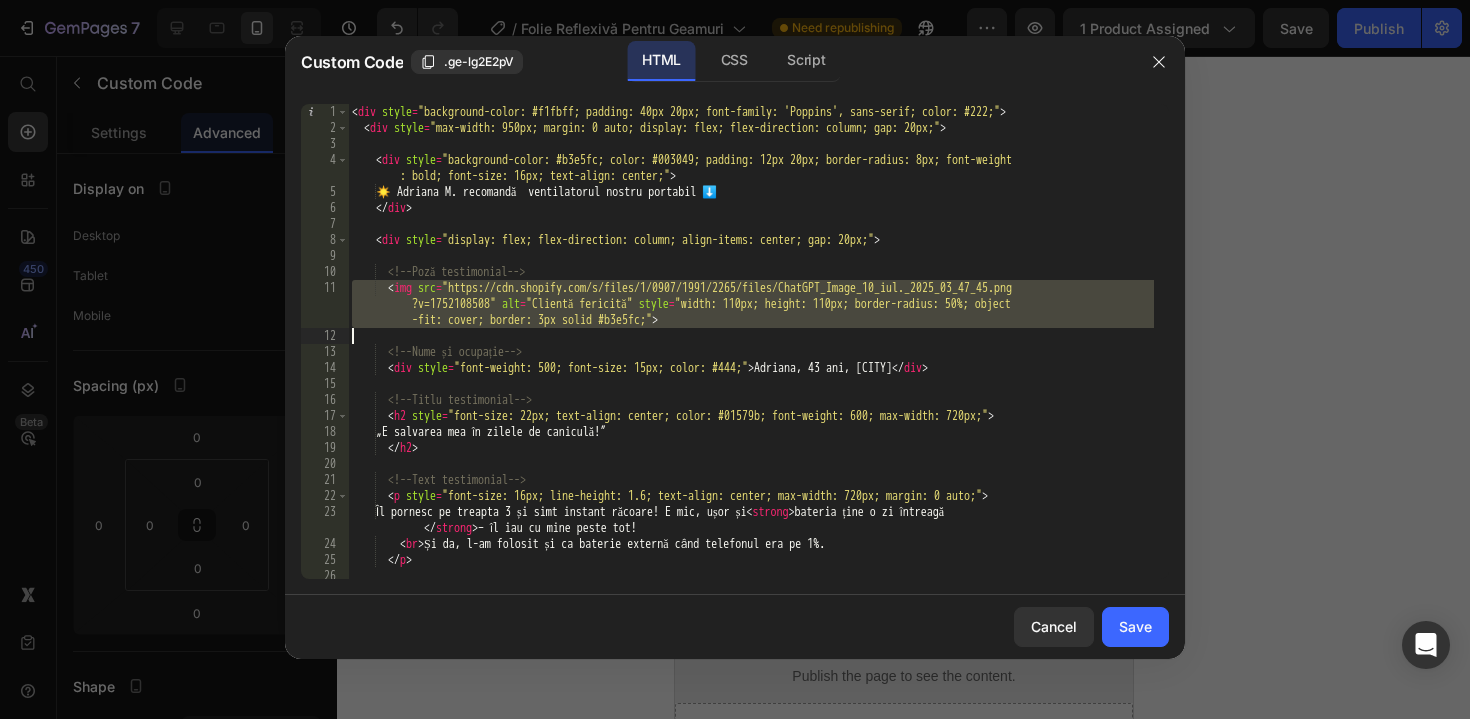 click on "☀️ Adriana recomandă  ventilatorul nostru portabil ⬇️" at bounding box center [751, 357] 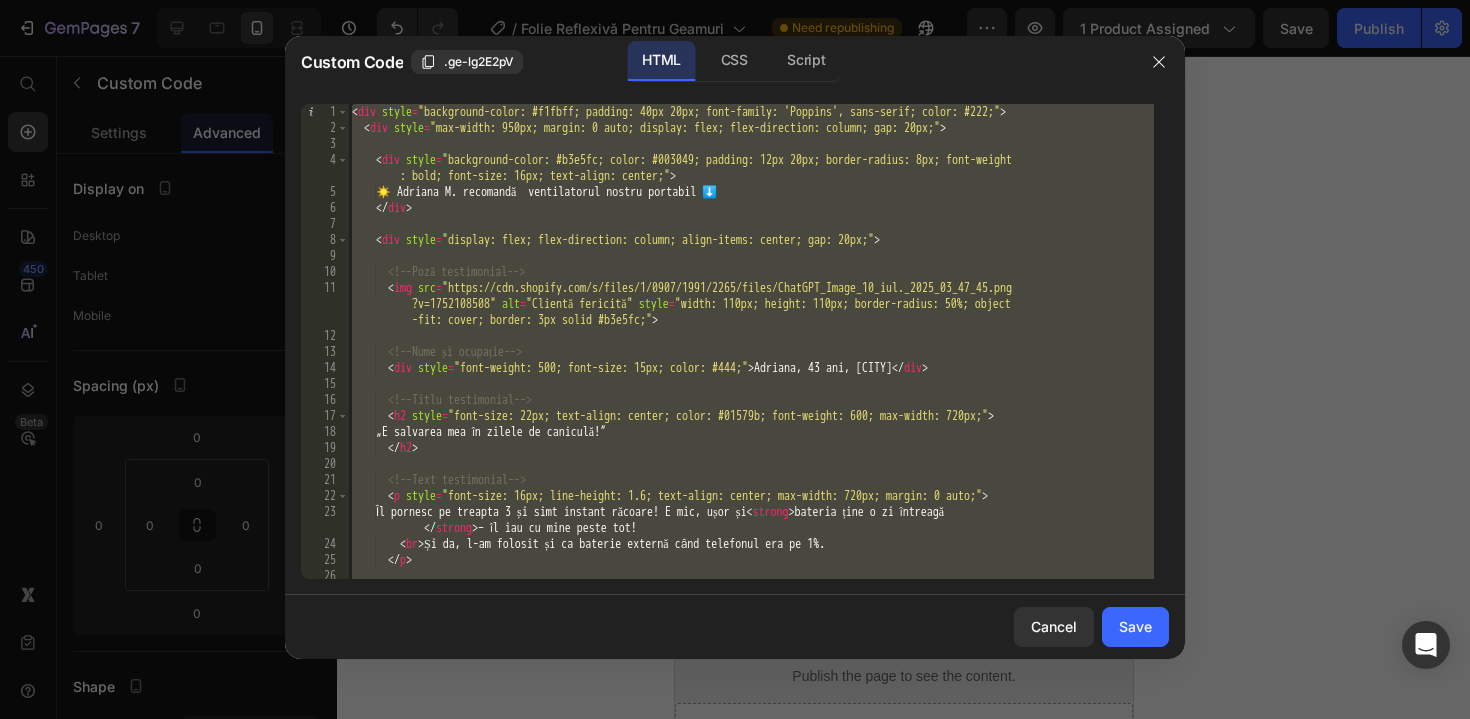 paste 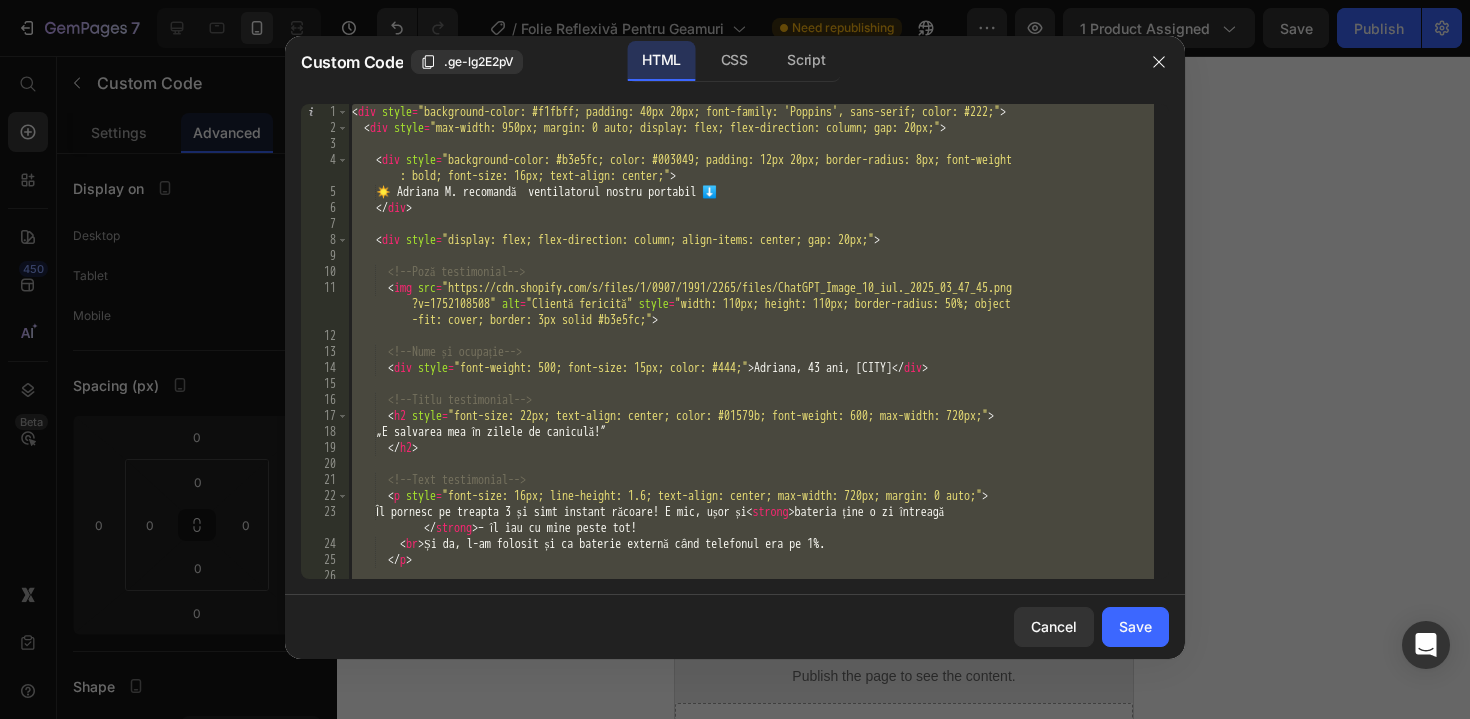 type 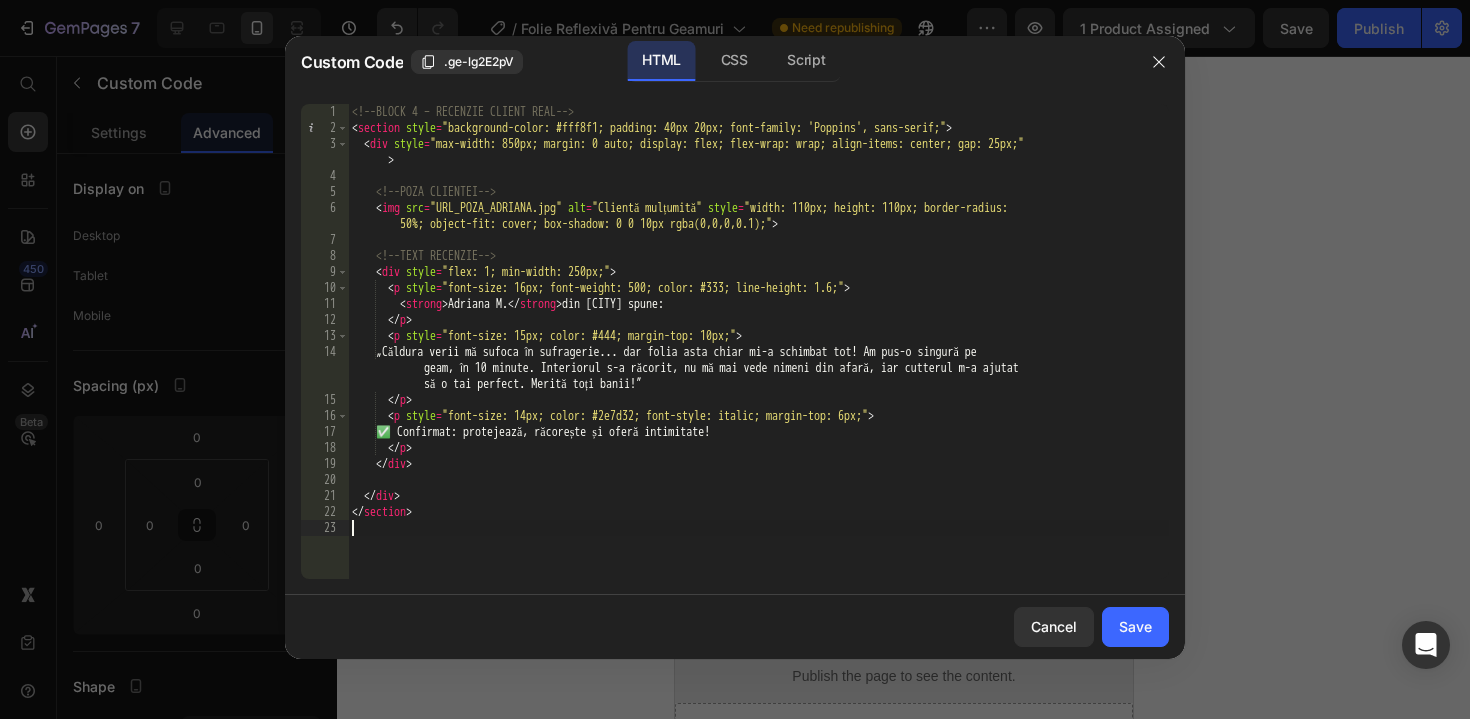 click on "Save" 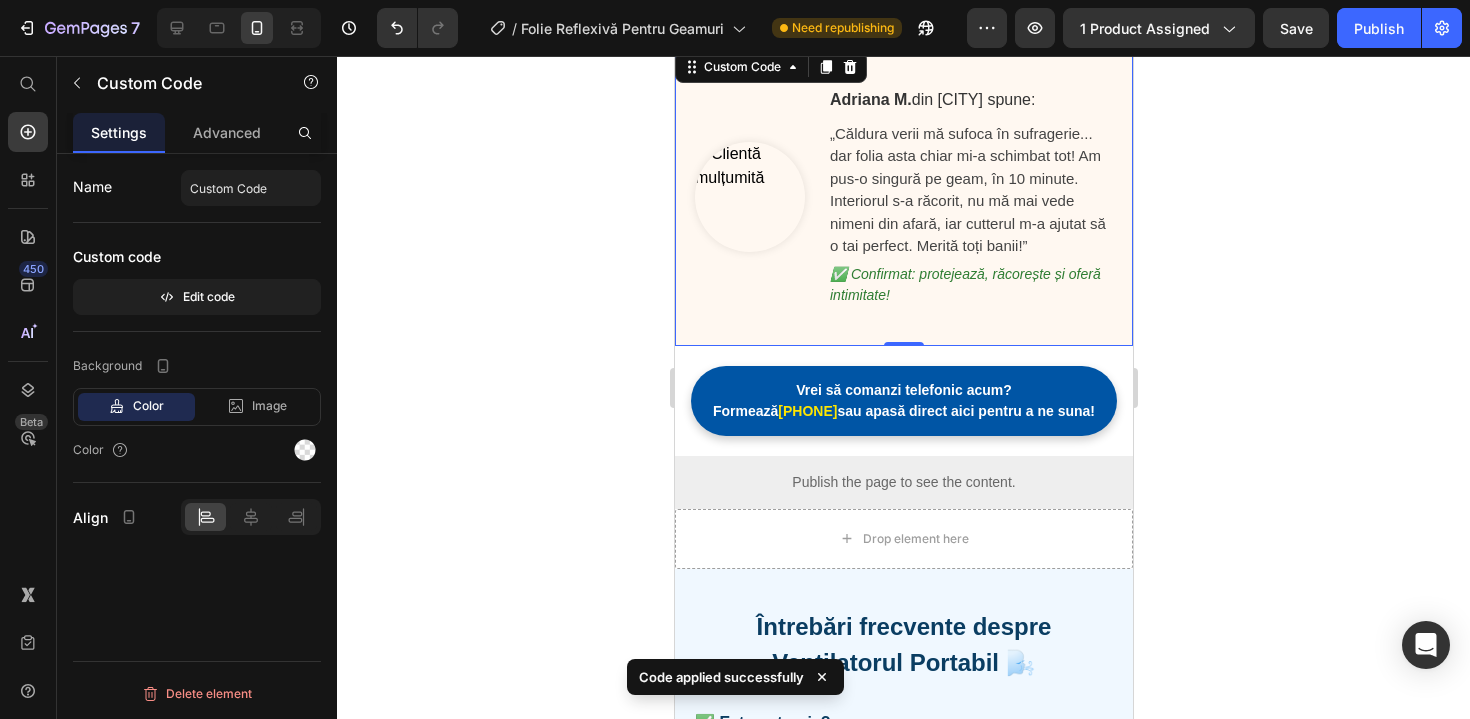 scroll, scrollTop: 2876, scrollLeft: 0, axis: vertical 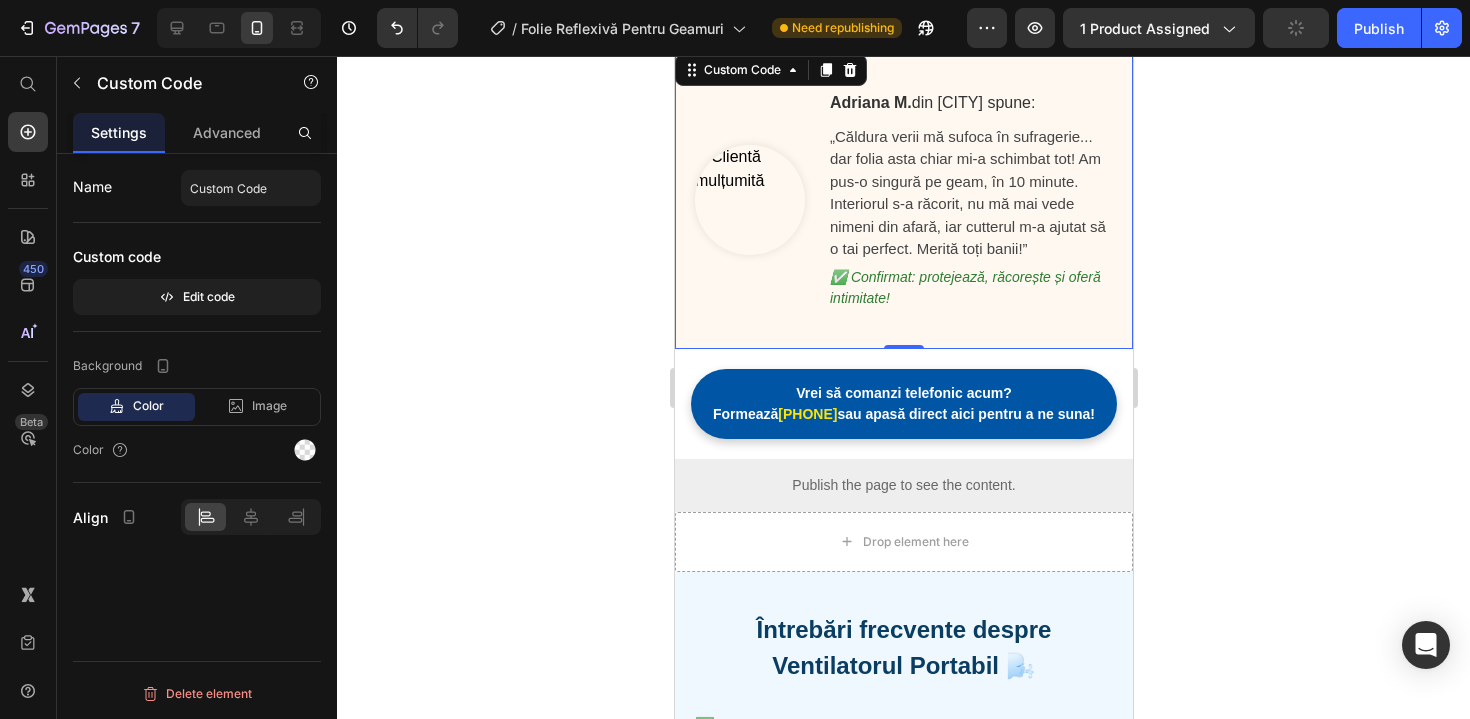 click on "„Căldura verii mă sufoca în sufragerie... dar folia asta chiar mi-a schimbat tot! Am pus-o singură pe geam, în 10 minute. Interiorul s-a răcorit, nu mă mai vede nimeni din afară, iar cutterul m-a ajutat să o tai perfect. Merită toți banii!”" at bounding box center (970, 193) 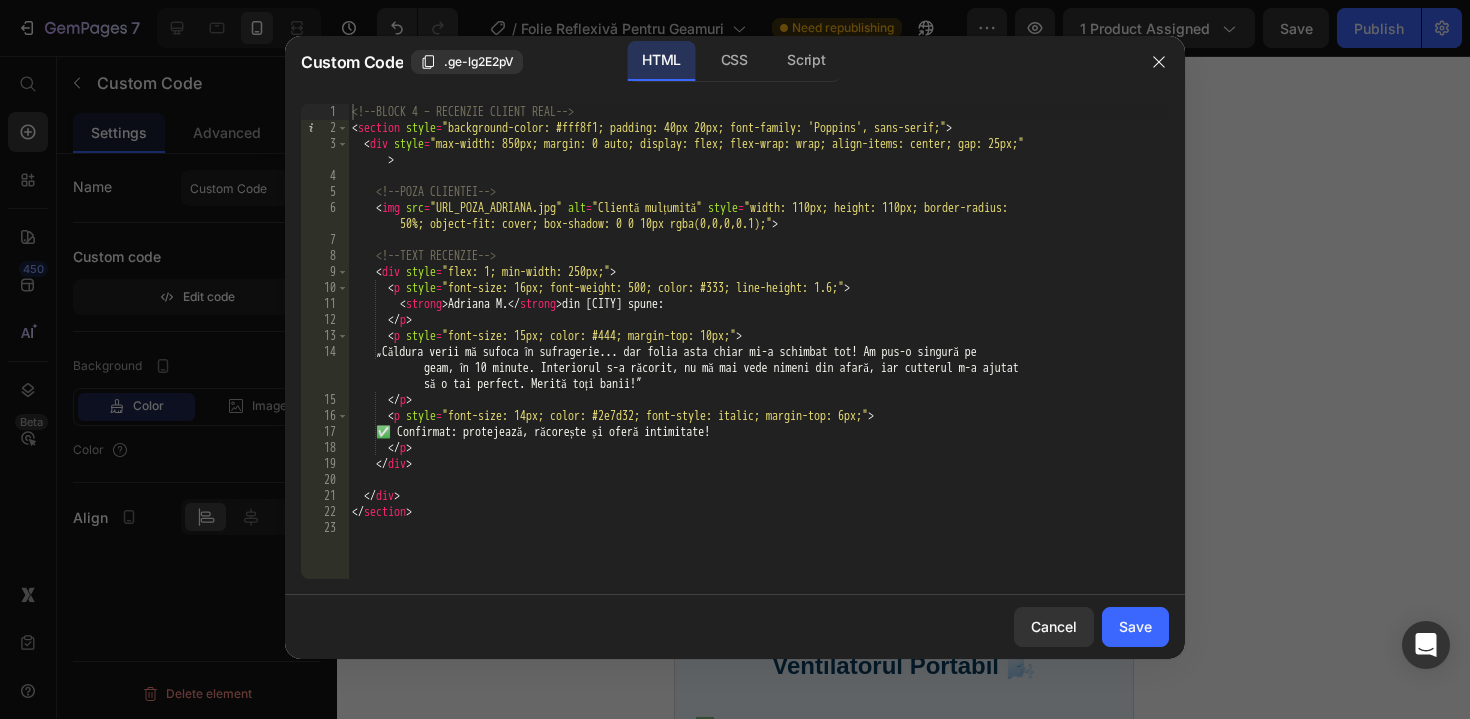 click on "Adriana M. din [CITY] spune:
„Căldura verii mă sufoca în sufragerie... dar folia asta chiar a schimbat tot! Am pus-o singură pe" at bounding box center [758, 357] 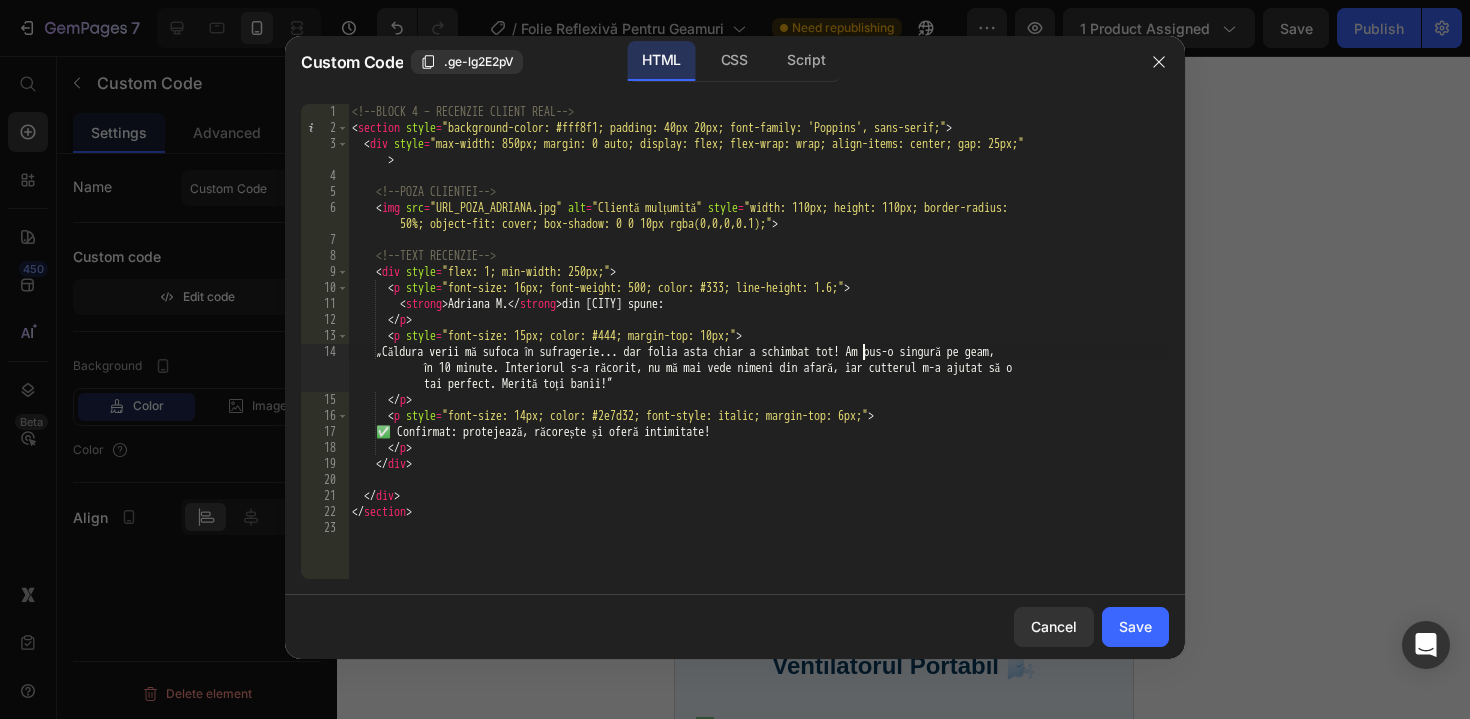 click on "< img   src = "URL_POZA_ADRIANA.jpg"   alt = "Clientă mulțumită"   style = "width: 110px; height: 110px; border-radius:           50%; object-fit: cover; box-shadow: 0 0 10px rgba(0,0,0,0.1);" >      <div   style = "flex: 1; min-width: 250px;" >         < p   style = "font-size: 16px; font-weight: 500; color: #333; line-height: 1.6;" >           < strong > Adriana M. </ strong >  din Brașov spune:         </ p >         < p   style = "font-size: 15px; color: #444; margin-top: 10px;" >          „Căldura verii mă sufoca în sufragerie... dar folia asta chiar a schimbat tot! Am pus-o singură pe geam," at bounding box center [758, 357] 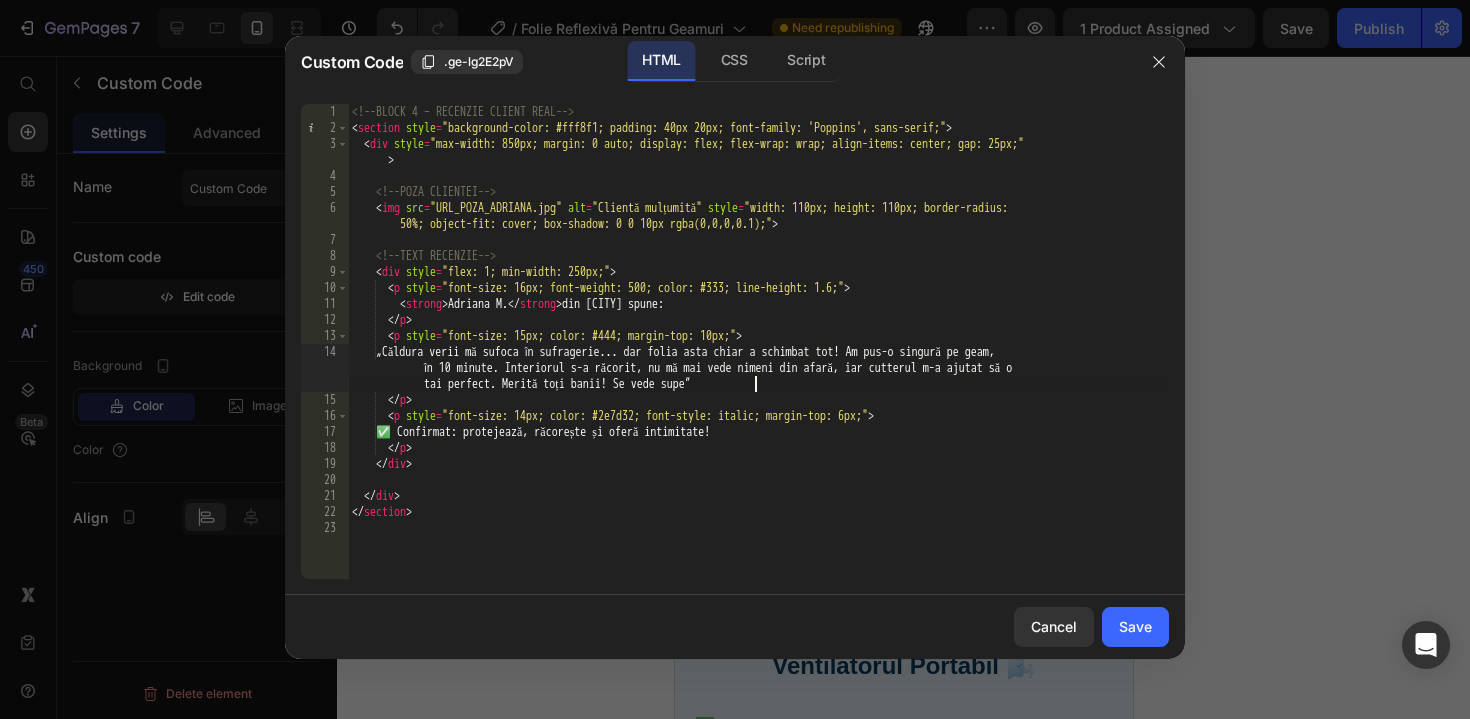 scroll, scrollTop: 0, scrollLeft: 154, axis: horizontal 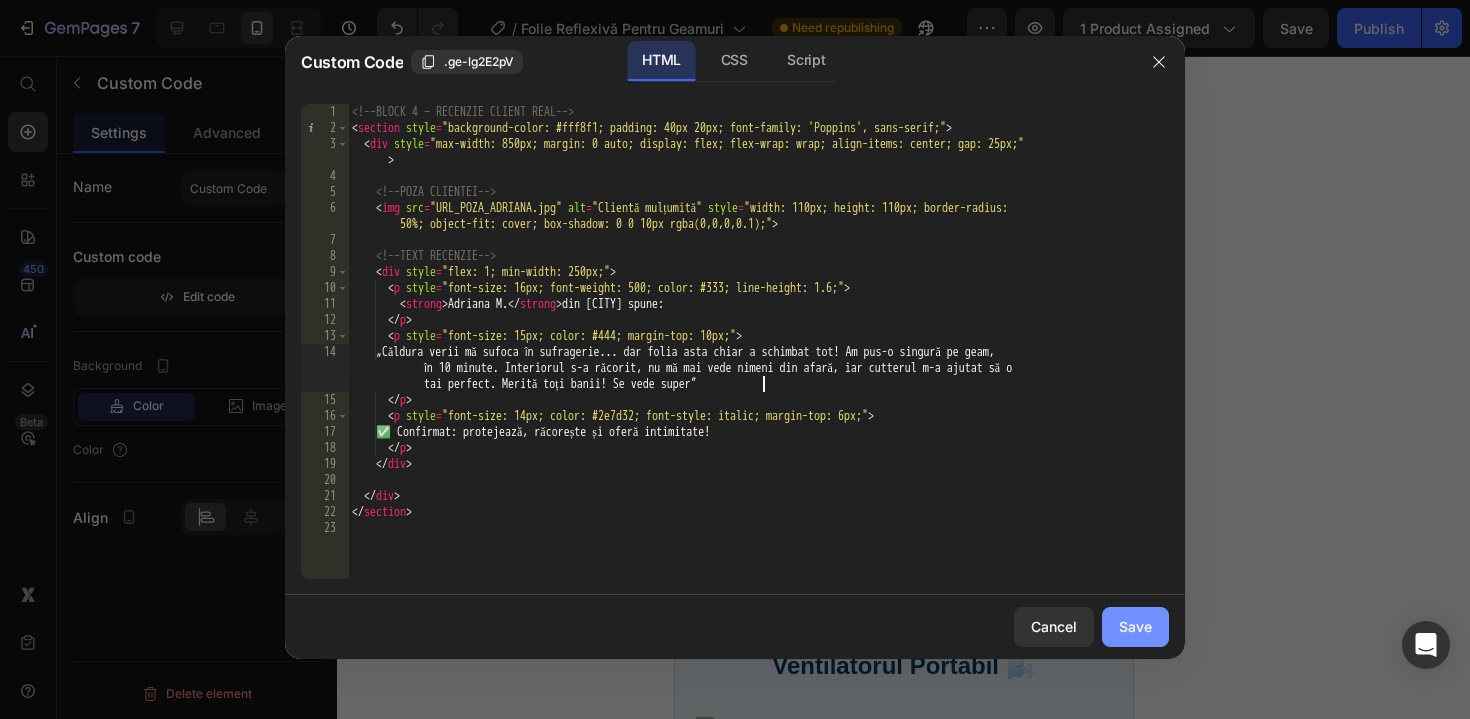 type on "„Căldura verii mă sufoca în sufragerie... dar folia asta chiar a schimbat tot! Am pus-o singură pe geam, în 10 minute. Interiorul s-a răcorit, nu mă mai vede nimeni din afară, iar cutterul m-a ajutat să o tai perfect. Merită toți banii! Se vede super”" 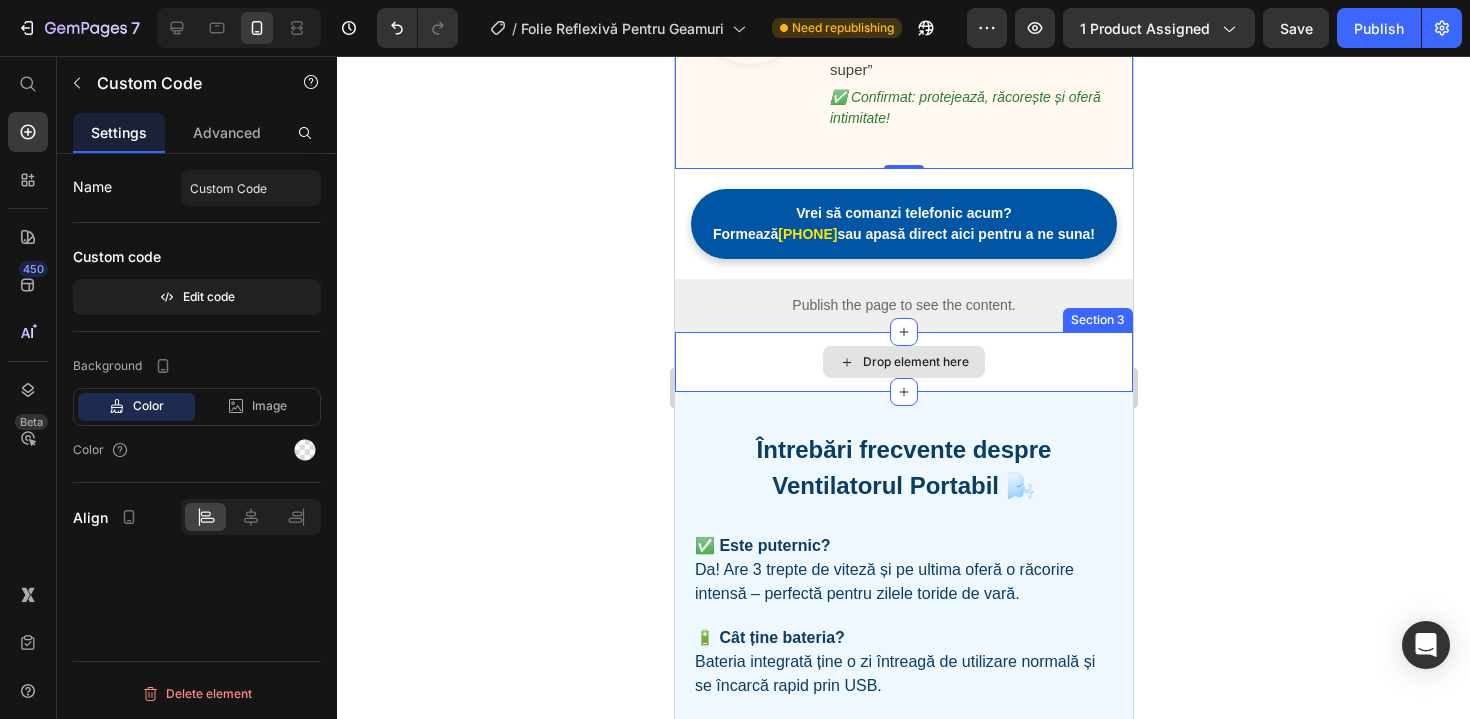 scroll, scrollTop: 3079, scrollLeft: 0, axis: vertical 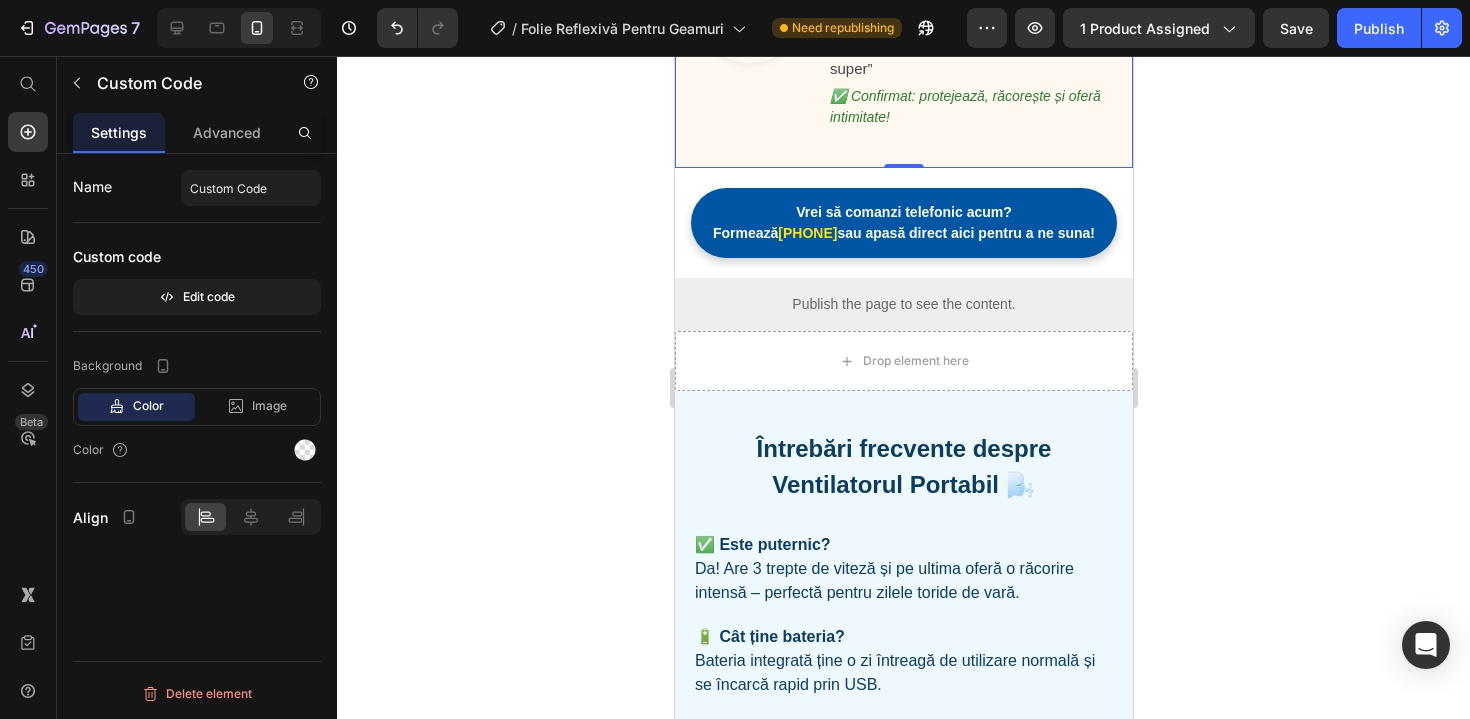 click on "Publish the page to see the content." at bounding box center (903, 304) 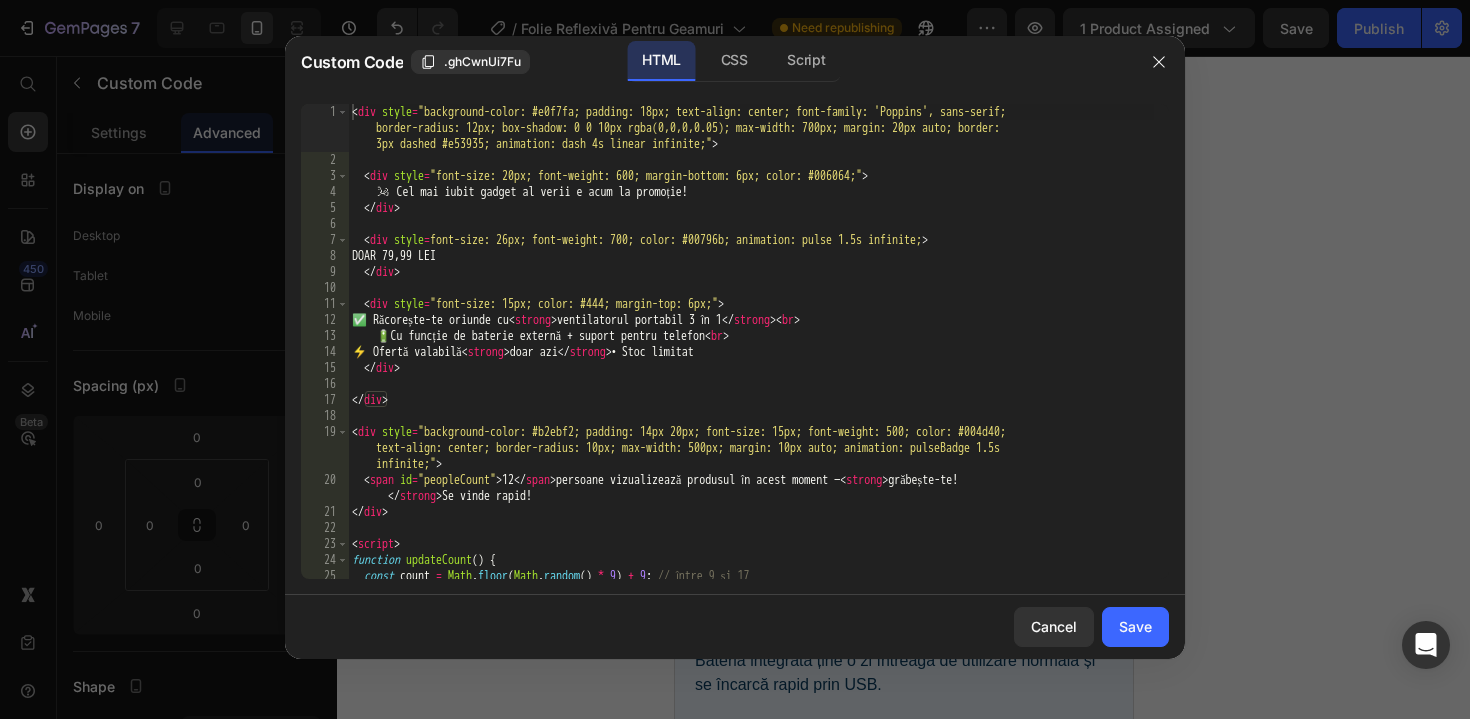 click on "🌬 ️ Cel mai iubit gadget al verii e acum la promoție!    </div>    <div   style = "font-size: 26px; font-weight: 700; color: #00796b; animation: pulse 1.5s infinite;" >     DOAR 79,99 LEI    </div>    <div   style = "font-size: 15px; color: #444; margin-top: 6px;" >     ✅ Răcorește-te oriunde cu  < strong > ventilatorul portabil 3 în 1 </ strong > < br >      🔋  Cu funcție de baterie externă + suport pentru telefon < br >     ⚡ Ofertă valabilă  < strong > doar azi </ strong >  • Stoc limitat    </div> </ div > < div   style =           infinite;" >    < span   id = "peopleCount" >" at bounding box center (751, 373) 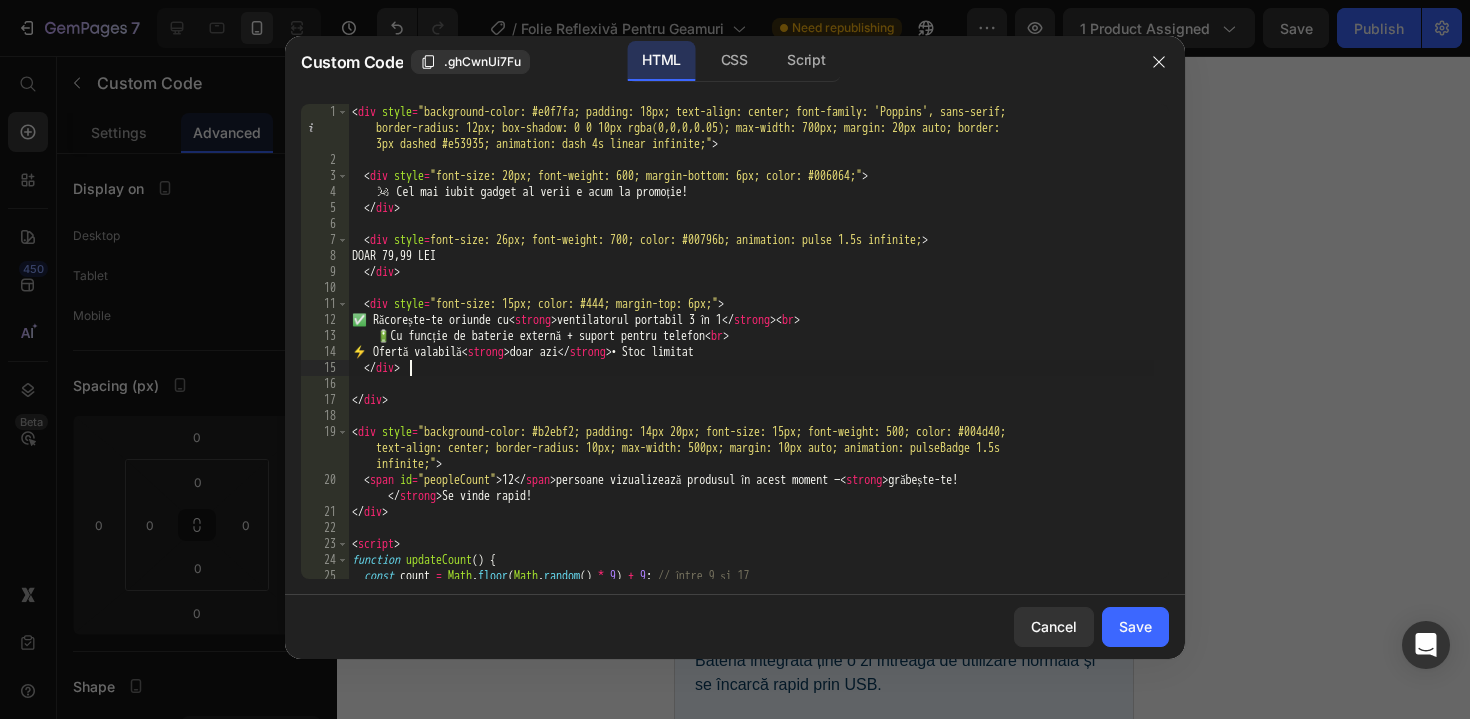 click on "🌬 ️ Cel mai iubit gadget al verii e acum la promoție!    </div>    <div   style = "font-size: 26px; font-weight: 700; color: #00796b; animation: pulse 1.5s infinite;" >     DOAR 79,99 LEI    </div>    <div   style = "font-size: 15px; color: #444; margin-top: 6px;" >     ✅ Răcorește-te oriunde cu  < strong > ventilatorul portabil 3 în 1 </ strong > < br >      🔋  Cu funcție de baterie externă + suport pentru telefon < br >     ⚡ Ofertă valabilă  < strong > doar azi </ strong >  • Stoc limitat    </div> </ div > < div   style =           infinite;" >    < span   id = "peopleCount" >" at bounding box center (751, 373) 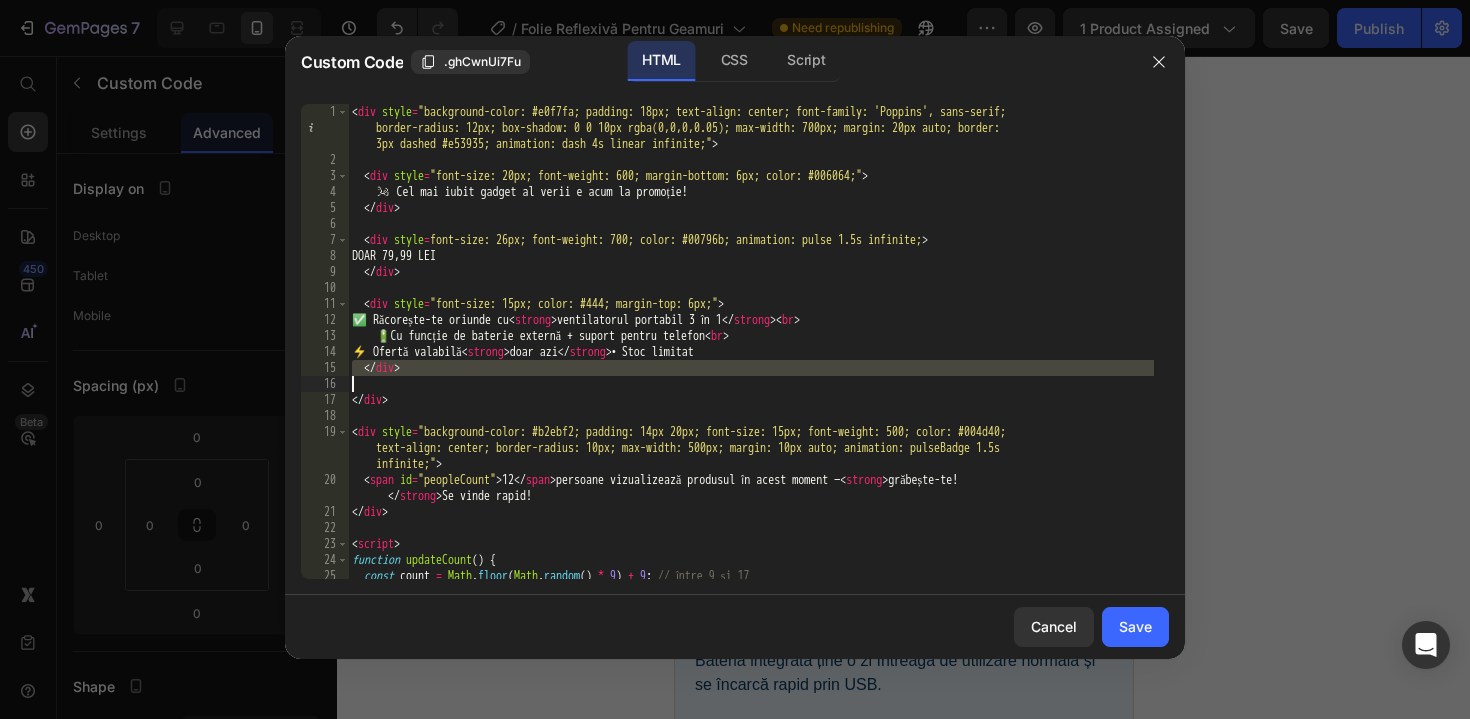 click on "🌬 ️ Cel mai iubit gadget al verii e acum la promoție!    </div>    <div   style = "font-size: 26px; font-weight: 700; color: #00796b; animation: pulse 1.5s infinite;" >     DOAR 79,99 LEI    </div>    <div   style = "font-size: 15px; color: #444; margin-top: 6px;" >     ✅ Răcorește-te oriunde cu  < strong > ventilatorul portabil 3 în 1 </ strong > < br >      🔋  Cu funcție de baterie externă + suport pentru telefon < br >     ⚡ Ofertă valabilă  < strong > doar azi </ strong >  • Stoc limitat    </div> </ div > < div   style =           infinite;" >    < span   id = "peopleCount" >" at bounding box center [751, 373] 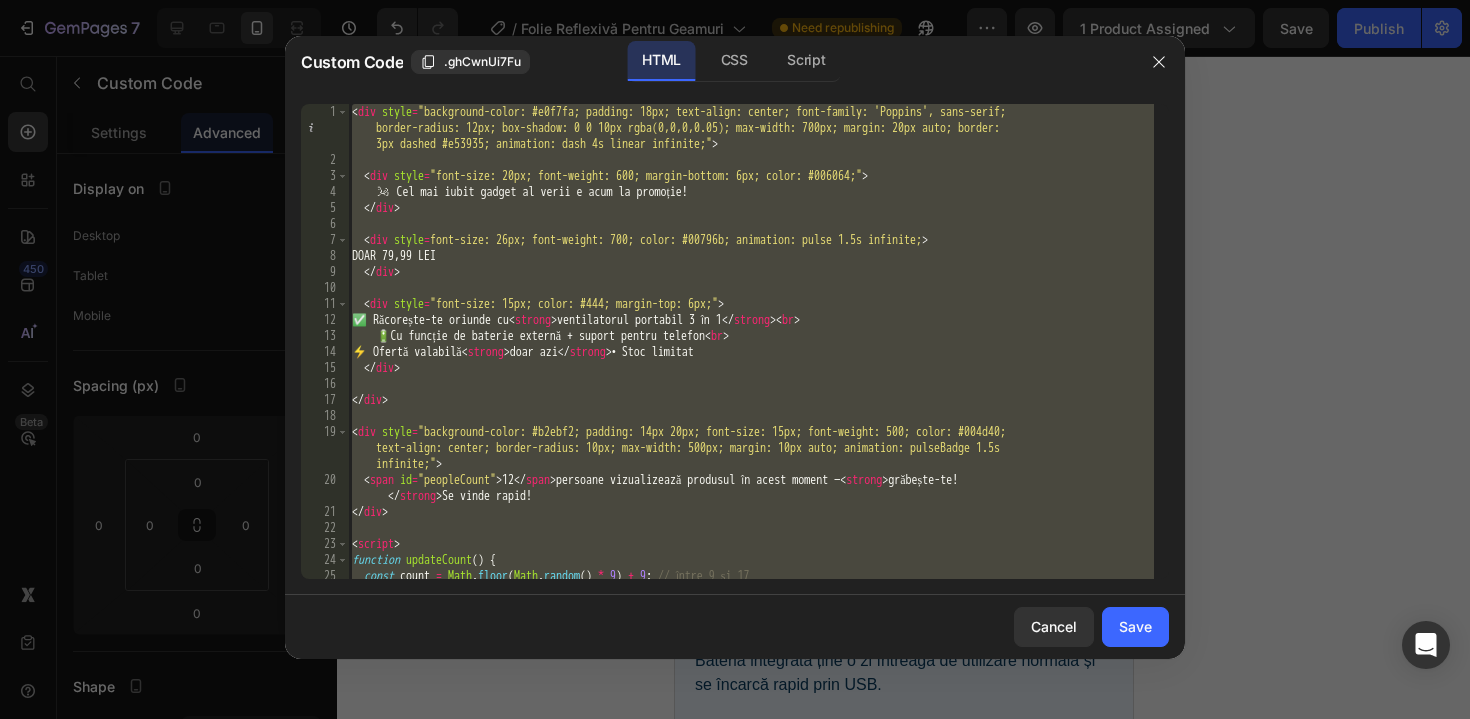 paste 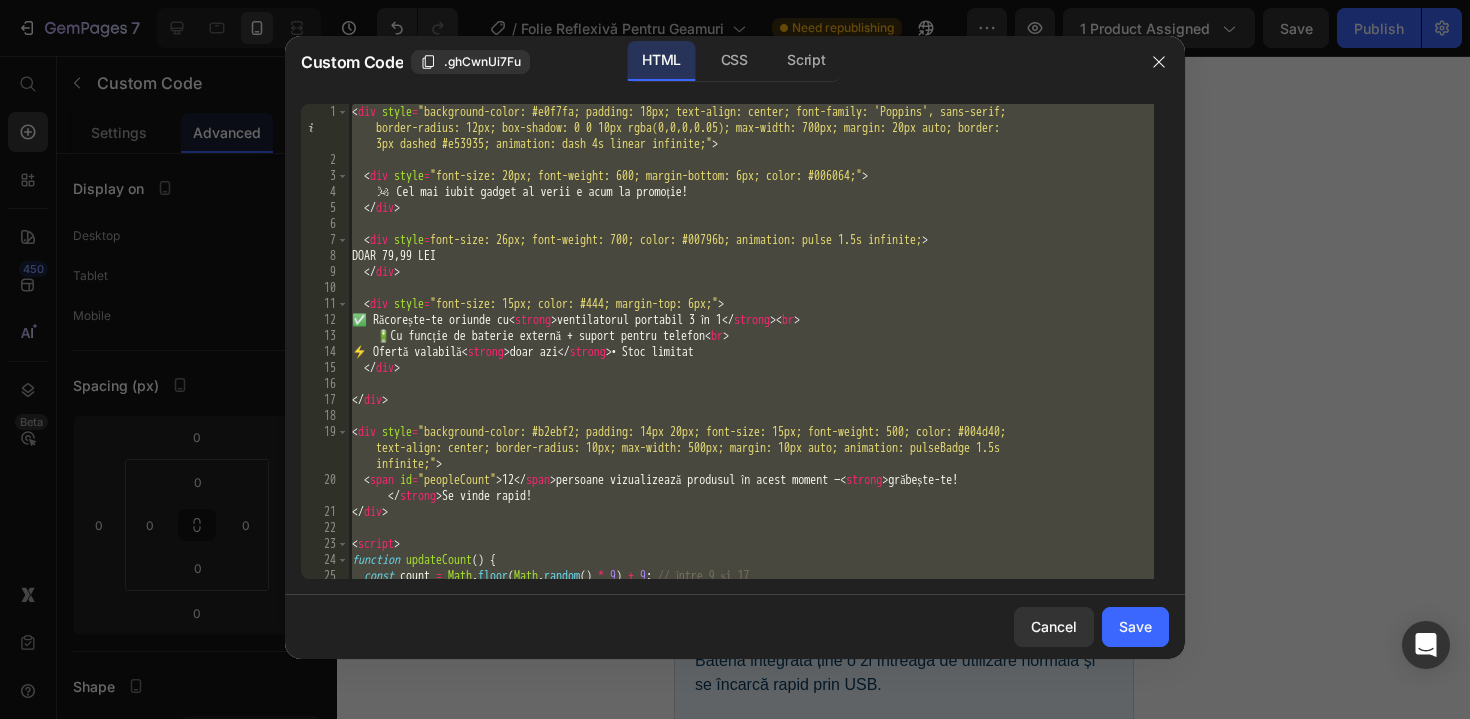 type 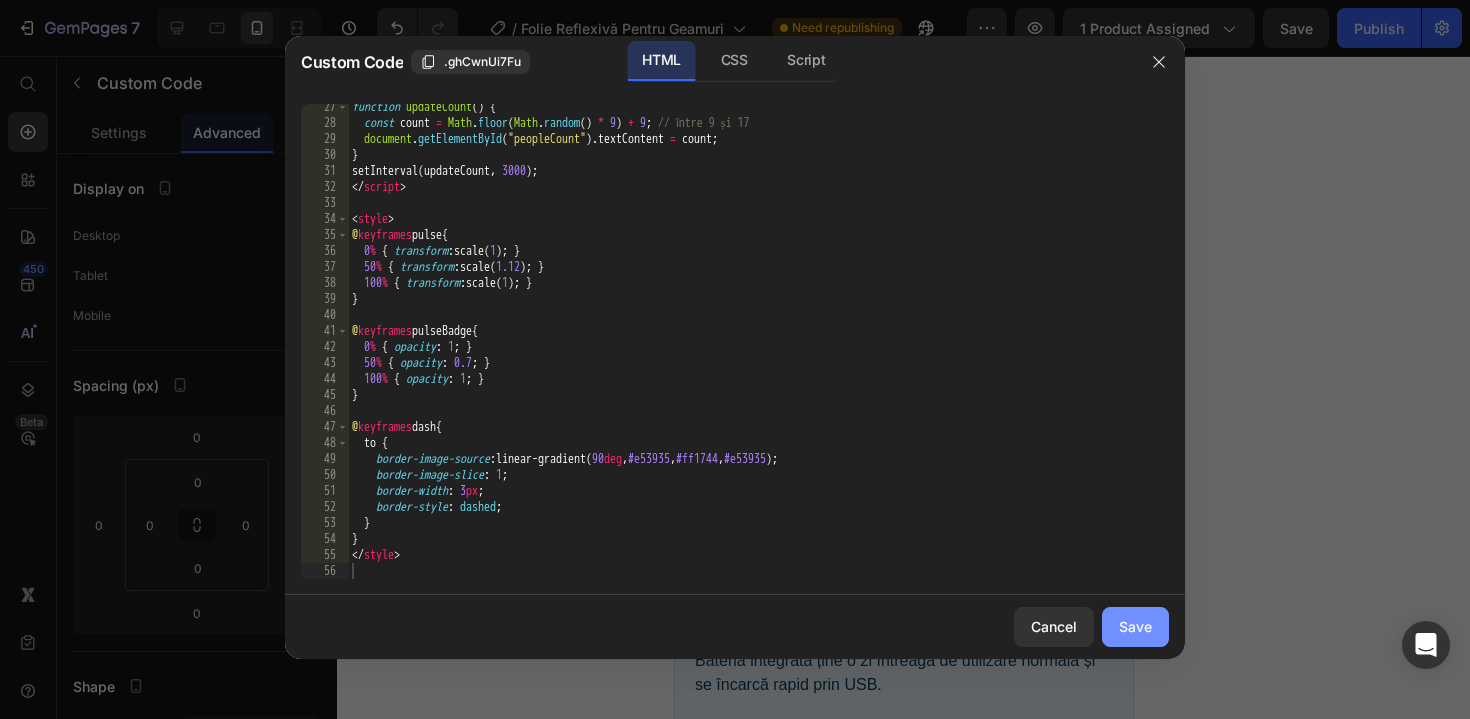 drag, startPoint x: 1128, startPoint y: 618, endPoint x: 455, endPoint y: 562, distance: 675.32587 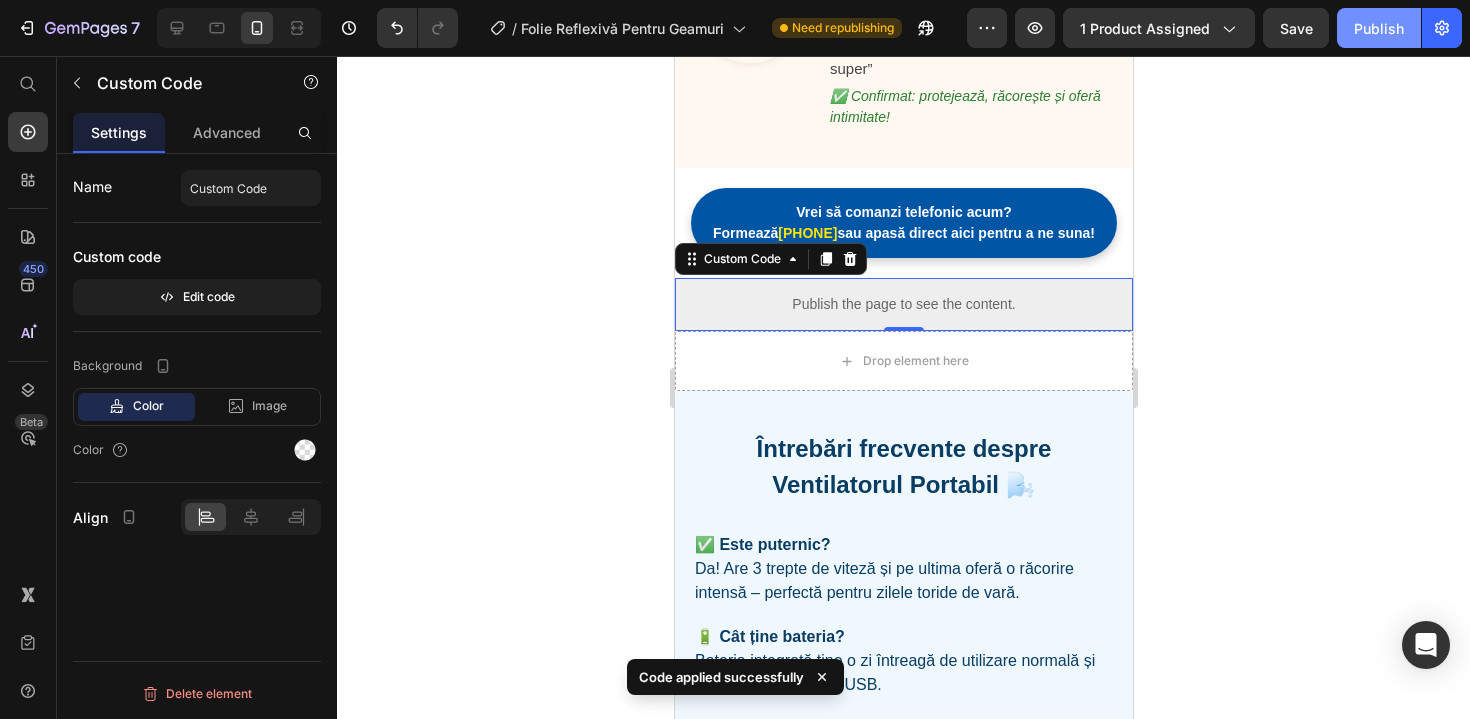 click on "Publish" at bounding box center (1379, 28) 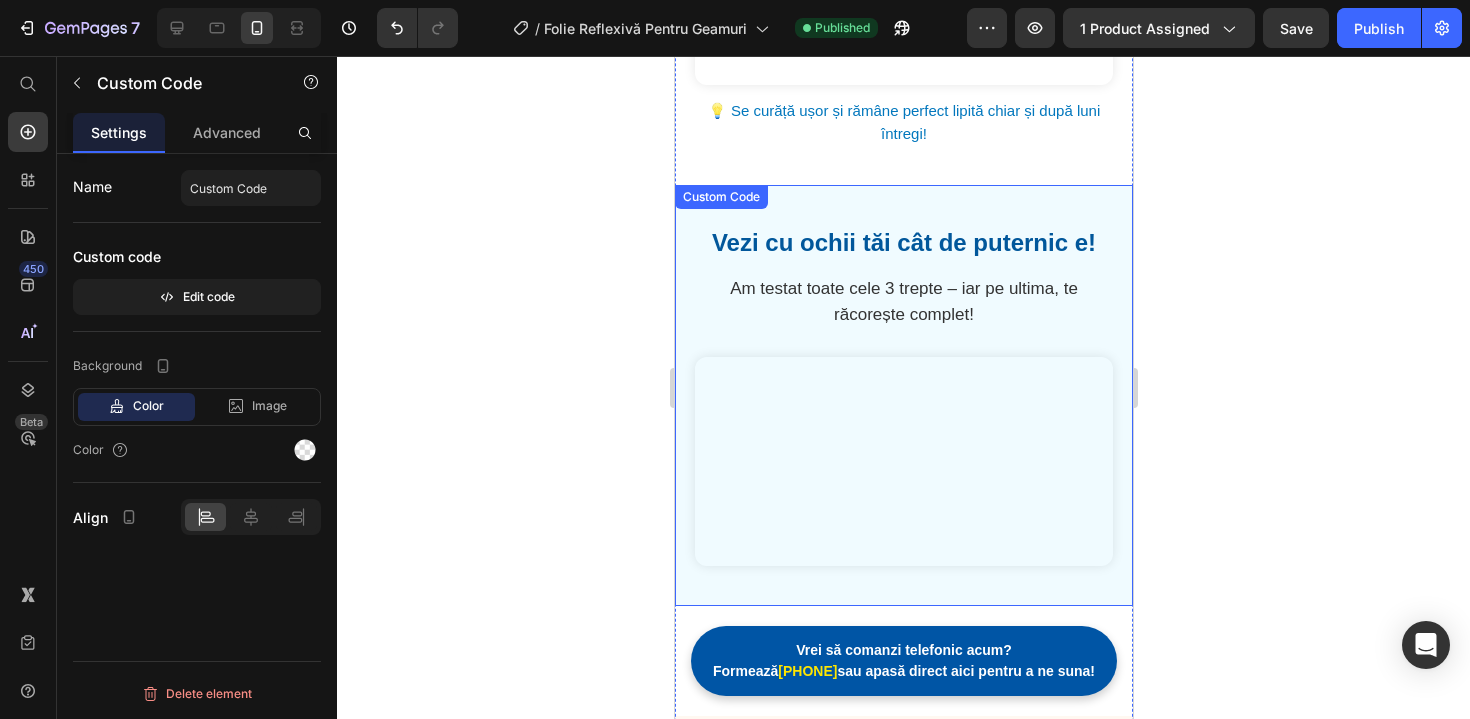 scroll, scrollTop: 2098, scrollLeft: 0, axis: vertical 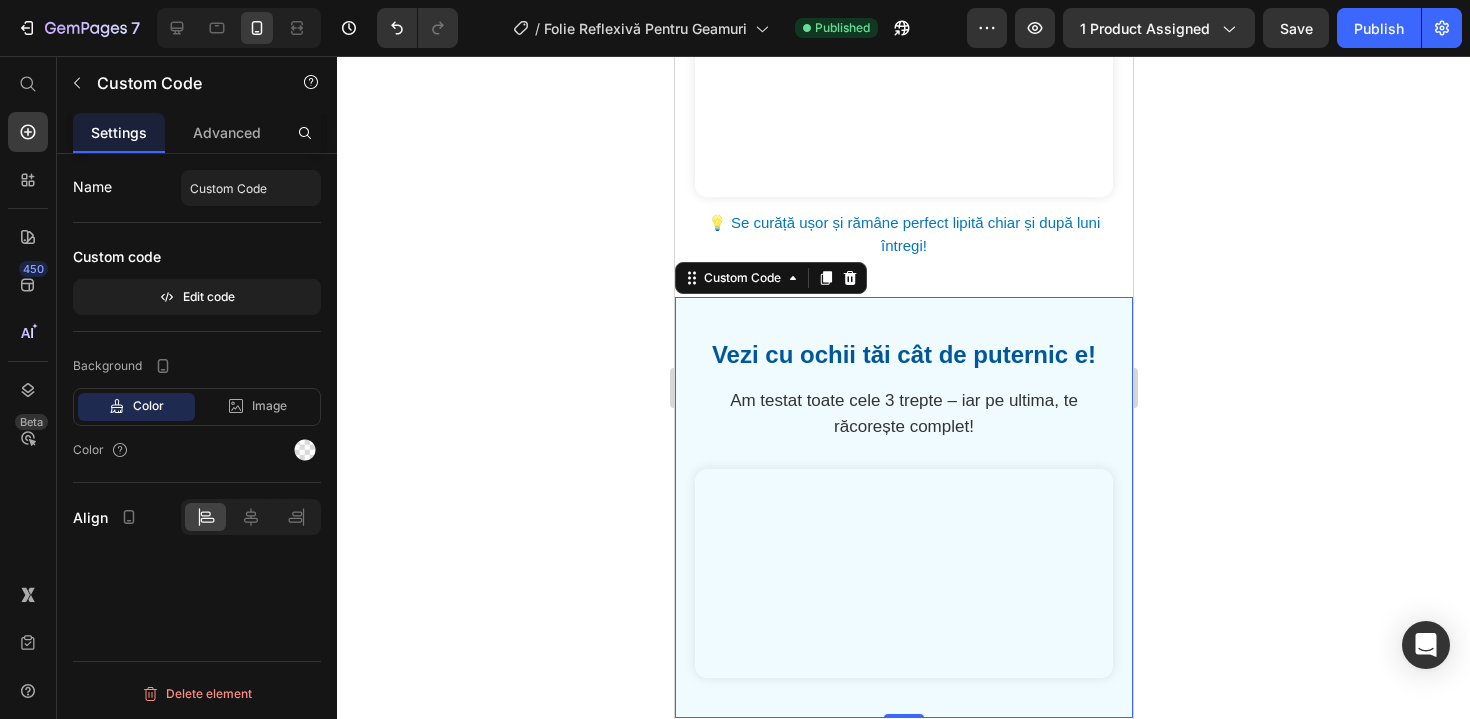 click on "Vezi cu ochii tăi cât de puternic e!" at bounding box center (903, 355) 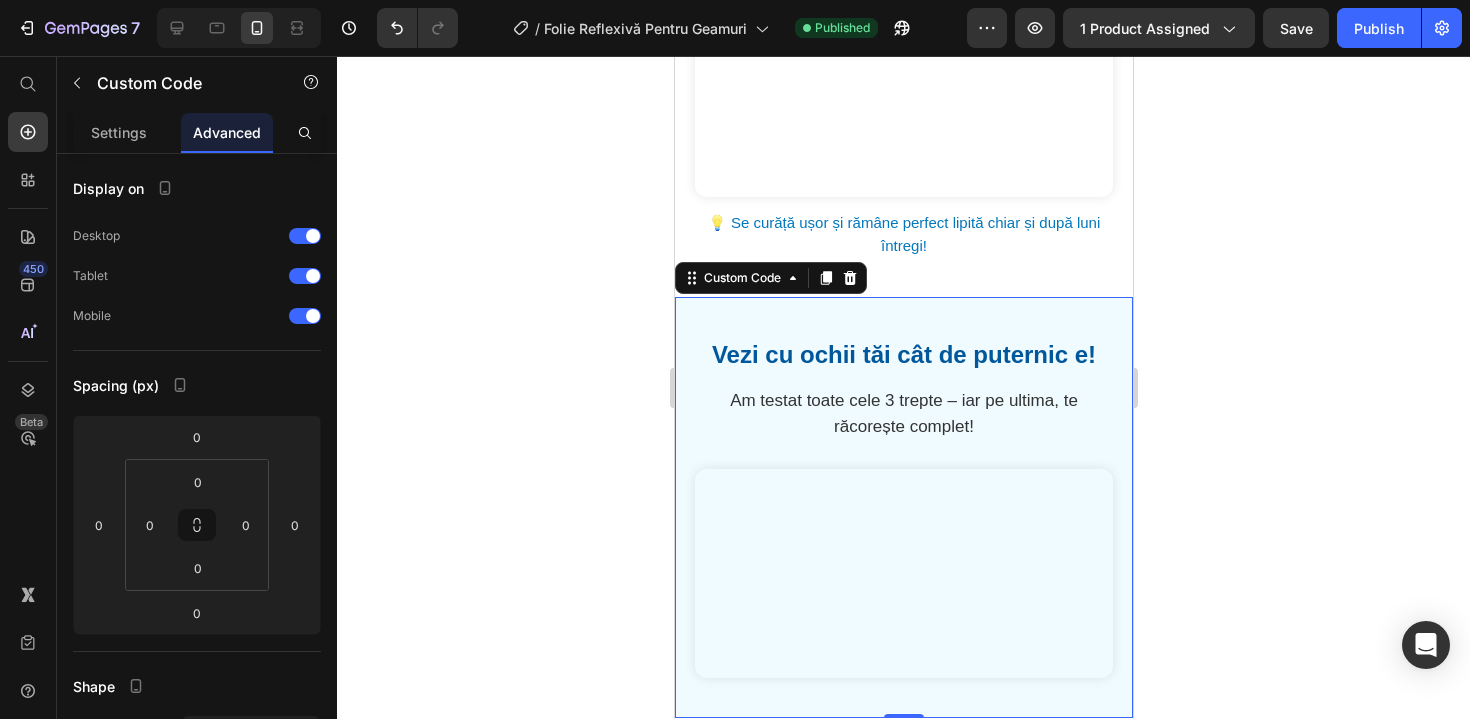 click 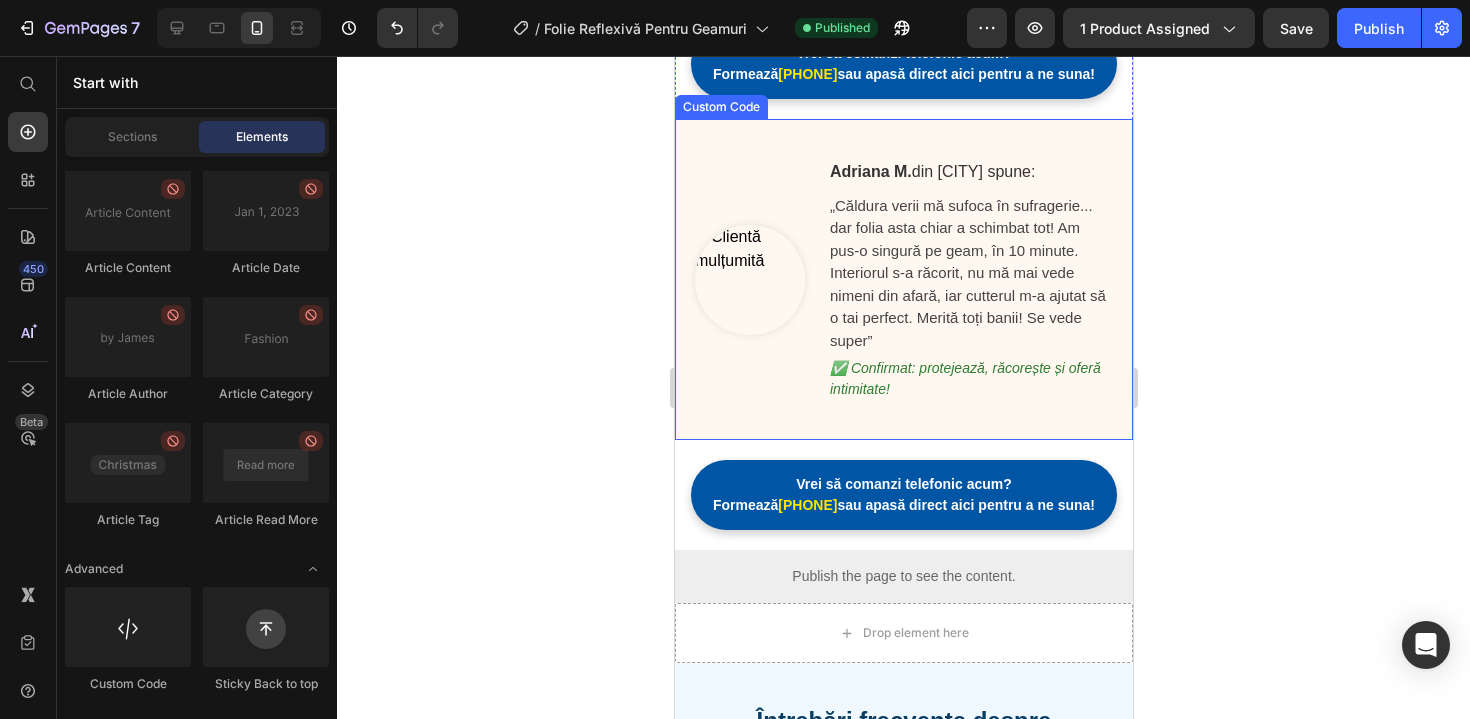 scroll, scrollTop: 2483, scrollLeft: 0, axis: vertical 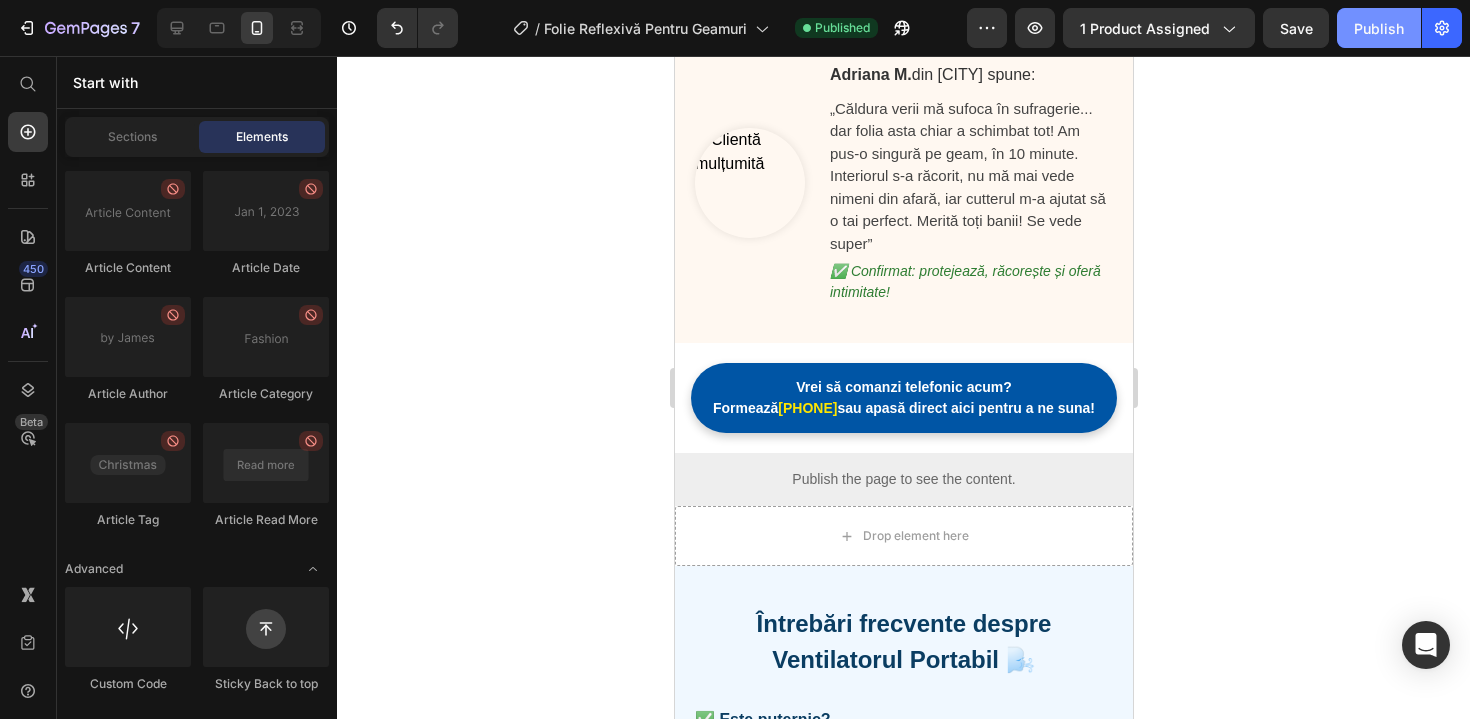 click on "Publish" at bounding box center [1379, 28] 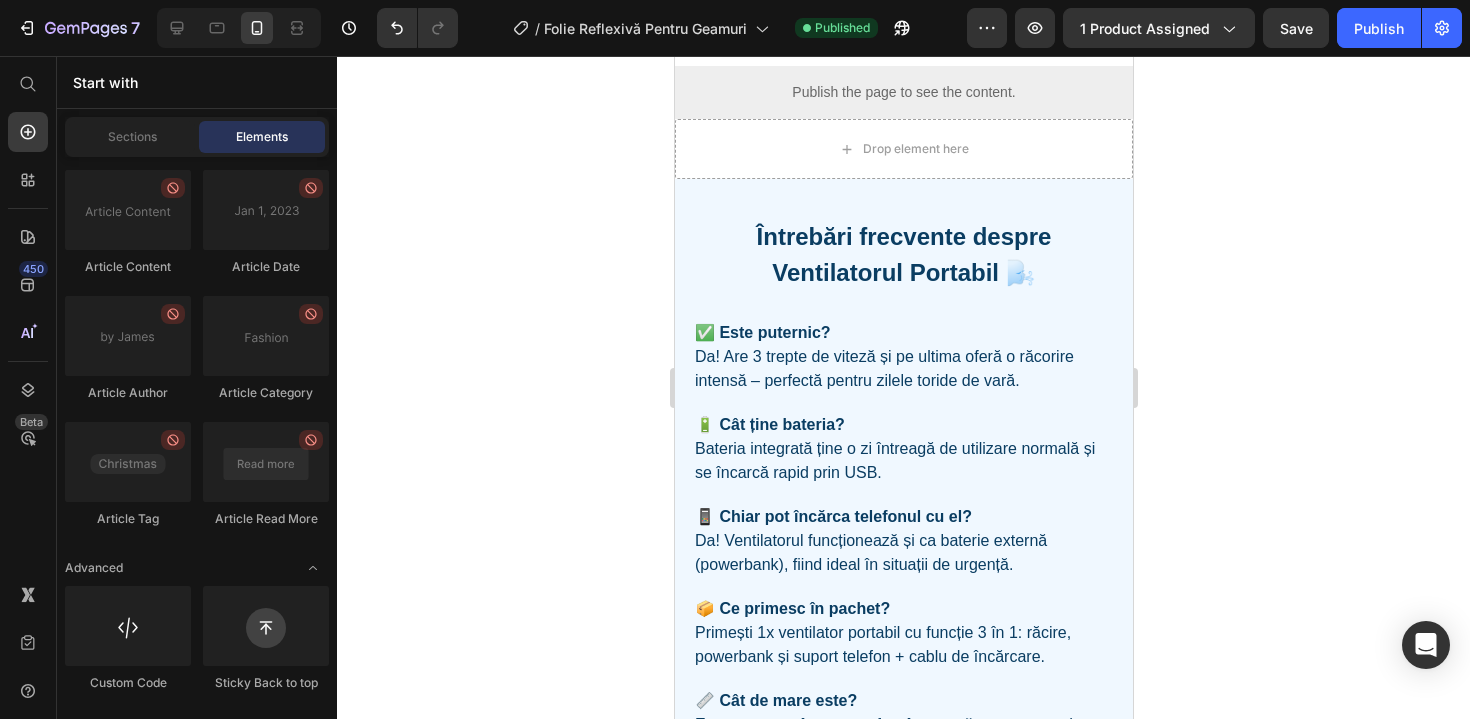 scroll, scrollTop: 2895, scrollLeft: 0, axis: vertical 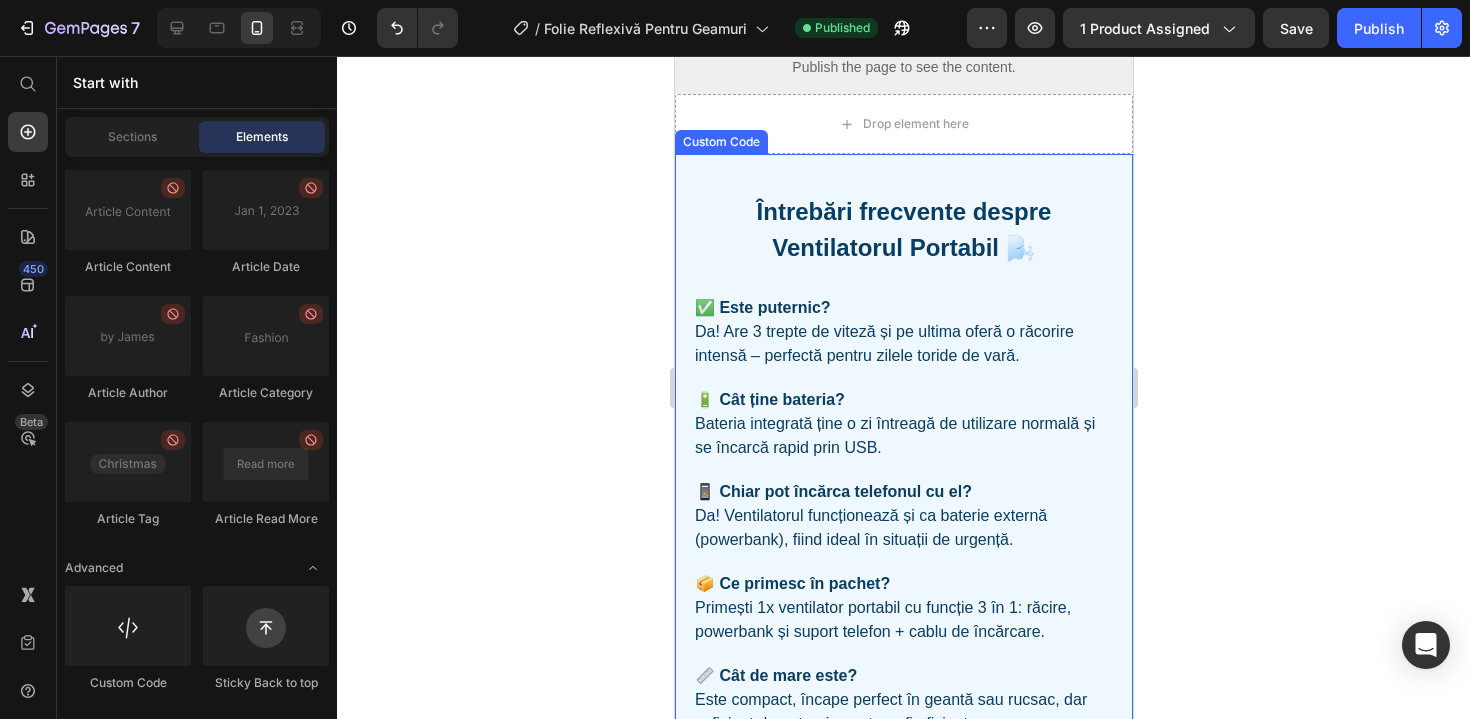 click on "Întrebări frecvente despre Ventilatorul Portabil 🌬️" at bounding box center [903, 230] 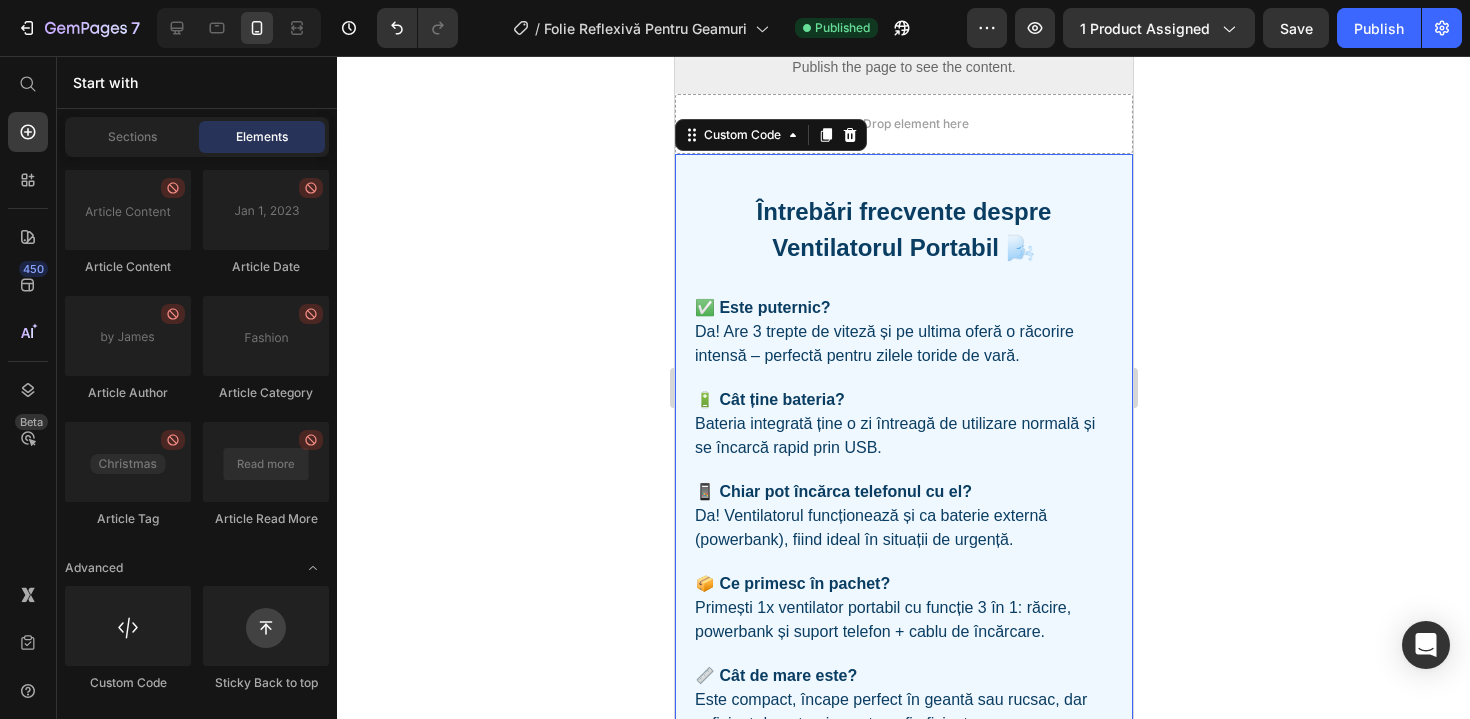 click on "Întrebări frecvente despre Ventilatorul Portabil 🌬️" at bounding box center [903, 230] 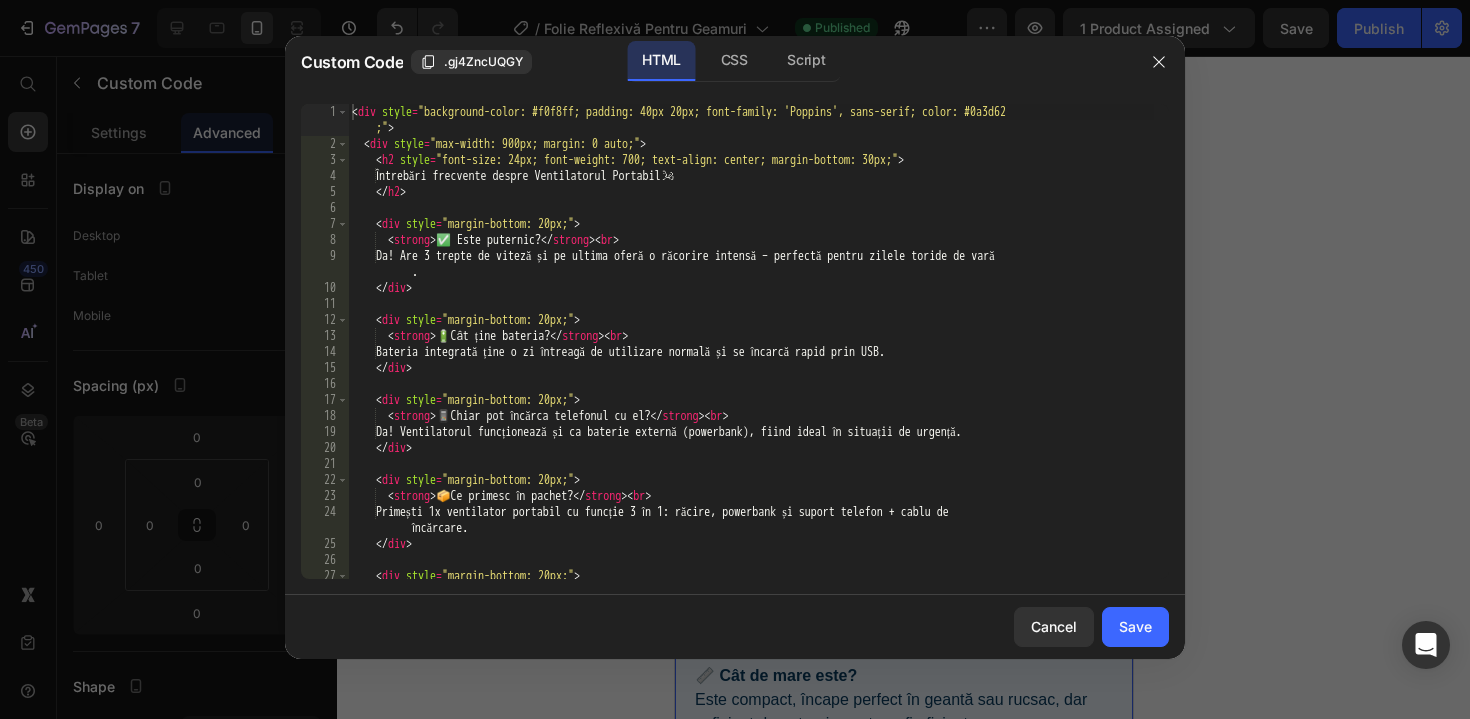 click on "Întrebări frecvente despre Ventilatorul Portabil 🌬️
✅ Este puternic?
Da! Are 3 trepte de viteză și pe ultima oferă o răcorire intensă – perfectă pentru zilele toride de vară            .
🔋  Cât ține bateria?
Bateria integrată ține o zi întreagă de utilizare normală și se încarcă rapid prin USB.
📱  Chiar pot încărca telefonul cu el?" at bounding box center [751, 365] 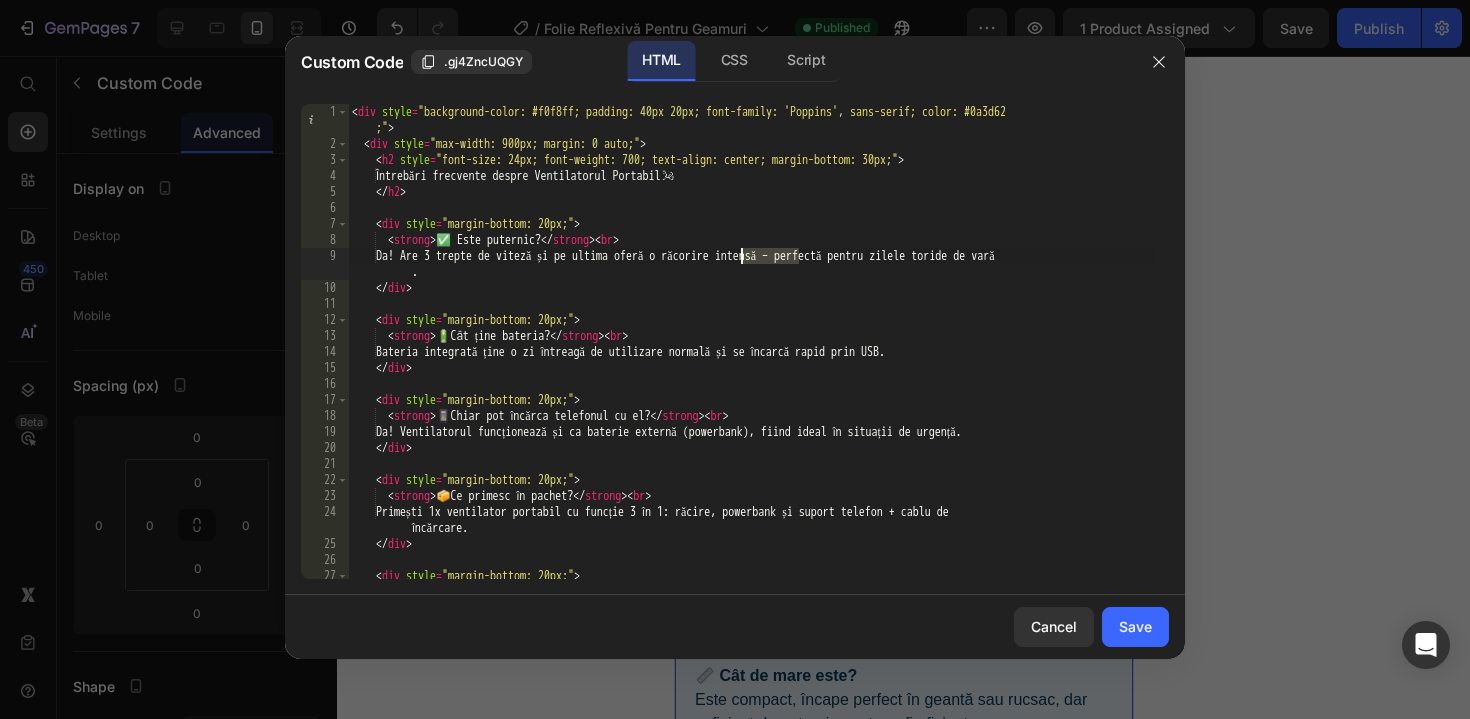 click on "Întrebări frecvente despre Ventilatorul Portabil 🌬️
✅ Este puternic?
Da! Are 3 trepte de viteză și pe ultima oferă o răcorire intensă – perfectă pentru zilele toride de vară            .
🔋  Cât ține bateria?
Bateria integrată ține o zi întreagă de utilizare normală și se încarcă rapid prin USB.
📱  Chiar pot încărca telefonul cu el?" at bounding box center [751, 365] 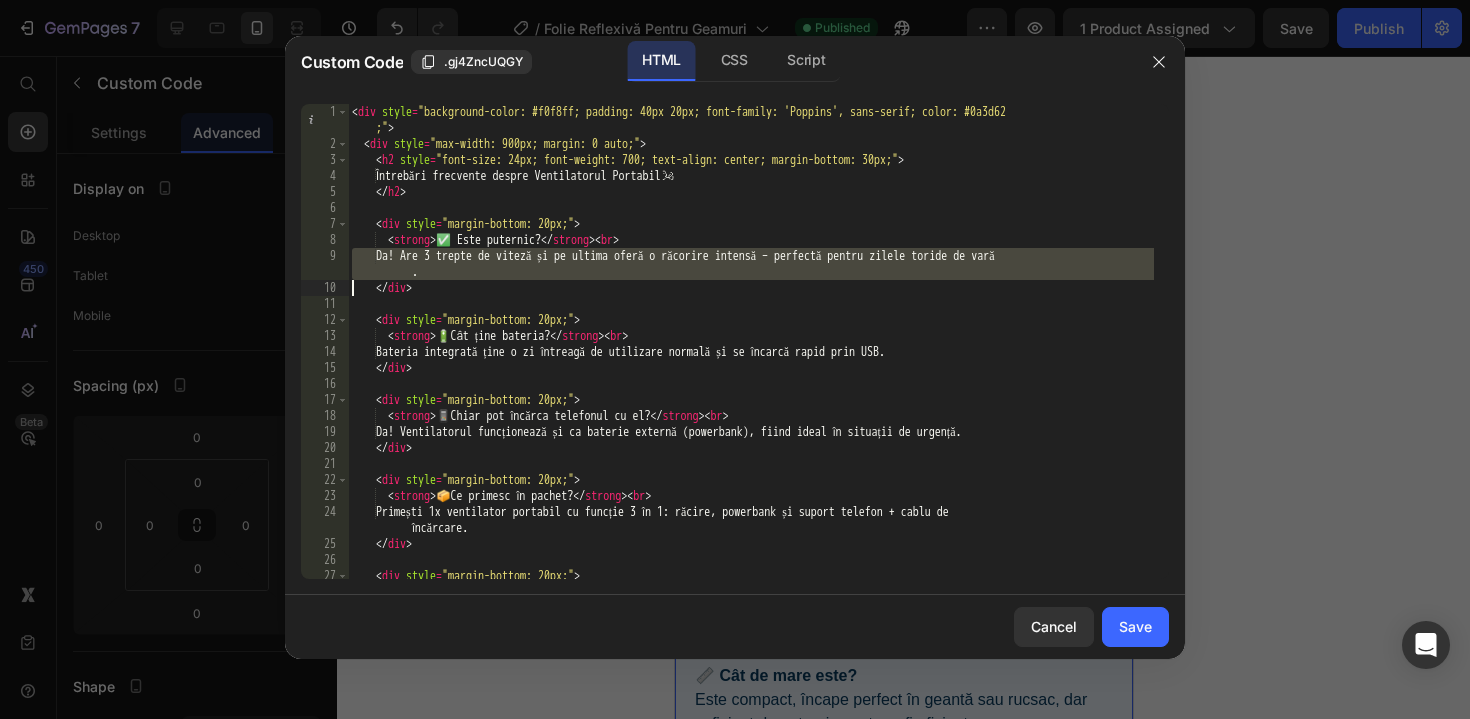click on "Întrebări frecvente despre Ventilatorul Portabil 🌬️
✅ Este puternic?
Da! Are 3 trepte de viteză și pe ultima oferă o răcorire intensă – perfectă pentru zilele toride de vară            .
🔋  Cât ține bateria?
Bateria integrată ține o zi întreagă de utilizare normală și se încarcă rapid prin USB.
📱  Chiar pot încărca telefonul cu el?" at bounding box center [751, 365] 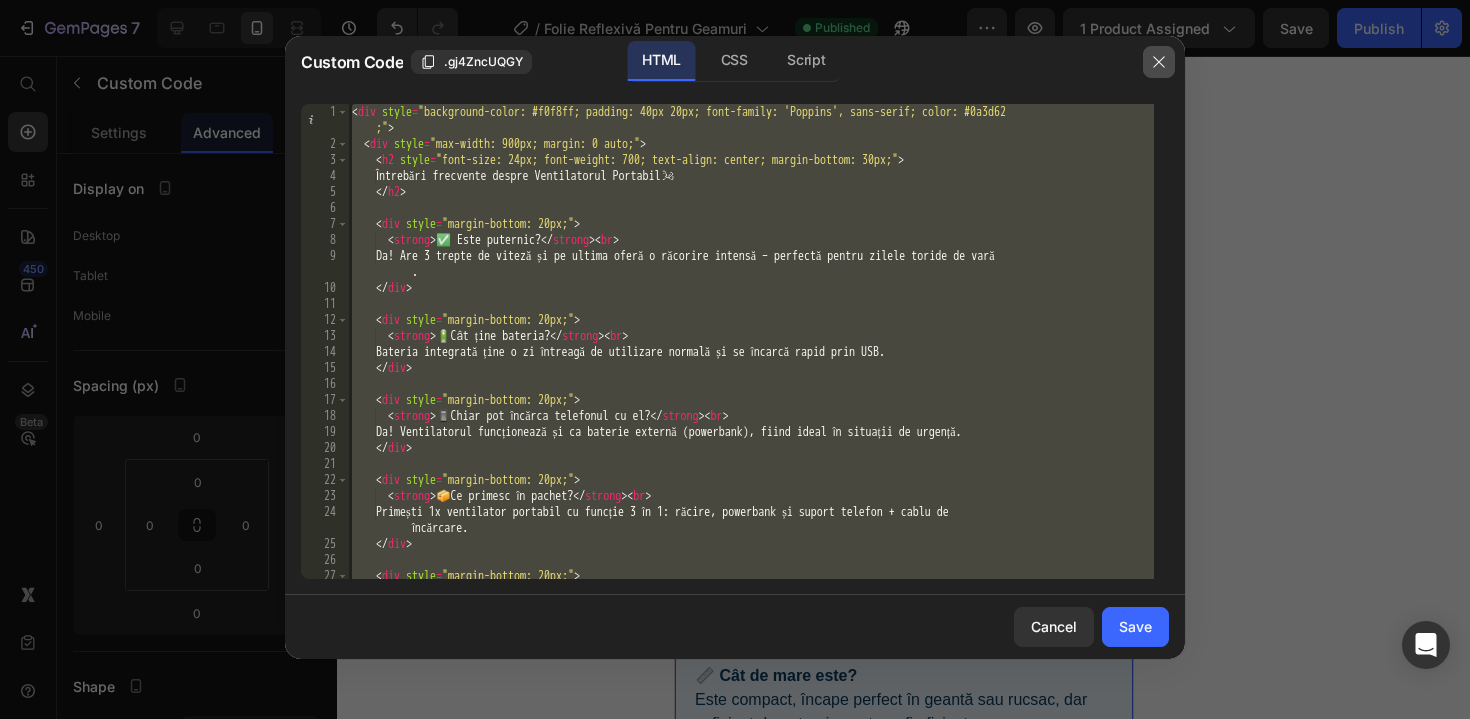 click 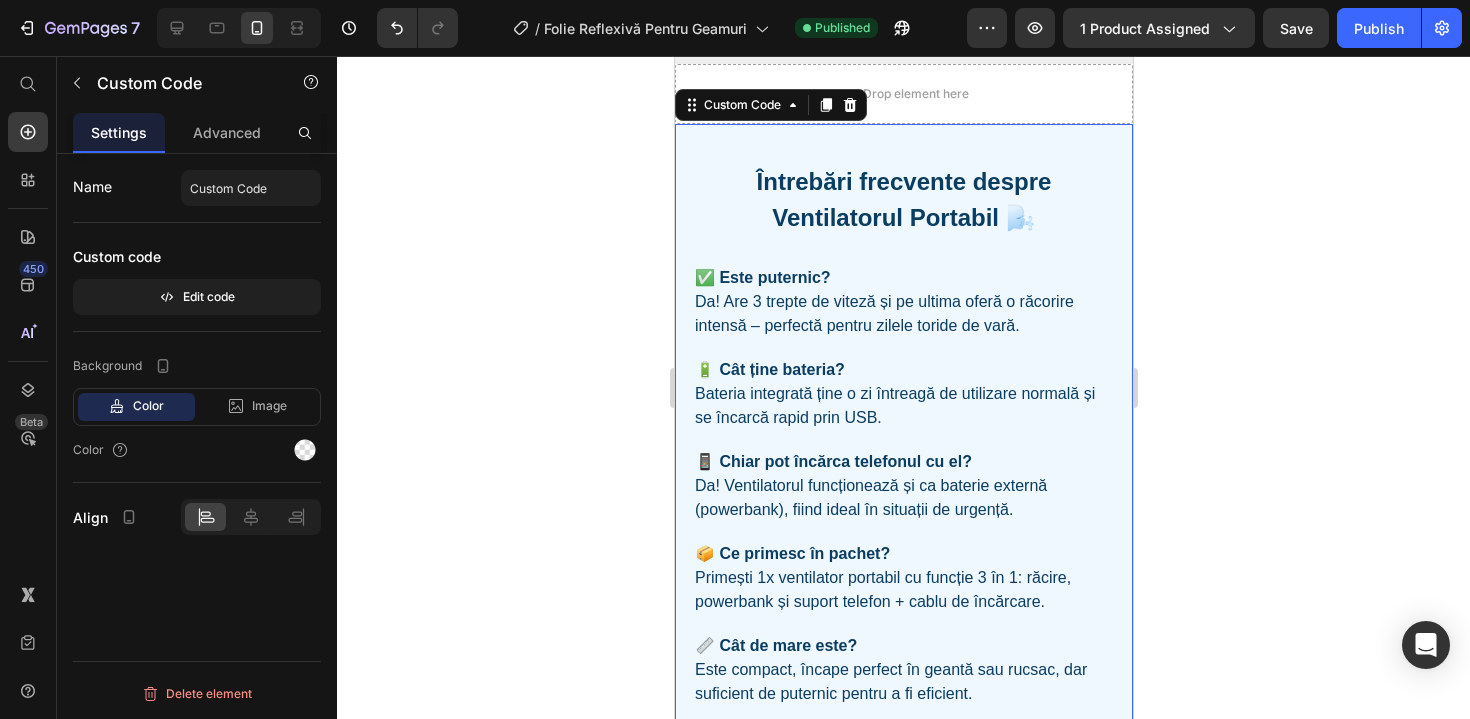scroll, scrollTop: 2172, scrollLeft: 0, axis: vertical 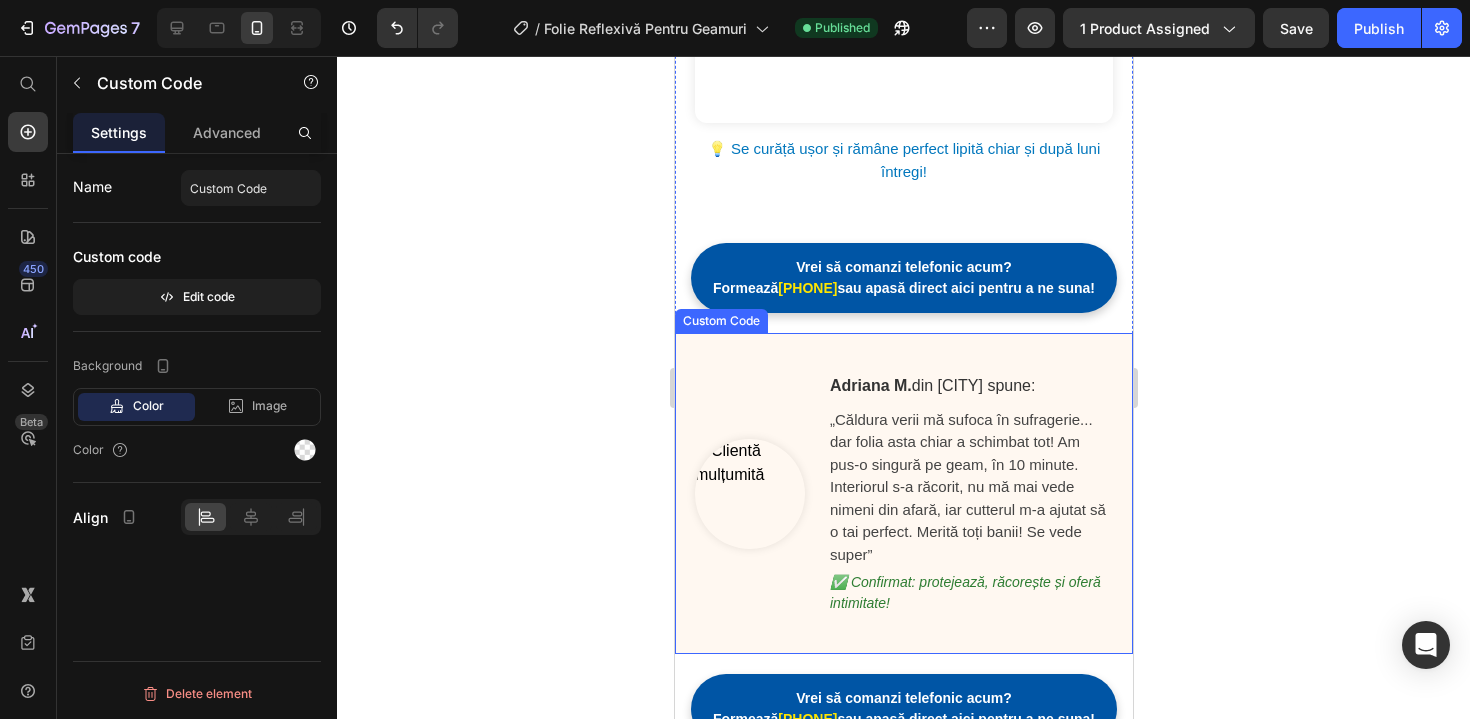 click on "Adriana M.  din [CITY] spune:
„Căldura verii mă sufoca în sufragerie... dar folia asta chiar a schimbat tot! Am pus-o singură pe geam, în 10 minute. Interiorul s-a răcorit, nu mă mai vede nimeni din afară, iar cutterul m-a ajutat să o tai perfect. Merită toți banii! Se vede super”
✅ Confirmat: protejează, răcorește și oferă intimitate!" at bounding box center (970, 493) 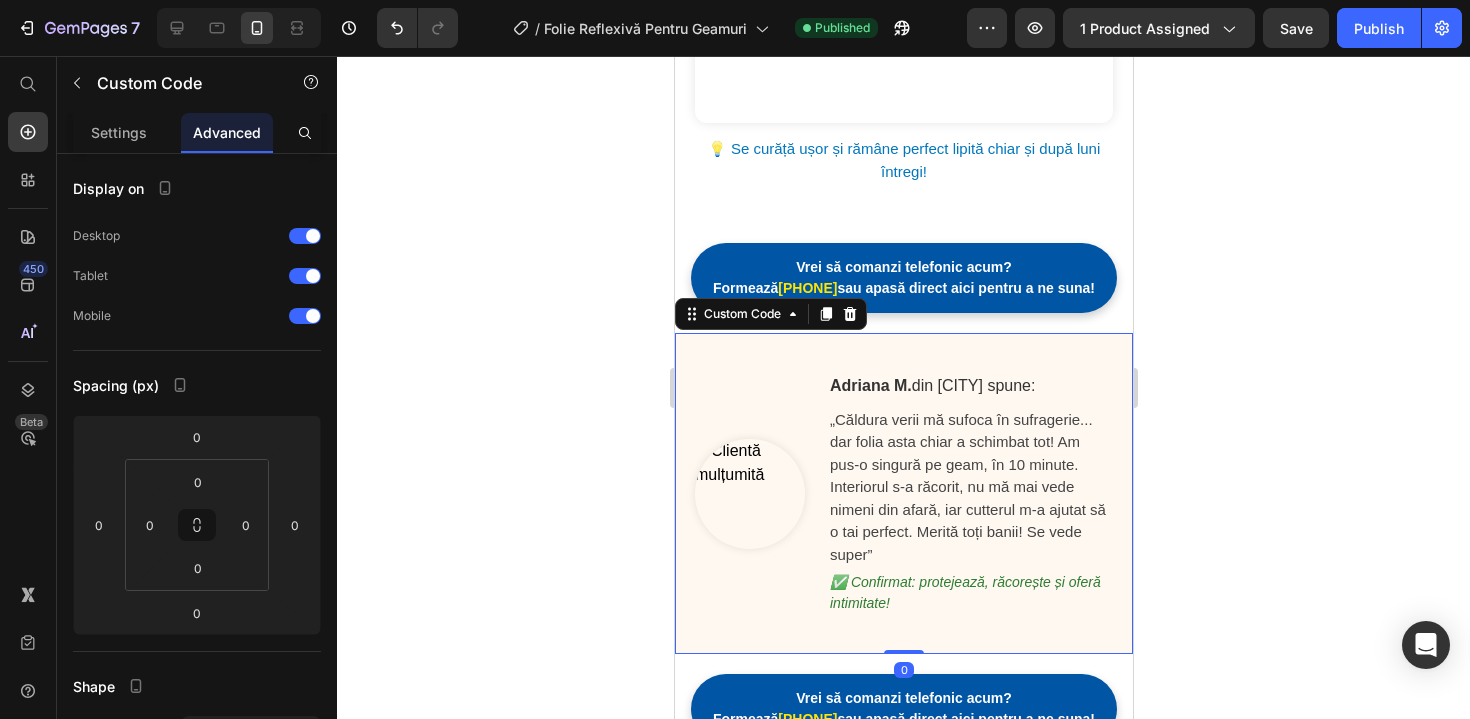 click on "Adriana M.  din [CITY] spune:
„Căldura verii mă sufoca în sufragerie... dar folia asta chiar a schimbat tot! Am pus-o singură pe geam, în 10 minute. Interiorul s-a răcorit, nu mă mai vede nimeni din afară, iar cutterul m-a ajutat să o tai perfect. Merită toți banii! Se vede super”
✅ Confirmat: protejează, răcorește și oferă intimitate!" at bounding box center [970, 493] 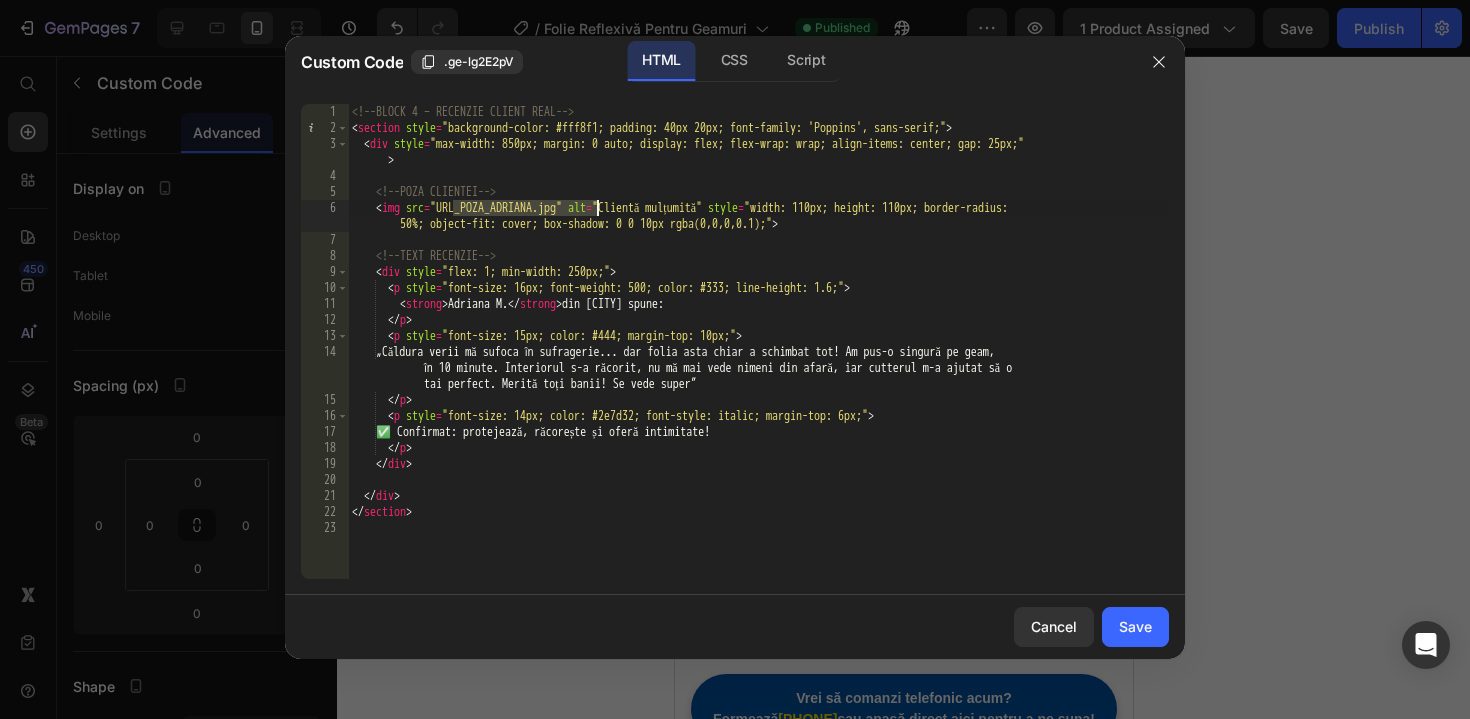drag, startPoint x: 454, startPoint y: 210, endPoint x: 596, endPoint y: 211, distance: 142.00352 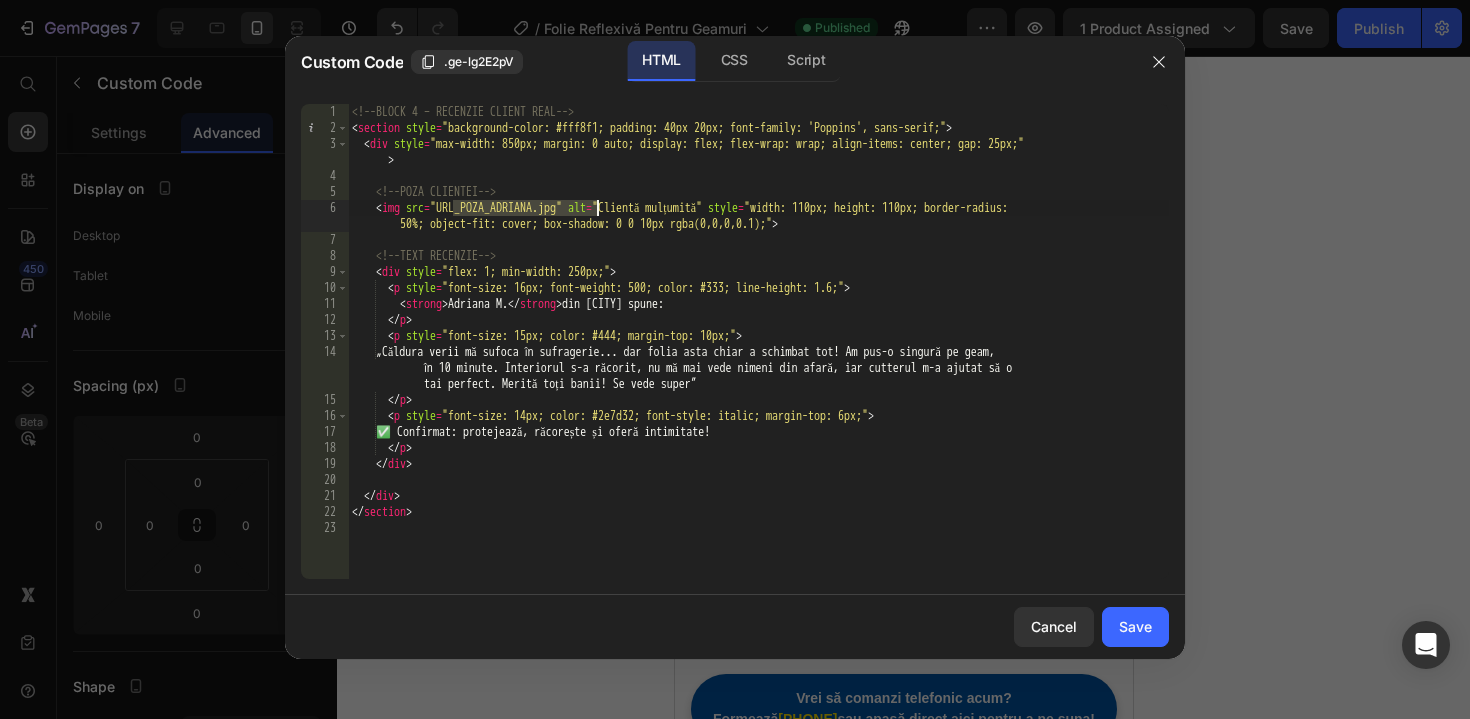 click on "< img   src = "URL_POZA_ADRIANA.jpg"   alt = "Clientă mulțumită"   style = "width: 110px; height: 110px; border-radius:           50%; object-fit: cover; box-shadow: 0 0 10px rgba(0,0,0,0.1);" >      <div   style = "flex: 1; min-width: 250px;" >         < p   style = "font-size: 16px; font-weight: 500; color: #333; line-height: 1.6;" >           < strong > Adriana M. </ strong >  din Brașov spune:         </ p >         < p   style = "font-size: 15px; color: #444; margin-top: 10px;" >          „Căldura verii mă sufoca în sufragerie... dar folia asta chiar a schimbat tot! Am pus-o singură pe geam," at bounding box center [758, 357] 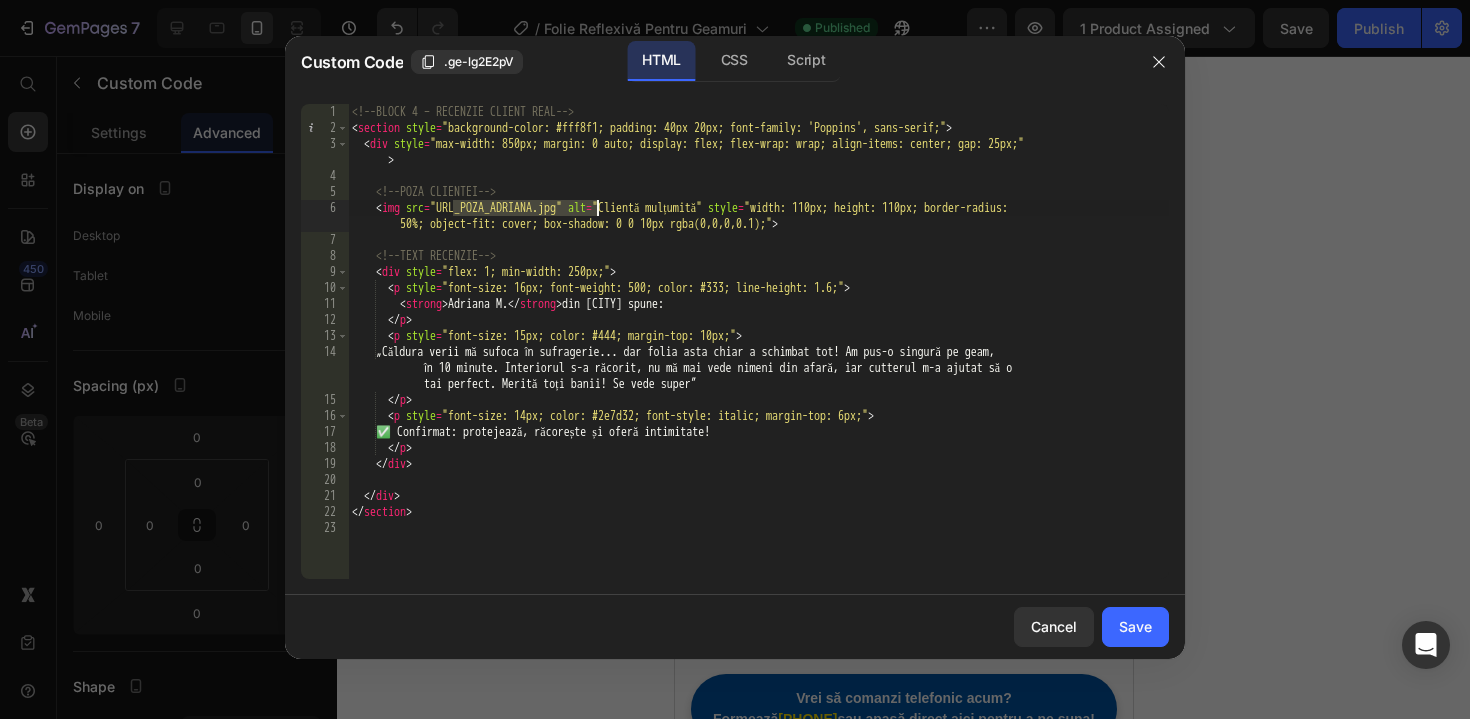 paste on "https://cdn.shopify.com/s/files/1/0907/1991/2265/files/maria_2.jpg?v=1746840476" 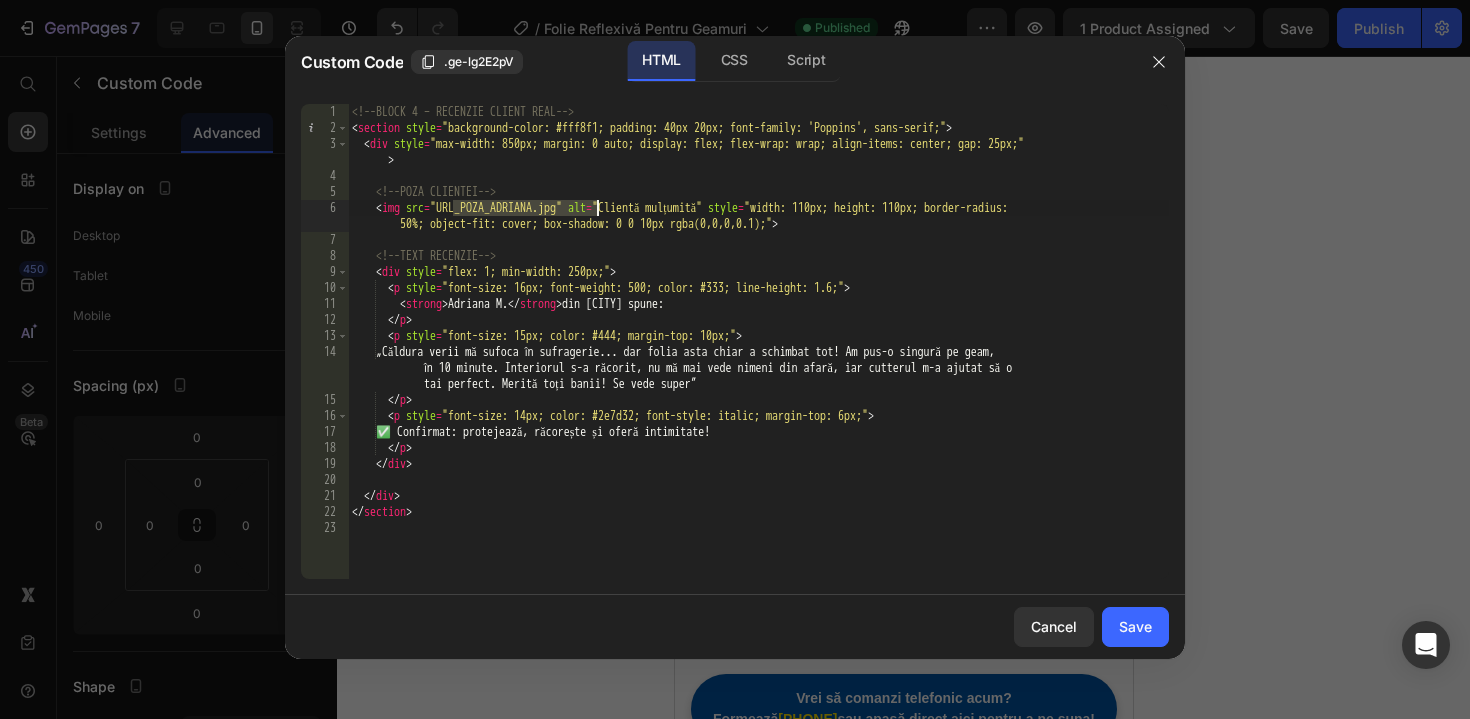 type on "alt="Clientă mulțumită" style="width: 110px; height: 110px; border-radius: 50%; object-fit: cover; box-shadow: 0 0 10px rgba(0,0,0,0.1);"" 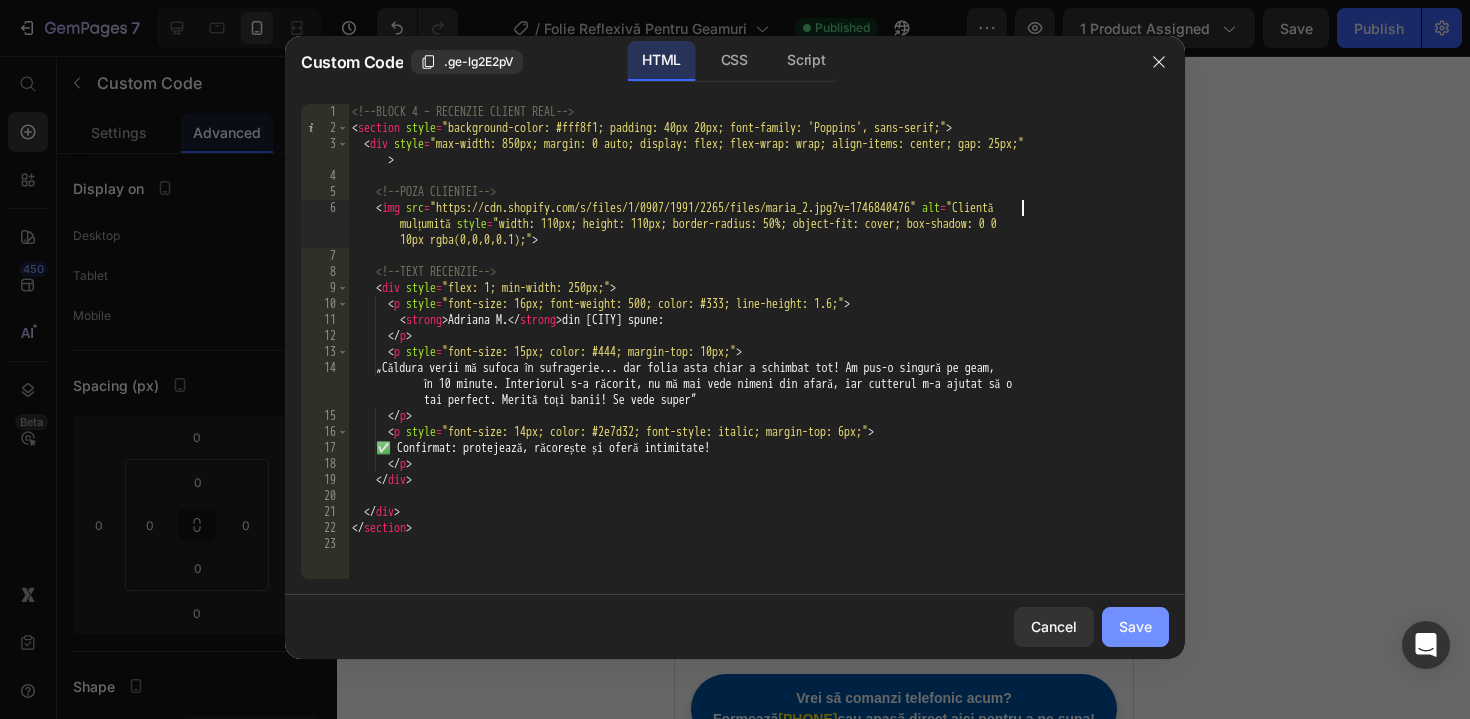 click on "Save" at bounding box center [1135, 626] 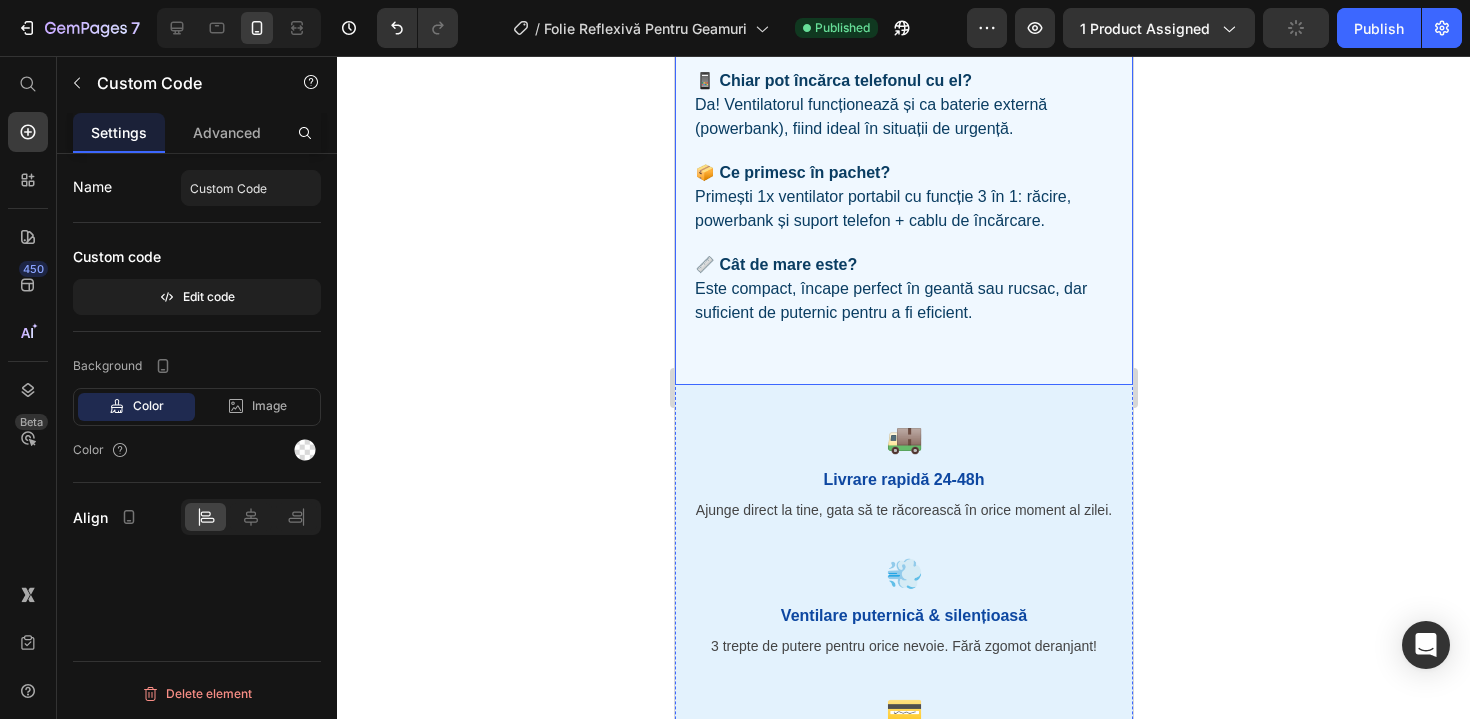scroll, scrollTop: 3307, scrollLeft: 0, axis: vertical 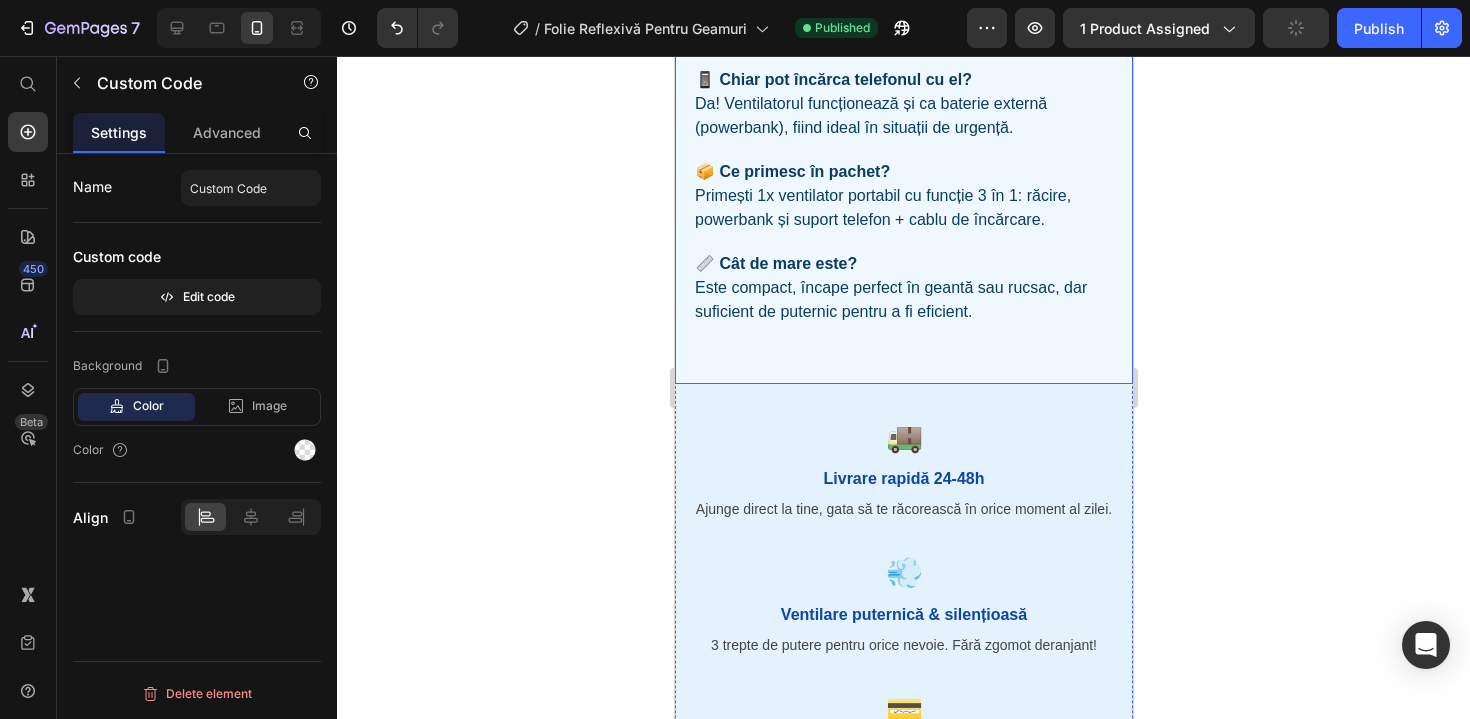 click on "📏 Cât de mare este?
Este compact, încape perfect în geantă sau rucsac, dar suficient de puternic pentru a fi eficient." at bounding box center [903, 288] 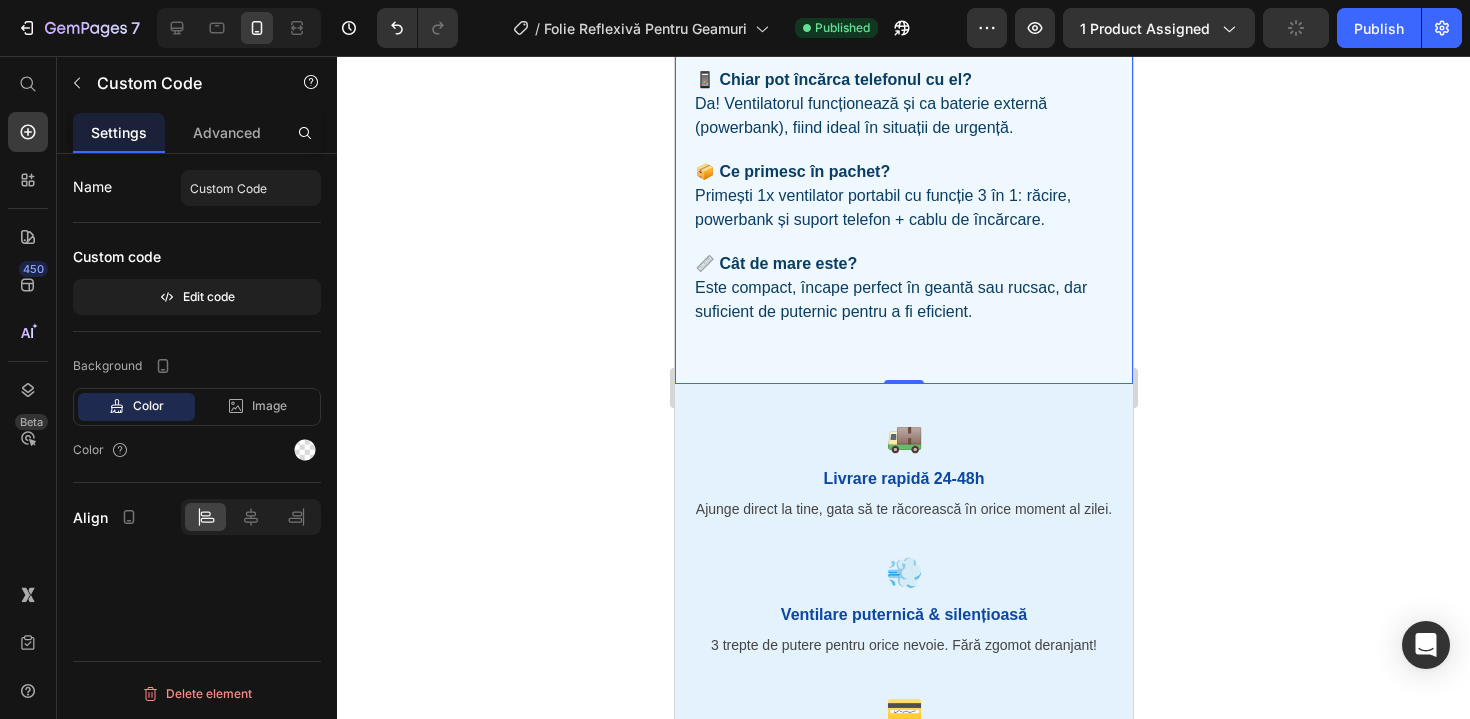 click on "📏 Cât de mare este?
Este compact, încape perfect în geantă sau rucsac, dar suficient de puternic pentru a fi eficient." at bounding box center [903, 288] 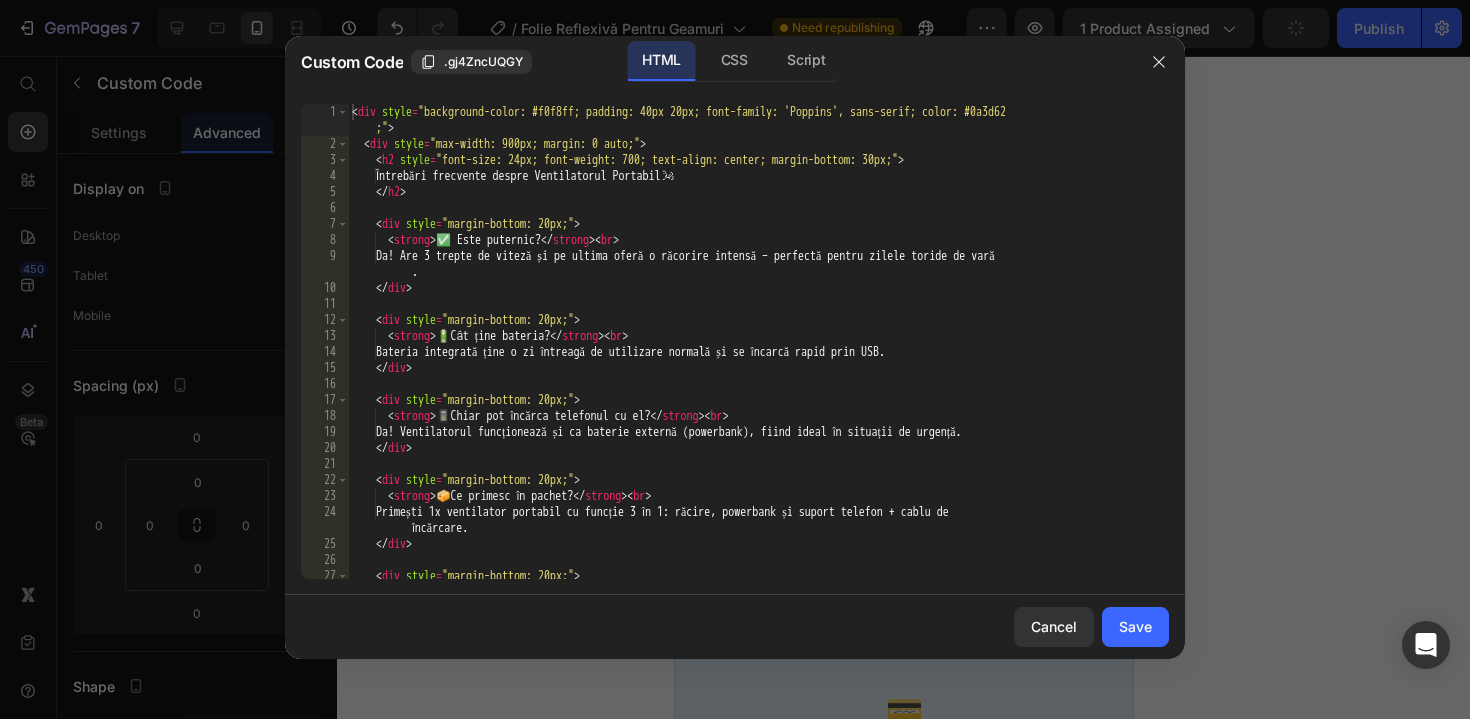 click on "Întrebări frecvente despre Ventilatorul Portabil 🌬️
✅ Este puternic?
Da! Are 3 trepte de viteză și pe ultima oferă o răcorire intensă – perfectă pentru zilele toride de vară            .
🔋  Cât ține bateria?
Bateria integrată ține o zi întreagă de utilizare normală și se încarcă rapid prin USB.
📱  Chiar pot încărca telefonul cu el?" at bounding box center [751, 365] 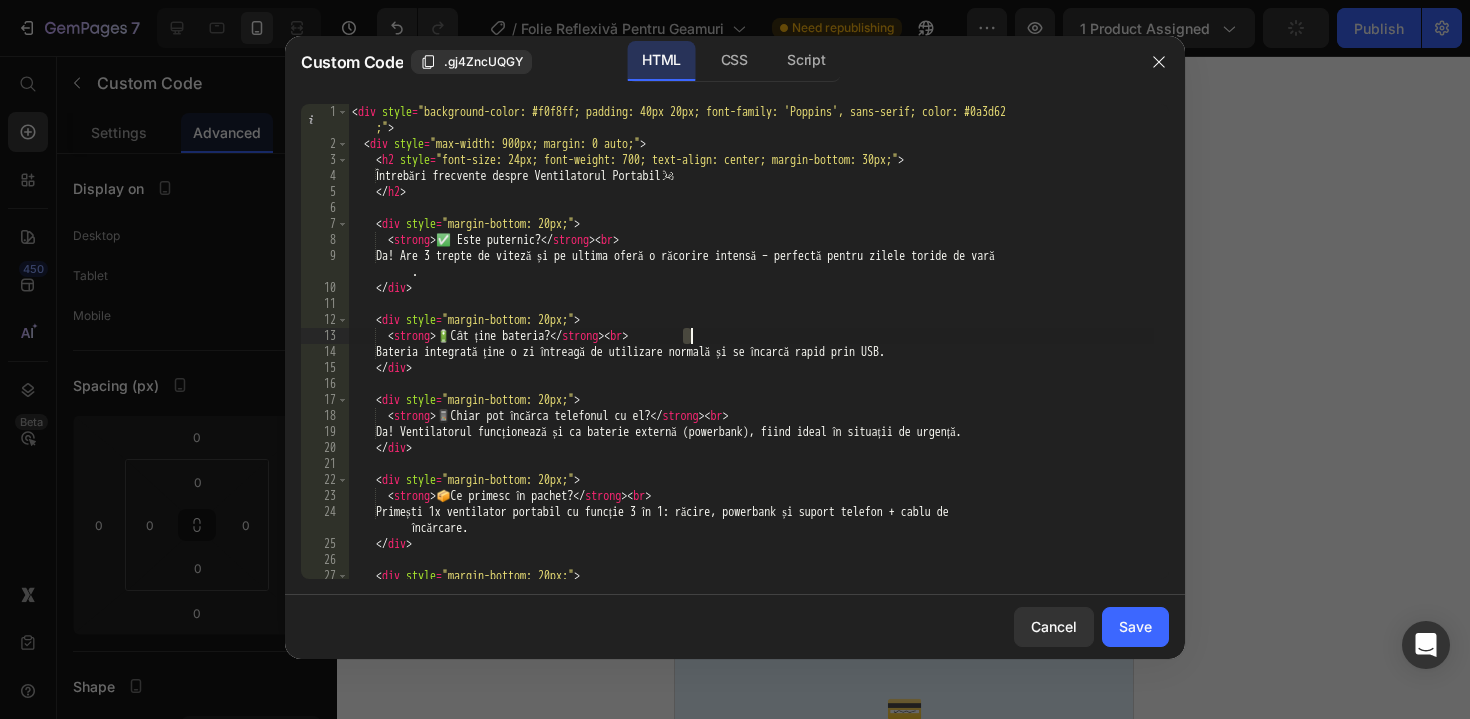 click on "Întrebări frecvente despre Ventilatorul Portabil 🌬️
✅ Este puternic?
Da! Are 3 trepte de viteză și pe ultima oferă o răcorire intensă – perfectă pentru zilele toride de vară            .
🔋  Cât ține bateria?
Bateria integrată ține o zi întreagă de utilizare normală și se încarcă rapid prin USB.
📱  Chiar pot încărca telefonul cu el?" at bounding box center [751, 365] 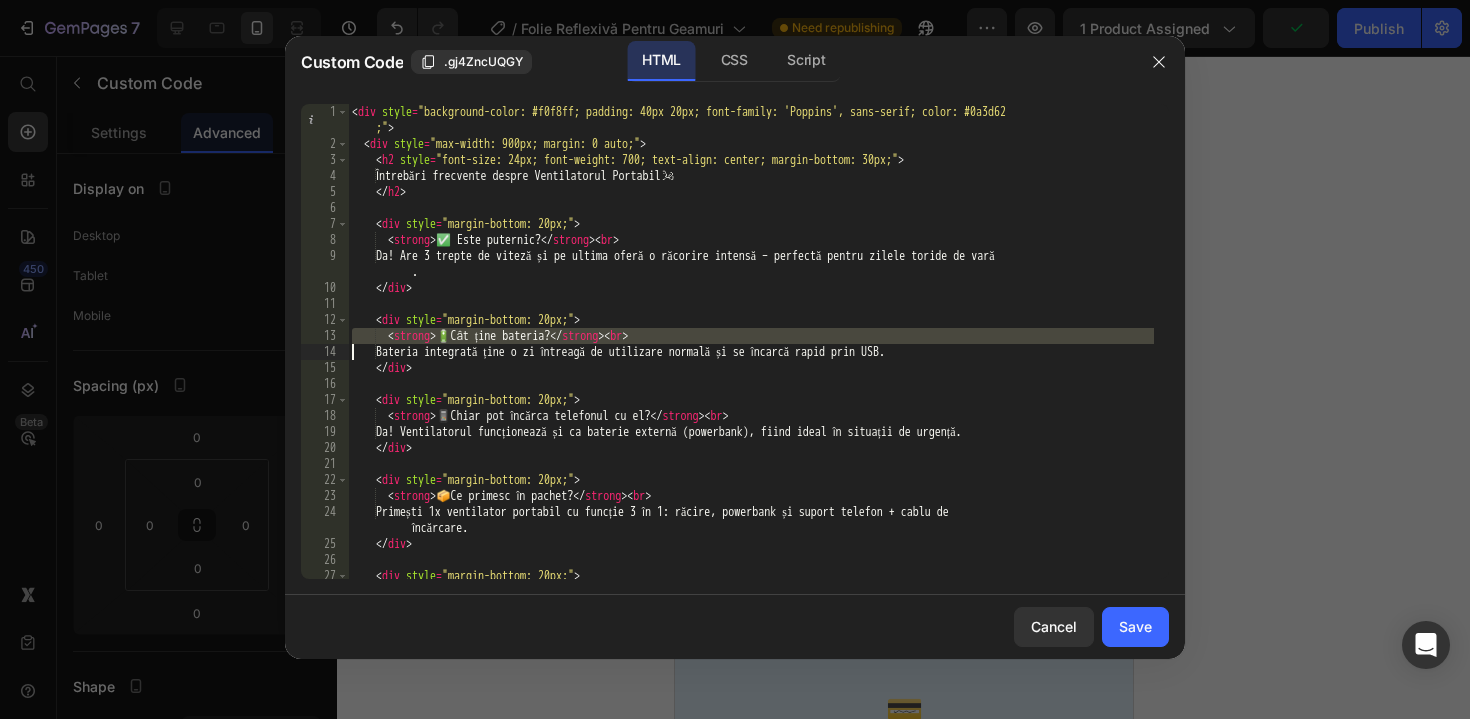 click on "Întrebări frecvente despre Ventilatorul Portabil 🌬️
✅ Este puternic?
Da! Are 3 trepte de viteză și pe ultima oferă o răcorire intensă – perfectă pentru zilele toride de vară            .
🔋  Cât ține bateria?
Bateria integrată ține o zi întreagă de utilizare normală și se încarcă rapid prin USB.
📱  Chiar pot încărca telefonul cu el?" at bounding box center (751, 365) 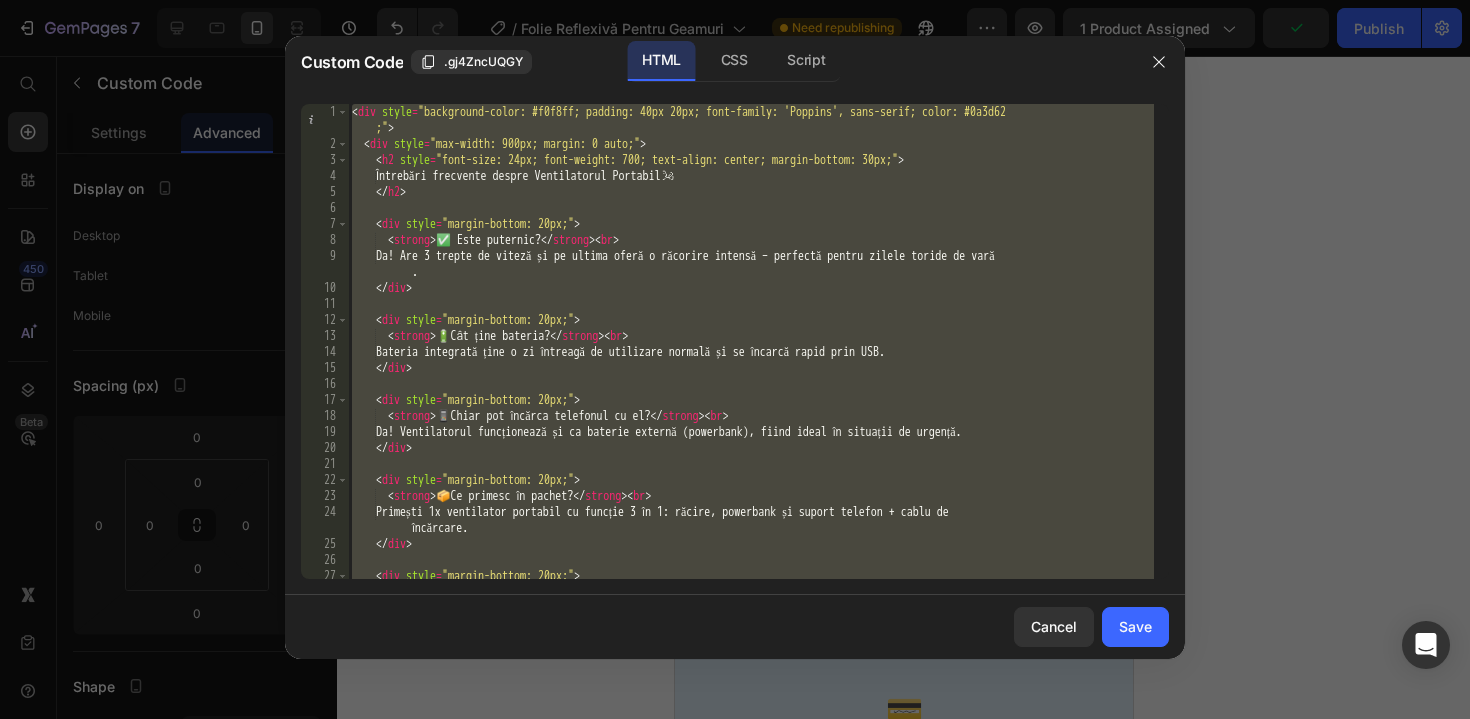 paste 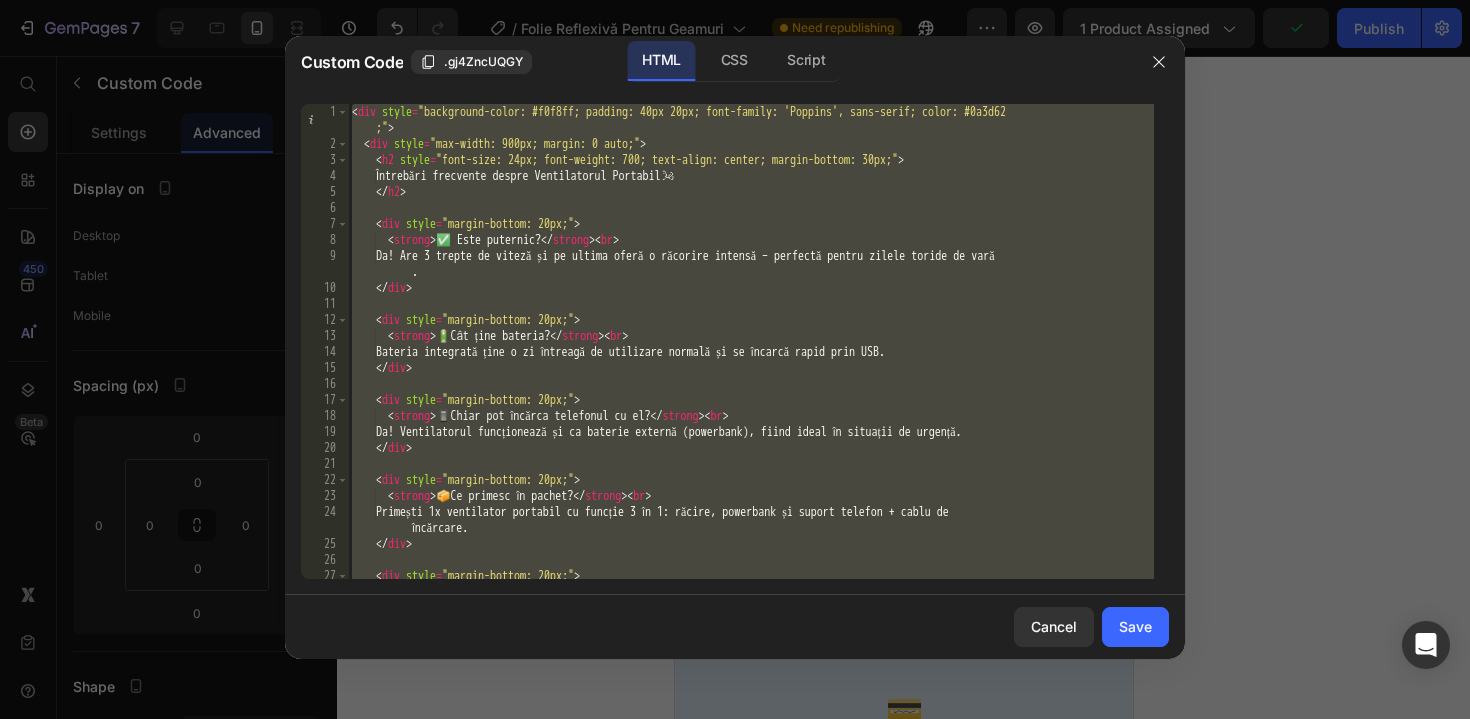 type 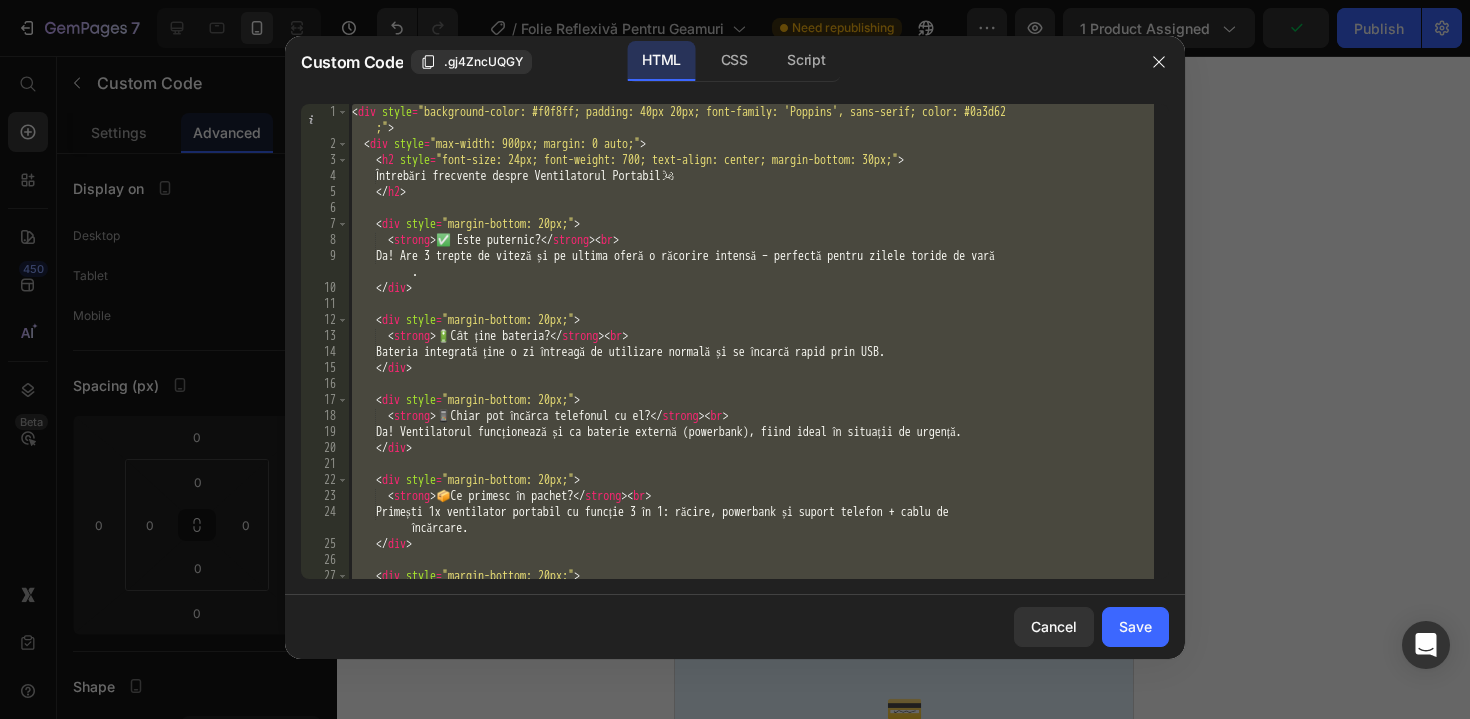 scroll, scrollTop: 85, scrollLeft: 0, axis: vertical 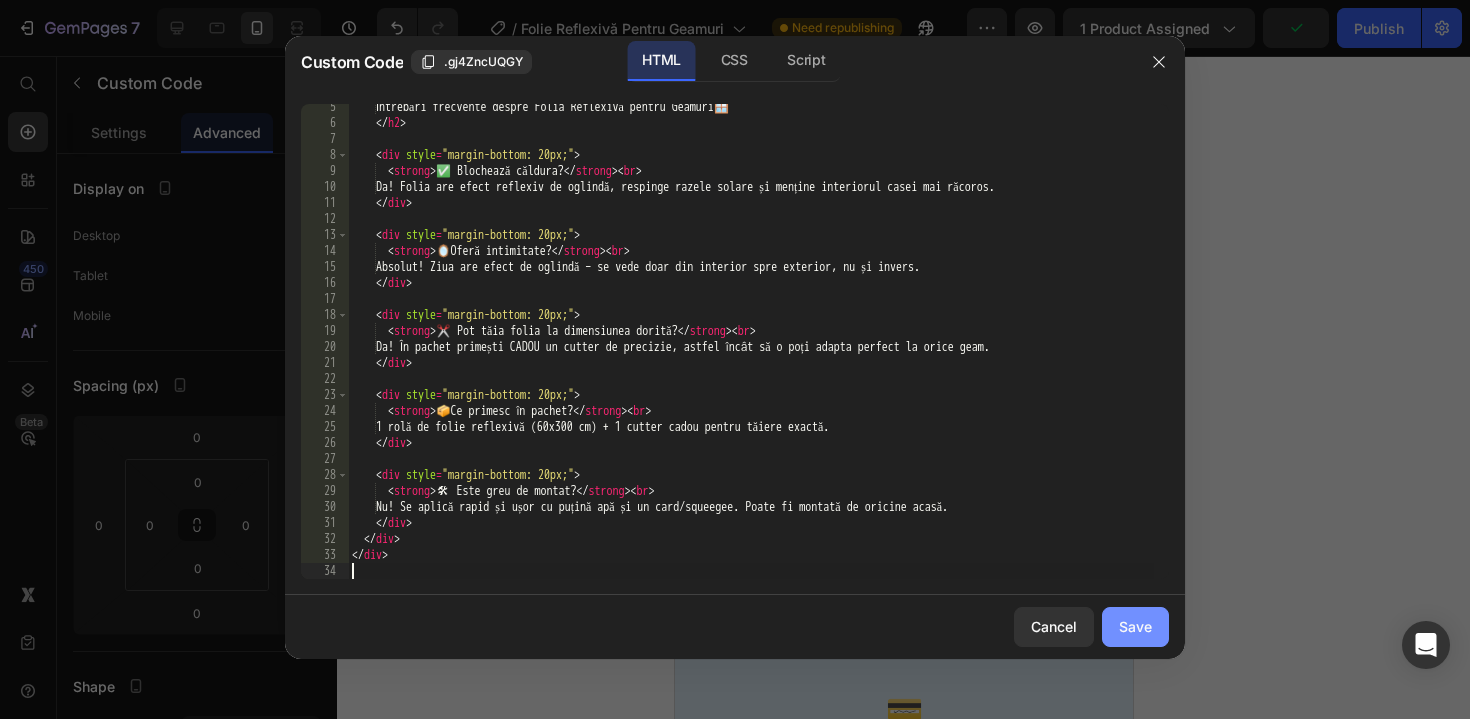 click on "Save" at bounding box center [1135, 626] 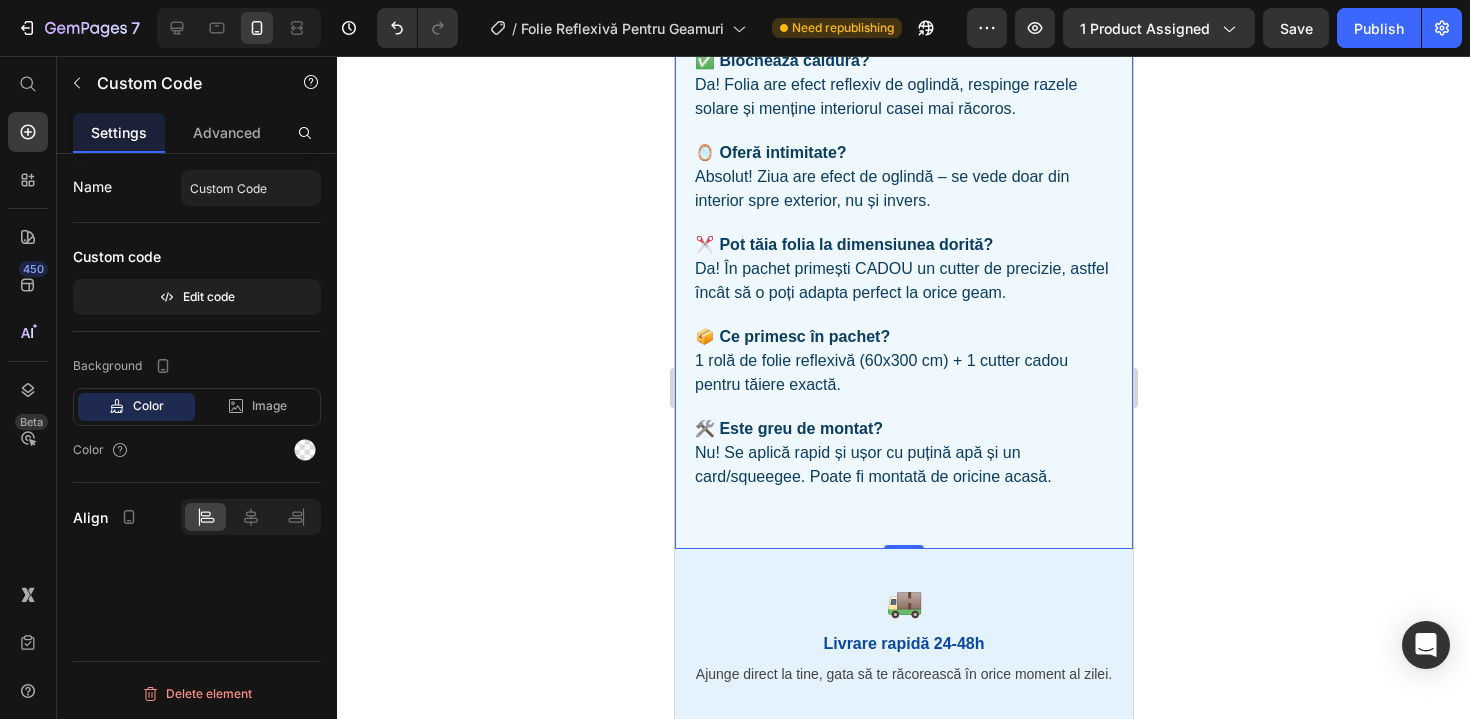 scroll, scrollTop: 3144, scrollLeft: 0, axis: vertical 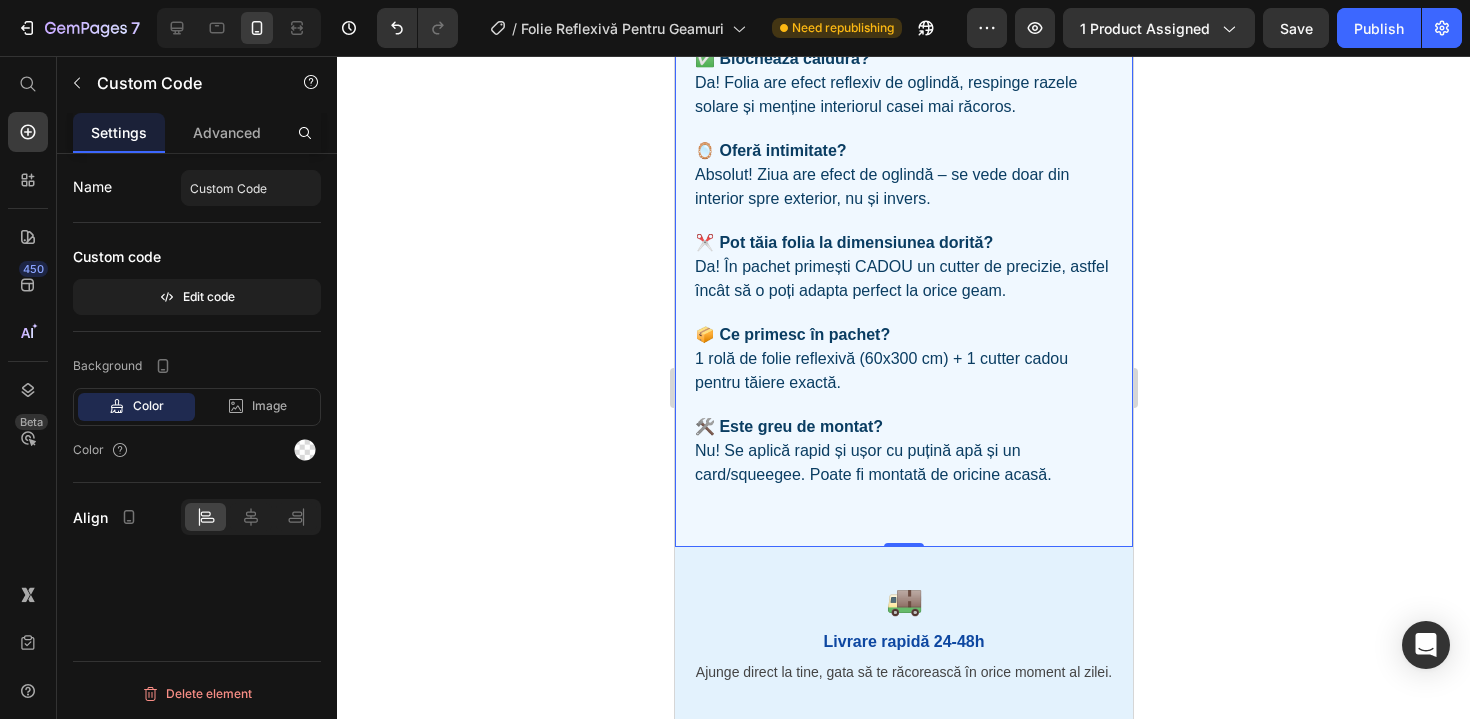 click on "🛠️ Este greu de montat?
Nu! Se aplică rapid și ușor cu puțină apă și un card/squeegee. Poate fi montată de oricine acasă." at bounding box center (903, 451) 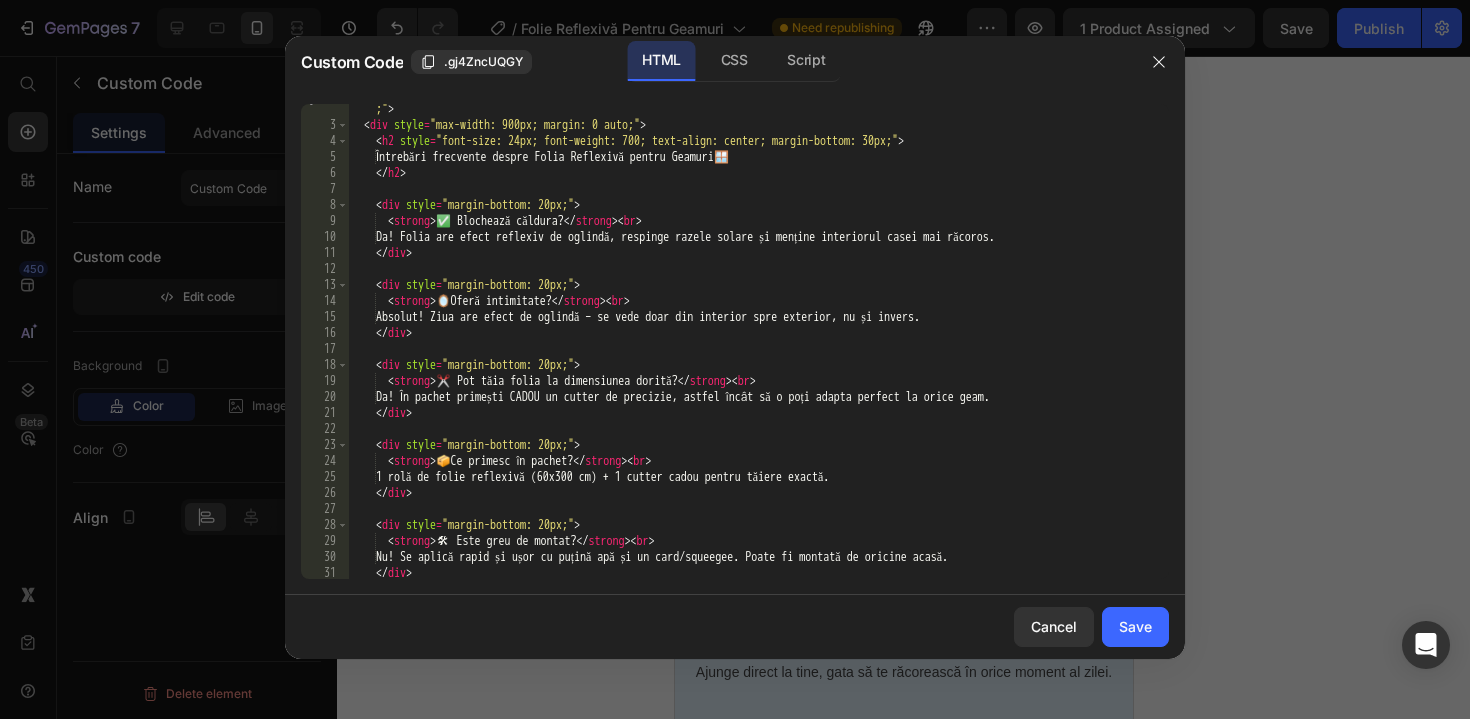 scroll, scrollTop: 85, scrollLeft: 0, axis: vertical 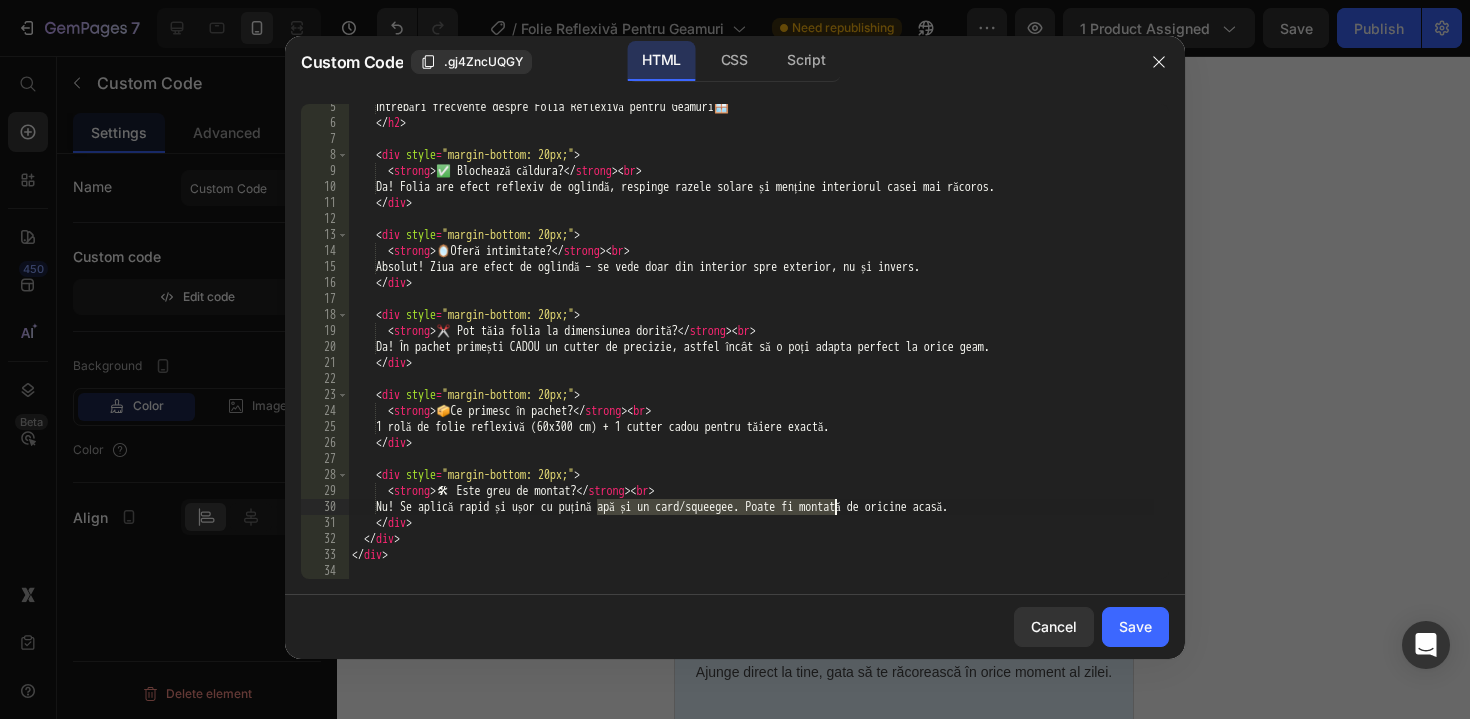 drag, startPoint x: 598, startPoint y: 510, endPoint x: 835, endPoint y: 509, distance: 237.0021 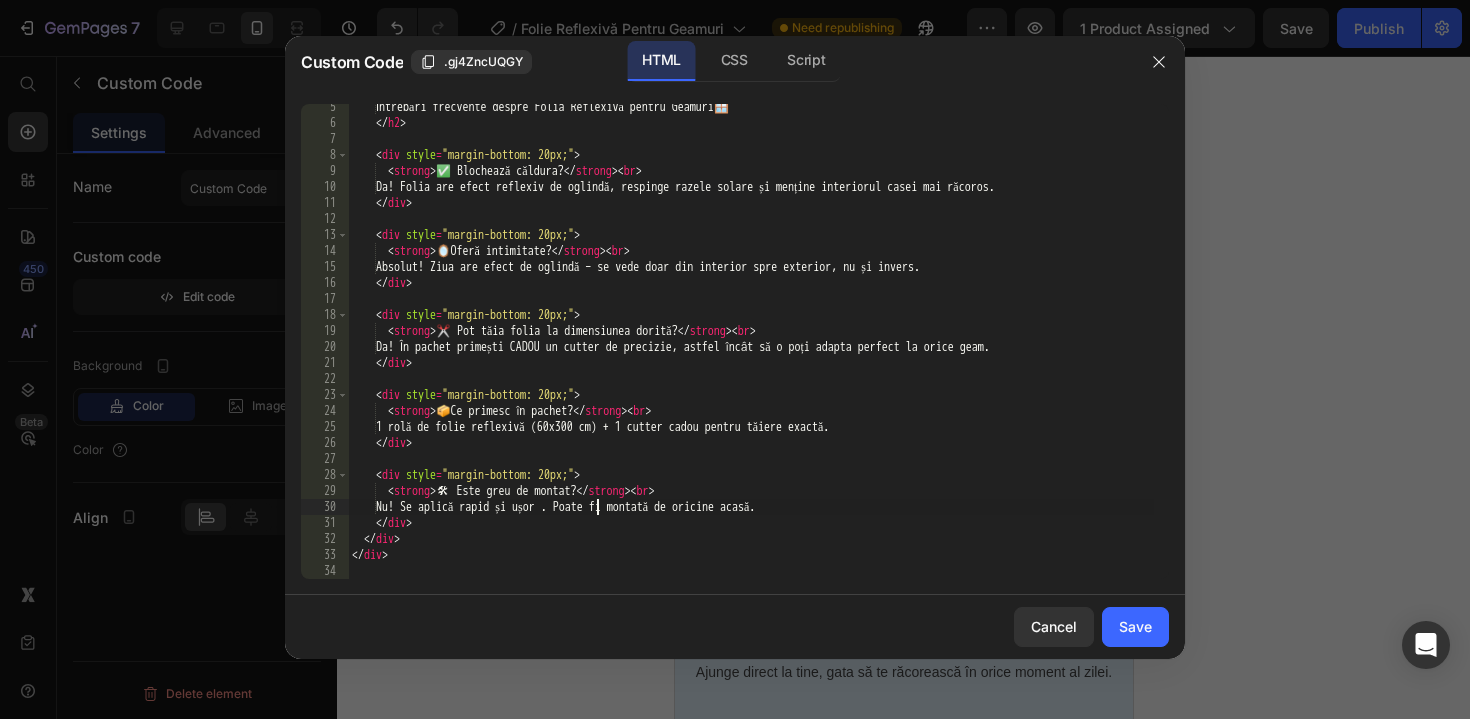 type on "Nu! Se aplică rapid și ușor. Poate fi montată de oricine acasă." 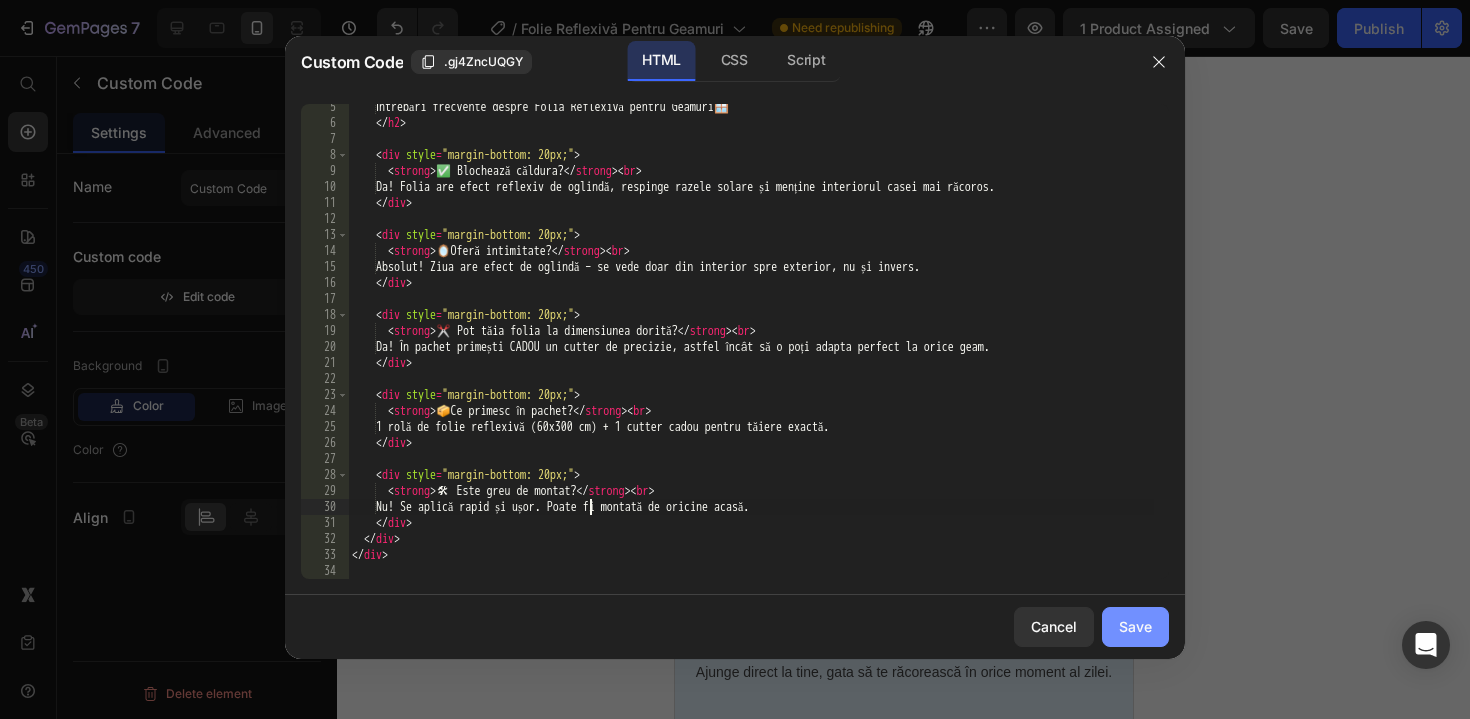 click on "Save" at bounding box center (1135, 626) 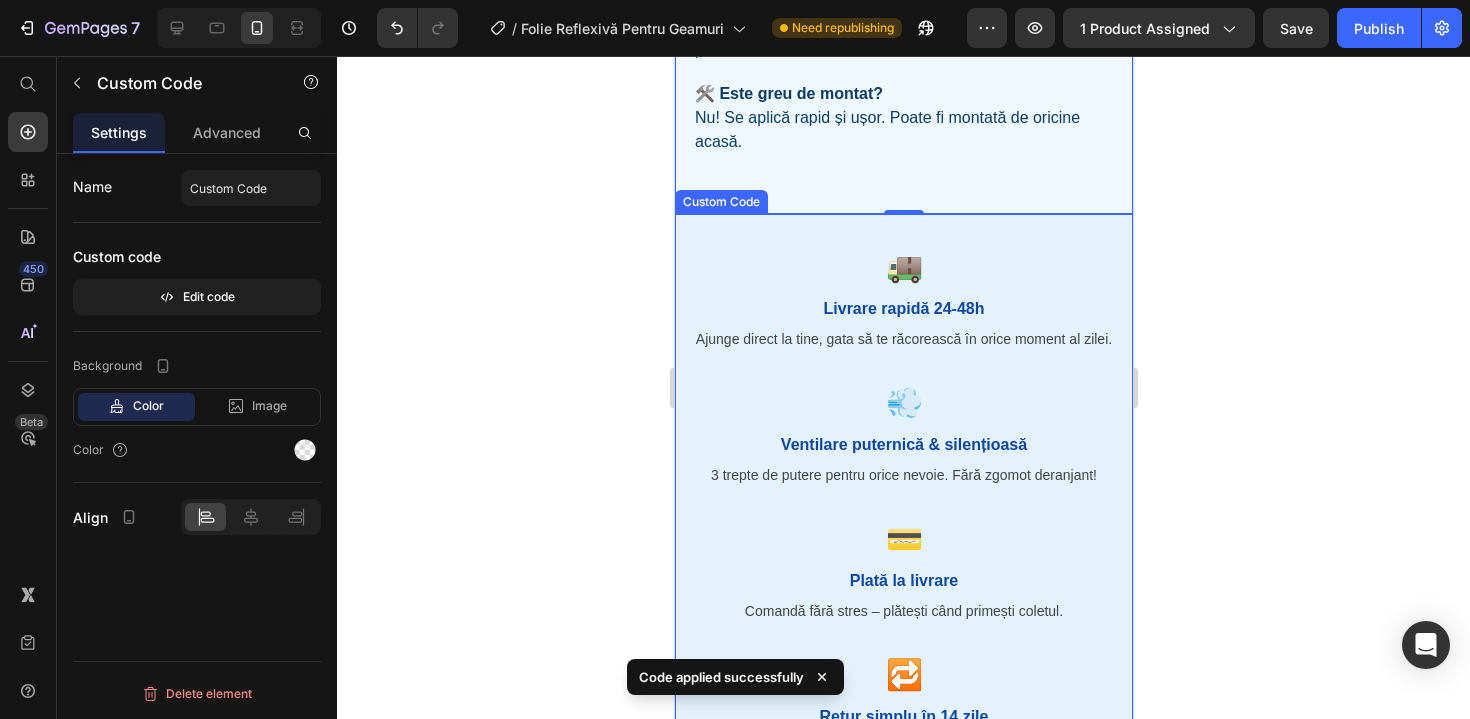scroll, scrollTop: 3672, scrollLeft: 0, axis: vertical 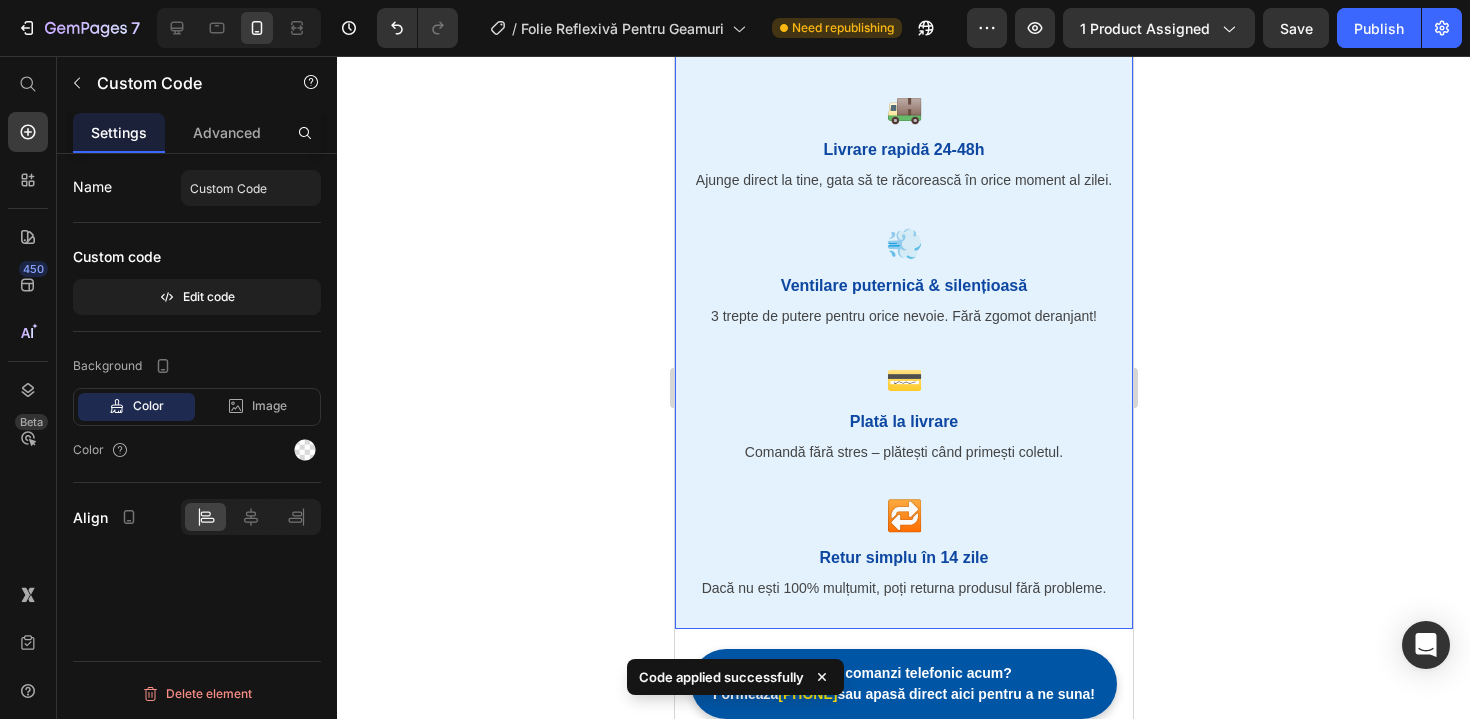 click on "💳" at bounding box center [903, 379] 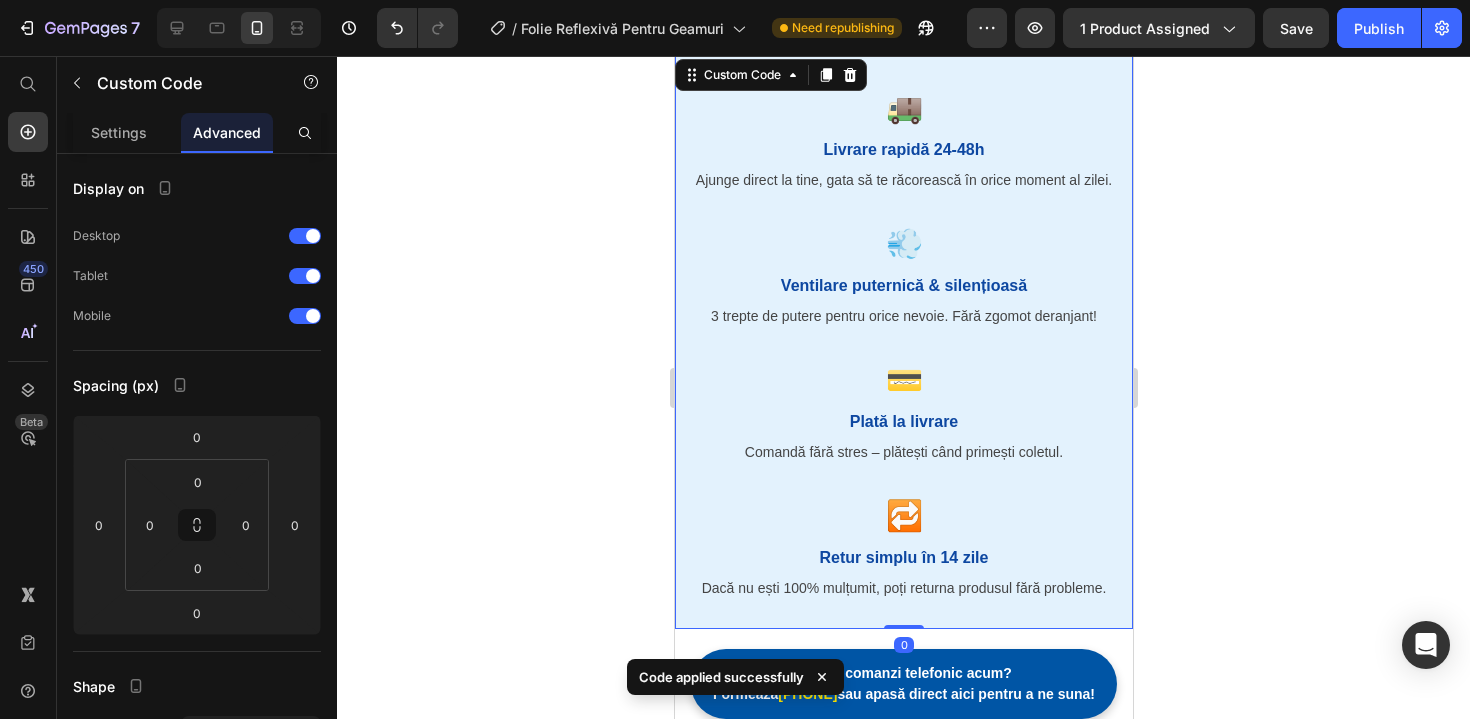 click on "💳" at bounding box center [903, 379] 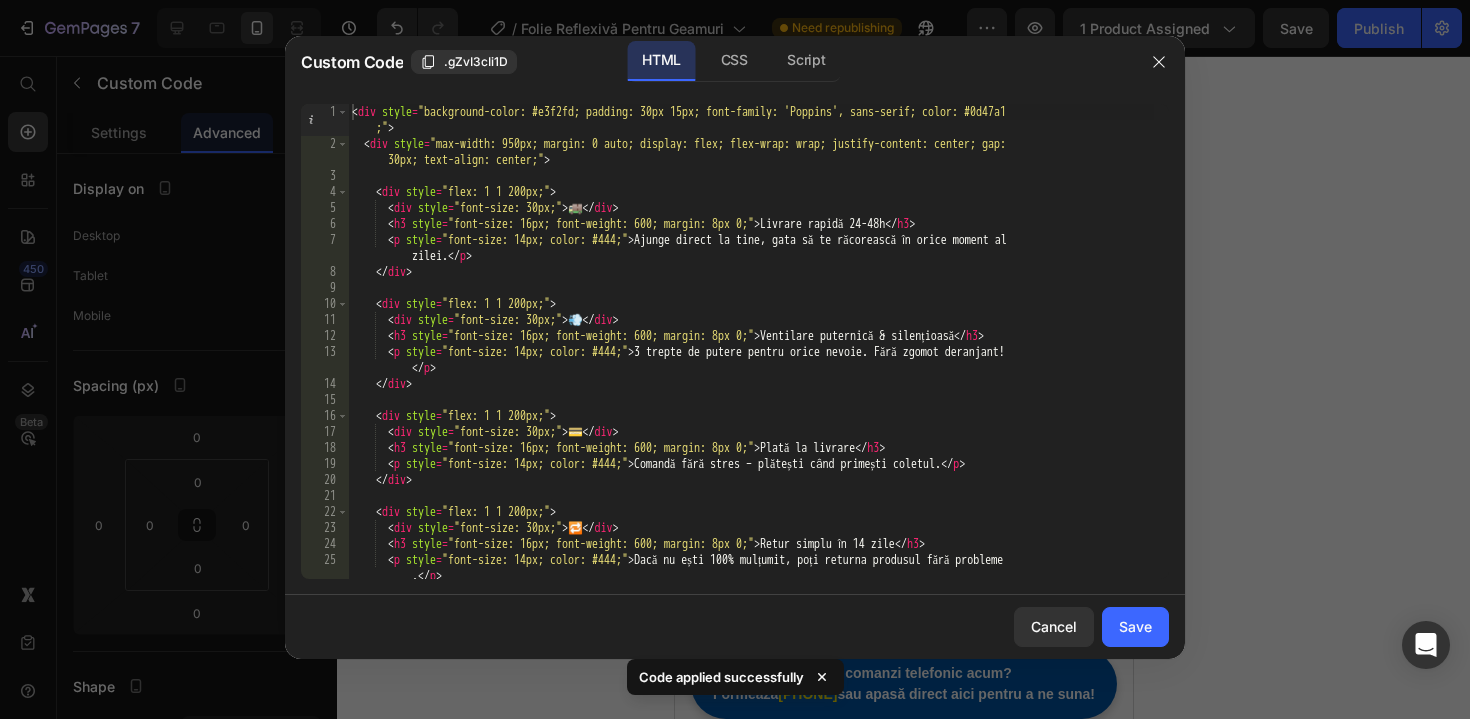 click on "< div   style = "background-color: #e3f2fd; padding: 30px 15px; font-family: 'Poppins', sans-serif; color: #0d47a1      ;" >    < div   style = "max-width: 950px; margin: 0 auto; display: flex; flex-wrap: wrap; justify-content: center; gap:         30px; text-align: center;" >      < div   style = "flex: 1 1 200px;" >         < div   style = "font-size: 30px;" > 🚚 </ div >         < h3   style = "font-size: 16px; font-weight: 600; margin: 8px 0;" > Livrare rapidă 24-48h </ h3 >         < p   style = "font-size: 14px; color: #444;" > Ajunge direct la tine, gata să te răcorească în orice moment al             zilei. </ p >      </ div >      < div   style = "flex: 1 1 200px;" >         < div   style = "font-size: 30px;" > 💨 </ div >         < h3   style = "font-size: 16px; font-weight: 600; margin: 8px 0;" > Ventilare puternică & silențioasă </ h3 >         < p   style = "font-size: 14px; color: #444;" > 3 trepte de putere pentru orice nevoie. Fără zgomot deranjant! </ p > </" at bounding box center (751, 365) 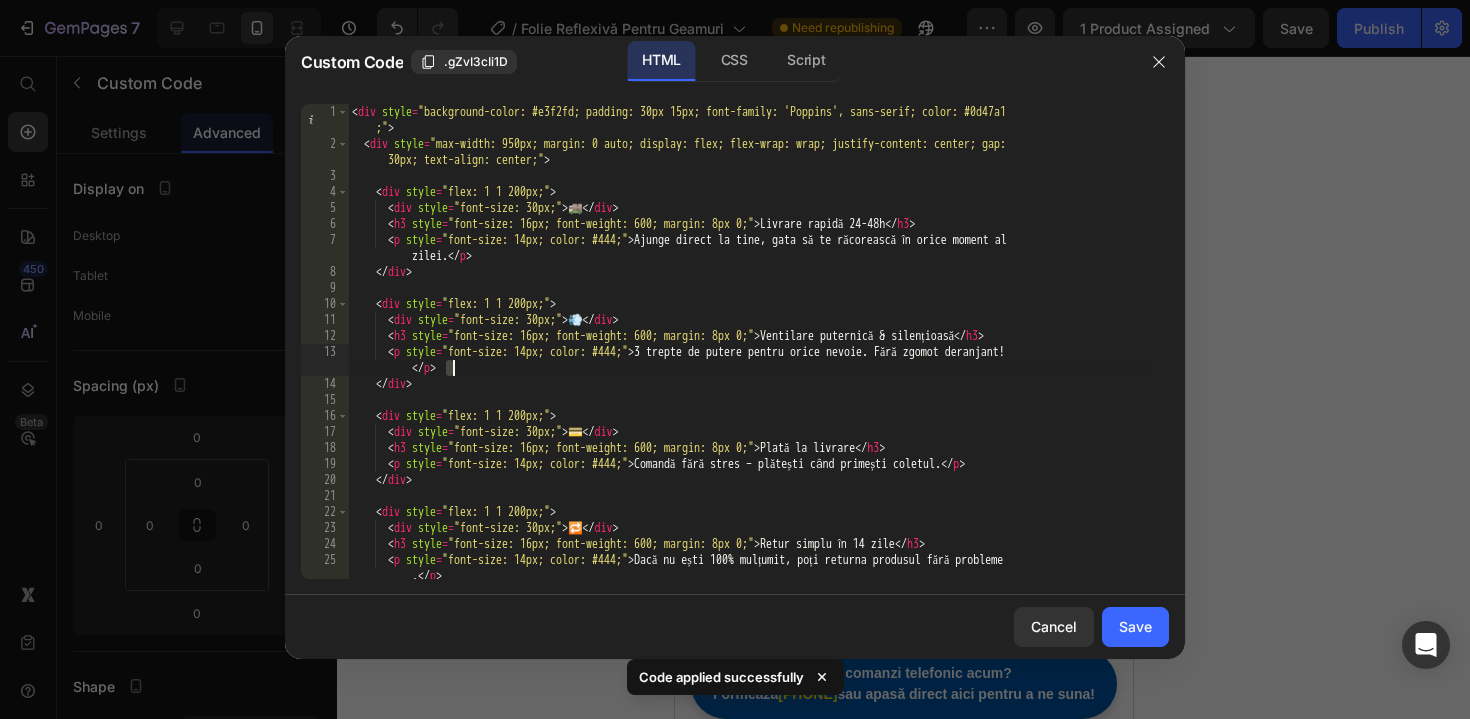 click on "< div   style = "background-color: #e3f2fd; padding: 30px 15px; font-family: 'Poppins', sans-serif; color: #0d47a1      ;" >    < div   style = "max-width: 950px; margin: 0 auto; display: flex; flex-wrap: wrap; justify-content: center; gap:         30px; text-align: center;" >      < div   style = "flex: 1 1 200px;" >         < div   style = "font-size: 30px;" > 🚚 </ div >         < h3   style = "font-size: 16px; font-weight: 600; margin: 8px 0;" > Livrare rapidă 24-48h </ h3 >         < p   style = "font-size: 14px; color: #444;" > Ajunge direct la tine, gata să te răcorească în orice moment al             zilei. </ p >      </ div >      < div   style = "flex: 1 1 200px;" >         < div   style = "font-size: 30px;" > 💨 </ div >         < h3   style = "font-size: 16px; font-weight: 600; margin: 8px 0;" > Ventilare puternică & silențioasă </ h3 >         < p   style = "font-size: 14px; color: #444;" > 3 trepte de putere pentru orice nevoie. Fără zgomot deranjant! </ p > </" at bounding box center (751, 365) 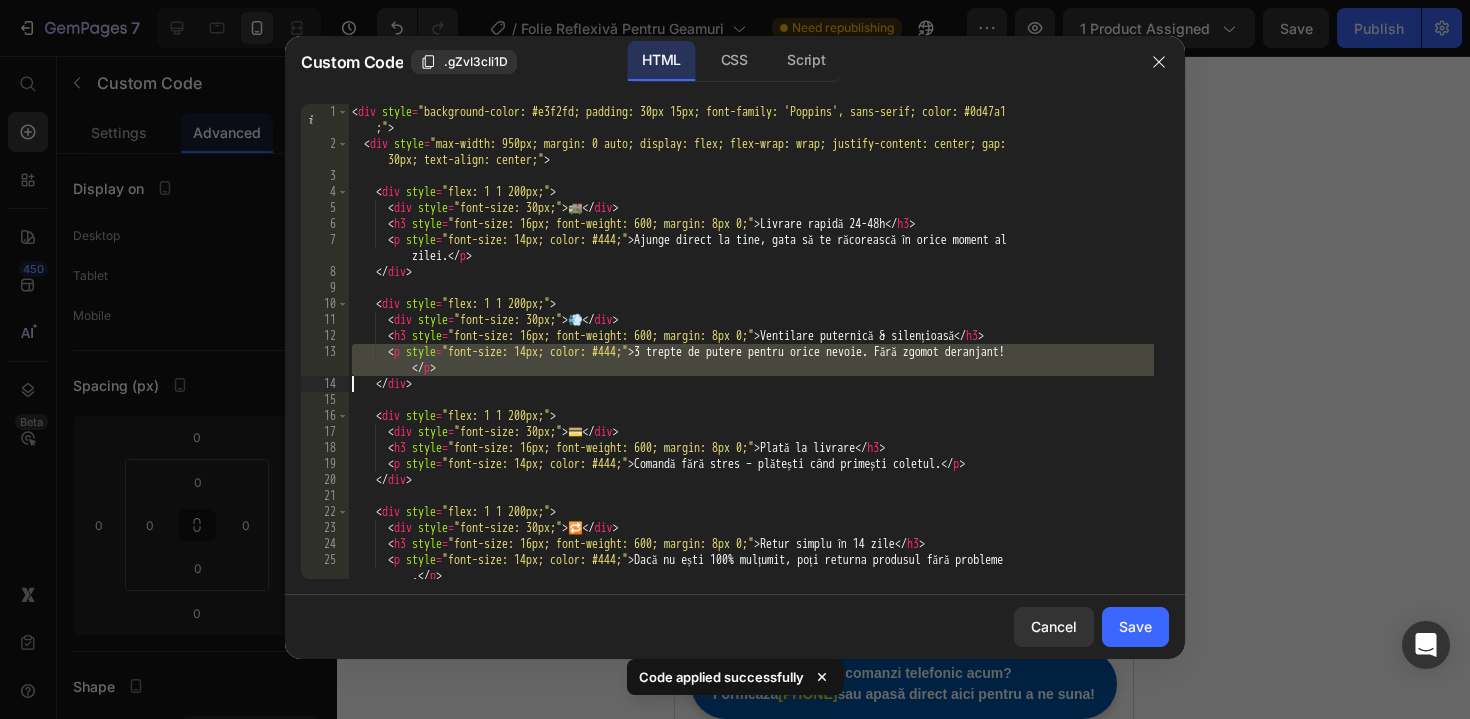 click on "< div   style = "background-color: #e3f2fd; padding: 30px 15px; font-family: 'Poppins', sans-serif; color: #0d47a1      ;" >    < div   style = "max-width: 950px; margin: 0 auto; display: flex; flex-wrap: wrap; justify-content: center; gap:         30px; text-align: center;" >      < div   style = "flex: 1 1 200px;" >         < div   style = "font-size: 30px;" > 🚚 </ div >         < h3   style = "font-size: 16px; font-weight: 600; margin: 8px 0;" > Livrare rapidă 24-48h </ h3 >         < p   style = "font-size: 14px; color: #444;" > Ajunge direct la tine, gata să te răcorească în orice moment al             zilei. </ p >      </ div >      < div   style = "flex: 1 1 200px;" >         < div   style = "font-size: 30px;" > 💨 </ div >         < h3   style = "font-size: 16px; font-weight: 600; margin: 8px 0;" > Ventilare puternică & silențioasă </ h3 >         < p   style = "font-size: 14px; color: #444;" > 3 trepte de putere pentru orice nevoie. Fără zgomot deranjant! </ p > </" at bounding box center (751, 365) 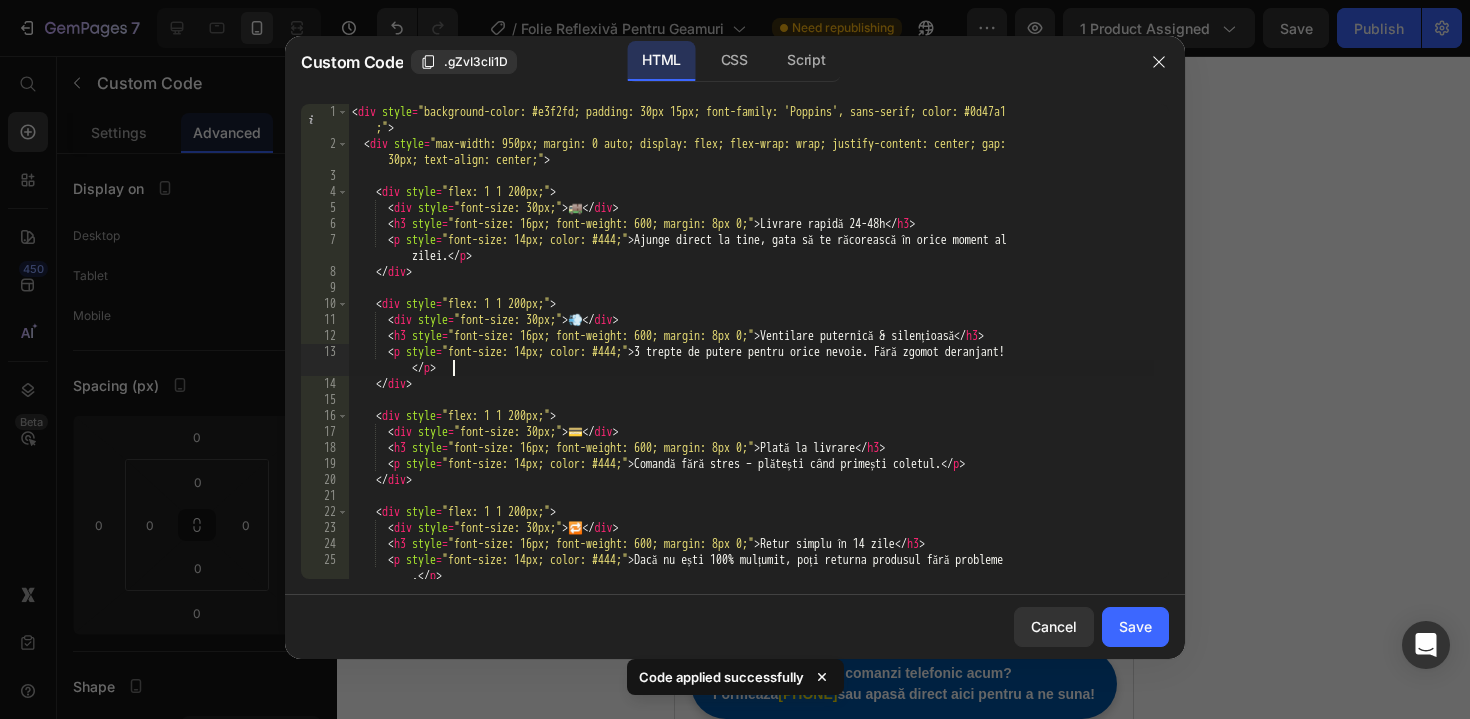 click on "< div   style = "background-color: #e3f2fd; padding: 30px 15px; font-family: 'Poppins', sans-serif; color: #0d47a1      ;" >    < div   style = "max-width: 950px; margin: 0 auto; display: flex; flex-wrap: wrap; justify-content: center; gap:         30px; text-align: center;" >      < div   style = "flex: 1 1 200px;" >         < div   style = "font-size: 30px;" > 🚚 </ div >         < h3   style = "font-size: 16px; font-weight: 600; margin: 8px 0;" > Livrare rapidă 24-48h </ h3 >         < p   style = "font-size: 14px; color: #444;" > Ajunge direct la tine, gata să te răcorească în orice moment al             zilei. </ p >      </ div >      < div   style = "flex: 1 1 200px;" >         < div   style = "font-size: 30px;" > 💨 </ div >         < h3   style = "font-size: 16px; font-weight: 600; margin: 8px 0;" > Ventilare puternică & silențioasă </ h3 >         < p   style = "font-size: 14px; color: #444;" > 3 trepte de putere pentru orice nevoie. Fără zgomot deranjant! </ p > </" at bounding box center (751, 365) 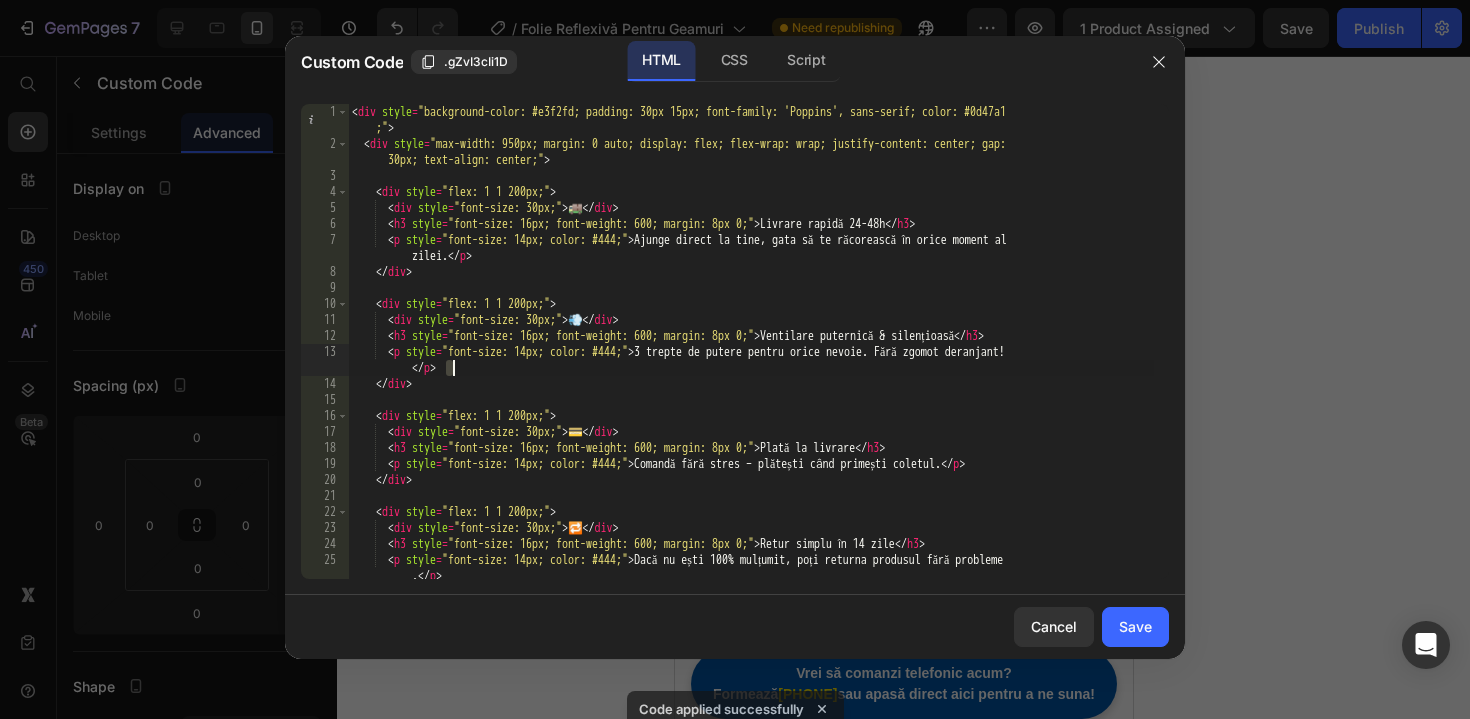 click on "< div   style = "background-color: #e3f2fd; padding: 30px 15px; font-family: 'Poppins', sans-serif; color: #0d47a1      ;" >    < div   style = "max-width: 950px; margin: 0 auto; display: flex; flex-wrap: wrap; justify-content: center; gap:         30px; text-align: center;" >      < div   style = "flex: 1 1 200px;" >         < div   style = "font-size: 30px;" > 🚚 </ div >         < h3   style = "font-size: 16px; font-weight: 600; margin: 8px 0;" > Livrare rapidă 24-48h </ h3 >         < p   style = "font-size: 14px; color: #444;" > Ajunge direct la tine, gata să te răcorească în orice moment al             zilei. </ p >      </ div >      < div   style = "flex: 1 1 200px;" >         < div   style = "font-size: 30px;" > 💨 </ div >         < h3   style = "font-size: 16px; font-weight: 600; margin: 8px 0;" > Ventilare puternică & silențioasă </ h3 >         < p   style = "font-size: 14px; color: #444;" > 3 trepte de putere pentru orice nevoie. Fără zgomot deranjant! </ p > </" at bounding box center (751, 365) 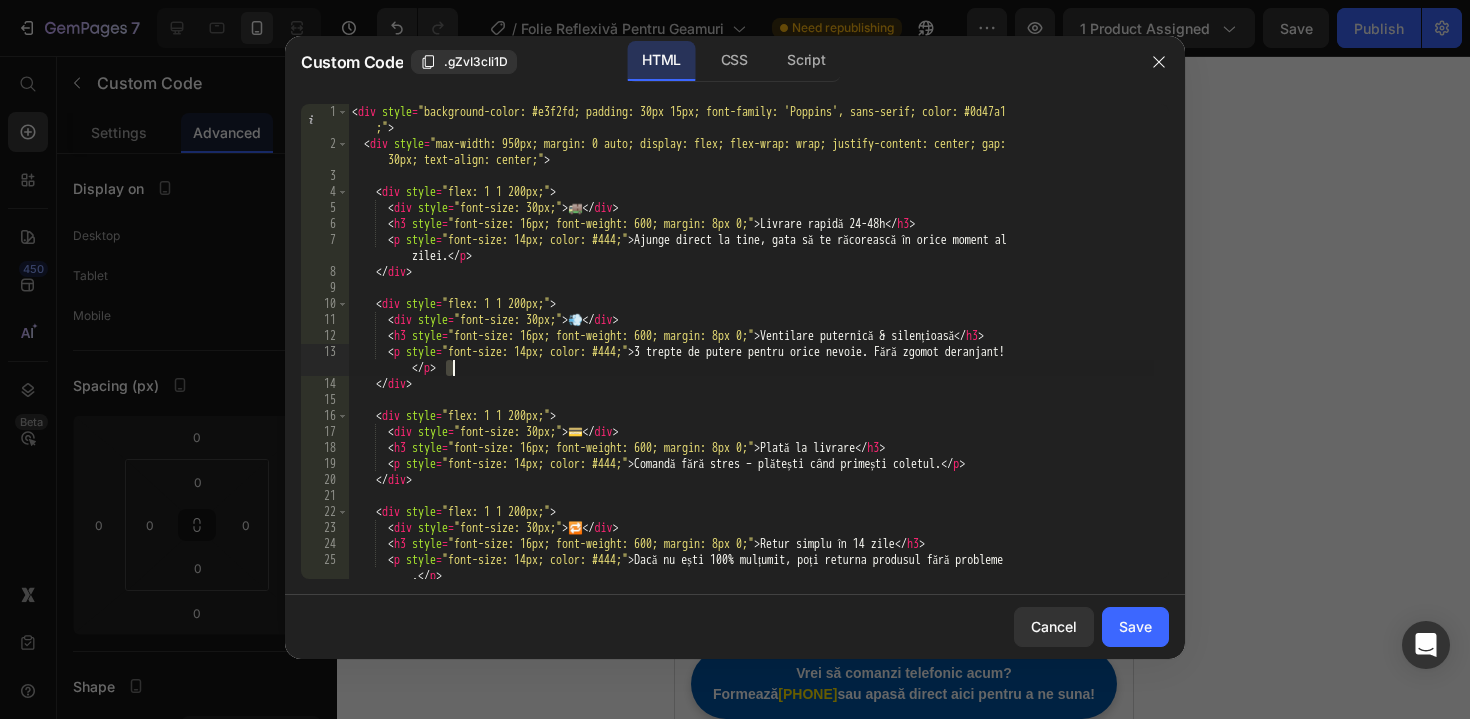 drag, startPoint x: 789, startPoint y: 363, endPoint x: 786, endPoint y: 352, distance: 11.401754 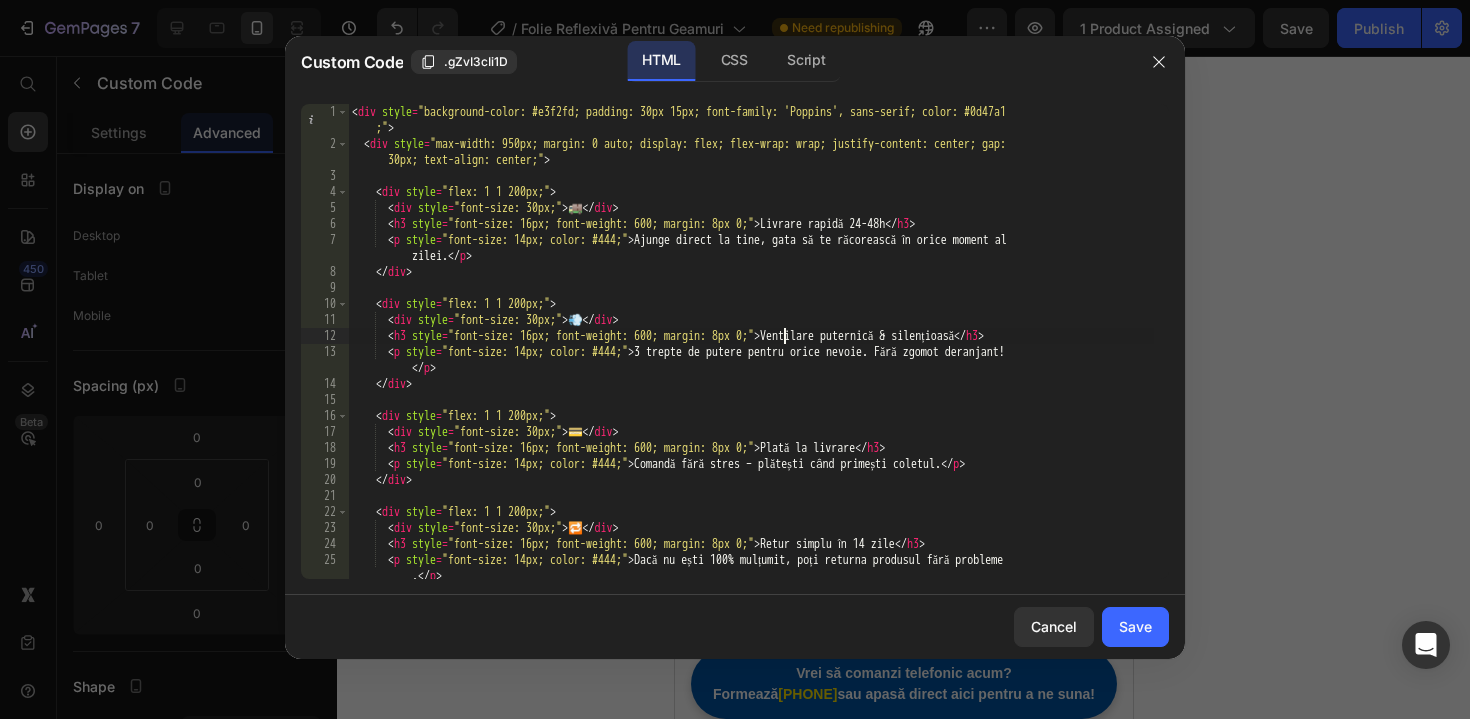 click on "< div   style = "background-color: #e3f2fd; padding: 30px 15px; font-family: 'Poppins', sans-serif; color: #0d47a1      ;" >    < div   style = "max-width: 950px; margin: 0 auto; display: flex; flex-wrap: wrap; justify-content: center; gap:         30px; text-align: center;" >      < div   style = "flex: 1 1 200px;" >         < div   style = "font-size: 30px;" > 🚚 </ div >         < h3   style = "font-size: 16px; font-weight: 600; margin: 8px 0;" > Livrare rapidă 24-48h </ h3 >         < p   style = "font-size: 14px; color: #444;" > Ajunge direct la tine, gata să te răcorească în orice moment al             zilei. </ p >      </ div >      < div   style = "flex: 1 1 200px;" >         < div   style = "font-size: 30px;" > 💨 </ div >         < h3   style = "font-size: 16px; font-weight: 600; margin: 8px 0;" > Ventilare puternică & silențioasă </ h3 >         < p   style = "font-size: 14px; color: #444;" > 3 trepte de putere pentru orice nevoie. Fără zgomot deranjant! </ p > </" at bounding box center (751, 365) 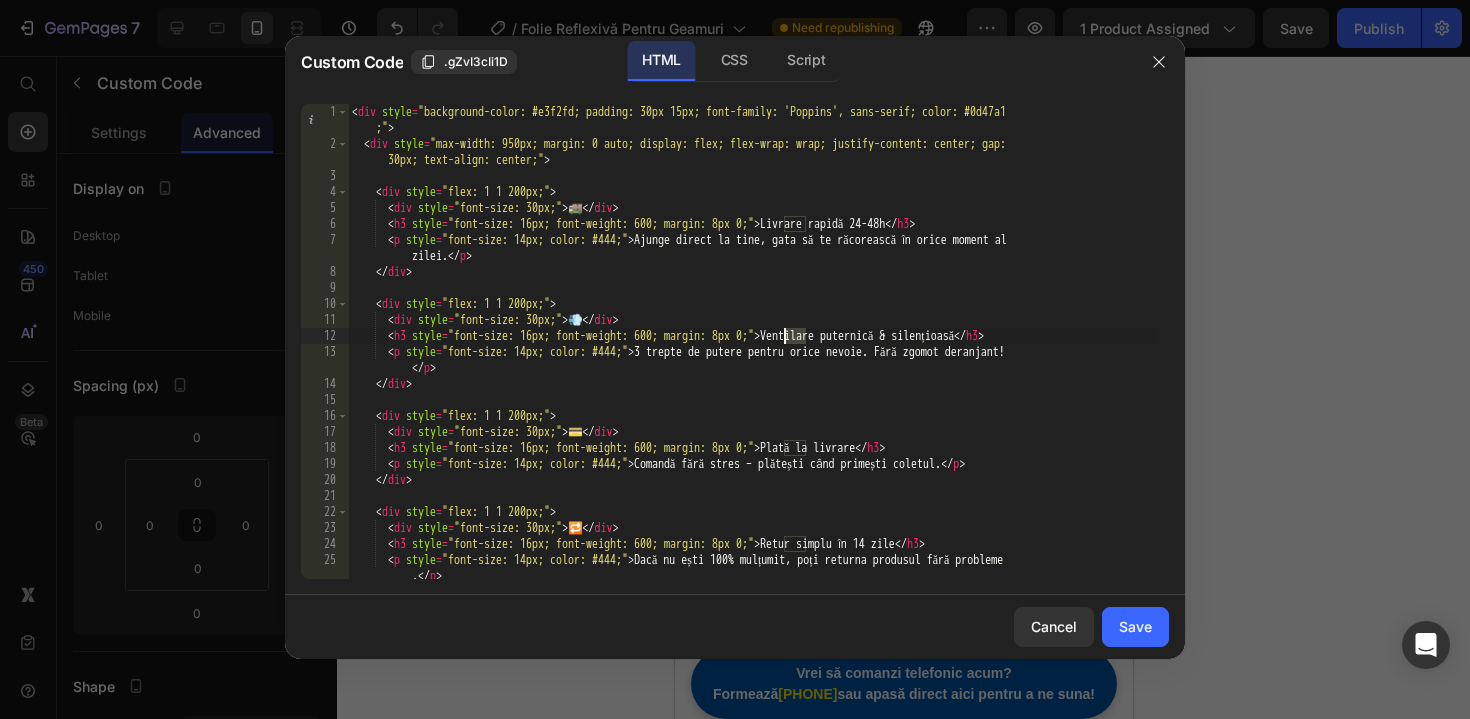 click on "< div   style = "background-color: #e3f2fd; padding: 30px 15px; font-family: 'Poppins', sans-serif; color: #0d47a1      ;" >    < div   style = "max-width: 950px; margin: 0 auto; display: flex; flex-wrap: wrap; justify-content: center; gap:         30px; text-align: center;" >      < div   style = "flex: 1 1 200px;" >         < div   style = "font-size: 30px;" > 🚚 </ div >         < h3   style = "font-size: 16px; font-weight: 600; margin: 8px 0;" > Livrare rapidă 24-48h </ h3 >         < p   style = "font-size: 14px; color: #444;" > Ajunge direct la tine, gata să te răcorească în orice moment al             zilei. </ p >      </ div >      < div   style = "flex: 1 1 200px;" >         < div   style = "font-size: 30px;" > 💨 </ div >         < h3   style = "font-size: 16px; font-weight: 600; margin: 8px 0;" > Ventilare puternică & silențioasă </ h3 >         < p   style = "font-size: 14px; color: #444;" > 3 trepte de putere pentru orice nevoie. Fără zgomot deranjant! </ p > </" at bounding box center (751, 365) 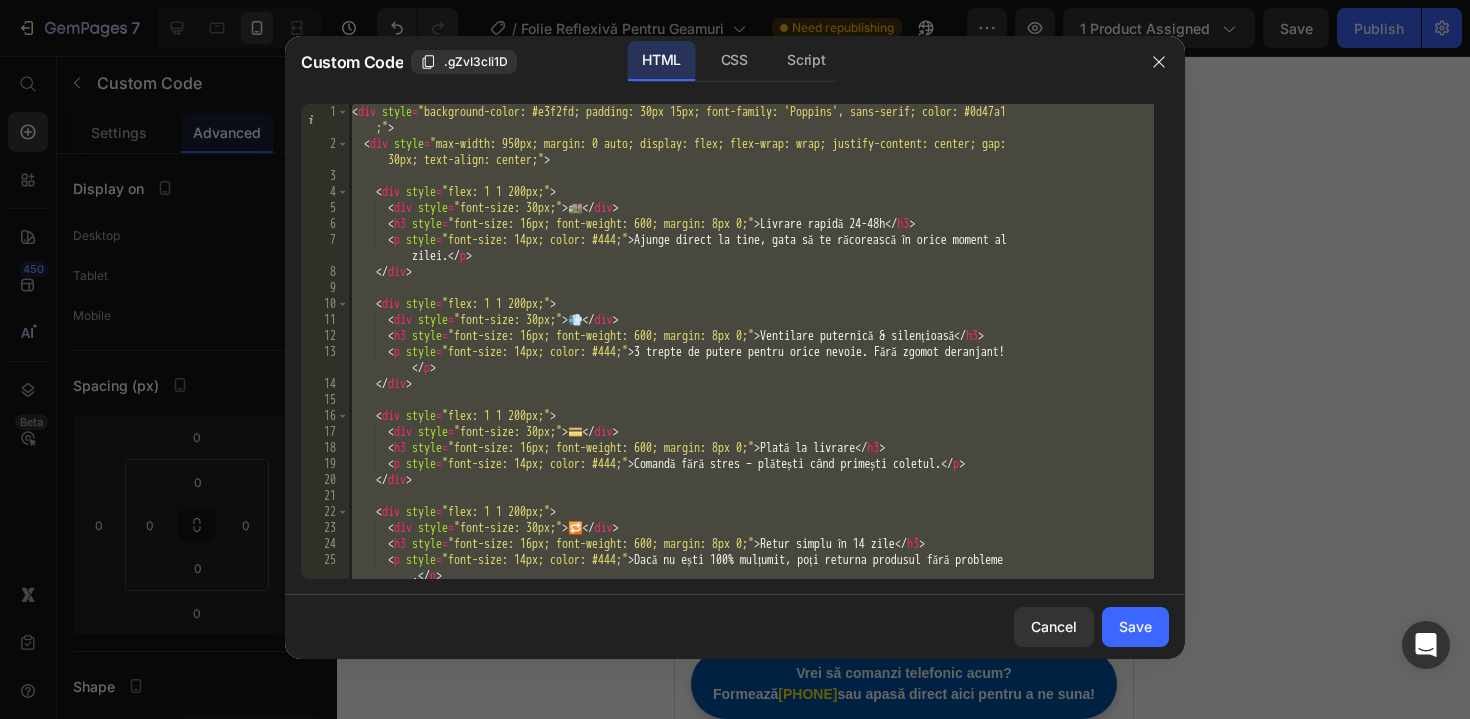 click on "< div   style = "background-color: #e3f2fd; padding: 30px 15px; font-family: 'Poppins', sans-serif; color: #0d47a1      ;" >    < div   style = "max-width: 950px; margin: 0 auto; display: flex; flex-wrap: wrap; justify-content: center; gap:         30px; text-align: center;" >      < div   style = "flex: 1 1 200px;" >         < div   style = "font-size: 30px;" > 🚚 </ div >         < h3   style = "font-size: 16px; font-weight: 600; margin: 8px 0;" > Livrare rapidă 24-48h </ h3 >         < p   style = "font-size: 14px; color: #444;" > Ajunge direct la tine, gata să te răcorească în orice moment al             zilei. </ p >      </ div >      < div   style = "flex: 1 1 200px;" >         < div   style = "font-size: 30px;" > 💨 </ div >         < h3   style = "font-size: 16px; font-weight: 600; margin: 8px 0;" > Ventilare puternică & silențioasă </ h3 >         < p   style = "font-size: 14px; color: #444;" > 3 trepte de putere pentru orice nevoie. Fără zgomot deranjant! </ p > </" at bounding box center (751, 365) 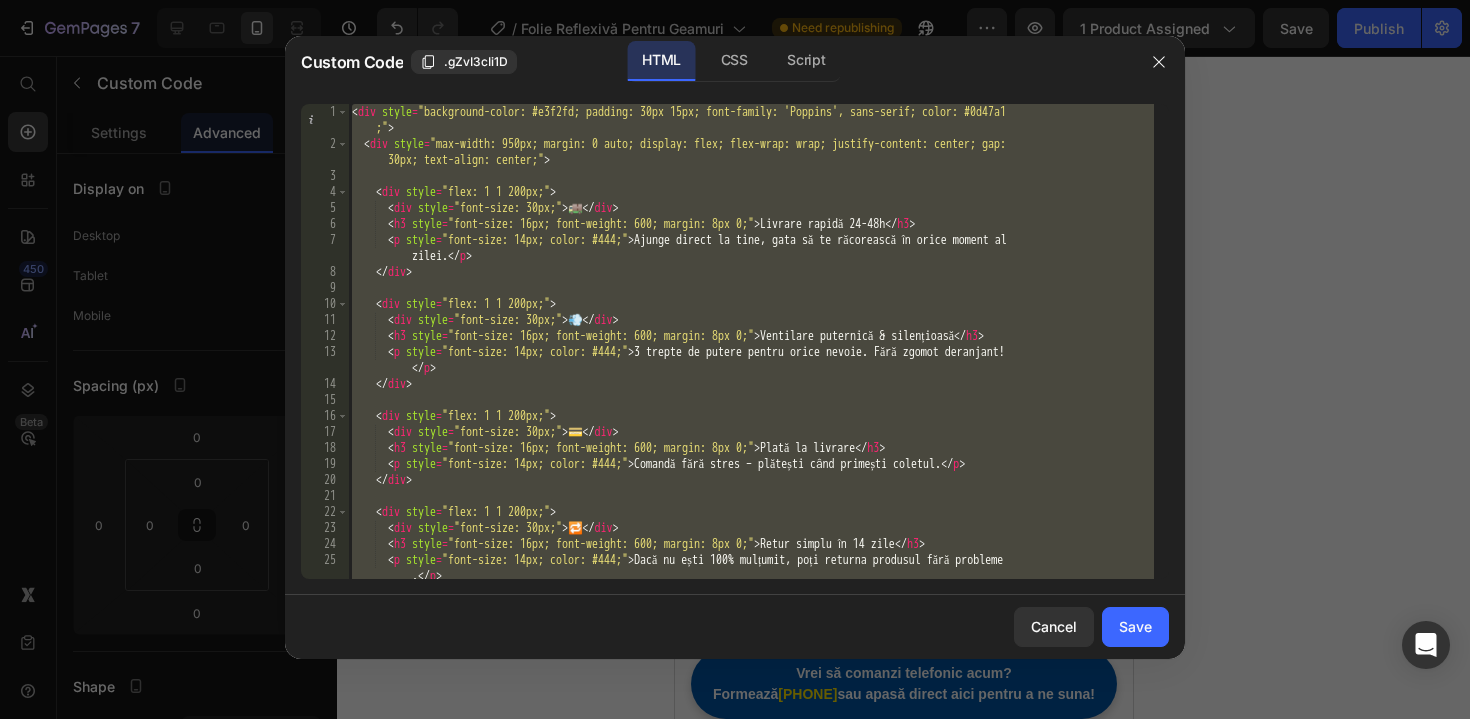type on "</div>" 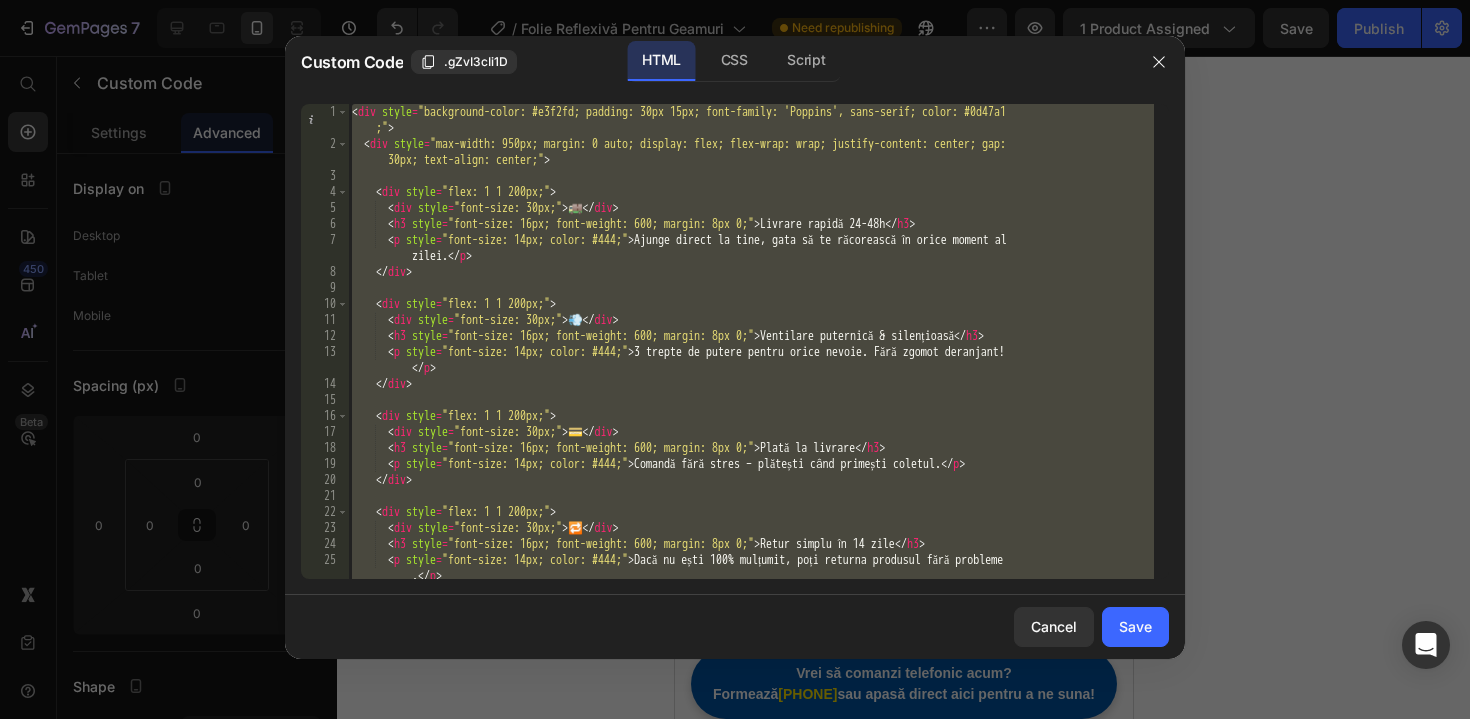 paste 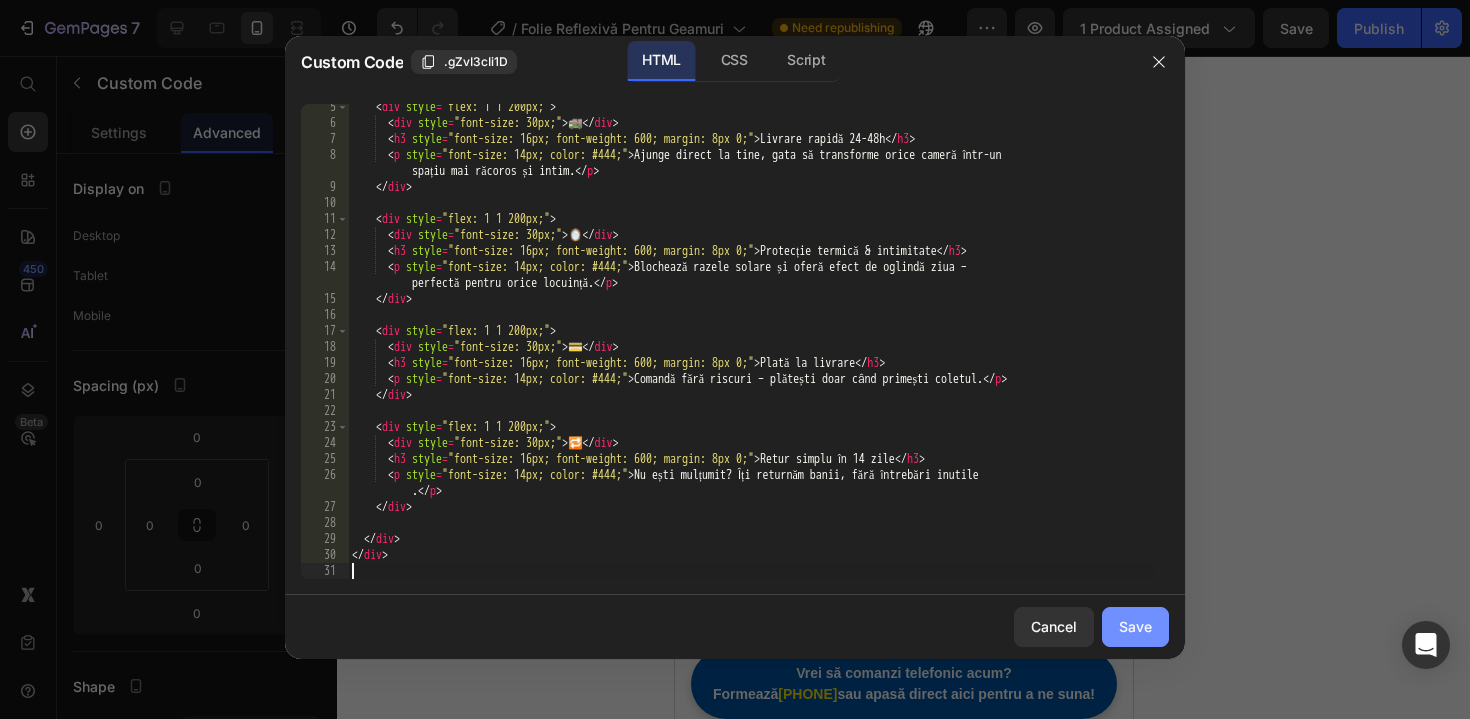 click on "Save" 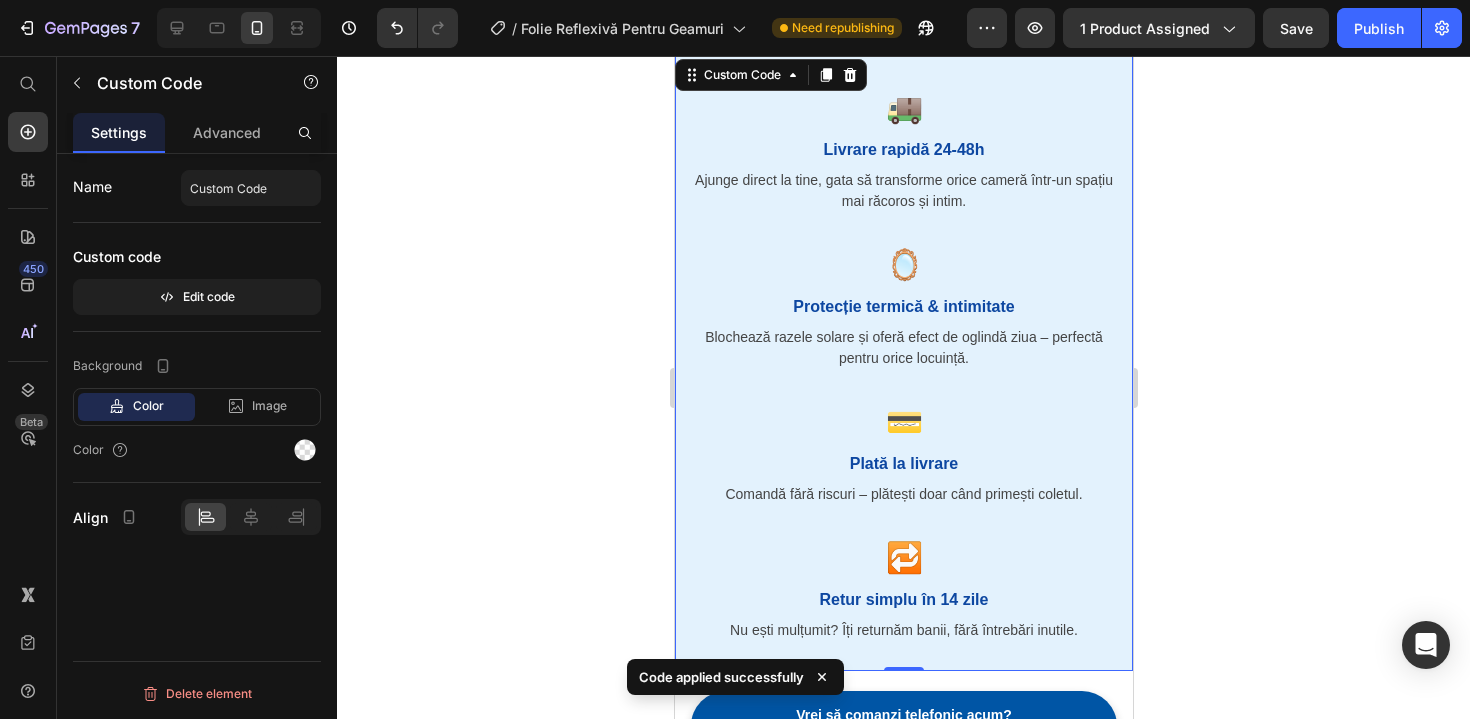 click on "🚚
Livrare rapidă 24-48h
Ajunge direct la tine, gata să transforme orice cameră într-un spațiu mai răcoros și intim.
🪞
Protecție termică & intimitate
Blochează razele solare și oferă efect de oglindă ziua – perfectă pentru orice locuință.
💳
Plată la livrare
Comandă fără riscuri – plătești doar când primești coletul.
🔁
Retur simplu în 14 zile
Nu ești mulțumit? Îți returnăm banii, fără întrebări inutile." at bounding box center (903, 363) 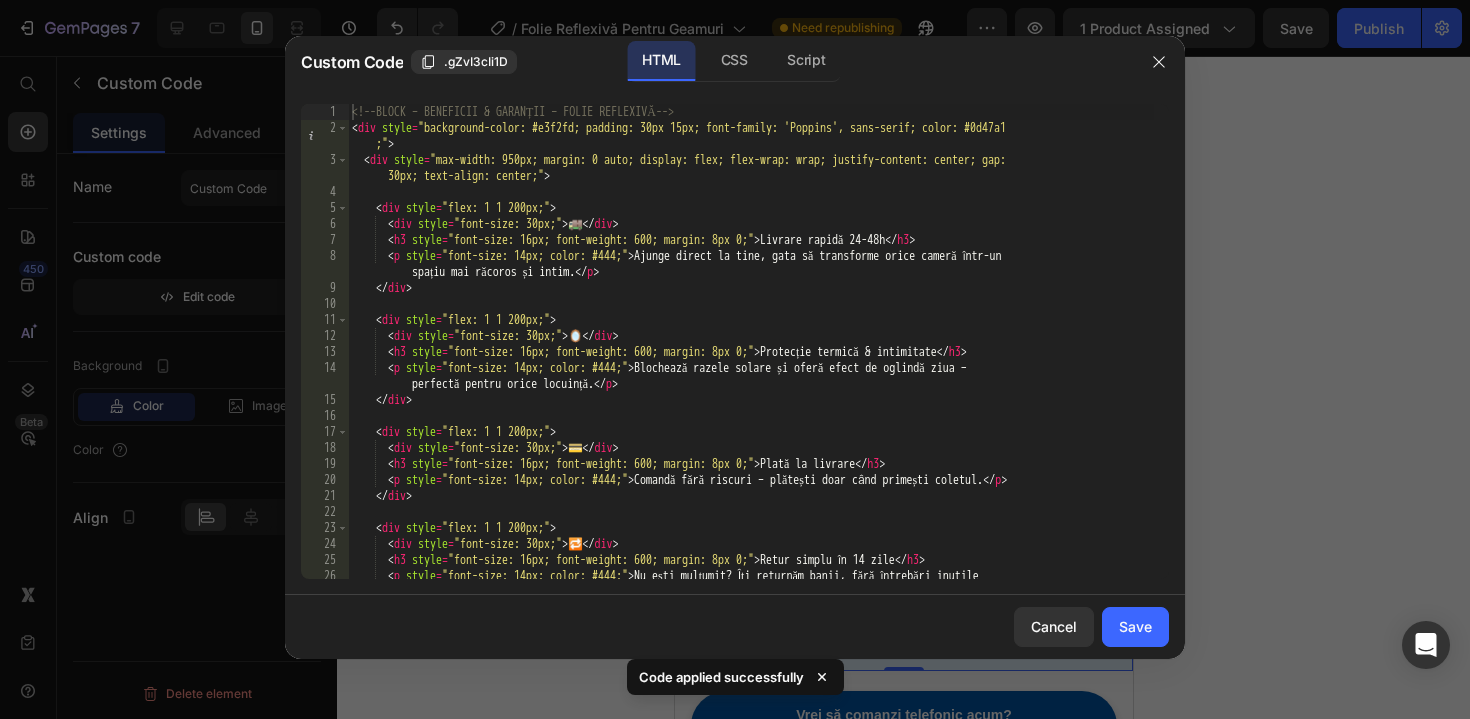 click on "🚚
Livrare rapidă 24-48h
Ajunge direct la tine, gata să transforme orice cameră într-un             spațiu mai răcoros și intim.
🪞
Proiecție termică & intimitate" at bounding box center (751, 365) 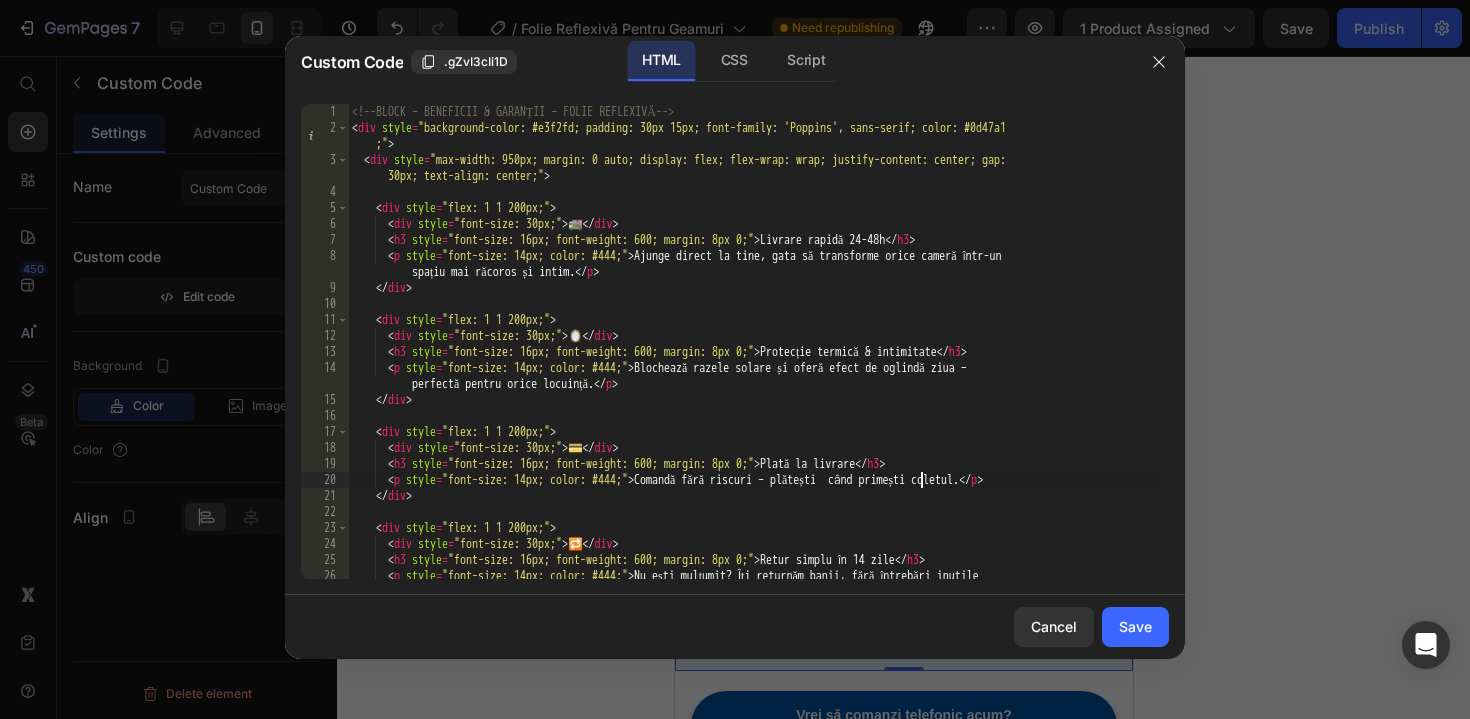 type on "<p style="font-size: 14px; color: #444;">Comandă fără riscuri – plătești când primești coletul.</p>" 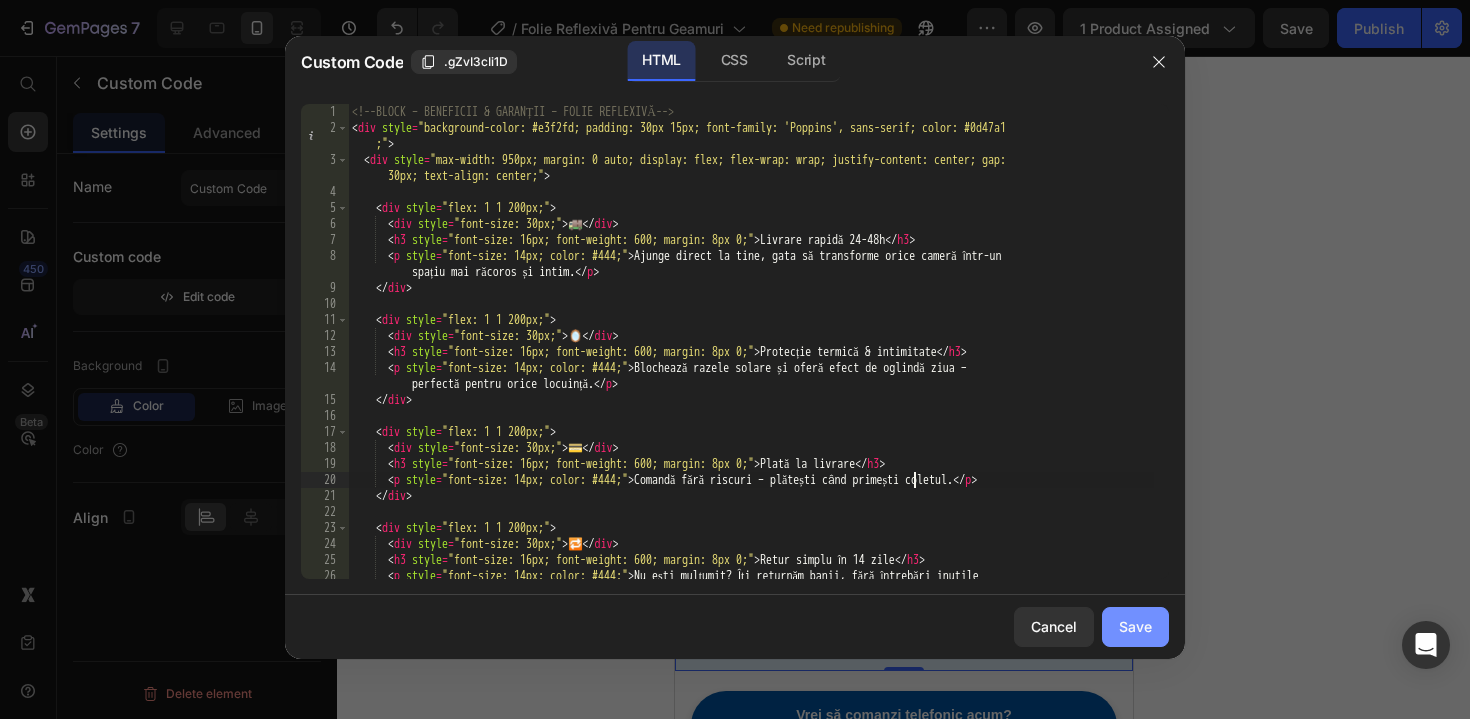 click on "Save" at bounding box center (1135, 626) 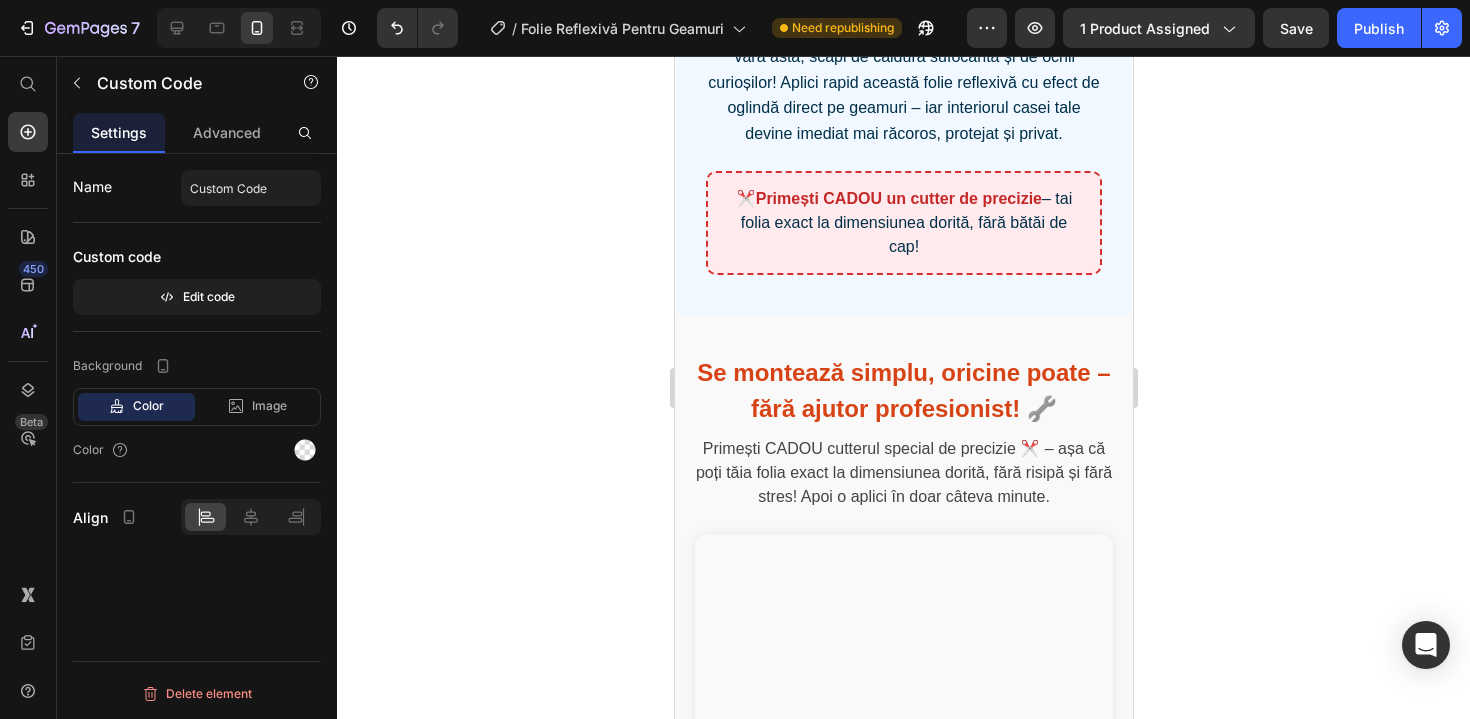scroll, scrollTop: 1379, scrollLeft: 0, axis: vertical 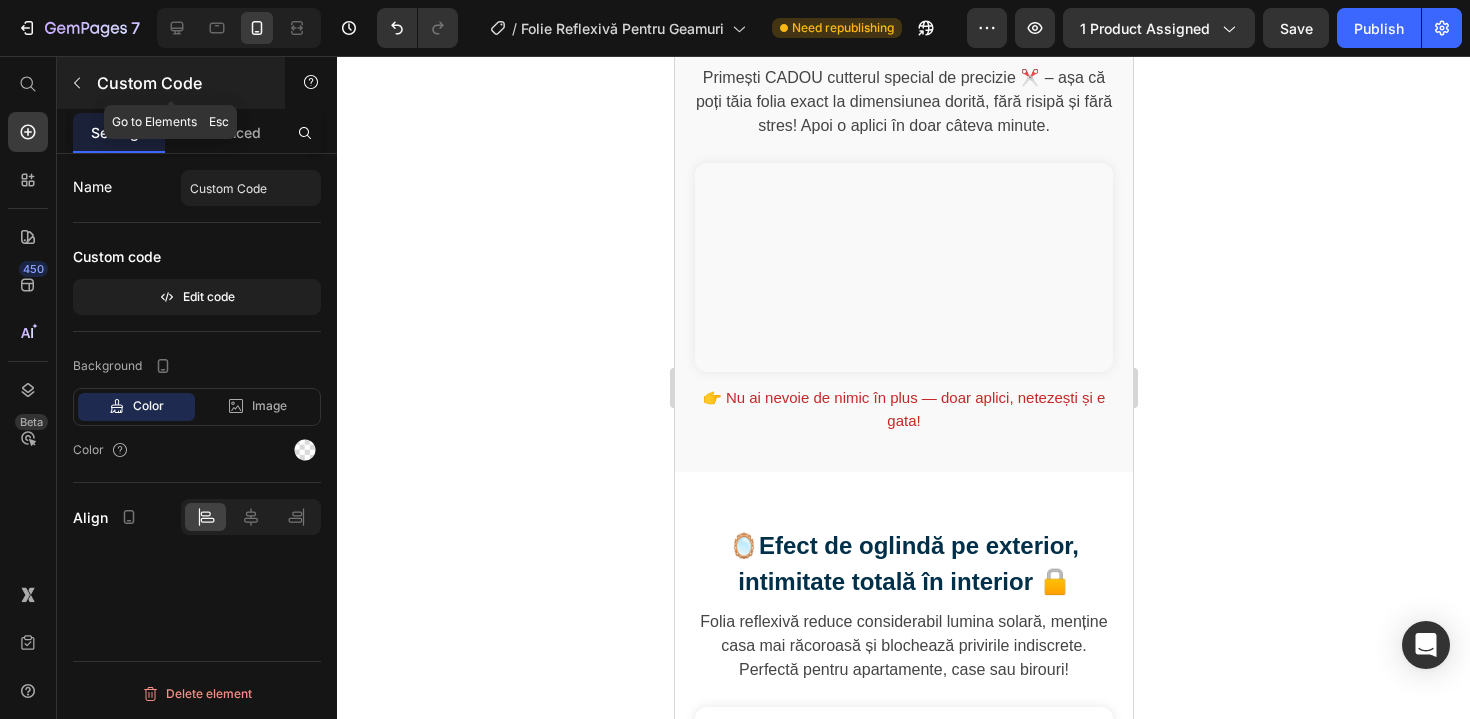 click at bounding box center (77, 83) 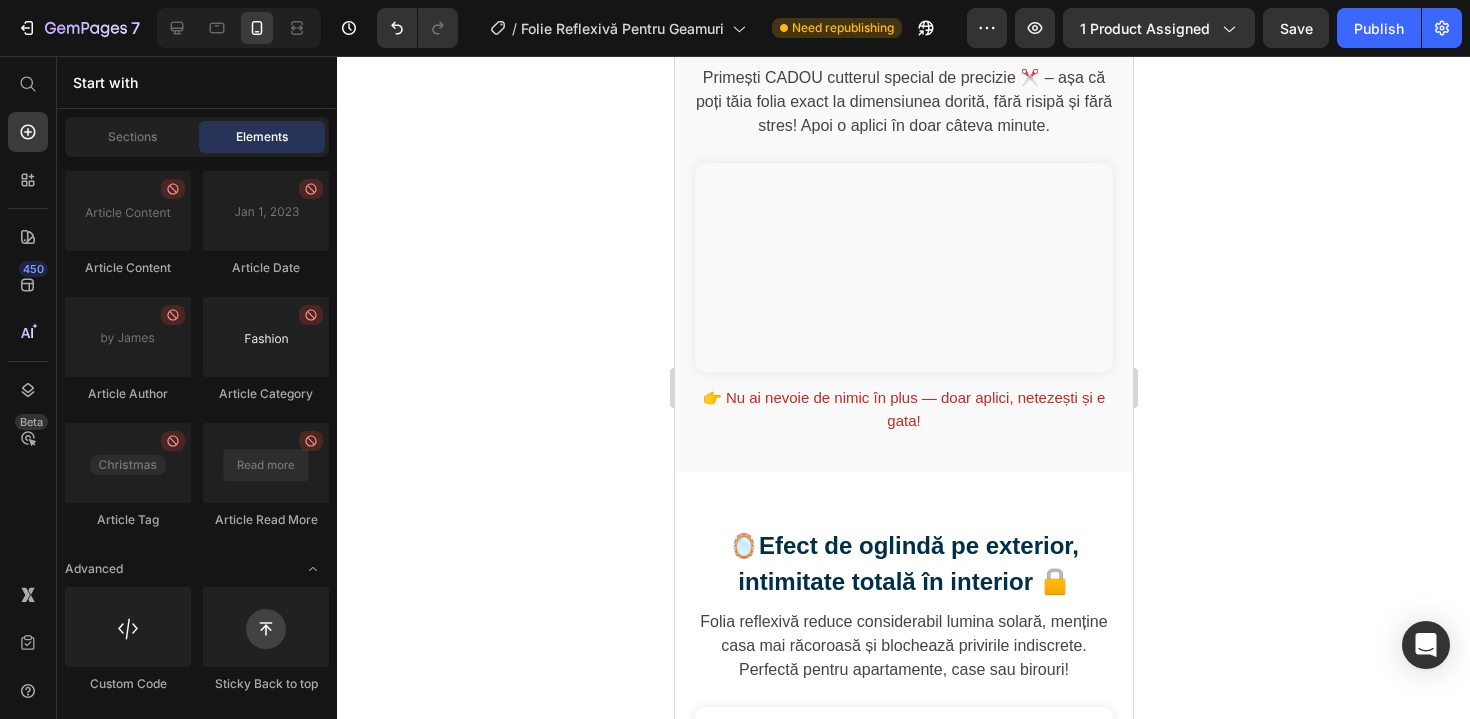 scroll, scrollTop: 5631, scrollLeft: 0, axis: vertical 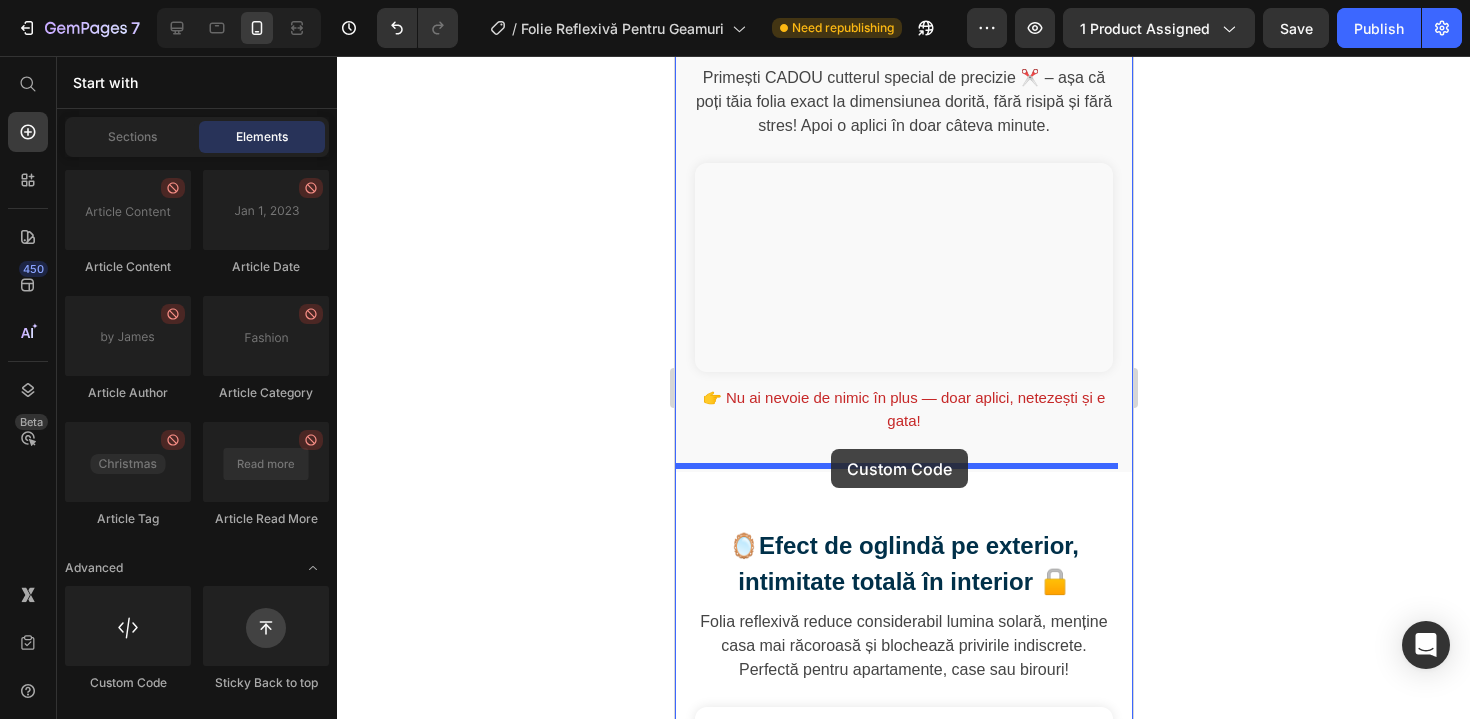 drag, startPoint x: 829, startPoint y: 683, endPoint x: 833, endPoint y: 453, distance: 230.03477 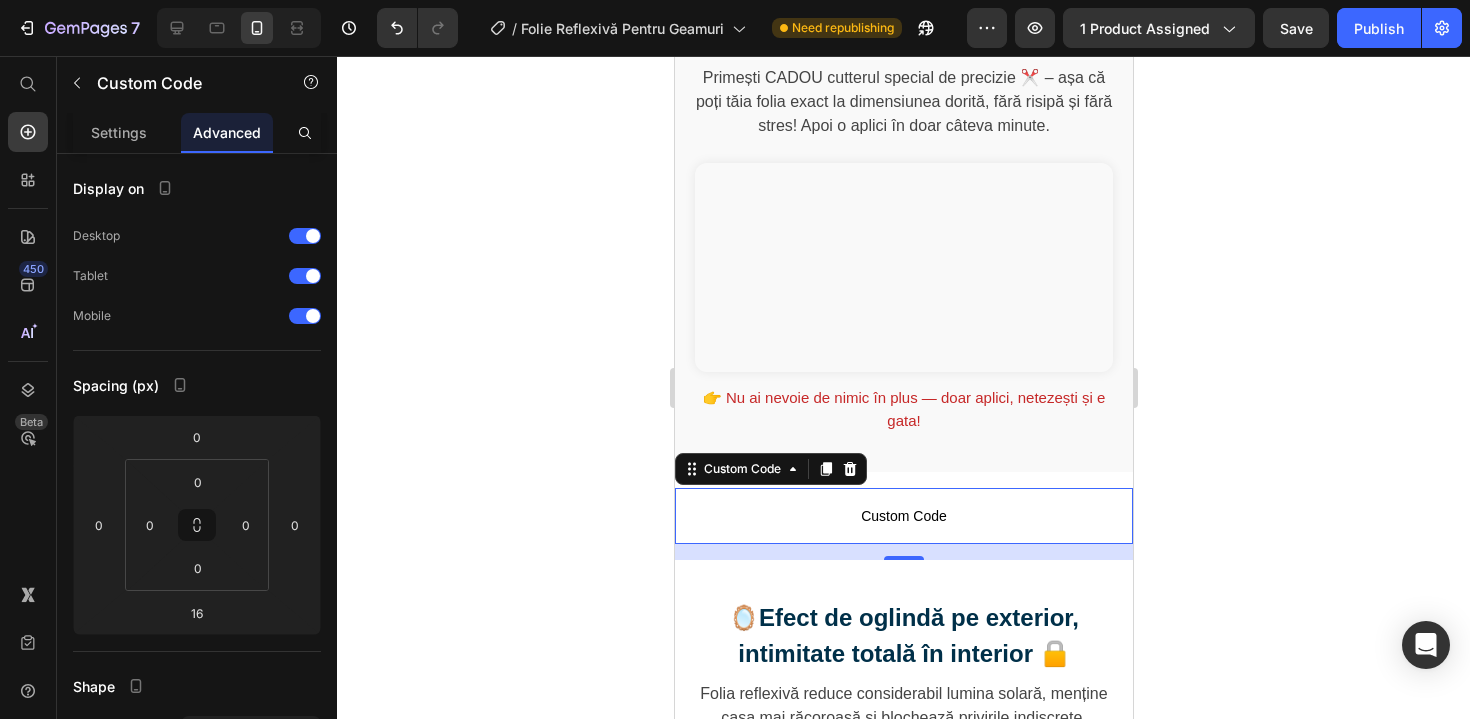 click on "Custom Code" at bounding box center [903, 516] 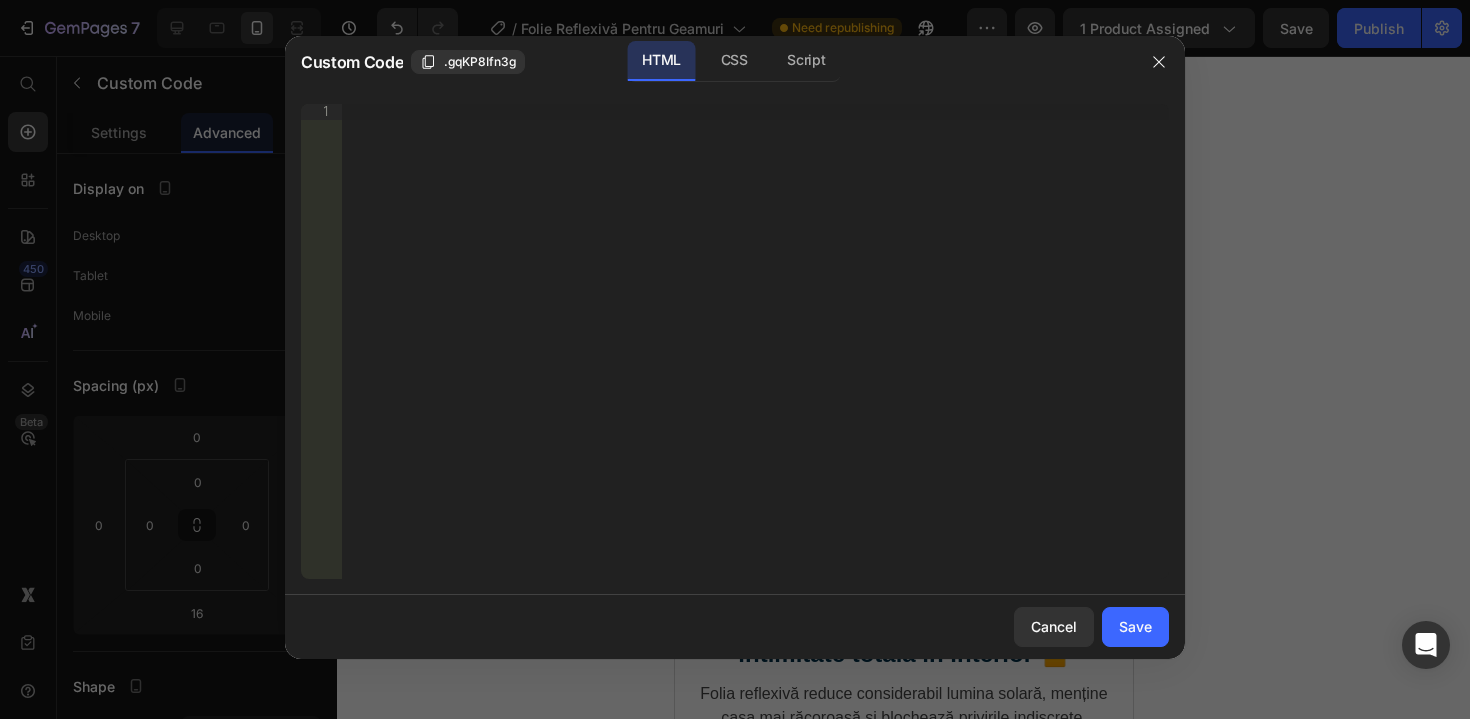 type 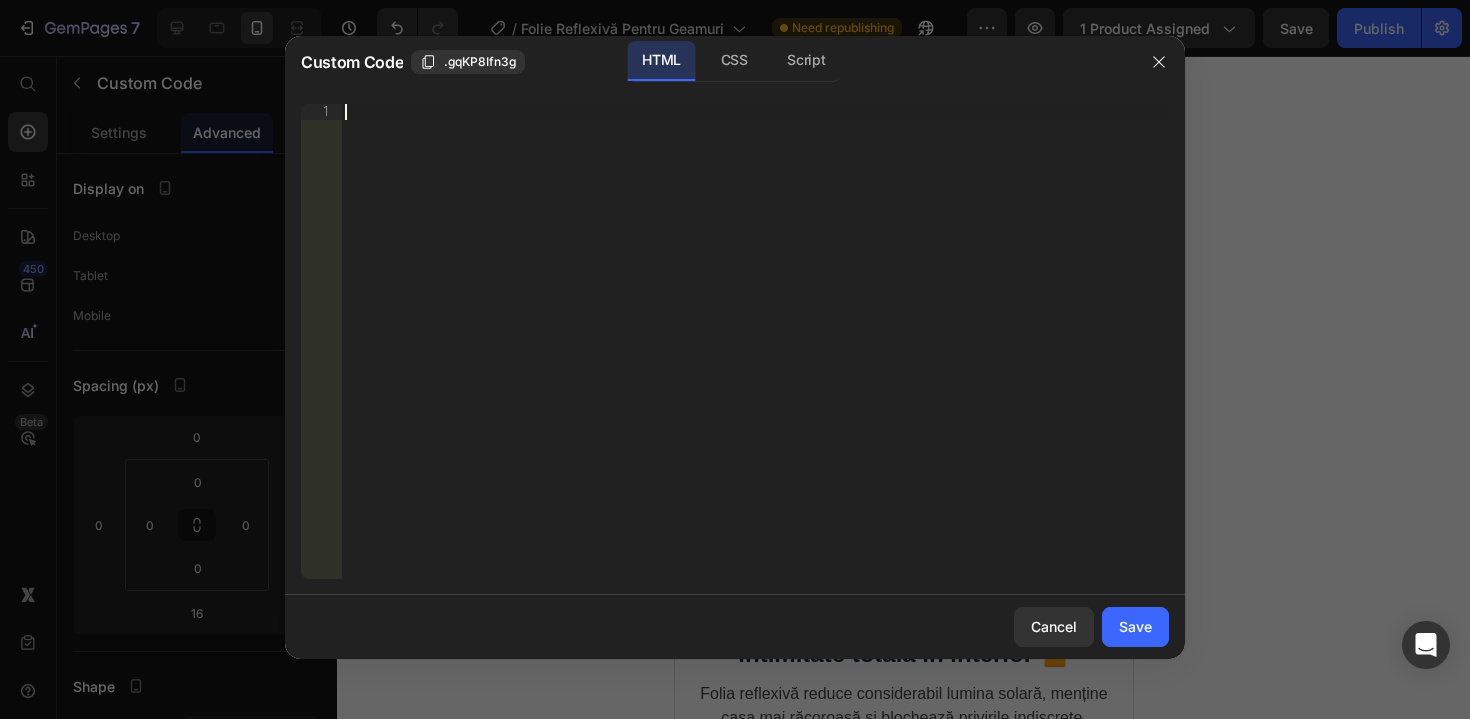click on "Insert the 3rd-party installation code, HTML code, or Liquid code to display custom content." at bounding box center (755, 357) 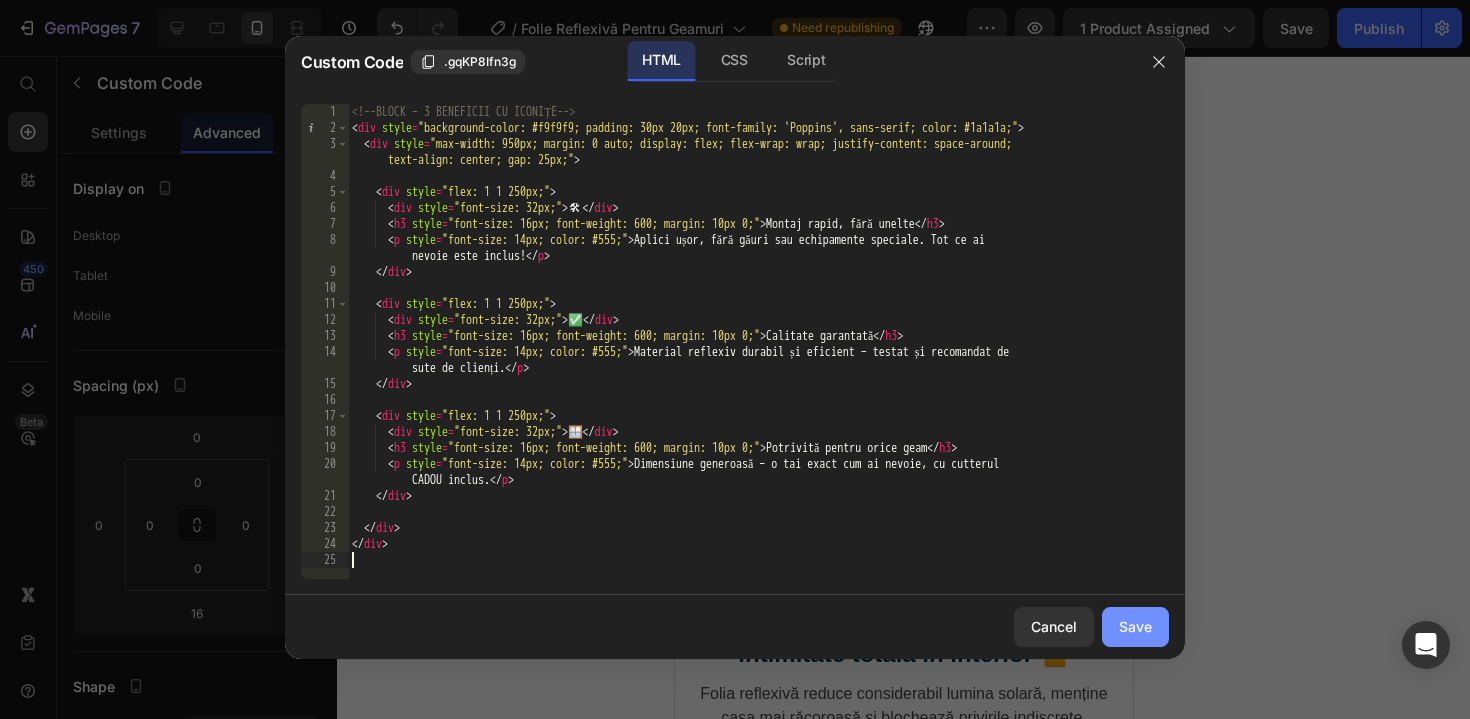 click on "Save" at bounding box center (1135, 626) 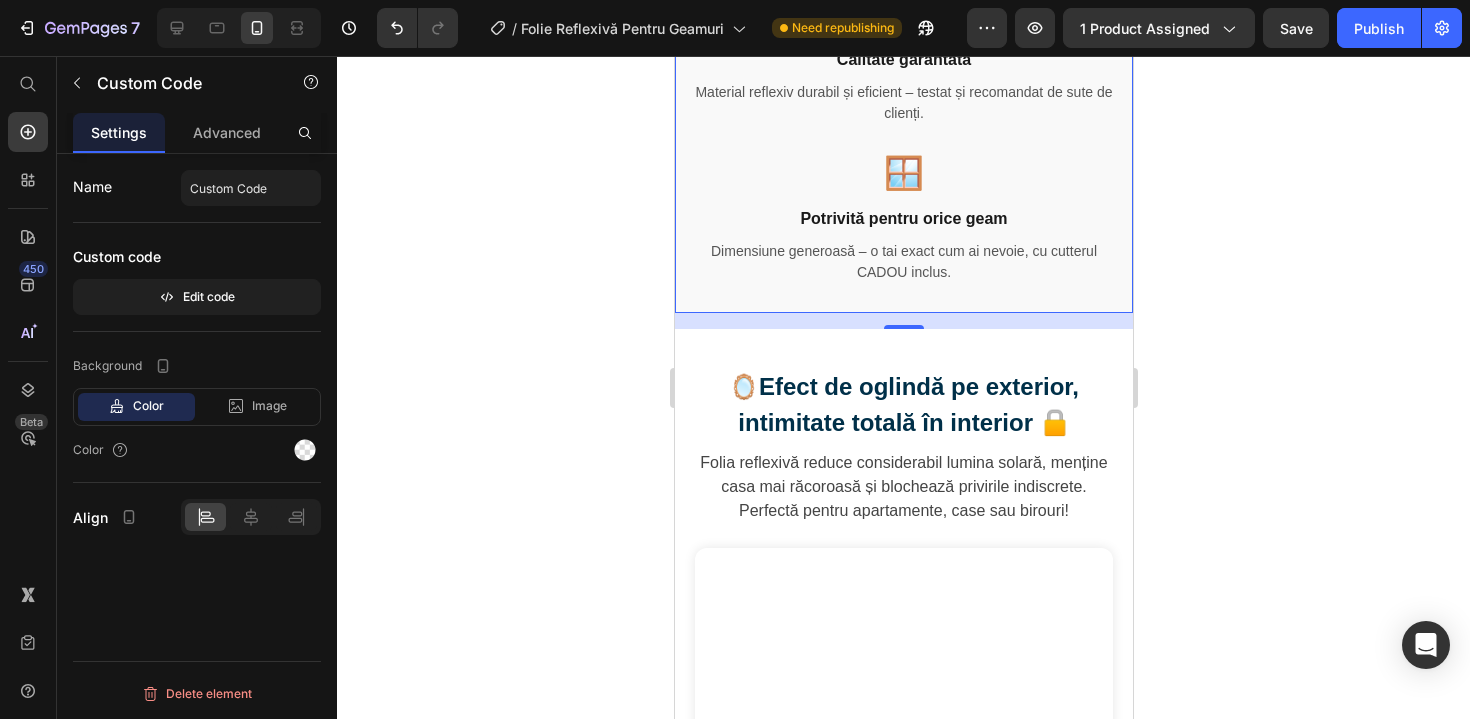 scroll, scrollTop: 1793, scrollLeft: 0, axis: vertical 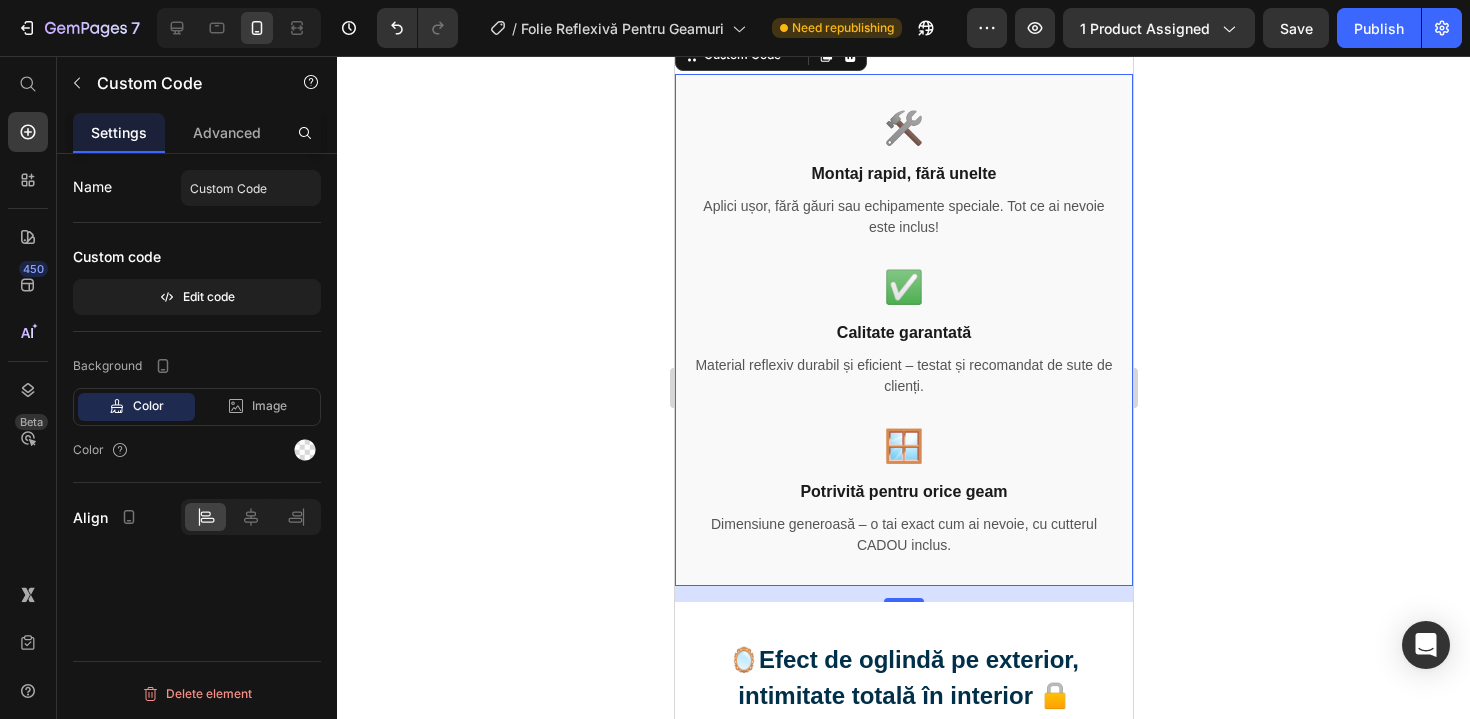 click on "🛠️
Montaj rapid, fără unelte
Aplici ușor, fără găuri sau echipamente speciale. Tot ce ai nevoie este inclus!
✅
Calitate garantată
Material reflexiv durabil și eficient – testat și recomandat de sute de clienți.
🪟
Potrivită pentru orice geam
Dimensiune generoasă – o tai exact cum ai nevoie, cu cutterul CADOU inclus." at bounding box center (903, 330) 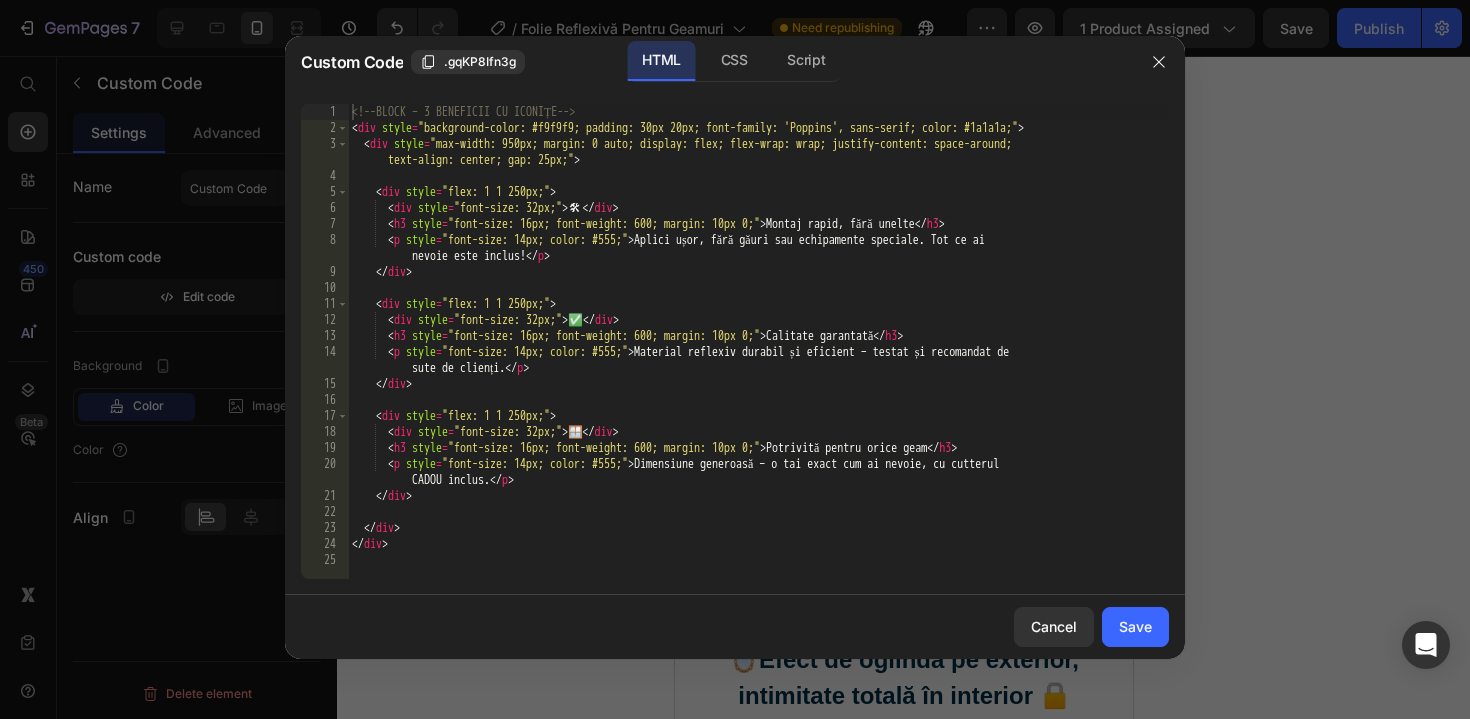 click on "<!--  BLOCK – 3 BENEFICII CU ICONIȚE  --> < div   style = "background-color: #f9f9f9; padding: 30px 20px; font-family: 'Poppins', sans-serif; color: #1a1a1a;" >    < div   style = "max-width: 950px; margin: 0 auto; display: flex; flex-wrap: wrap; justify-content: space-around;         text-align: center; gap: 25px;" >      < div   style = "flex: 1 1 250px;" >         < div   style = "font-size: 32px;" > 🛠 ️ </ div >         < h3   style = "font-size: 16px; font-weight: 600; margin: 10px 0;" > Montaj rapid, fără unelte </ h3 >         < p   style = "font-size: 14px; color: #555;" > Aplici ușor, fără găuri sau echipamente speciale. Tot ce ai             nevoie este inclus! </ p >      </ div >      < div   style = "flex: 1 1 250px;" >         < div   style = "font-size: 32px;" > ✅ </ div >         < h3   style = "font-size: 16px; font-weight: 600; margin: 10px 0;" > Calitate garantată </ h3 >         < p   style = "font-size: 14px; color: #555;" >            </ p > </" at bounding box center [758, 357] 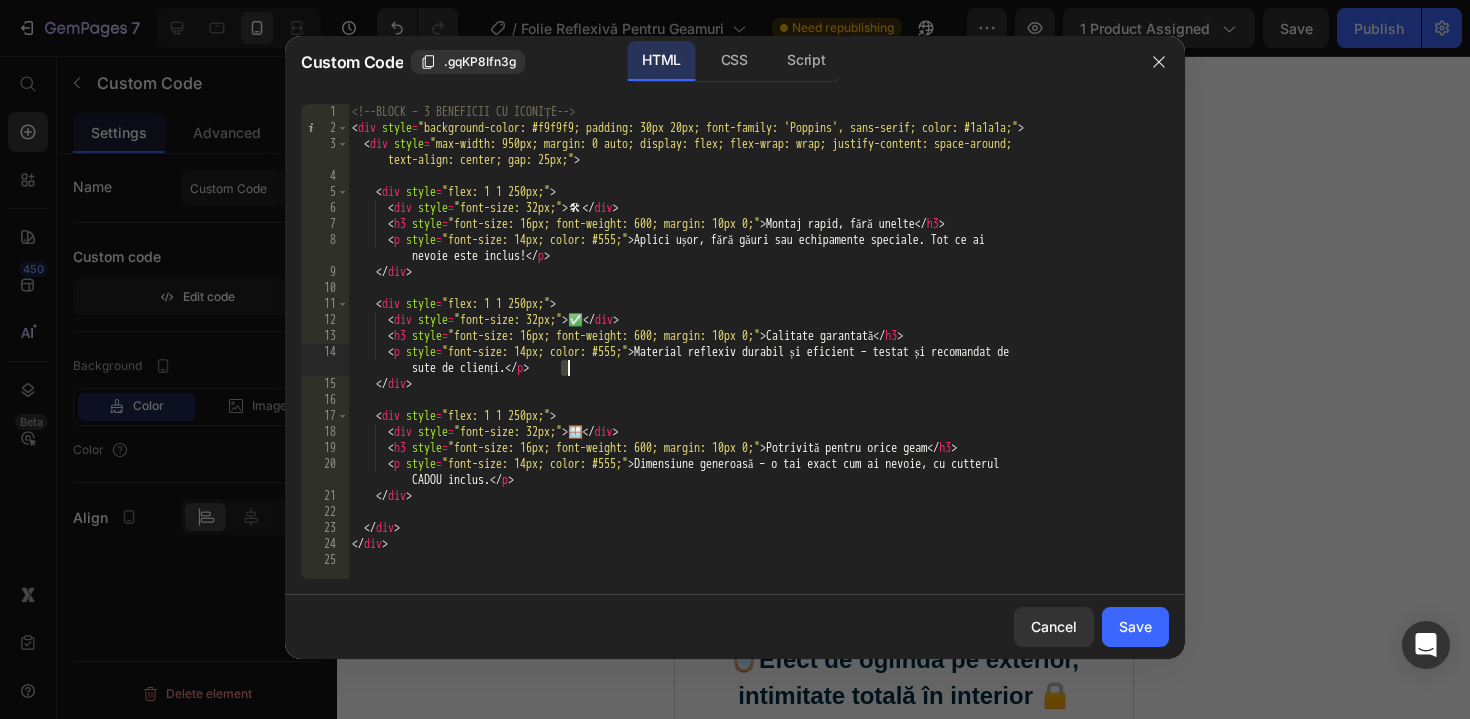 click on "<!--  BLOCK – 3 BENEFICII CU ICONIȚE  --> < div   style = "background-color: #f9f9f9; padding: 30px 20px; font-family: 'Poppins', sans-serif; color: #1a1a1a;" >    < div   style = "max-width: 950px; margin: 0 auto; display: flex; flex-wrap: wrap; justify-content: space-around;         text-align: center; gap: 25px;" >      < div   style = "flex: 1 1 250px;" >         < div   style = "font-size: 32px;" > 🛠 ️ </ div >         < h3   style = "font-size: 16px; font-weight: 600; margin: 10px 0;" > Montaj rapid, fără unelte </ h3 >         < p   style = "font-size: 14px; color: #555;" > Aplici ușor, fără găuri sau echipamente speciale. Tot ce ai             nevoie este inclus! </ p >      </ div >      < div   style = "flex: 1 1 250px;" >         < div   style = "font-size: 32px;" > ✅ </ div >         < h3   style = "font-size: 16px; font-weight: 600; margin: 10px 0;" > Calitate garantată </ h3 >         < p   style = "font-size: 14px; color: #555;" >            </ p > </" at bounding box center (758, 357) 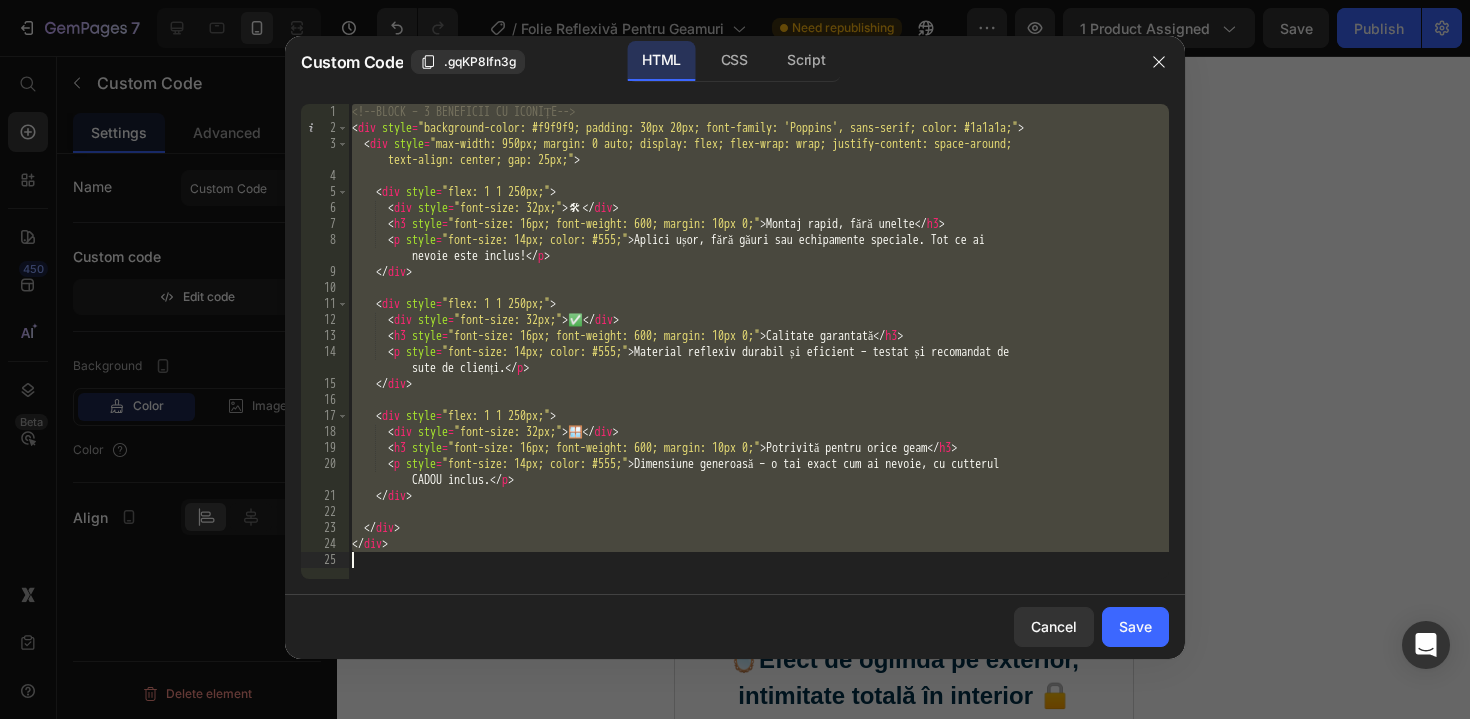 click on "<!--  BLOCK – 3 BENEFICII CU ICONIȚE  --> < div   style = "background-color: #f9f9f9; padding: 30px 20px; font-family: 'Poppins', sans-serif; color: #1a1a1a;" >    < div   style = "max-width: 950px; margin: 0 auto; display: flex; flex-wrap: wrap; justify-content: space-around;         text-align: center; gap: 25px;" >      < div   style = "flex: 1 1 250px;" >         < div   style = "font-size: 32px;" > 🛠 ️ </ div >         < h3   style = "font-size: 16px; font-weight: 600; margin: 10px 0;" > Montaj rapid, fără unelte </ h3 >         < p   style = "font-size: 14px; color: #555;" > Aplici ușor, fără găuri sau echipamente speciale. Tot ce ai             nevoie este inclus! </ p >      </ div >      < div   style = "flex: 1 1 250px;" >         < div   style = "font-size: 32px;" > ✅ </ div >         < h3   style = "font-size: 16px; font-weight: 600; margin: 10px 0;" > Calitate garantată </ h3 >         < p   style = "font-size: 14px; color: #555;" >            </ p > </" at bounding box center [758, 357] 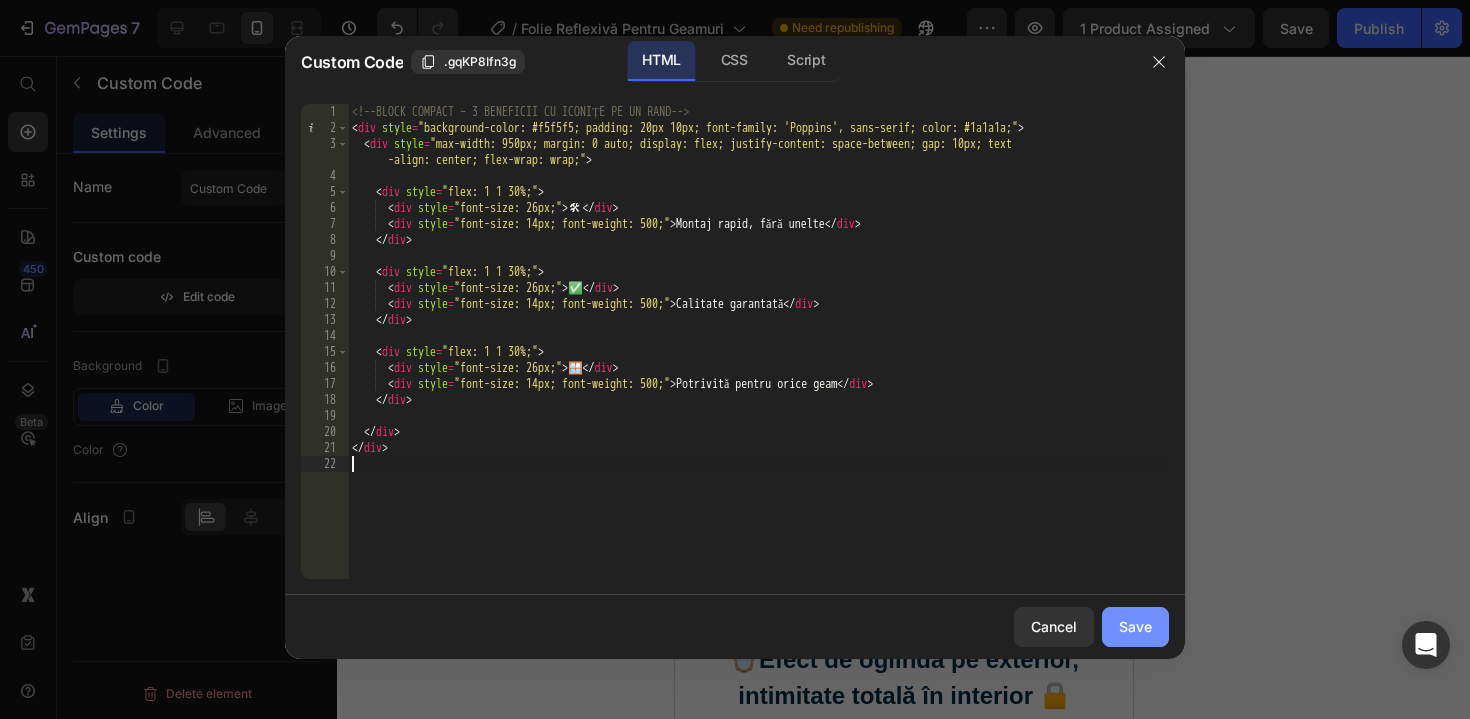 click on "Save" 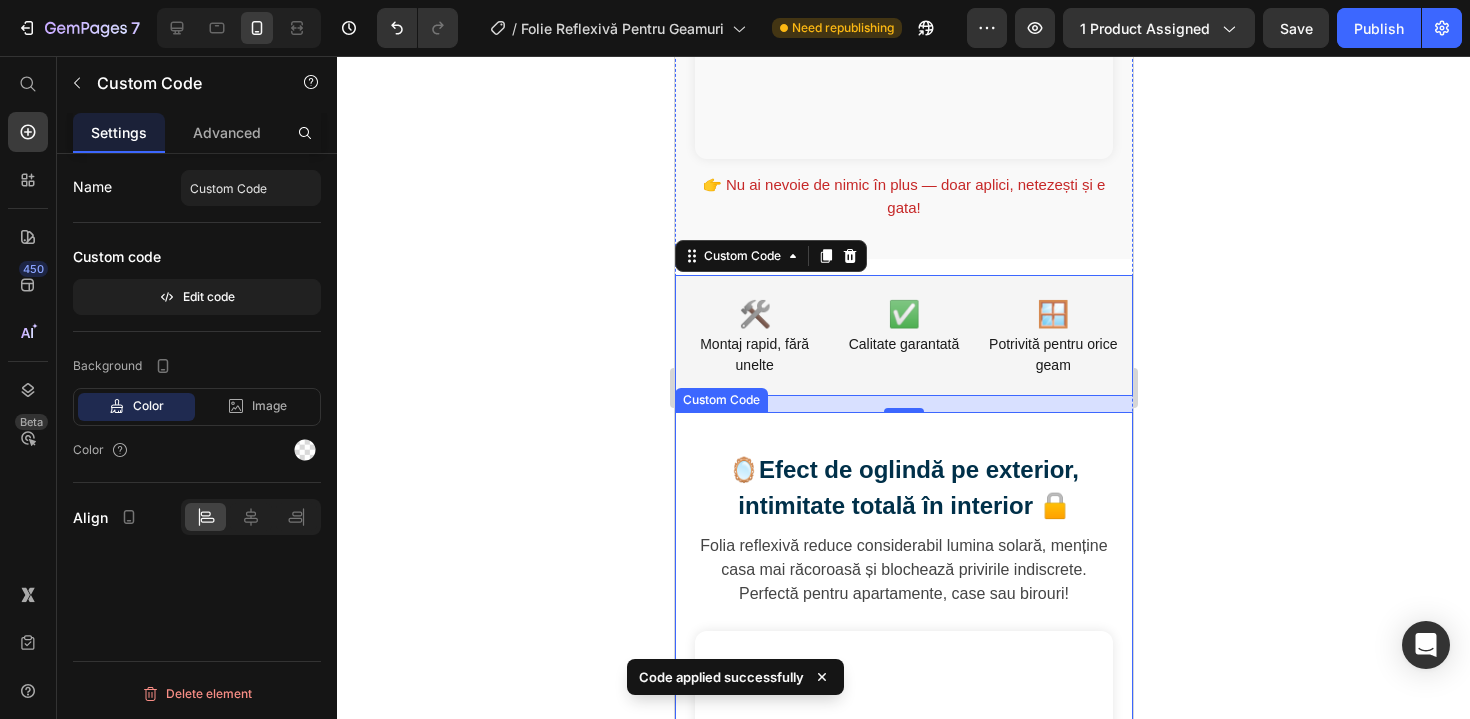 scroll, scrollTop: 1557, scrollLeft: 0, axis: vertical 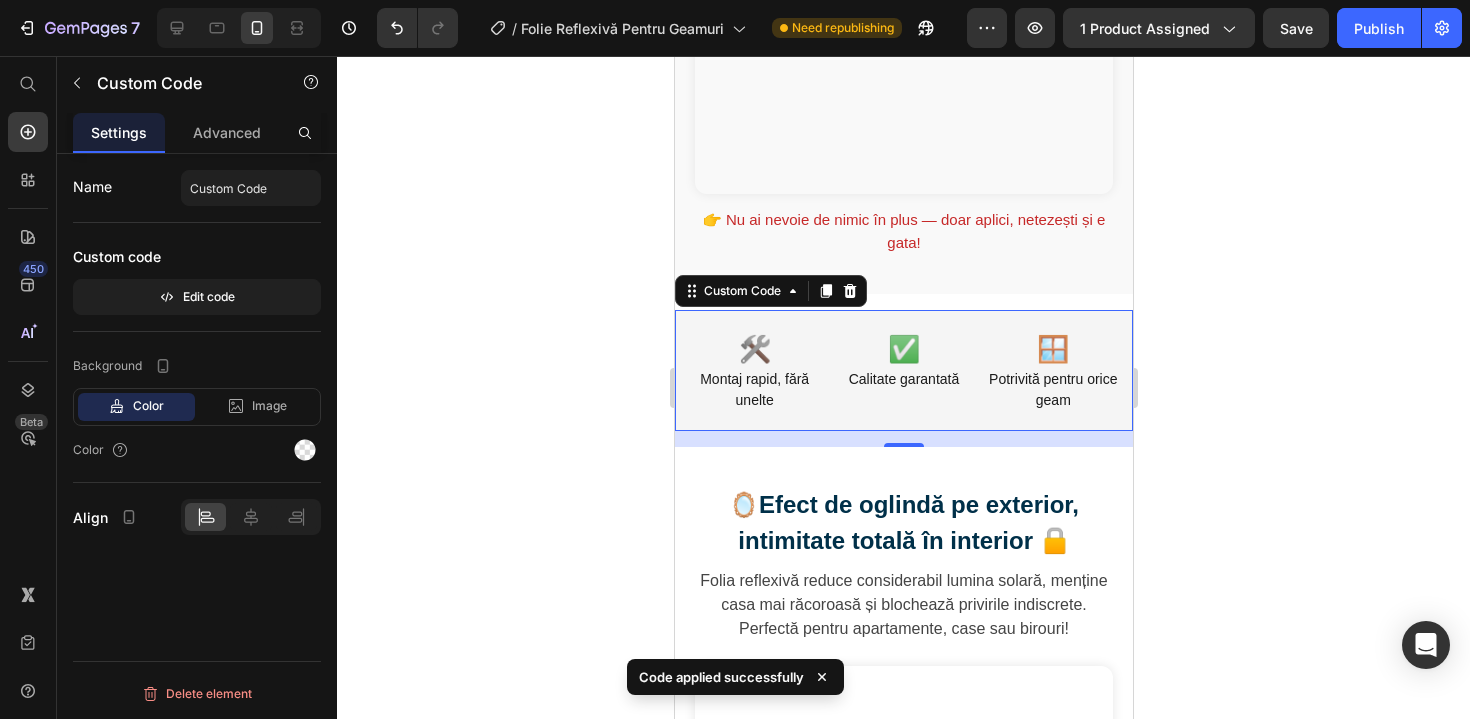 click 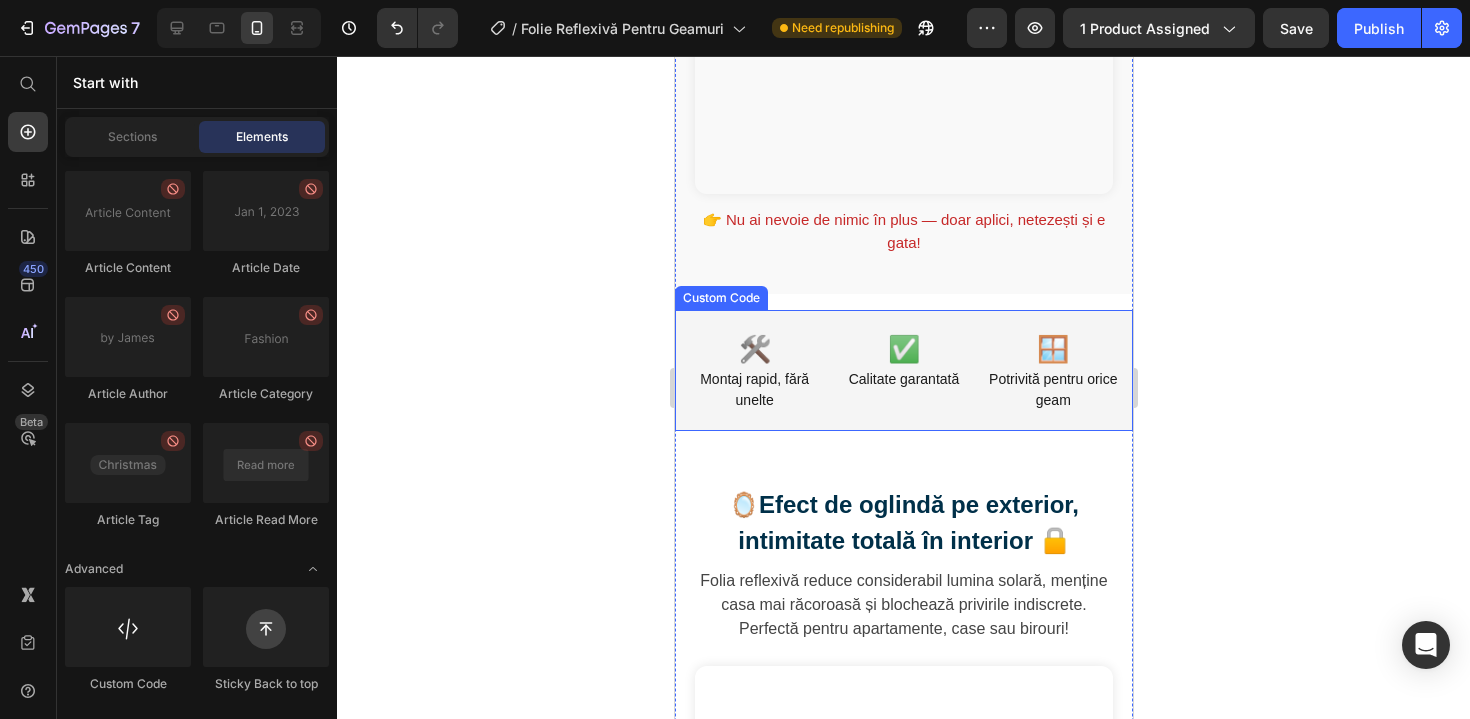 click on "Potrivită pentru orice geam" at bounding box center [1052, 390] 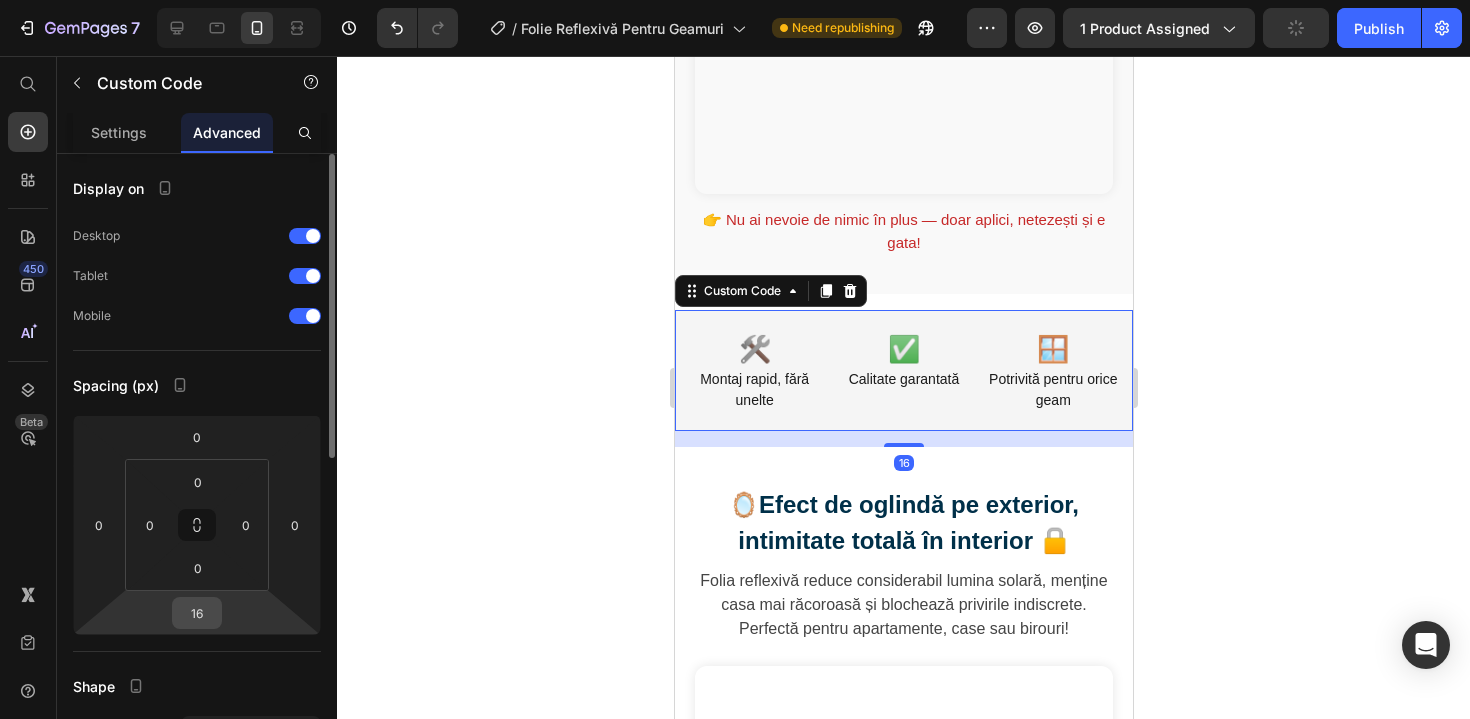 click on "16" at bounding box center (197, 613) 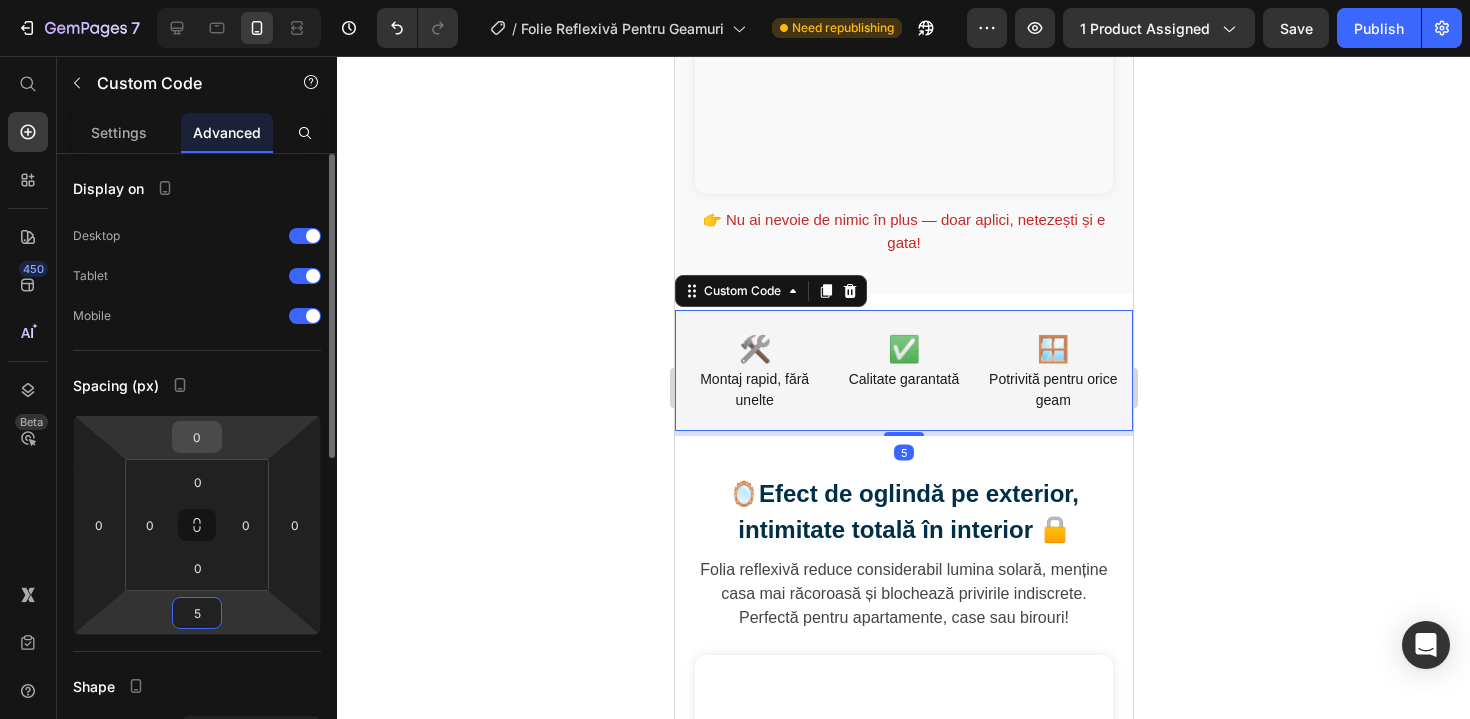 type on "5" 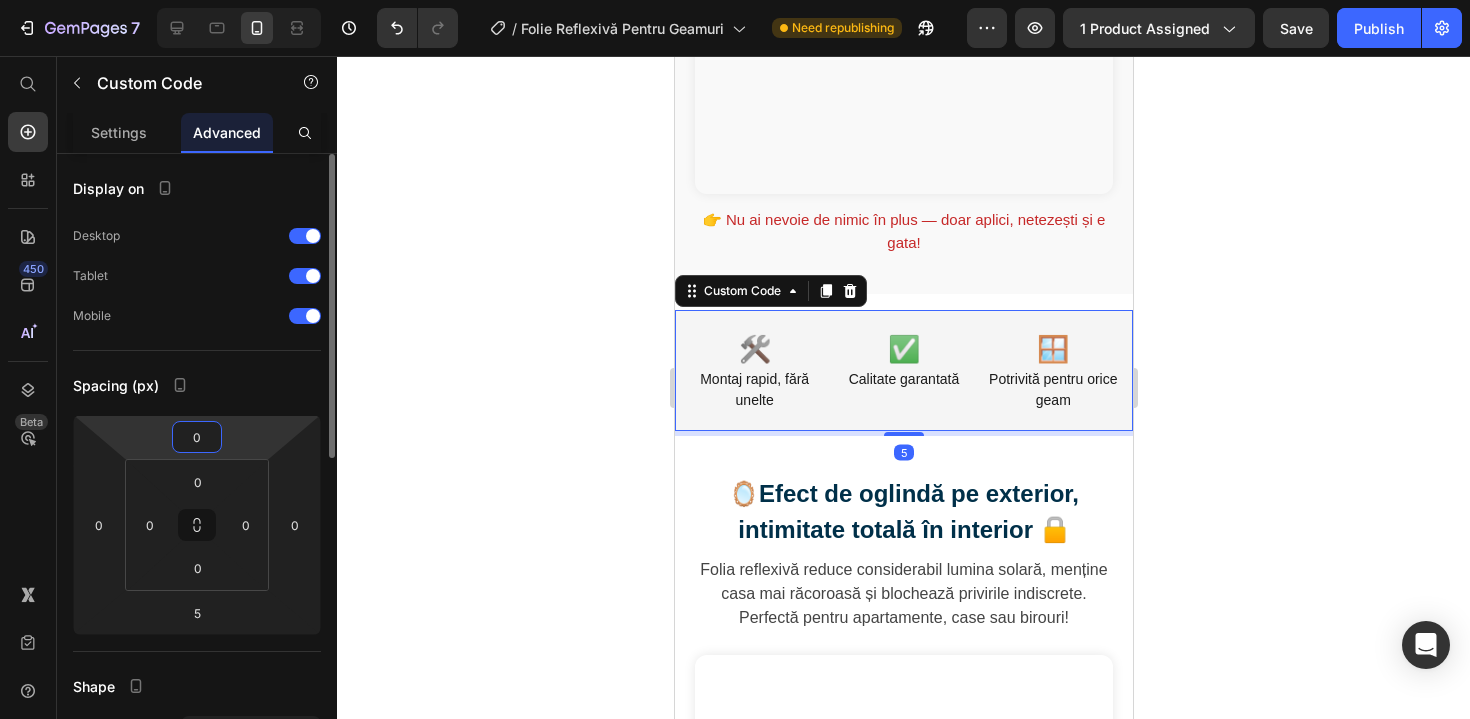 click on "0" at bounding box center [197, 437] 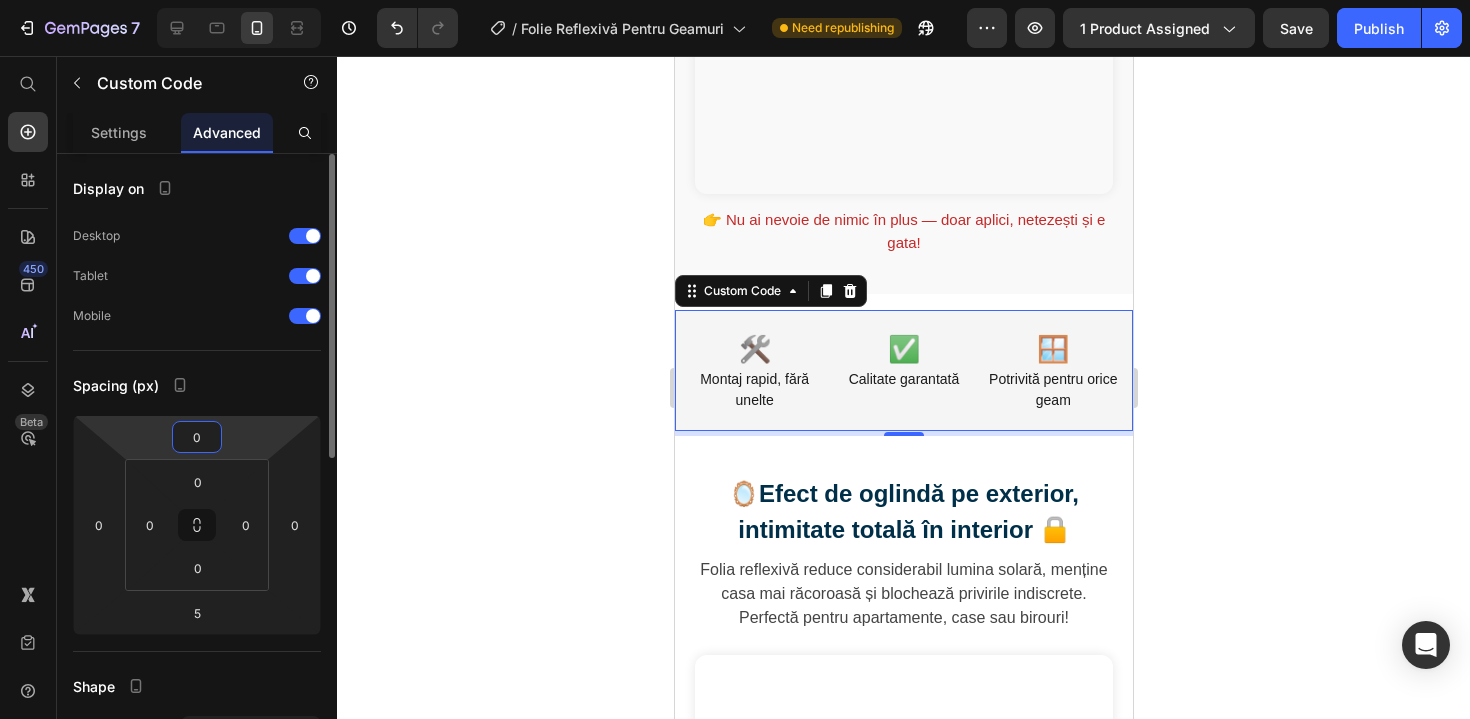 type on "5" 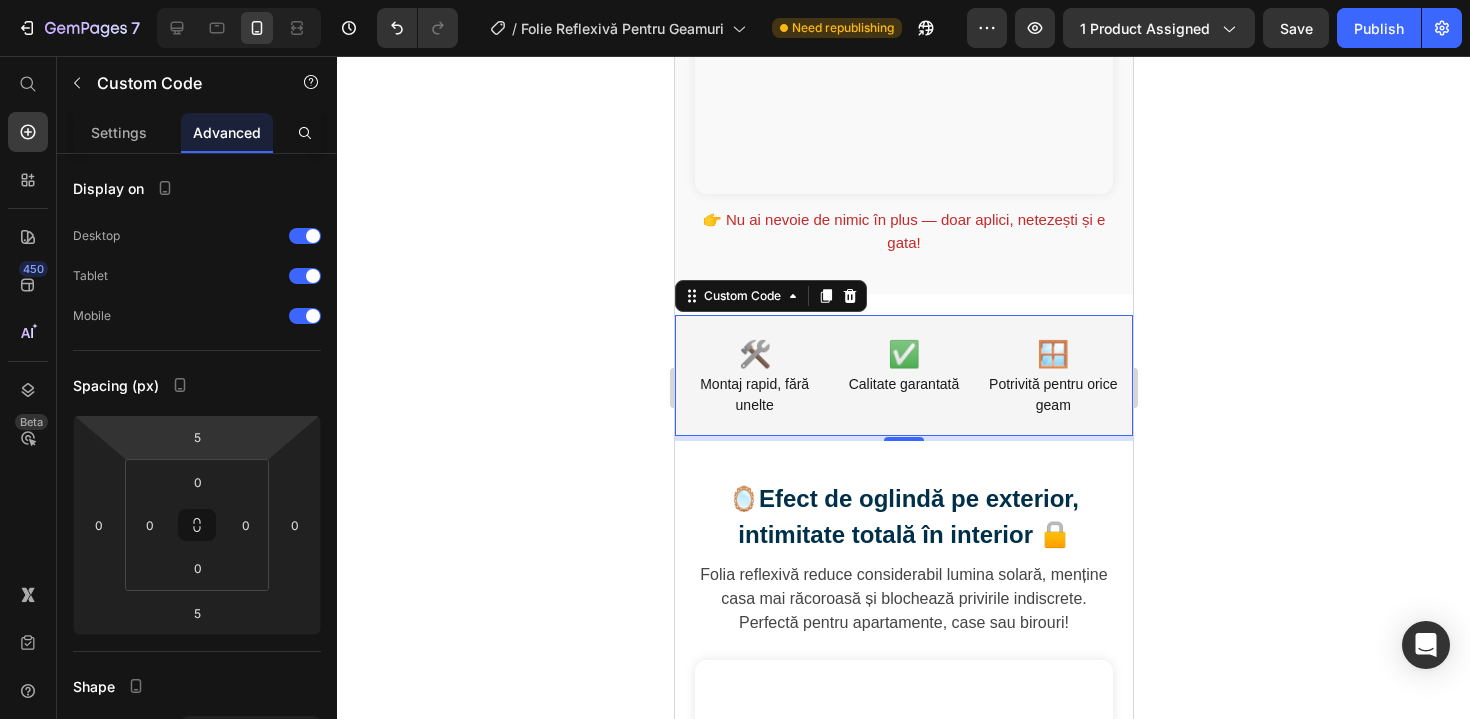 click 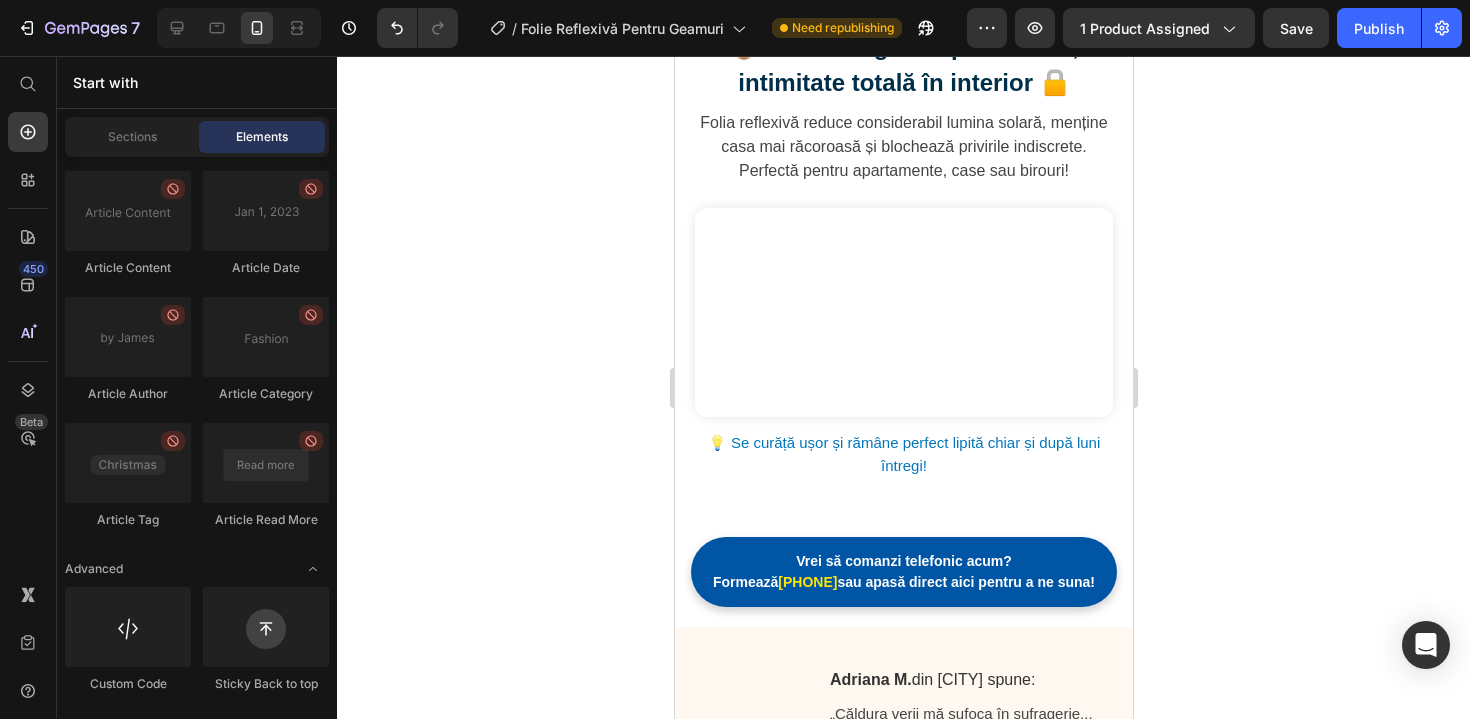 scroll, scrollTop: 2199, scrollLeft: 0, axis: vertical 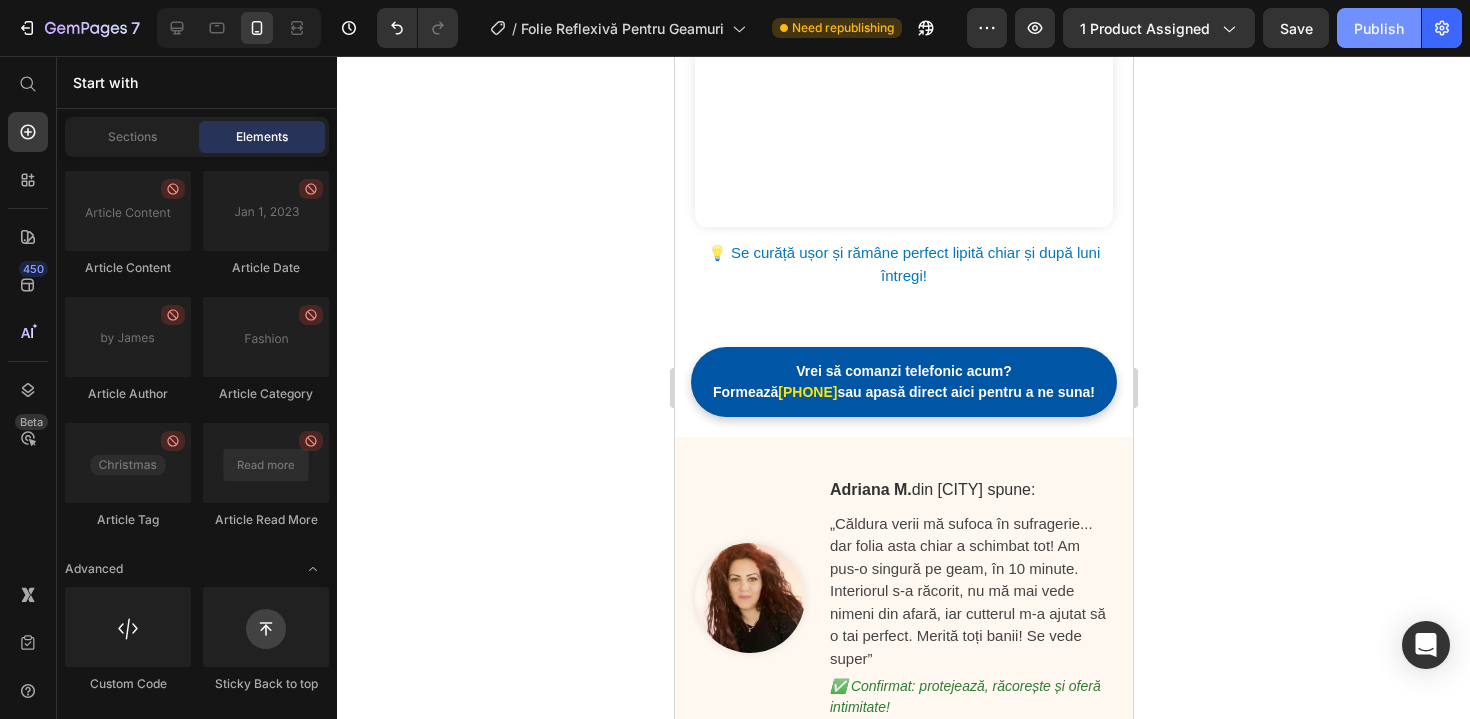 click on "Publish" at bounding box center [1379, 28] 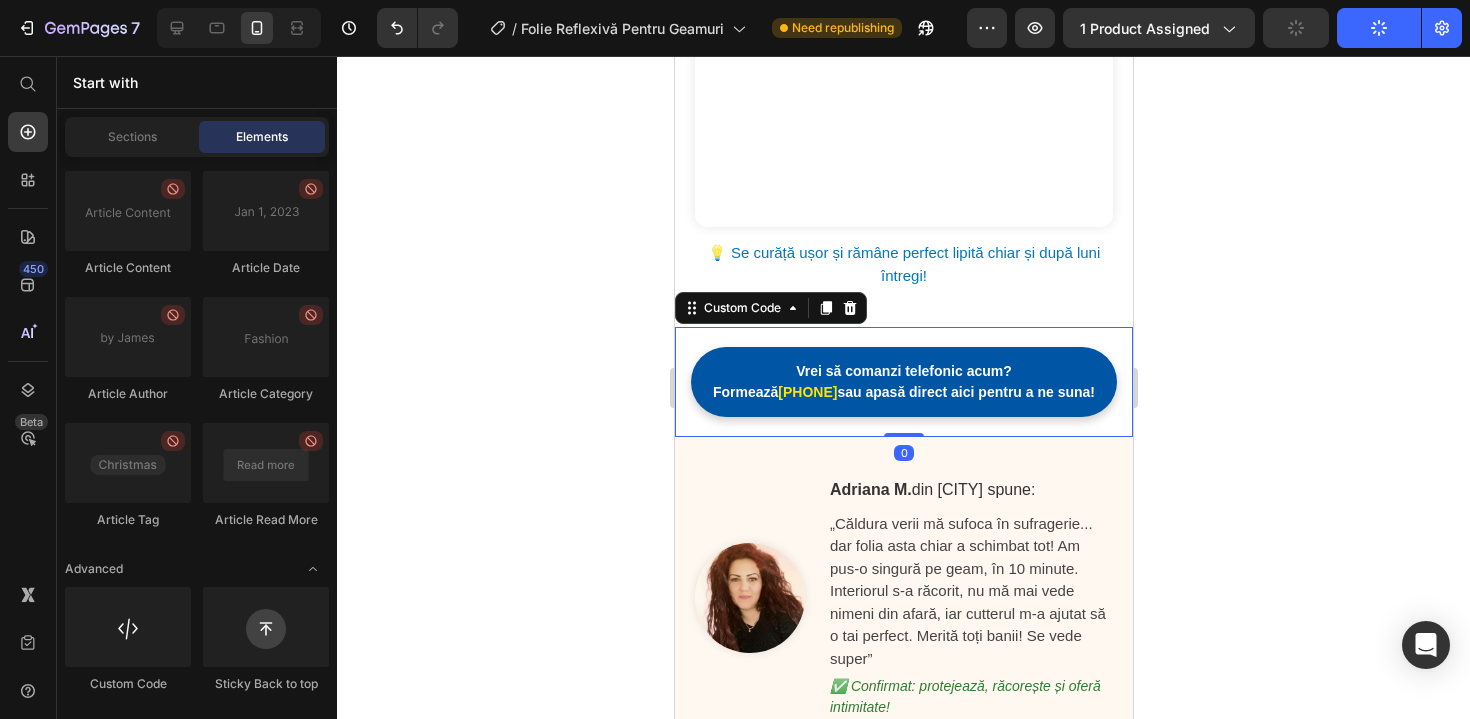 click on "Vrei să comanzi telefonic acum?
Formează  0750434199  sau apasă direct aici pentru a ne suna!" at bounding box center (903, 382) 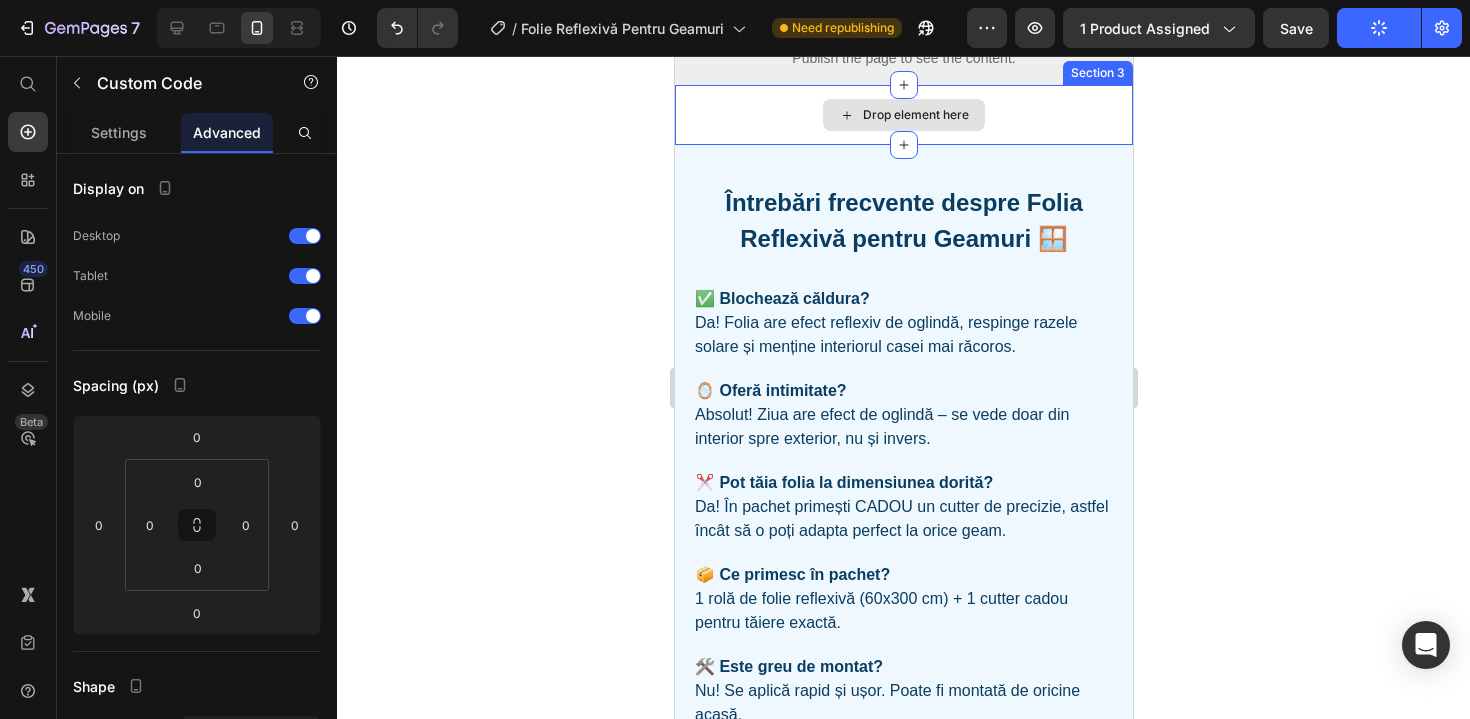 scroll, scrollTop: 2865, scrollLeft: 0, axis: vertical 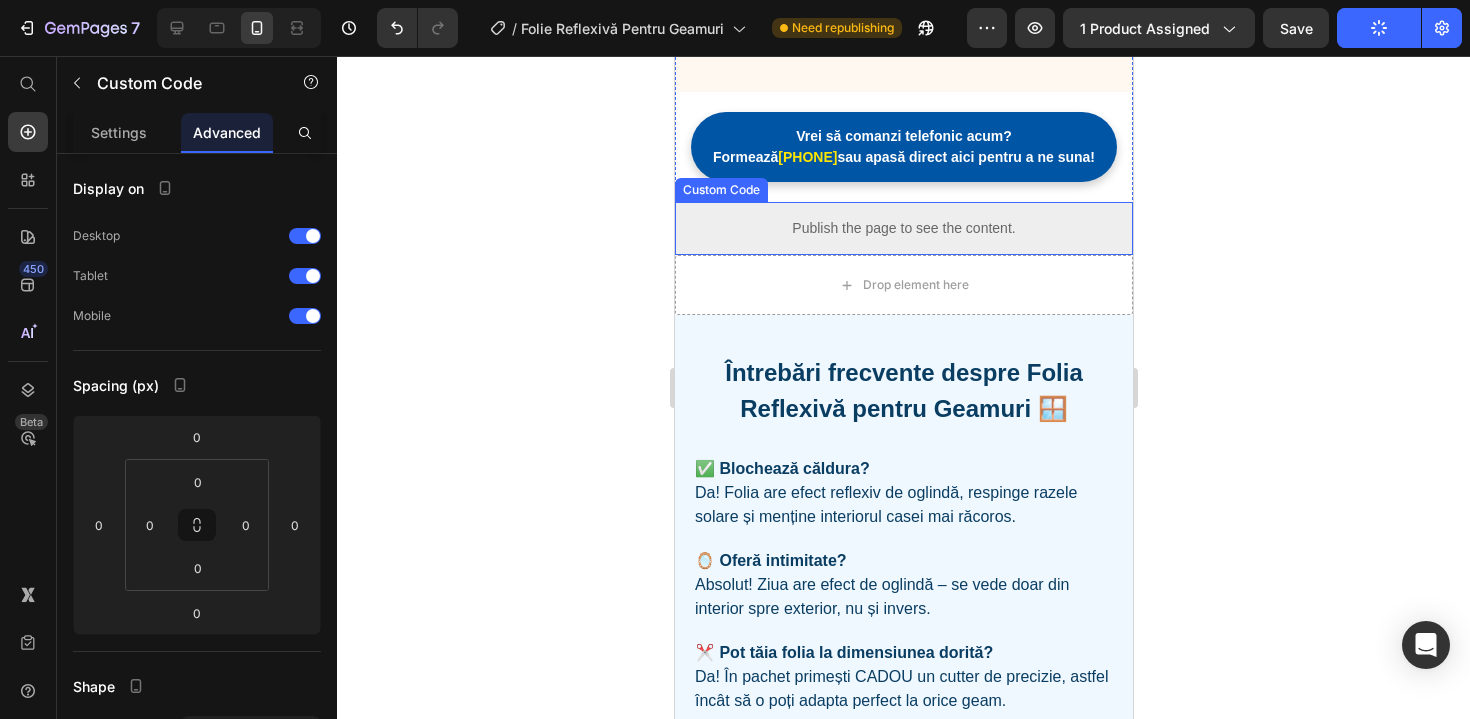 click on "Publish the page to see the content." at bounding box center (903, 228) 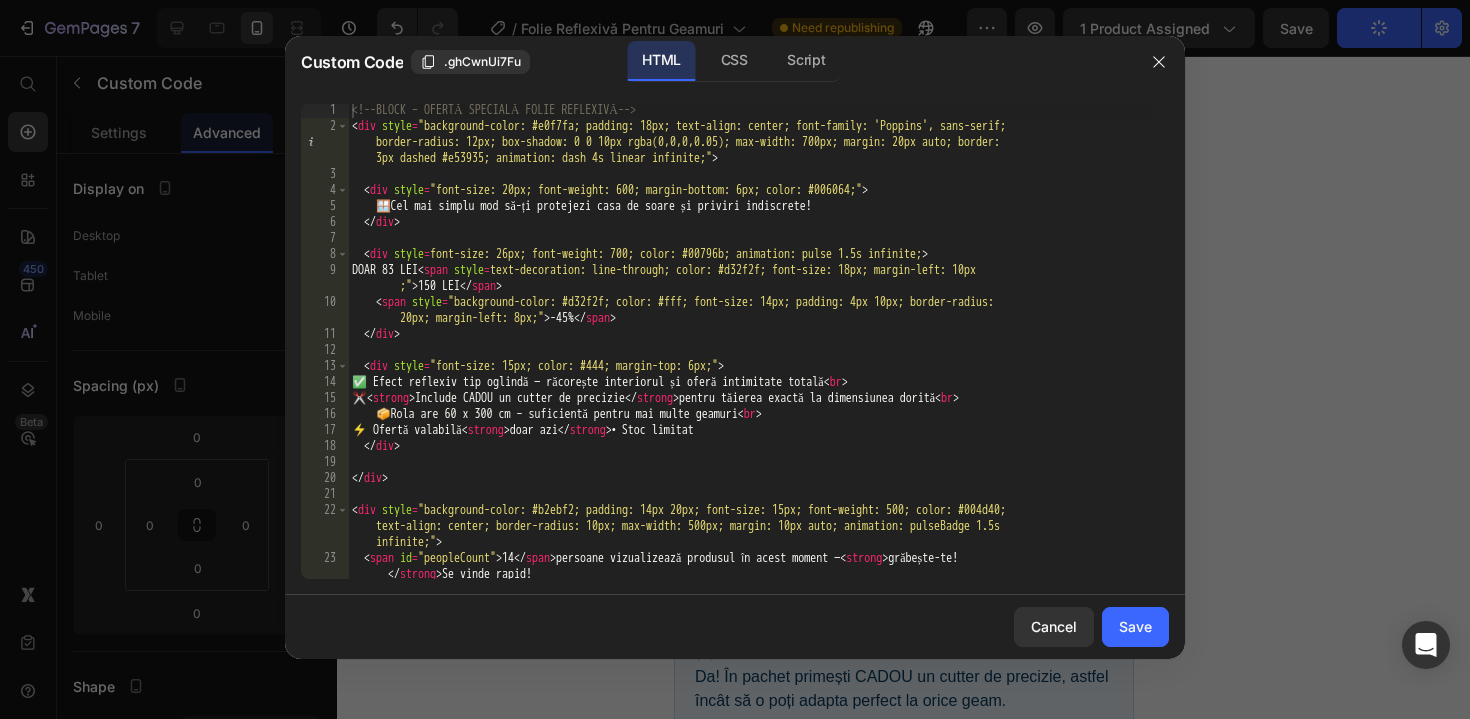 scroll, scrollTop: 2, scrollLeft: 0, axis: vertical 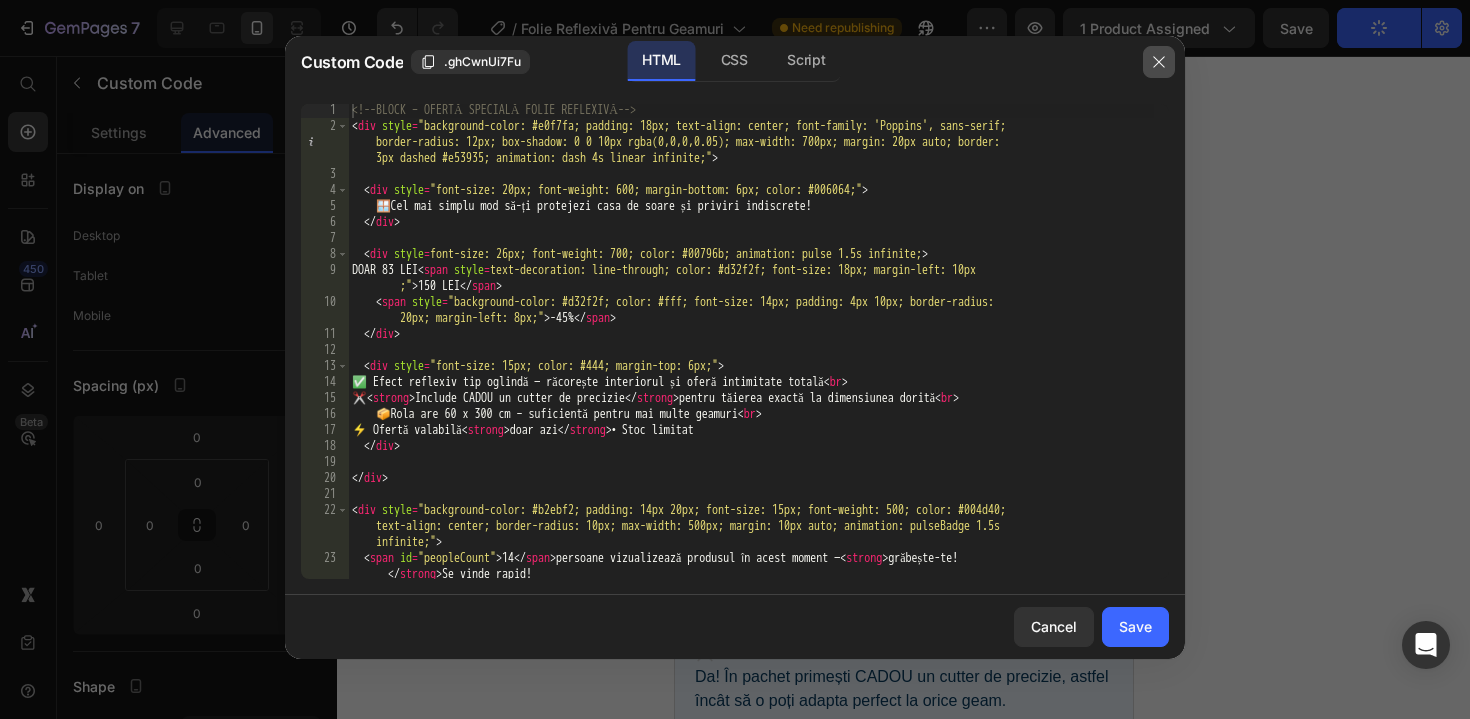 click 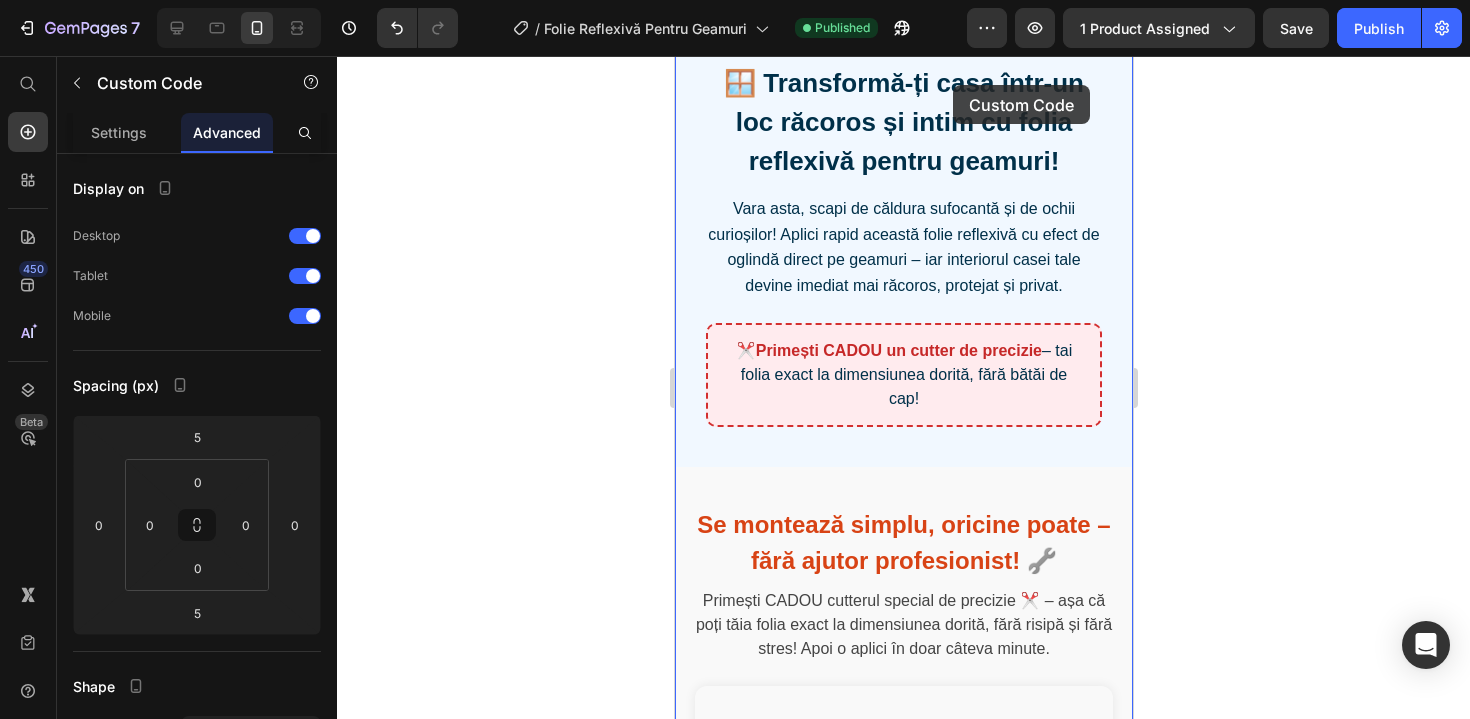 scroll, scrollTop: 823, scrollLeft: 0, axis: vertical 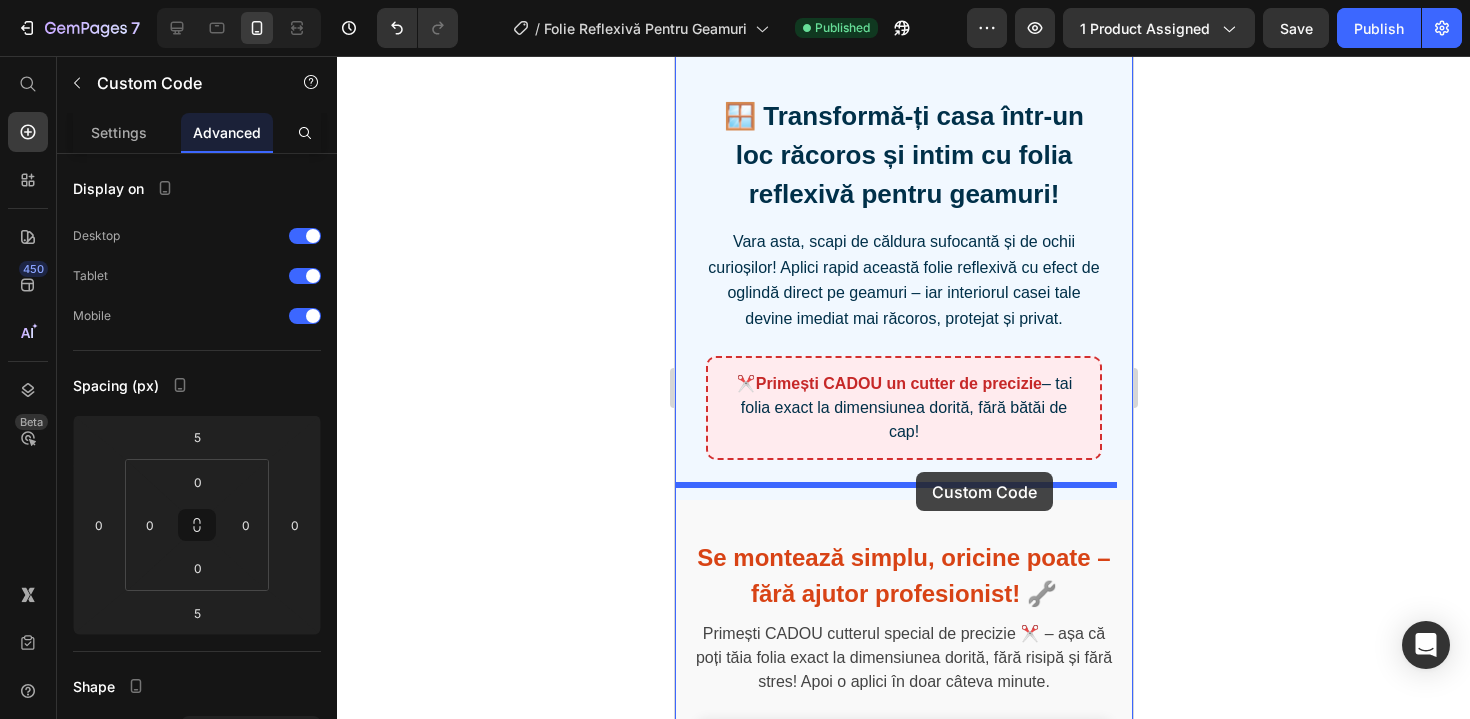 drag, startPoint x: 962, startPoint y: 486, endPoint x: 915, endPoint y: 472, distance: 49.0408 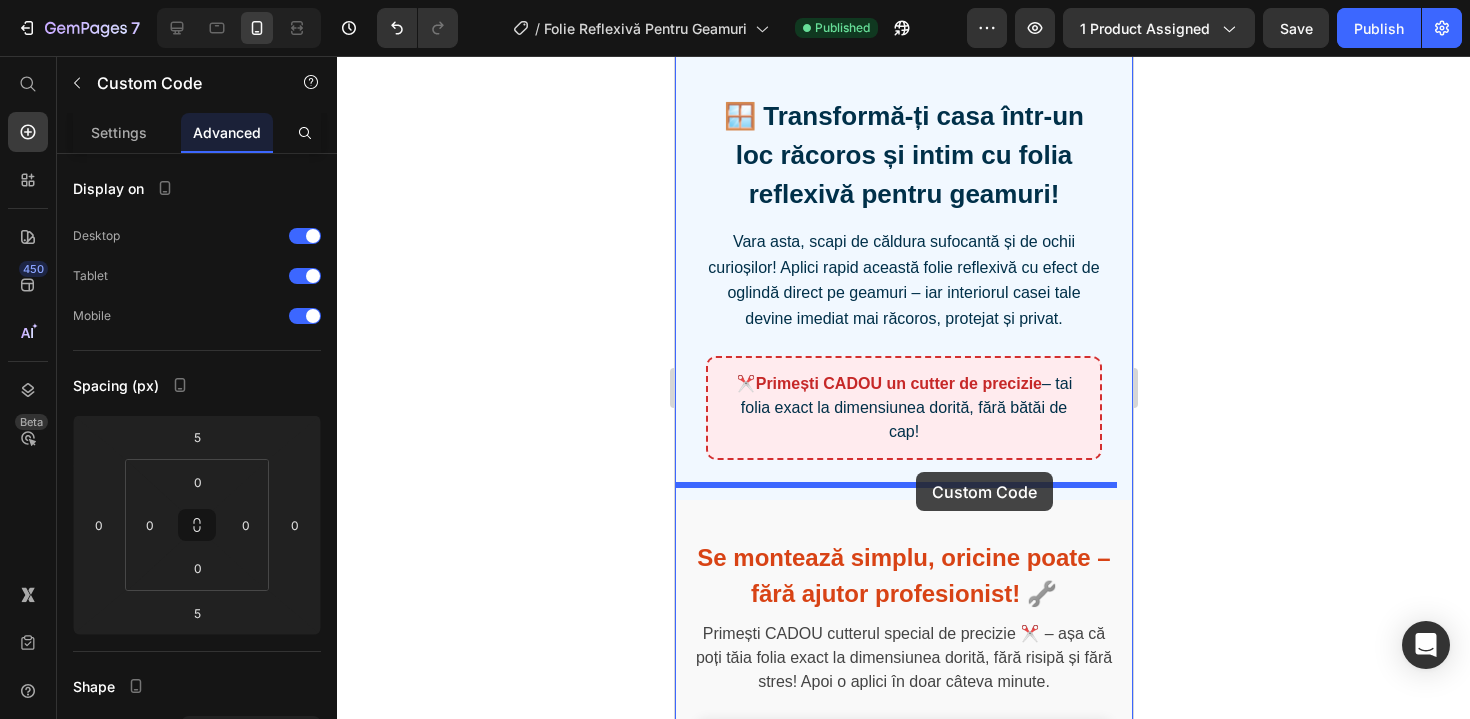 click on "🪟 Folie Reflexivă pentru Geamuri + CADOU Cutter de Precizie      ⭐️⭐️⭐️⭐️⭐️ Recomandat de peste  650 de clienți mulțumiți      Ultimele 6 bucăți în stoc!      🪟 Transformă-ți casa într-un loc răcoros și intim cu folia reflexivă pentru geamuri!     Vara asta, scapi de căldura sufocantă și de ochii curioșilor! Aplici rapid această folie reflexivă cu efect de oglindă direct pe geamuri – iar interiorul casei tale devine imediat mai răcoros, protejat și privat.     ✂️  Primești CADOU un cutter de precizie" at bounding box center (903, 1701) 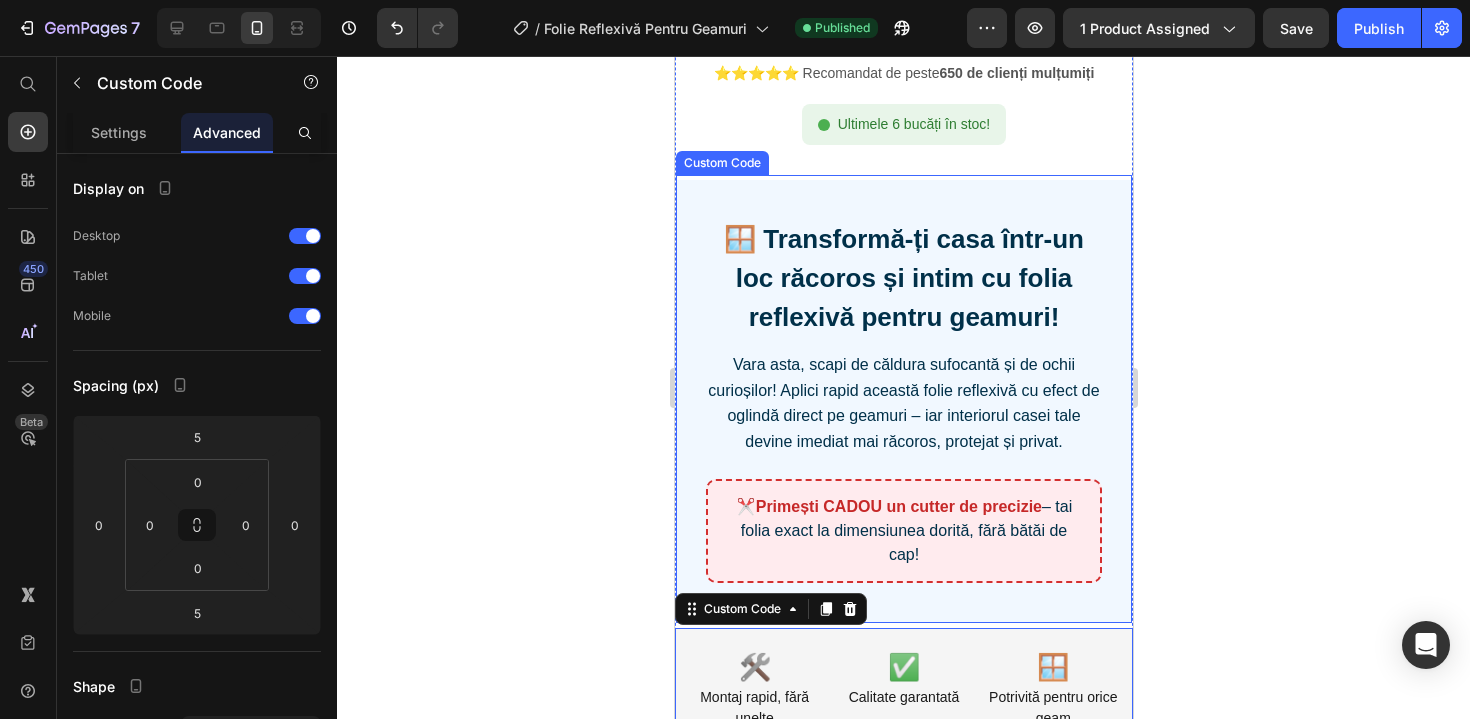 scroll, scrollTop: 974, scrollLeft: 0, axis: vertical 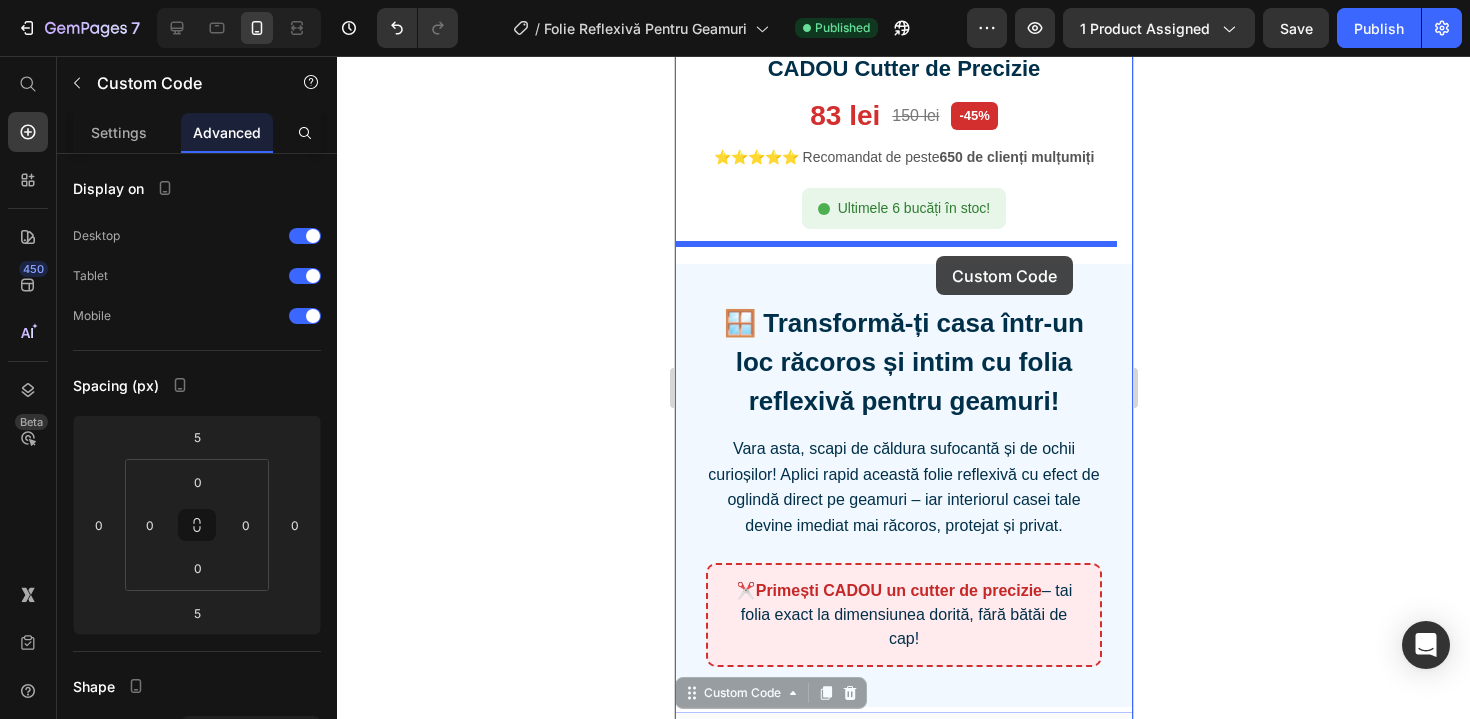 drag, startPoint x: 970, startPoint y: 435, endPoint x: 935, endPoint y: 255, distance: 183.37122 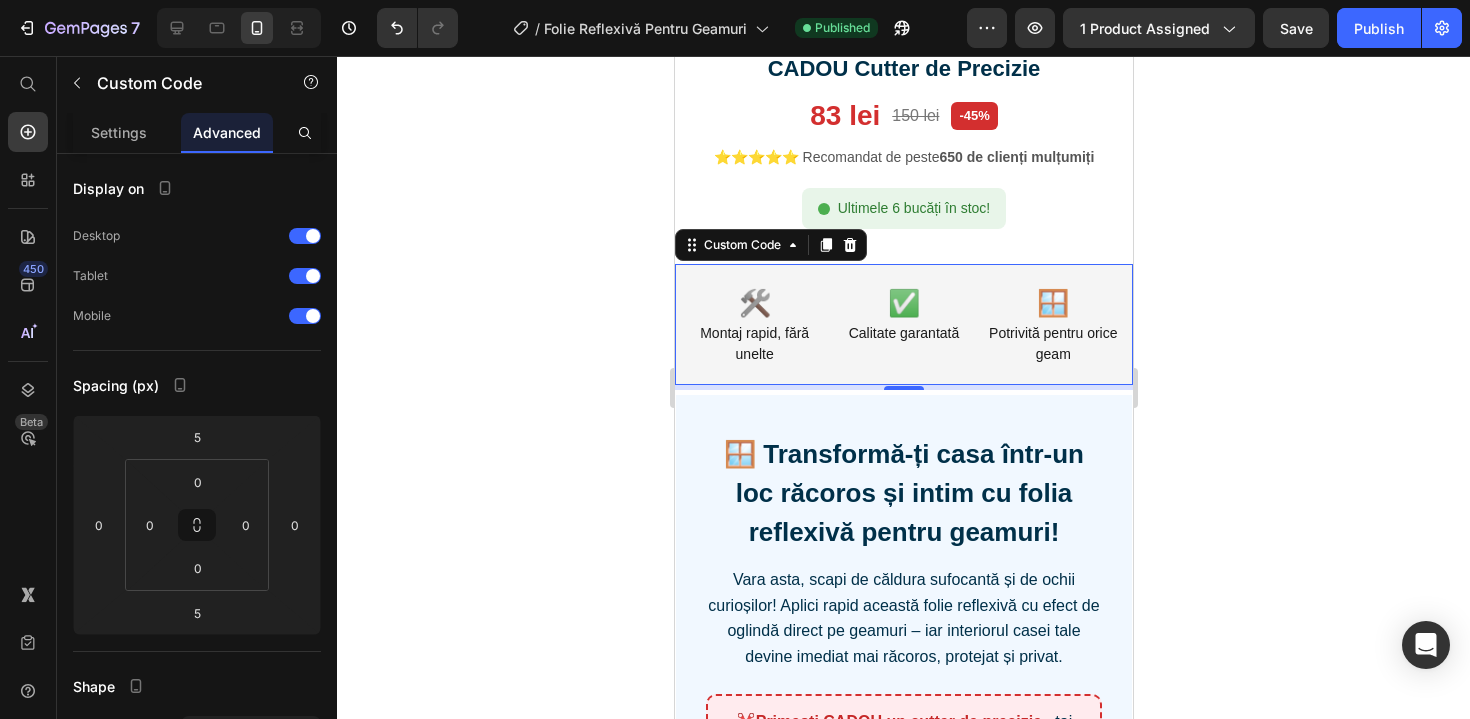 scroll, scrollTop: 917, scrollLeft: 0, axis: vertical 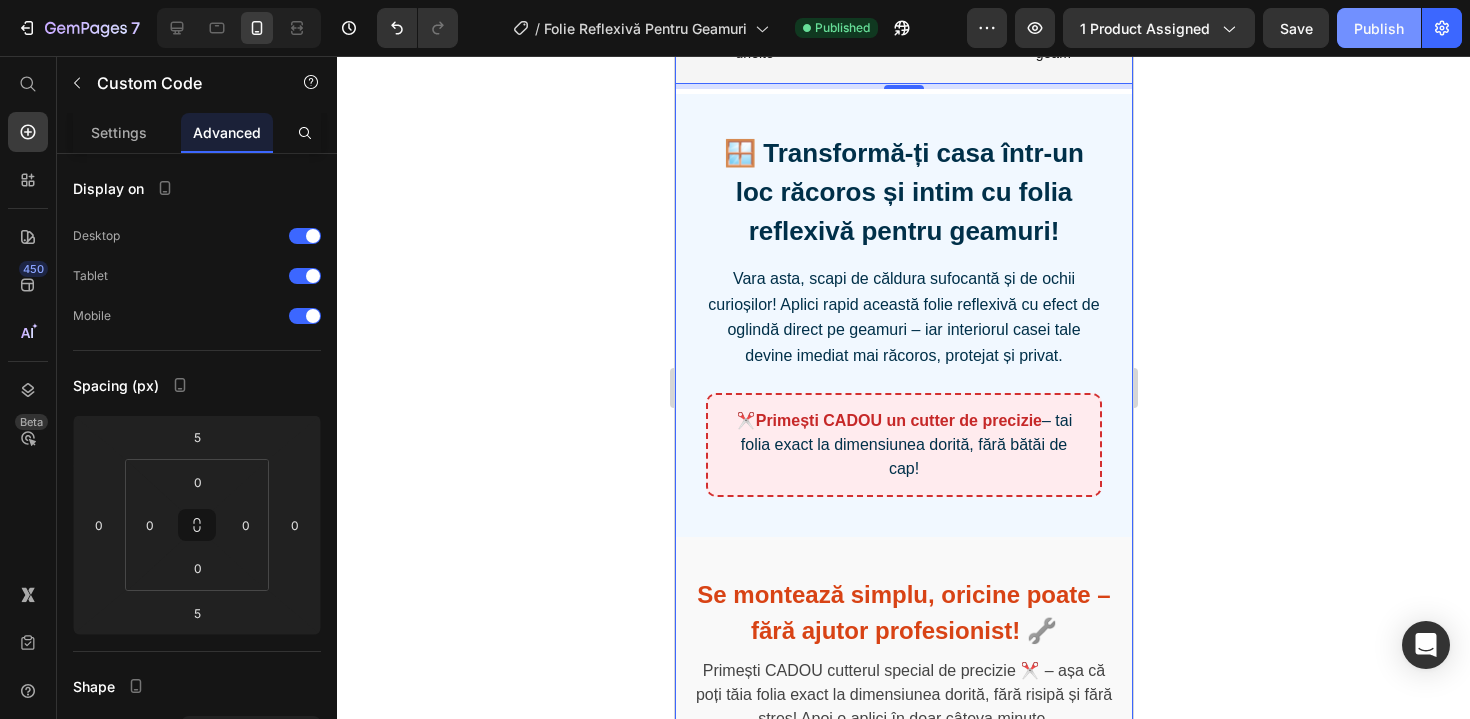click on "Publish" at bounding box center [1379, 28] 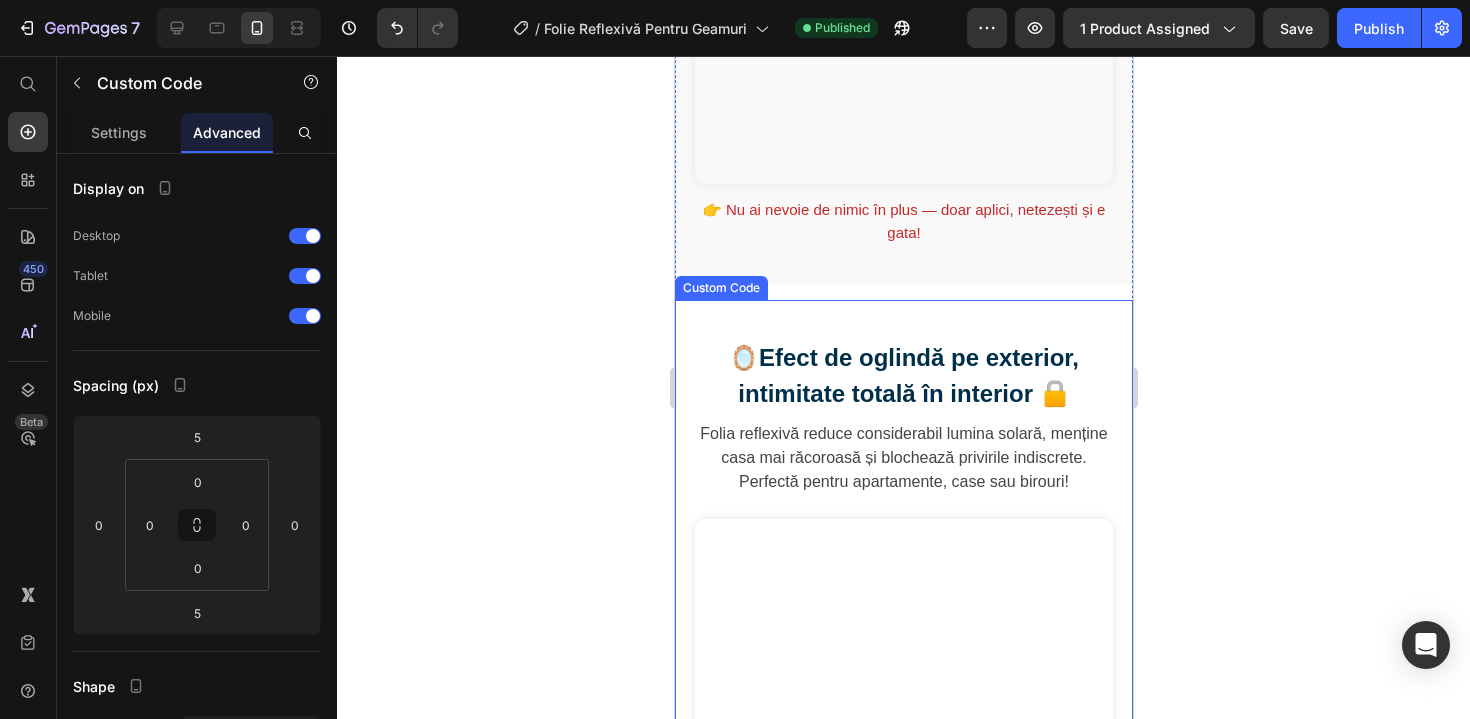 scroll, scrollTop: 1866, scrollLeft: 0, axis: vertical 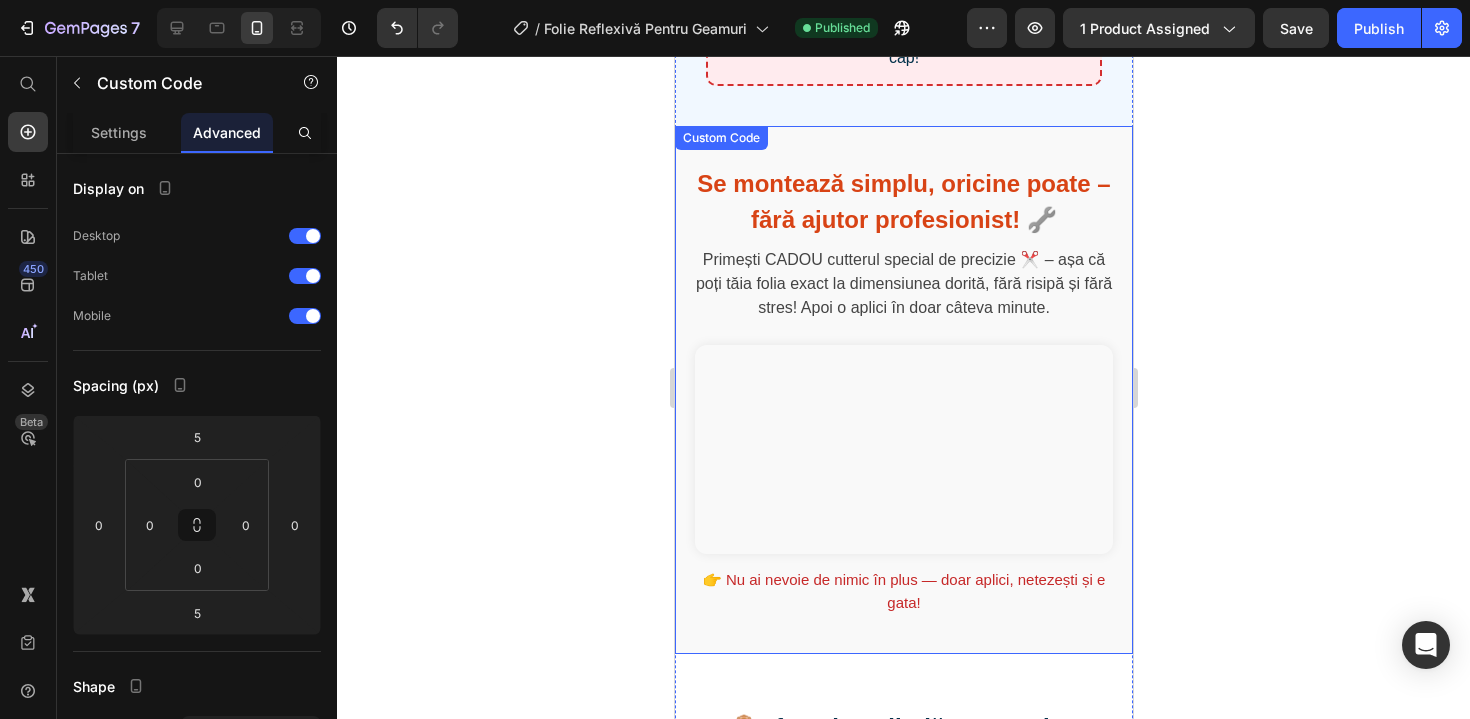 click on "Browserul tău nu suportă redarea video." at bounding box center [903, 449] 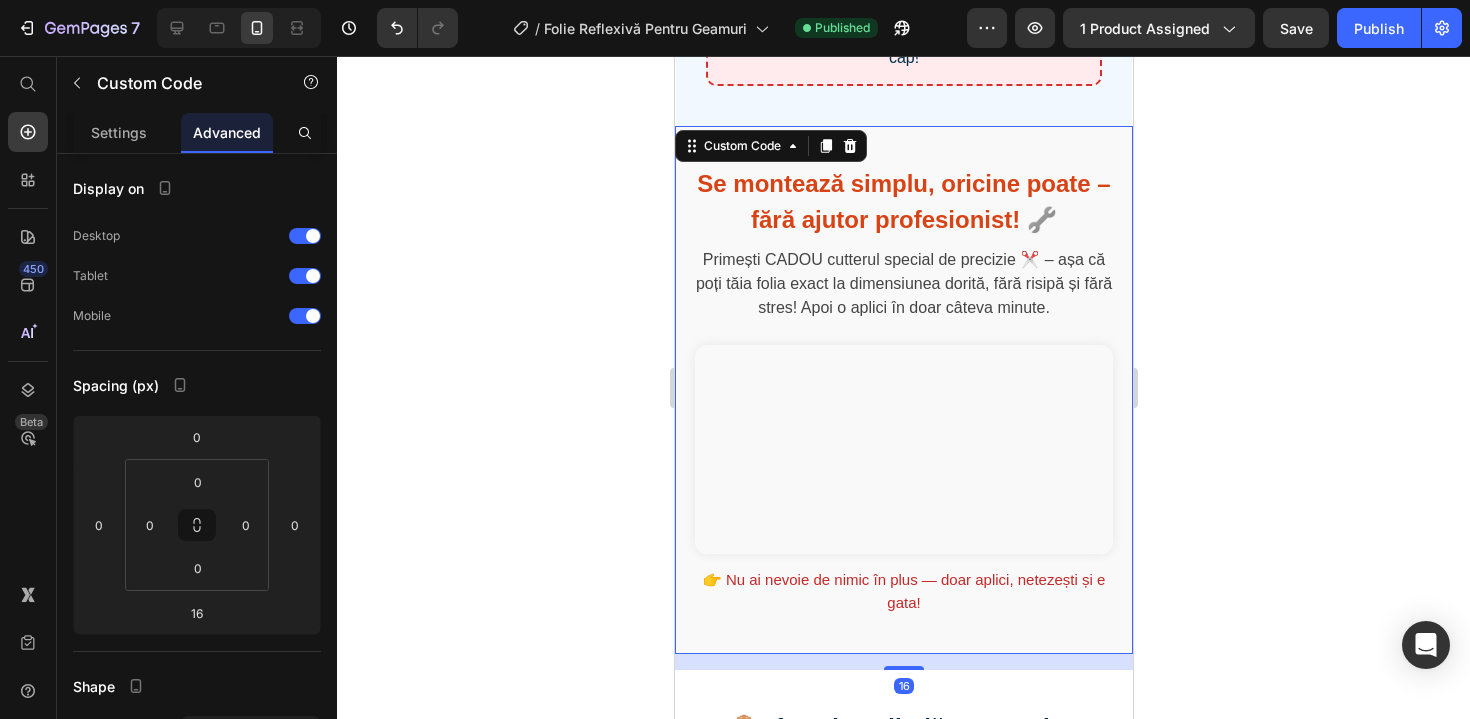 click on "Browserul tău nu suportă redarea video." at bounding box center (903, 449) 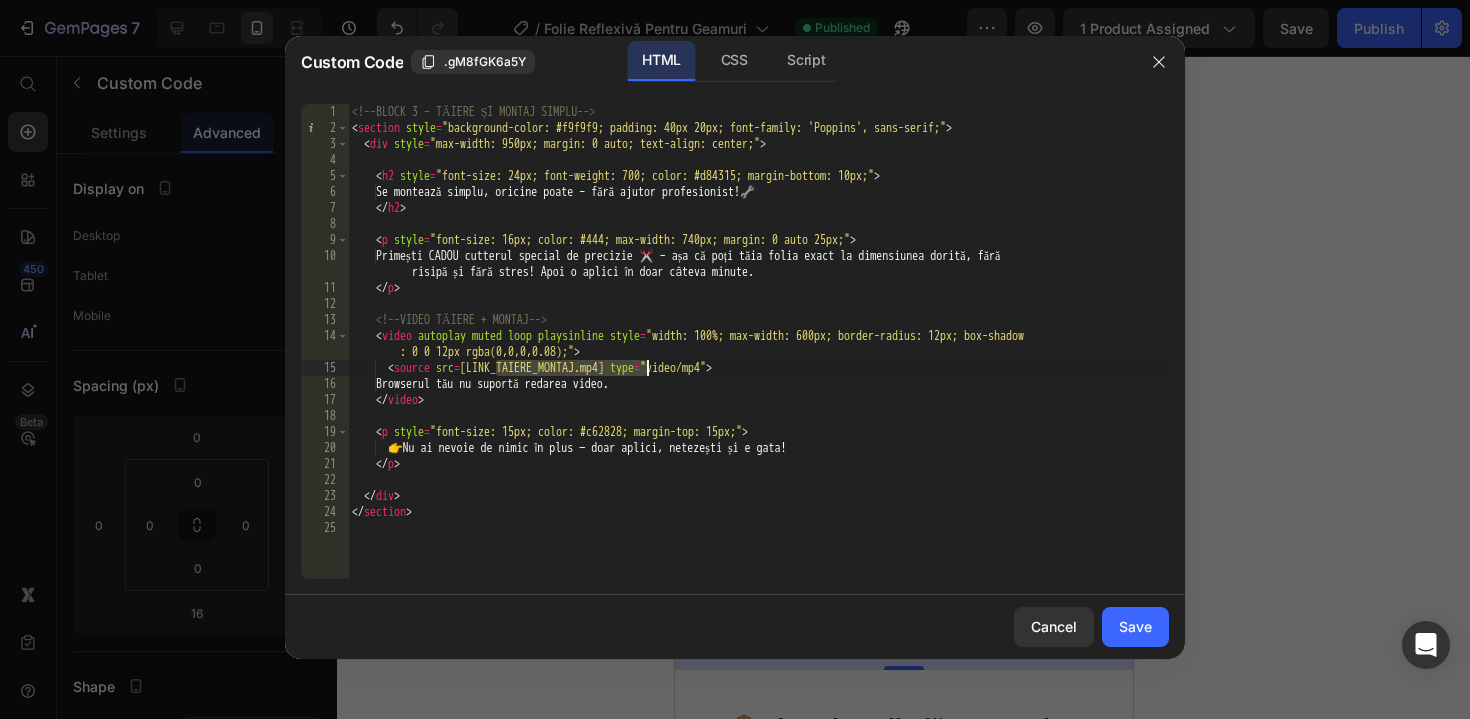 drag, startPoint x: 493, startPoint y: 368, endPoint x: 645, endPoint y: 372, distance: 152.05263 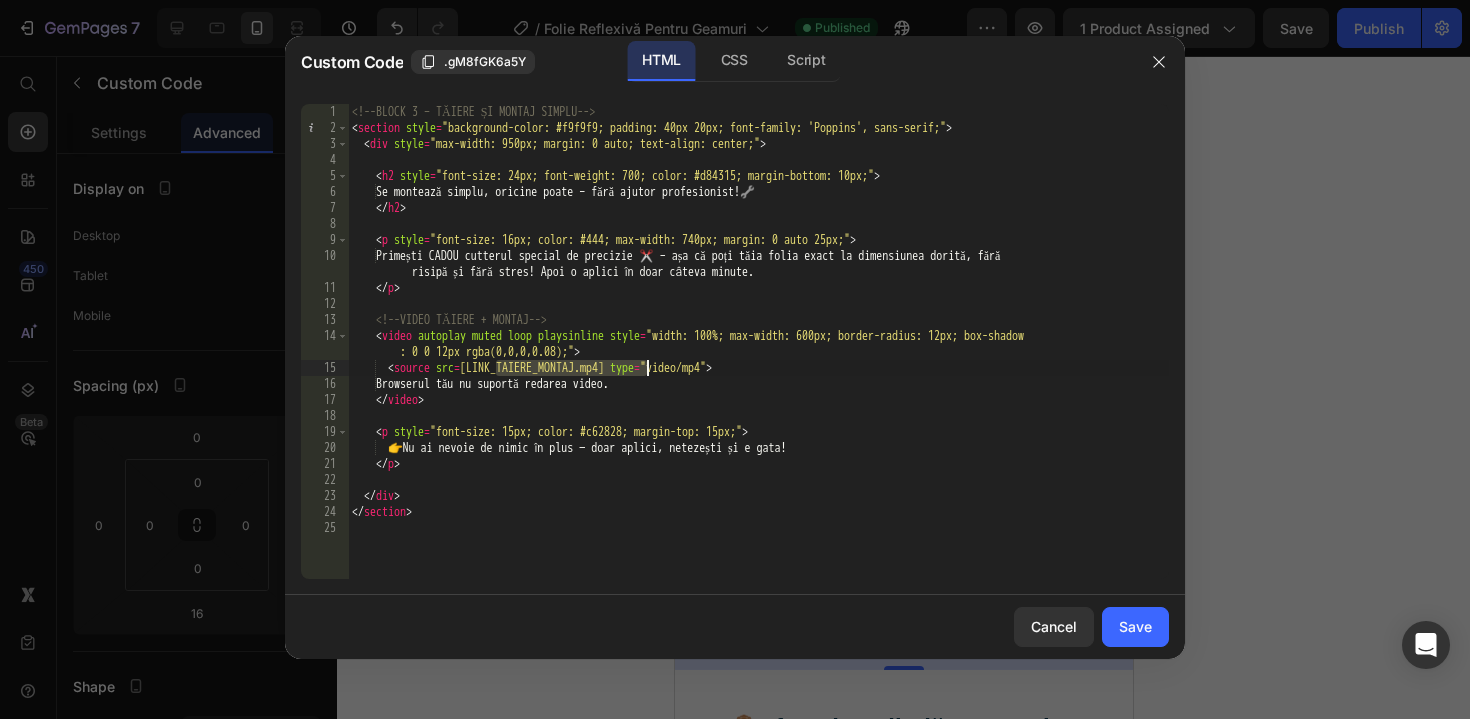 click on "<!--  BLOCK 3 – TĂIERE ȘI MONTAJ SIMPLU  --> < section   style = "background-color: #f9f9f9; padding: 40px 20px; font-family: 'Poppins', sans-serif;" >    < div   style = "max-width: 950px; margin: 0 auto; text-align: center;" >      < h2   style = "font-size: 24px; font-weight: 700; color: #d84315; margin-bottom: 10px;" >        Se montează simplu, oricine poate – fără ajutor profesionist!  🔧      </ h2 >      < p   style = "font-size: 16px; color: #444; max-width: 740px; margin: 0 auto 25px;" >        Primești CADOU cutterul special de precizie ✂️ – așa că poți tăia folia exact la dimensiunea dorită, fără             risipă și fără stres! Apoi o aplici în doar câteva minute.      </ p >      <!--  VIDEO TĂIERE + MONTAJ  -->      < video   autoplay   muted   loop   playsinline   style = "width: 100%; max-width: 600px; border-radius: 12px; box-shadow          : 0 0 12px rgba(0,0,0,0.08);" >         < source   src = "LINK_TAIERE_MONTAJ.mp4"   type = >      </" at bounding box center [758, 357] 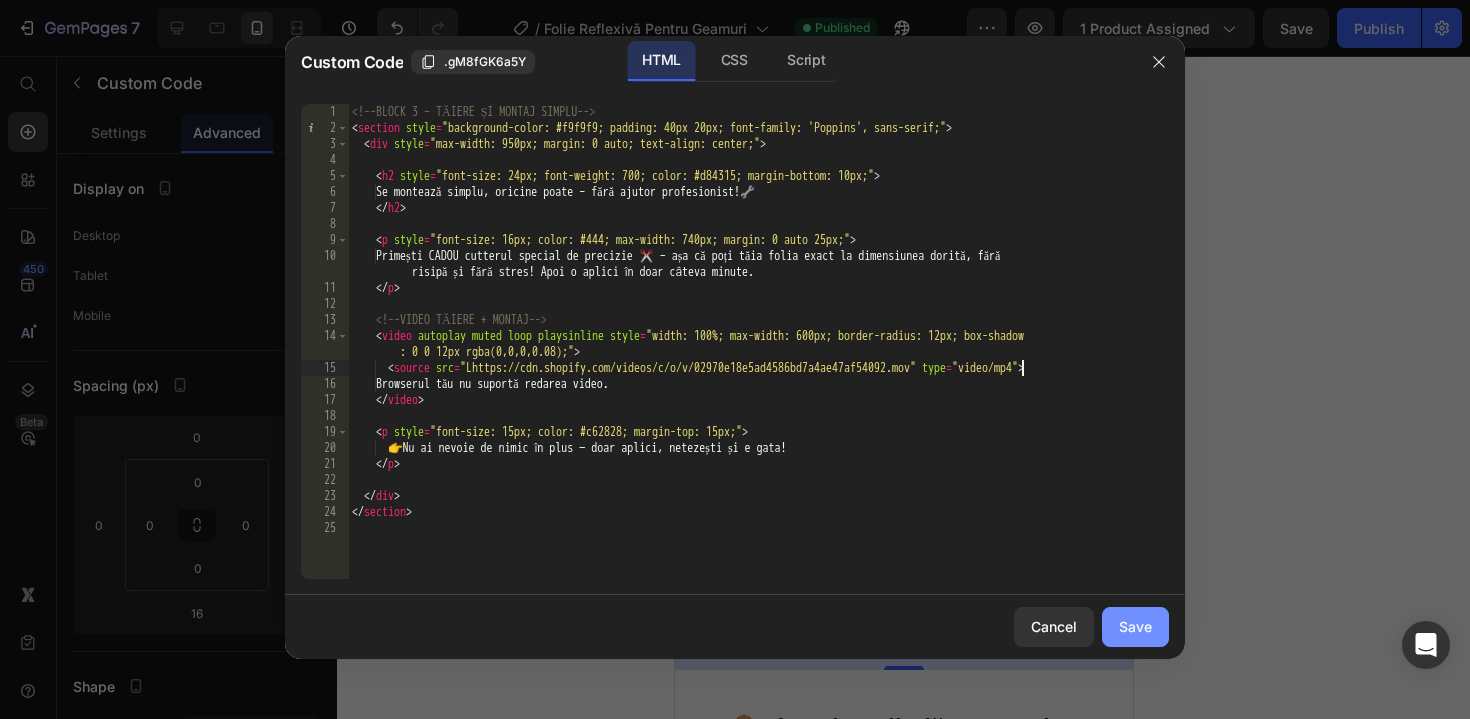 click on "Save" at bounding box center [1135, 626] 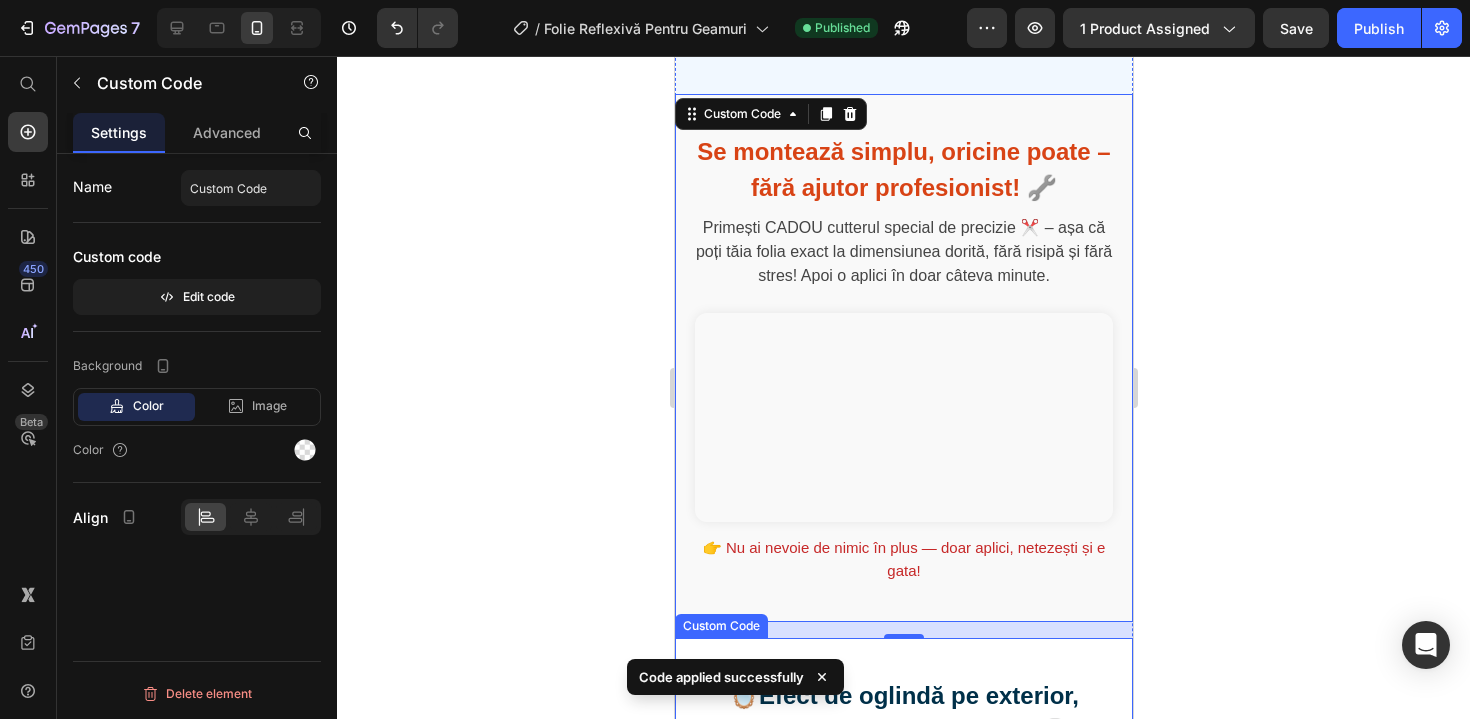 scroll, scrollTop: 1630, scrollLeft: 0, axis: vertical 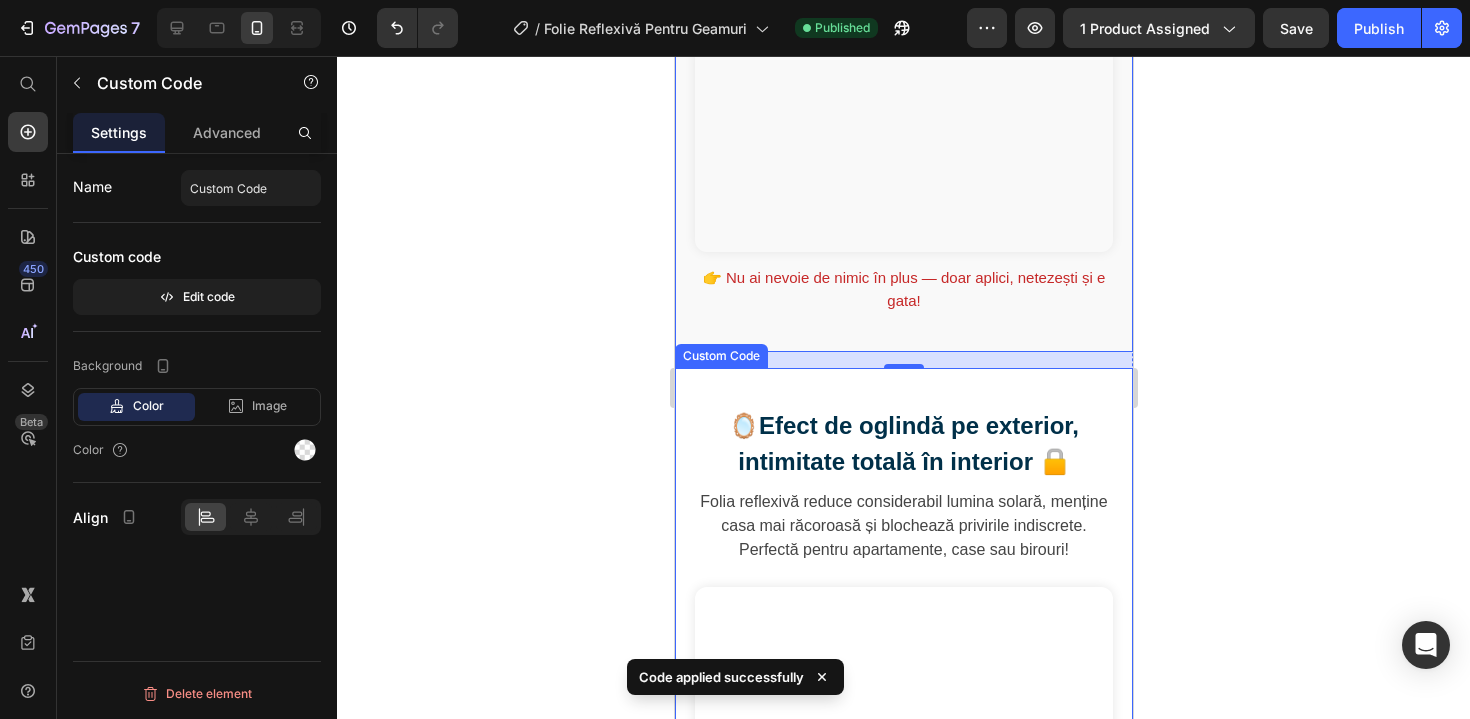 click on "Folia reflexivă reduce considerabil lumina solară, menține casa mai răcoroasă și blochează privirile indiscrete. Perfectă pentru apartamente, case sau birouri!" at bounding box center [903, 526] 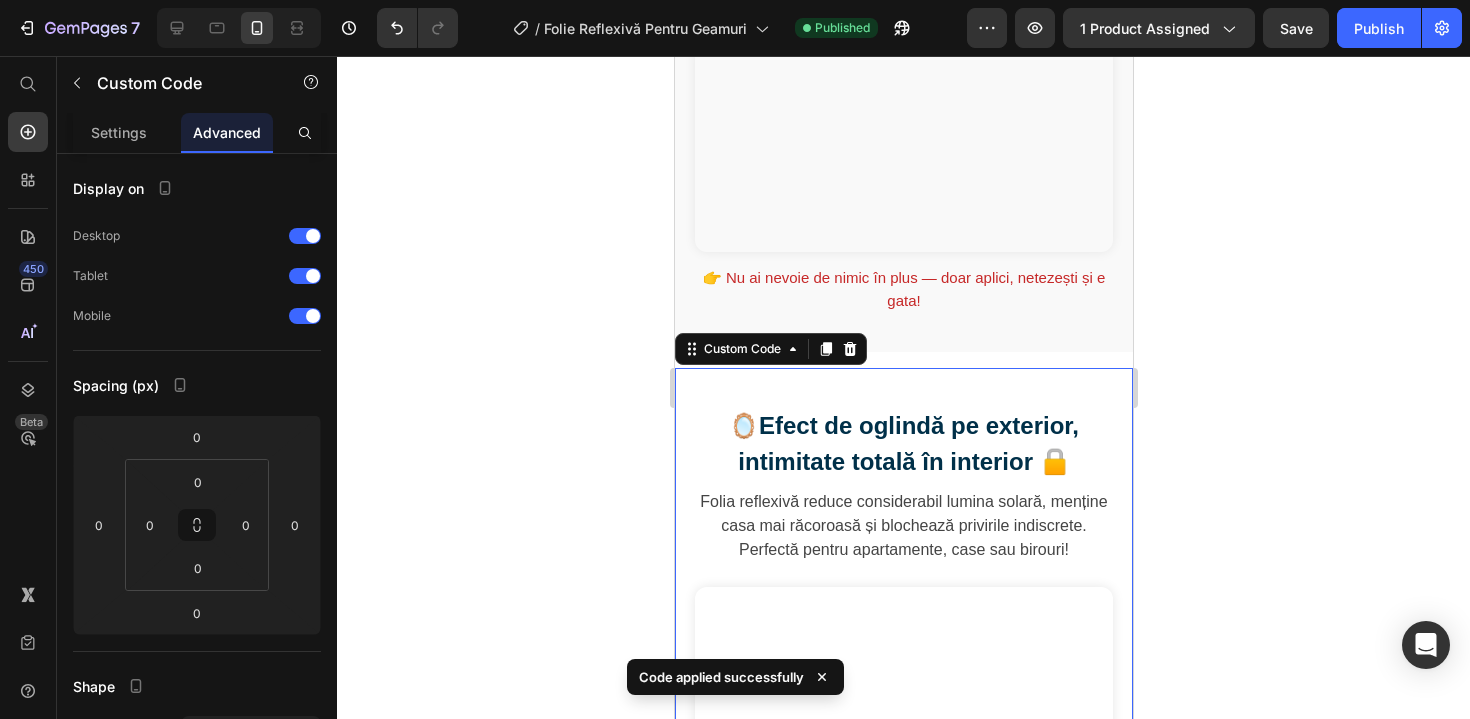click on "Folia reflexivă reduce considerabil lumina solară, menține casa mai răcoroasă și blochează privirile indiscrete. Perfectă pentru apartamente, case sau birouri!" at bounding box center [903, 526] 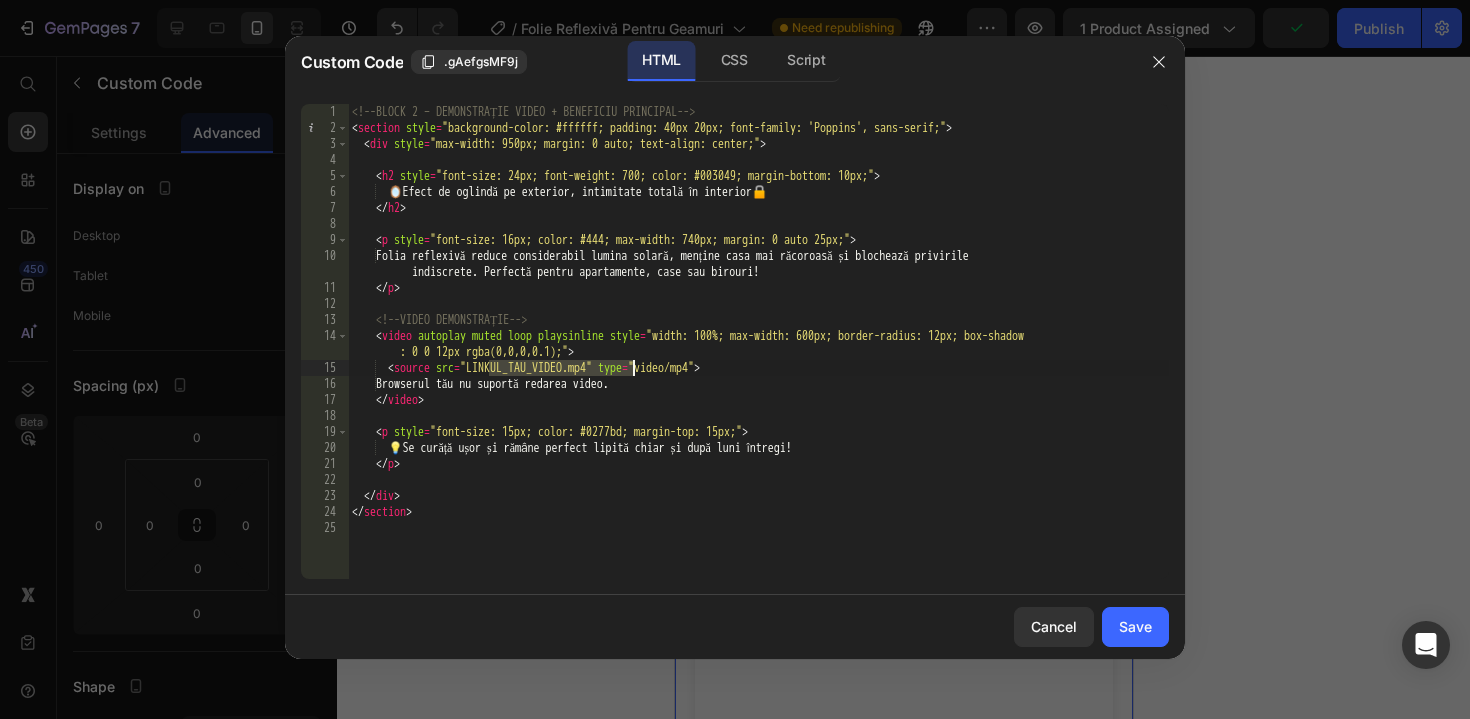 drag, startPoint x: 490, startPoint y: 367, endPoint x: 632, endPoint y: 373, distance: 142.12671 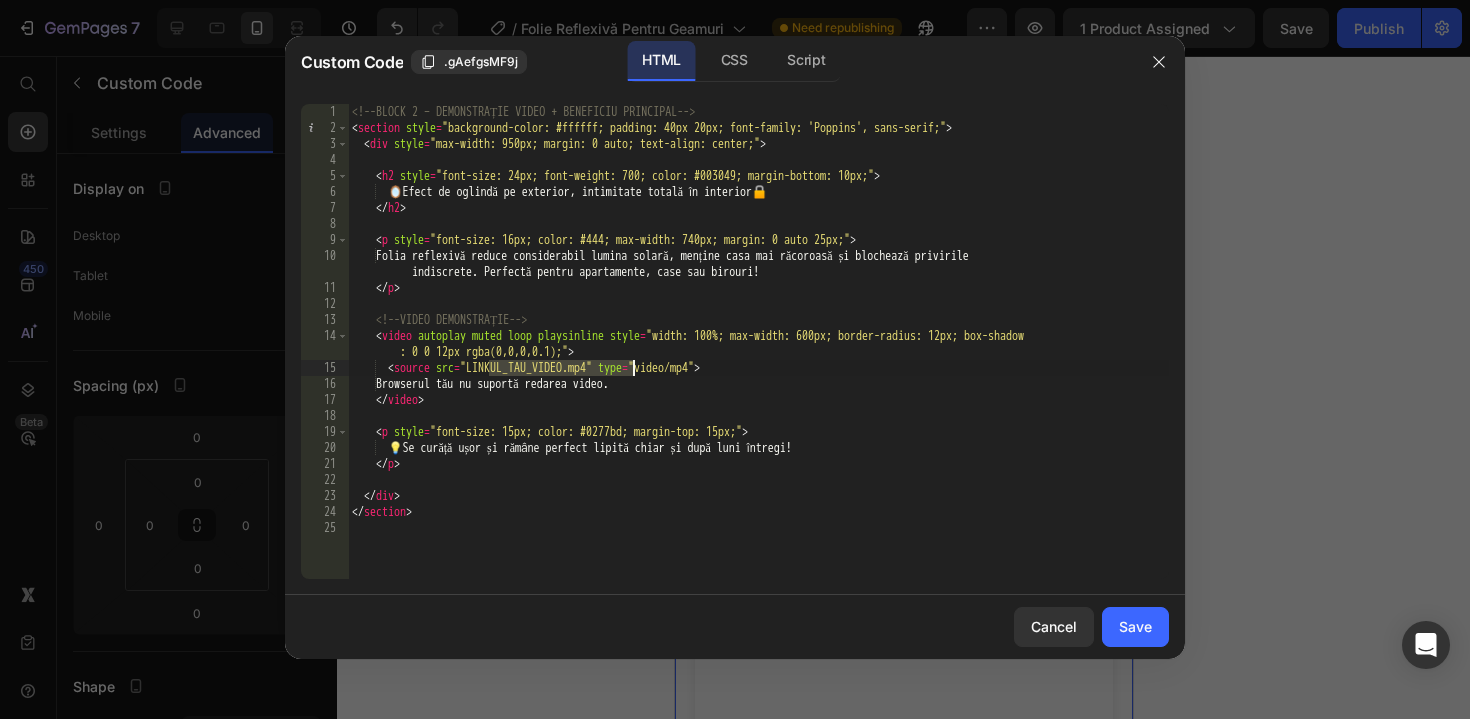 paste on "https://cdn.shopify.com/videos/c/o/v/64ad2d16686d476a848828400dd81f1b.mov" 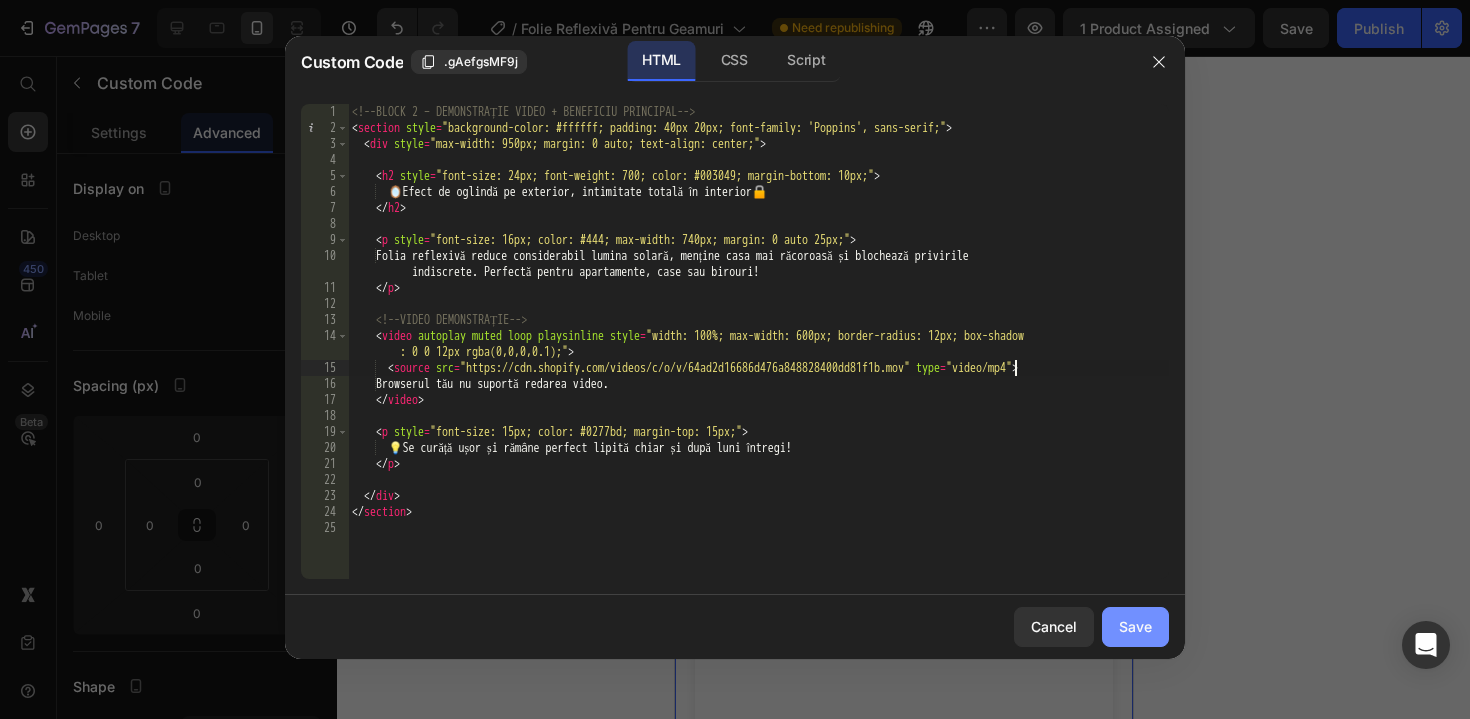 click on "Save" at bounding box center (1135, 626) 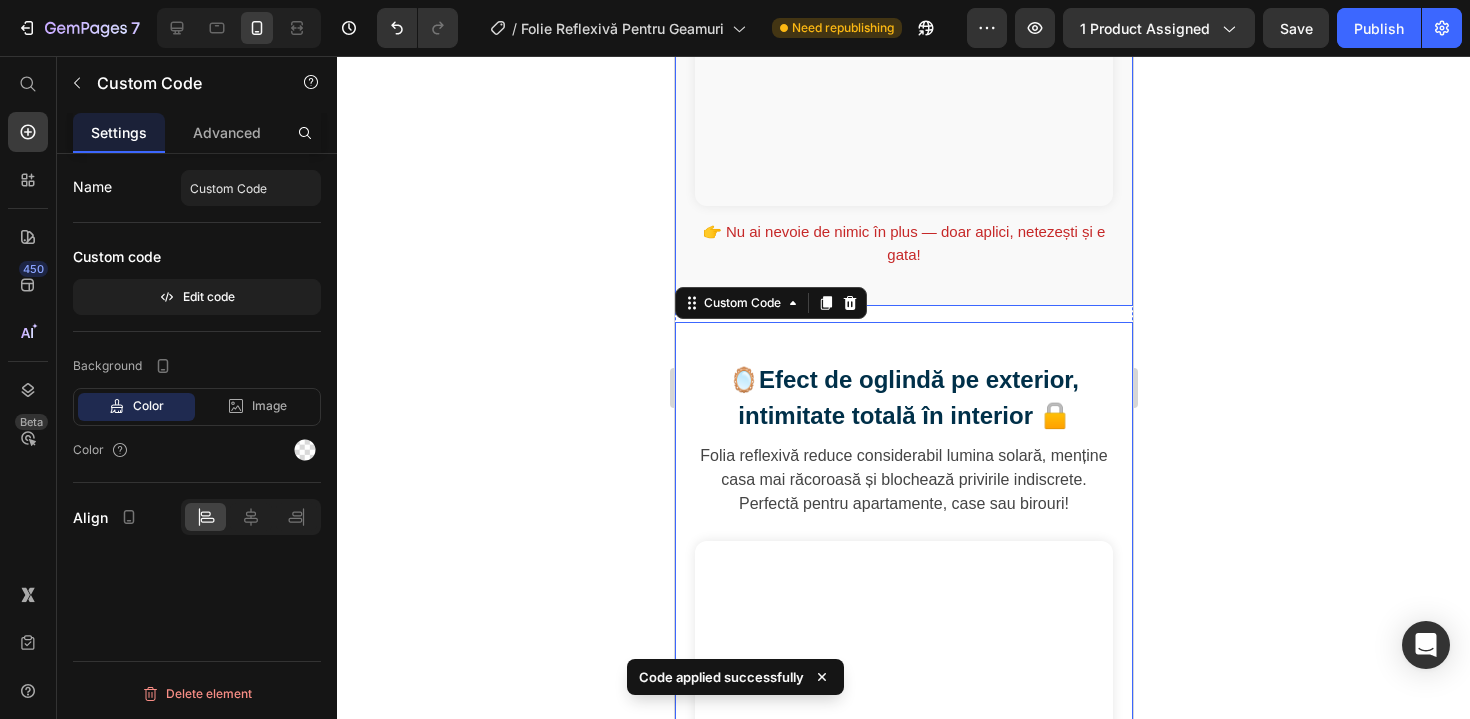 scroll, scrollTop: 1410, scrollLeft: 0, axis: vertical 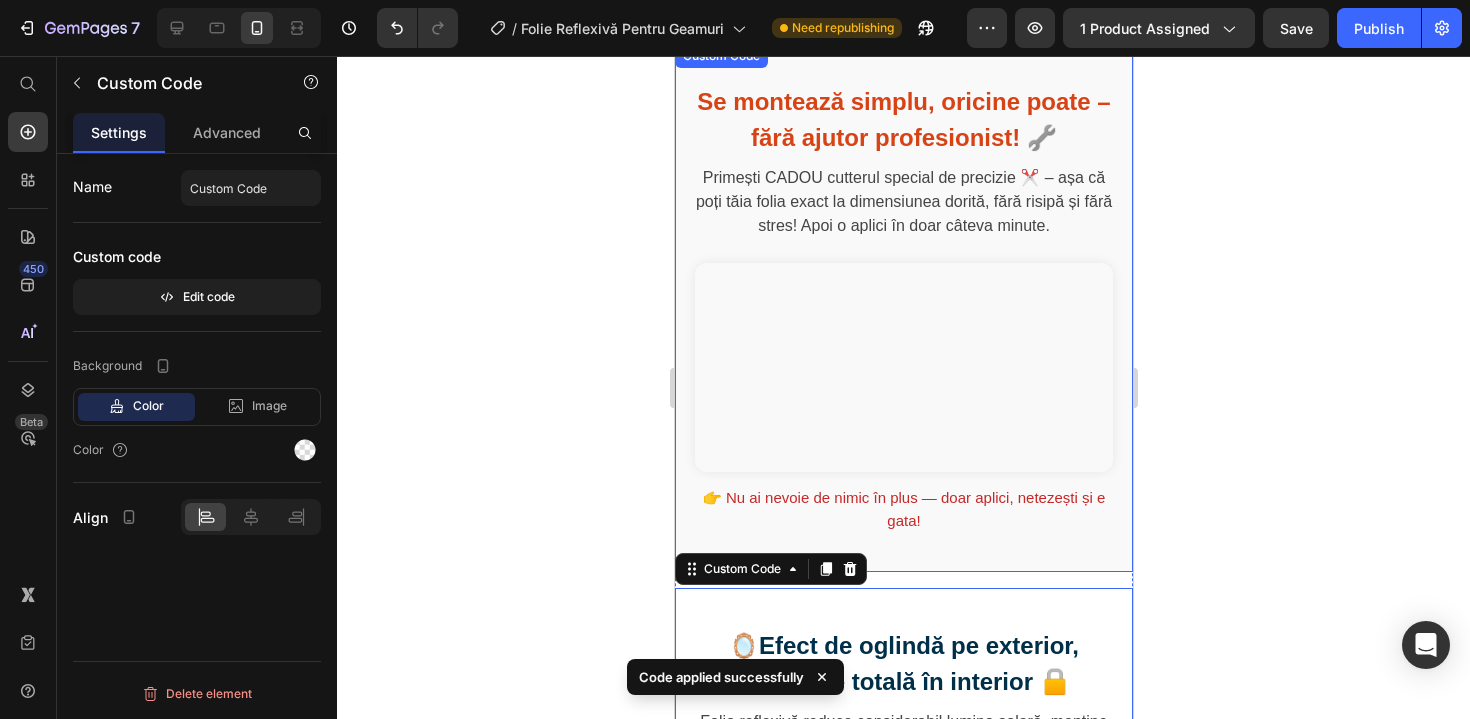 click on "Browserul tău nu suportă redarea video." at bounding box center (903, 367) 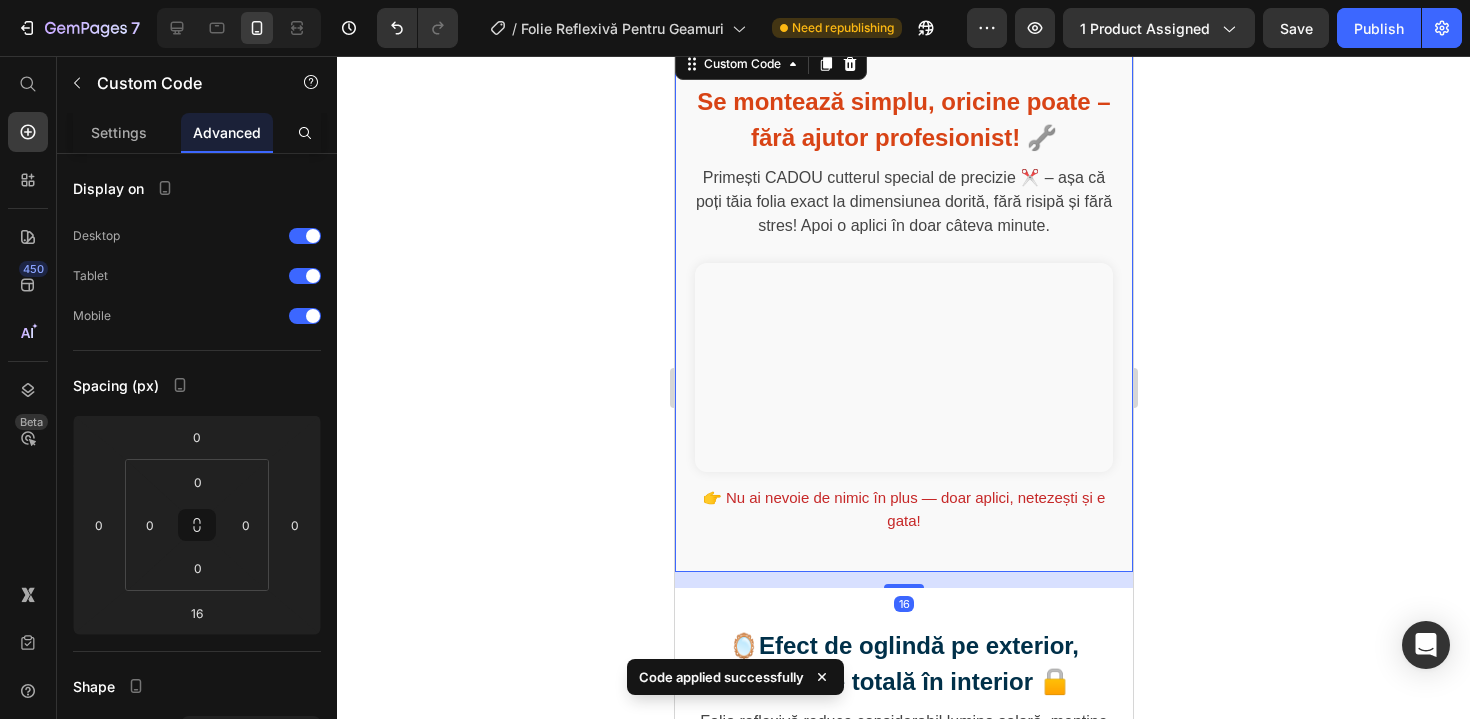 click on "Browserul tău nu suportă redarea video." at bounding box center (903, 367) 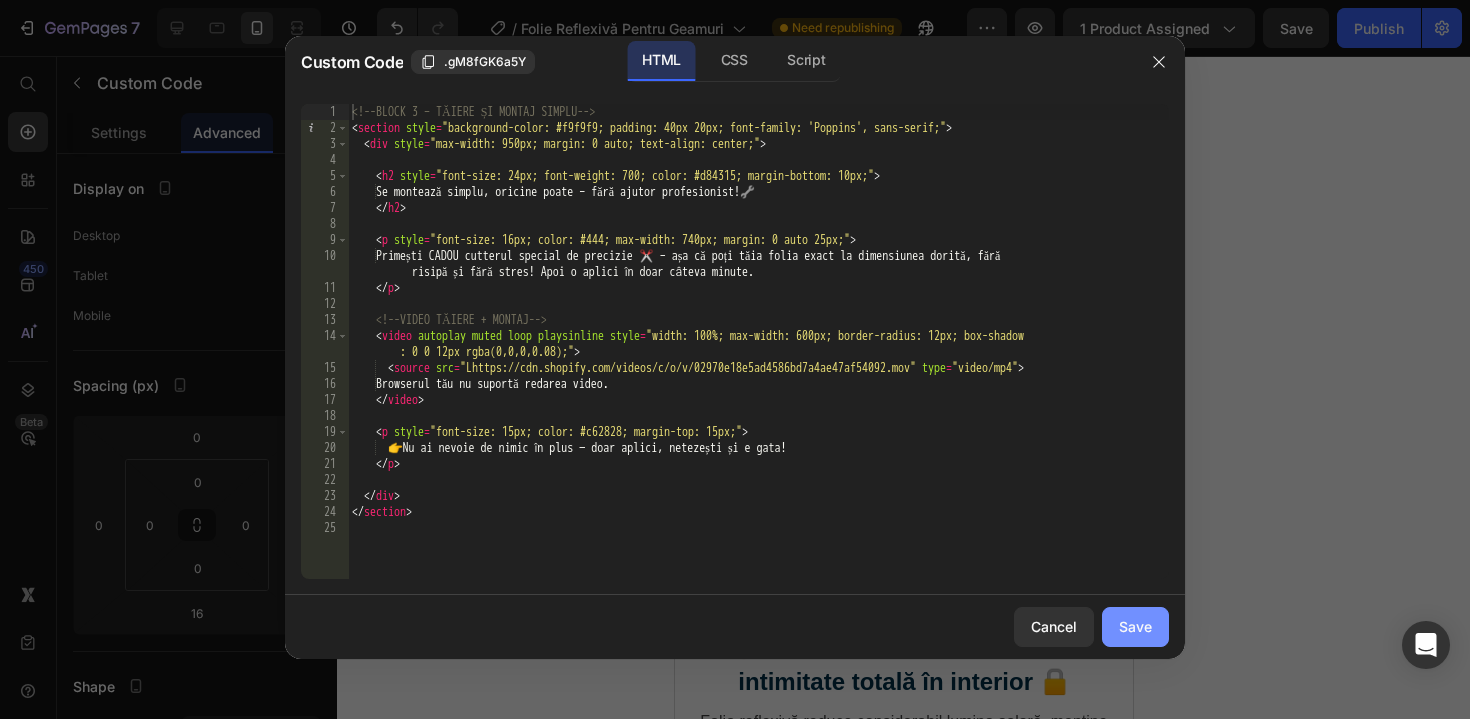 click on "Save" 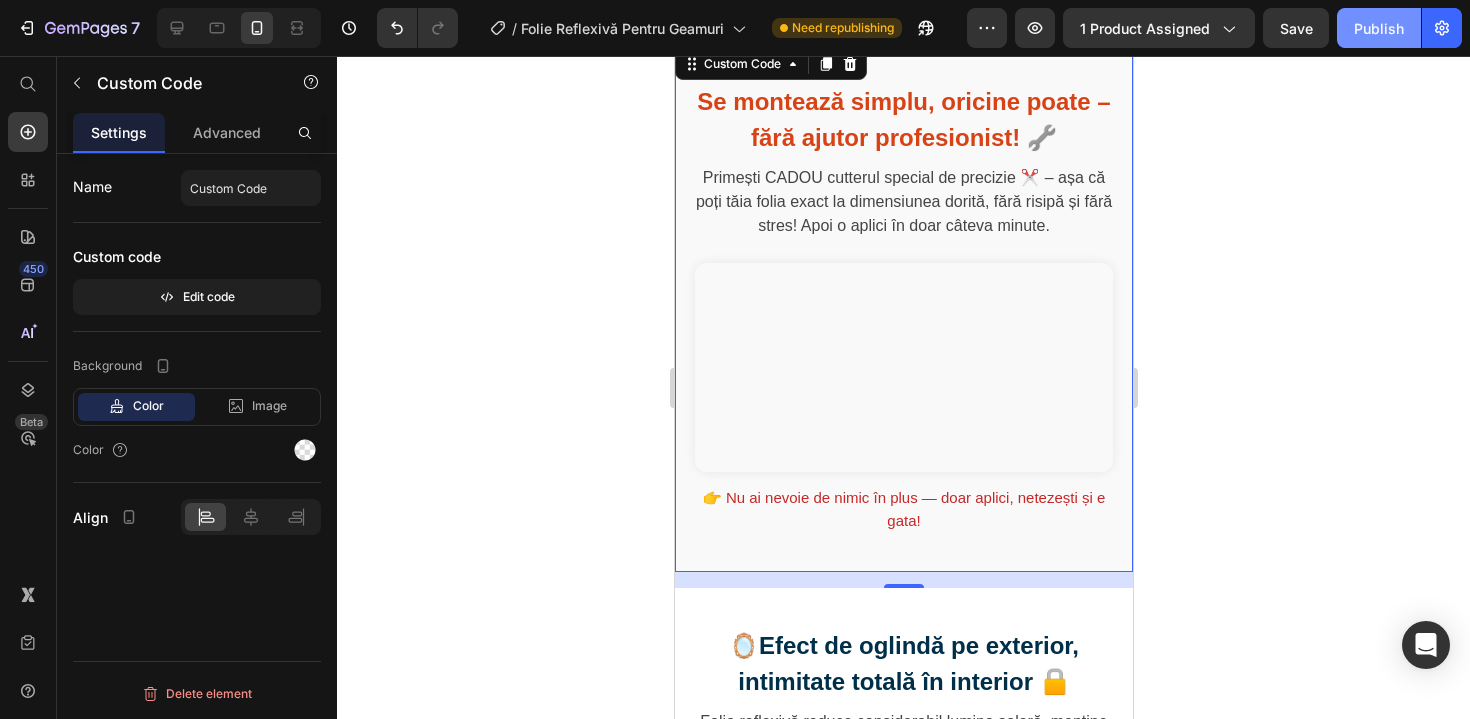 click on "Publish" at bounding box center [1379, 28] 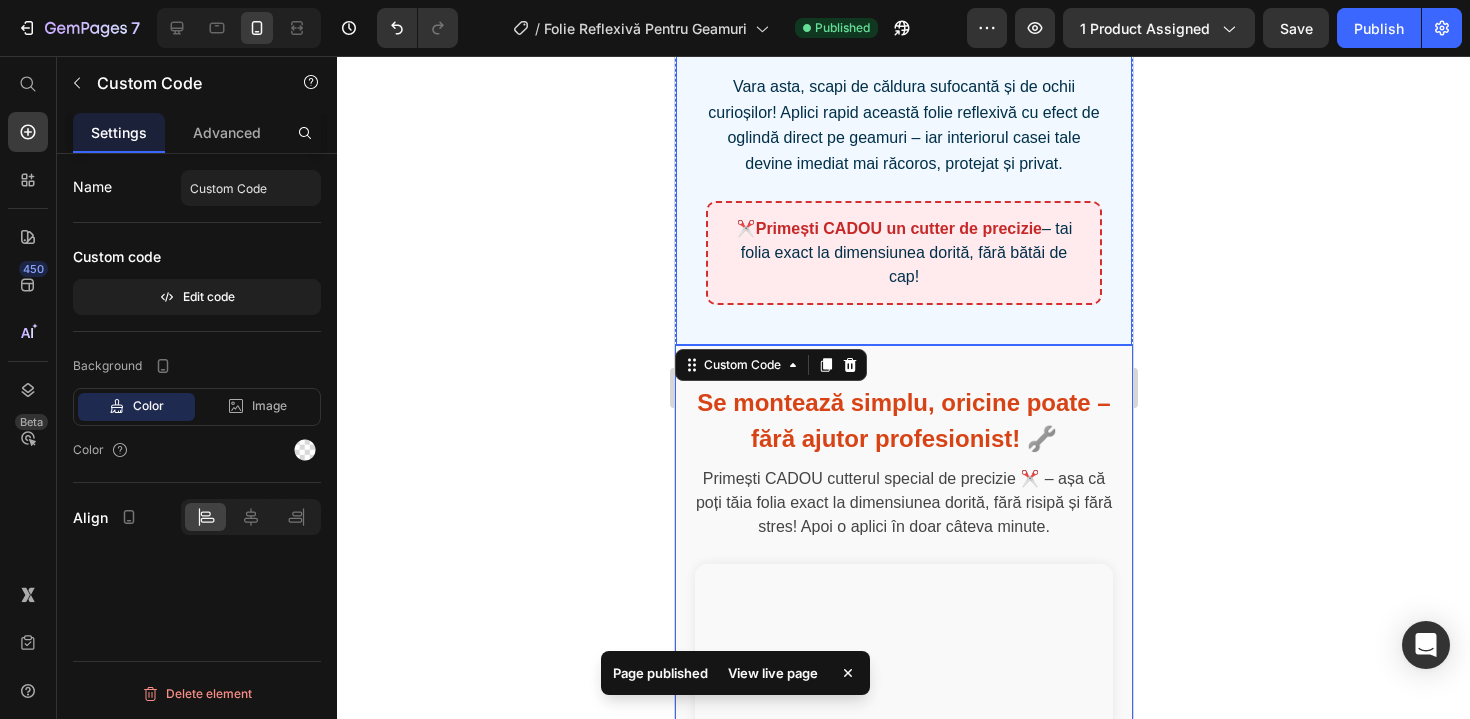 scroll, scrollTop: 1542, scrollLeft: 0, axis: vertical 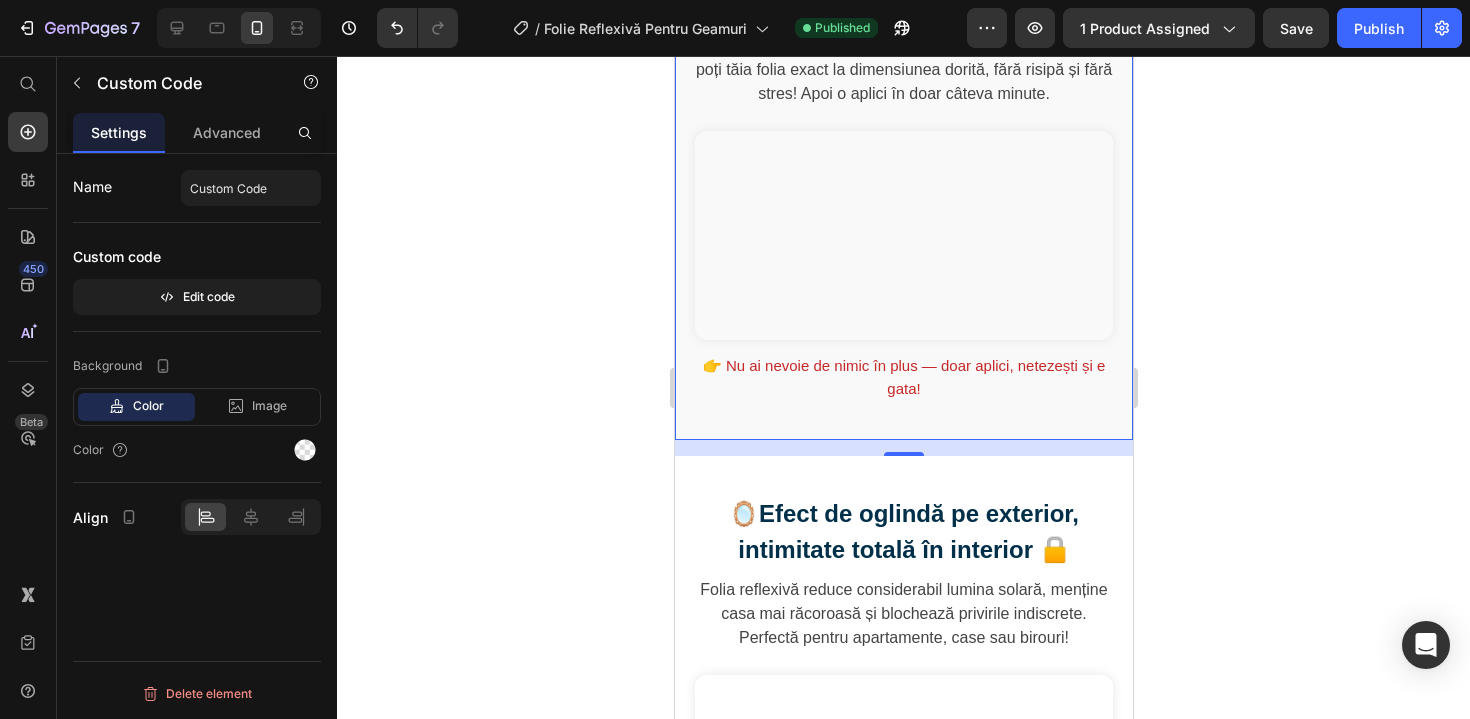 click on "Browserul tău nu suportă redarea video." at bounding box center (903, 235) 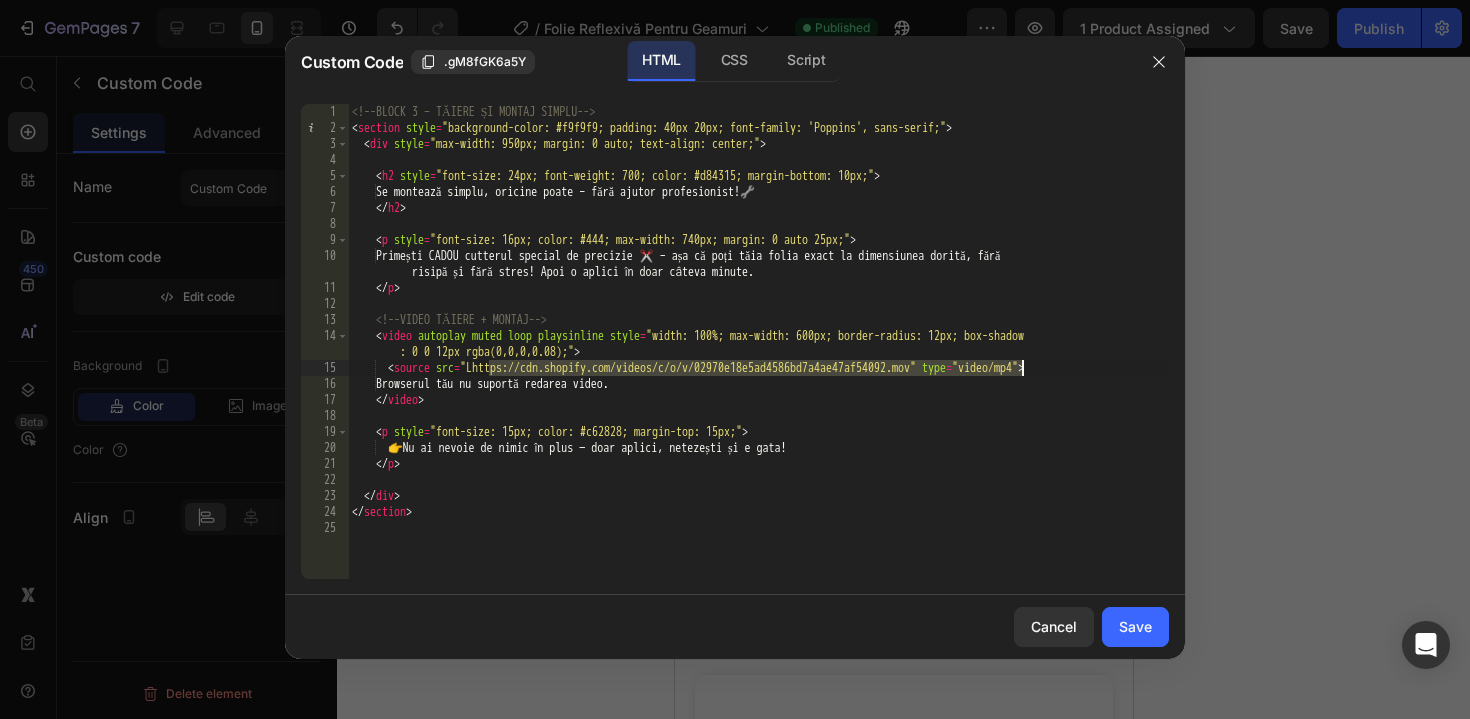 drag, startPoint x: 490, startPoint y: 371, endPoint x: 1024, endPoint y: 370, distance: 534.0009 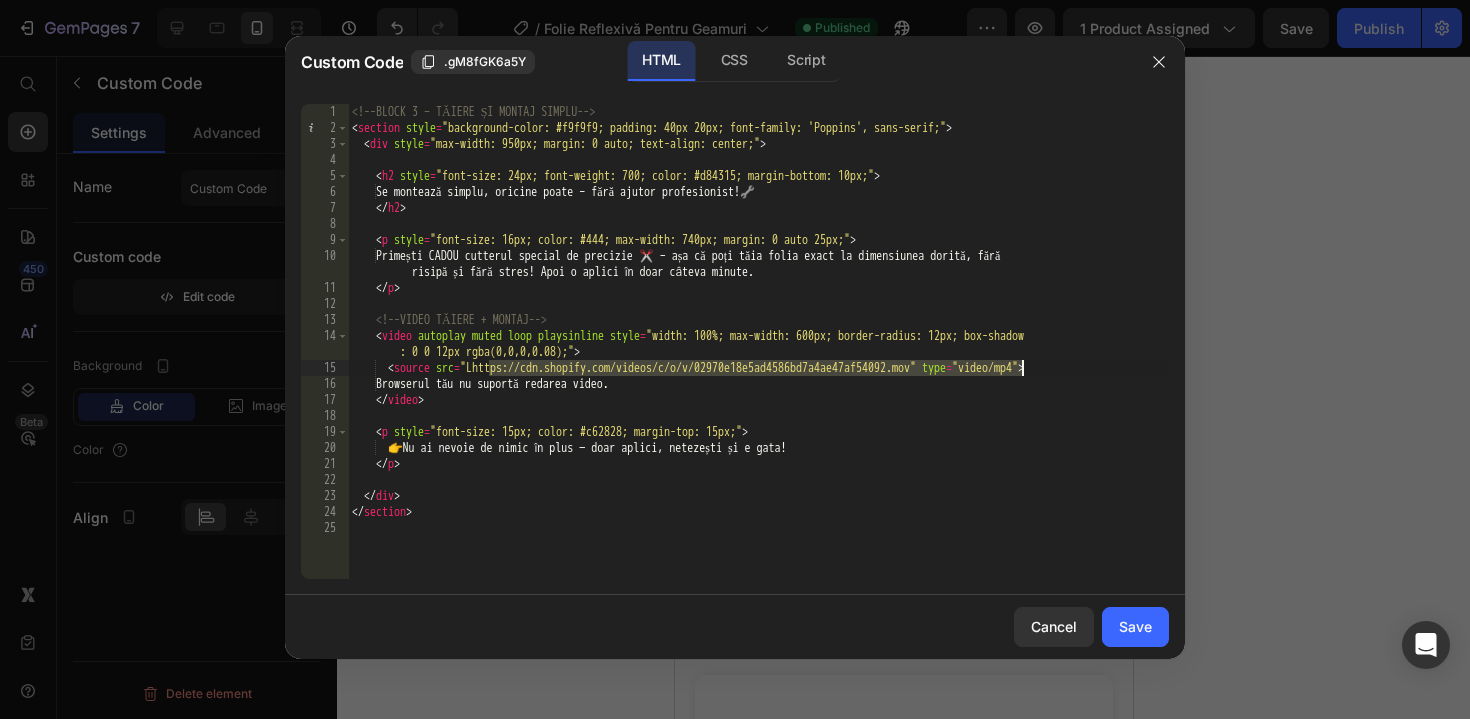 paste 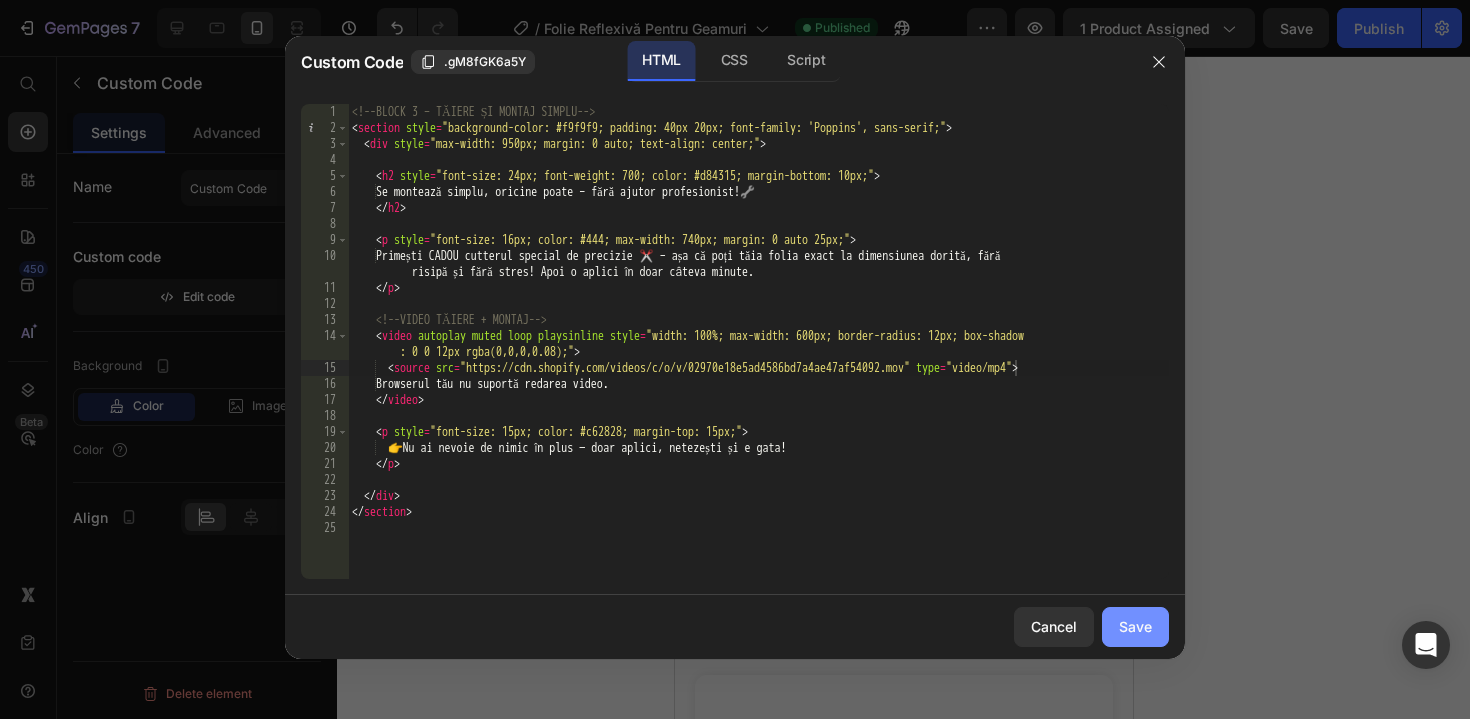 click on "Save" at bounding box center [1135, 626] 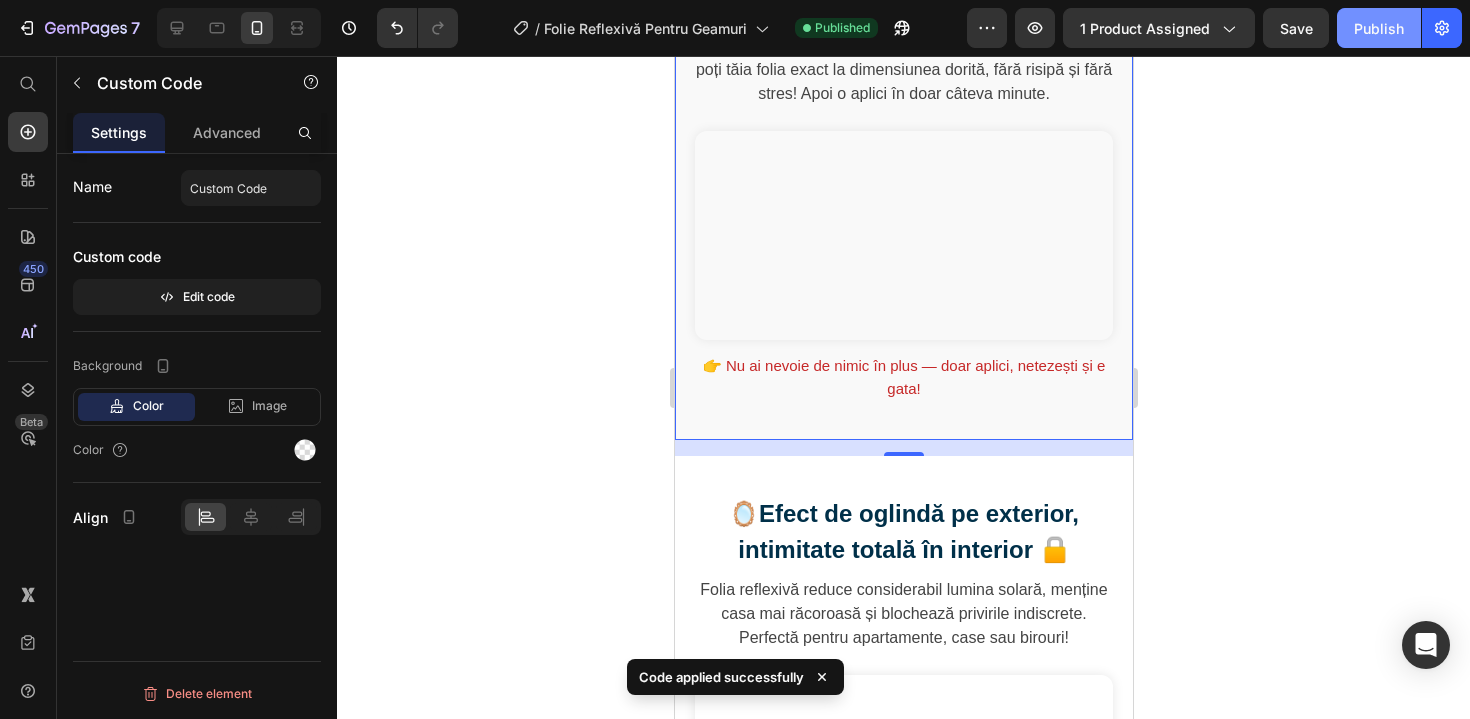 click on "Publish" at bounding box center (1379, 28) 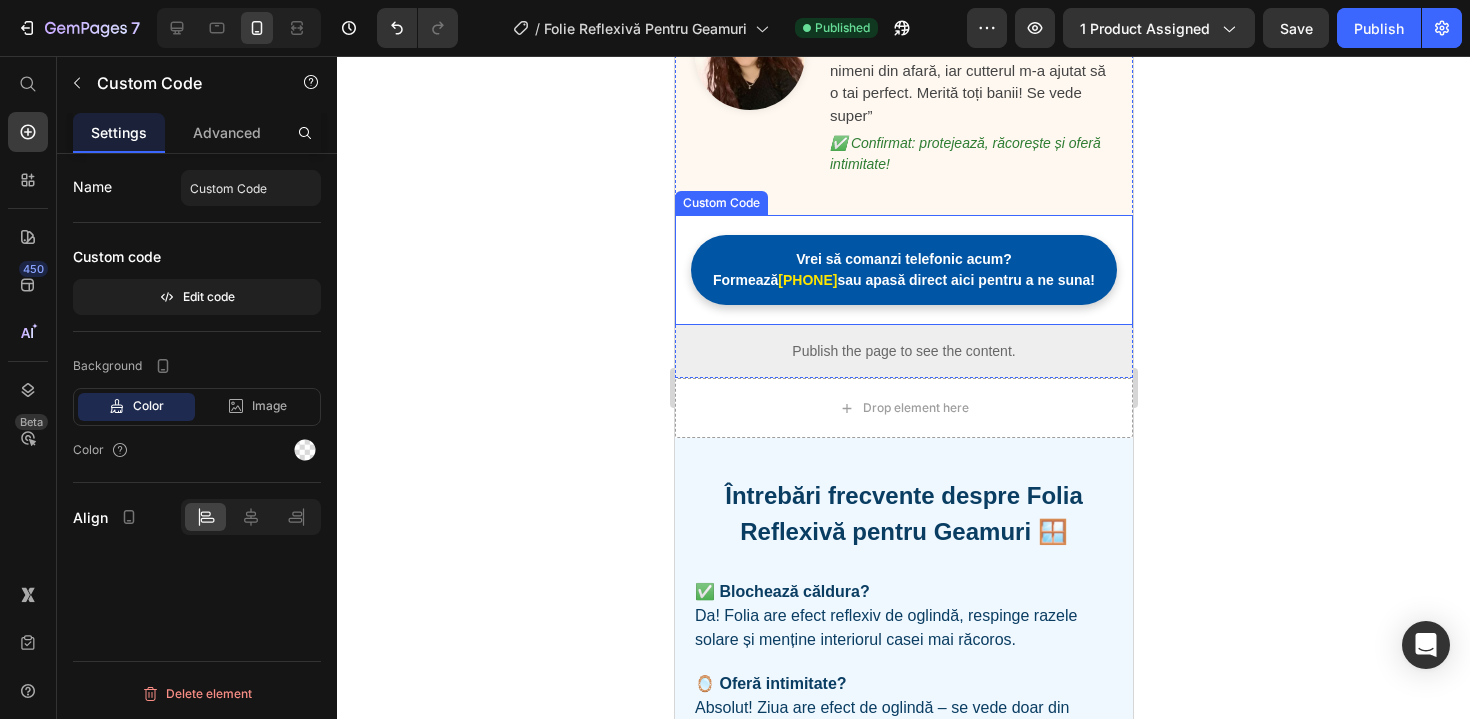 scroll, scrollTop: 2907, scrollLeft: 0, axis: vertical 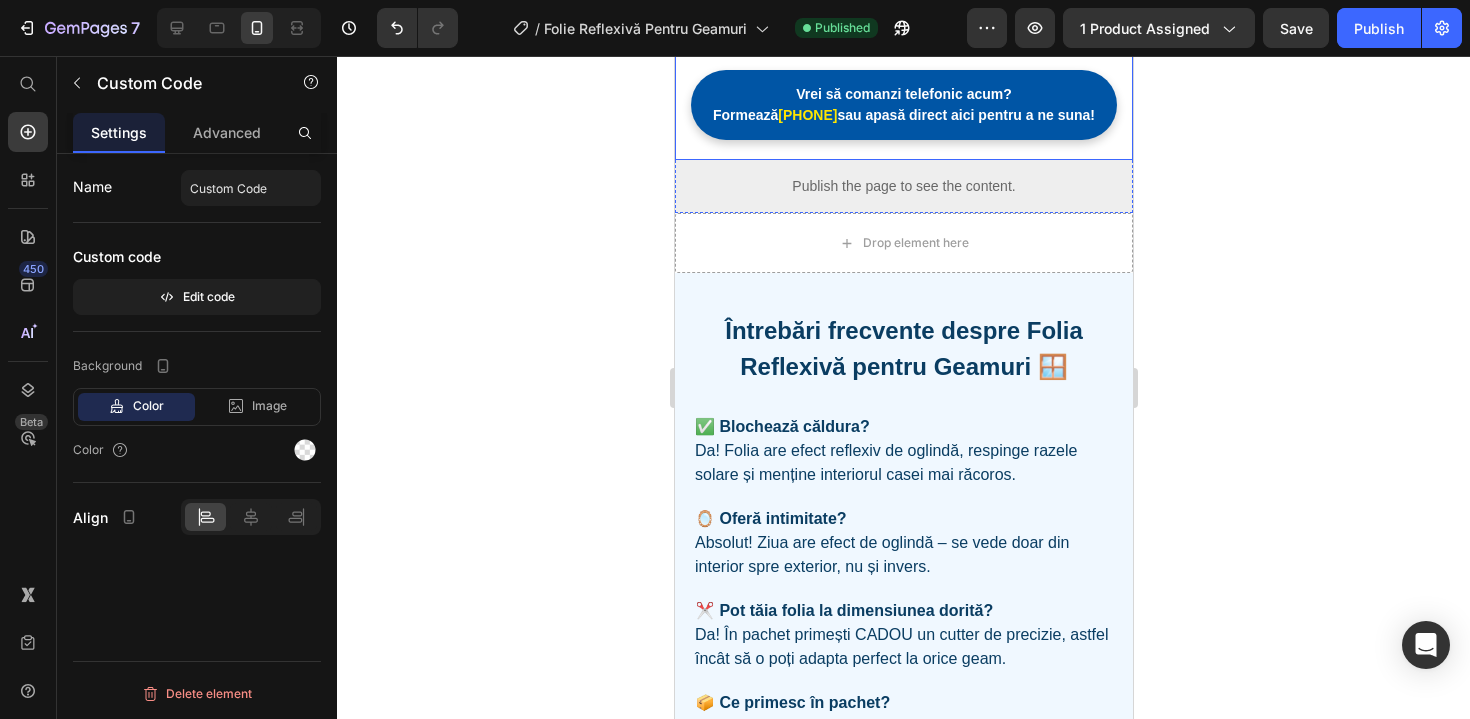 click on "Vrei să comanzi telefonic acum?
Formează  0750434199  sau apasă direct aici pentru a ne suna!" at bounding box center [903, 105] 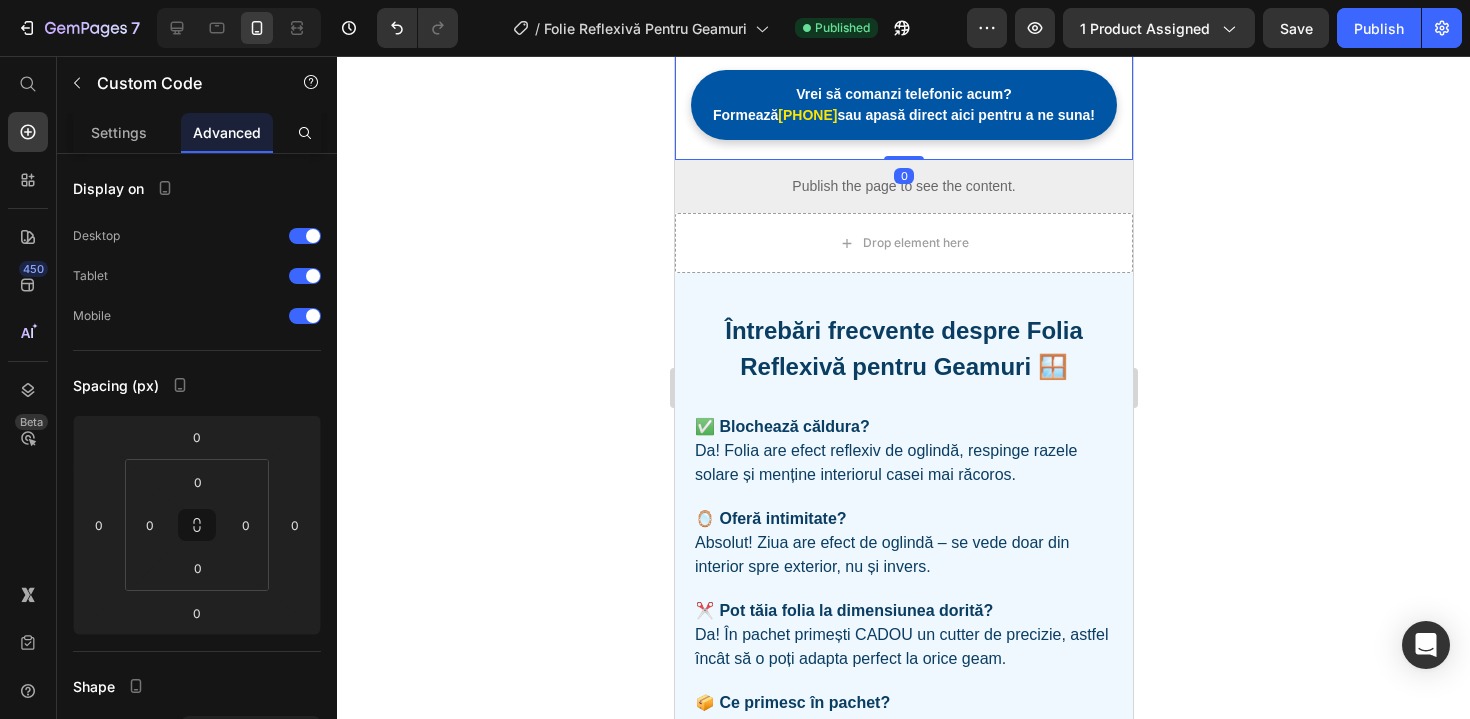 click 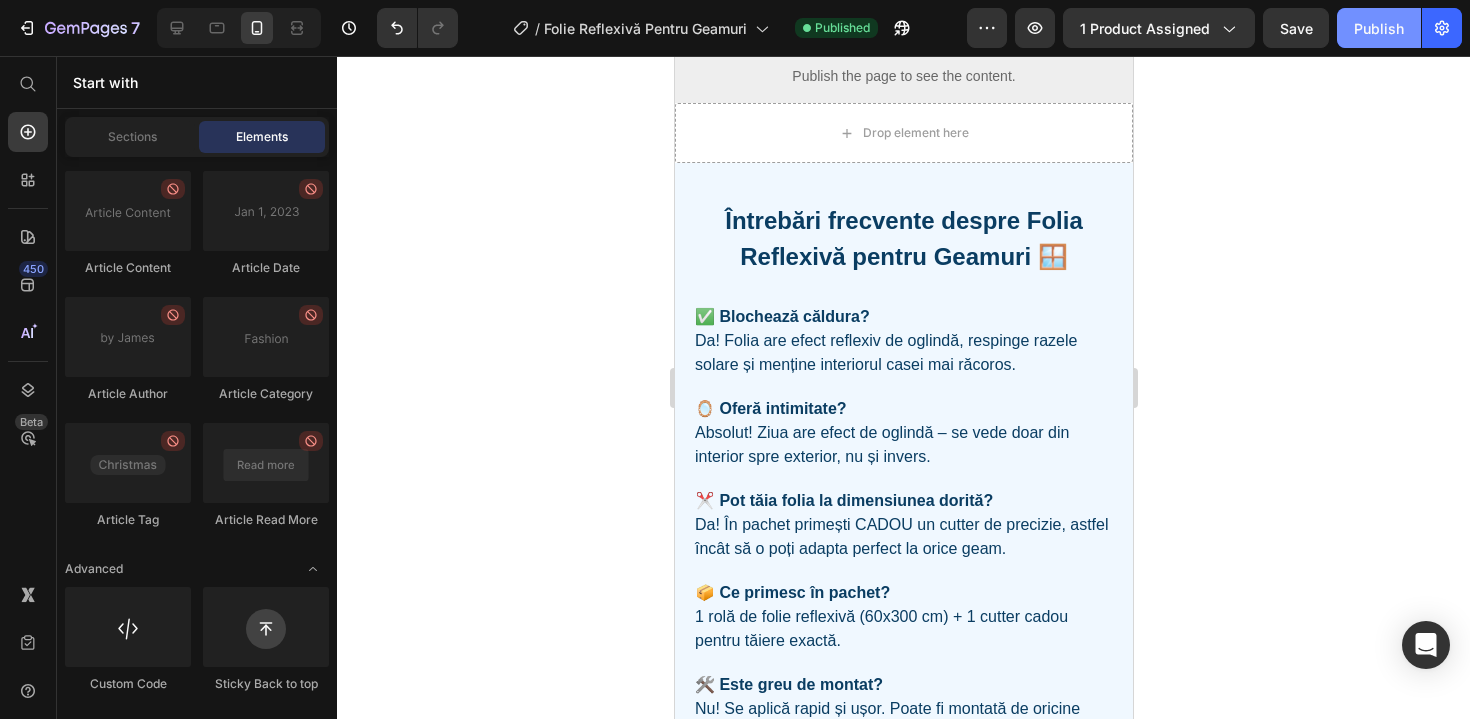 click on "Publish" at bounding box center [1379, 28] 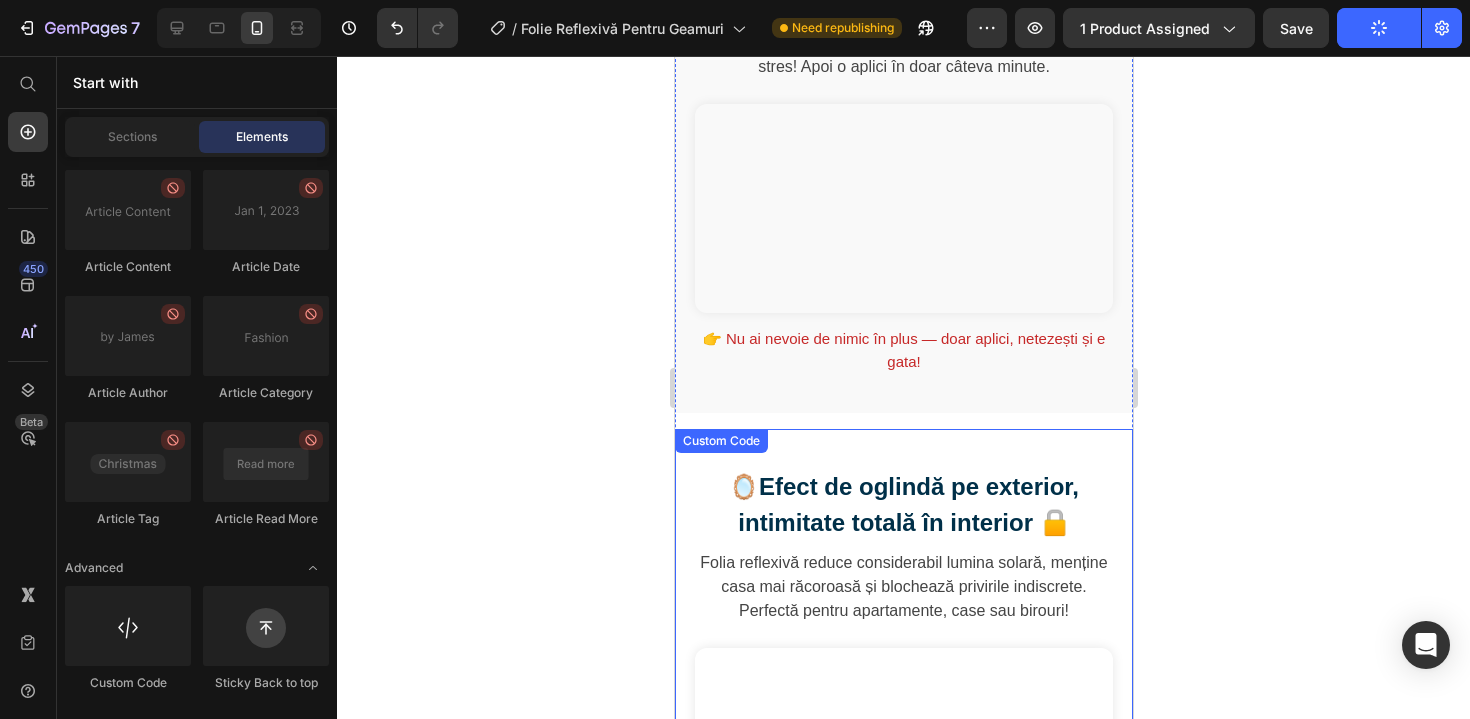 scroll, scrollTop: 1282, scrollLeft: 0, axis: vertical 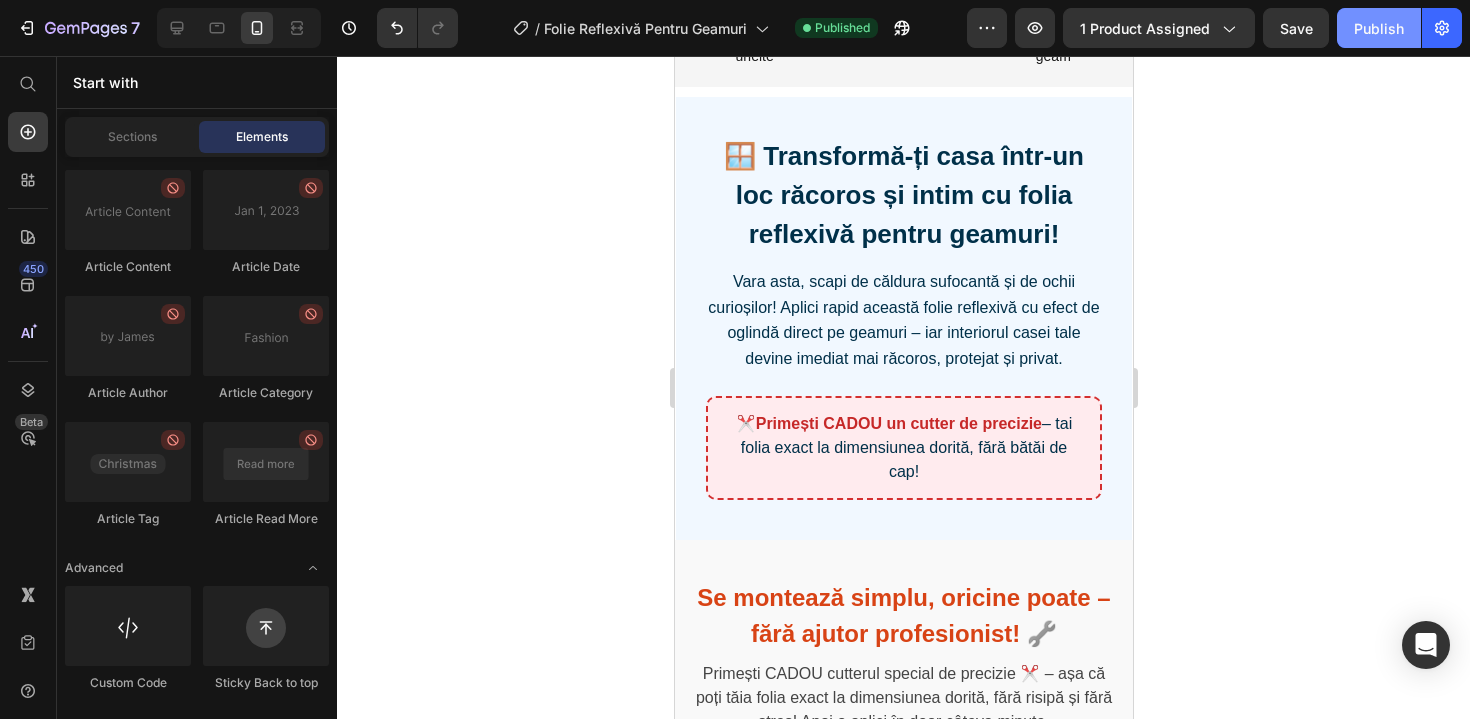 click on "Publish" at bounding box center [1379, 28] 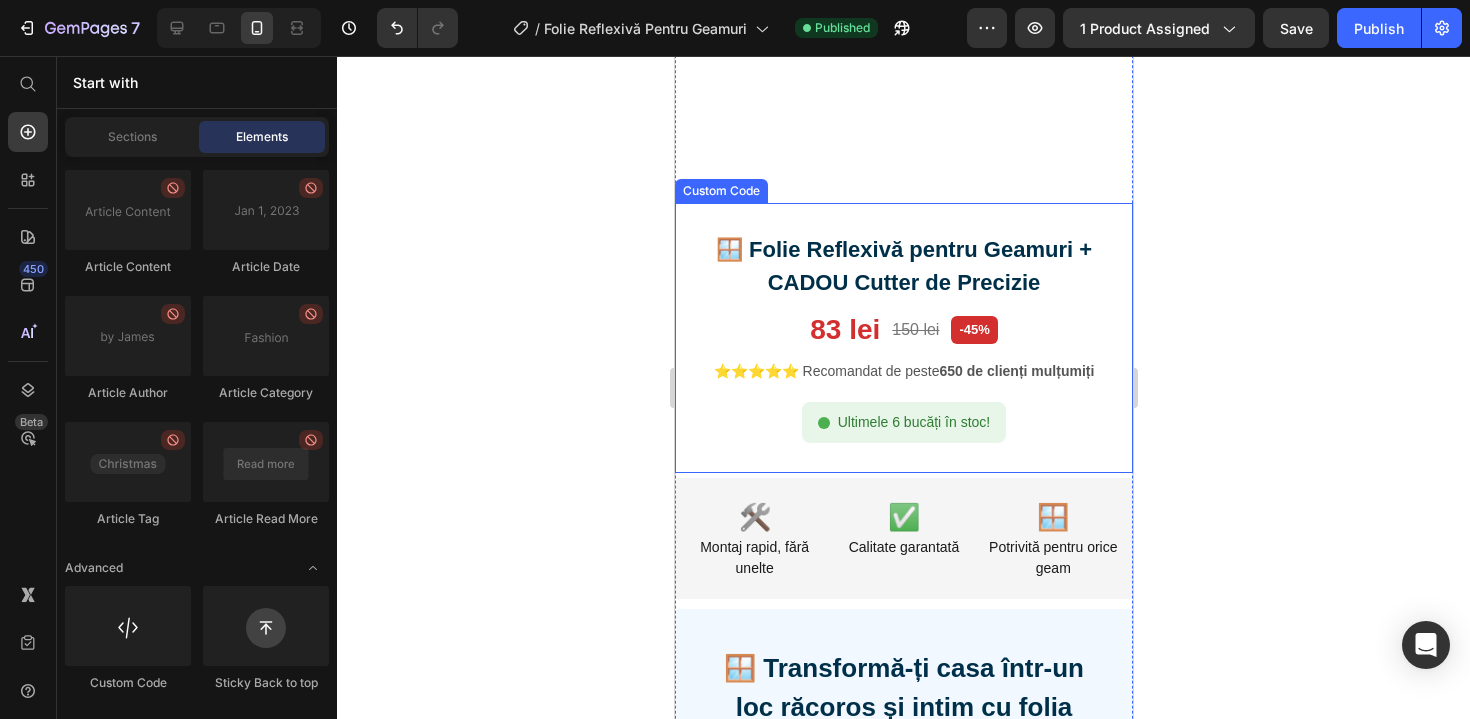 scroll, scrollTop: 521, scrollLeft: 0, axis: vertical 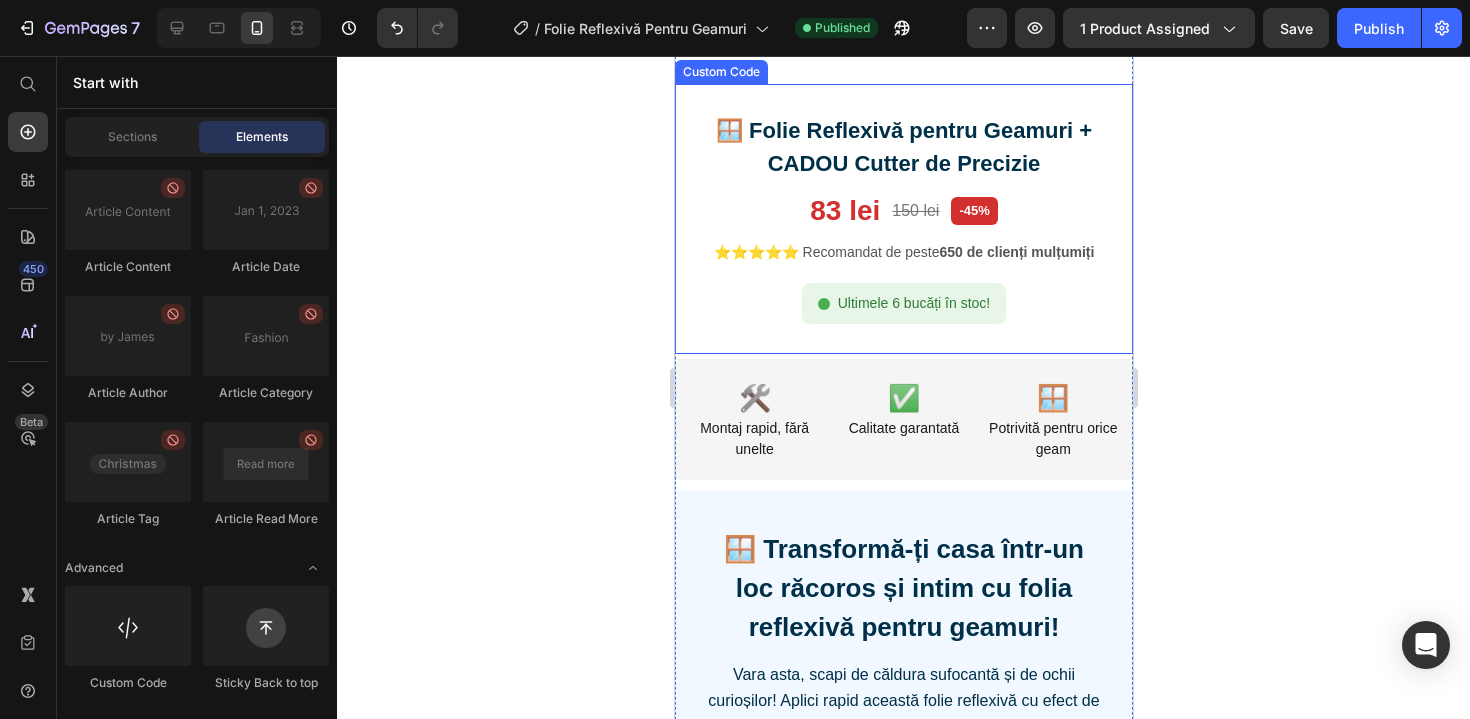 click on "🪟 Folie Reflexivă pentru Geamuri + CADOU Cutter de Precizie" at bounding box center (903, 147) 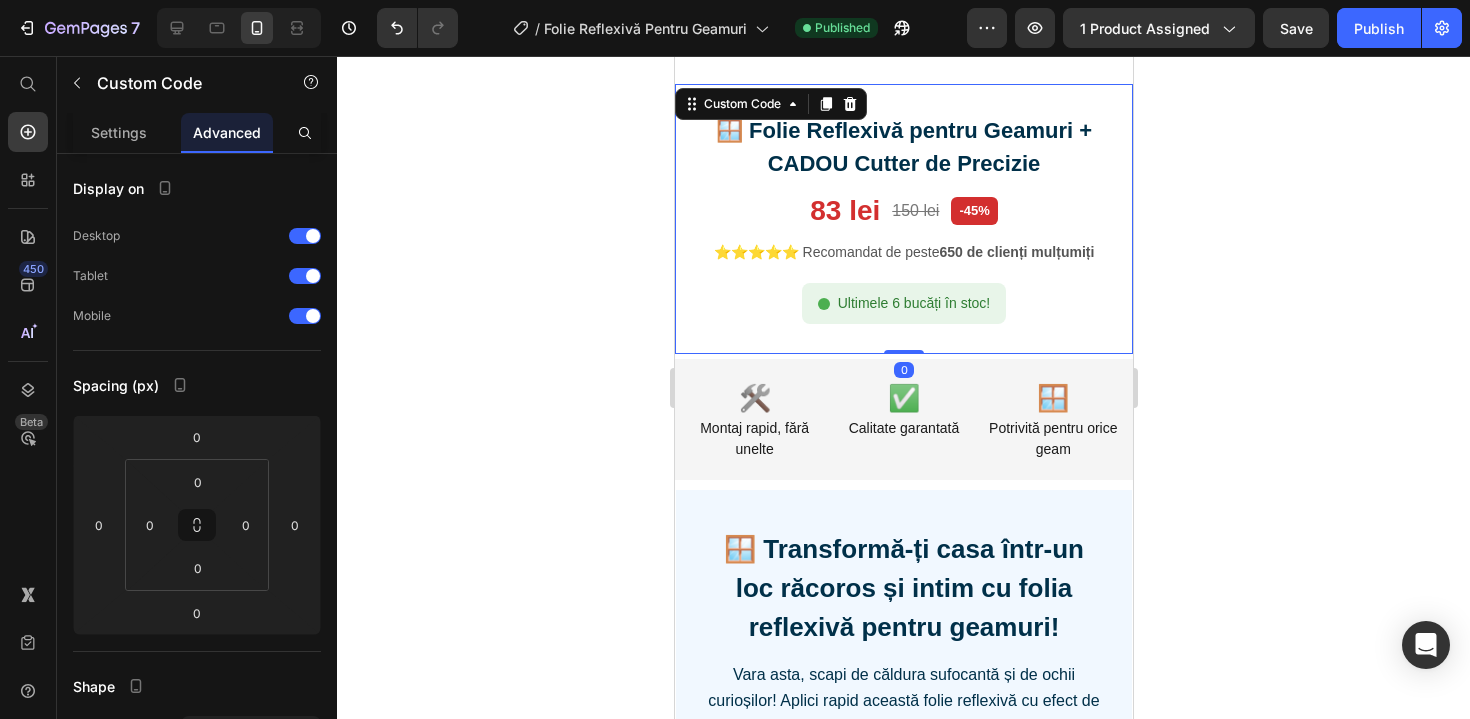 click on "🪟 Folie Reflexivă pentru Geamuri + CADOU Cutter de Precizie" at bounding box center (903, 147) 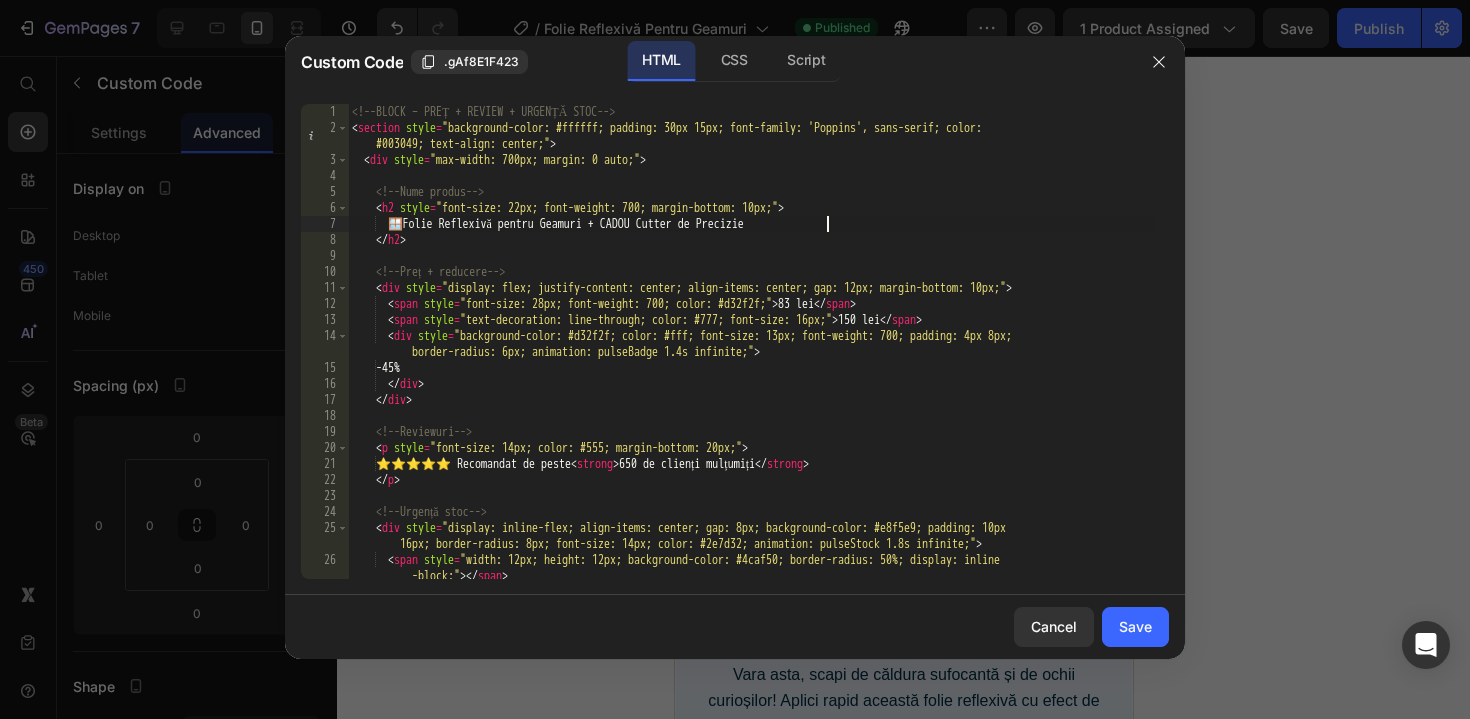 click on "<!--  BLOCK – PREȚ + REVIEW + URGENȚĂ STOC  --> < section   style = "background-color: #ffffff; padding: 30px 15px; font-family: 'Poppins', sans-serif; color:       #003049; text-align: center;" >    < div   style = "max-width: 700px; margin: 0 auto;" >      <!--  Nume produs  -->      < h2   style = "font-size: 22px; font-weight: 700; margin-bottom: 10px;" >         🪟  Folie Reflexivă pentru Geamuri + CADOU Cutter de Precizie      </ h2 >      <!--  Preț + reducere  -->      < div   style = "display: flex; justify-content: center; align-items: center; gap: 12px; margin-bottom: 10px;" >         < span   style = "font-size: 28px; font-weight: 700; color: #d32f2f;" > 83 lei </ span >         < span   style = "text-decoration: line-through; color: #777; font-size: 16px;" > 150 lei </ span >         < div   style = "background-color: #d32f2f; color: #fff; font-size: 13px; font-weight: 700; padding: 4px 8px;             border-radius: 6px; animation: pulseBadge 1.4s infinite;" >           >" at bounding box center [751, 357] 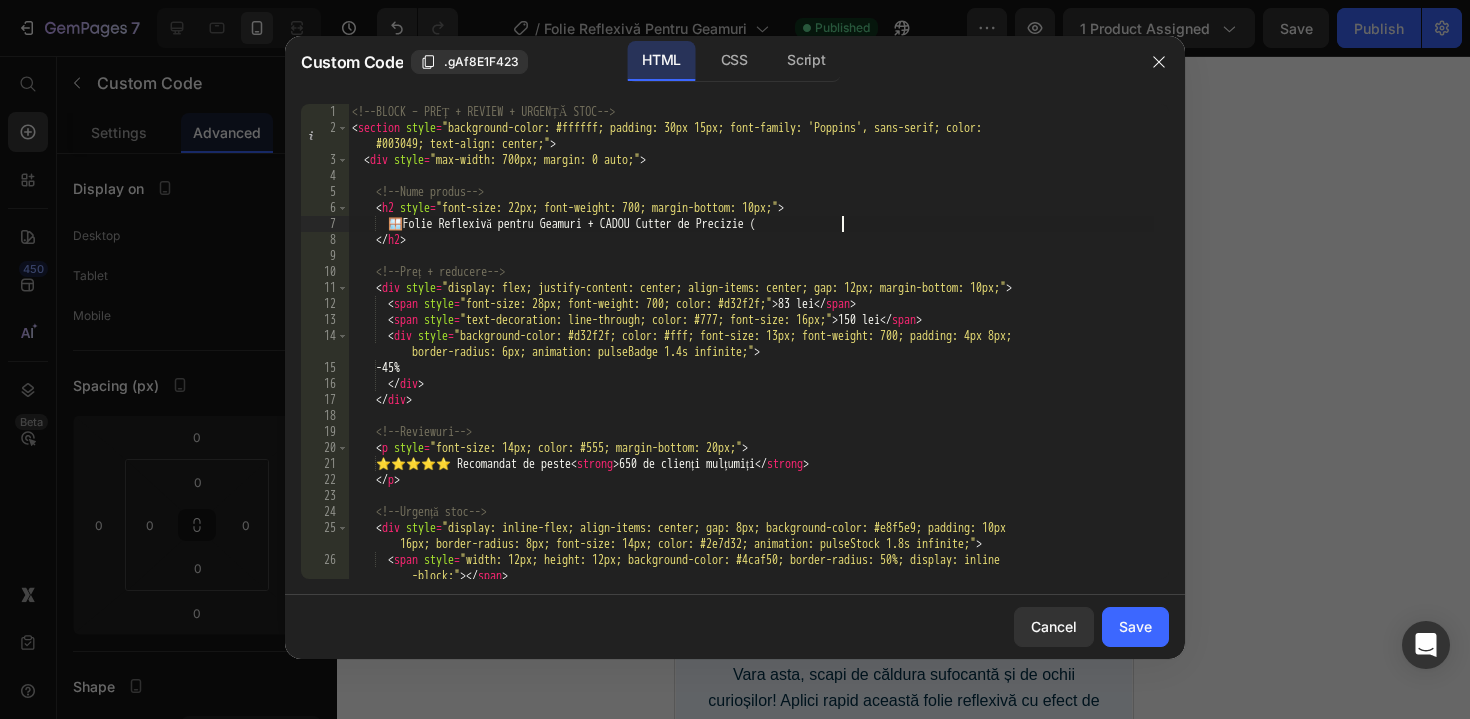 scroll, scrollTop: 0, scrollLeft: 40, axis: horizontal 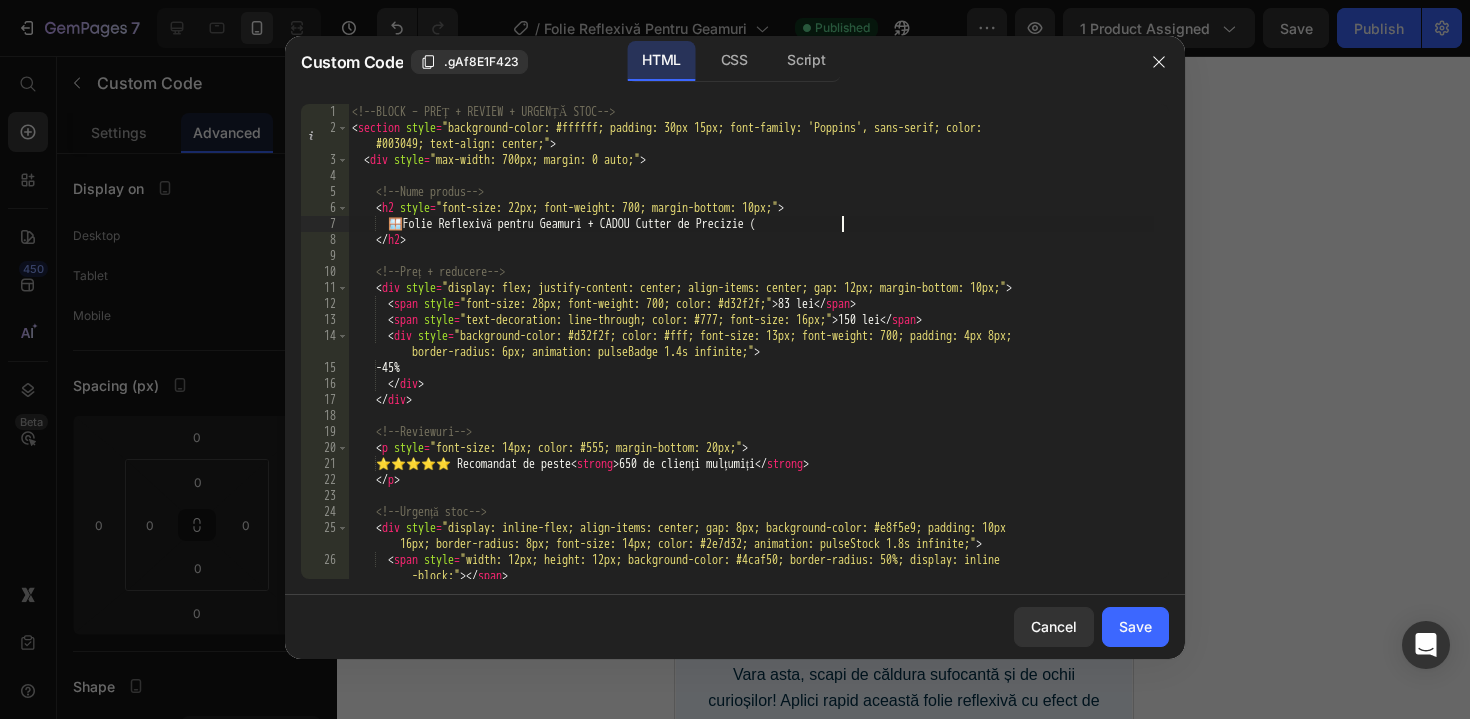 paste on "60x300 cm" 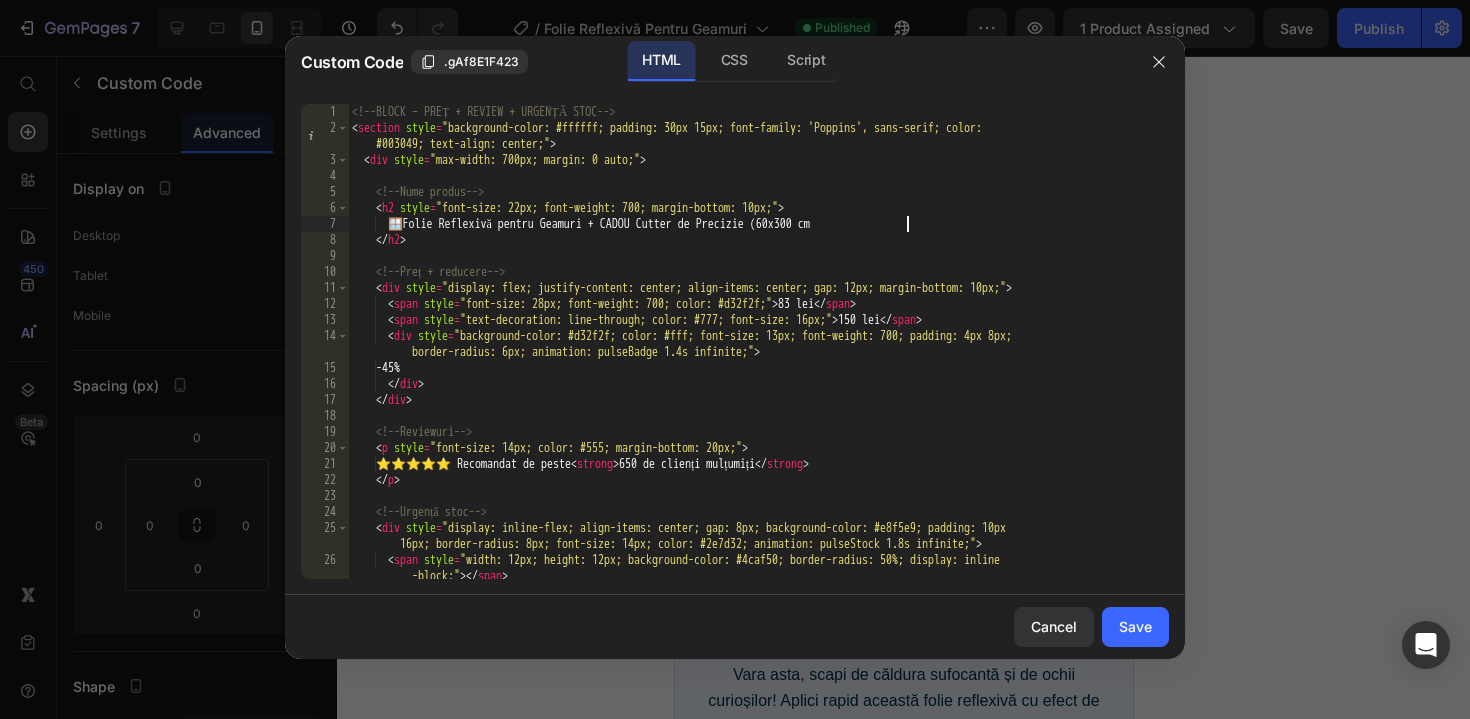 scroll, scrollTop: 0, scrollLeft: 46, axis: horizontal 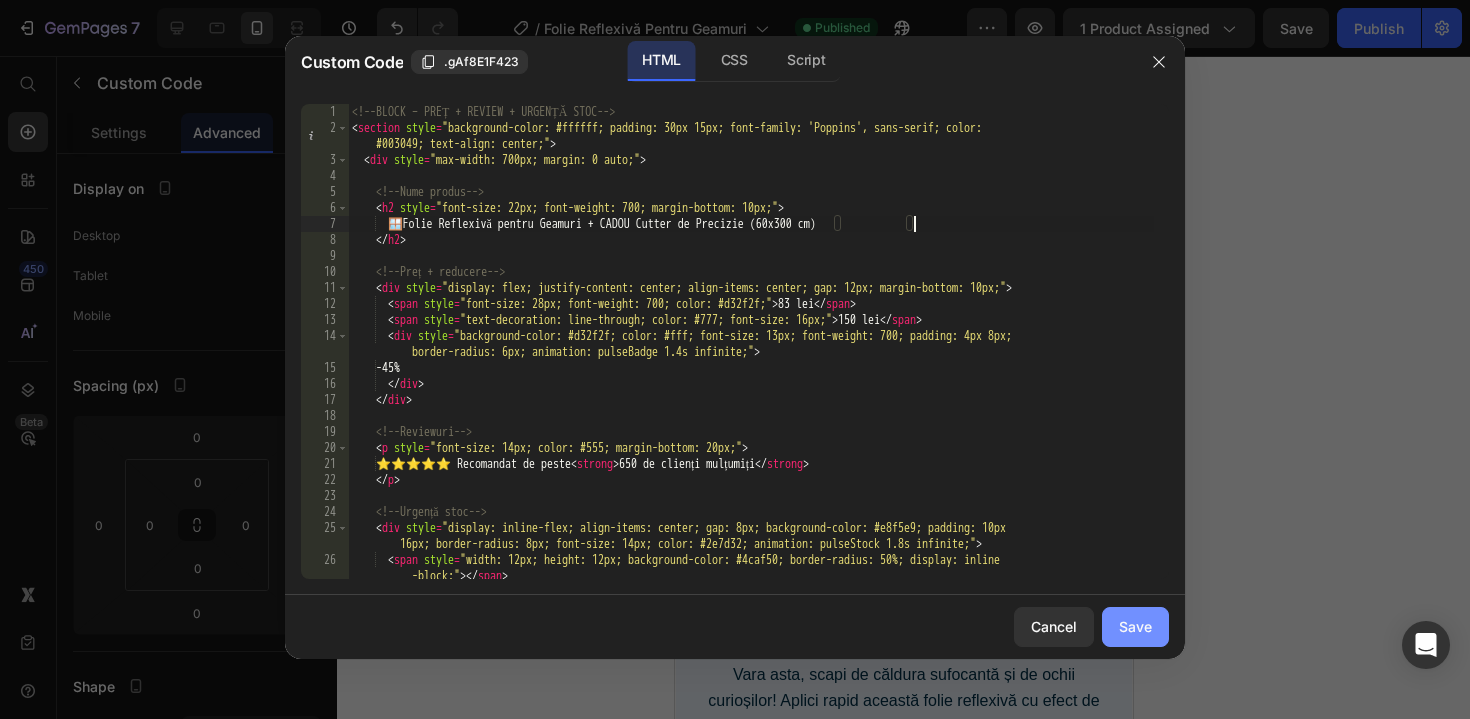 type on "🪟 Folie Reflexivă pentru Geamuri + CADOU Cutter de Precizie (60x300 cm" 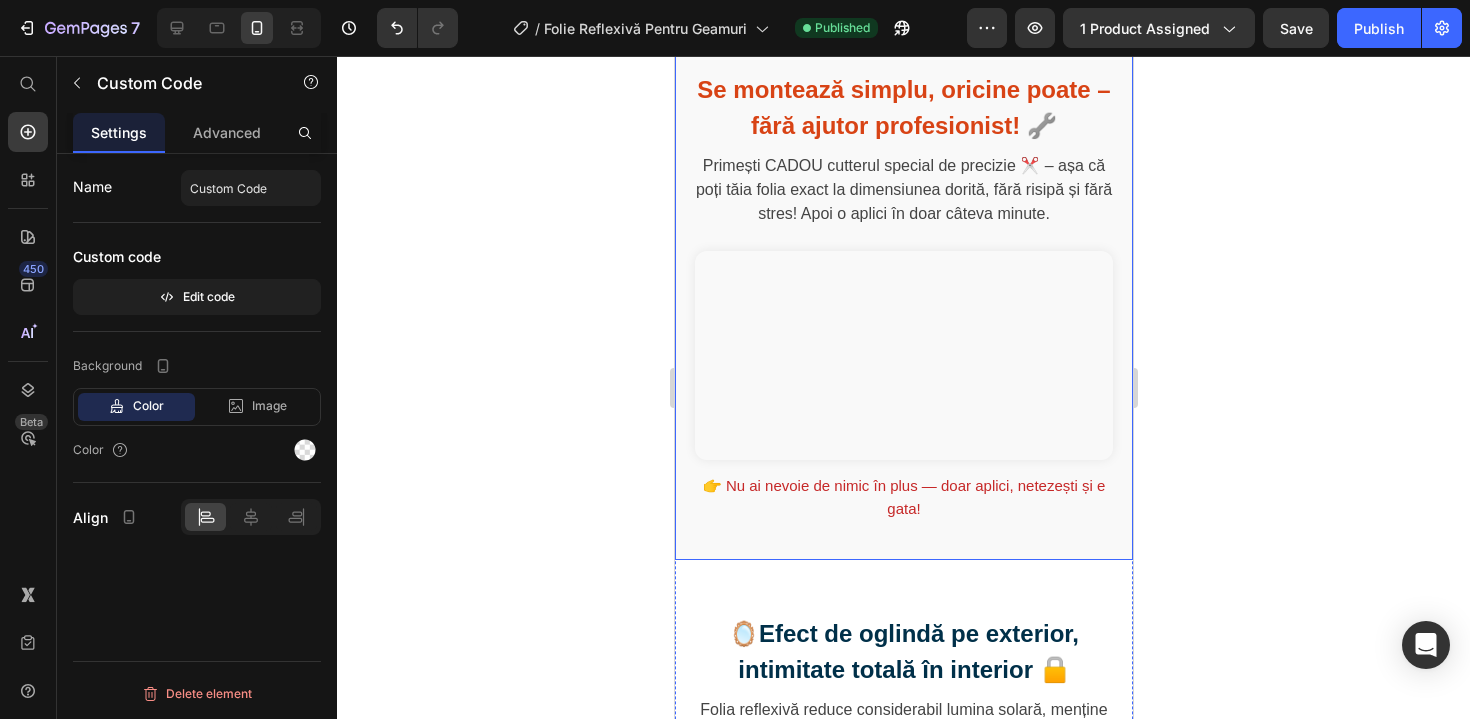 scroll, scrollTop: 1421, scrollLeft: 0, axis: vertical 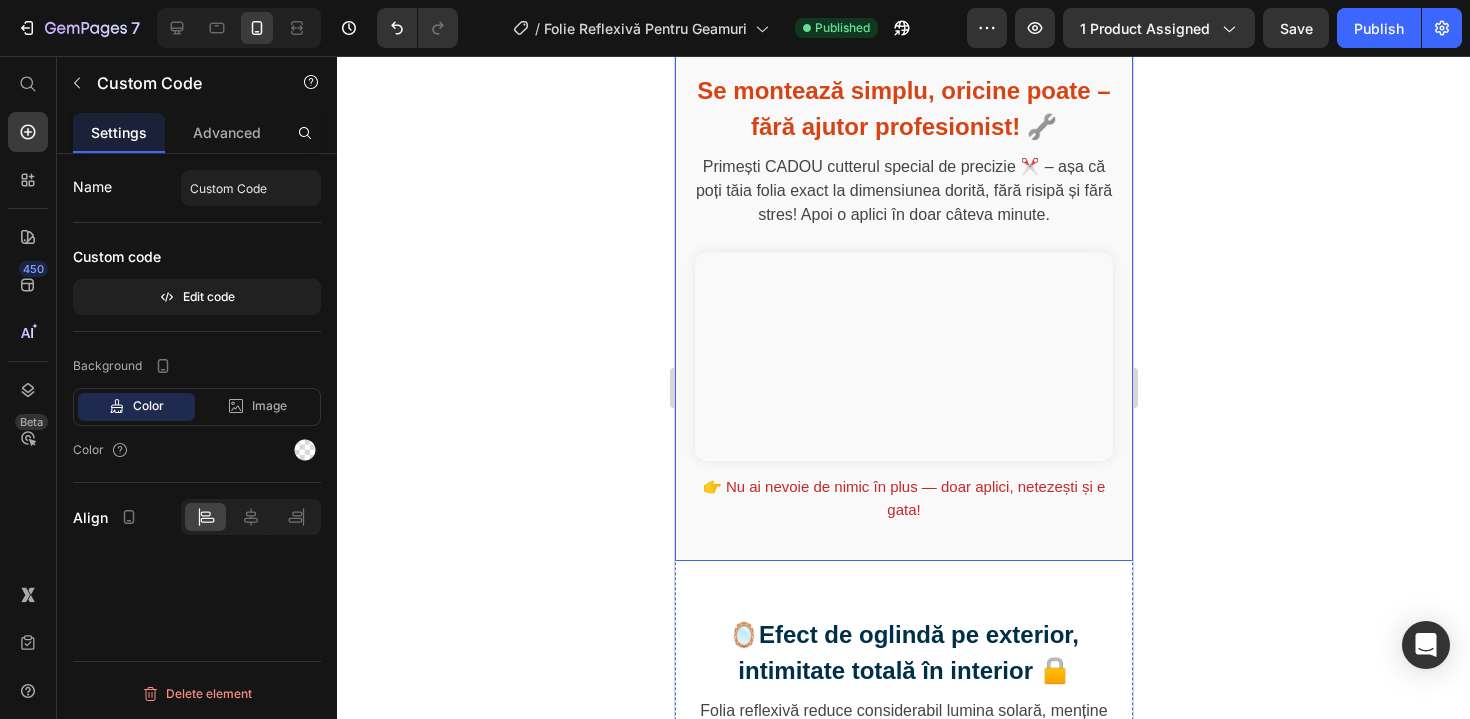 click on "Se montează simplu, oricine poate – fără ajutor profesionist! 🔧
Primești CADOU cutterul special de precizie ✂️ – așa că poți tăia folia exact la dimensiunea dorită, fără risipă și fără stres! Apoi o aplici în doar câteva minute.
Browserul tău nu suportă redarea video.
👉 Nu ai nevoie de nimic în plus — doar aplici, netezești și e gata!" at bounding box center [903, 297] 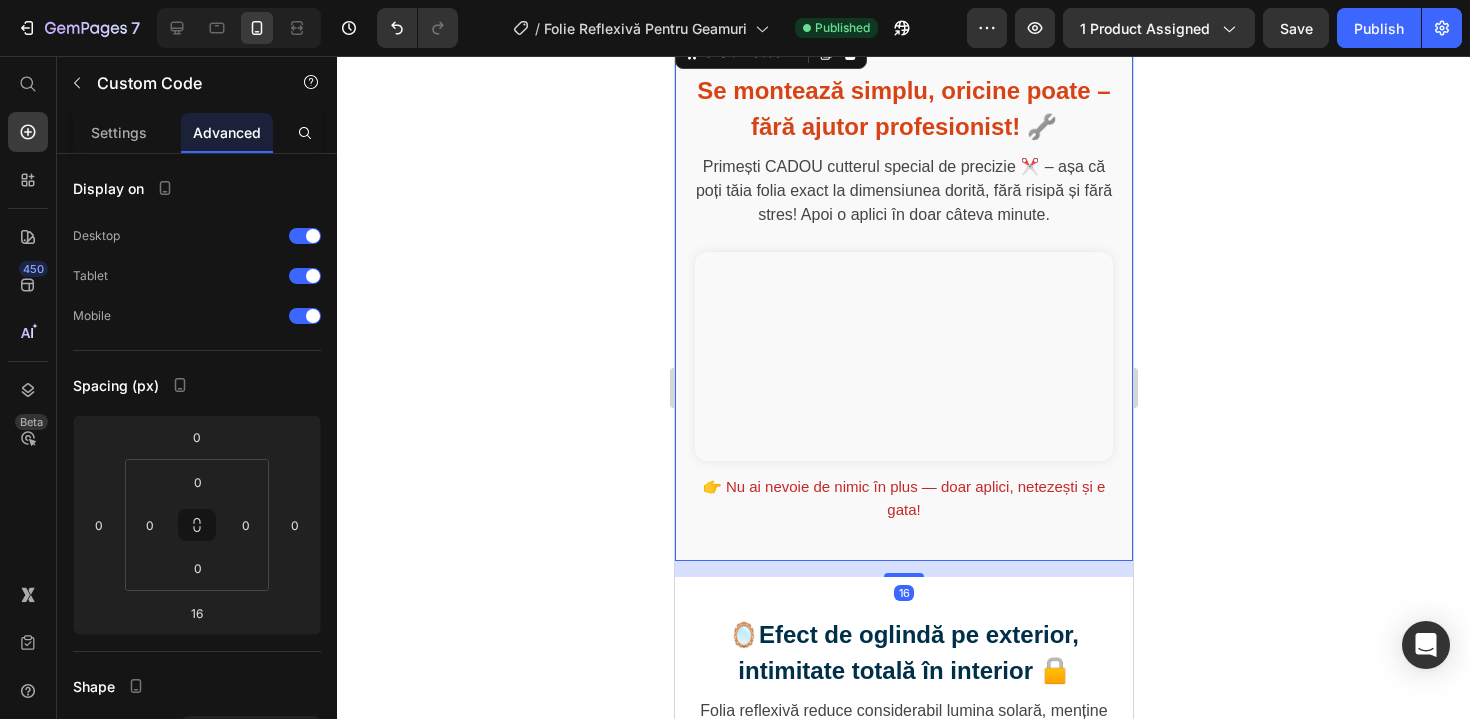 click on "Se montează simplu, oricine poate – fără ajutor profesionist! 🔧
Primești CADOU cutterul special de precizie ✂️ – așa că poți tăia folia exact la dimensiunea dorită, fără risipă și fără stres! Apoi o aplici în doar câteva minute.
Browserul tău nu suportă redarea video.
👉 Nu ai nevoie de nimic în plus — doar aplici, netezești și e gata!" at bounding box center (903, 297) 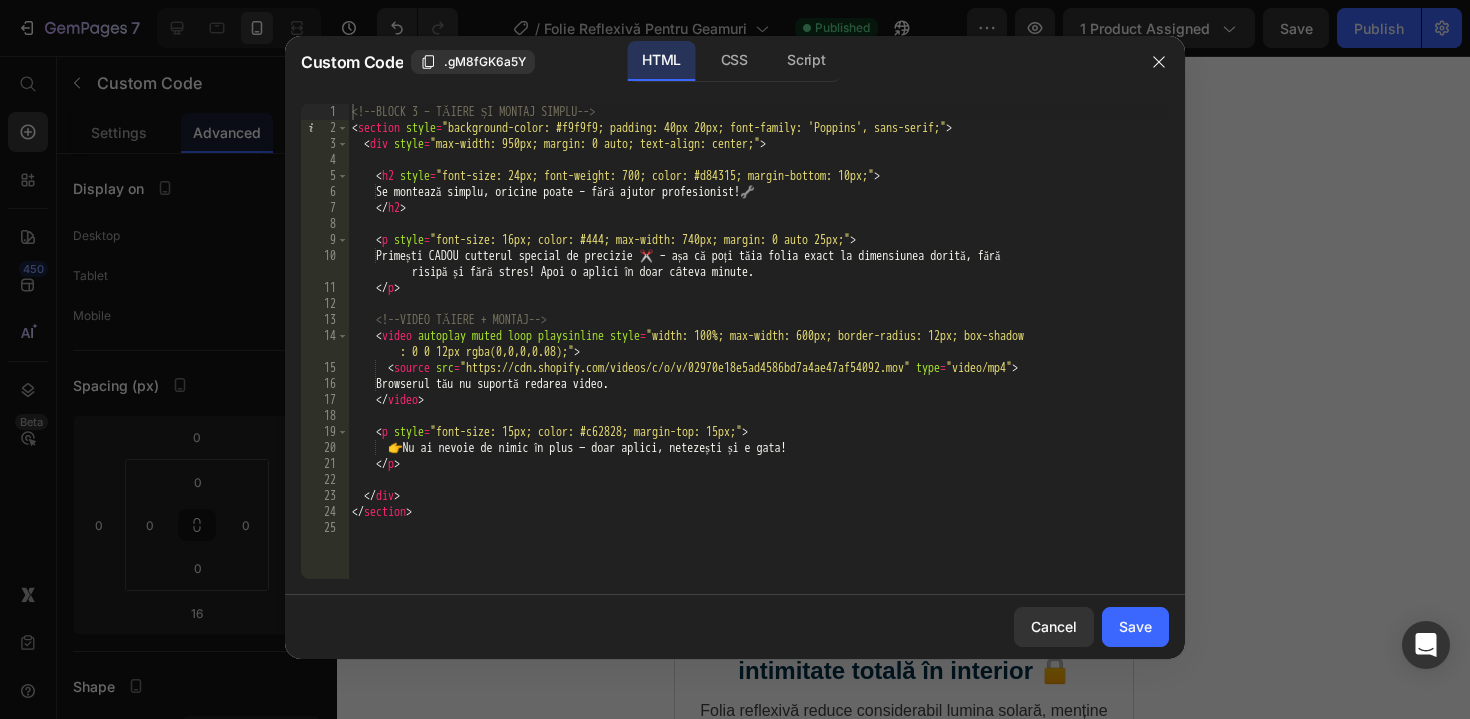 click on "Se montează simplu, oricine poate – fără ajutor profesionist!  🔧      Primești CADOU cutterul special de precizie ✂️ – așa că poți tăia folia exact la dimensiunea dorită, fără             risipă și fără stres! Apoi o aplici în doar câteva minute." at bounding box center (758, 357) 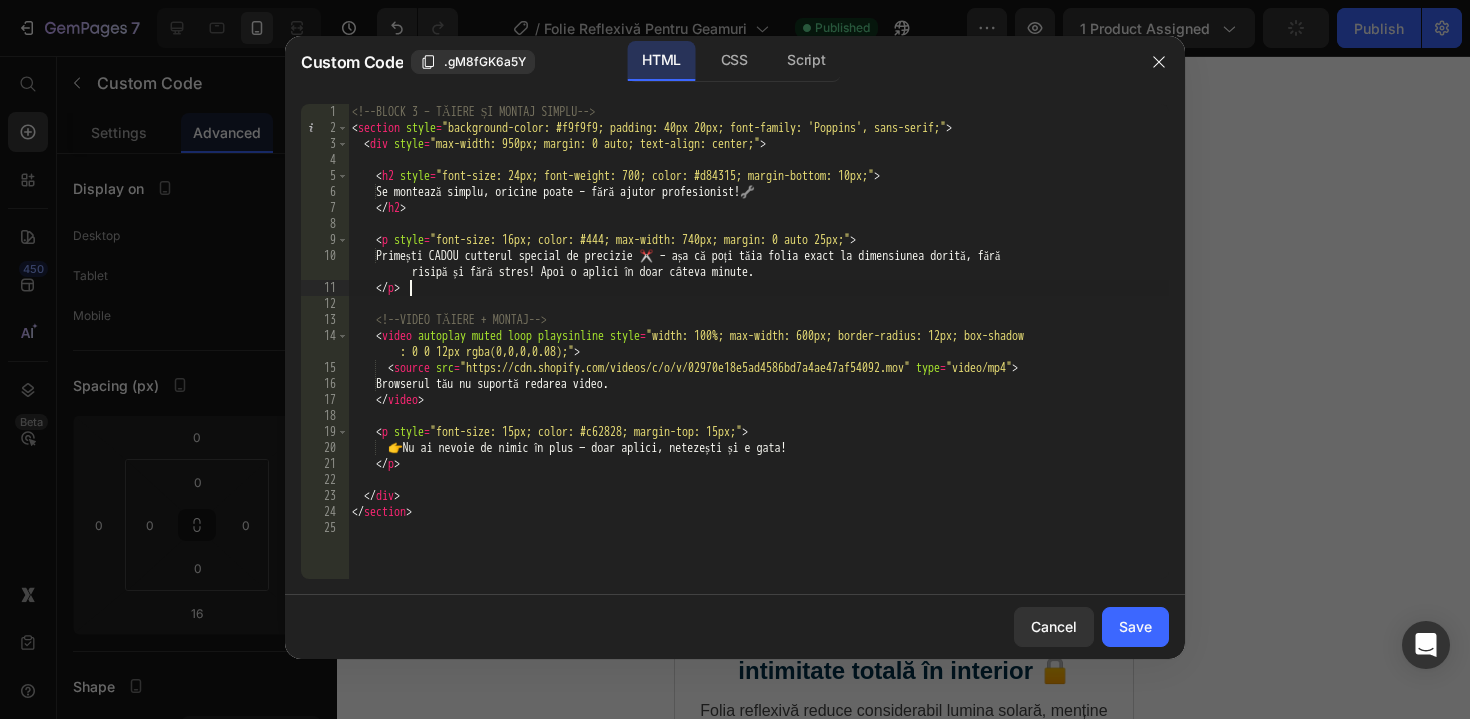 click on "Se montează simplu, oricine poate – fără ajutor profesionist!  🔧      Primești CADOU cutterul special de precizie ✂️ – așa că poți tăia folia exact la dimensiunea dorită, fără             risipă și fără stres! Apoi o aplici în doar câteva minute." at bounding box center (758, 357) 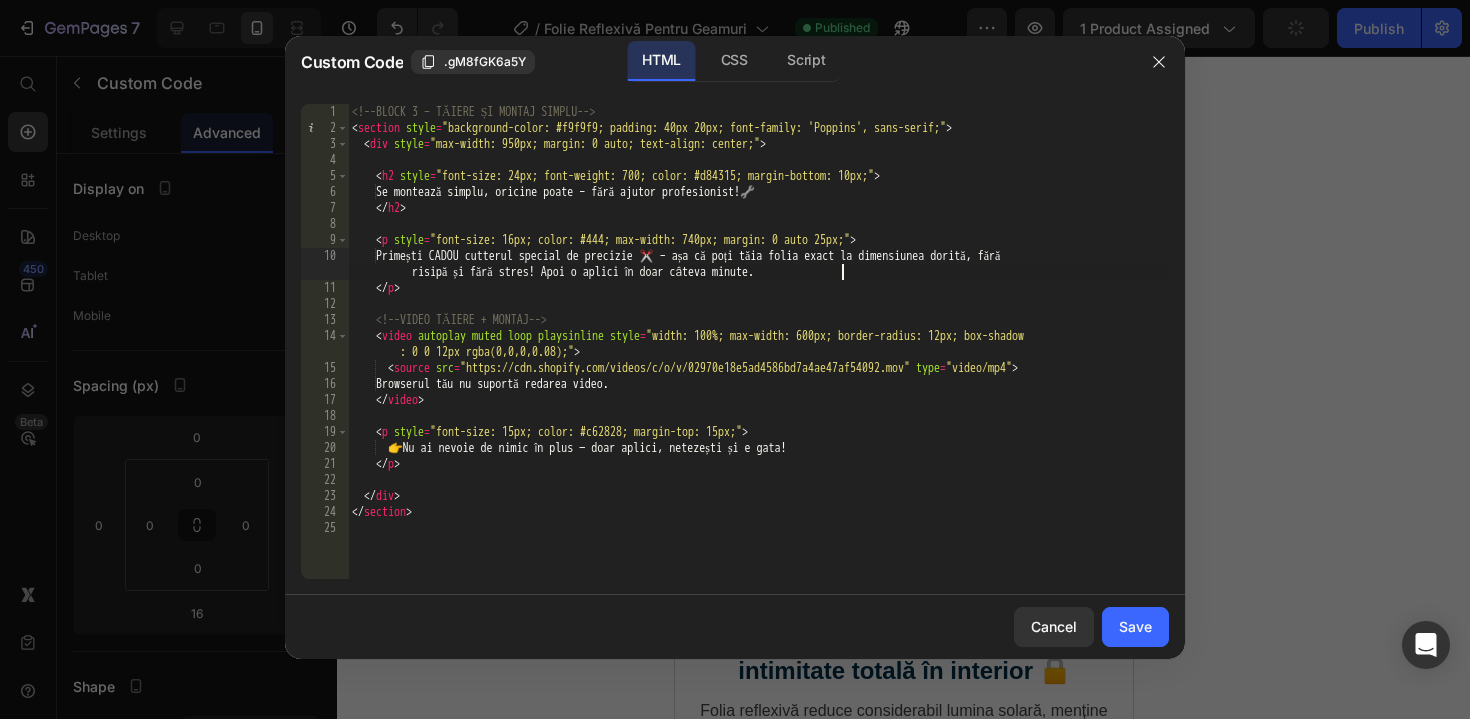 click on "Se montează simplu, oricine poate – fără ajutor profesionist!  🔧      Primești CADOU cutterul special de precizie ✂️ – așa că poți tăia folia exact la dimensiunea dorită, fără             risipă și fără stres! Apoi o aplici în doar câteva minute." at bounding box center [758, 357] 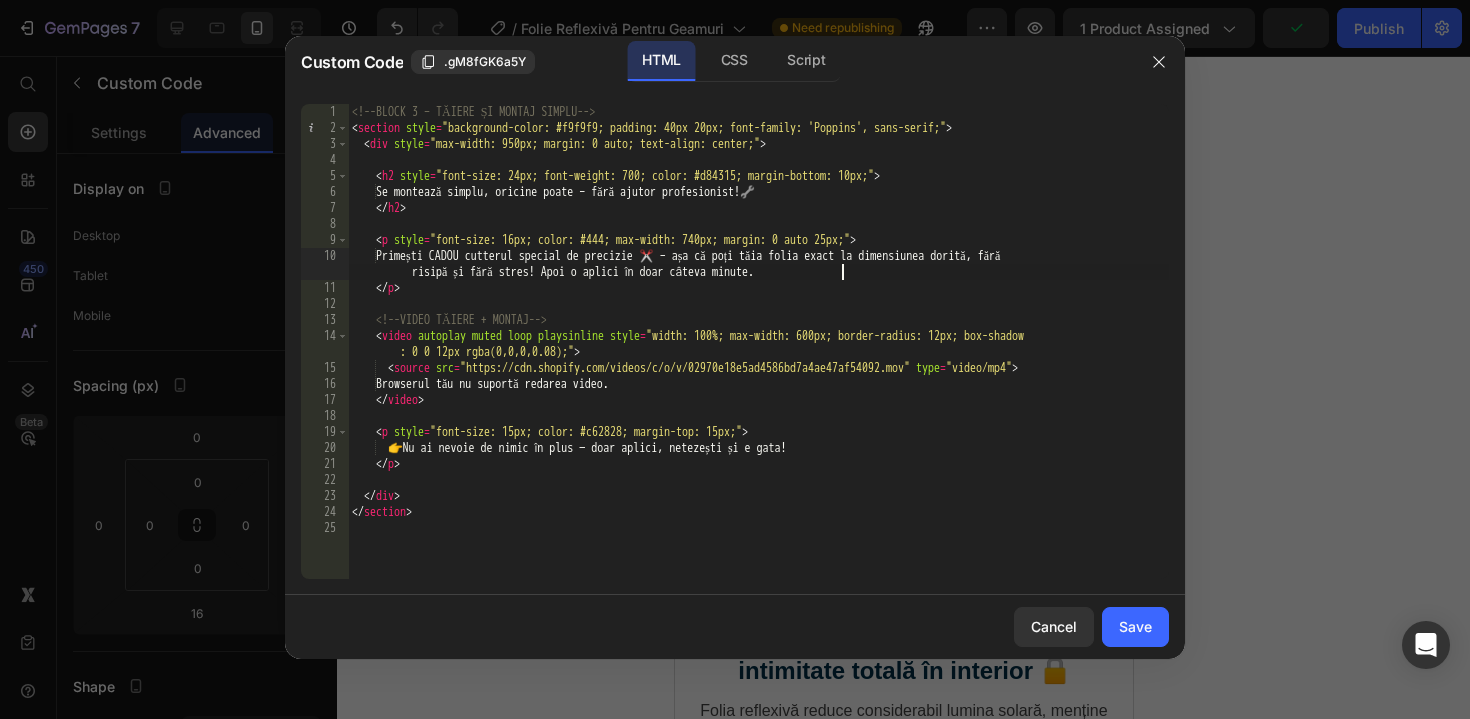 paste on "60x300 cm" 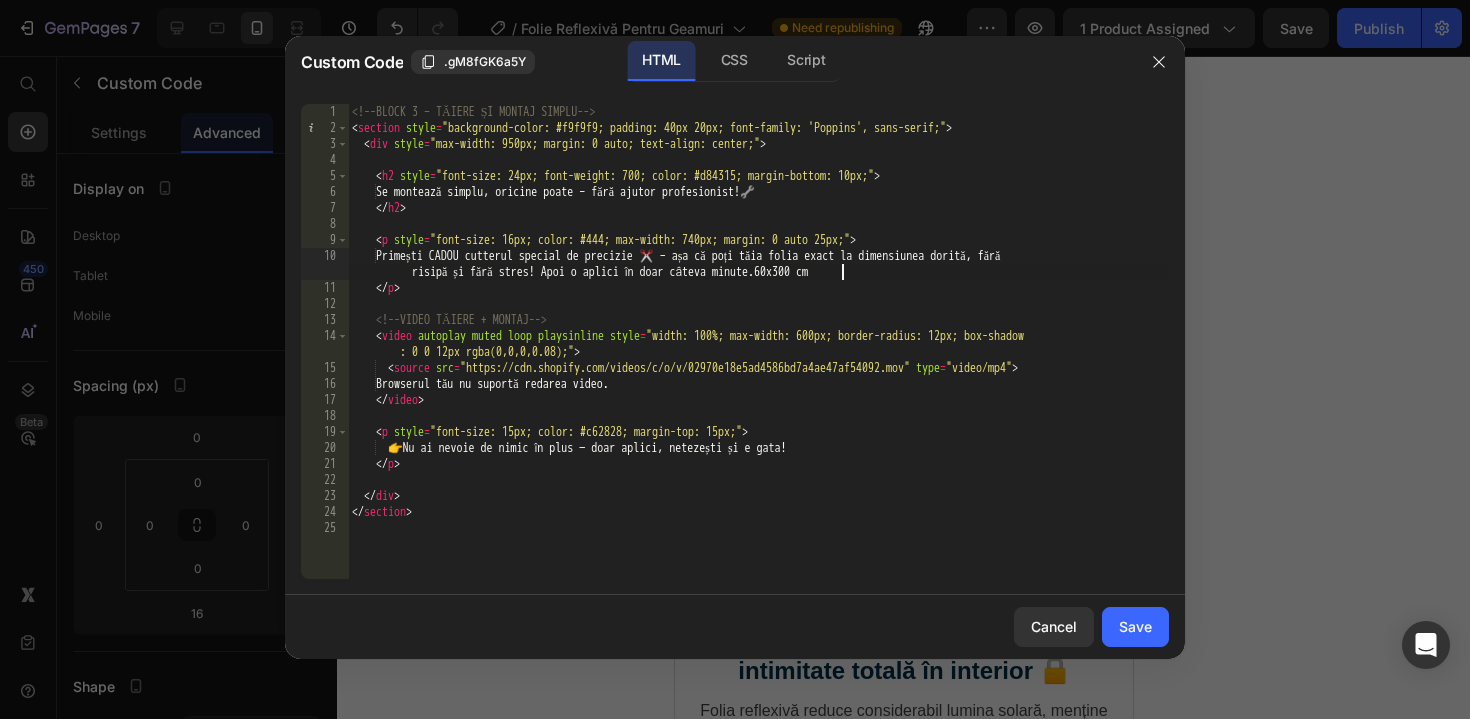 click on "Se montează simplu, oricine poate – fără ajutor profesionist!  🔧      Primești CADOU cutterul special de precizie ✂️ – așa că poți tăia folia exact la dimensiunea dorită, fără             risipă și fără stres! Apoi o aplici în doar câteva minute.60x300 cm" at bounding box center (758, 357) 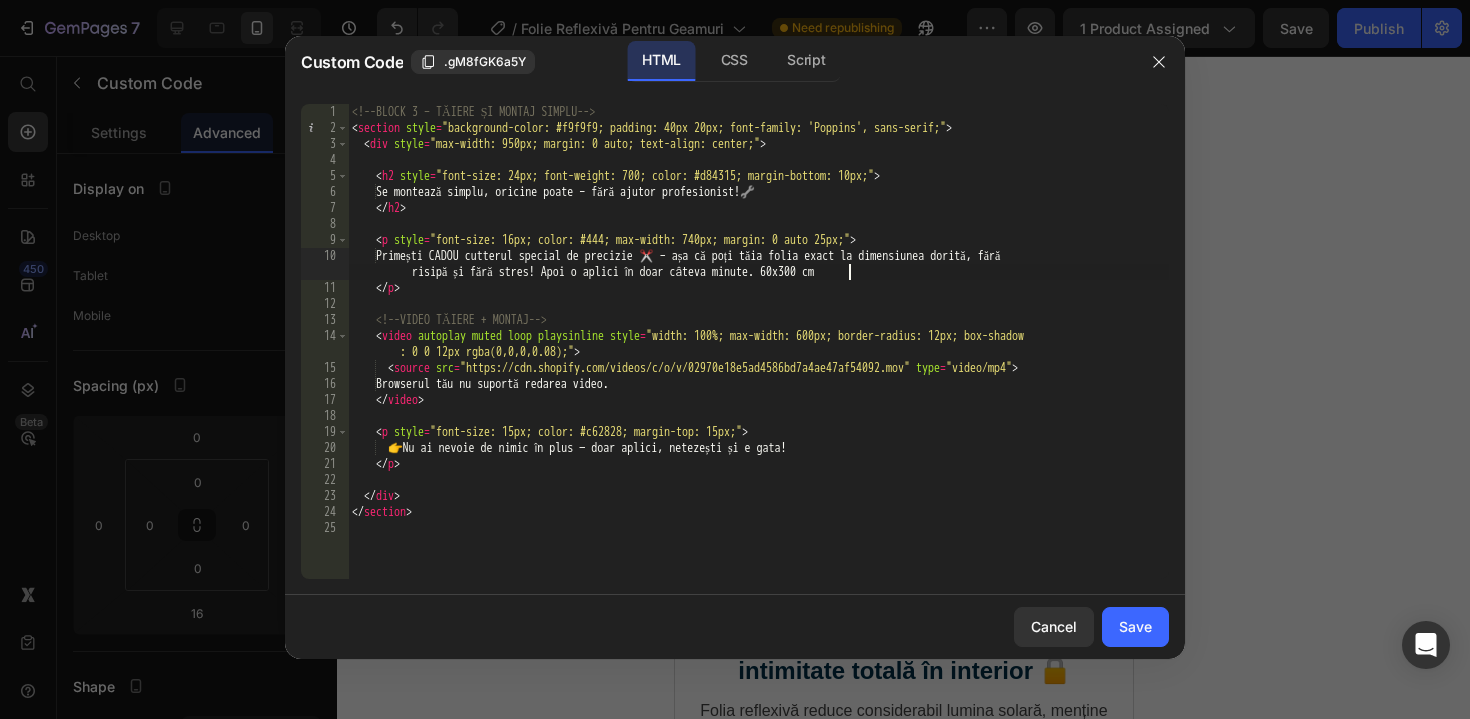 scroll, scrollTop: 0, scrollLeft: 103, axis: horizontal 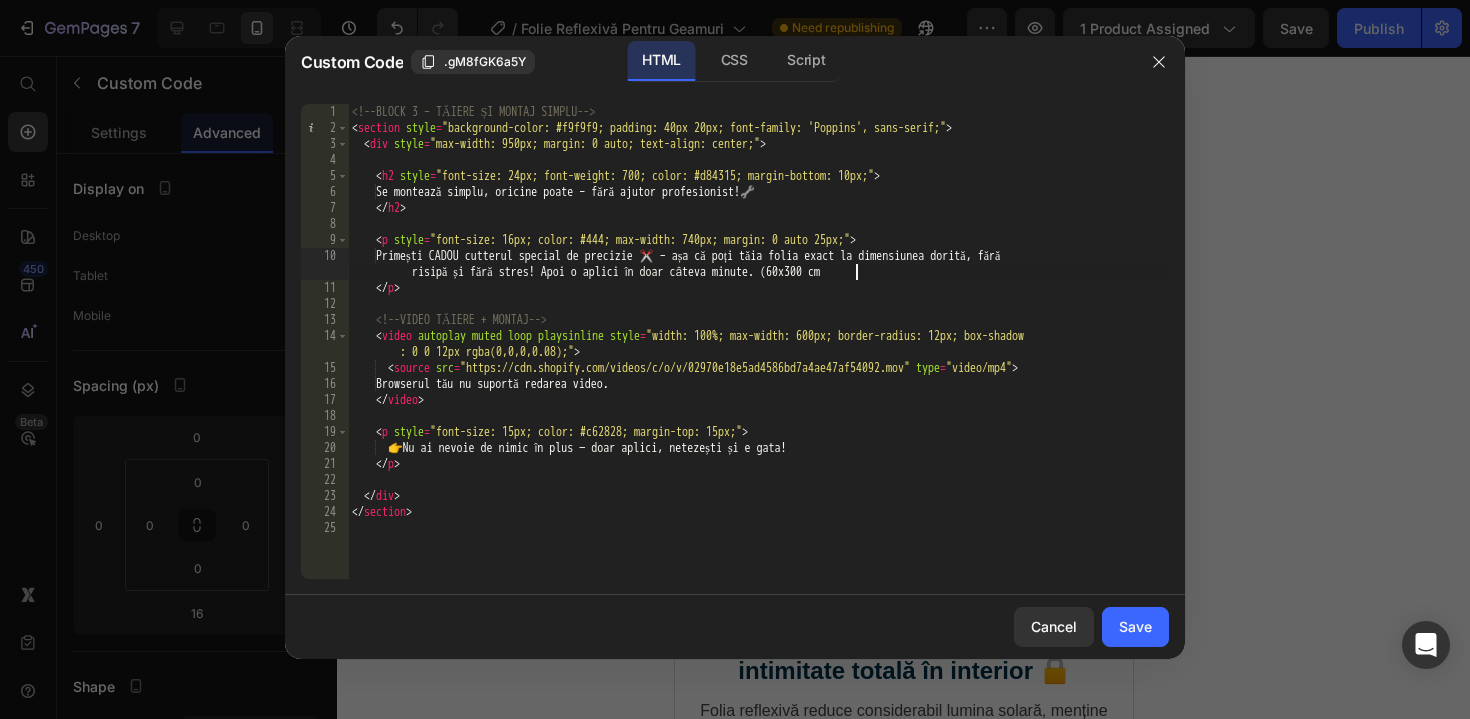 click on "<!--  BLOCK 3 – TĂIERE ȘI MONTAJ SIMPLU  --> < section   style = "background-color: #f9f9f9; padding: 40px 20px; font-family: 'Poppins', sans-serif;" >    < div   style = "max-width: 950px; margin: 0 auto; text-align: center;" >      < h2   style = "font-size: 24px; font-weight: 700; color: #d84315; margin-bottom: 10px;" >        Se montează simplu, oricine poate – fără ajutor profesionist!  🔧      </ h2 >      < p   style = "font-size: 16px; color: #444; max-width: 740px; margin: 0 auto 25px;" >        Primești CADOU cutterul special de precizie ✂️ – așa că poți tăia folia exact la dimensiunea dorită, fără             risipă și fără stres! Apoi o aplici în doar câteva minute. (60x300 cm      </ p >      <!--  VIDEO TĂIERE + MONTAJ  -->      < video   autoplay   muted   loop   playsinline   style = "width: 100%; max-width: 600px; border-radius: 12px; box-shadow          : 0 0 12px rgba(0,0,0,0.08);" >         < source   src =   type = "video/mp4" >" at bounding box center (758, 357) 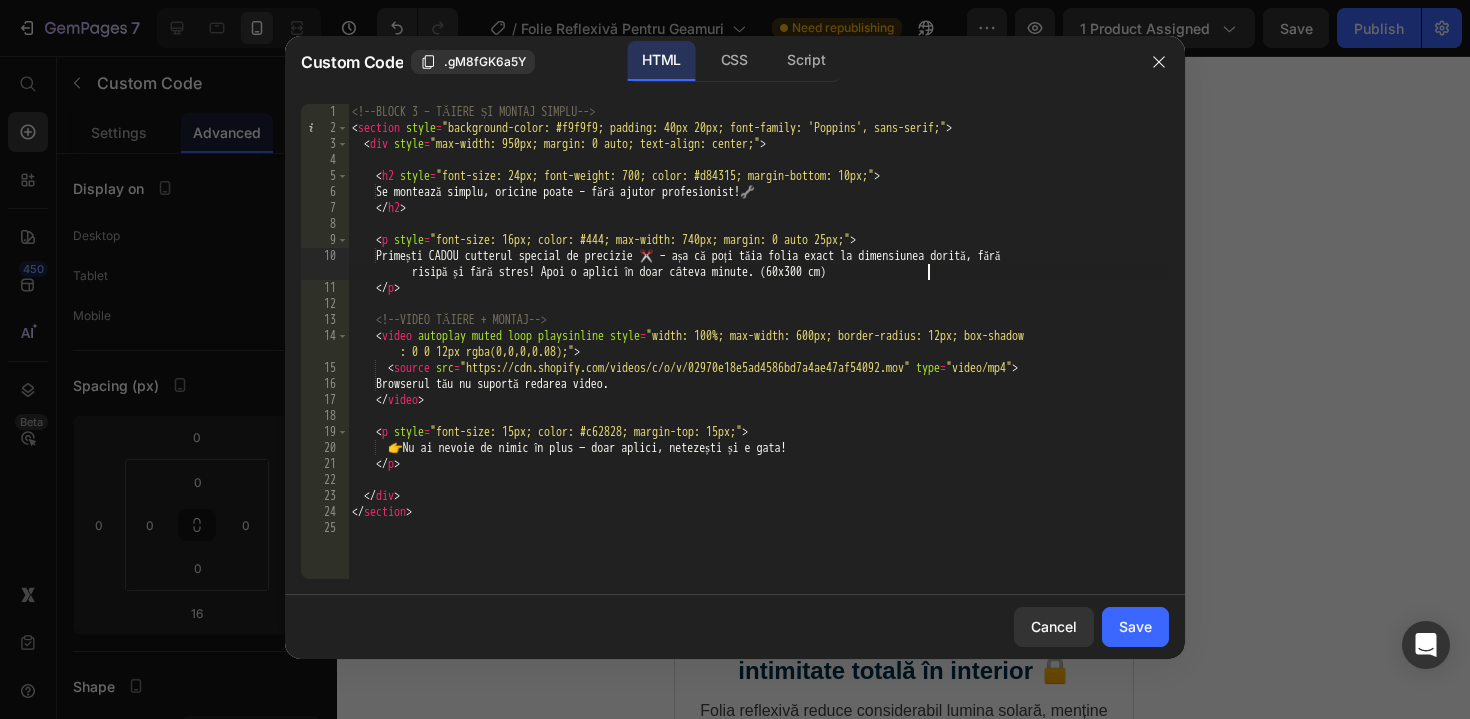 scroll, scrollTop: 0, scrollLeft: 108, axis: horizontal 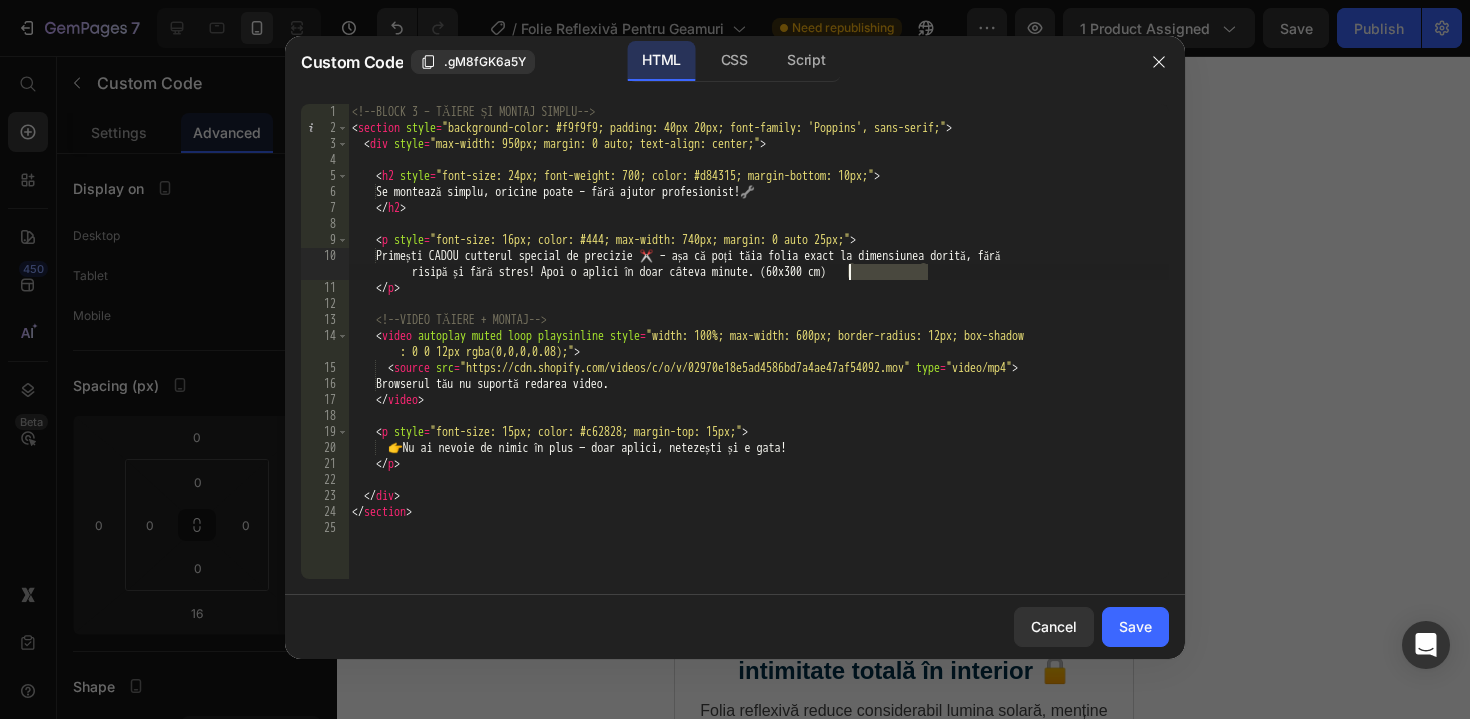 drag, startPoint x: 933, startPoint y: 275, endPoint x: 849, endPoint y: 278, distance: 84.05355 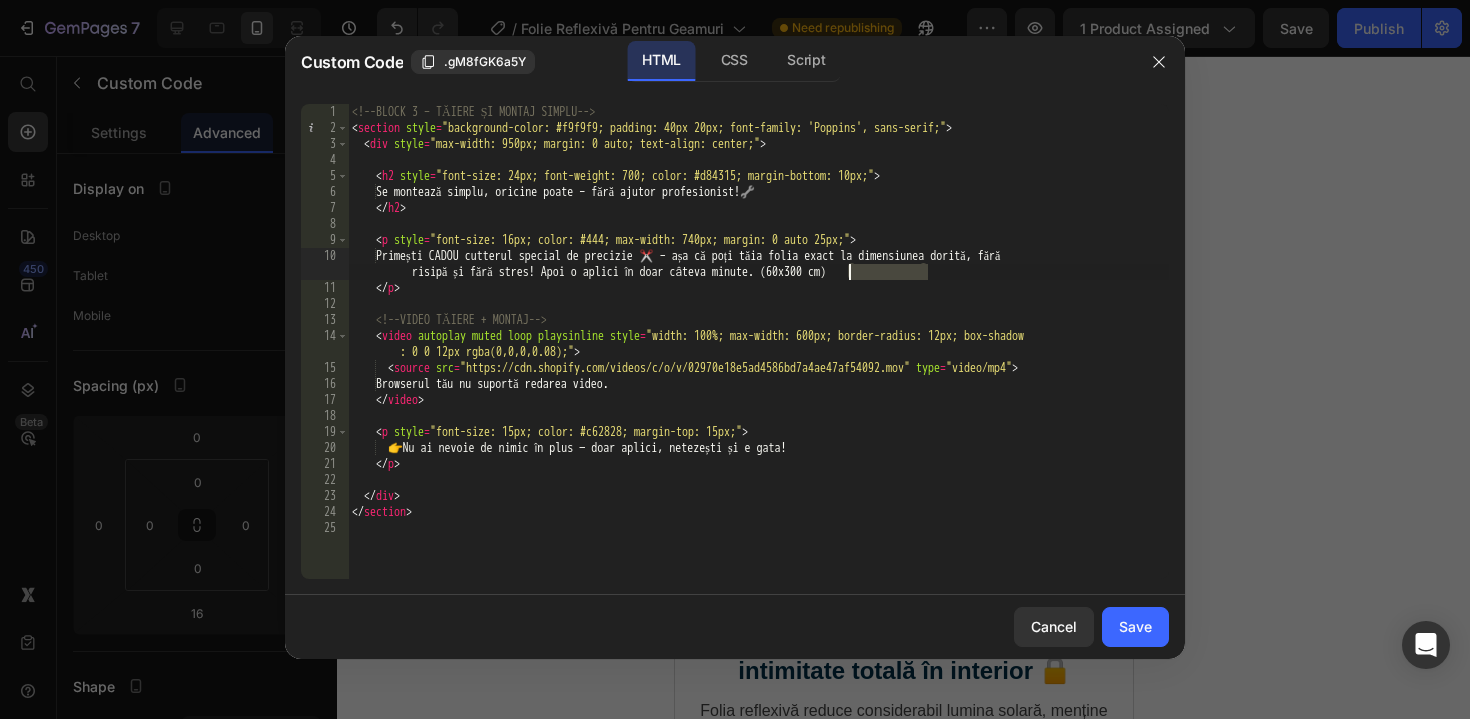 click on "Se montează simplu, oricine poate – fără ajutor profesionist!  🔧      Primești CADOU cutterul special de precizie ✂️ – așa că poți tăia folia exact la dimensiunea dorită, fără             risipă și fără stres! Apoi o aplici în doar câteva minute. (60x300 cm)" at bounding box center [758, 357] 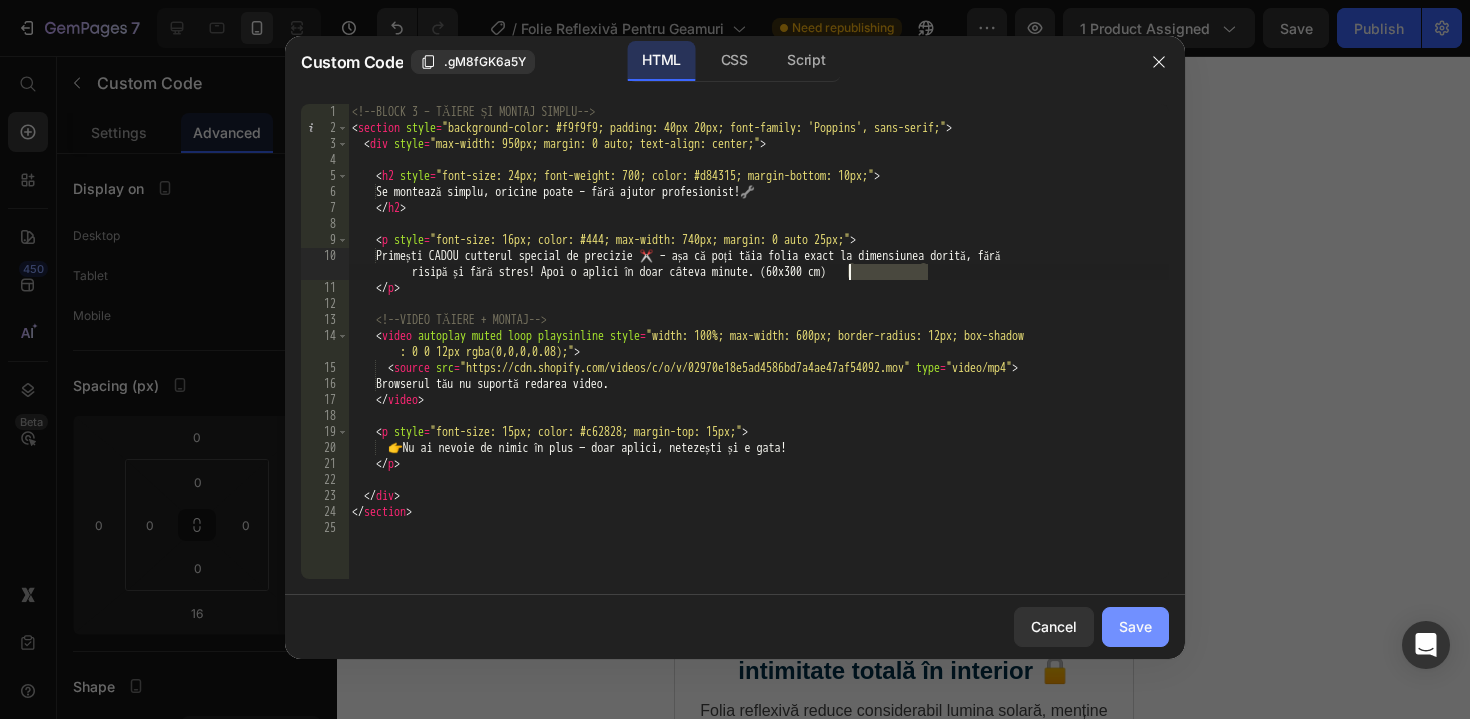 type on "Primești CADOU cutterul special de precizie ✂️ – așa că poți tăia folia exact la dimensiunea dorită, fără risipă și fără stres! Apoi o aplici în doar câteva minute. (60x300 cm)" 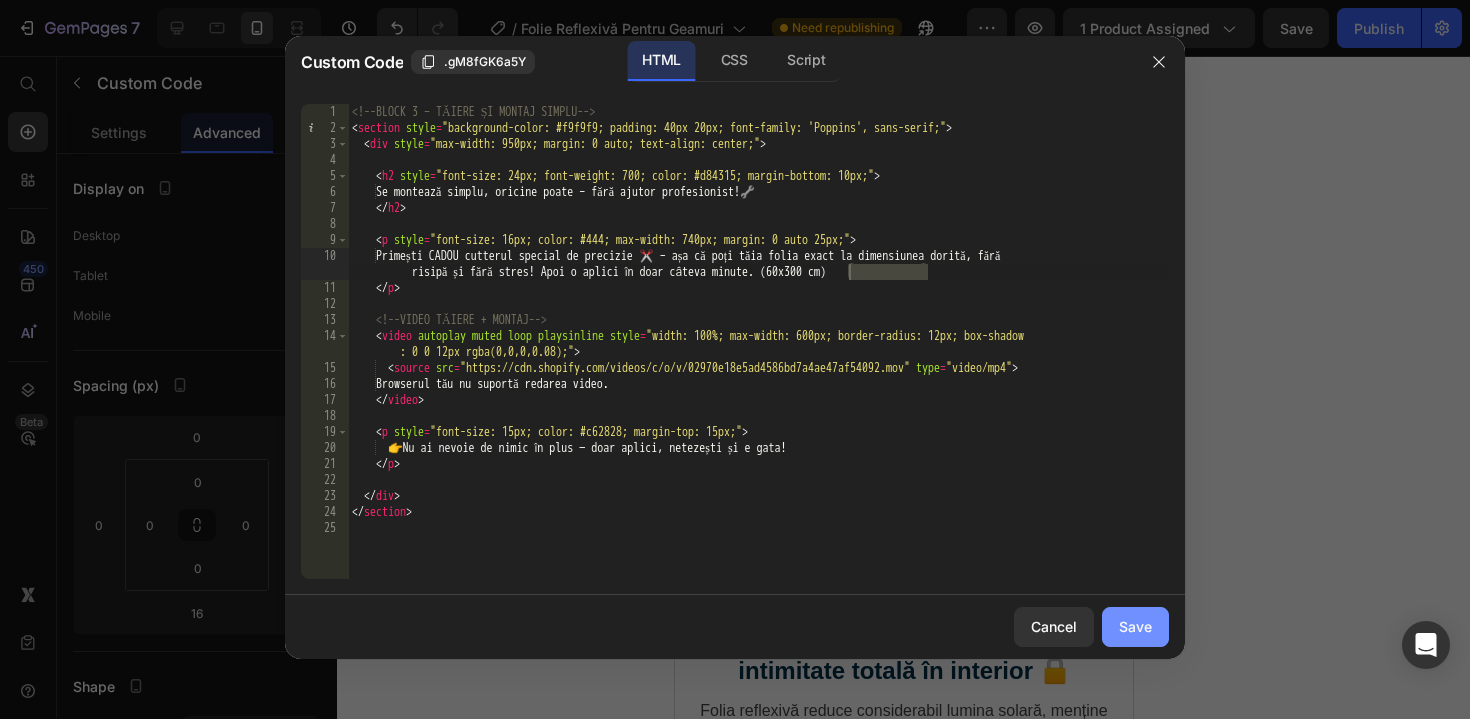 click on "Save" 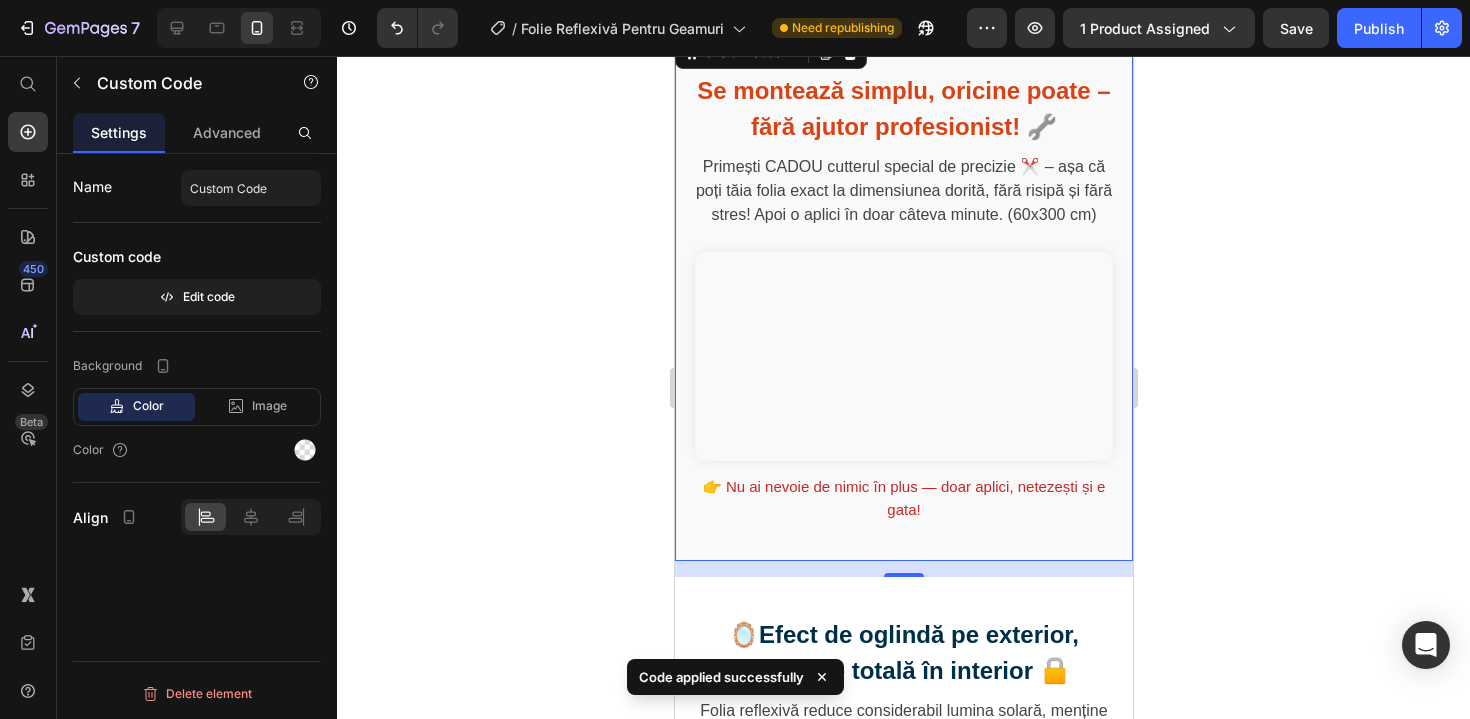 click on "Primești CADOU cutterul special de precizie ✂️ – așa că poți tăia folia exact la dimensiunea dorită, fără risipă și fără stres! Apoi o aplici în doar câteva minute. (60x300 cm)" at bounding box center (903, 191) 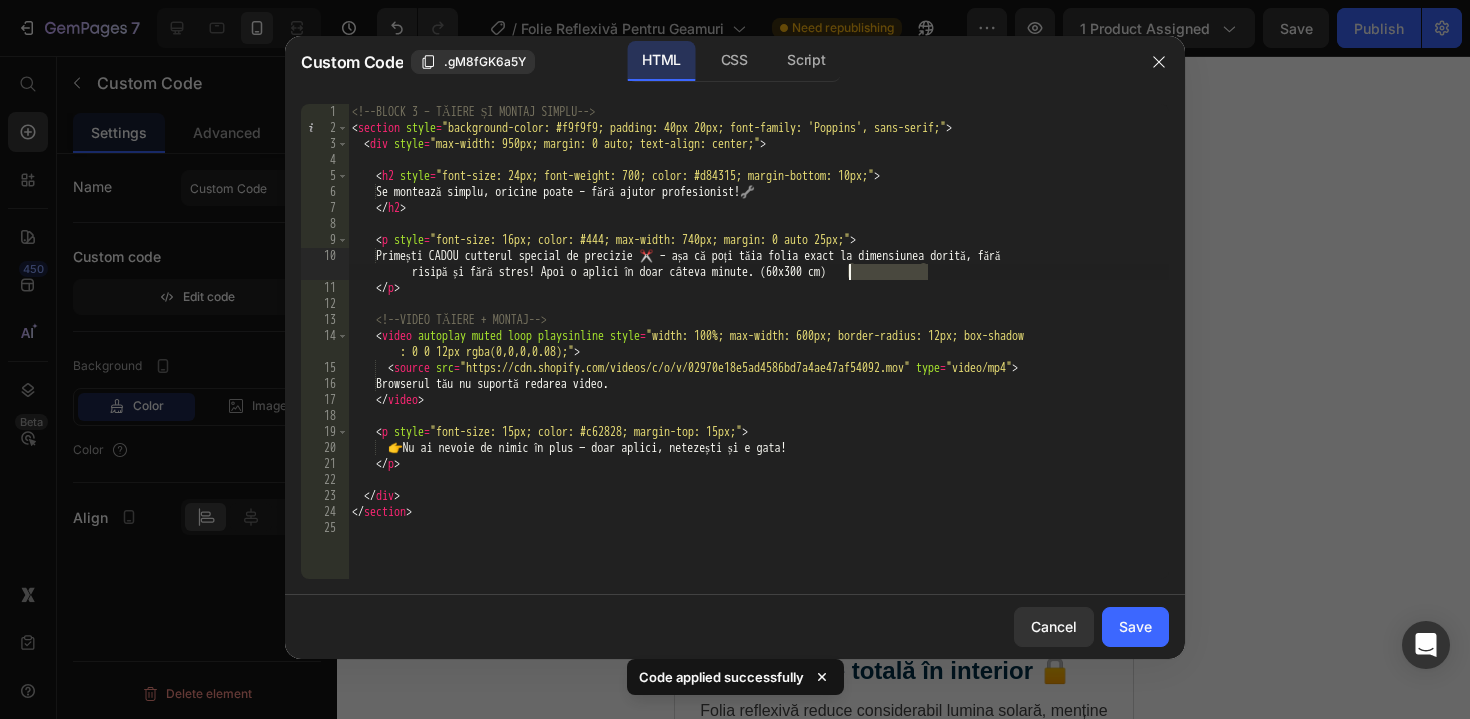 drag, startPoint x: 951, startPoint y: 278, endPoint x: 850, endPoint y: 274, distance: 101.07918 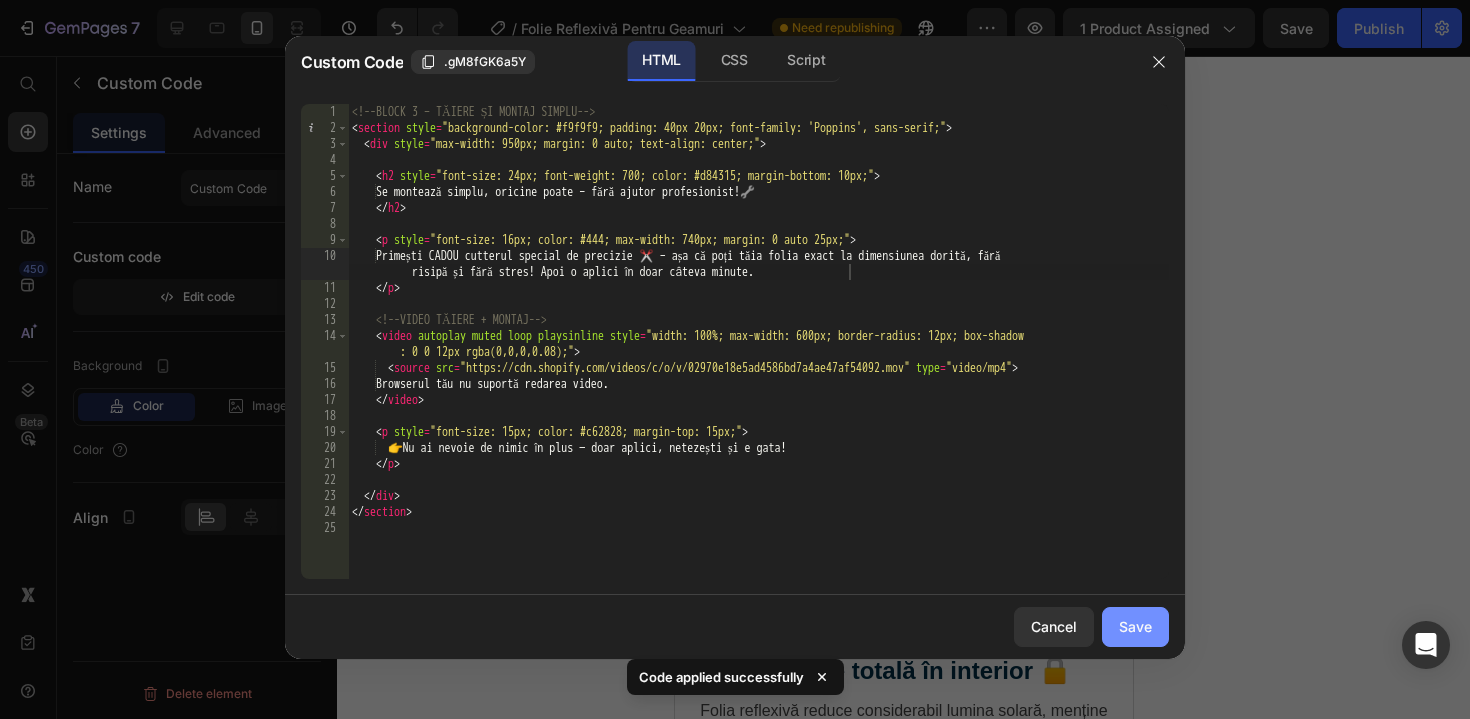 click on "Save" 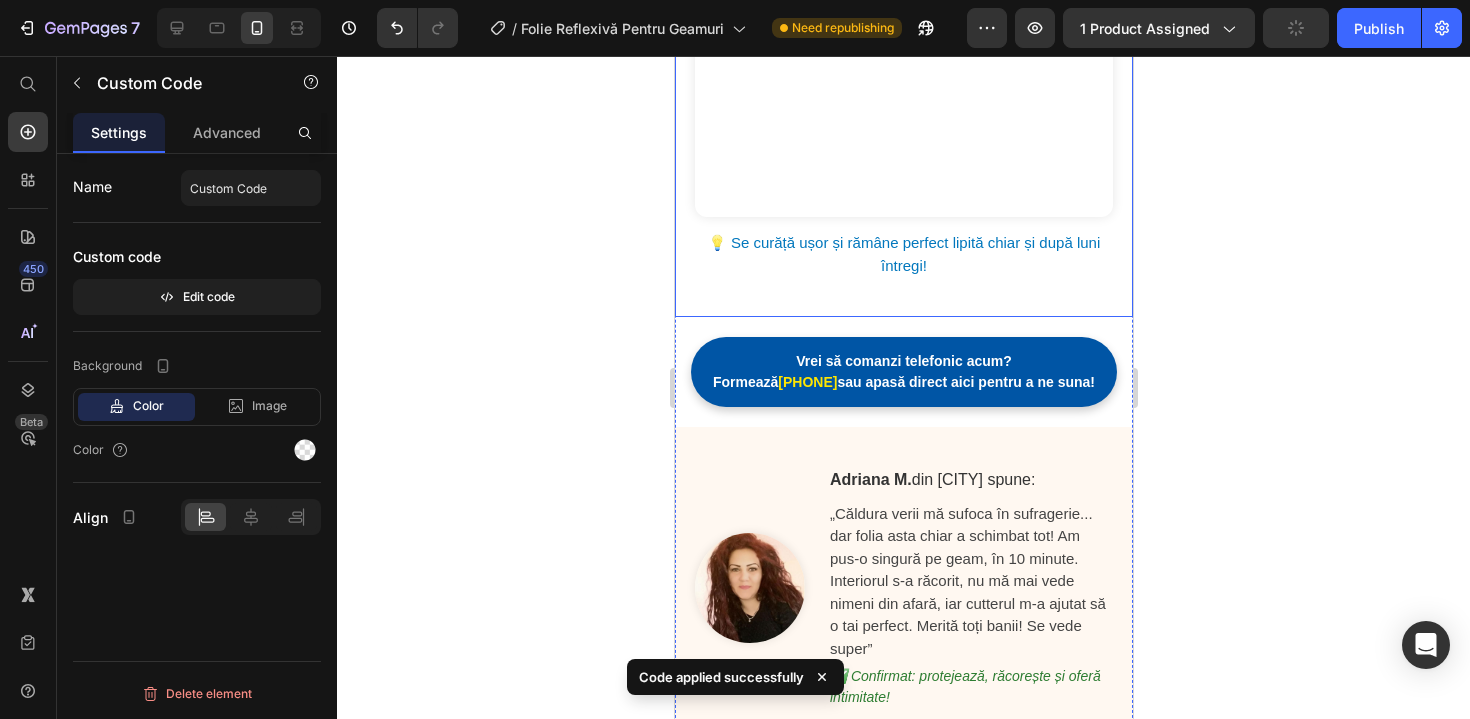 scroll, scrollTop: 2193, scrollLeft: 0, axis: vertical 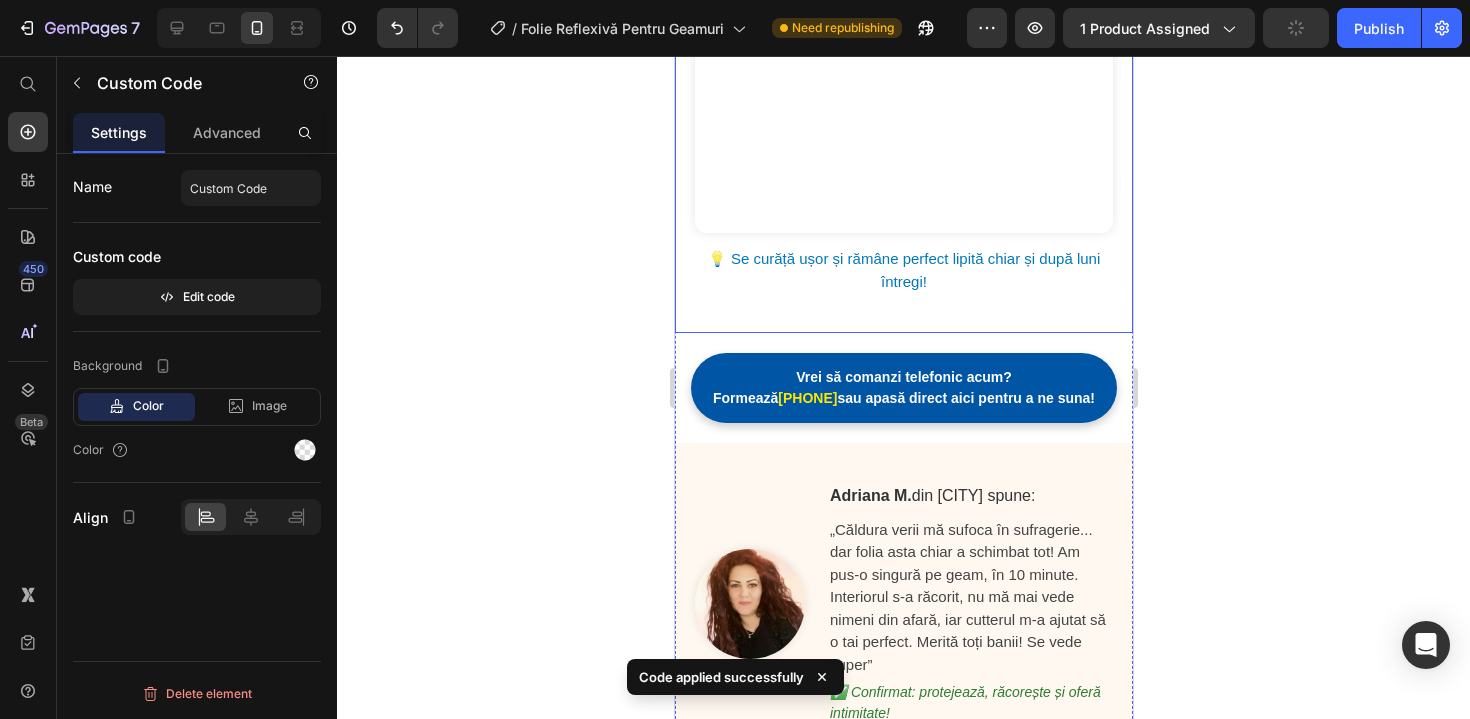 click on "Browserul tău nu suportă redarea video." at bounding box center (903, 128) 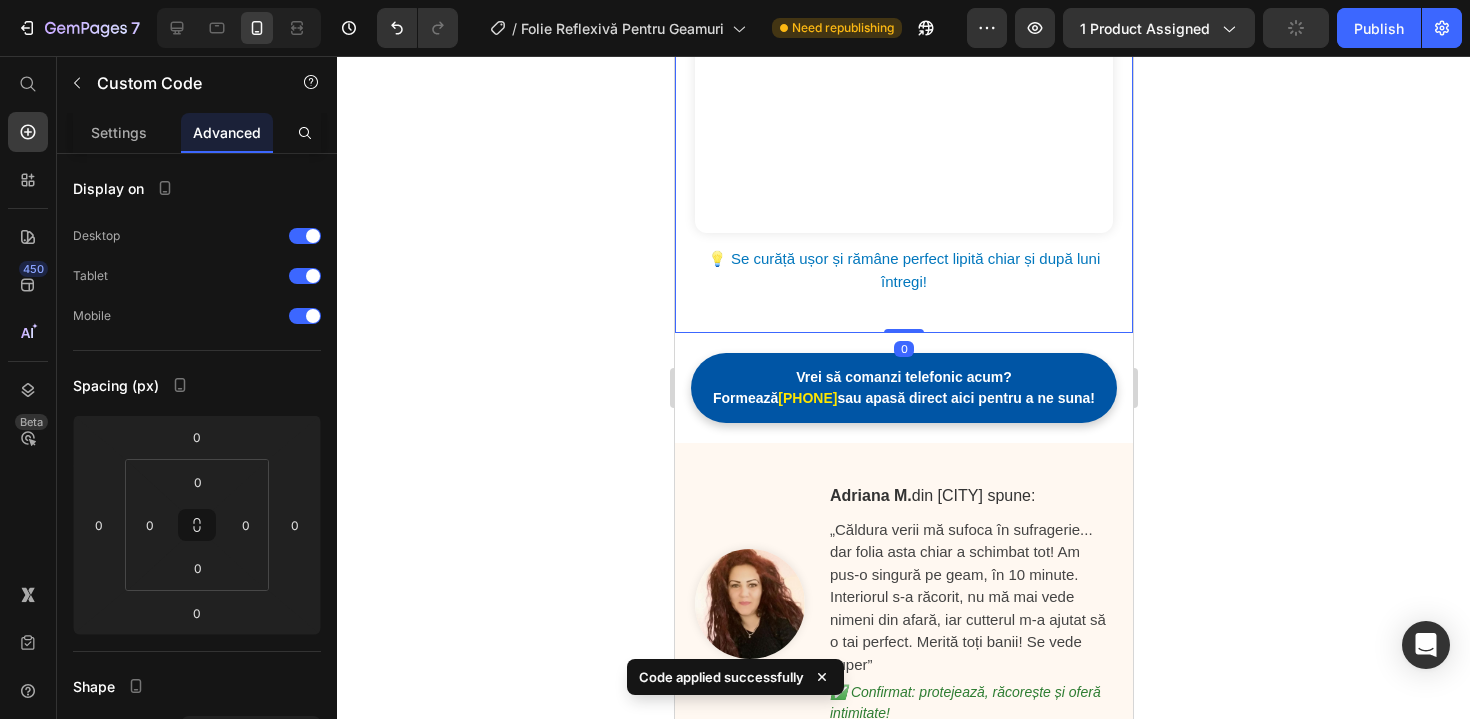 click on "Browserul tău nu suportă redarea video." at bounding box center (903, 128) 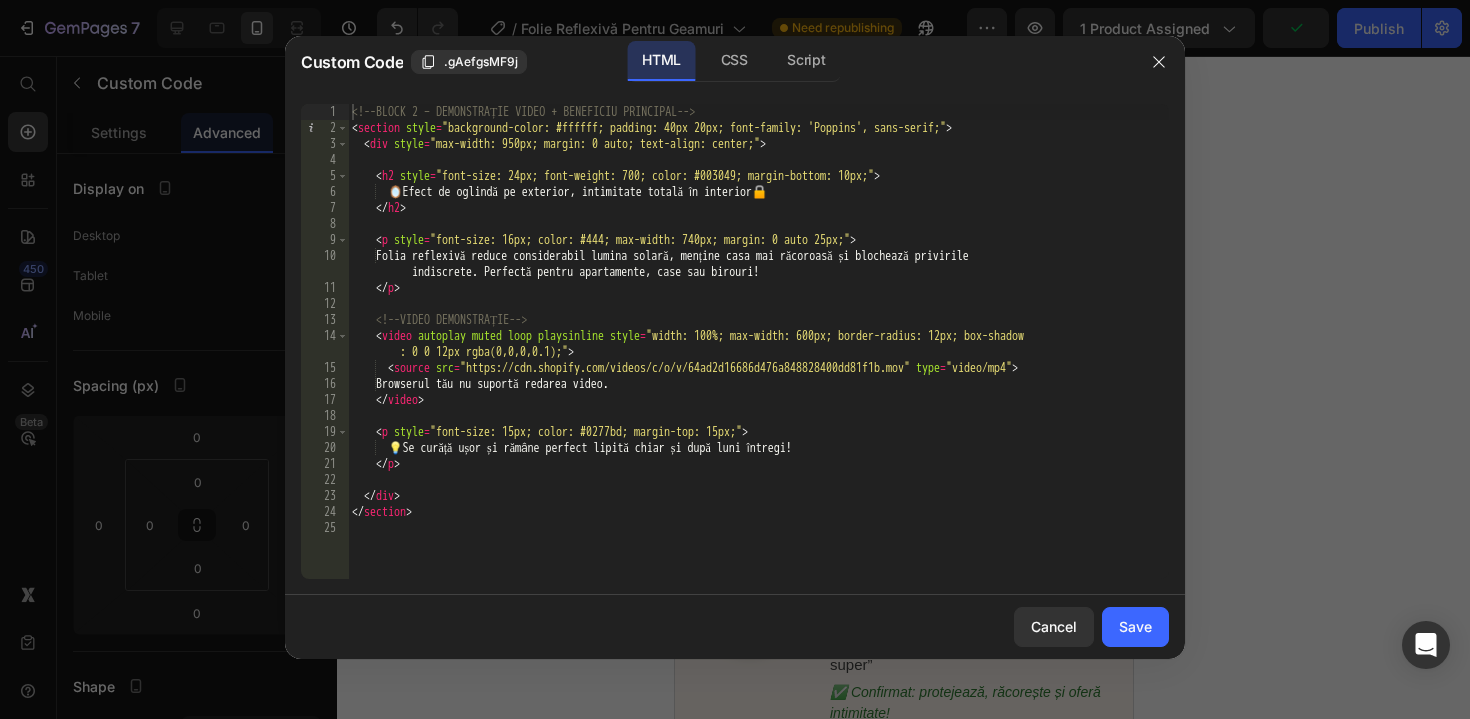 click on "<!--  BLOCK 2 – DEMONSTRAȚIE VIDEO + BENEFICIU PRINCIPAL  --> < section   style = "background-color: #ffffff; padding: 40px 20px; font-family: 'Poppins', sans-serif;" >    < div   style = "max-width: 950px; margin: 0 auto; text-align: center;" >           < h2   style = "font-size: 24px; font-weight: 700; color: #003049; margin-bottom: 10px;" >         🪞 Efect de oglindă pe exterior, intimitate totală în interior  🔒      </ h2 >           < p   style = "font-size: 16px; color: #444; max-width: 740px; margin: 0 auto 25px;" >        Folia reflexivă reduce considerabil lumina solară, menține casa mai răcoroasă și blochează privirile             indiscrete. Perfectă pentru apartamente, case sau birouri!      </ p >      <!--  VIDEO DEMONSTRAȚIE  -->      < video   autoplay   muted   loop   playsinline   style = "width: 100%; max-width: 600px; border-radius: 12px; box-shadow          : 0 0 12px rgba(0,0,0,0.1);" >         < source   src =   type = "video/mp4" >           </ >" at bounding box center (758, 357) 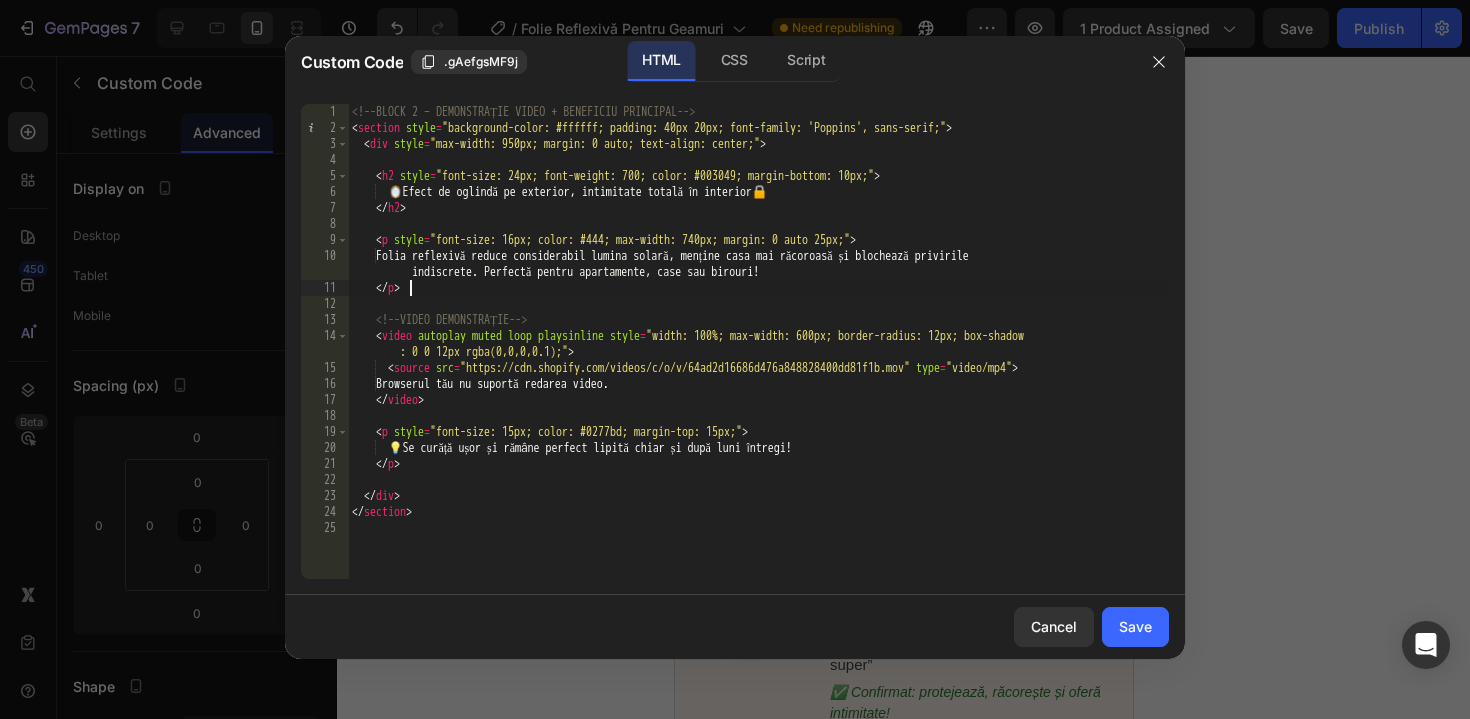 click on "<!--  BLOCK 2 – DEMONSTRAȚIE VIDEO + BENEFICIU PRINCIPAL  --> < section   style = "background-color: #ffffff; padding: 40px 20px; font-family: 'Poppins', sans-serif;" >    < div   style = "max-width: 950px; margin: 0 auto; text-align: center;" >           < h2   style = "font-size: 24px; font-weight: 700; color: #003049; margin-bottom: 10px;" >         🪞 Efect de oglindă pe exterior, intimitate totală în interior  🔒      </ h2 >           < p   style = "font-size: 16px; color: #444; max-width: 740px; margin: 0 auto 25px;" >        Folia reflexivă reduce considerabil lumina solară, menține casa mai răcoroasă și blochează privirile             indiscrete. Perfectă pentru apartamente, case sau birouri!      </ p >      <!--  VIDEO DEMONSTRAȚIE  -->      < video   autoplay   muted   loop   playsinline   style = "width: 100%; max-width: 600px; border-radius: 12px; box-shadow          : 0 0 12px rgba(0,0,0,0.1);" >         < source   src =   type = "video/mp4" >           </ >" at bounding box center (758, 357) 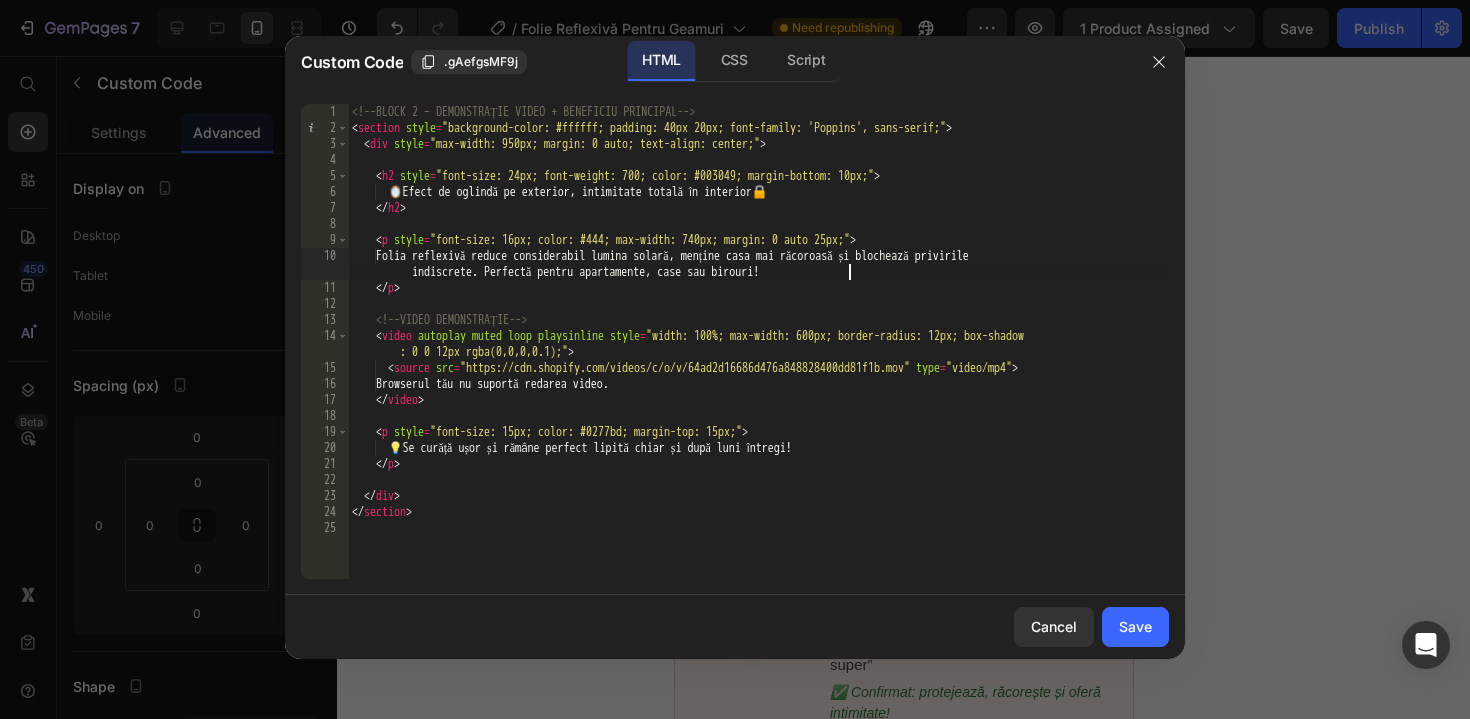 scroll, scrollTop: 0, scrollLeft: 98, axis: horizontal 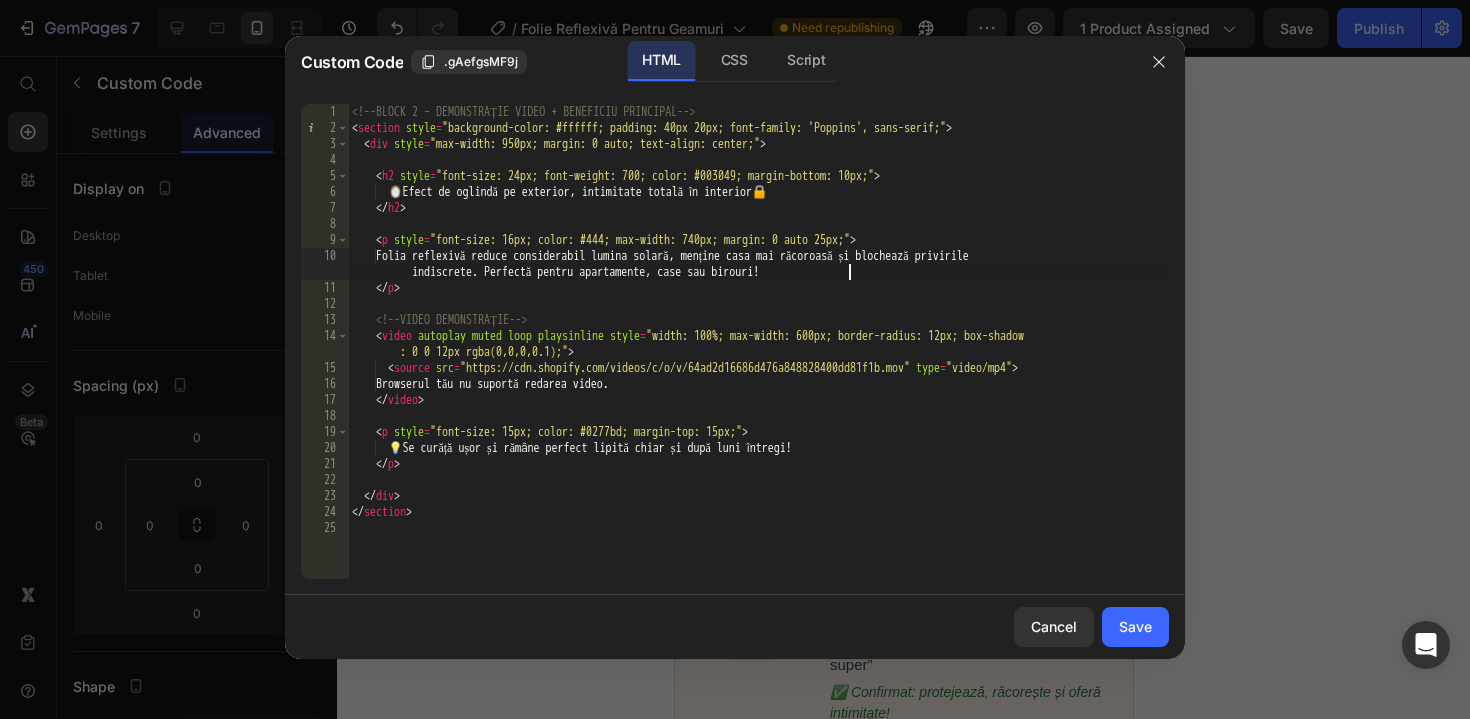 paste on "(60x300 cm)" 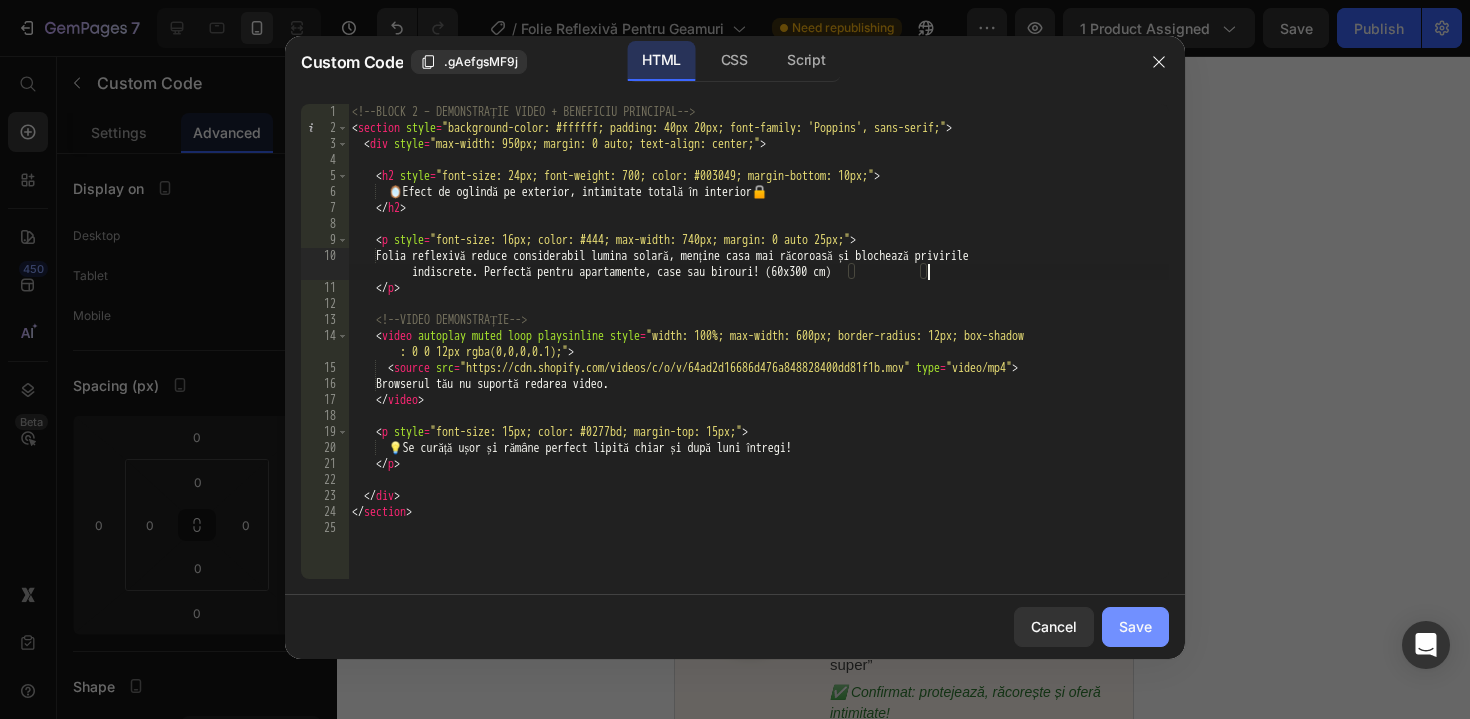 type on "Folia reflexivă reduce considerabil lumina solară, menține casa mai răcoroasă și blochează privirile indiscrete. Perfectă pentru apartamente, case sau birouri! (60x300 cm)" 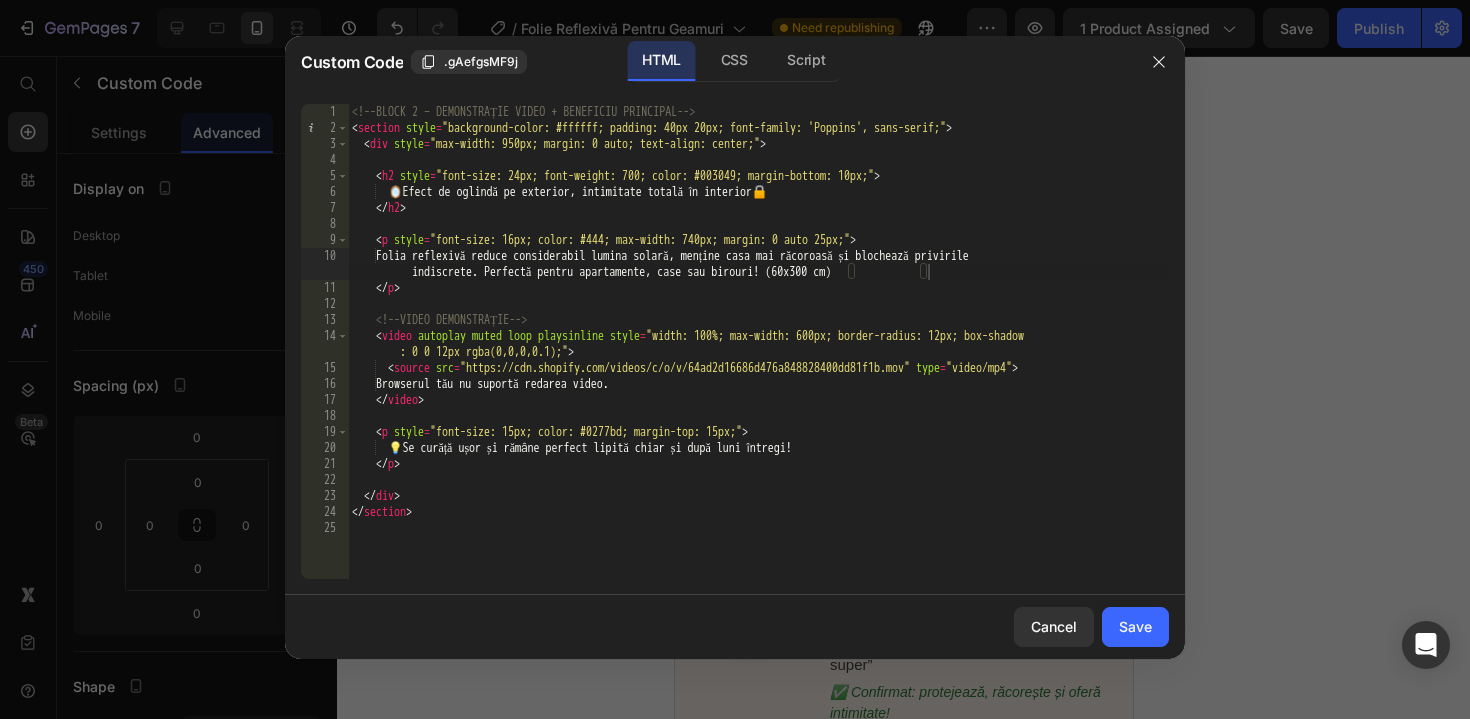 click on "Save" at bounding box center (1135, 626) 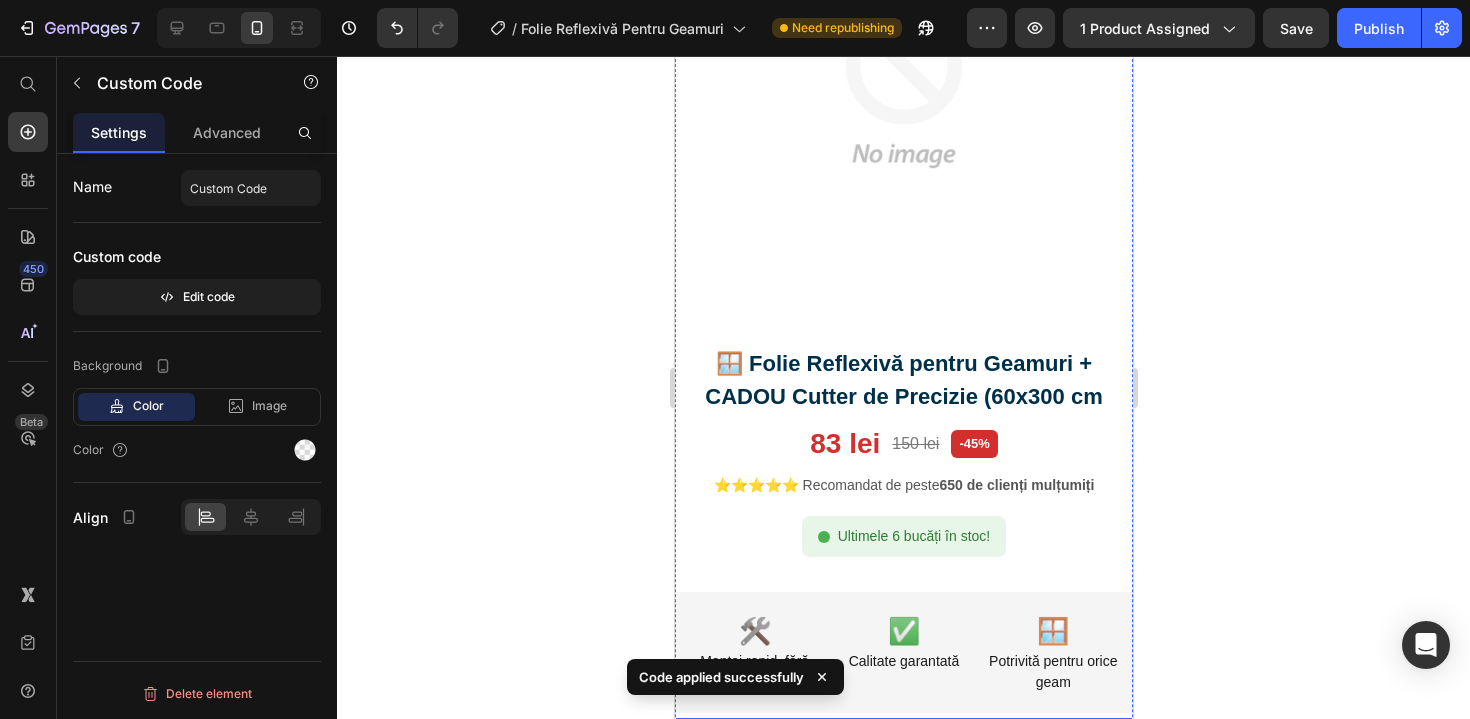 scroll, scrollTop: 0, scrollLeft: 0, axis: both 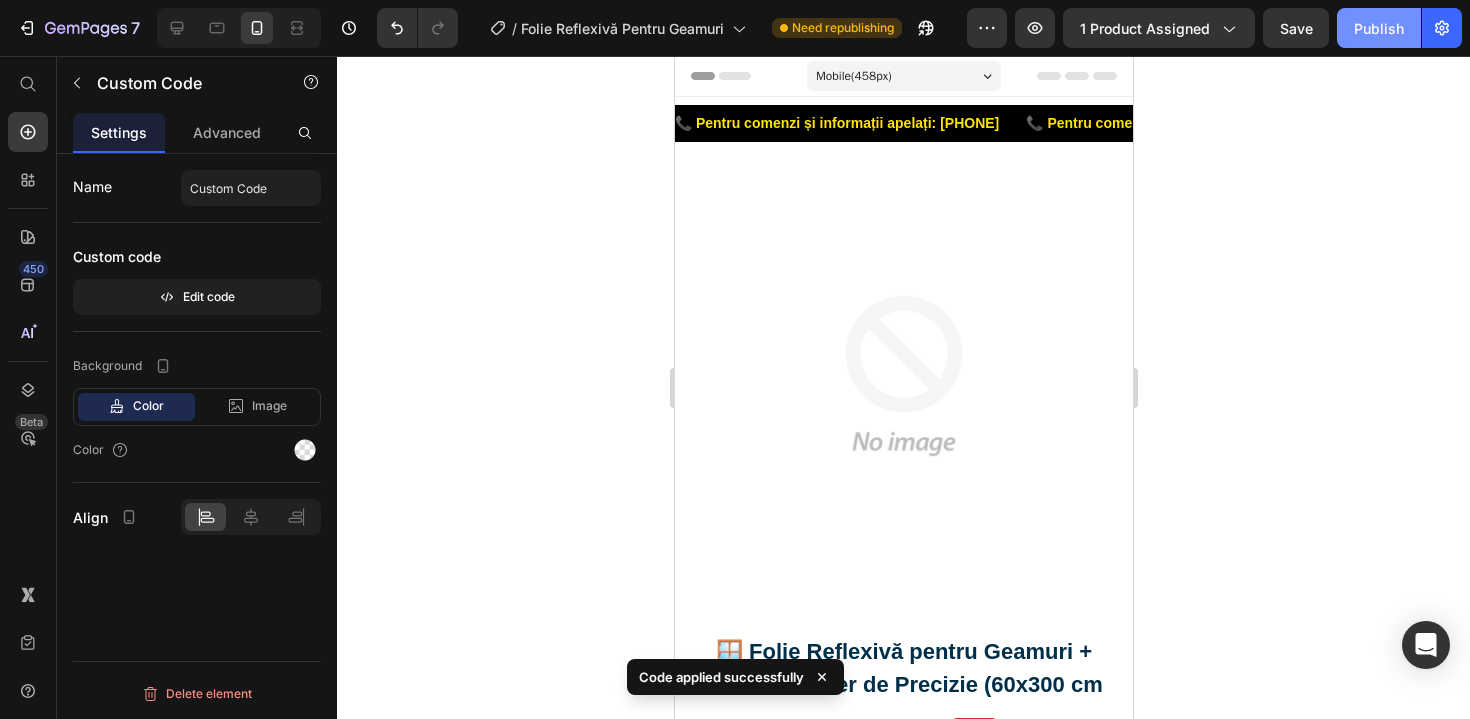 click on "Publish" at bounding box center (1379, 28) 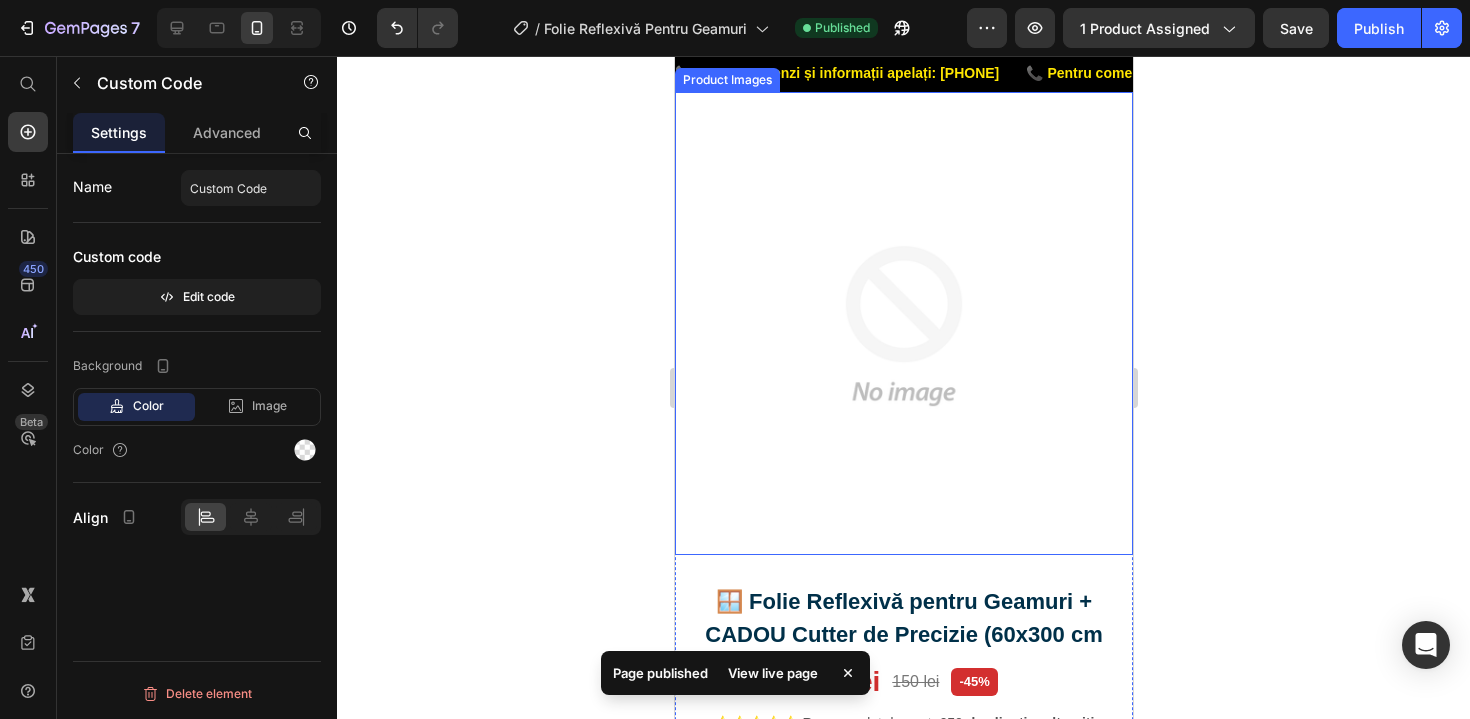 scroll, scrollTop: 0, scrollLeft: 0, axis: both 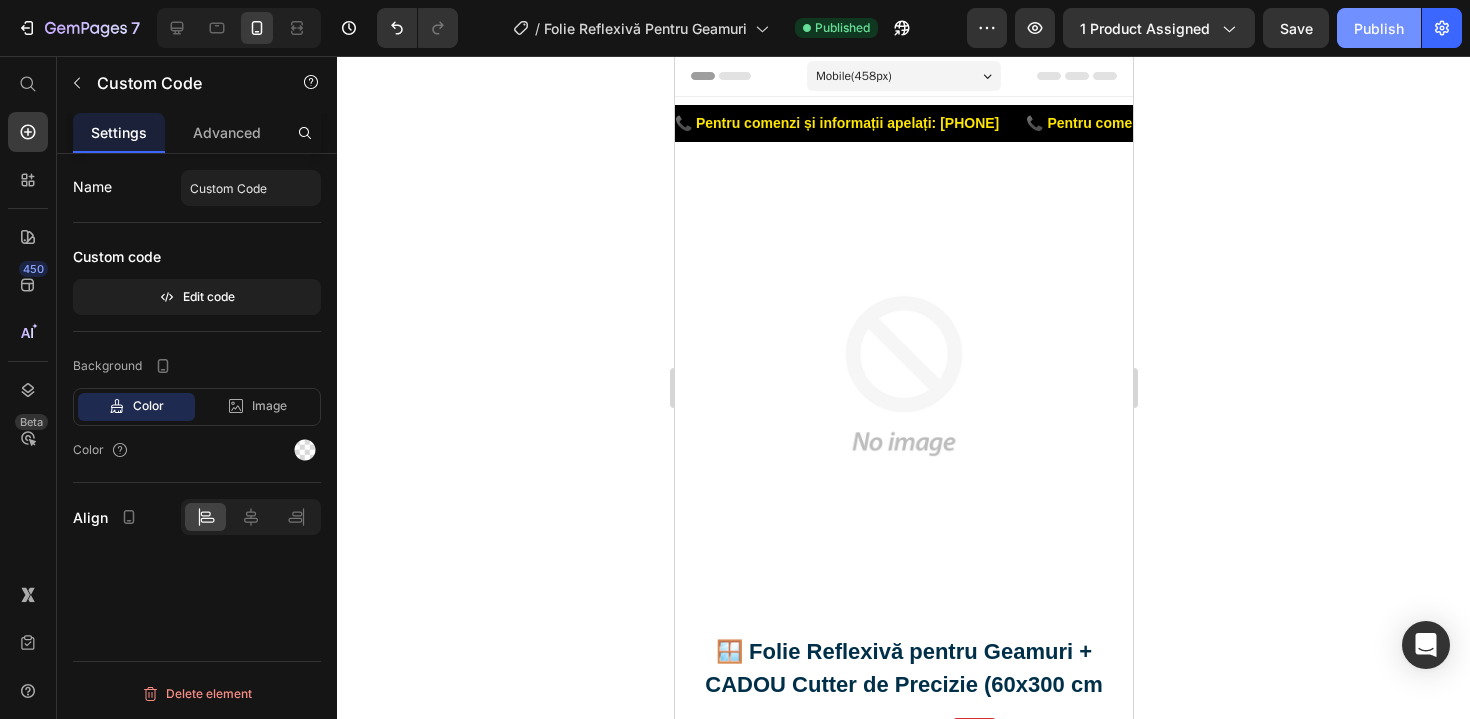 click on "Publish" 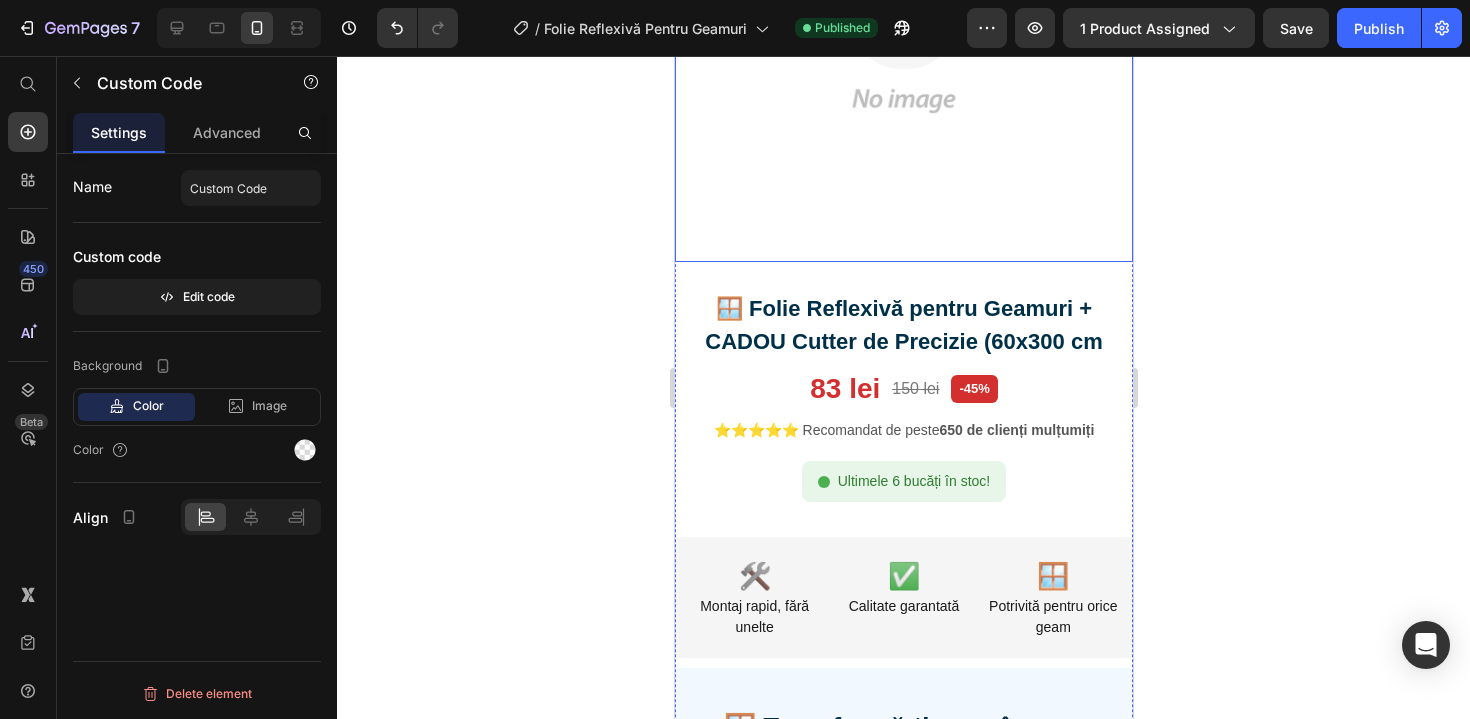 scroll, scrollTop: 429, scrollLeft: 0, axis: vertical 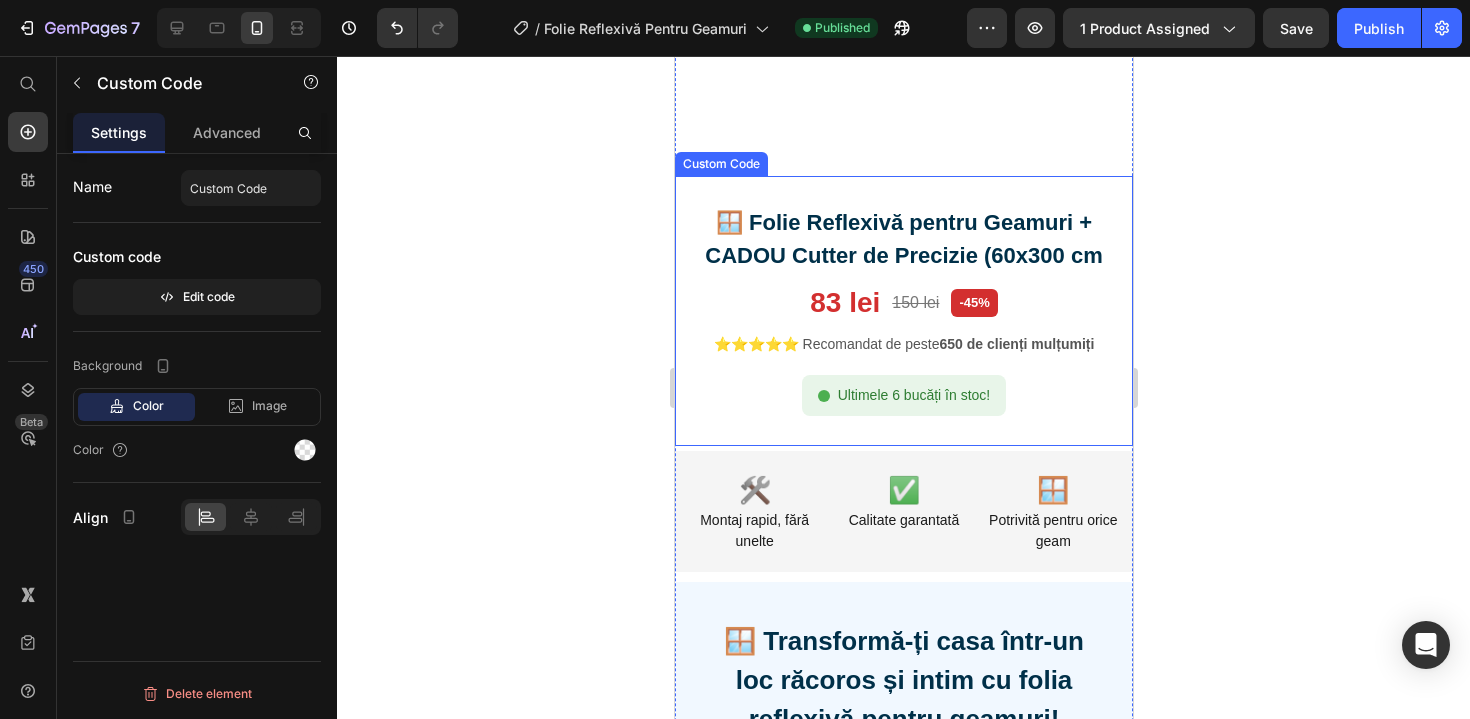click on "🪟 Folie Reflexivă pentru Geamuri + CADOU Cutter de Precizie (60x300 cm" at bounding box center (903, 239) 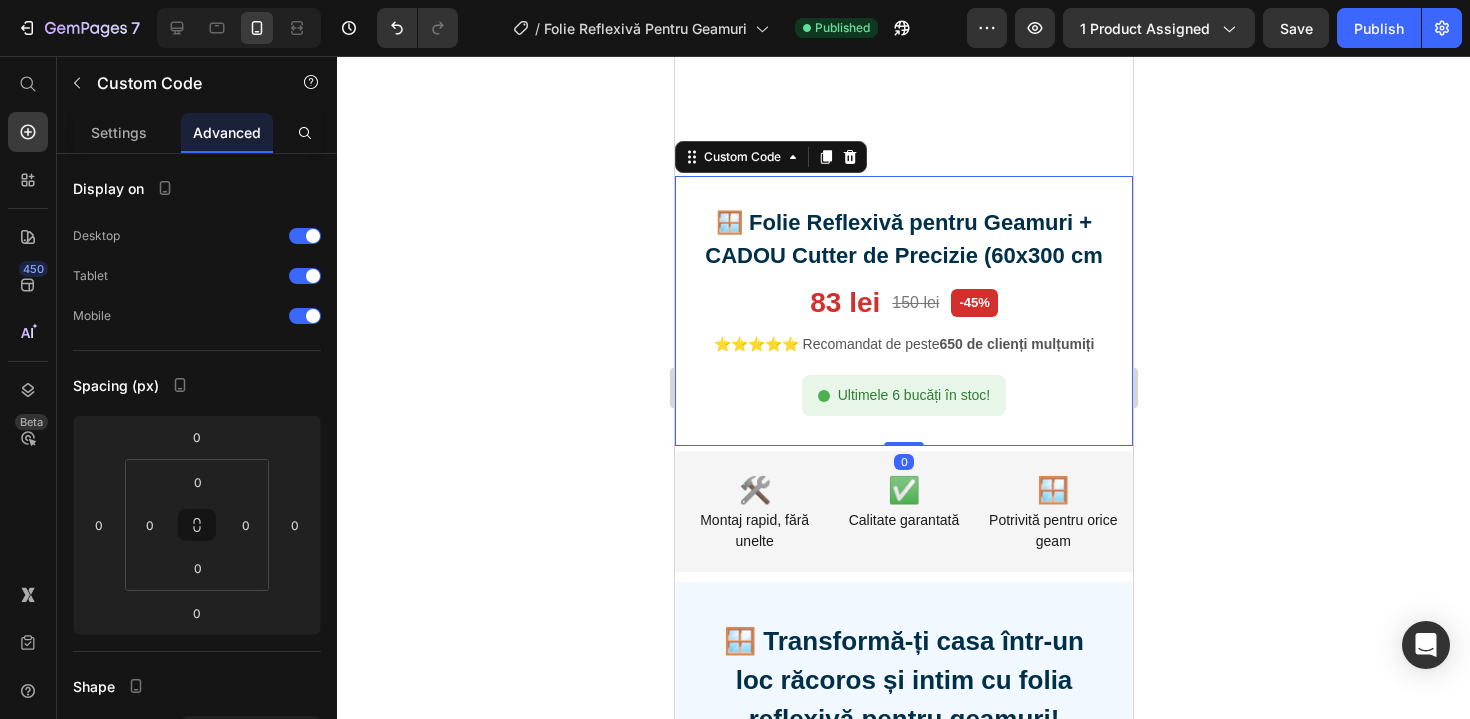 click on "🪟 Folie Reflexivă pentru Geamuri + CADOU Cutter de Precizie (60x300 cm" at bounding box center [903, 239] 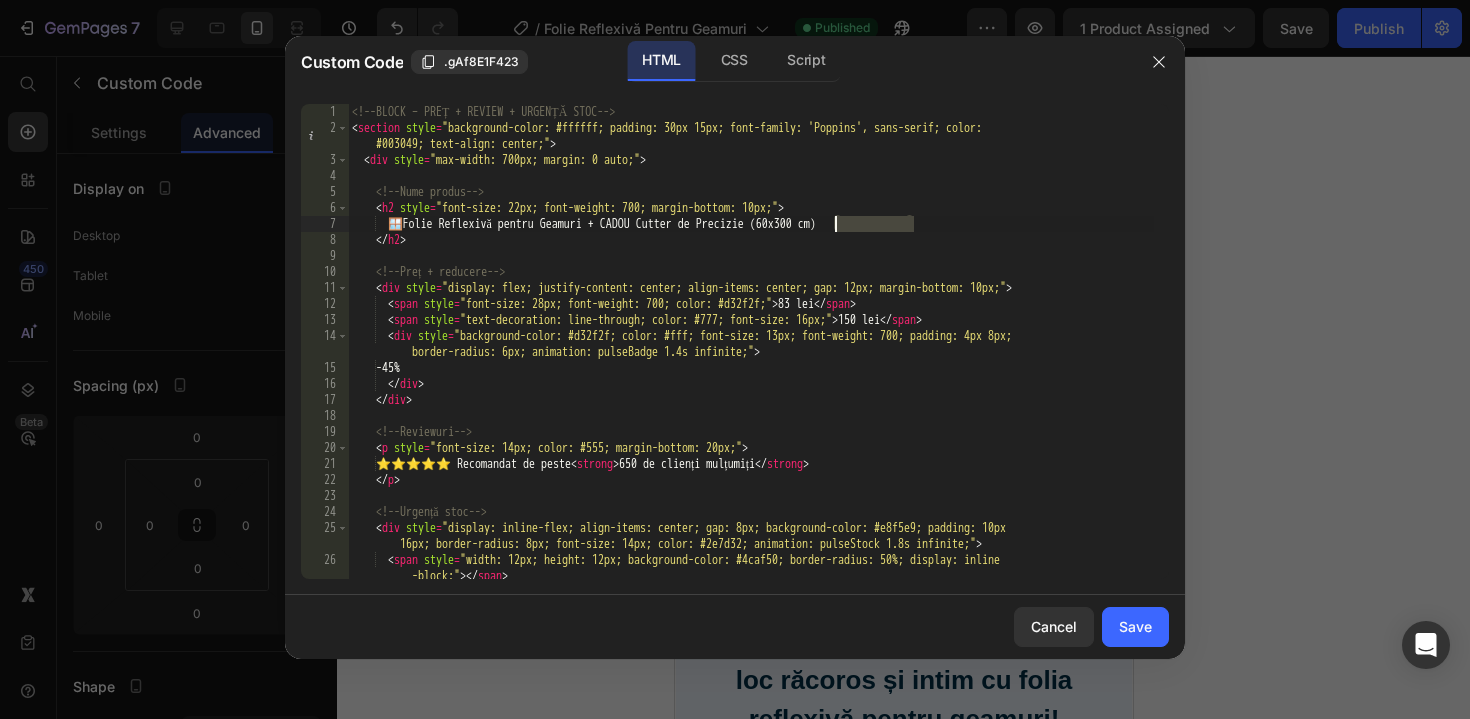 drag, startPoint x: 920, startPoint y: 225, endPoint x: 835, endPoint y: 228, distance: 85.052925 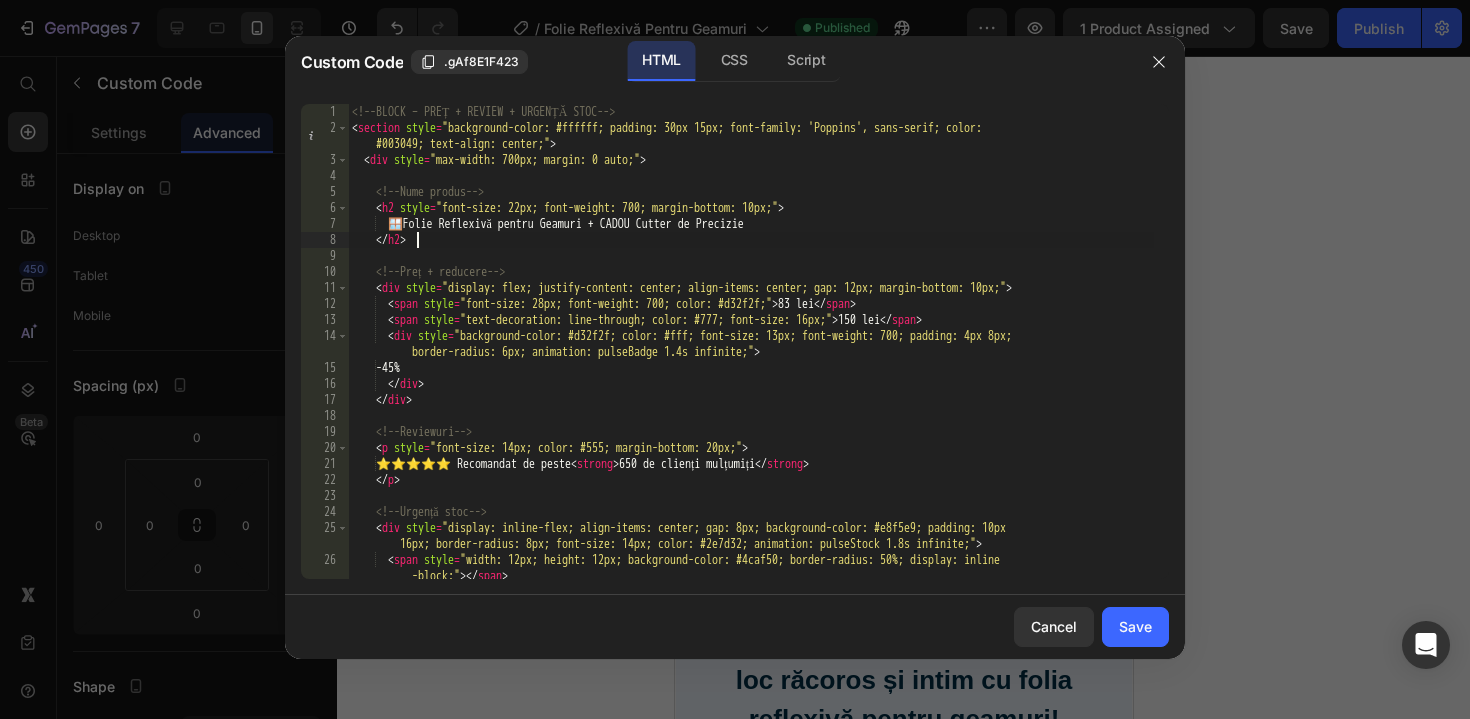 click on "🪟 Folie Reflexivă pentru Geamuri + CADOU Cutter de Precizie" at bounding box center [751, 357] 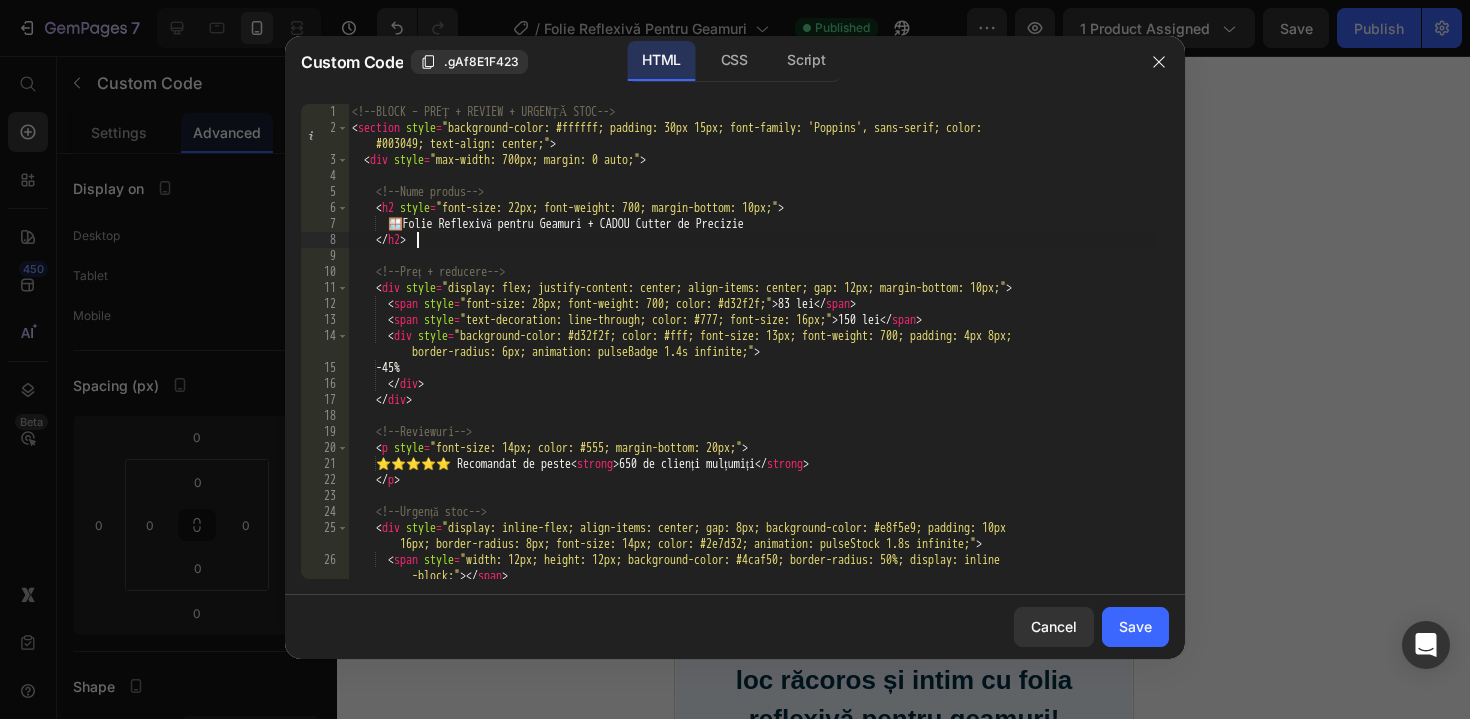 click on "🪟 Folie Reflexivă pentru Geamuri + CADOU Cutter de Precizie" at bounding box center [751, 357] 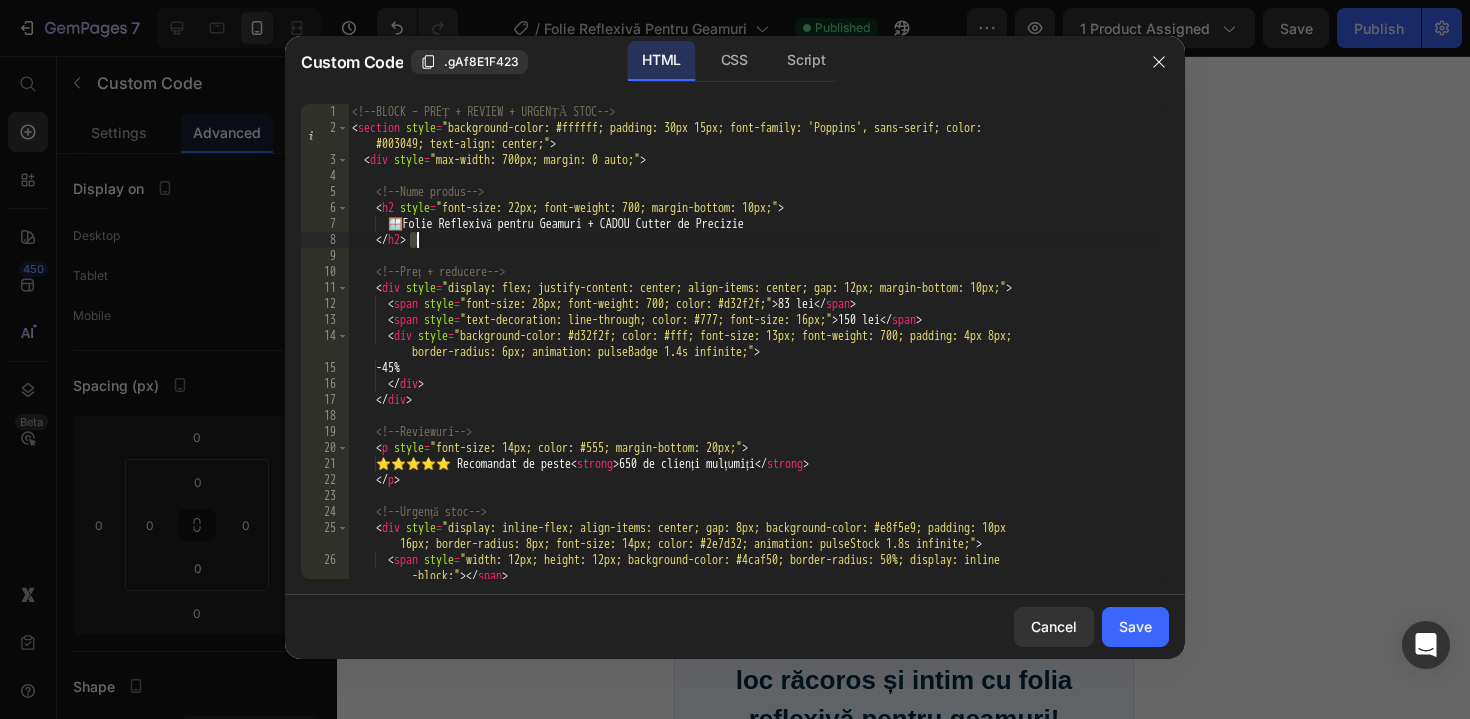 click on "🪟 Folie Reflexivă pentru Geamuri + CADOU Cutter de Precizie" at bounding box center (751, 357) 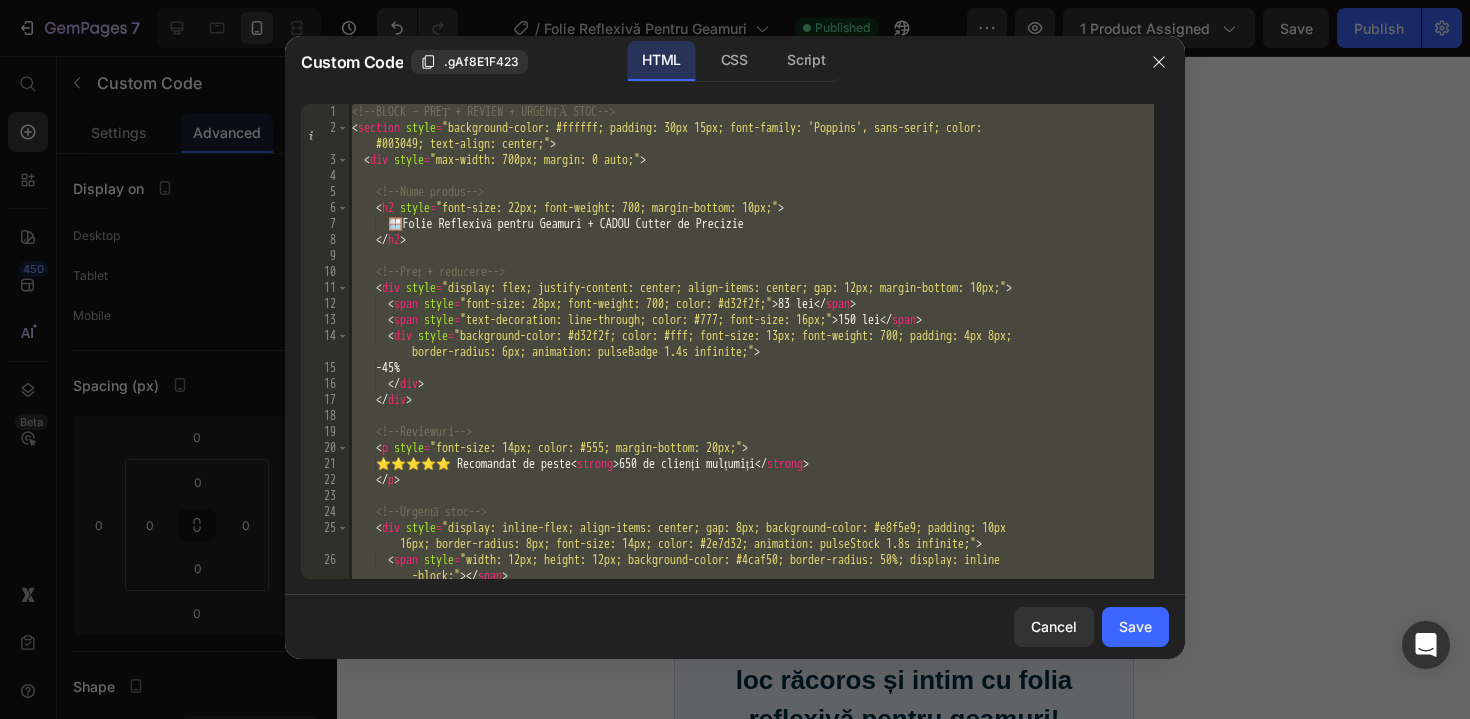click on "🪟 Folie Reflexivă pentru Geamuri + CADOU Cutter de Precizie" at bounding box center [751, 357] 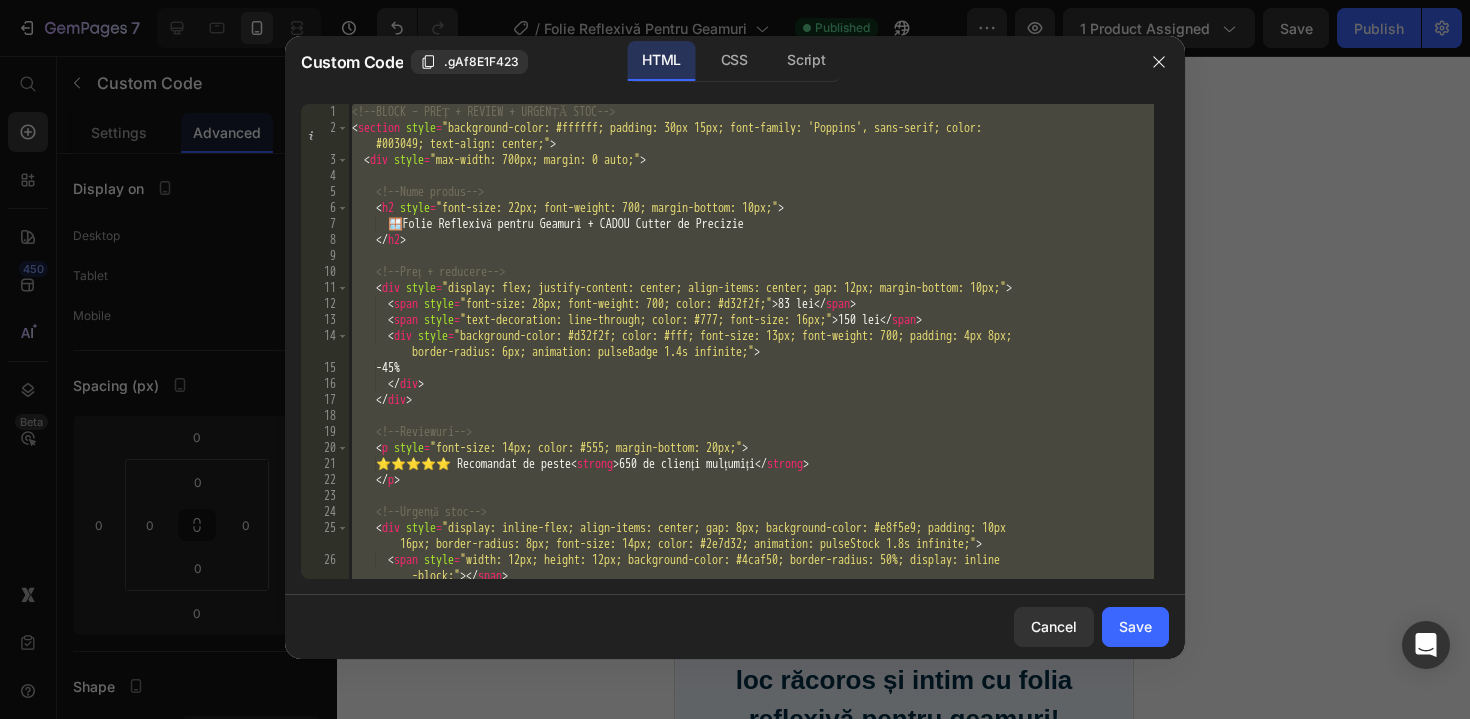 click on "🪟 Folie Reflexivă pentru Geamuri + CADOU Cutter de Precizie" at bounding box center [751, 357] 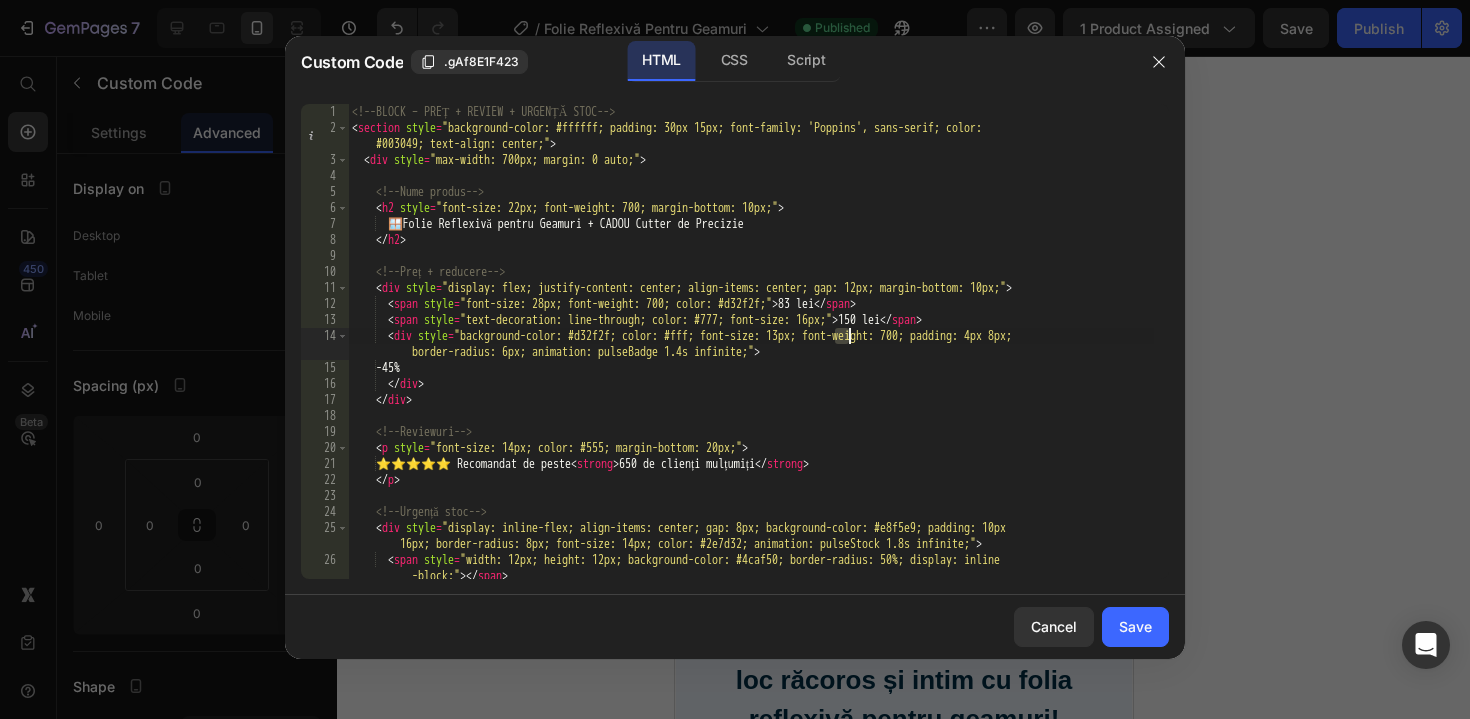 click on "🪟 Folie Reflexivă pentru Geamuri + CADOU Cutter de Precizie" at bounding box center (751, 357) 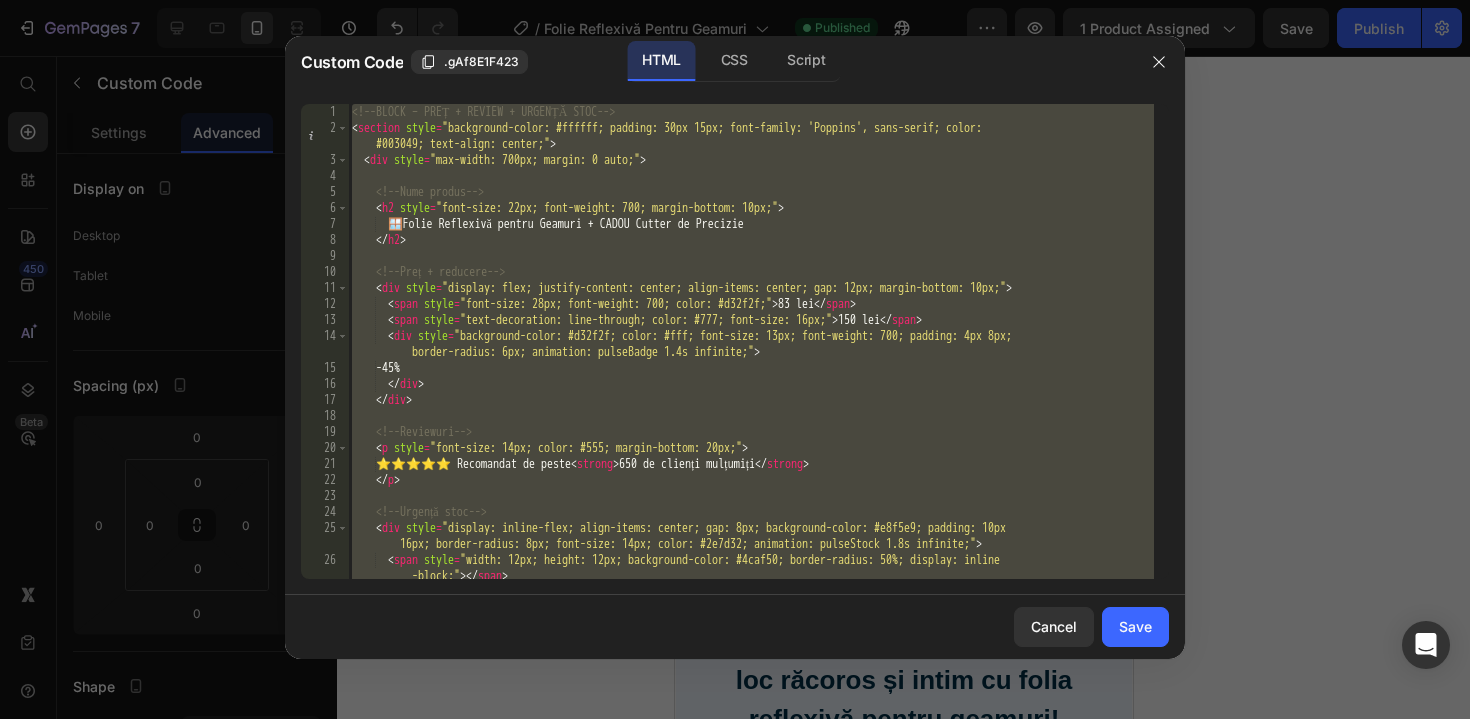 click on "🪟 Folie Reflexivă pentru Geamuri + CADOU Cutter de Precizie" at bounding box center [751, 357] 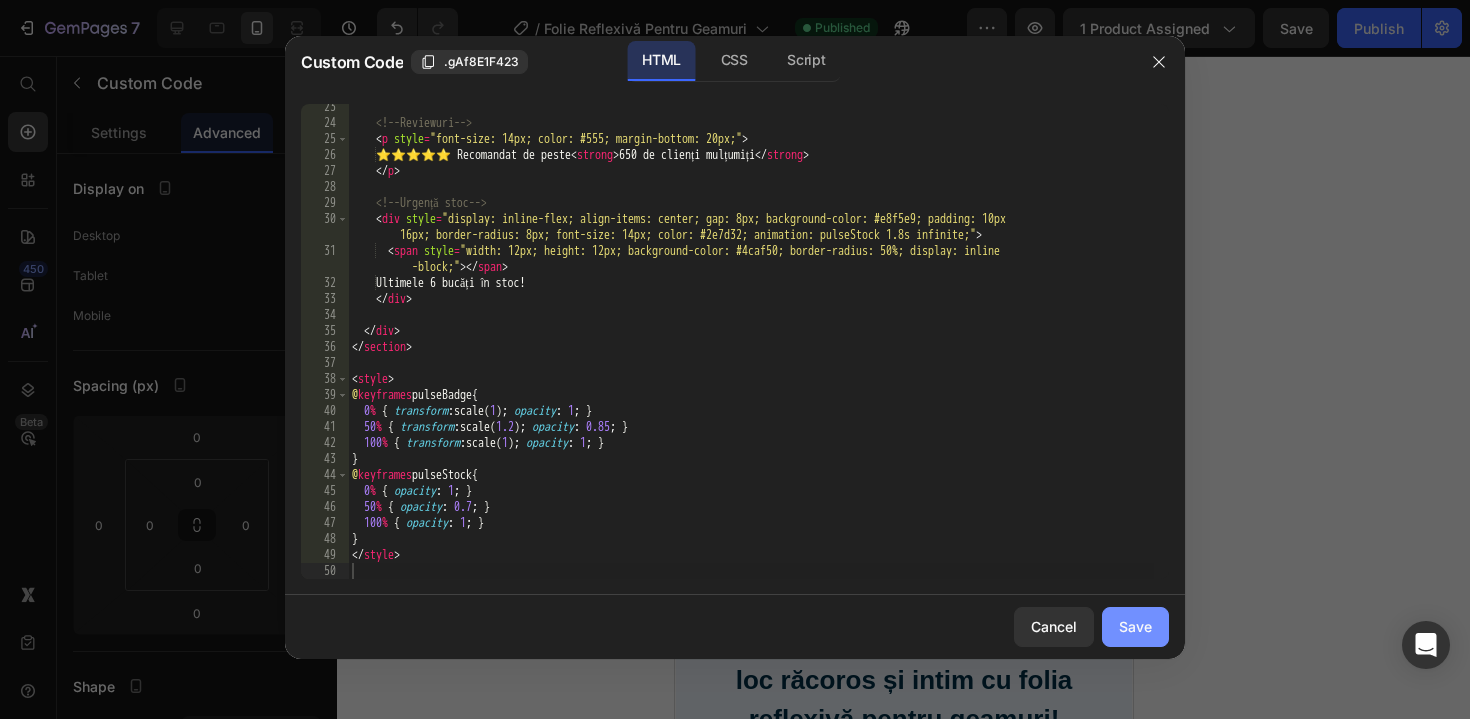 click on "Save" 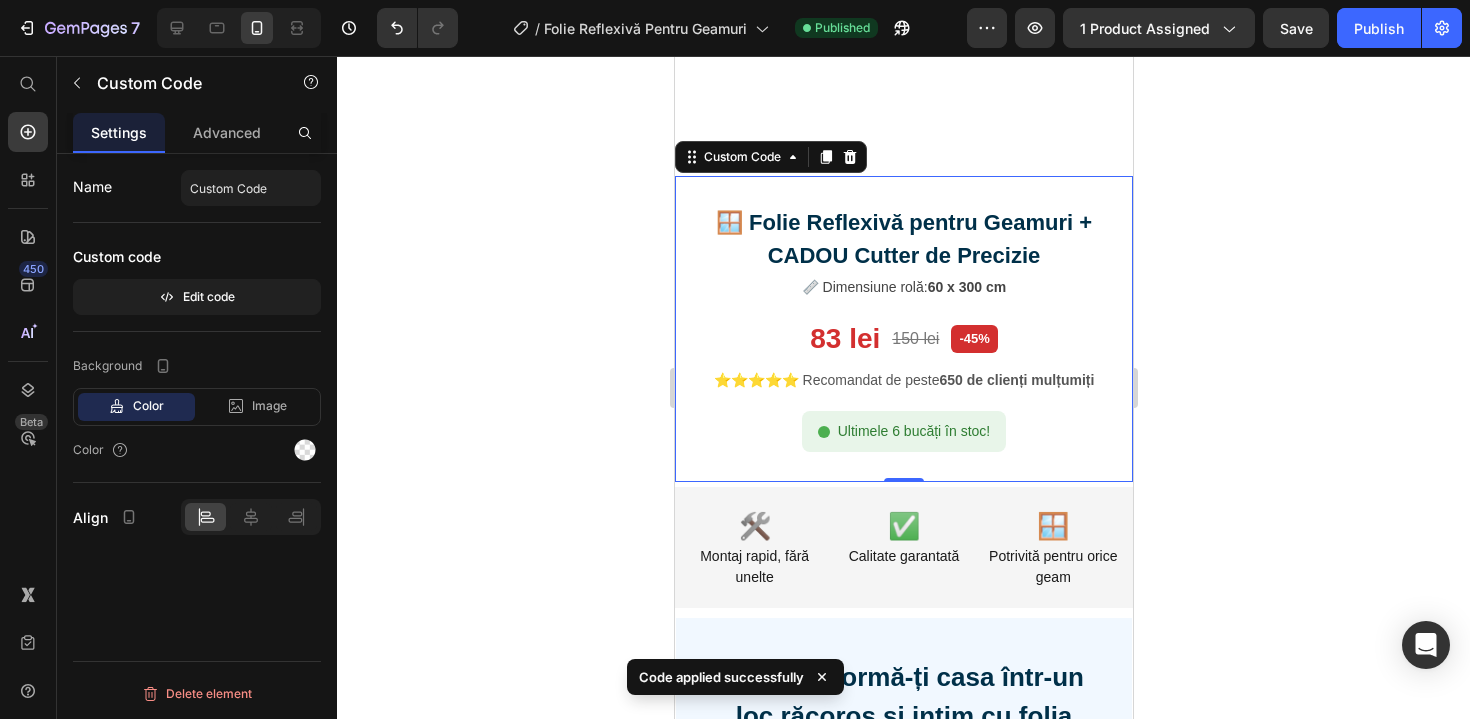 click on "60 x 300 cm" at bounding box center (966, 287) 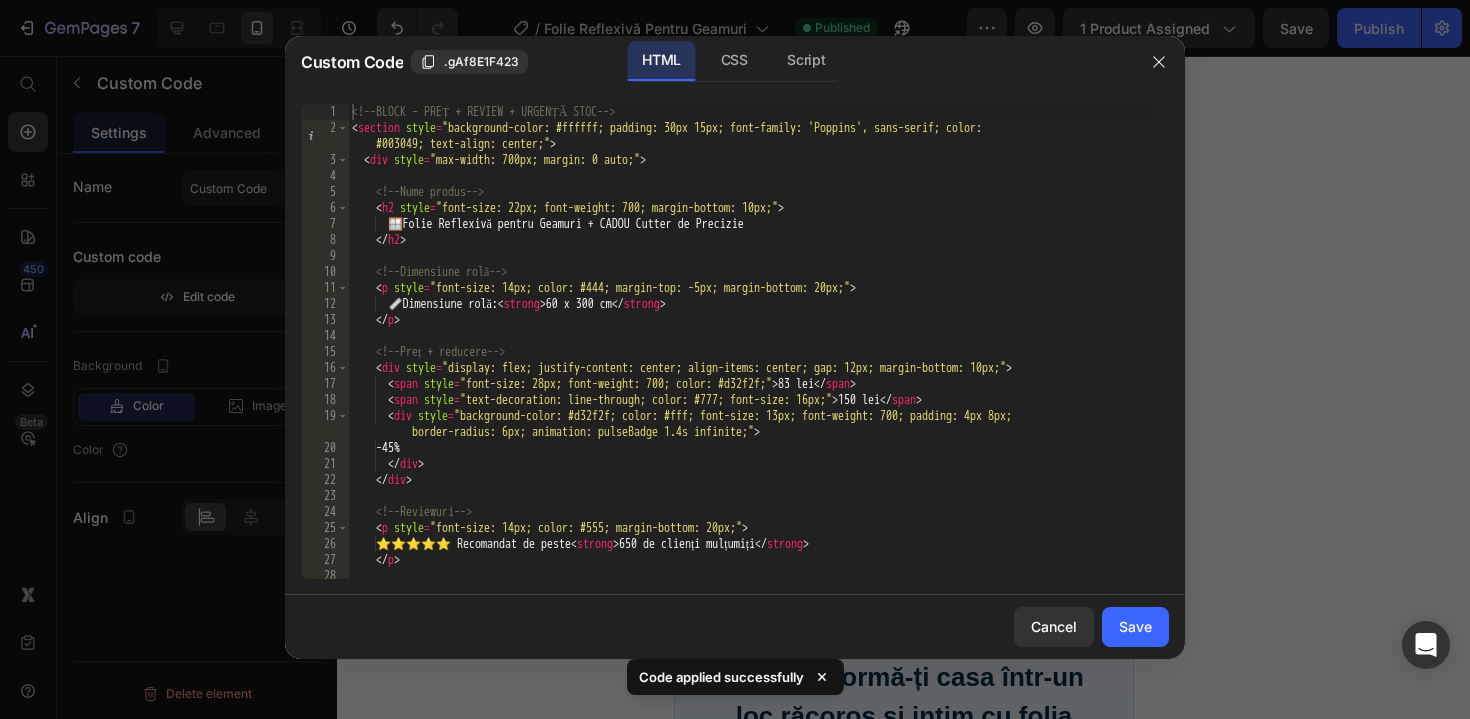 click on "<!--  BLOCK – PREȚ + REVIEW + URGENȚĂ STOC  --> < section   style = "background-color: #ffffff; padding: 30px 15px; font-family: 'Poppins', sans-serif; color:       #003049; text-align: center;" >    < div   style = "max-width: 700px; margin: 0 auto;" >      <!--  Nume produs  -->      < h2   style = "font-size: 22px; font-weight: 700; margin-bottom: 10px;" >         🪟  Folie Reflexivă pentru Geamuri + CADOU Cutter de Precizie       </ h2 >      <!--  Dimensiune rolă  -->      < p   style = "font-size: 14px; color: #444; margin-top: -5px; margin-bottom: 20px;" >         📏  Dimensiune rolă:  < strong > 60 x 300 cm </ strong >      </ p >      <!--  Preț + reducere  -->      < div   style = "display: flex; justify-content: center; align-items: center; gap: 12px; margin-bottom: 10px;" >         < span   style = "font-size: 28px; font-weight: 700; color: #d32f2f;" > 83 lei </ span >         < span   style = "text-decoration: line-through; color: #777; font-size: 16px;" > 150 lei </ span >" at bounding box center (751, 357) 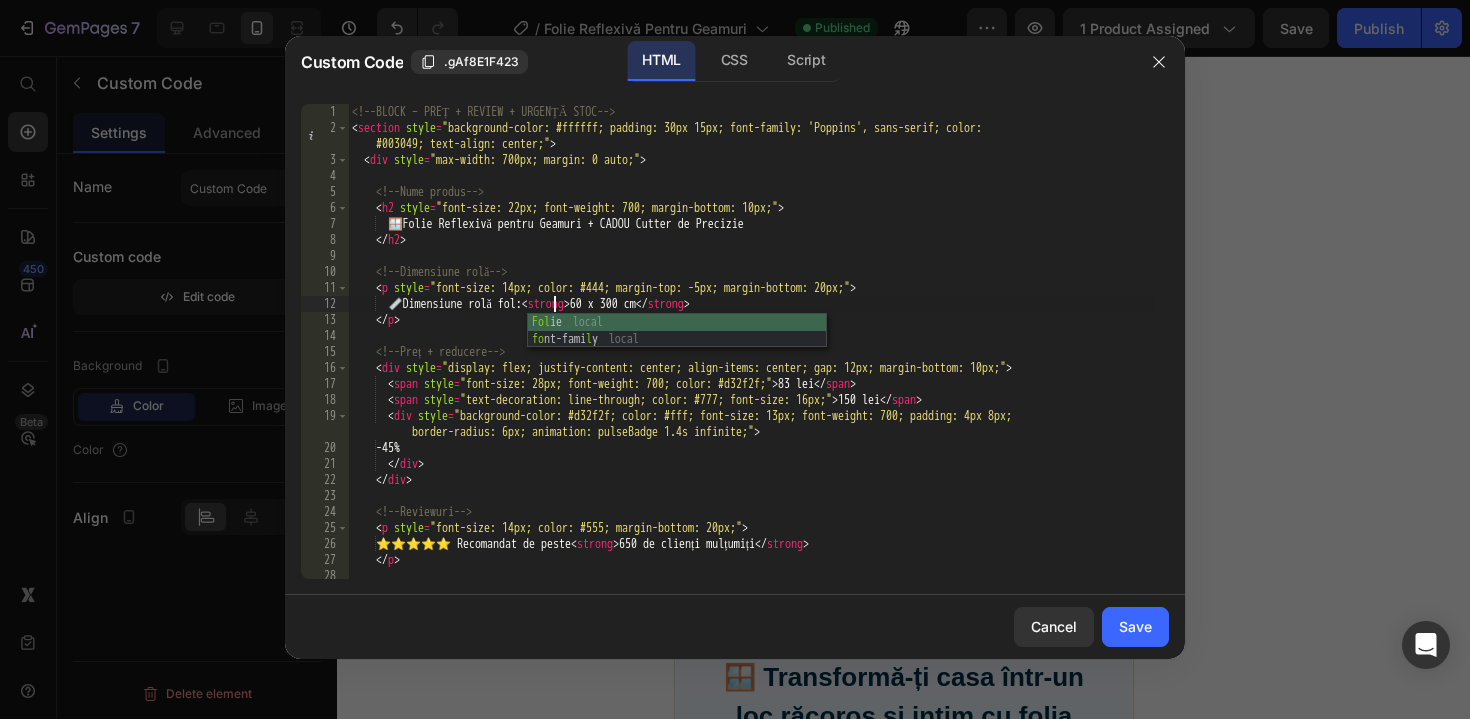 scroll, scrollTop: 0, scrollLeft: 18, axis: horizontal 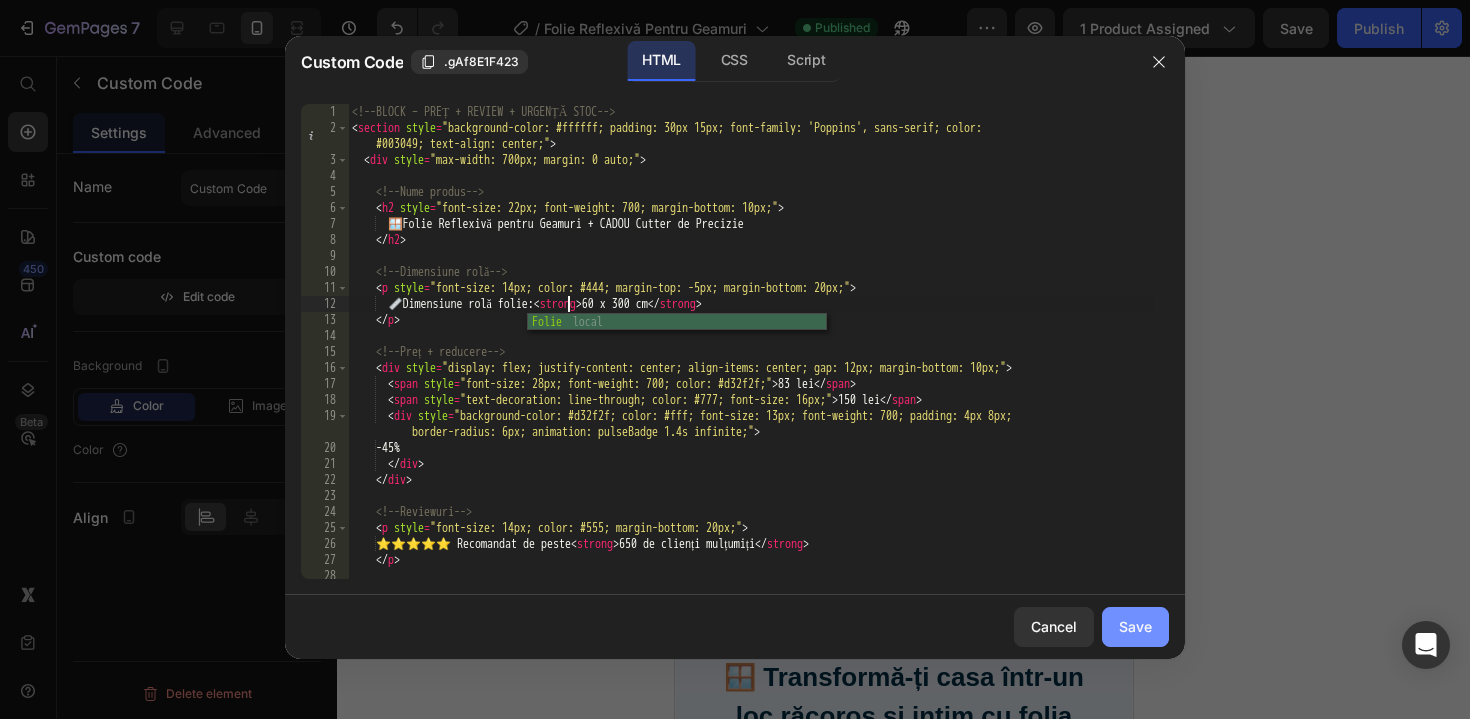 type on "📏 Dimensiune rolă folie: <strong>60 x 300 cm</strong>" 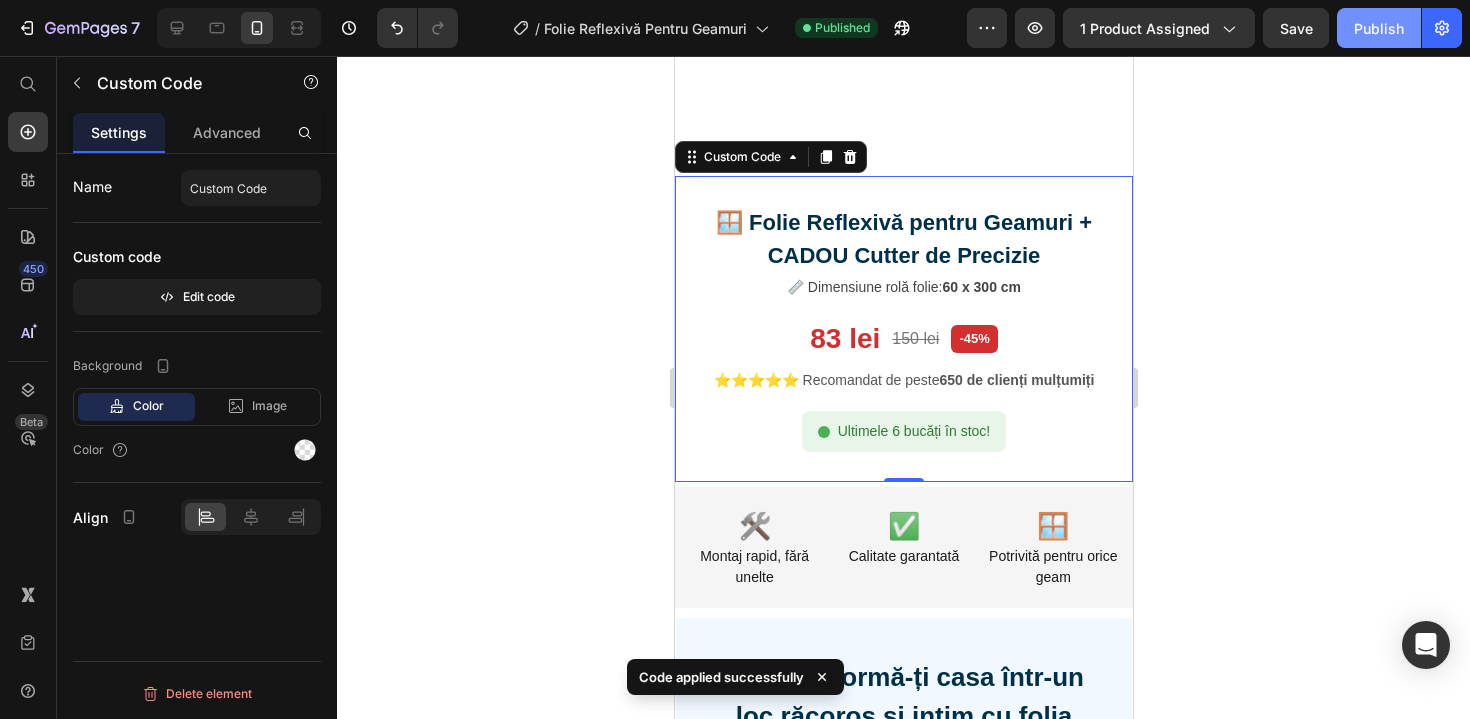 click on "Publish" 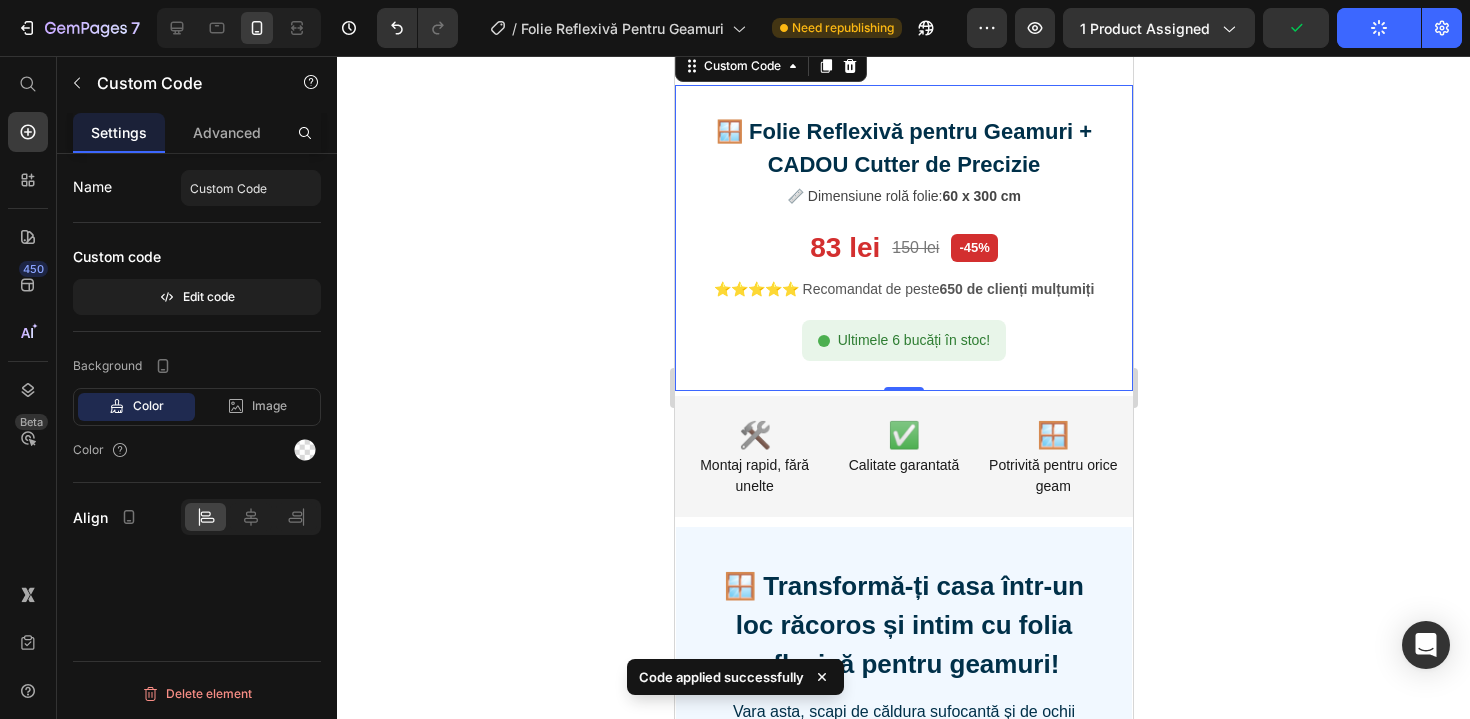 scroll, scrollTop: 136, scrollLeft: 0, axis: vertical 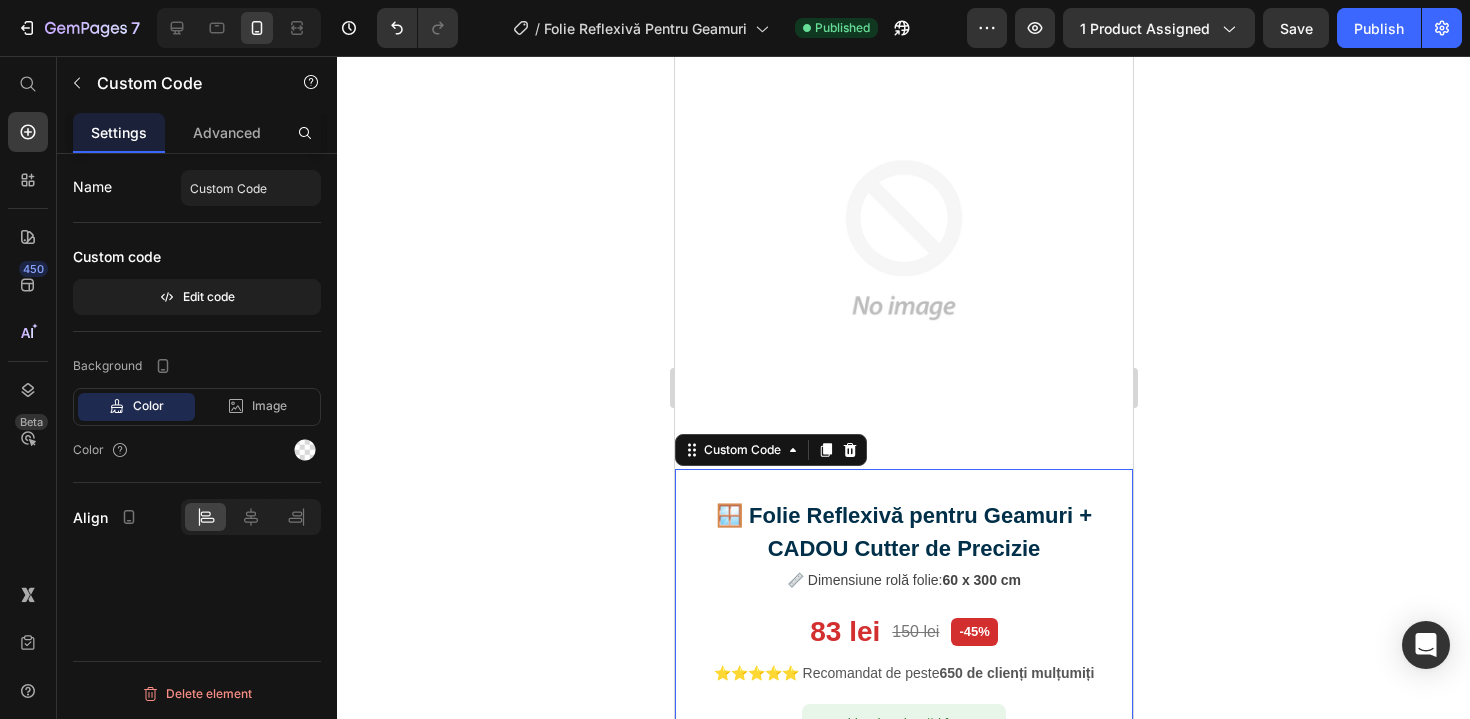 click on "🪟 Folie Reflexivă pentru Geamuri + CADOU Cutter de Precizie
📏 Dimensiune rolă folie:  60 x 300 cm
83 lei
150 lei
-45%
⭐️⭐️⭐️⭐️⭐️ Recomandat de peste  650 de clienți mulțumiți
Ultimele 6 bucăți în stoc!" at bounding box center [903, 622] 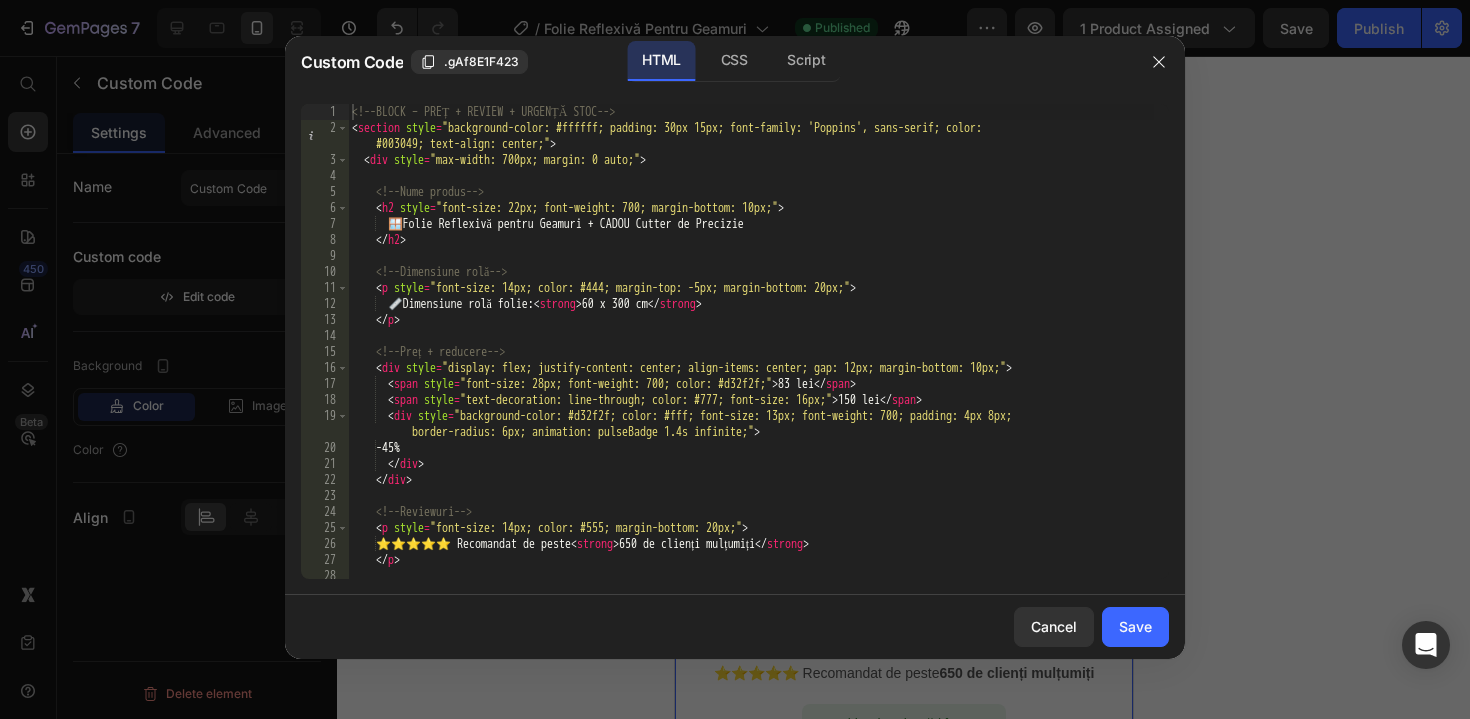 type on "📏 Dimensiune rolă folie: <strong>60 x 300 cm</strong>" 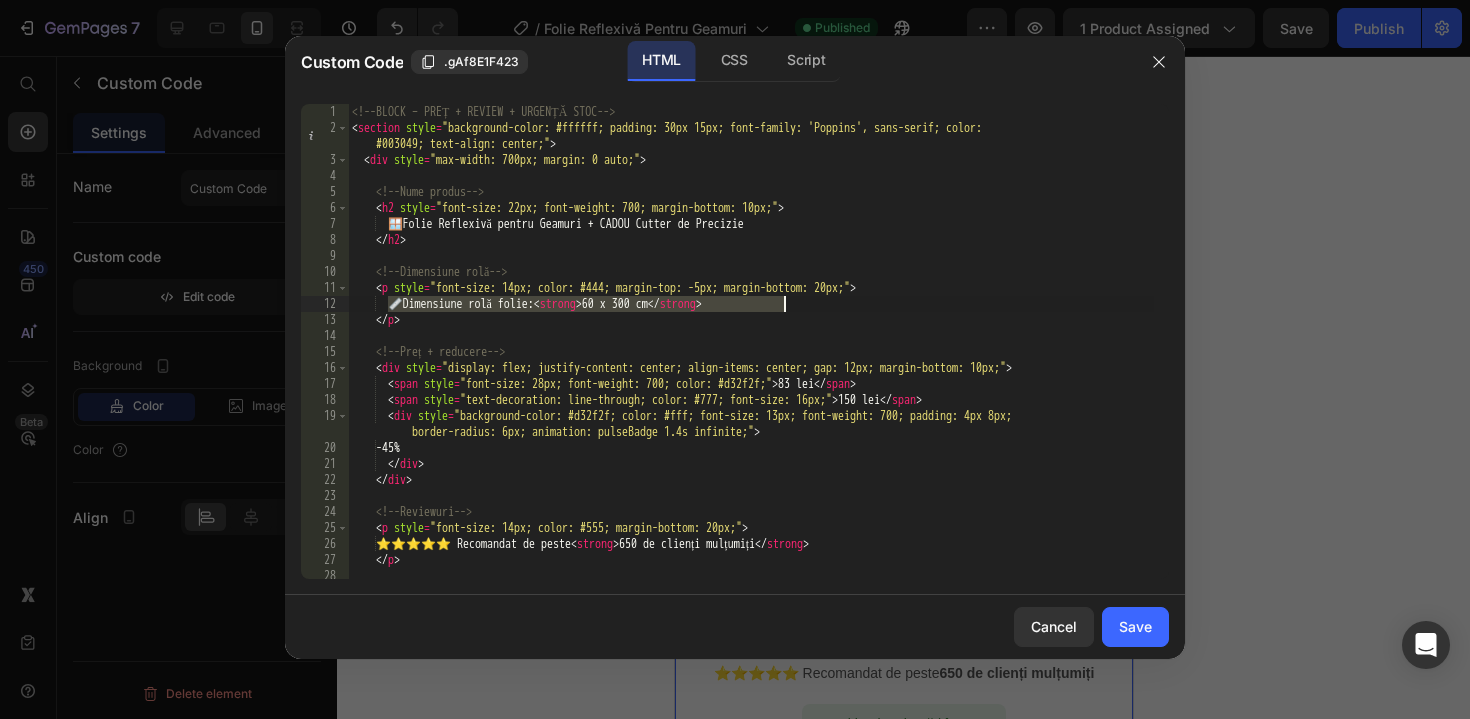 drag, startPoint x: 392, startPoint y: 304, endPoint x: 797, endPoint y: 307, distance: 405.0111 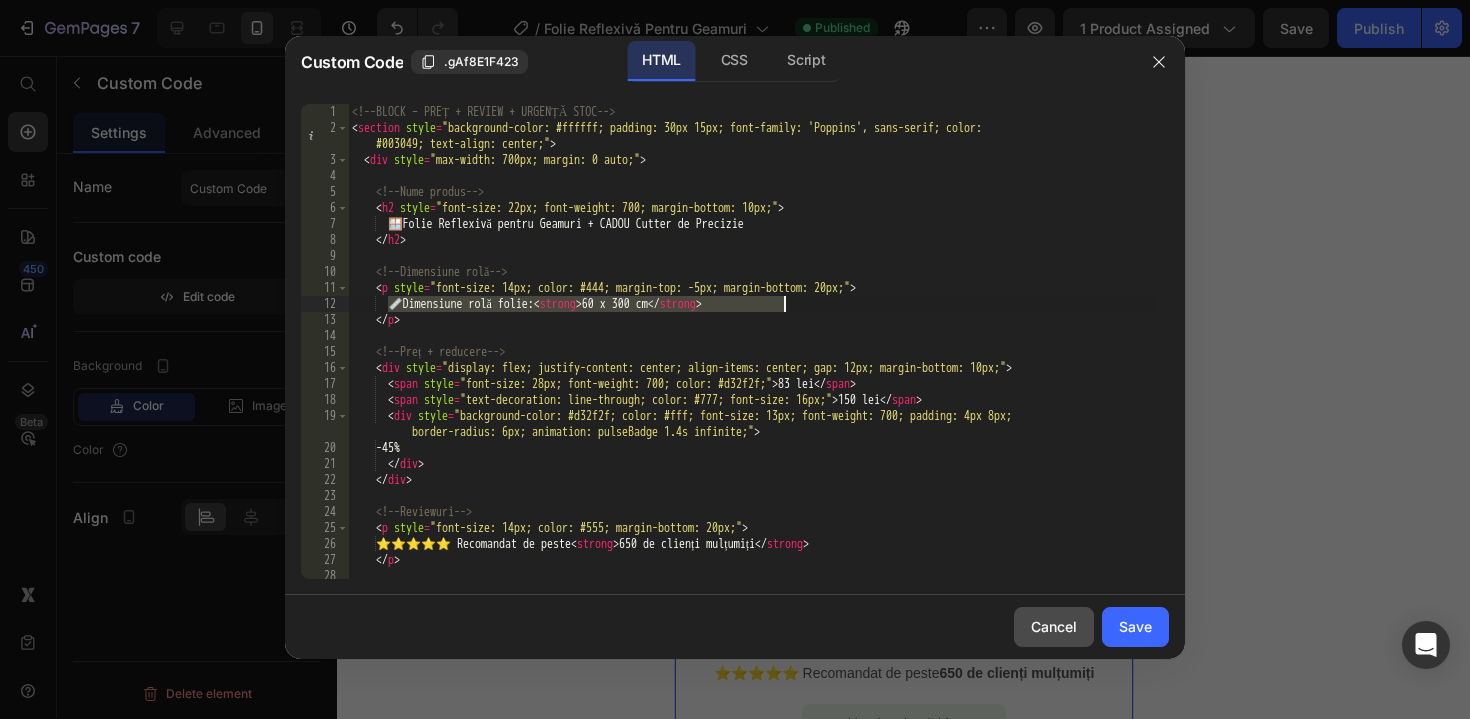 click on "Cancel" at bounding box center [1054, 626] 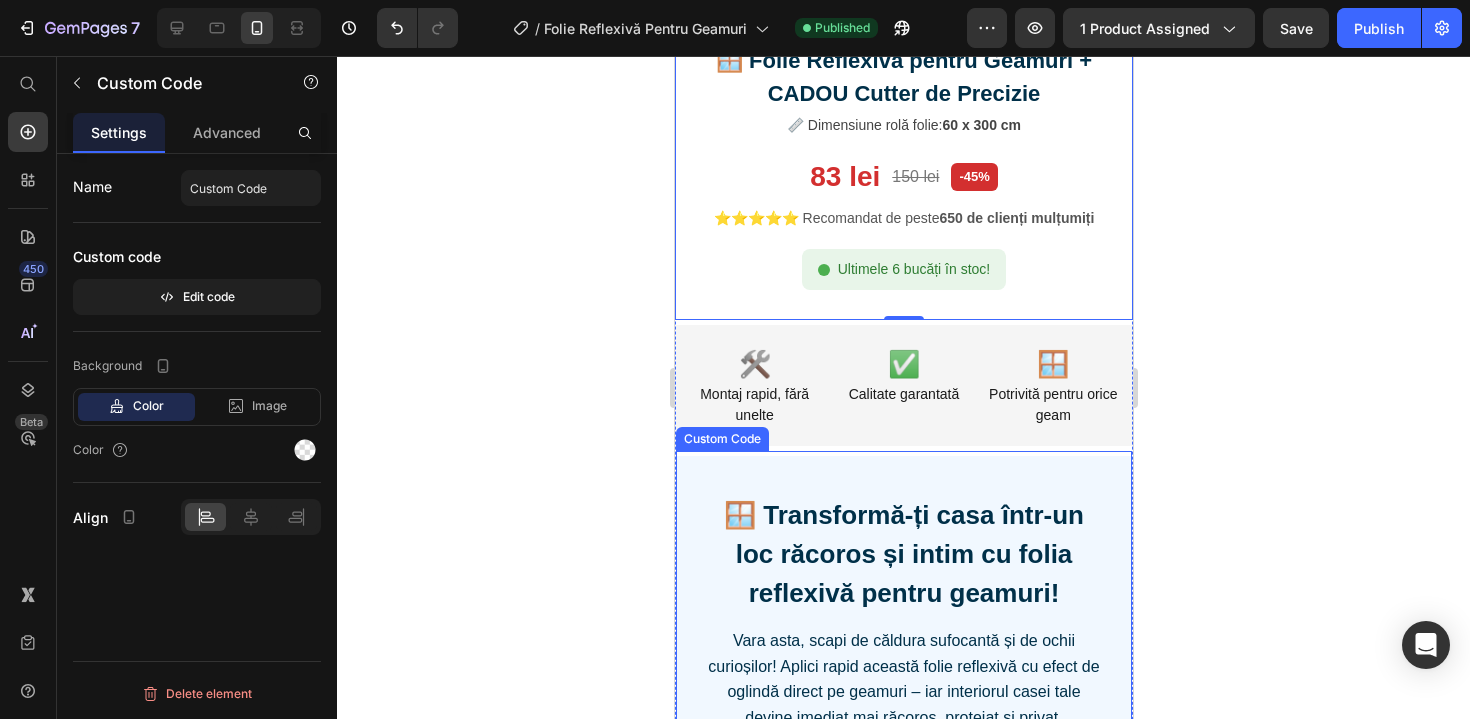 scroll, scrollTop: 741, scrollLeft: 0, axis: vertical 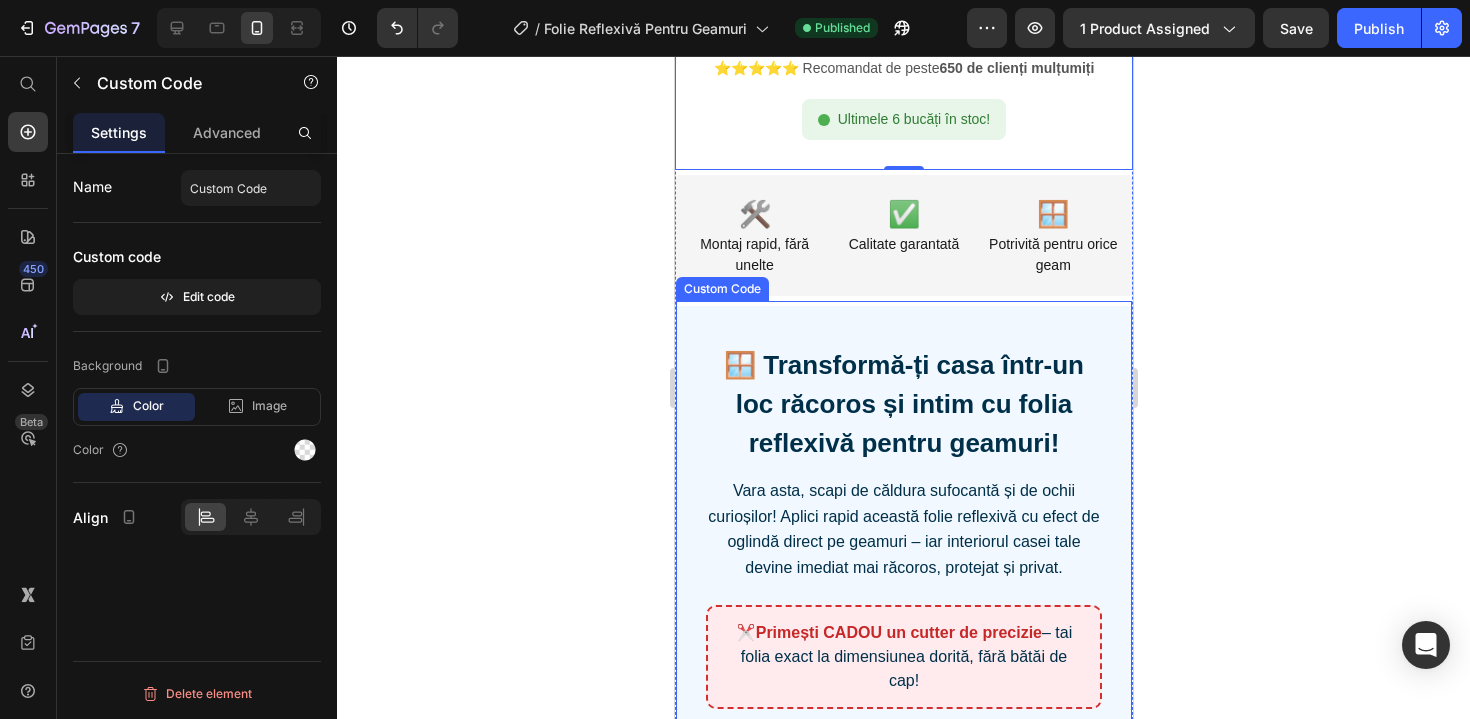 click on "Vara asta, scapi de căldura sufocantă și de ochii curioșilor! Aplici rapid această folie reflexivă cu efect de oglindă direct pe geamuri – iar interiorul casei tale devine imediat mai răcoros, protejat și privat." at bounding box center [903, 529] 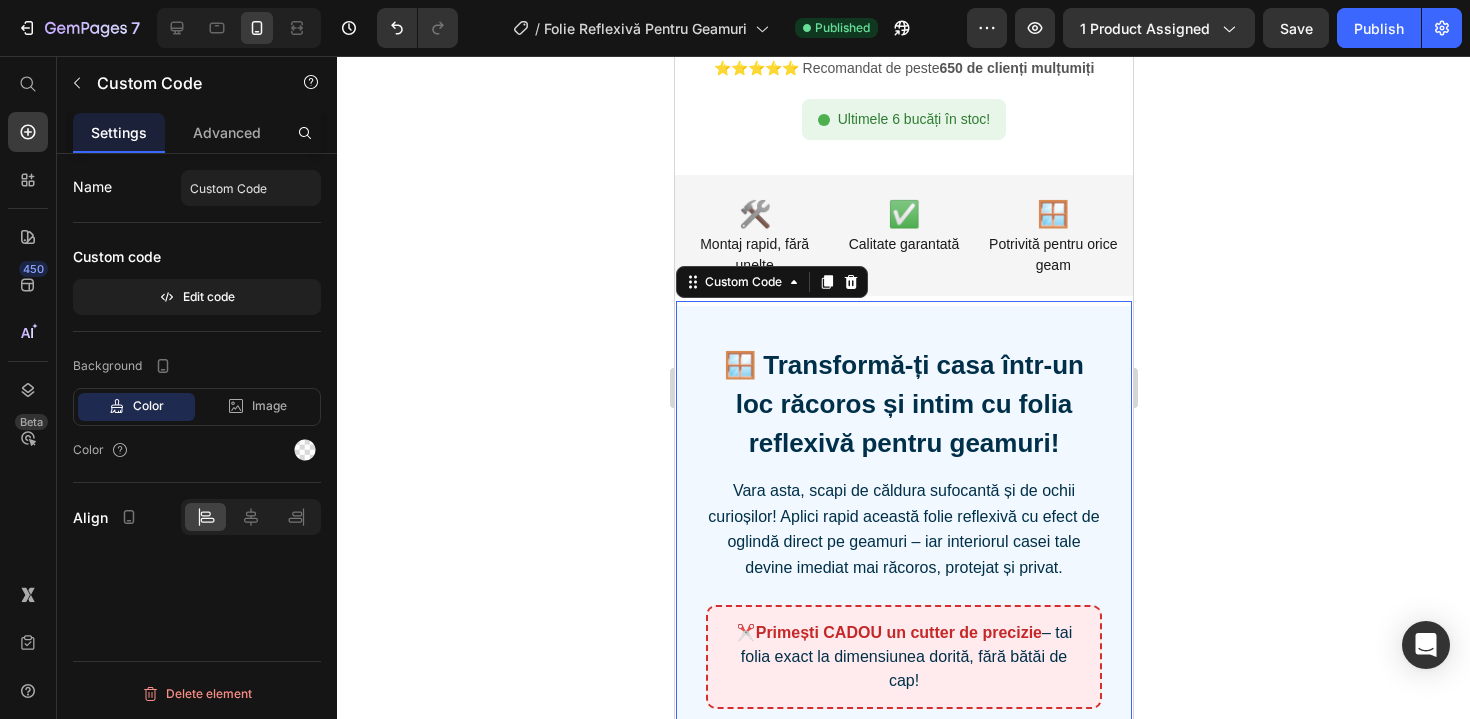 click on "Vara asta, scapi de căldura sufocantă și de ochii curioșilor! Aplici rapid această folie reflexivă cu efect de oglindă direct pe geamuri – iar interiorul casei tale devine imediat mai răcoros, protejat și privat." at bounding box center [903, 529] 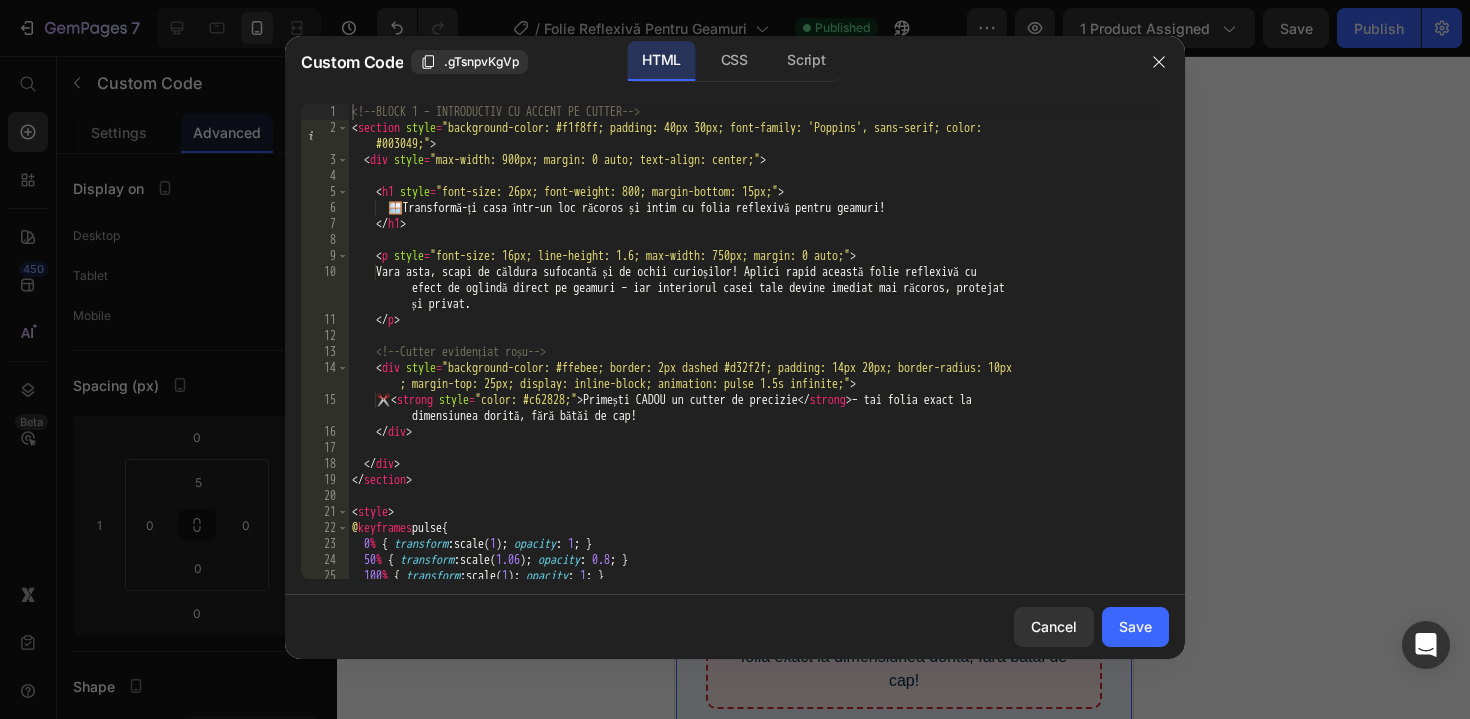 scroll, scrollTop: 53, scrollLeft: 0, axis: vertical 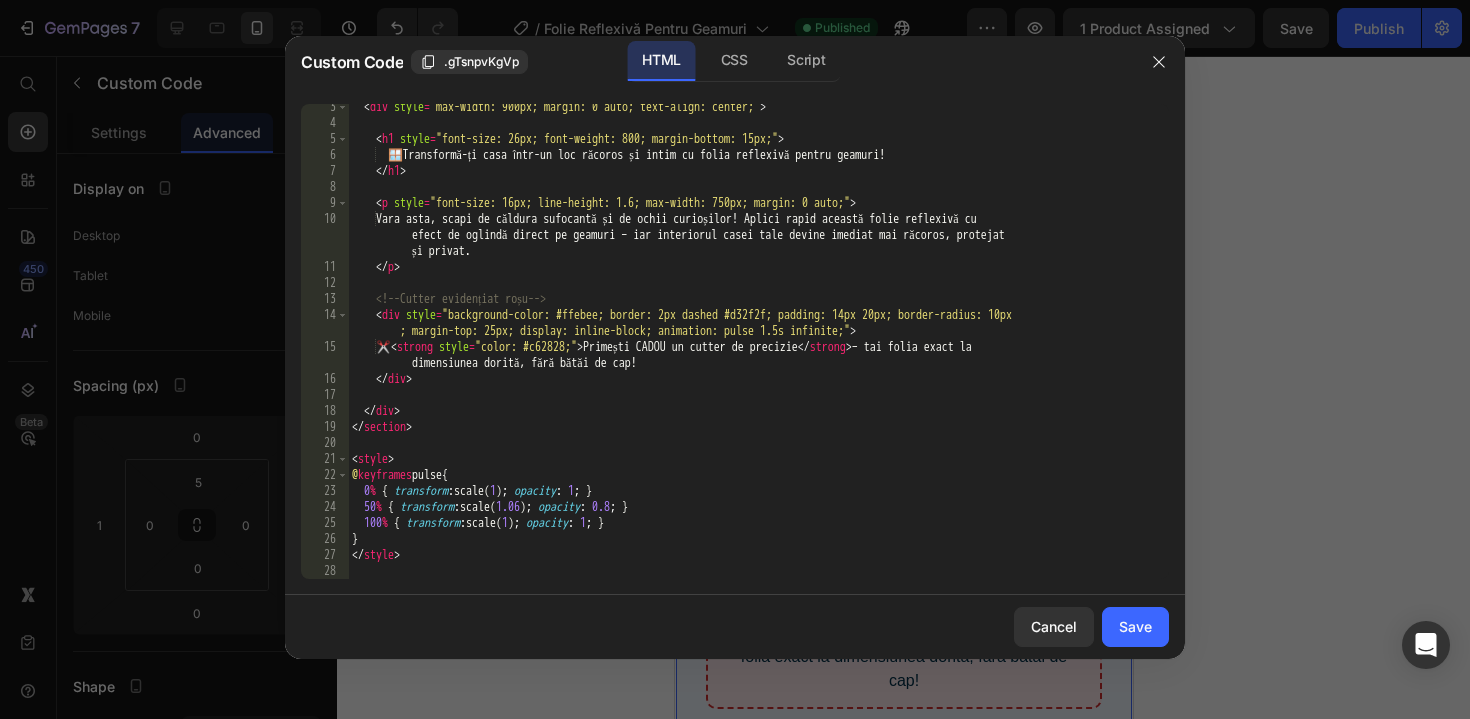 type on "Vara asta, scapi de căldura sufocantă și de ochii curioșilor! Aplici rapid această folie reflexivă cu efect de oglindă direct pe geamuri – iar interiorul casei tale devine imediat mai răcoros, protejat și privat." 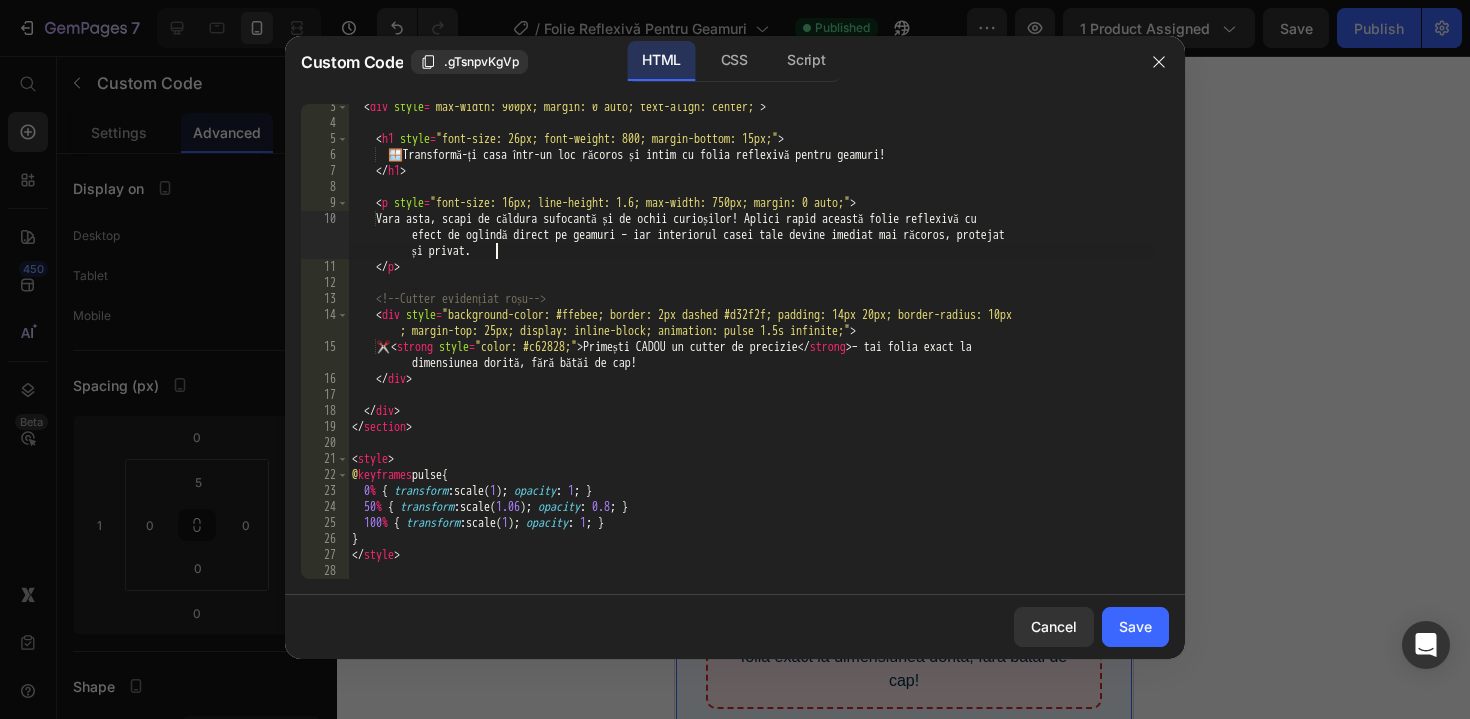 scroll, scrollTop: 0, scrollLeft: 2, axis: horizontal 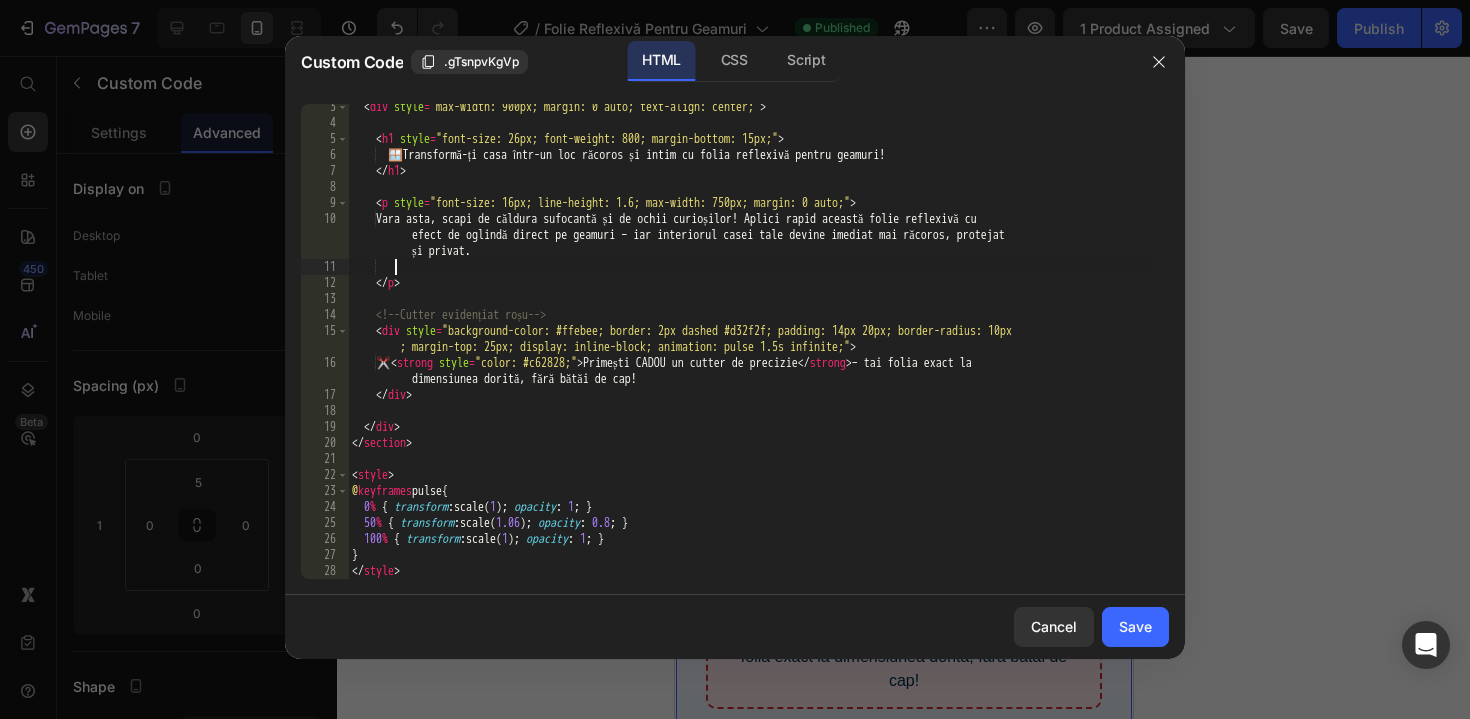 paste on "📏 Dimensiune rolă folie: <strong>60 x 300 cm</strong>" 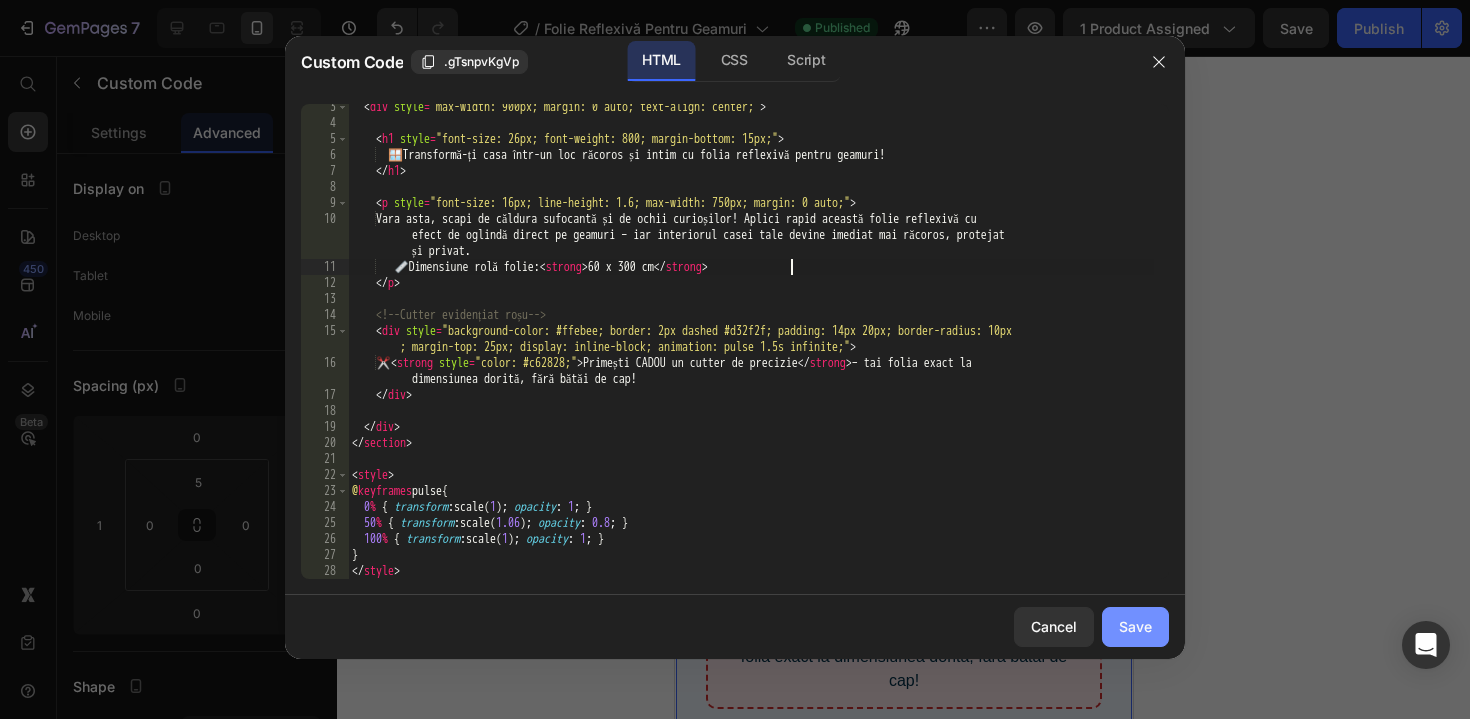 type on "📏 Dimensiune rolă folie: <strong>60 x 300 cm</strong>" 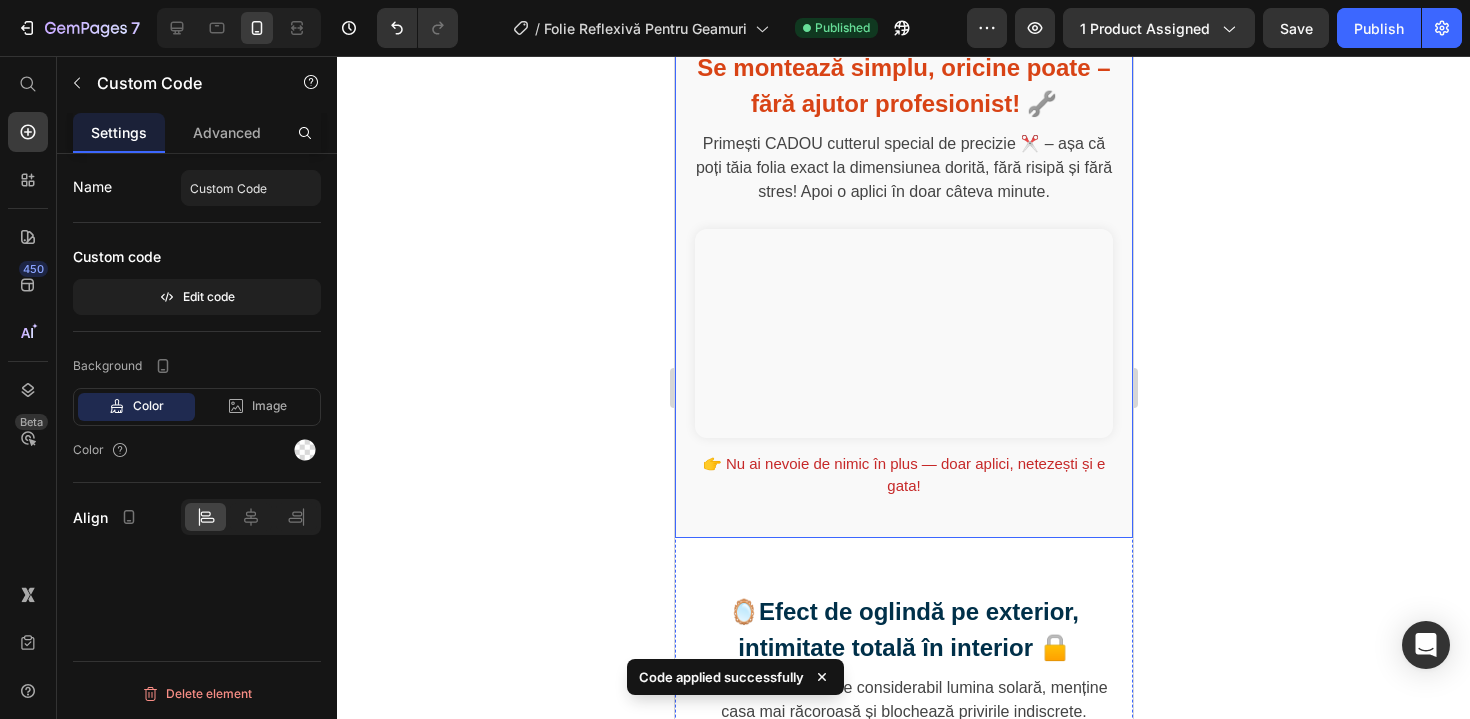 scroll, scrollTop: 1514, scrollLeft: 0, axis: vertical 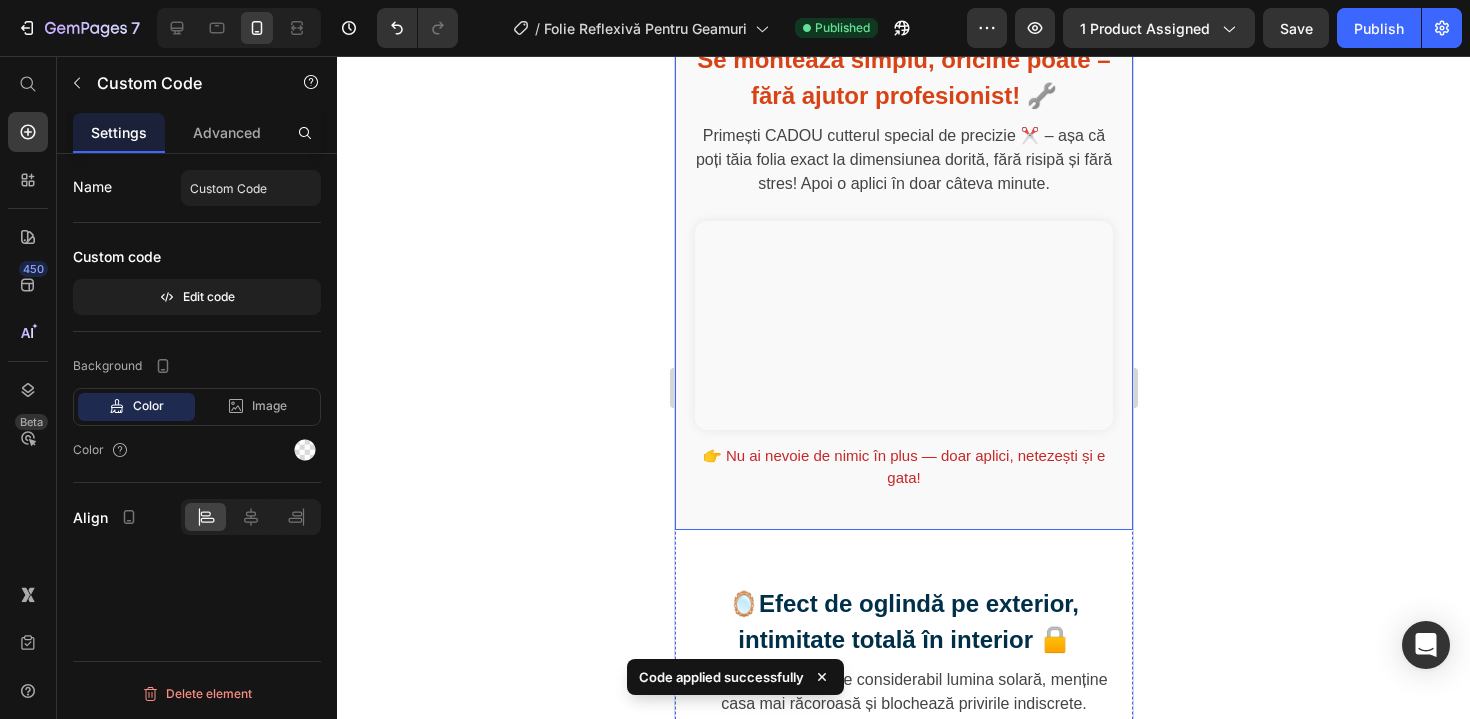 click on "👉 Nu ai nevoie de nimic în plus — doar aplici, netezești și e gata!" at bounding box center (903, 467) 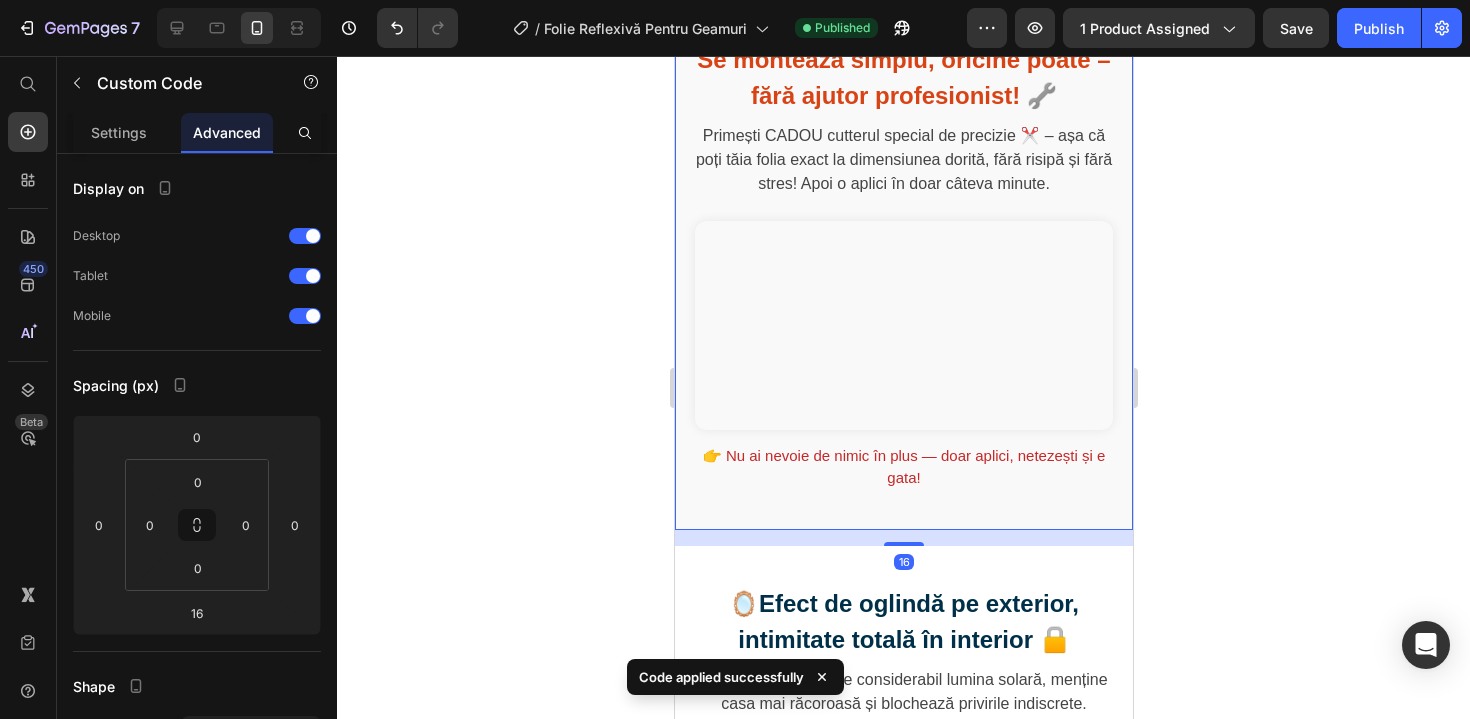 click on "👉 Nu ai nevoie de nimic în plus — doar aplici, netezești și e gata!" at bounding box center (903, 467) 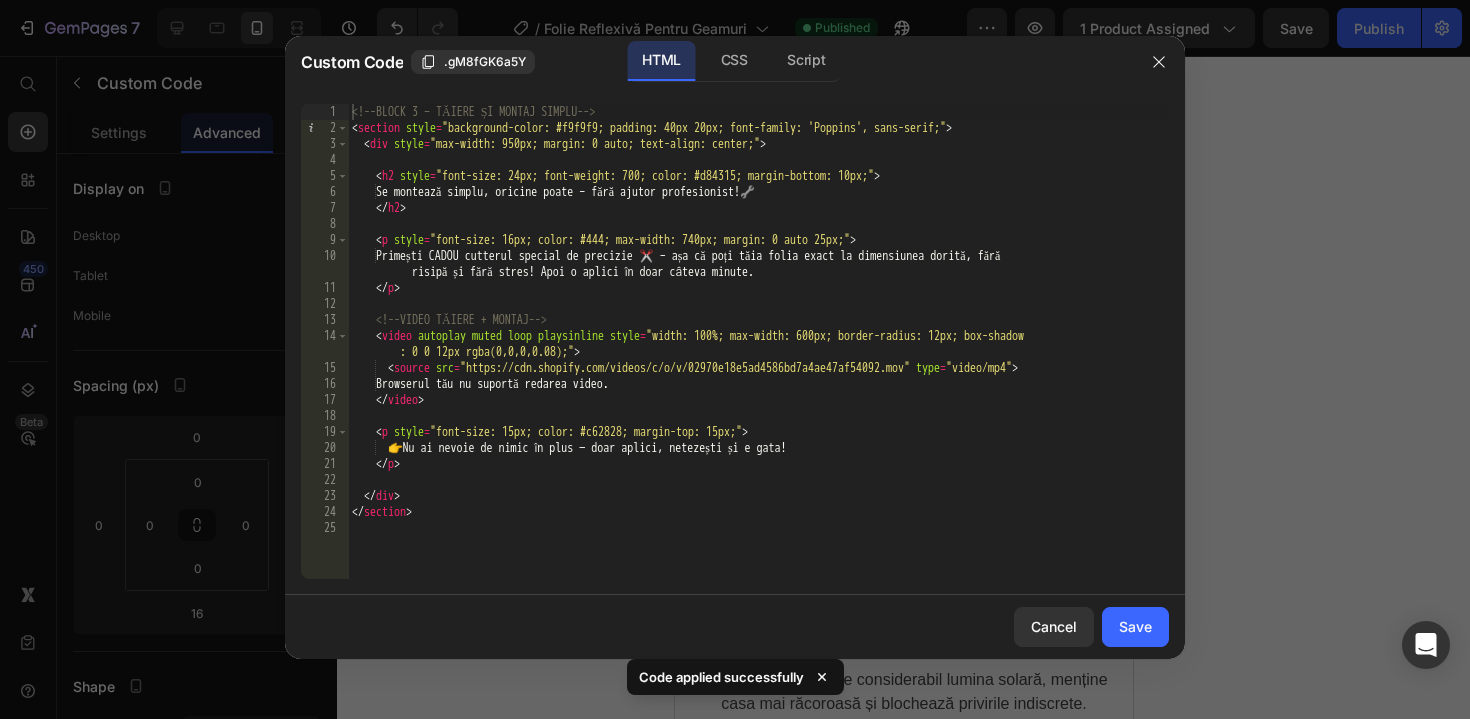 type on "👉 Nu ai nevoie de nimic în plus — doar aplici, netezești și e gata!" 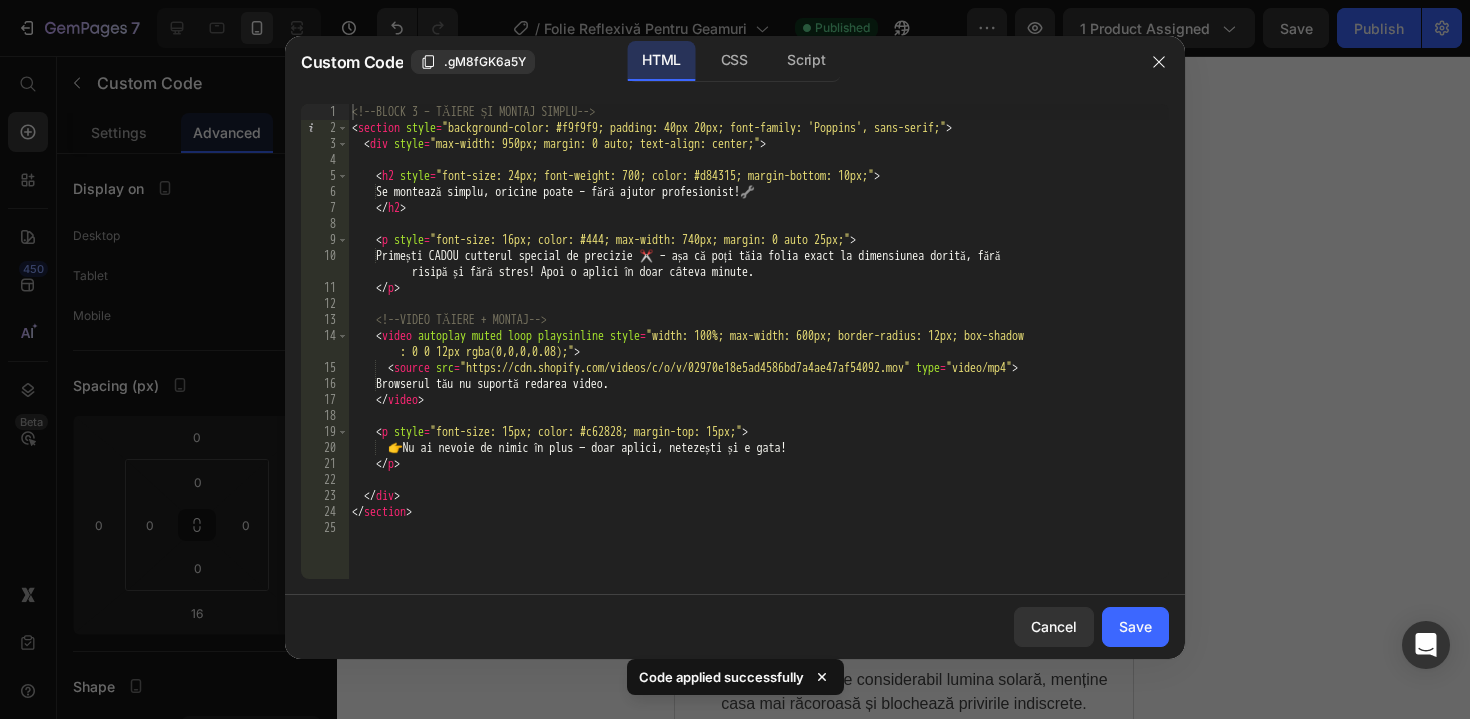 click on "Se montează simplu, oricine poate – fără ajutor profesionist! 🔧
Primești CADOU cutterul special de precizie ✂️ – așa că poți tăia folia exact la dimensiunea dorită, fără             risipă și fără stres! Apoi o aplici în doar câteva minute." at bounding box center (758, 357) 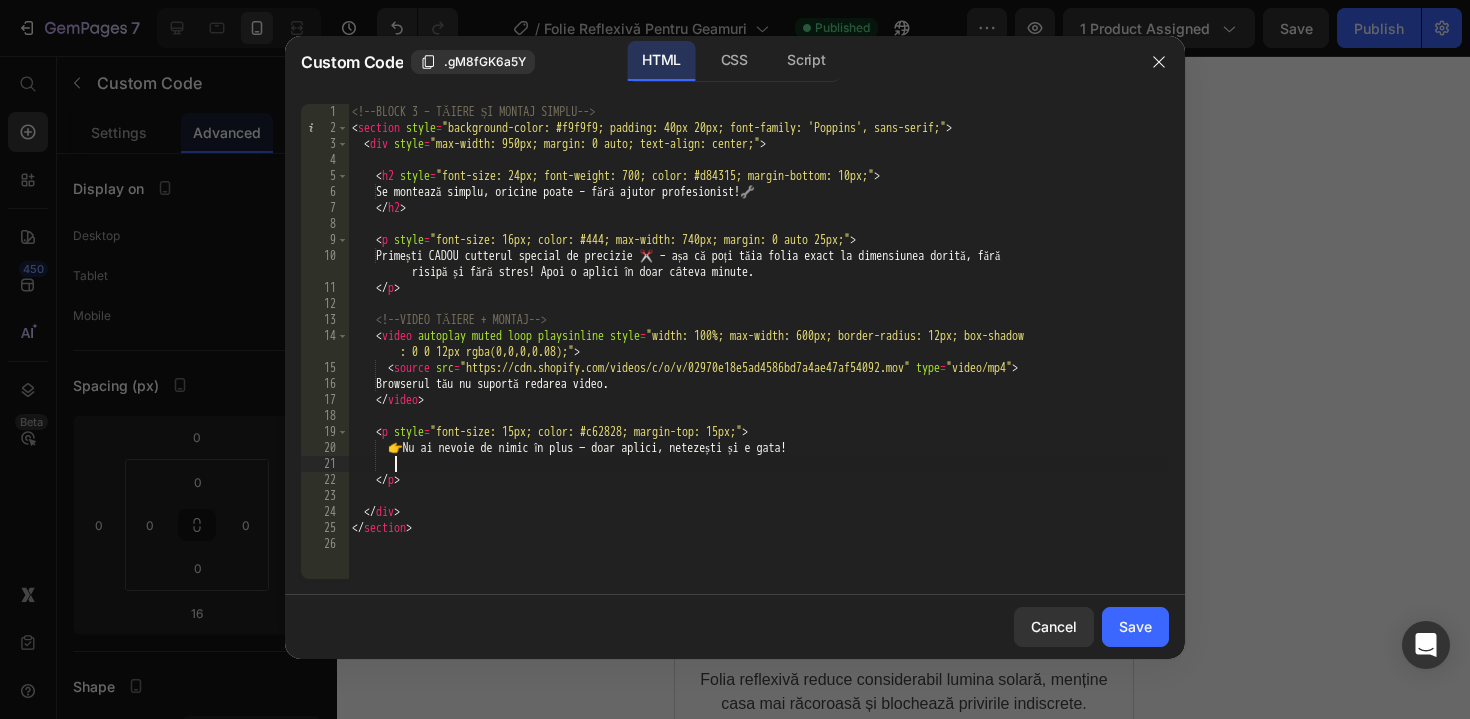 scroll, scrollTop: 0, scrollLeft: 2, axis: horizontal 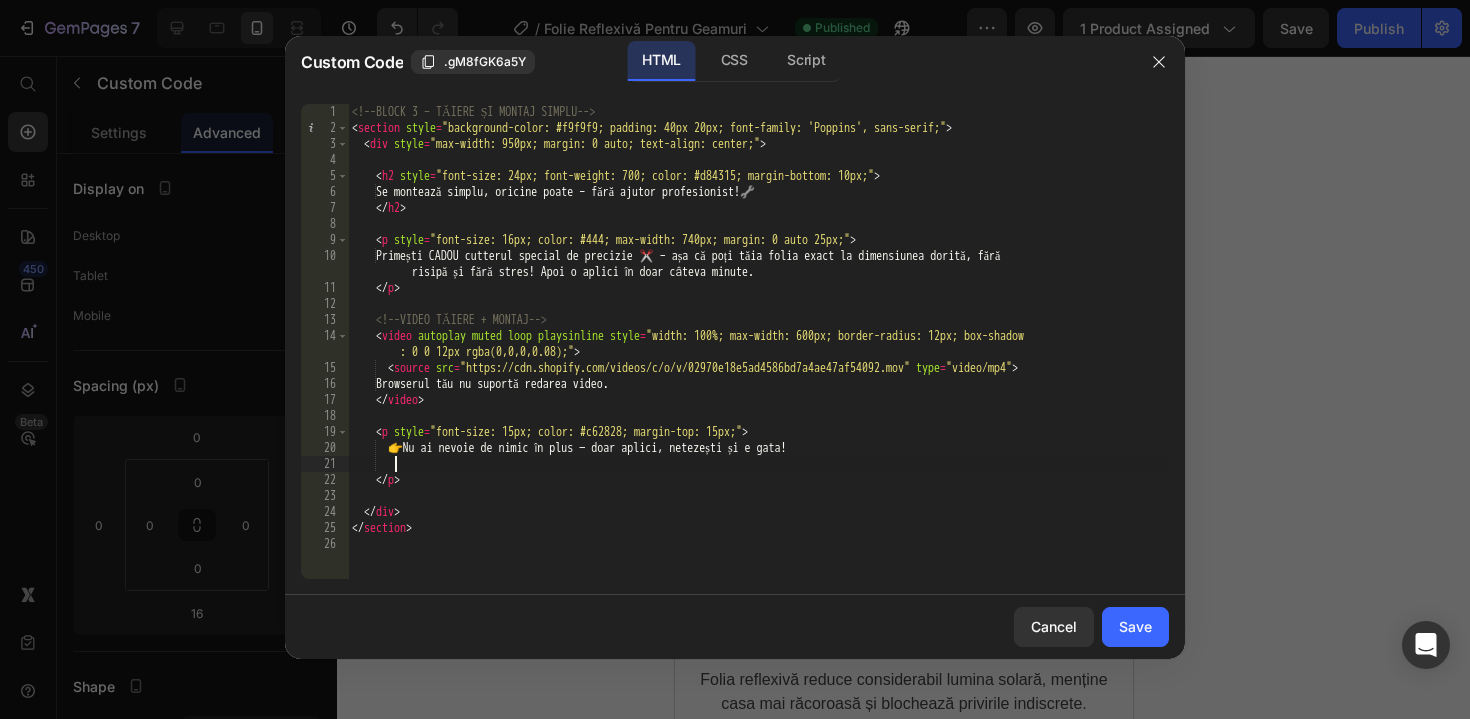 paste on "📏 Dimensiune rolă folie: <strong>60 x 300 cm</strong>" 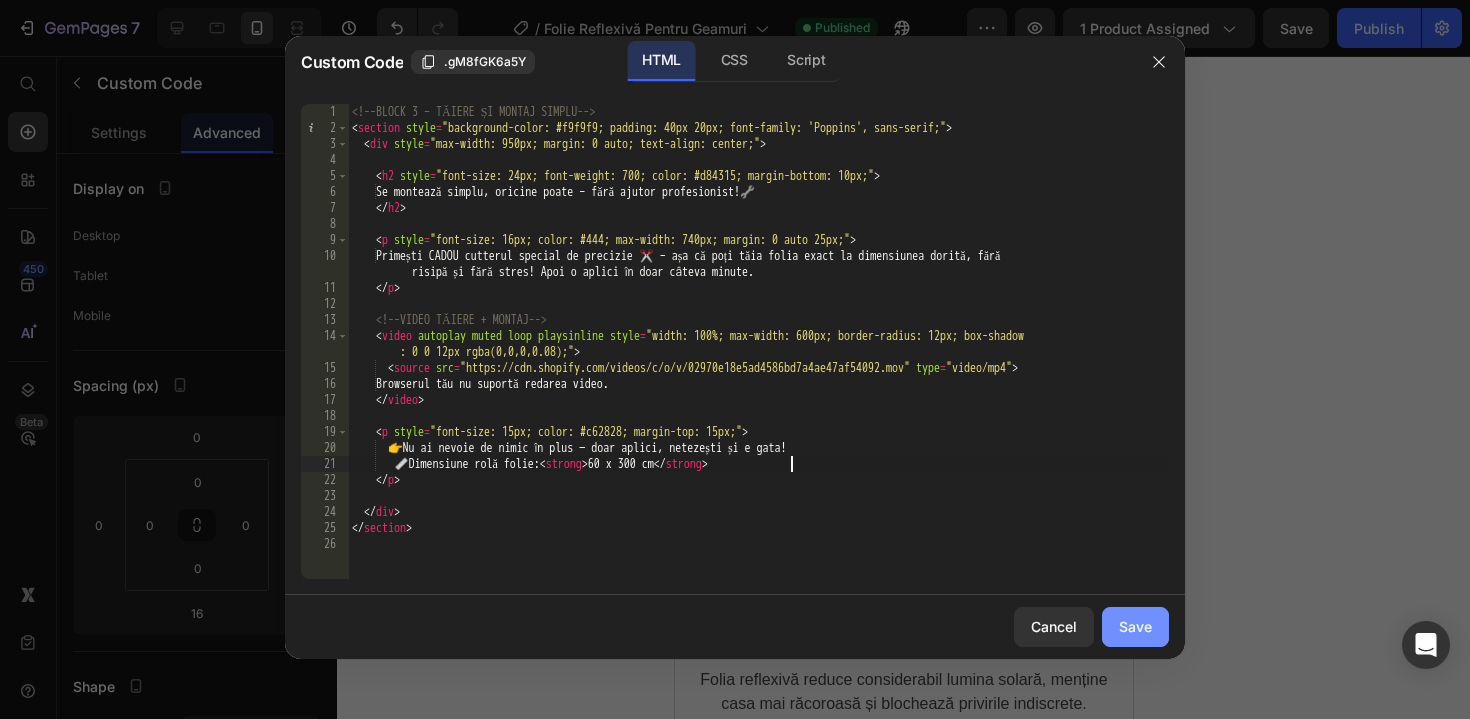type on "📏 Dimensiune rolă folie: <strong>60 x 300 cm</strong>" 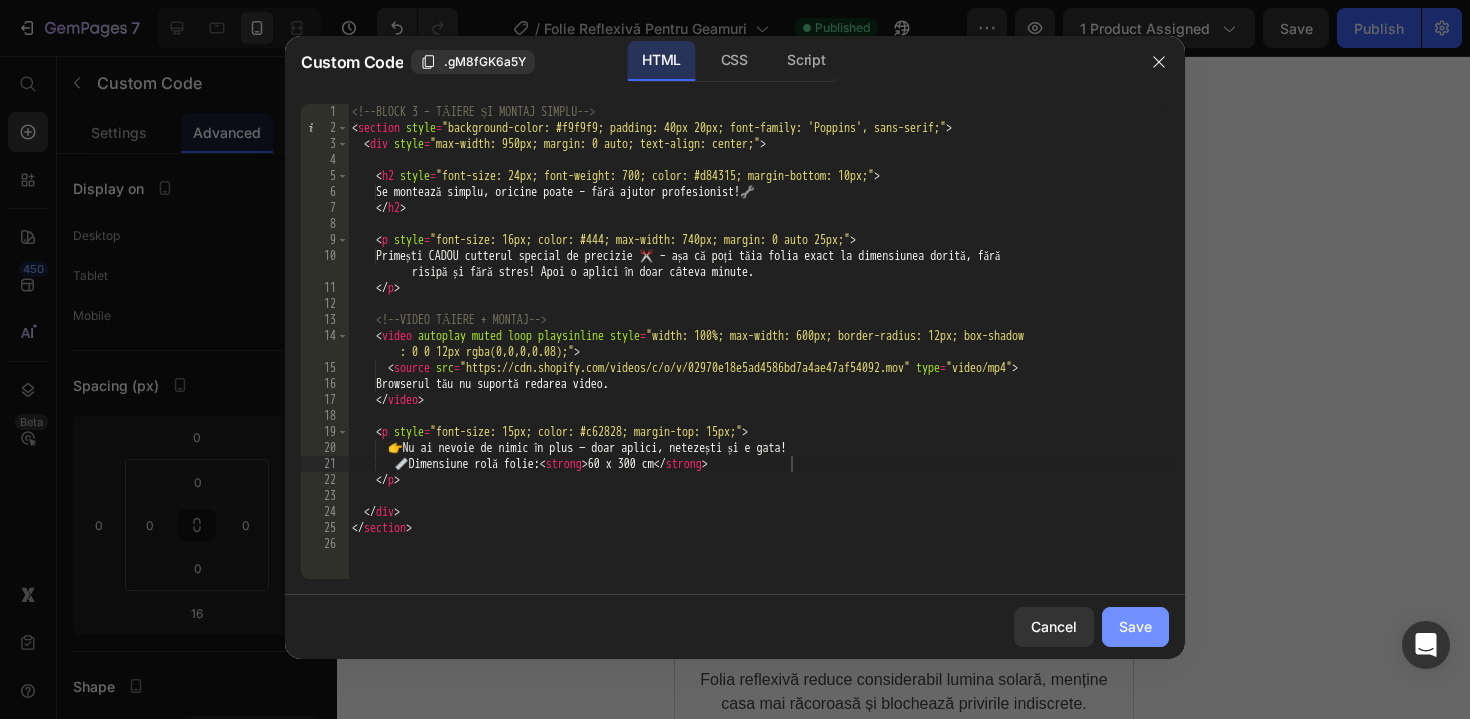 click on "Save" 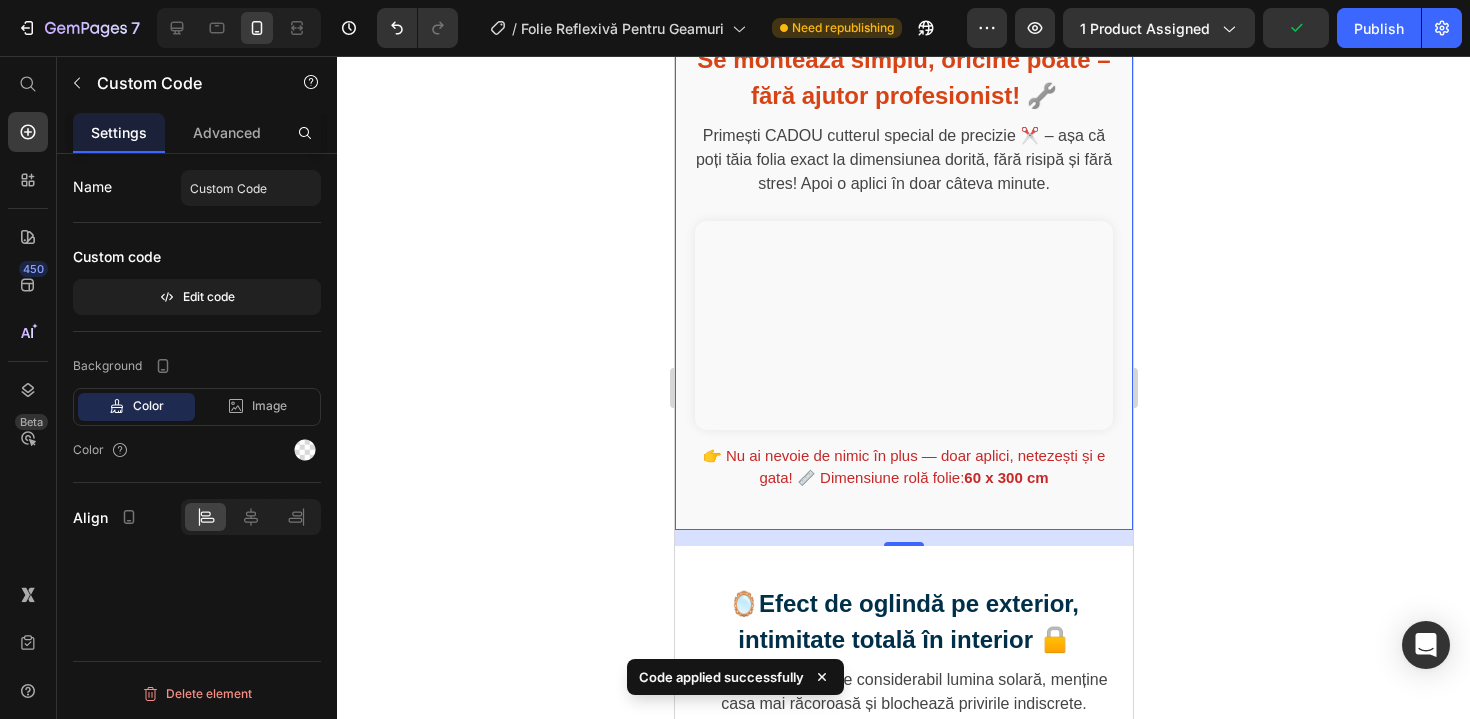 click on "Se montează simplu, oricine poate – fără ajutor profesionist! 🔧
Primești CADOU cutterul special de precizie ✂️ – așa că poți tăia folia exact la dimensiunea dorită, fără risipă și fără stres! Apoi o aplici în doar câteva minute.
Browserul tău nu suportă redarea video.
👉 Nu ai nevoie de nimic în plus — doar aplici, netezești și e gata!
📏 Dimensiune rolă folie:  60 x 300 cm" at bounding box center (903, 266) 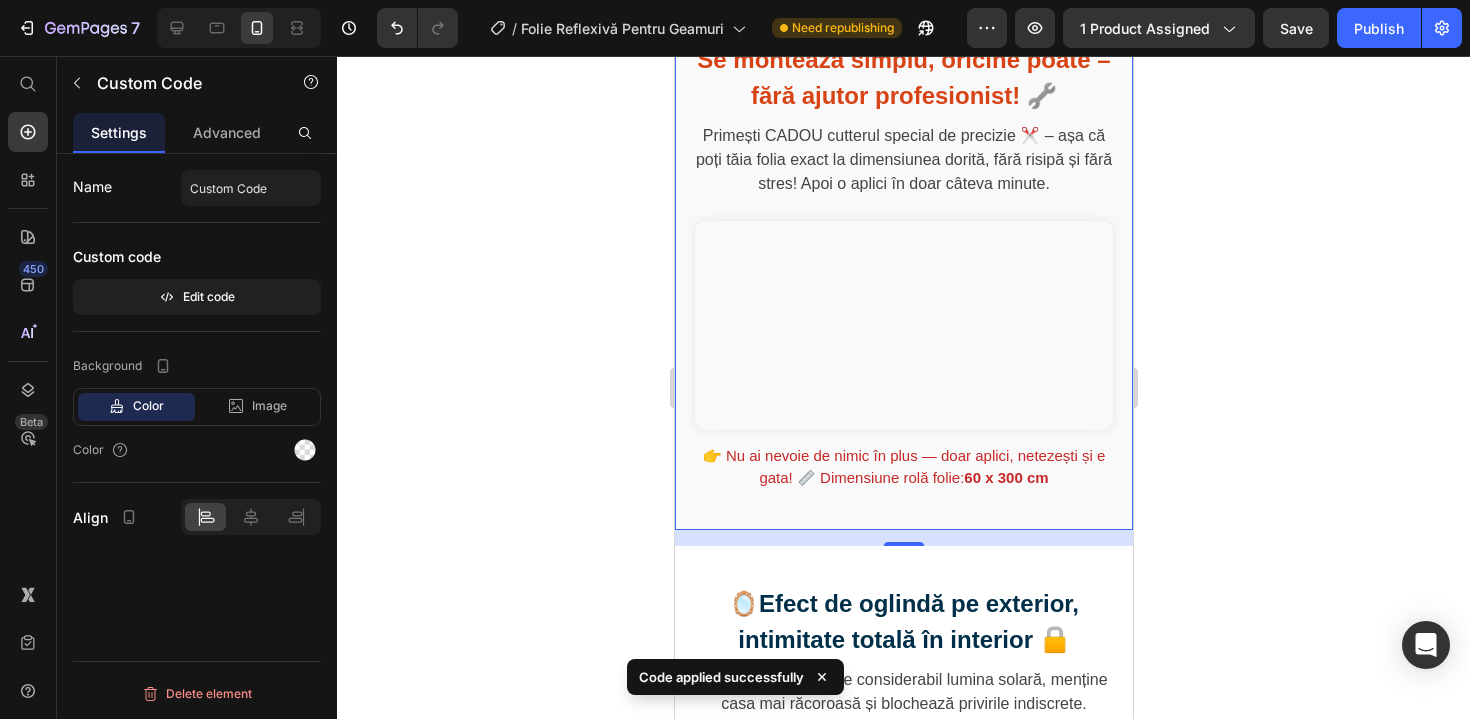 click on "Se montează simplu, oricine poate – fără ajutor profesionist! 🔧
Primești CADOU cutterul special de precizie ✂️ – așa că poți tăia folia exact la dimensiunea dorită, fără risipă și fără stres! Apoi o aplici în doar câteva minute.
Browserul tău nu suportă redarea video.
👉 Nu ai nevoie de nimic în plus — doar aplici, netezești și e gata!
📏 Dimensiune rolă folie:  60 x 300 cm" at bounding box center [903, 266] 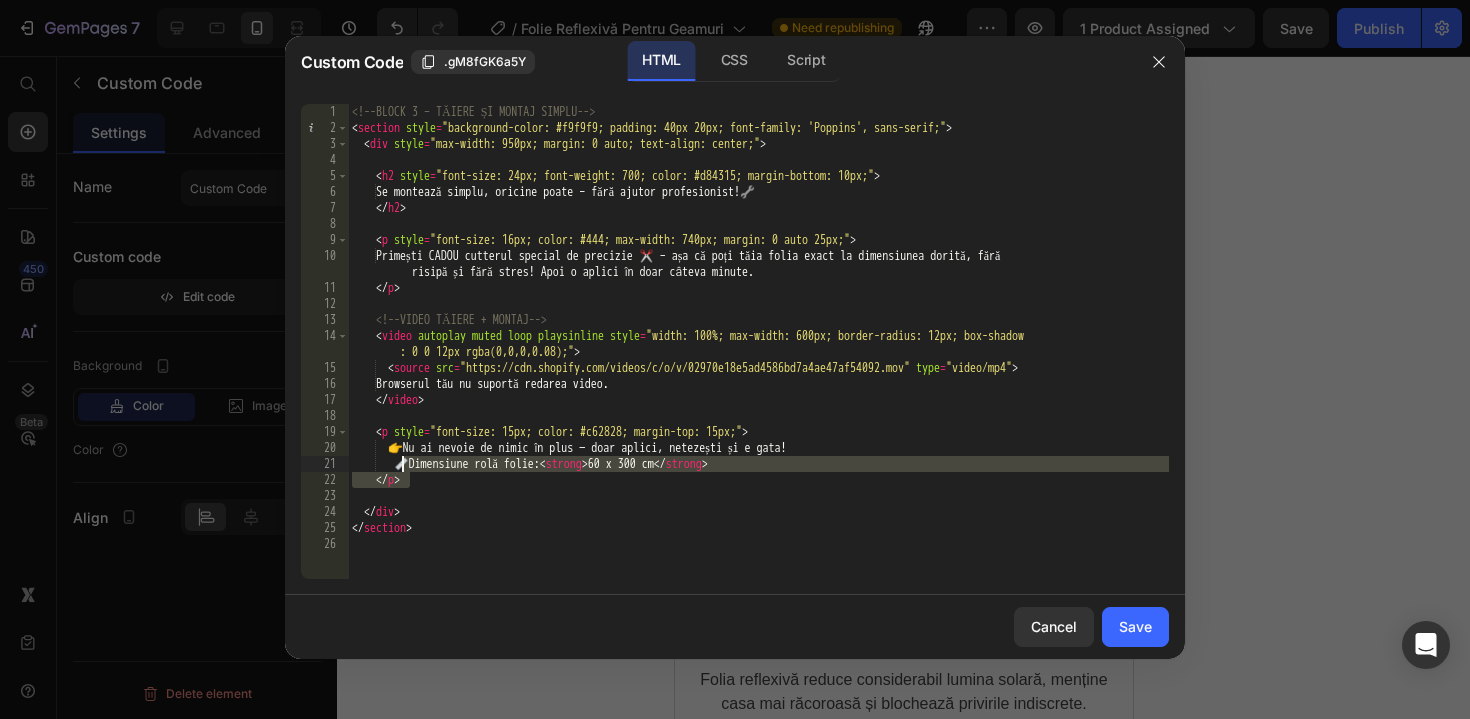 drag, startPoint x: 822, startPoint y: 474, endPoint x: 404, endPoint y: 459, distance: 418.26904 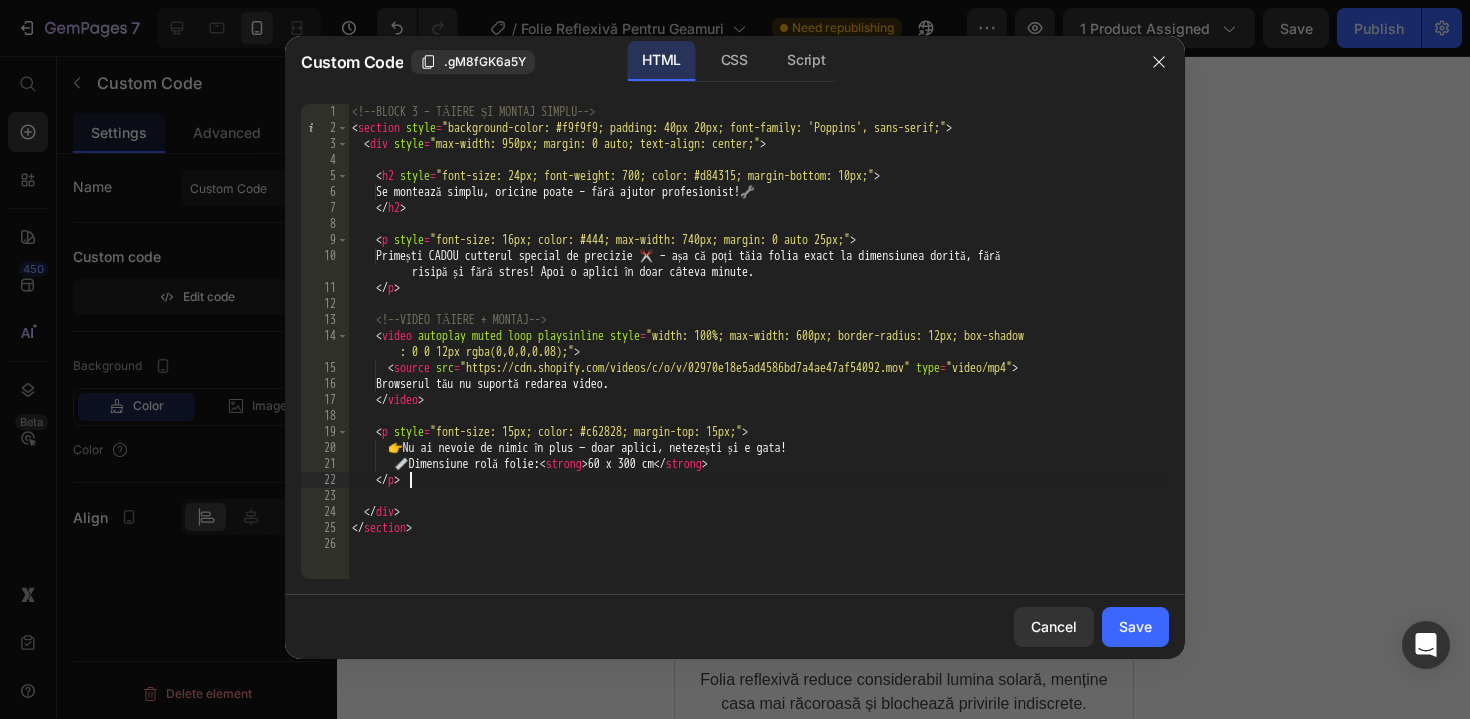 drag, startPoint x: 456, startPoint y: 479, endPoint x: 442, endPoint y: 474, distance: 14.866069 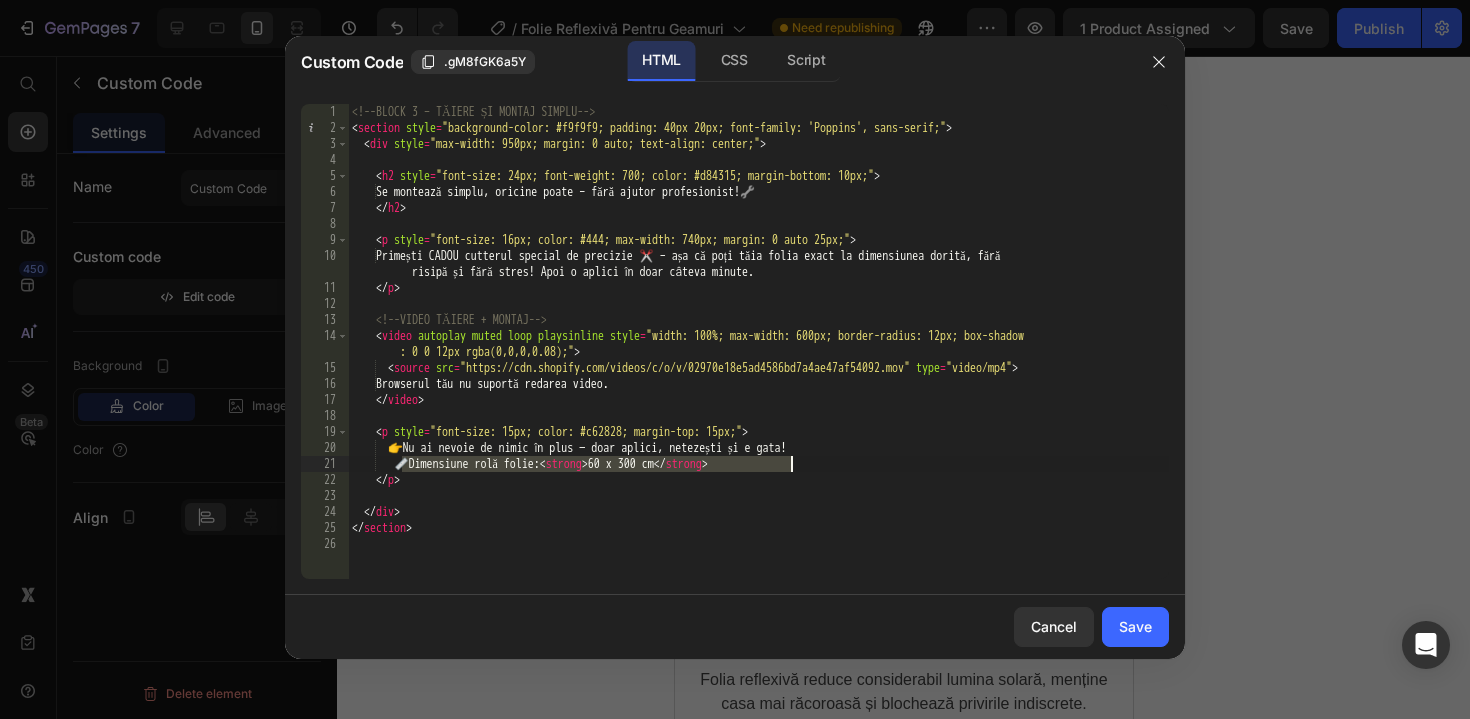 drag, startPoint x: 405, startPoint y: 464, endPoint x: 831, endPoint y: 457, distance: 426.0575 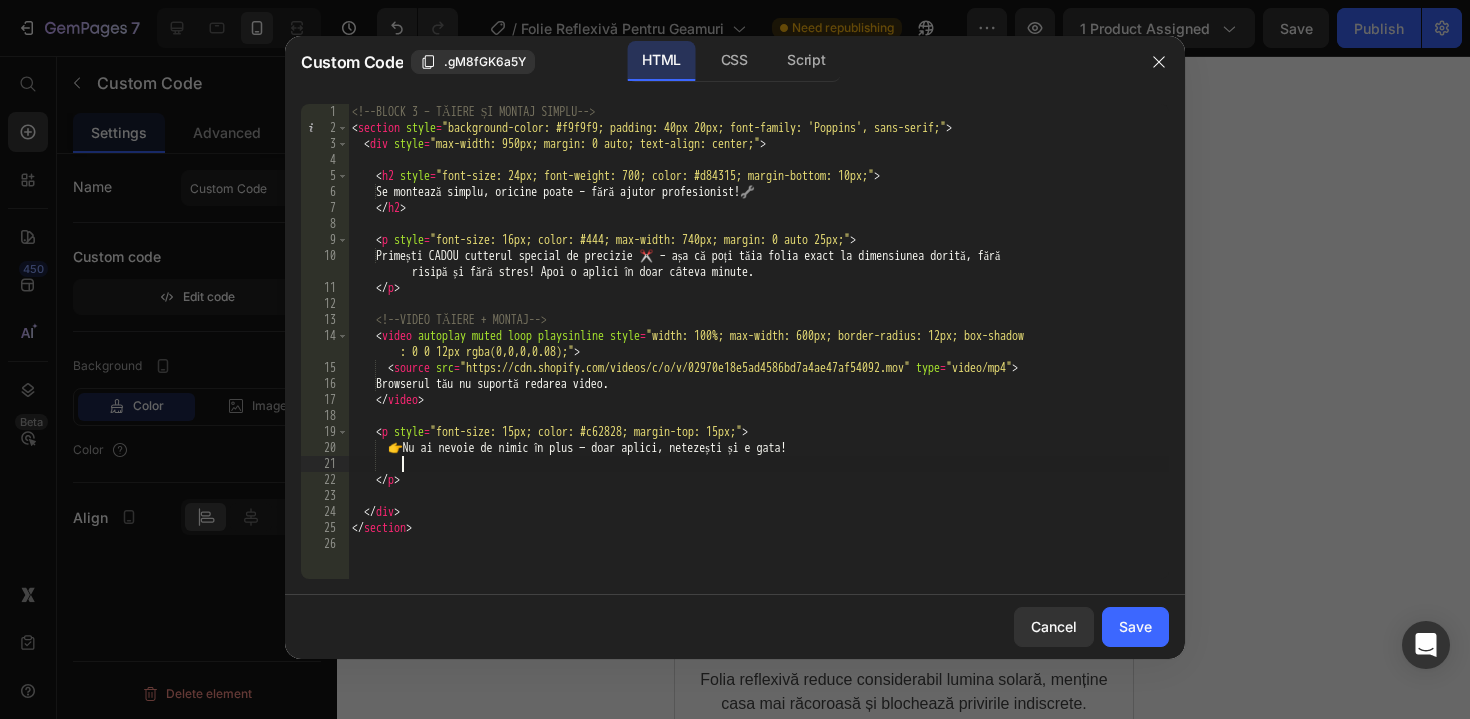 click on "Se montează simplu, oricine poate – fără ajutor profesionist! 🔧
Primești CADOU cutterul special de precizie ✂️ – așa că poți tăia folia exact la dimensiunea dorită, fără             risipă și fără stres! Apoi o aplici în doar câteva minute." at bounding box center (758, 357) 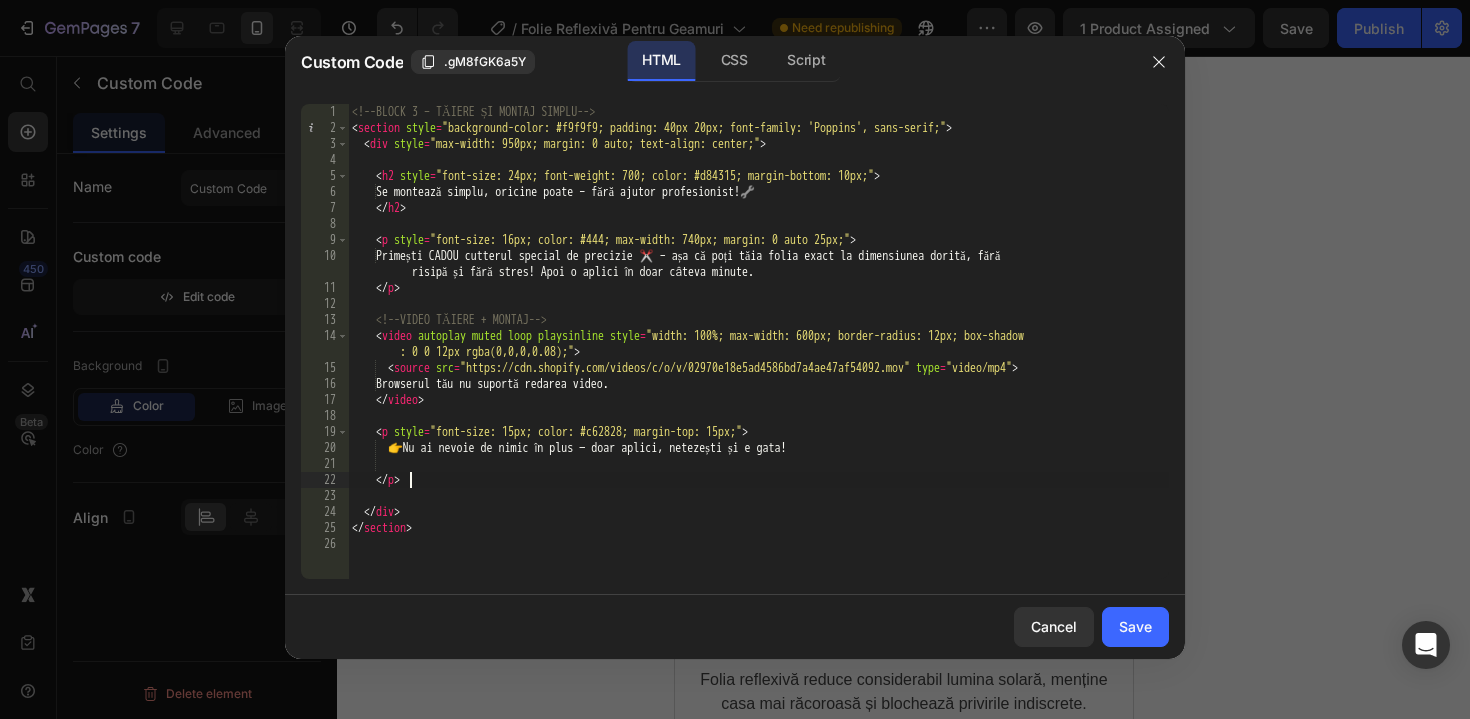 scroll, scrollTop: 0, scrollLeft: 1, axis: horizontal 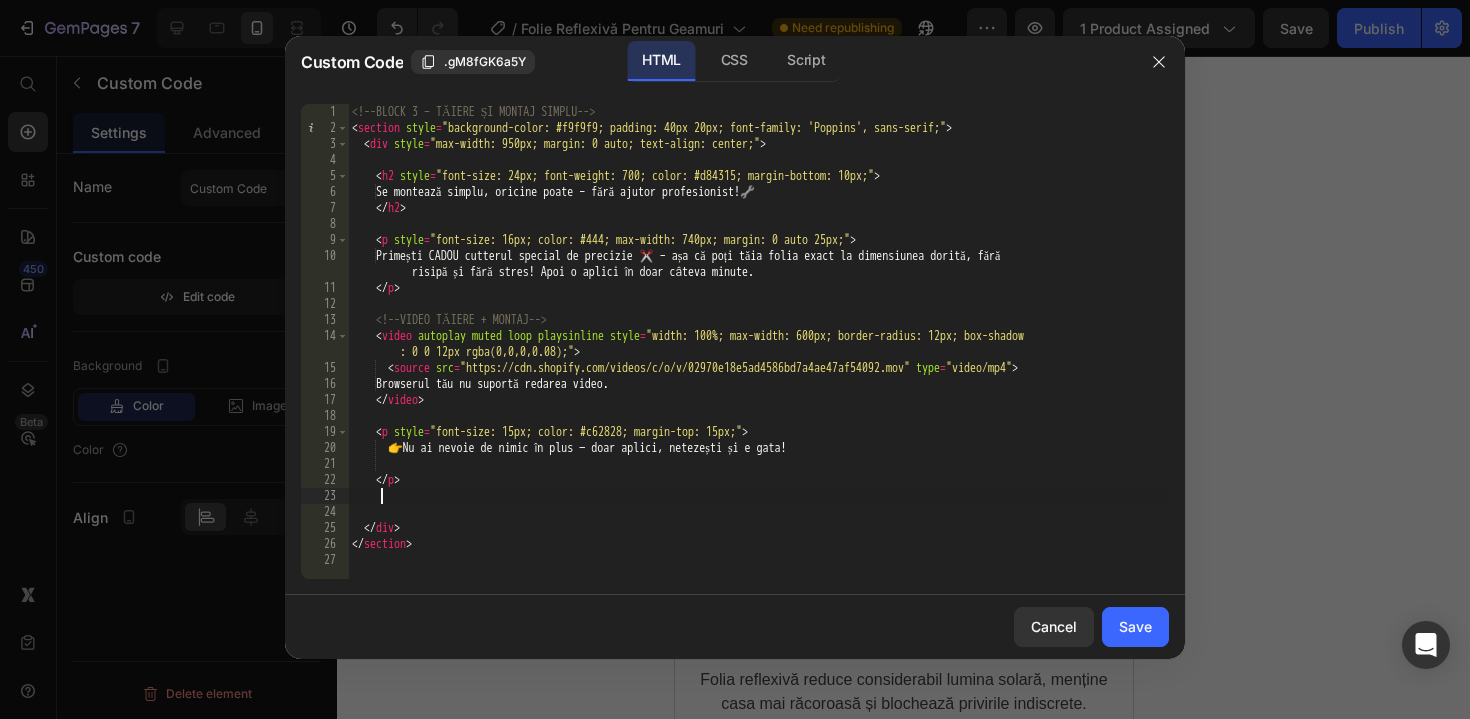 paste on "📏 Dimensiune rolă folie: <strong>60 x 300 cm</strong>" 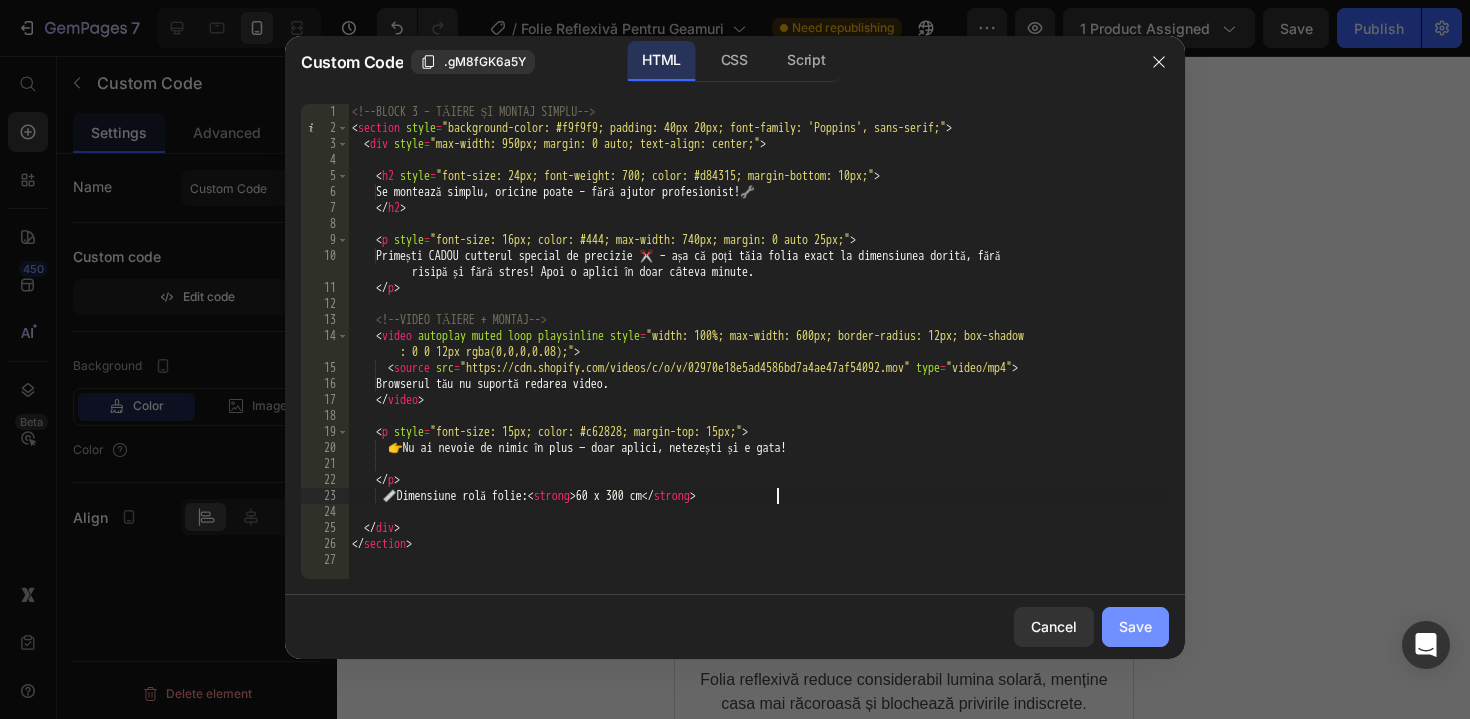 type on "📏 Dimensiune rolă folie: <strong>60 x 300 cm</strong>" 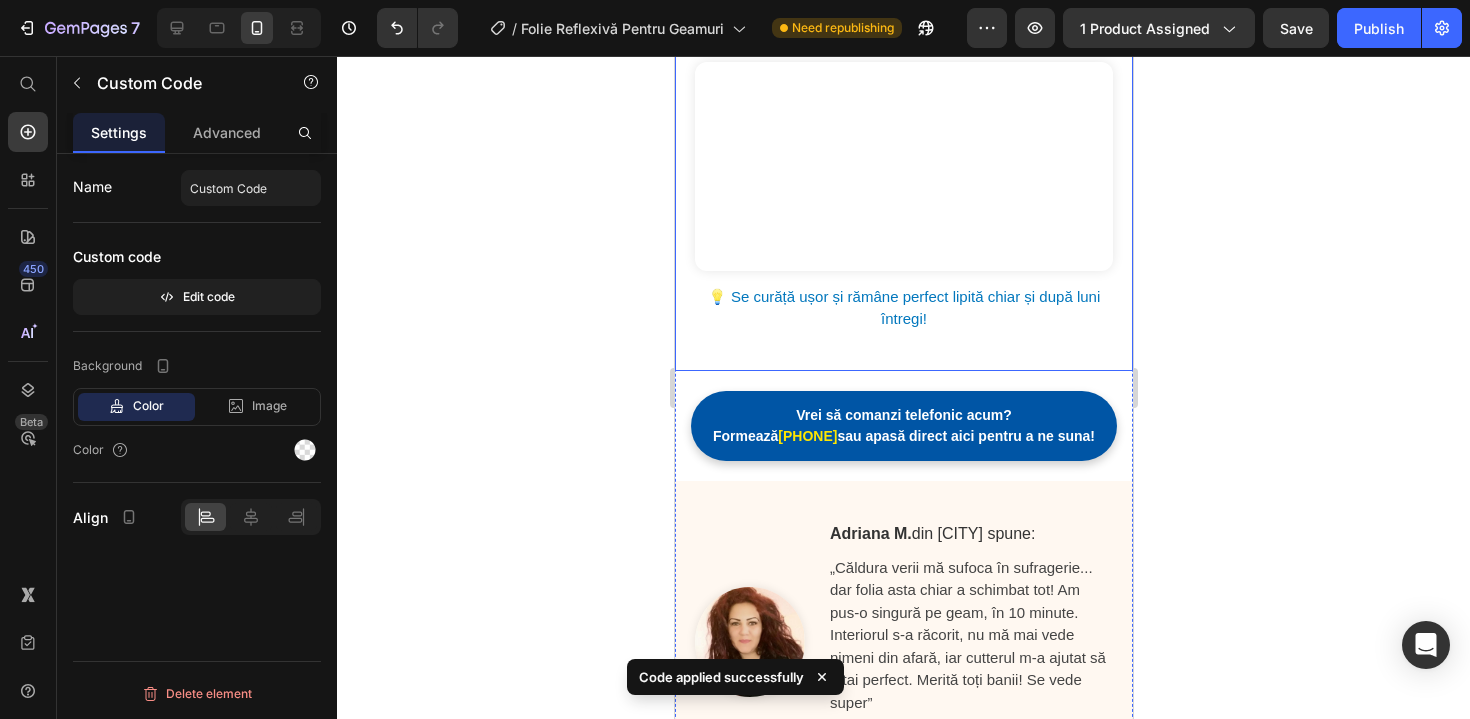 click on "🪞Efect de oglindă pe exterior, intimitate totală în interior 🔒
Folia reflexivă reduce considerabil lumina solară, menține casa mai răcoroasă și blochează privirile indiscrete. Perfectă pentru apartamente, case sau birouri! (60x300 cm)
Browserul tău nu suportă redarea video.
💡 Se curăță ușor și rămâne perfect lipită chiar și după luni întregi!" at bounding box center [903, 95] 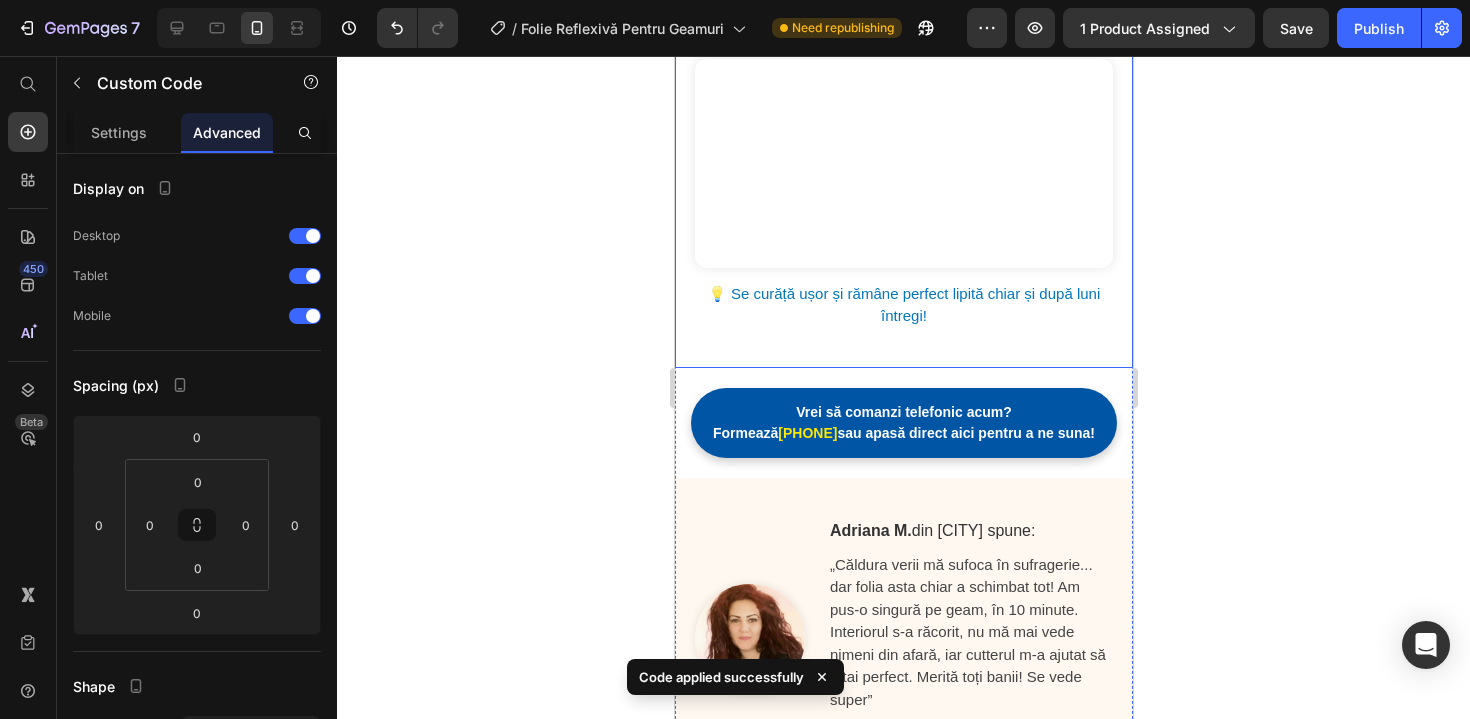 click on "🪞Efect de oglindă pe exterior, intimitate totală în interior 🔒
Folia reflexivă reduce considerabil lumina solară, menține casa mai răcoroasă și blochează privirile indiscrete. Perfectă pentru apartamente, case sau birouri! (60x300 cm)
Browserul tău nu suportă redarea video.
💡 Se curăță ușor și rămâne perfect lipită chiar și după luni întregi!" at bounding box center (903, 92) 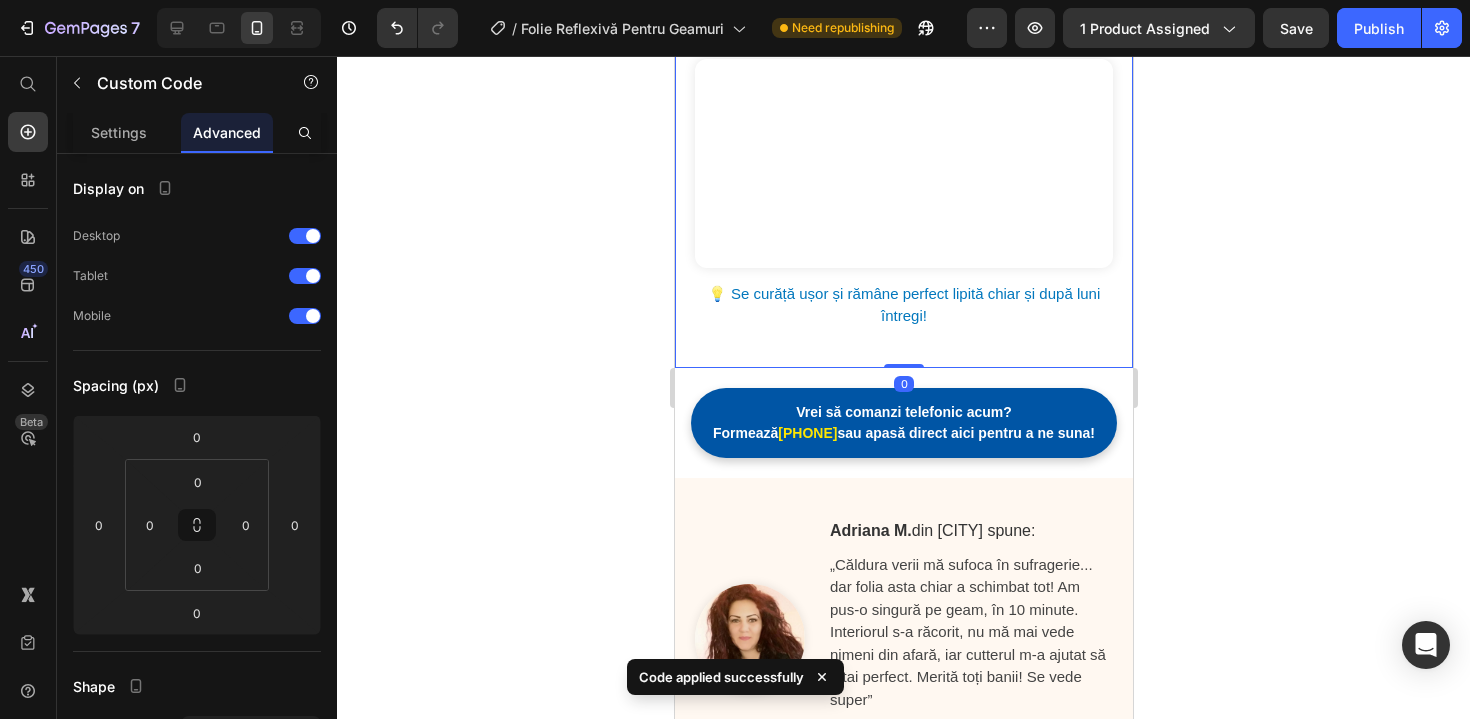 scroll, scrollTop: 2269, scrollLeft: 0, axis: vertical 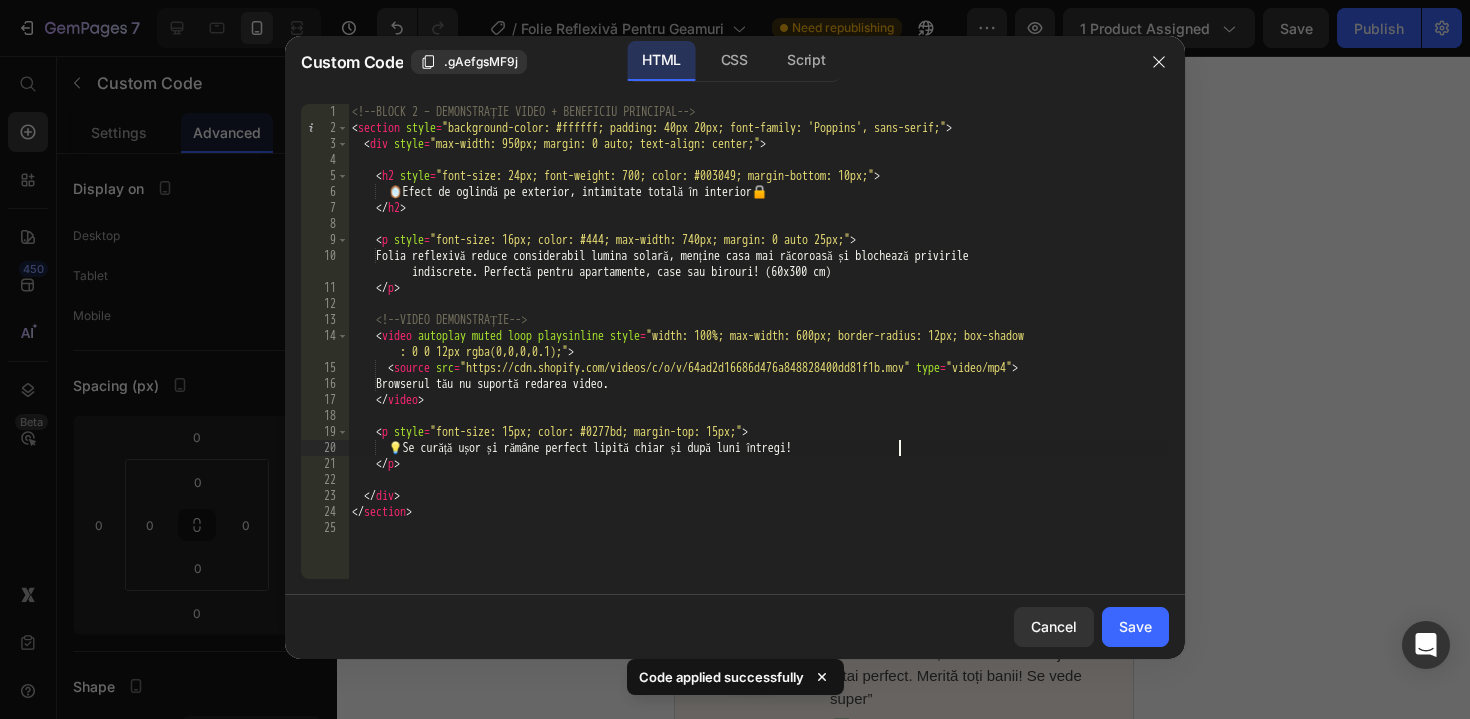click on "Folia reflexivă reduce considerabil lumina solară, menține casa mai răcoroasă și blochează privirile
indiscrete. Perfectă pentru apartamente, case sau birouri! (60x300 cm)" at bounding box center (758, 357) 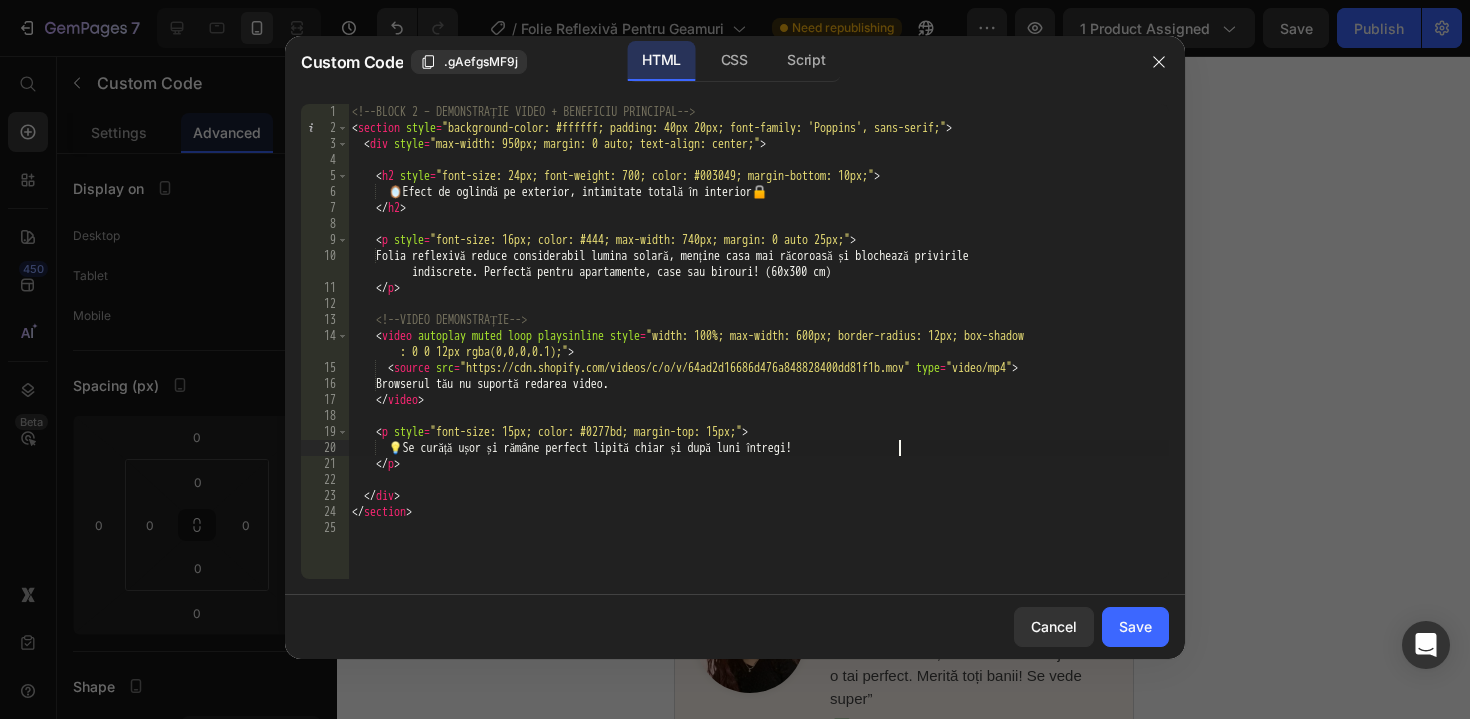 click on "Folia reflexivă reduce considerabil lumina solară, menține casa mai răcoroasă și blochează privirile
indiscrete. Perfectă pentru apartamente, case sau birouri! (60x300 cm)" at bounding box center (758, 357) 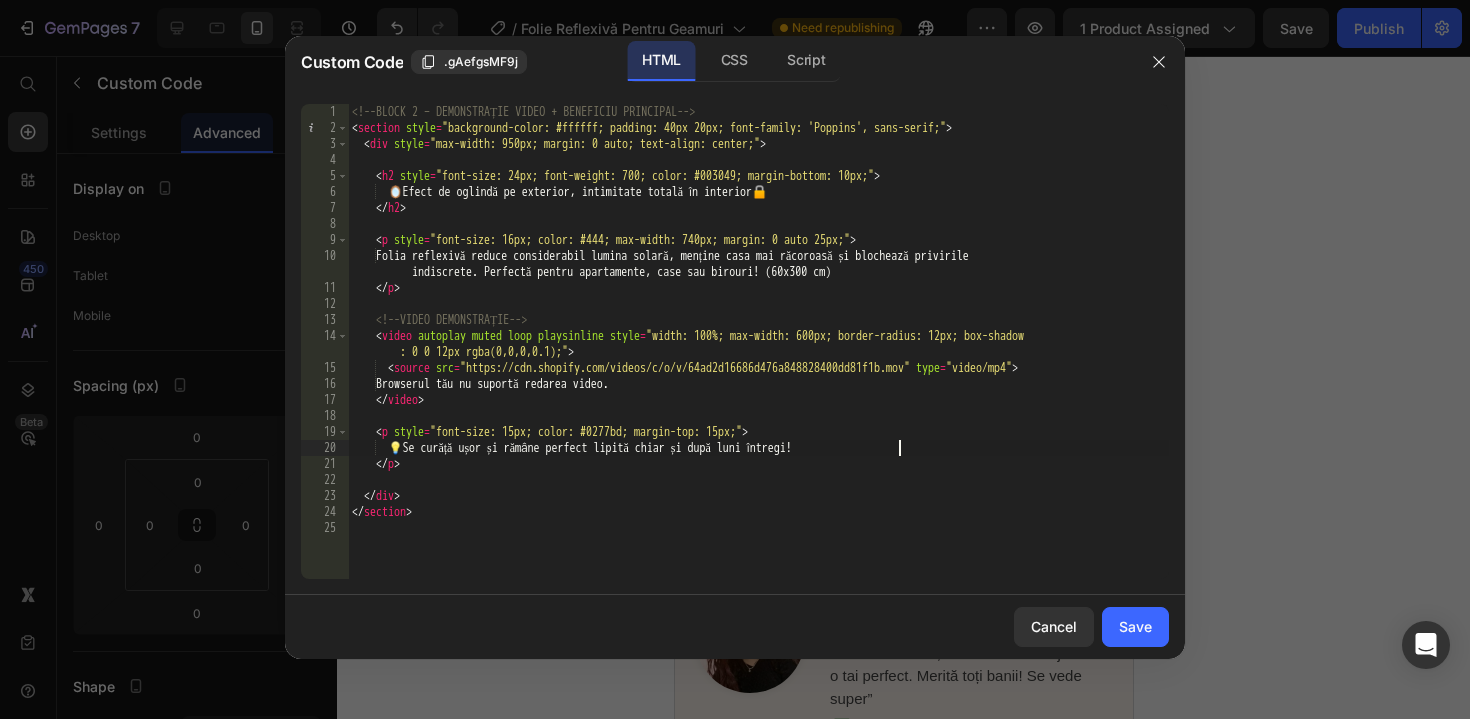 type on "</p>" 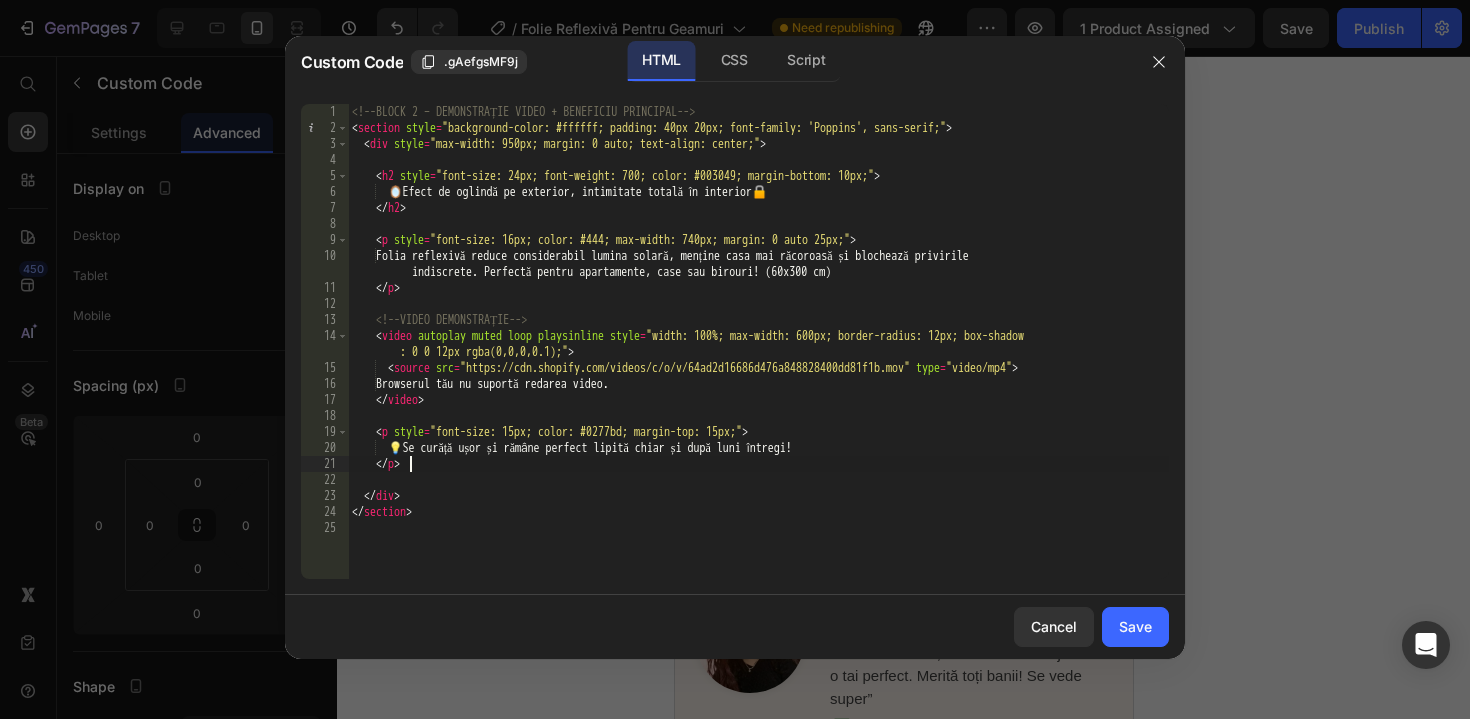 scroll, scrollTop: 0, scrollLeft: 1, axis: horizontal 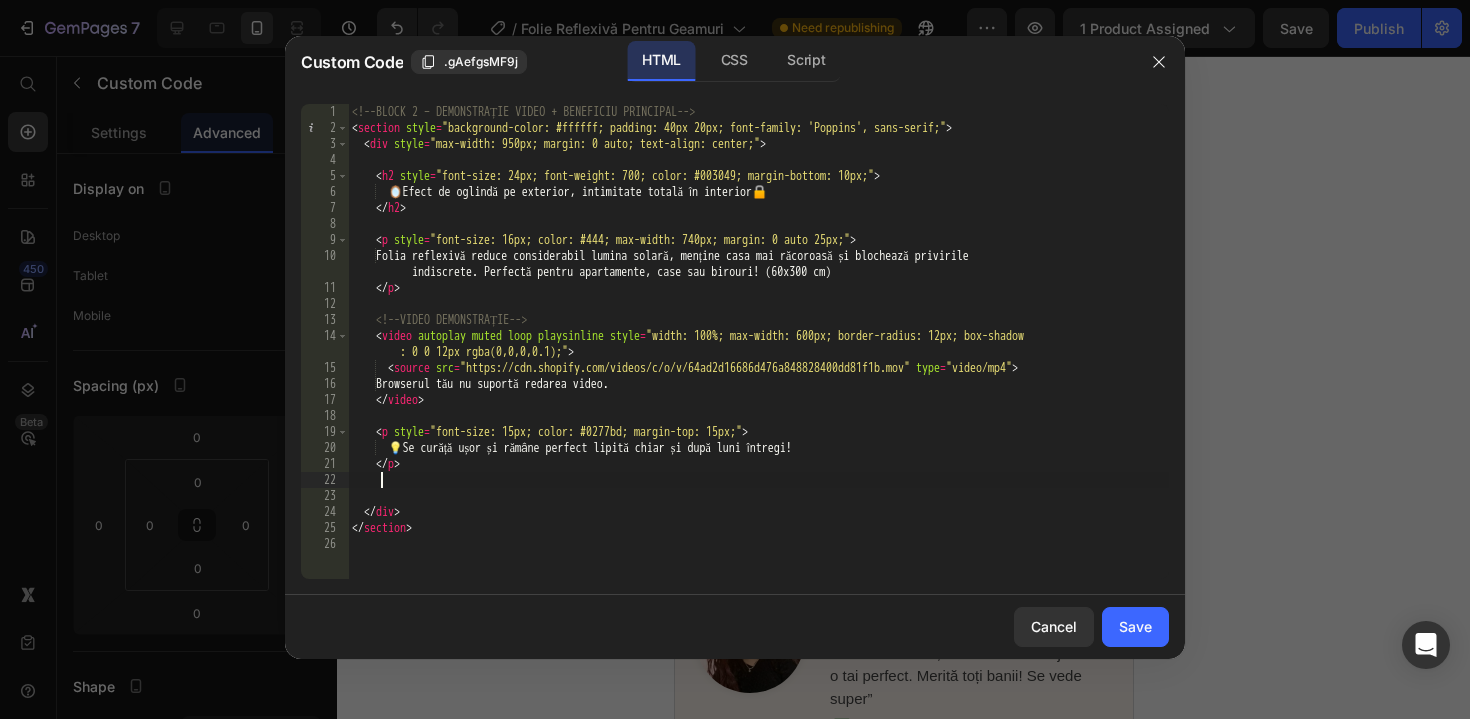 paste on "📏 Dimensiune rolă folie: <strong>60 x 300 cm</strong>" 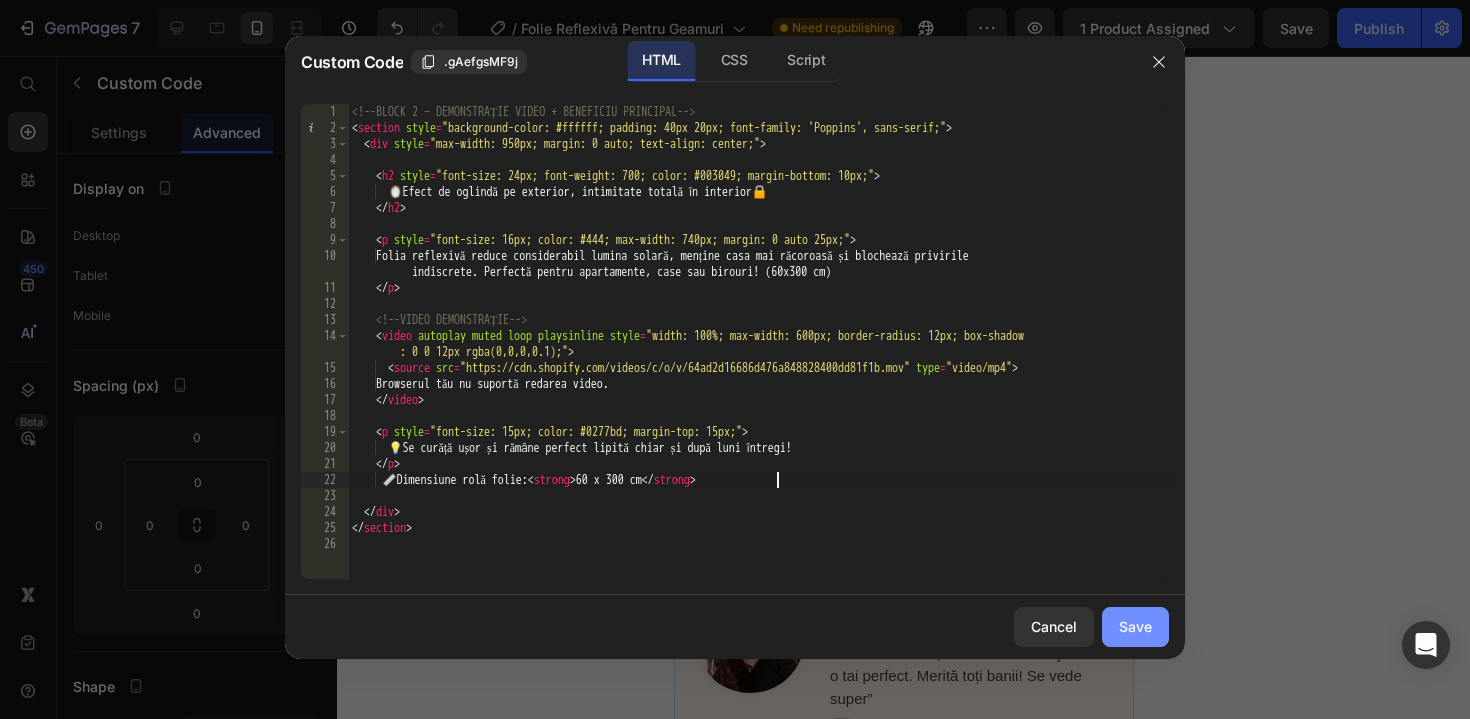 type on "📏 Dimensiune rolă folie: <strong>60 x 300 cm</strong>" 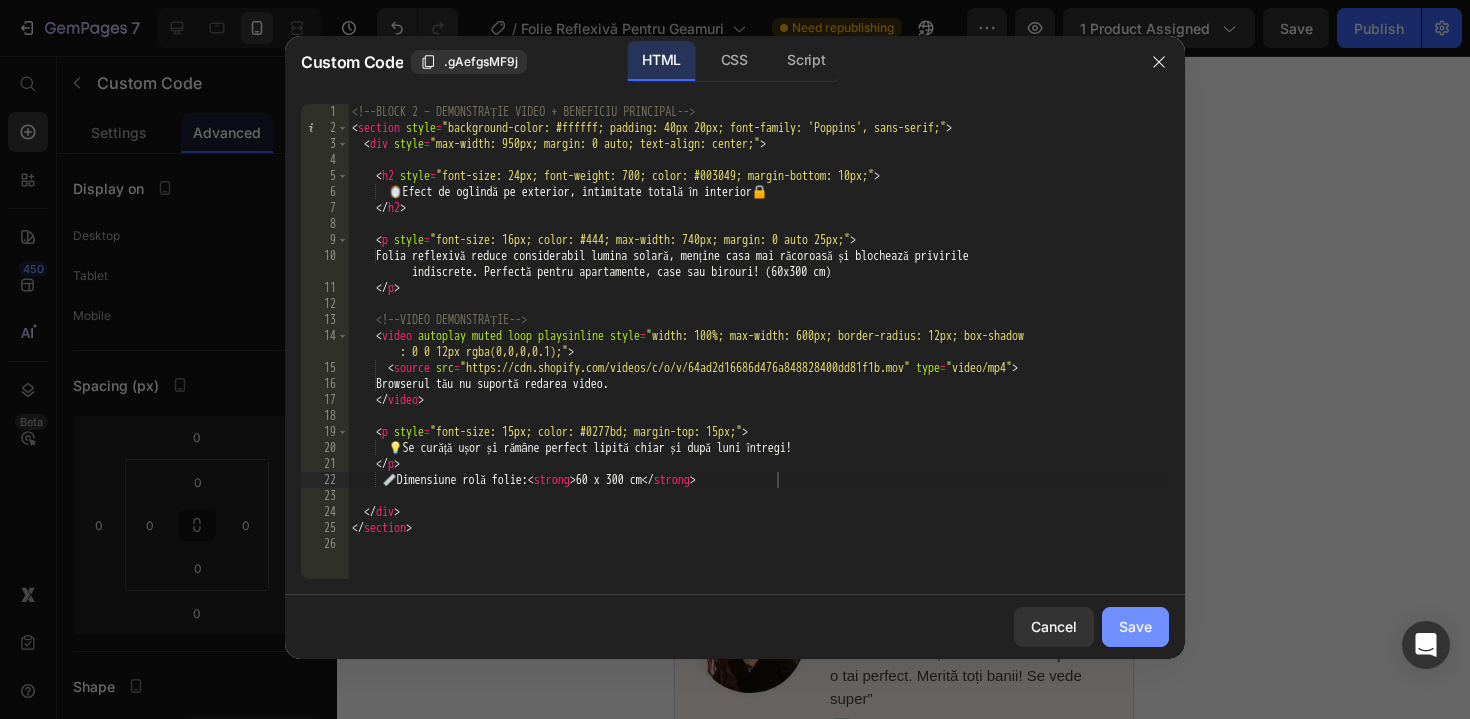 click on "Save" at bounding box center [1135, 626] 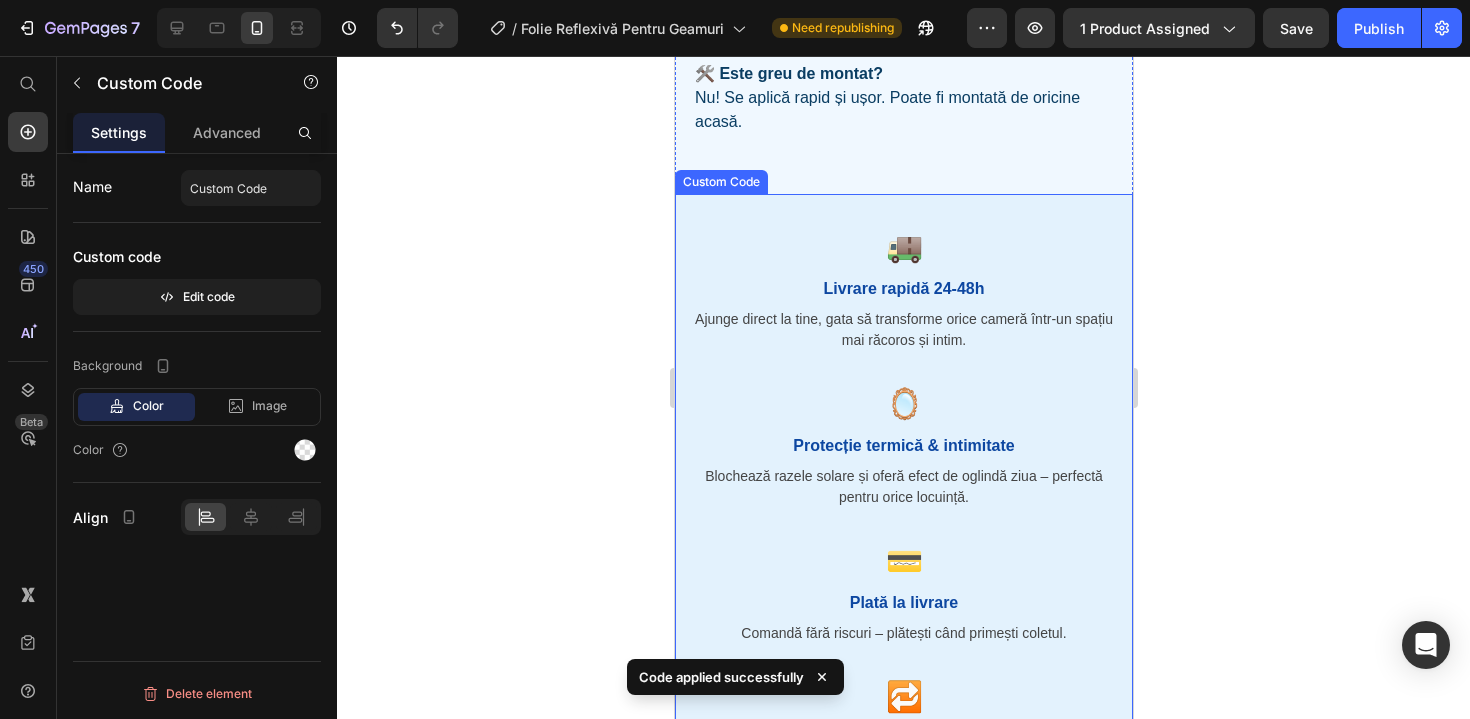 scroll, scrollTop: 3612, scrollLeft: 0, axis: vertical 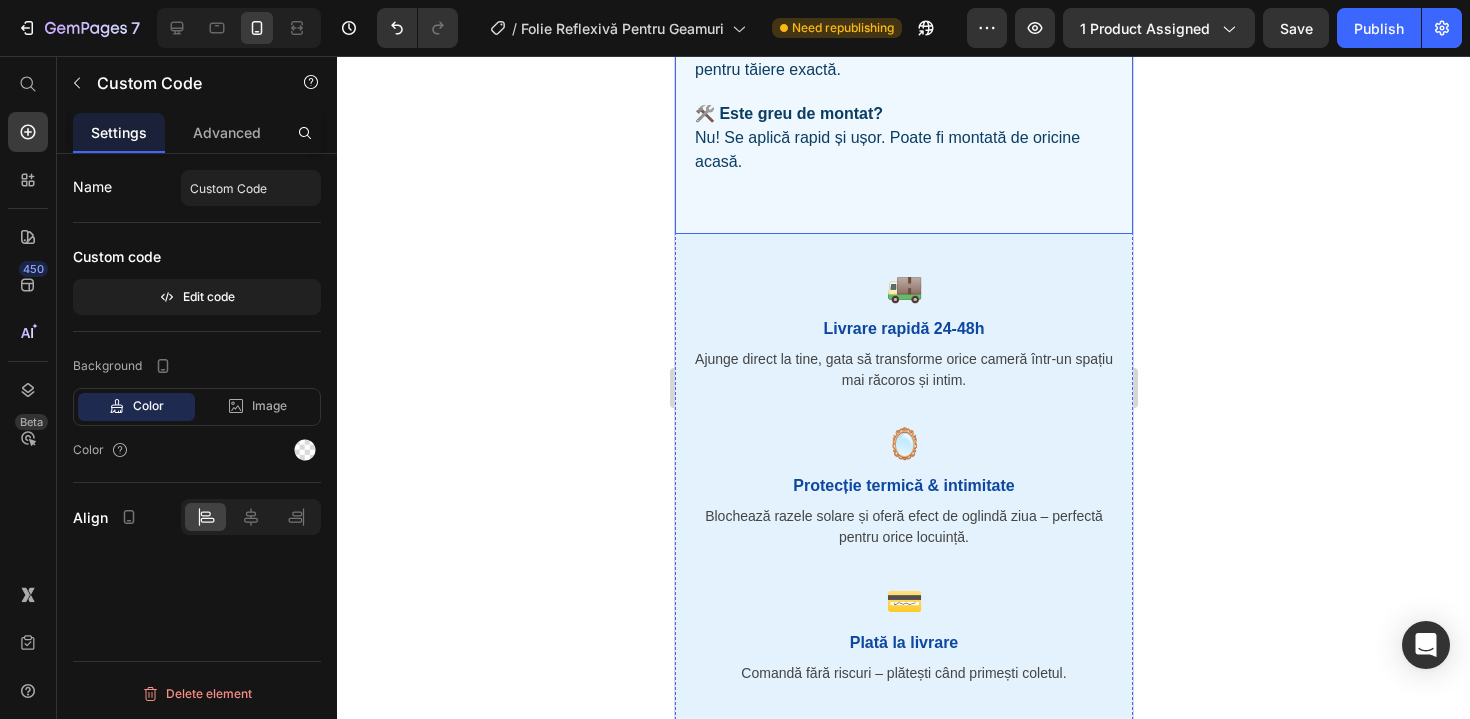 click on "✅ Blochează căldura?
Da! Folia are efect reflexiv de oglindă, respinge razele solare și menține interiorul casei mai răcoros.
🪞 Oferă intimitate?
Absolut! Ziua are efect de oglindă – se vede doar din interior spre exterior, nu și invers.
✂️ Pot tăia folia la dimensiunea dorită?
Da! În pachet primești CADOU un cutter de precizie, astfel încât să o poți adapta perfect la orice geam.
📦 Ce primesc în pachet?
1 rolă de folie reflexivă (60x300 cm) + 1 cutter cadou pentru tăiere exactă.
🛠️ Este greu de montat?
Nu! Se aplică rapid și ușor. Poate fi montată de oricine acasă." at bounding box center (903, -87) 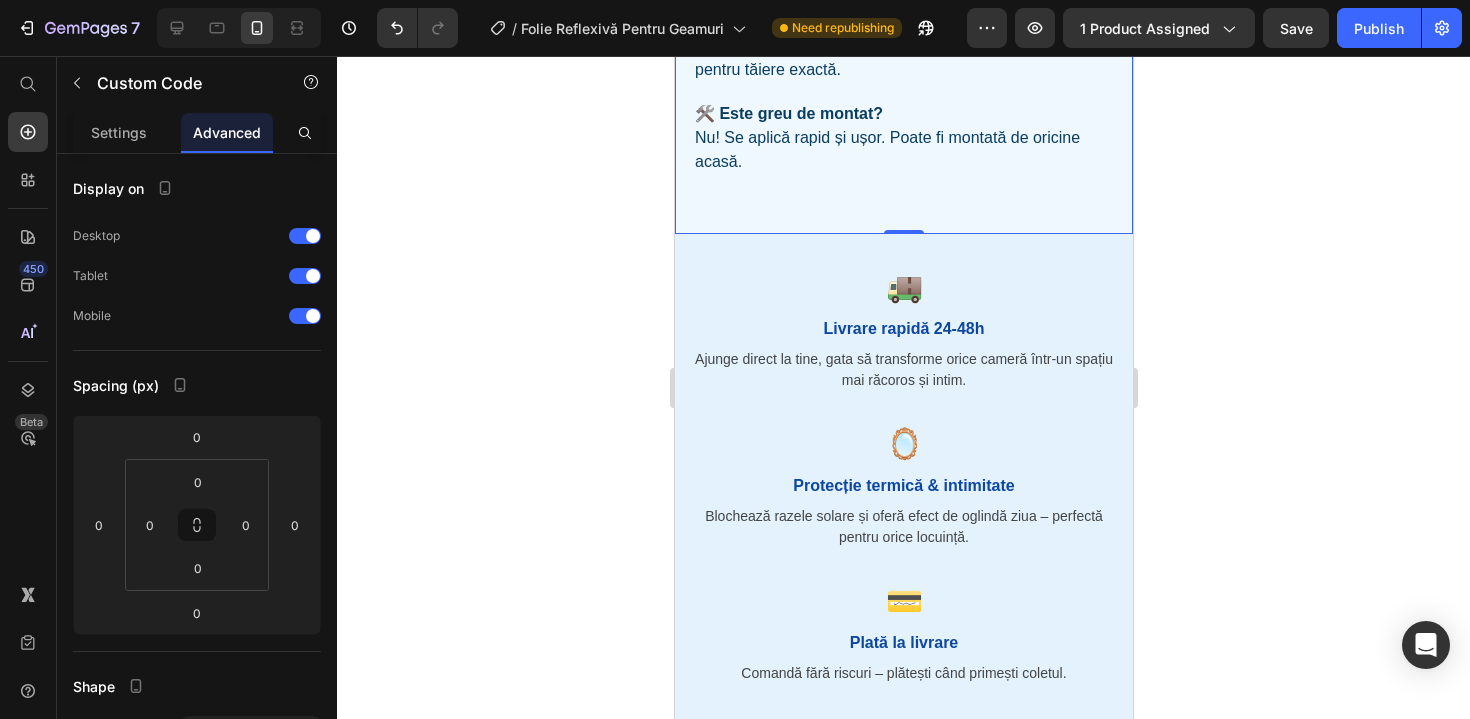 click on "✅ Blochează căldura?
Da! Folia are efect reflexiv de oglindă, respinge razele solare și menține interiorul casei mai răcoros.
🪞 Oferă intimitate?
Absolut! Ziua are efect de oglindă – se vede doar din interior spre exterior, nu și invers.
✂️ Pot tăia folia la dimensiunea dorită?
Da! În pachet primești CADOU un cutter de precizie, astfel încât să o poți adapta perfect la orice geam.
📦 Ce primesc în pachet?
1 rolă de folie reflexivă (60x300 cm) + 1 cutter cadou pentru tăiere exactă.
🛠️ Este greu de montat?
Nu! Se aplică rapid și ușor. Poate fi montată de oricine acasă." at bounding box center (903, -87) 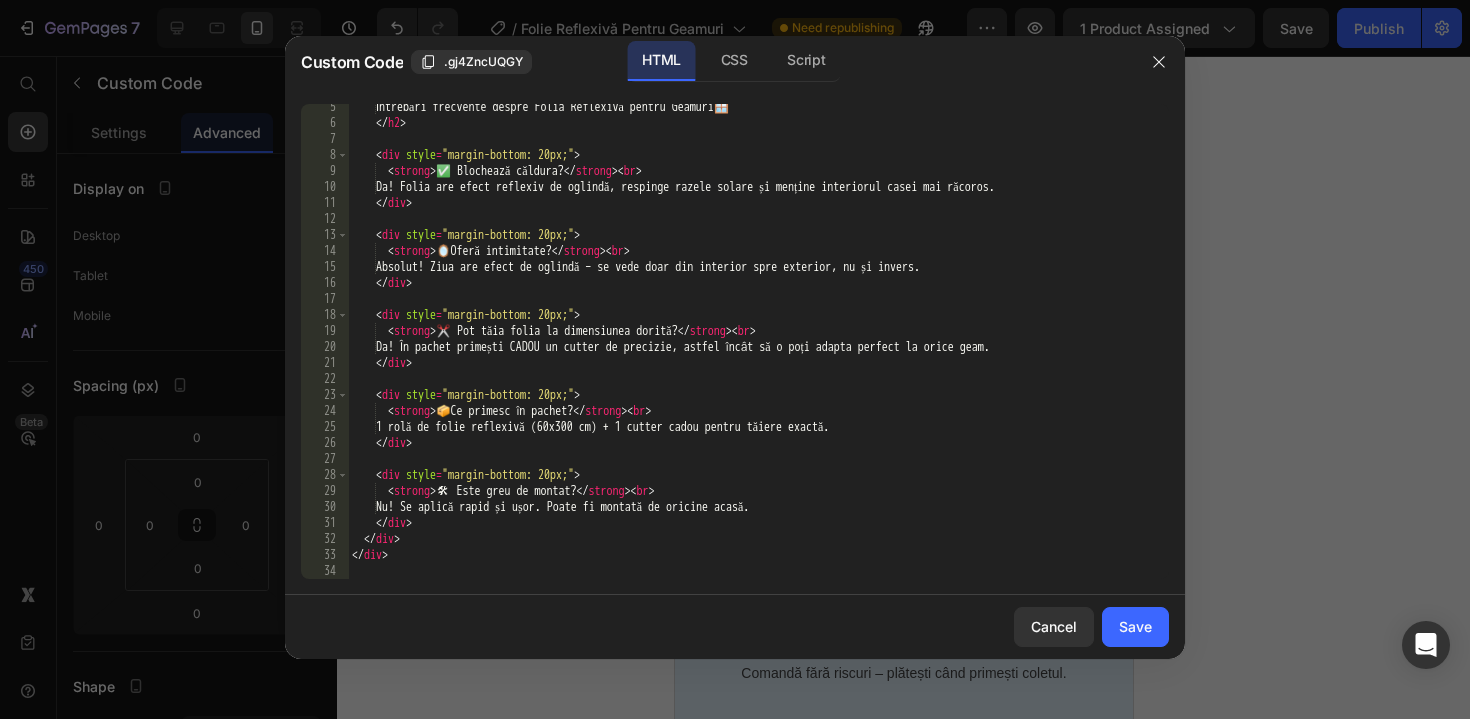 scroll, scrollTop: 85, scrollLeft: 0, axis: vertical 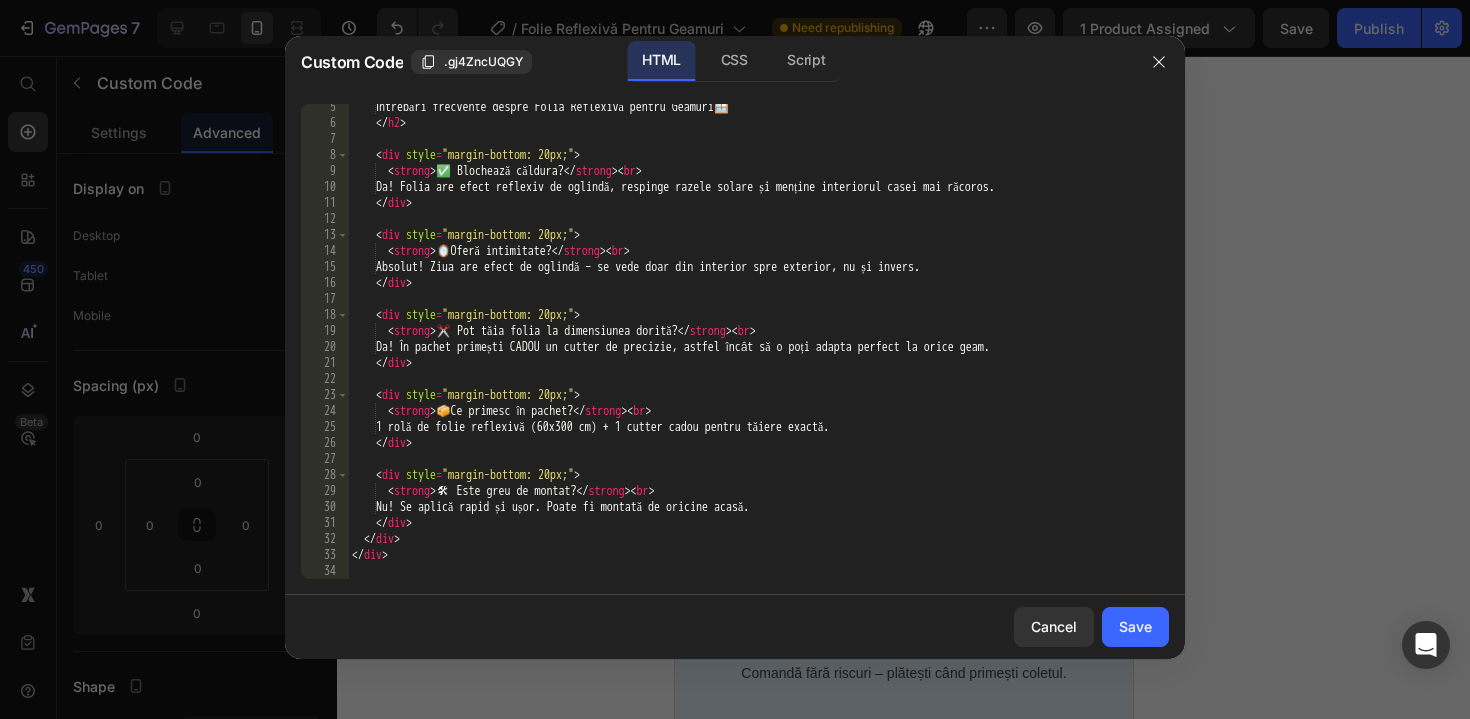 type on "Nu! Se aplică rapid și ușor. Poate fi montată de oricine acasă." 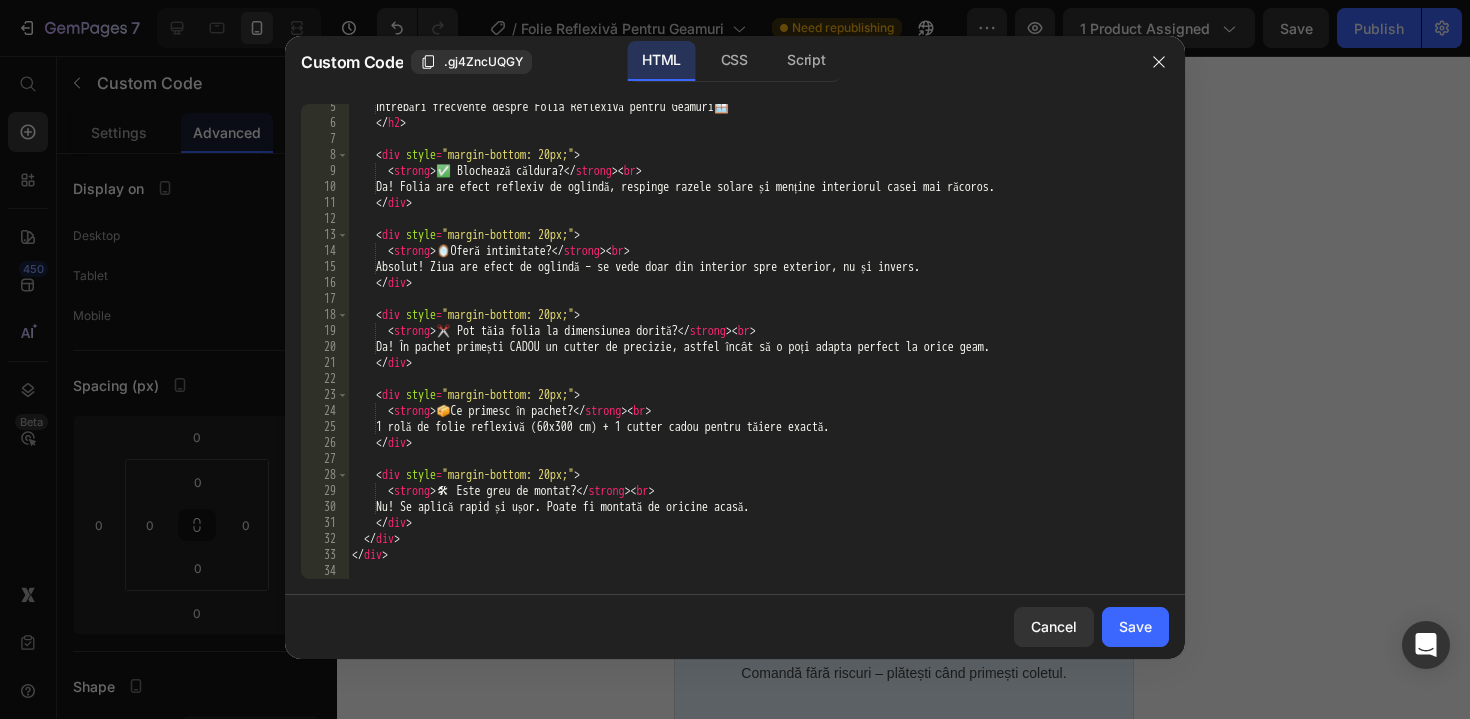 click on "Întrebări frecvente despre Folia Reflexivă pentru Geamuri  🪟      ✅ Blochează căldura?         Da! Folia are efect reflexiv de oglindă, respinge razele solare și menține interiorul casei mai răcoros.         🪞  Oferă intimitate?         Absolut! Ziua are efect de oglindă – se vede doar din interior spre exterior, nu și invers.         ✂️ Pot tăia folia la dimensiunea dorită?         Da! În pachet primești CADOU un cutter de precizie, astfel încât să o poți adapta perfect la orice geam.         📦  Ce primesc în pachet?         1 rolă de folie reflexivă (60x300 cm) + 1 cutter cadou pentru tăiere exactă." at bounding box center (751, 352) 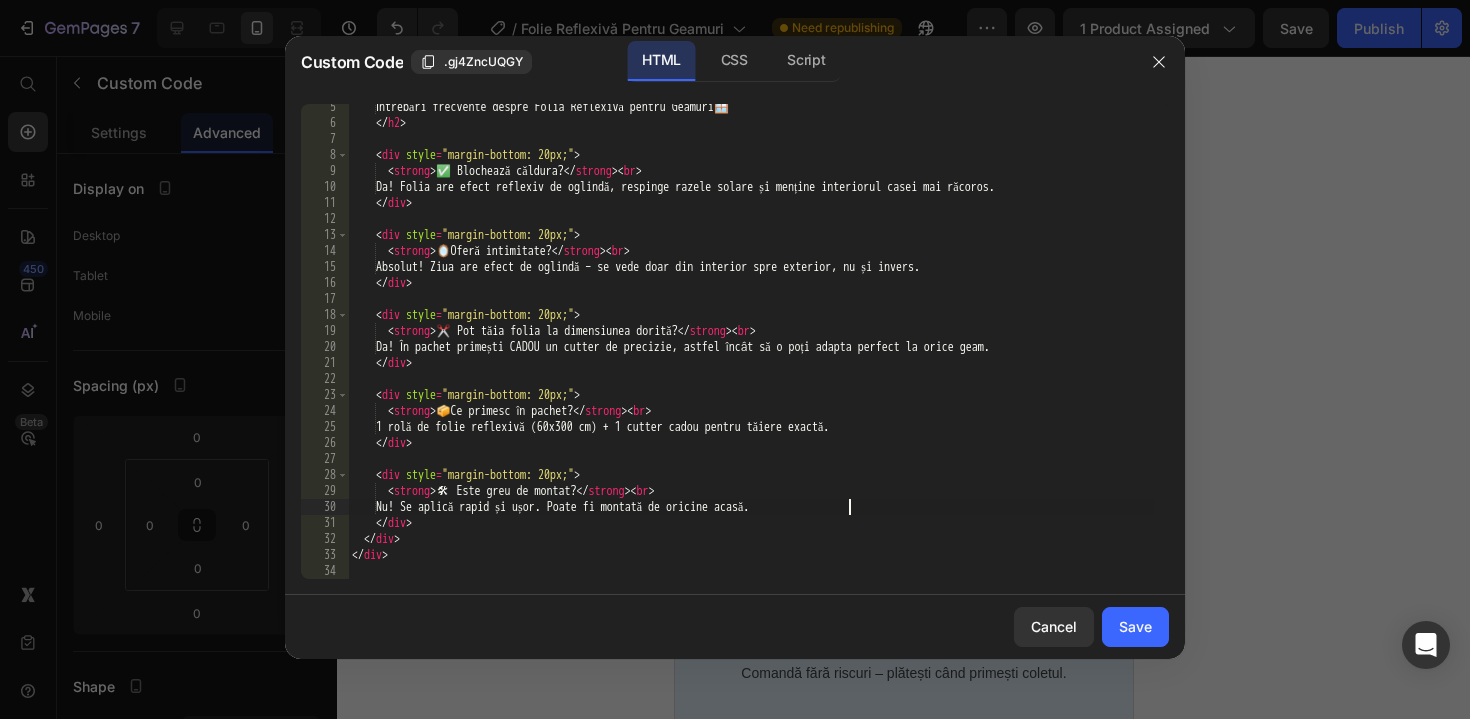 scroll, scrollTop: 0, scrollLeft: 2, axis: horizontal 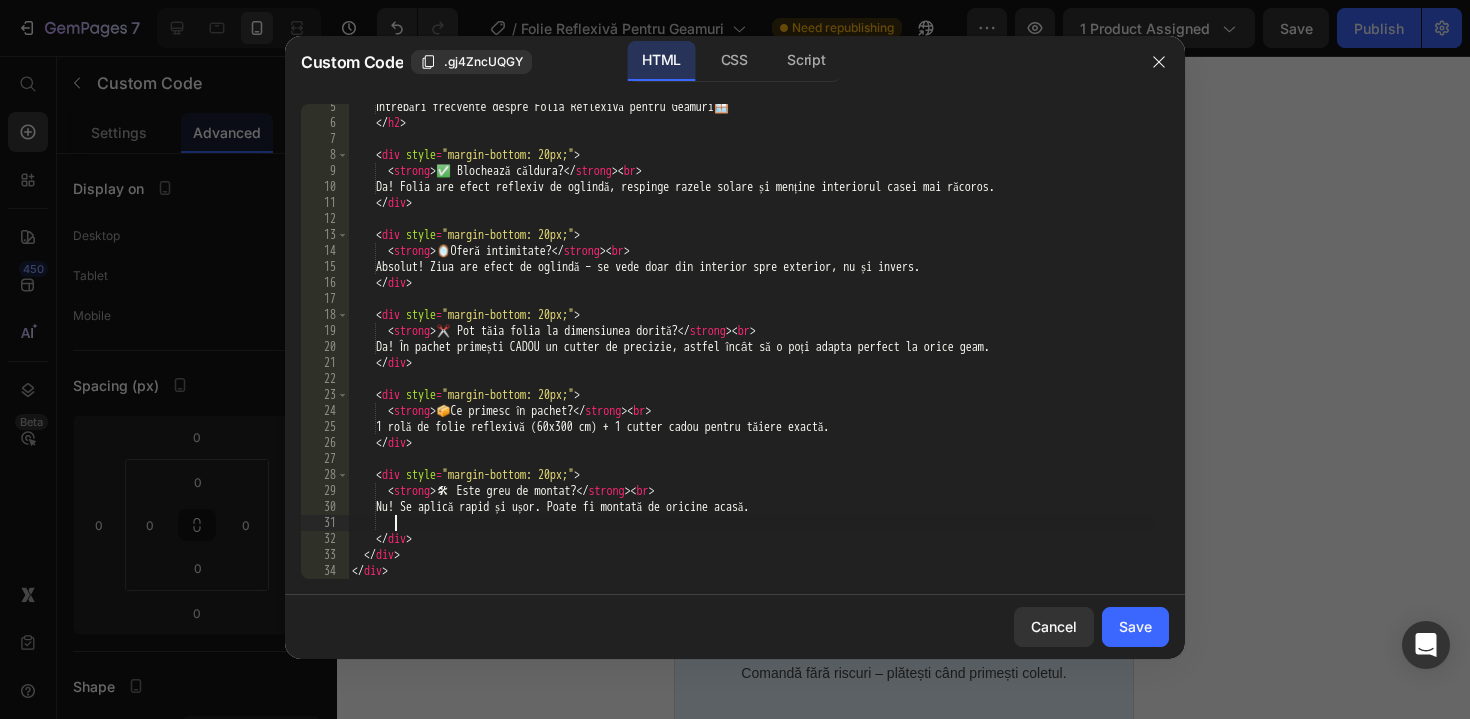 paste on "📏 Dimensiune rolă folie: <strong>60 x 300 cm</strong>" 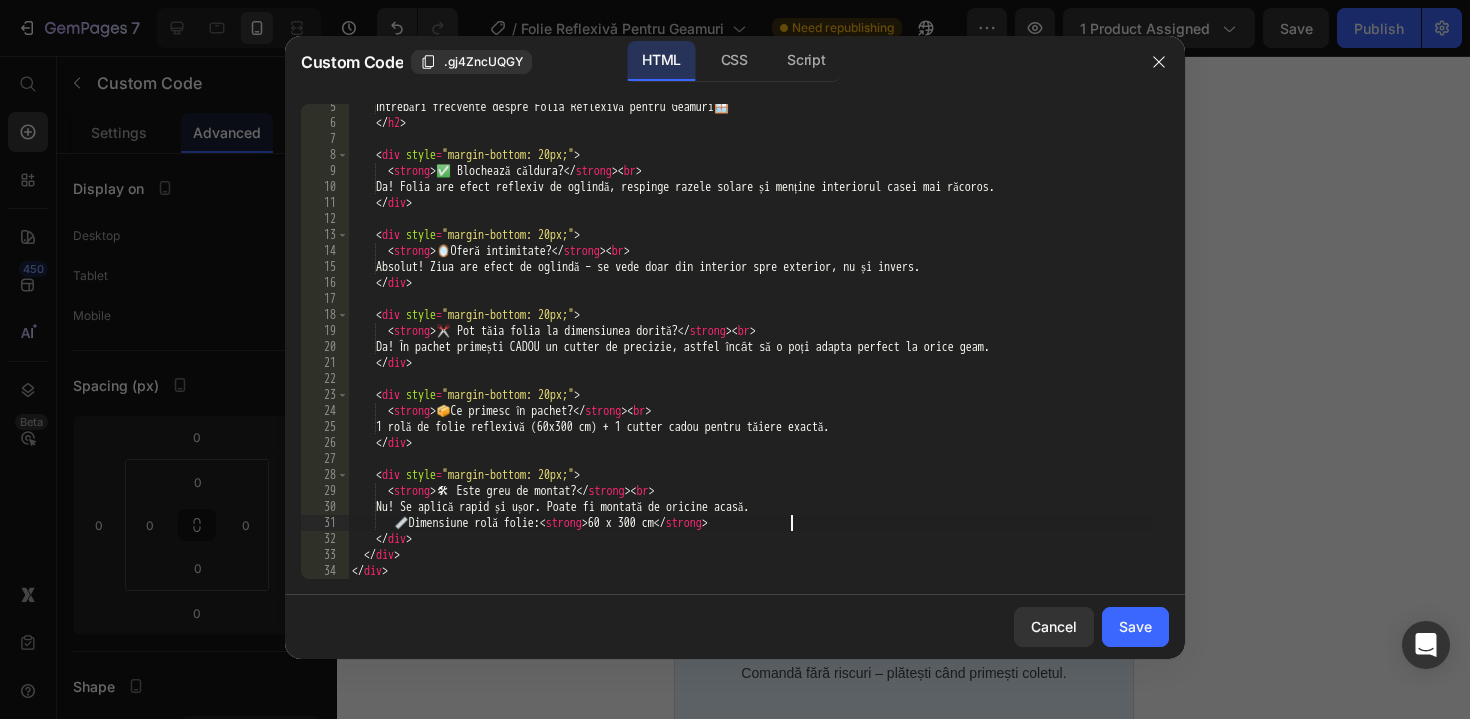 type on "📏 Dimensiune rolă folie: <strong>60 x 300 cm</strong>" 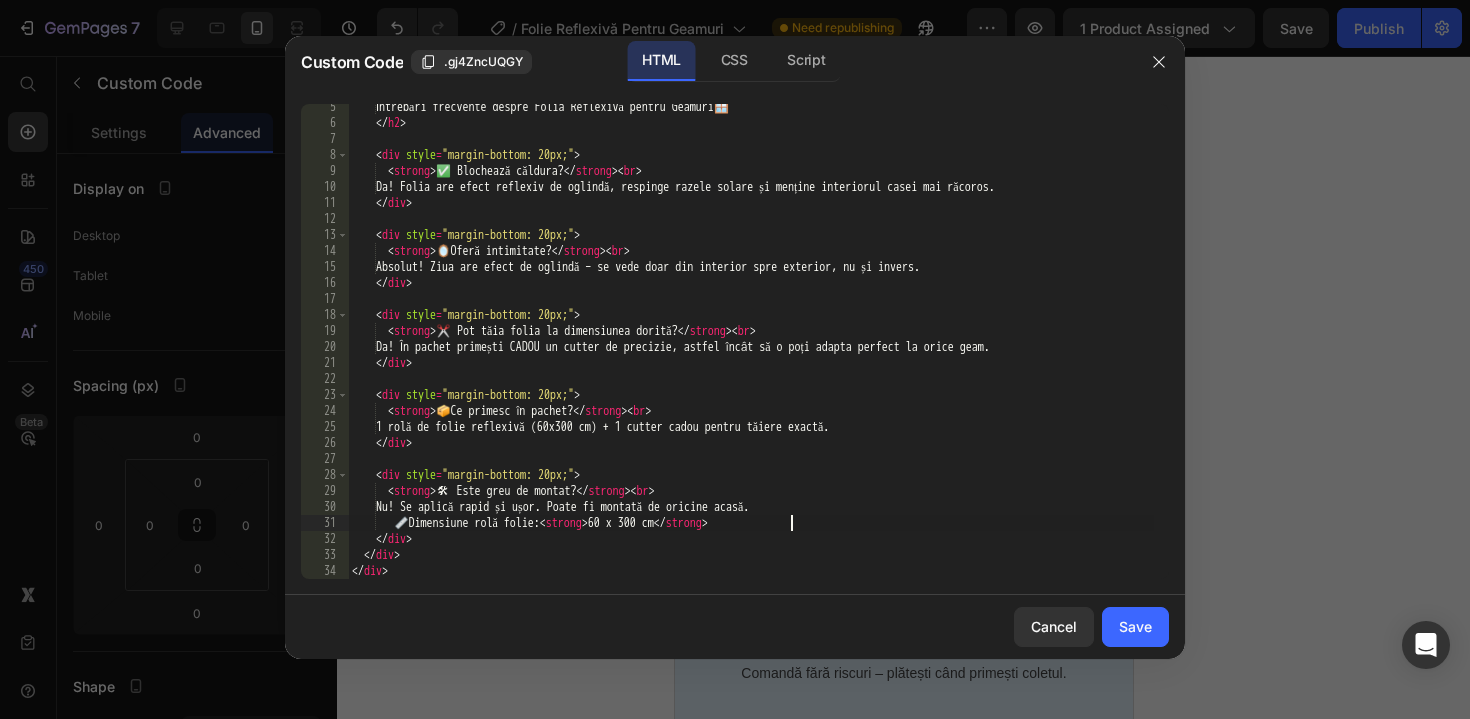 click on "Save" 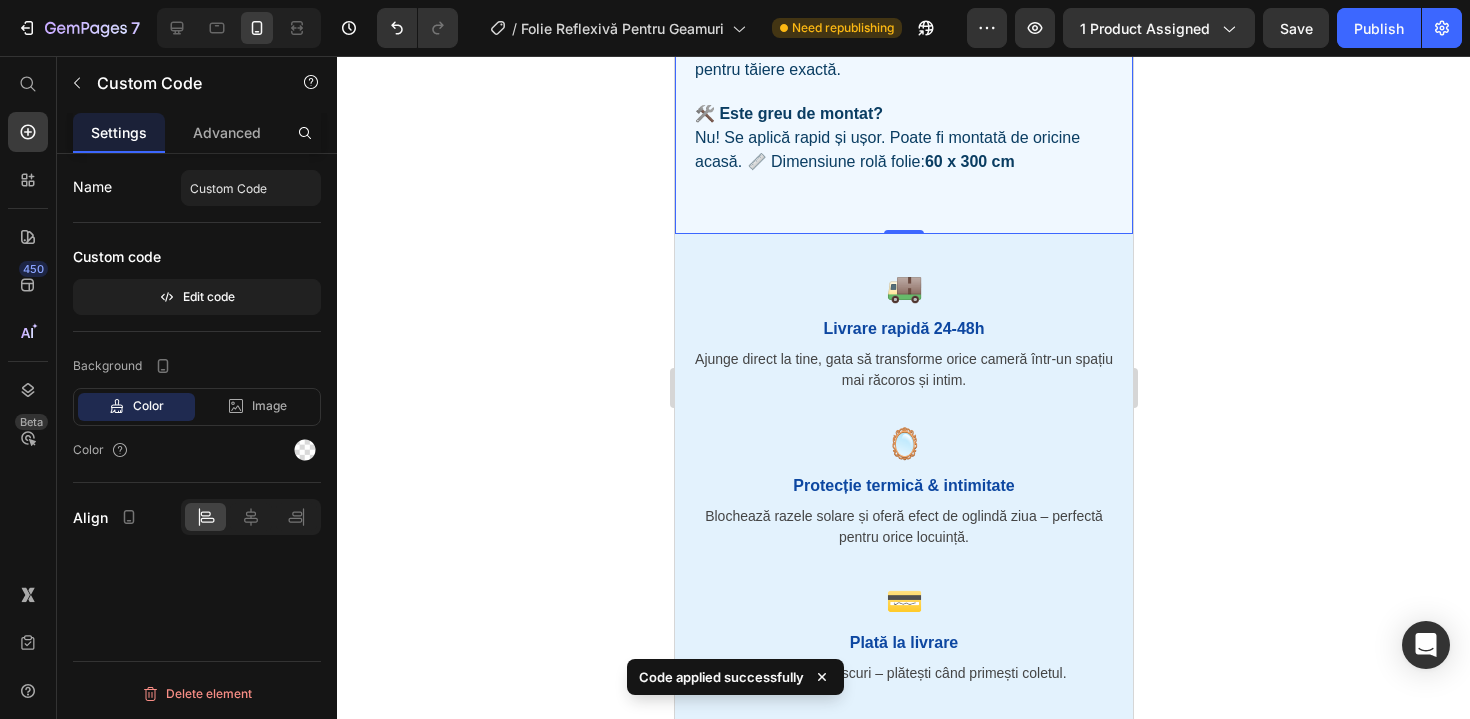 click on "Întrebări frecvente despre Folia Reflexivă pentru Geamuri 🪟
✅ Blochează căldura?
Da! Folia are efect reflexiv de oglindă, respinge razele solare și menține interiorul casei mai răcoros.
🪞 Oferă intimitate?
Absolut! Ziua are efect de oglindă – se vede doar din interior spre exterior, nu și invers.
✂️ Pot tăia folia la dimensiunea dorită?
Da! În pachet primești CADOU un cutter de precizie, astfel încât să o poți adapta perfect la orice geam.
📦 Ce primesc în pachet?
1 rolă de folie reflexivă (60x300 cm) + 1 cutter cadou pentru tăiere exactă.
🛠️ Este greu de montat?
Nu! Se aplică rapid și ușor. Poate fi montată de oricine acasă.
📏 Dimensiune rolă folie:  60 x 300 cm" at bounding box center [903, -87] 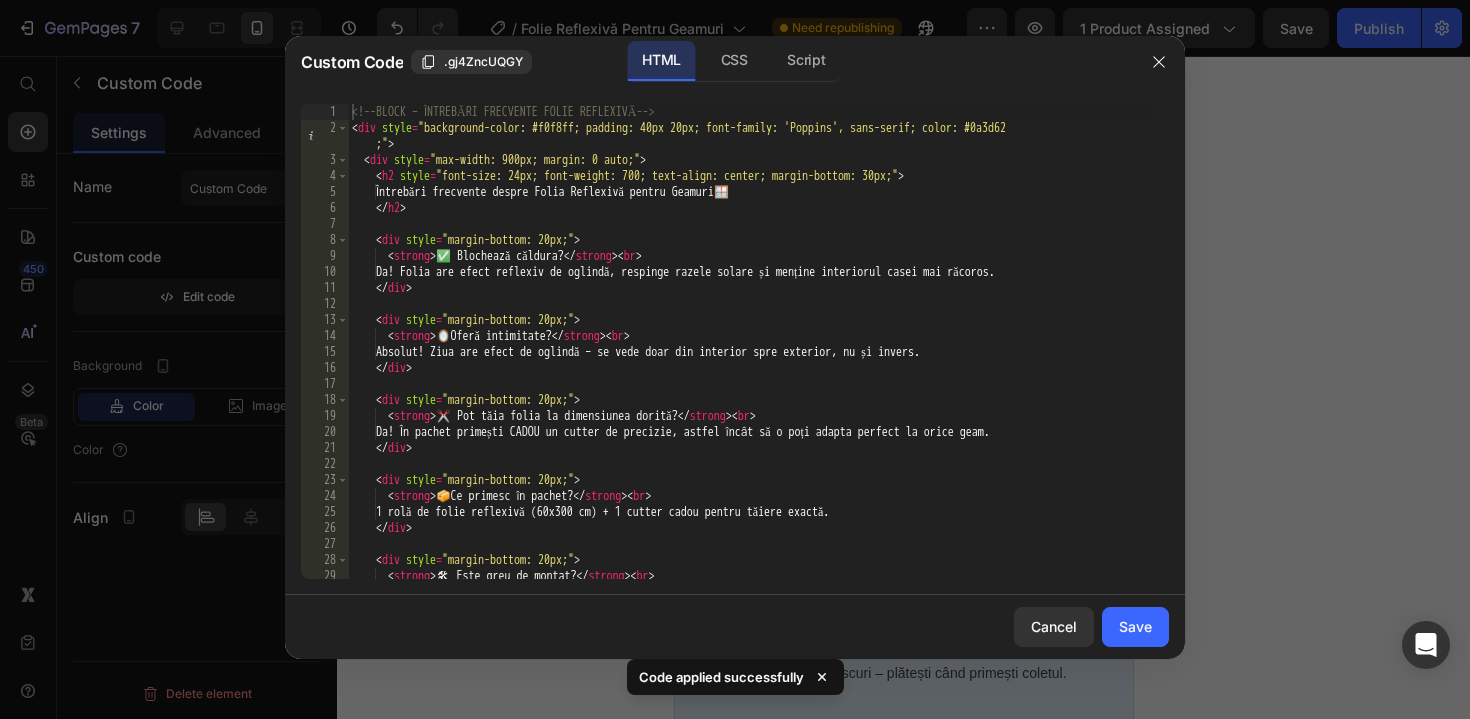 scroll, scrollTop: 101, scrollLeft: 0, axis: vertical 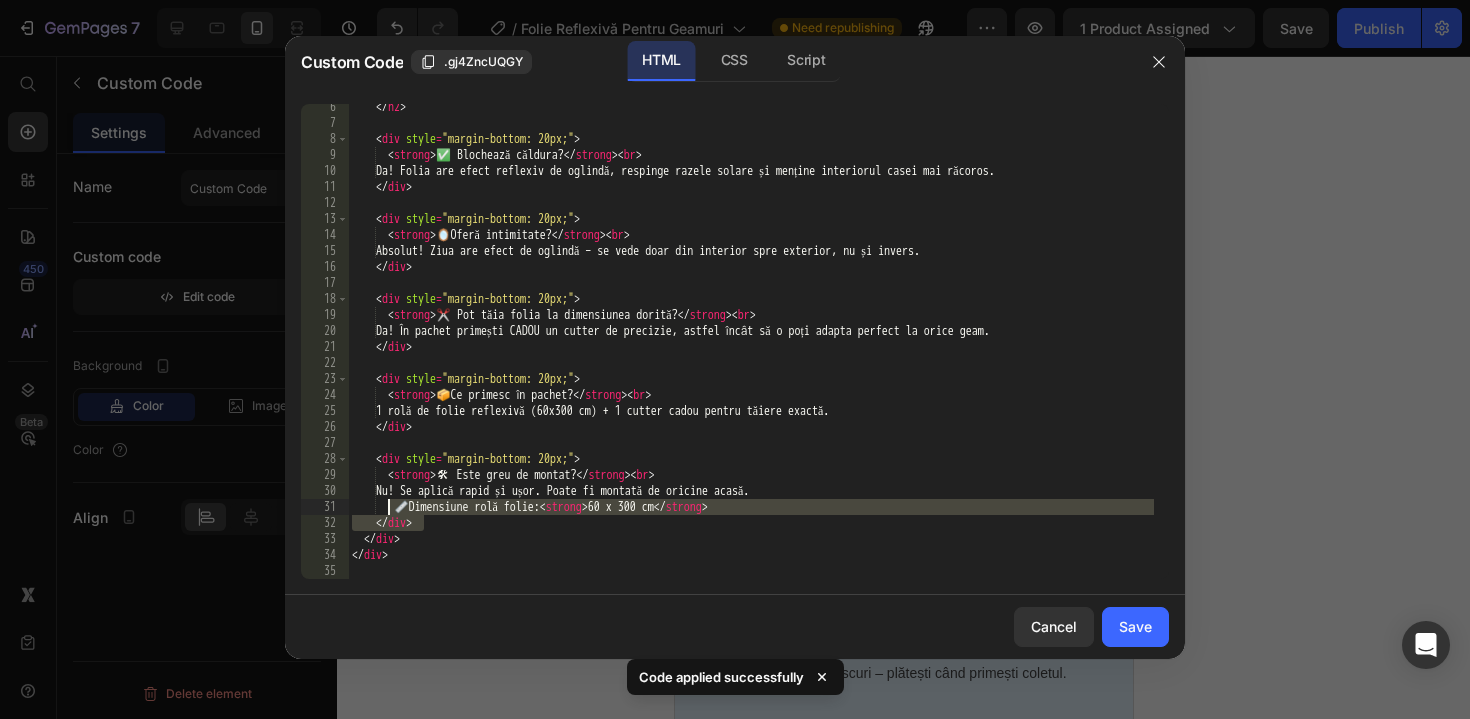 drag, startPoint x: 815, startPoint y: 515, endPoint x: 392, endPoint y: 509, distance: 423.04254 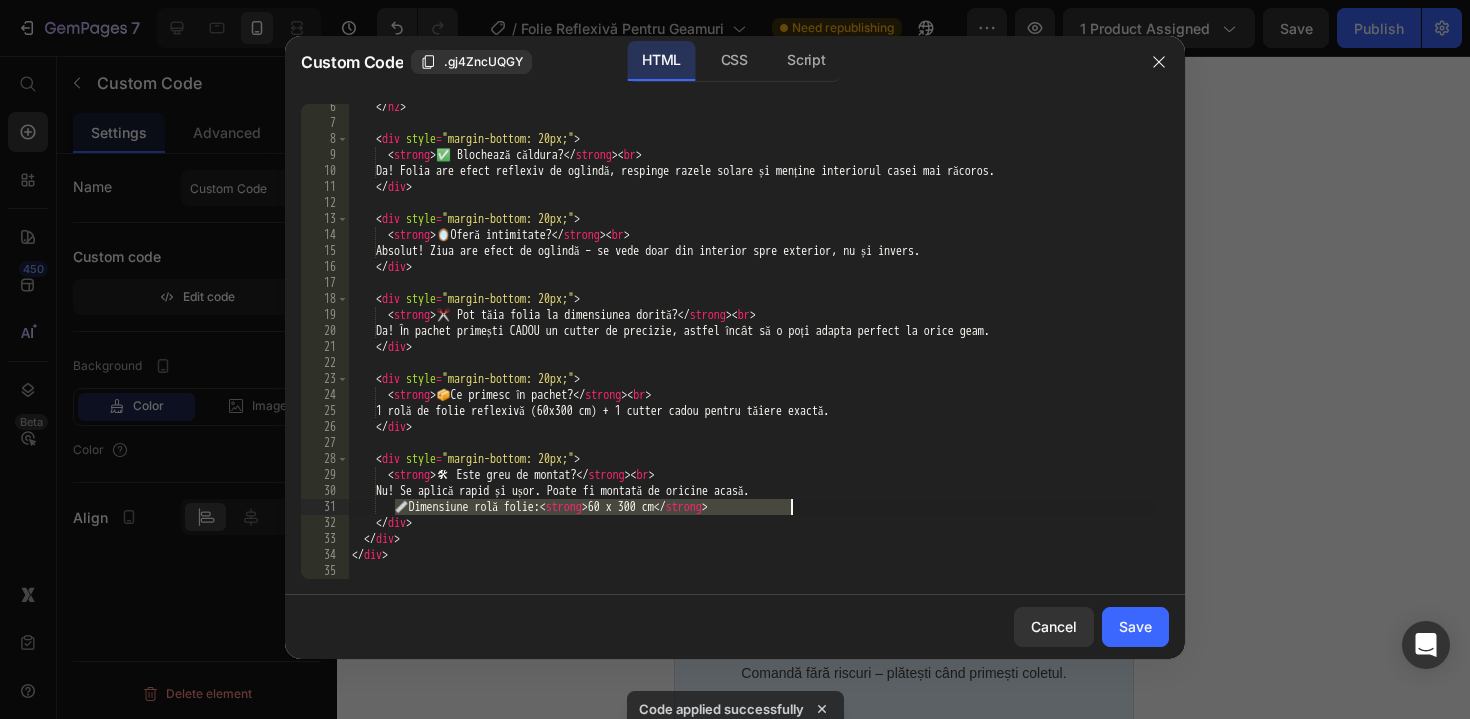 drag, startPoint x: 399, startPoint y: 508, endPoint x: 811, endPoint y: 509, distance: 412.00122 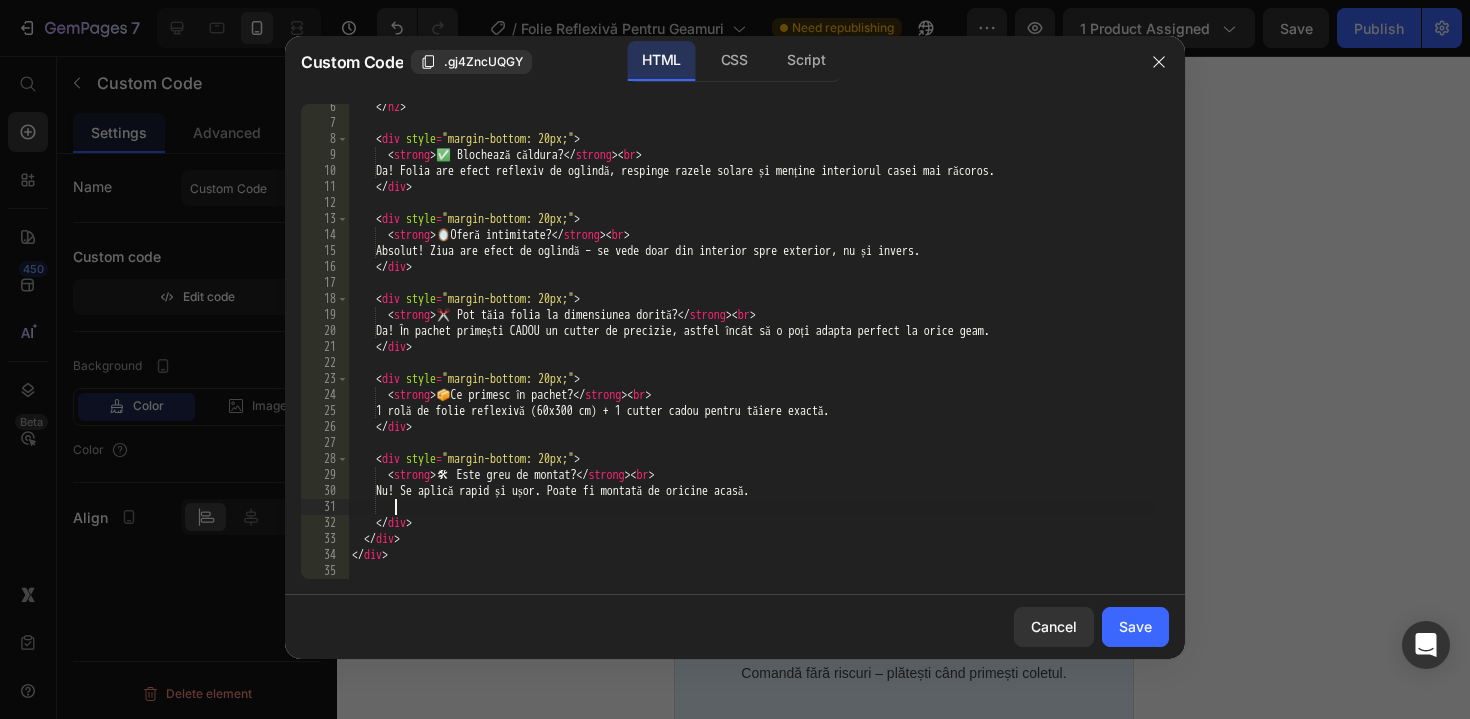 click on "✅ Blochează căldura?
Da! Folia are efect reflexiv de oglindă, respinge razele solare și menține interiorul casei mai răcoros.
🪞  Oferă intimitate?
Absolut! Ziua are efect de oglindă – se vede doar din interior spre exterior, nu și invers.
✂️ Pot tăia folia la dimensiunea dorită?
Da! În pachet primești CADOU un cutter de precizie, astfel încât să o poți adapta perfect la orice geam.
📦  Ce primesc în pachet?
1 rolă de folie reflexivă (60x300 cm) + 1 cutter cadou pentru tăiere exactă." at bounding box center [751, 352] 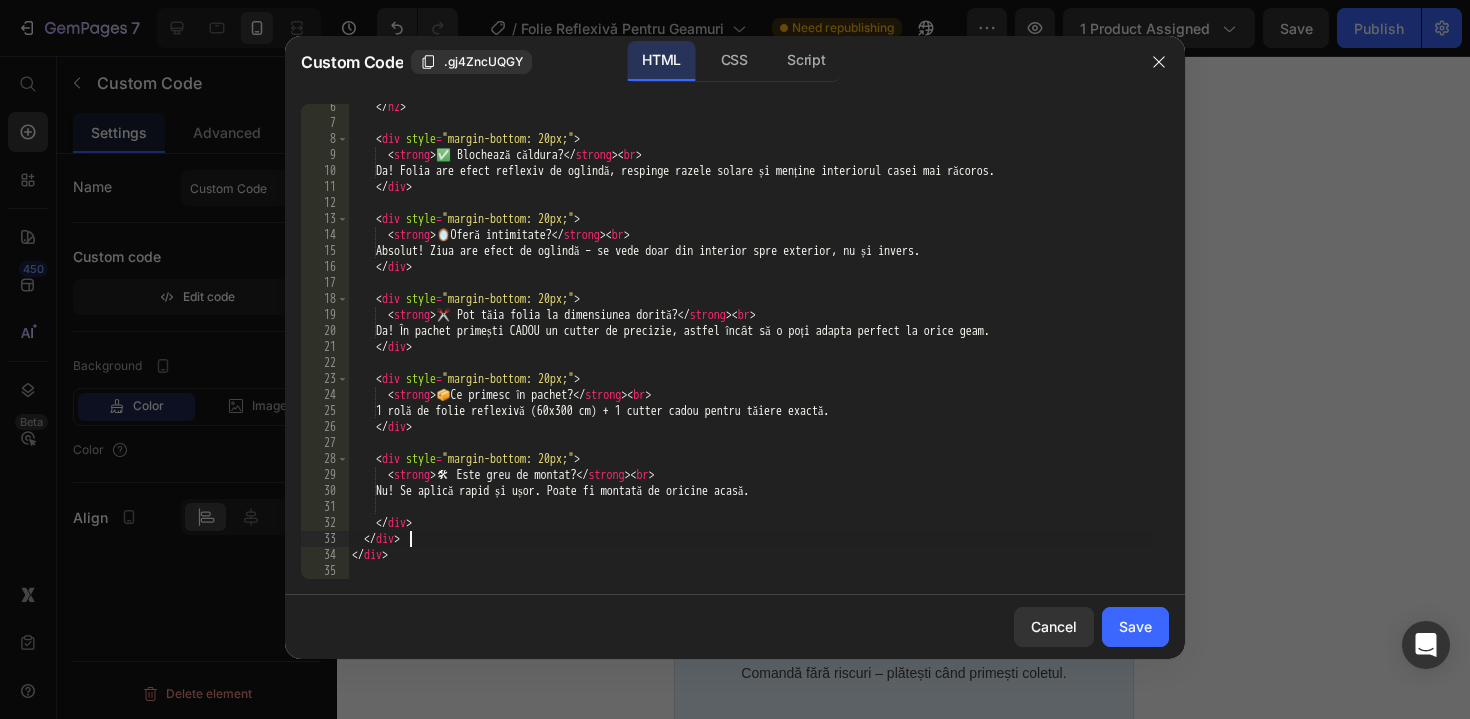 click on "✅ Blochează căldura?
Da! Folia are efect reflexiv de oglindă, respinge razele solare și menține interiorul casei mai răcoros.
🪞  Oferă intimitate?
Absolut! Ziua are efect de oglindă – se vede doar din interior spre exterior, nu și invers.
✂️ Pot tăia folia la dimensiunea dorită?
Da! În pachet primești CADOU un cutter de precizie, astfel încât să o poți adapta perfect la orice geam.
📦  Ce primesc în pachet?
1 rolă de folie reflexivă (60x300 cm) + 1 cutter cadou pentru tăiere exactă." at bounding box center (751, 352) 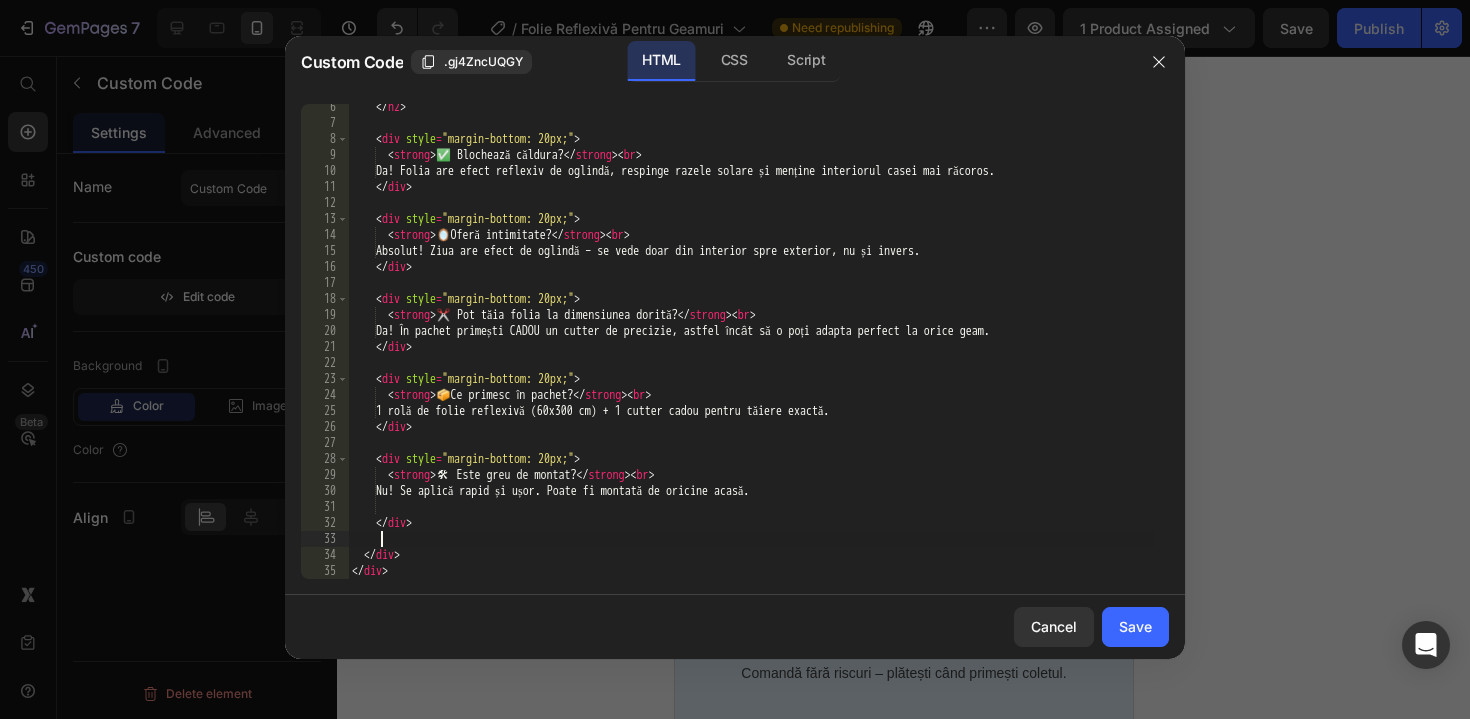 scroll, scrollTop: 0, scrollLeft: 1, axis: horizontal 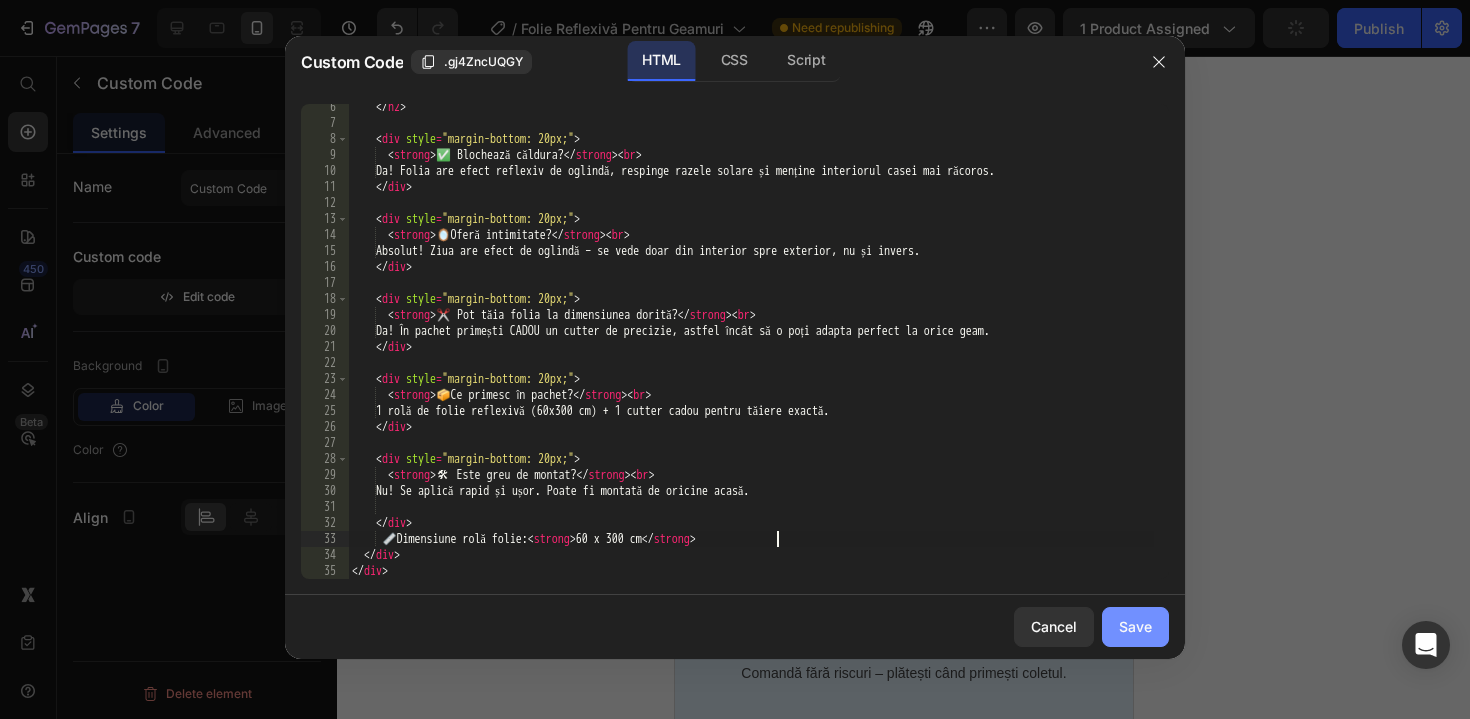 type on "📏 Dimensiune rolă folie: <strong>60 x 300 cm</strong>" 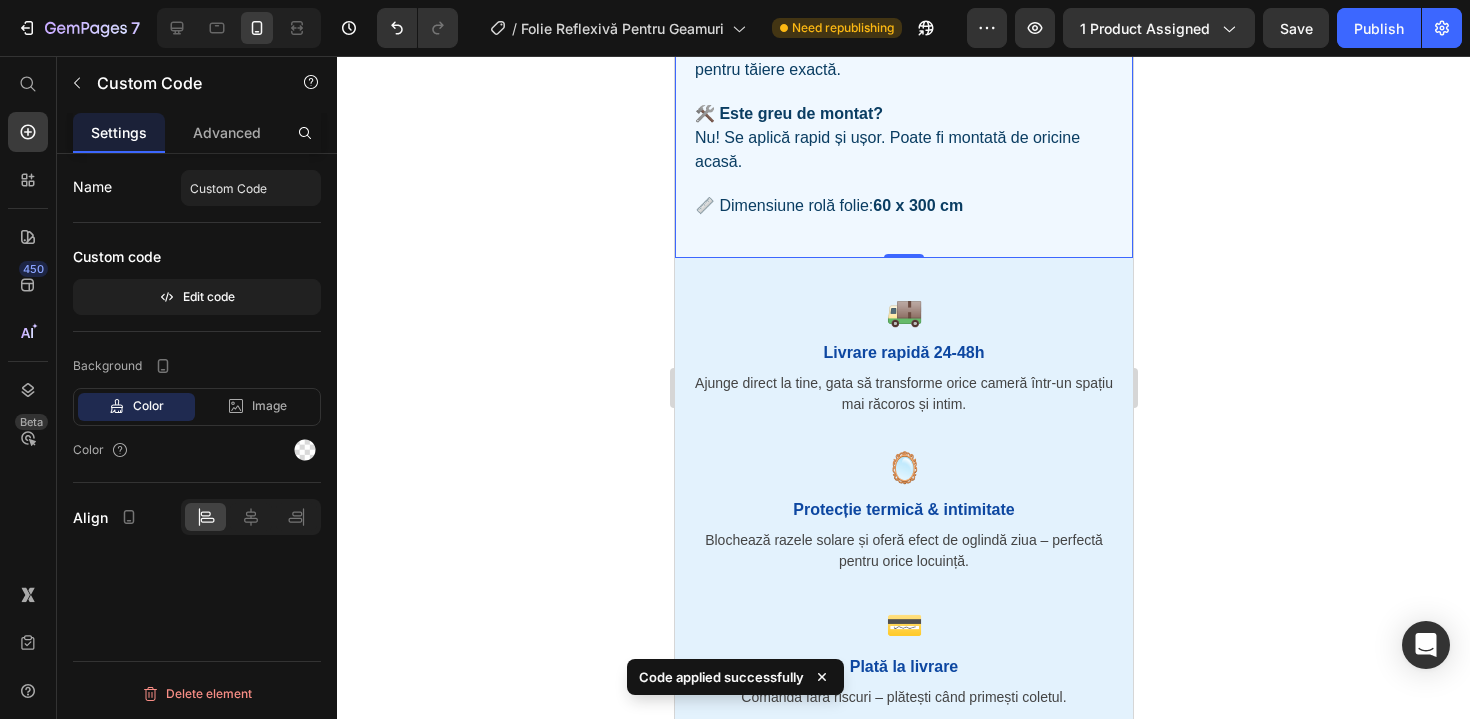 click 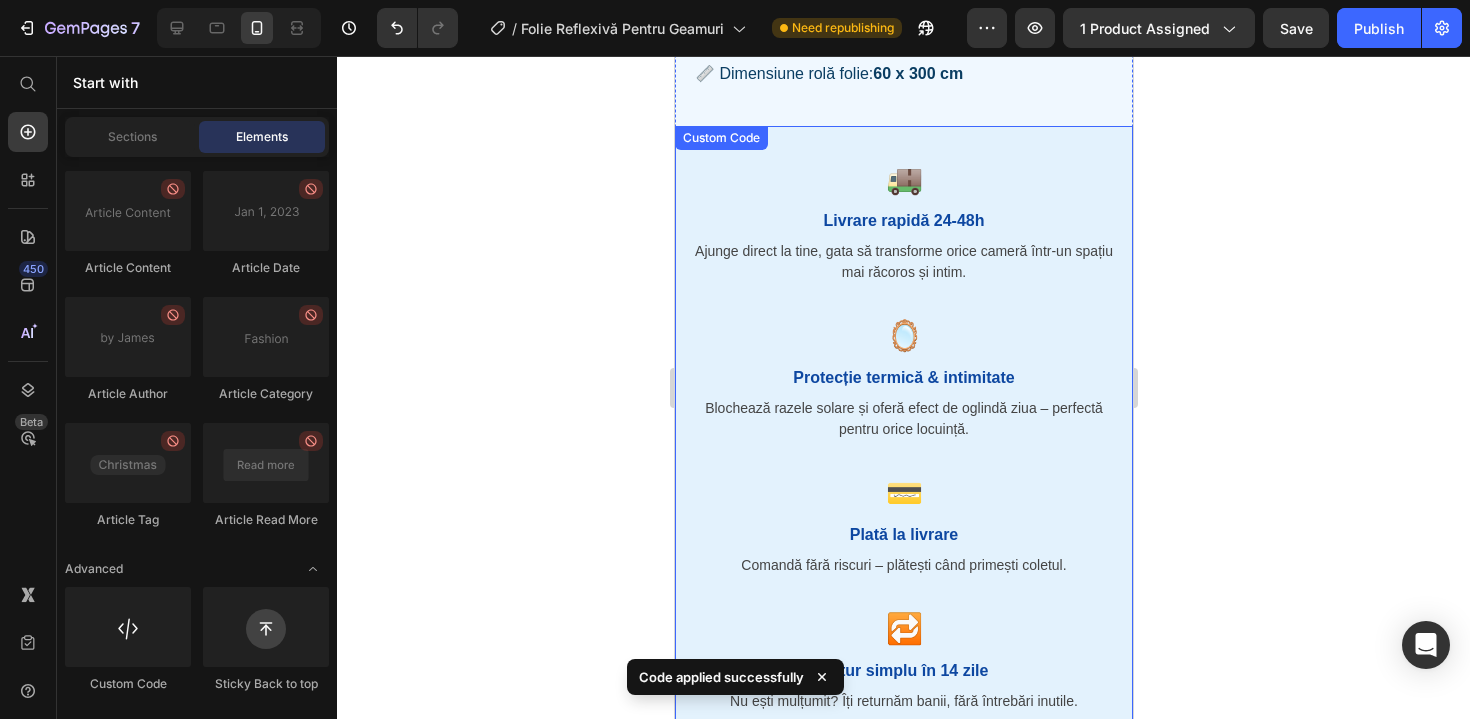 scroll, scrollTop: 3837, scrollLeft: 0, axis: vertical 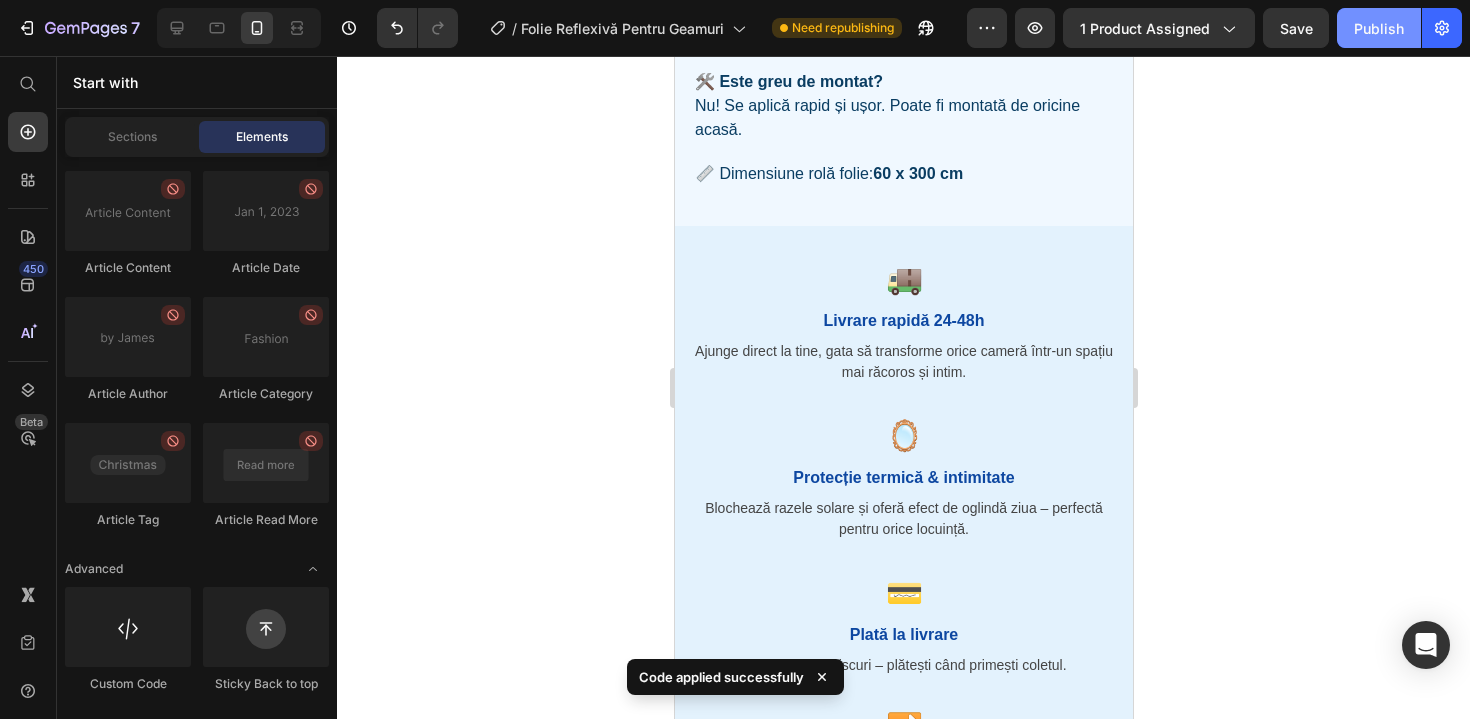 click on "Publish" 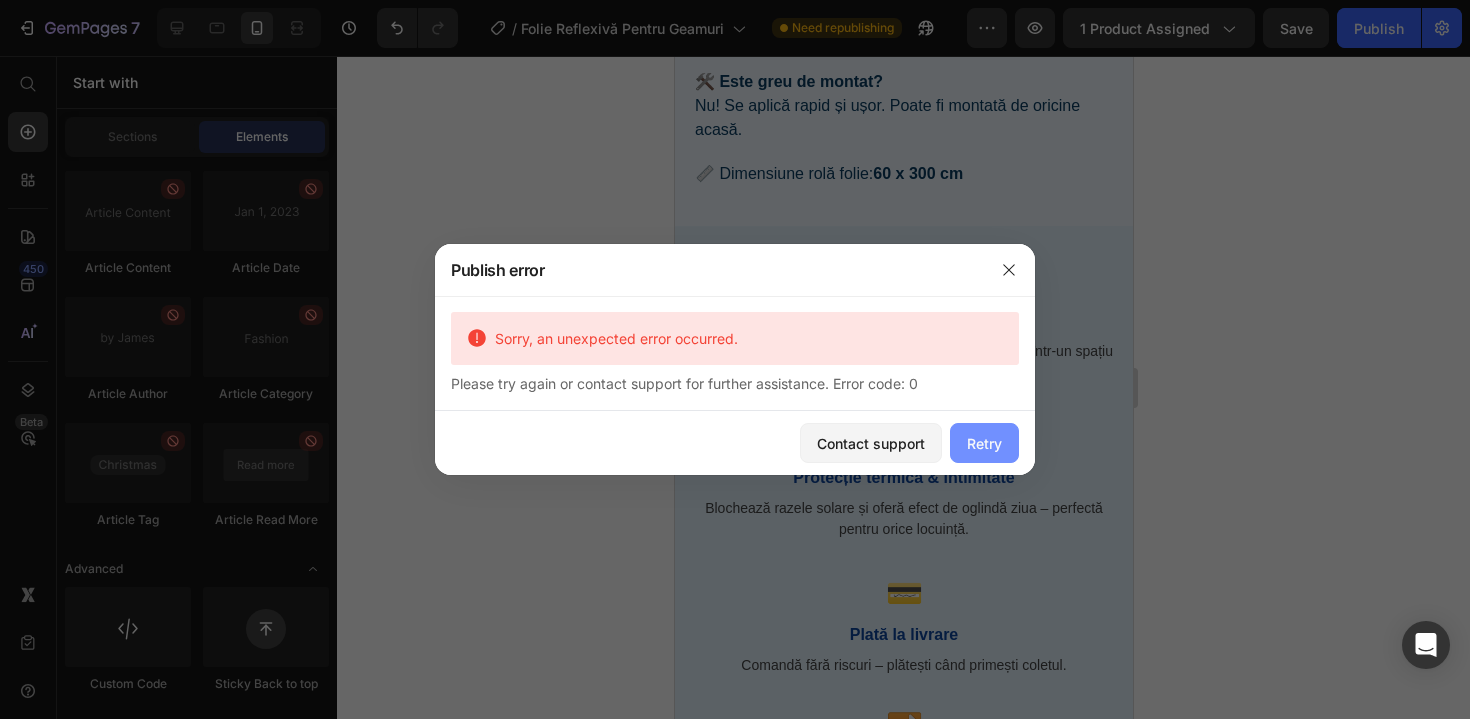 click on "Retry" at bounding box center [984, 443] 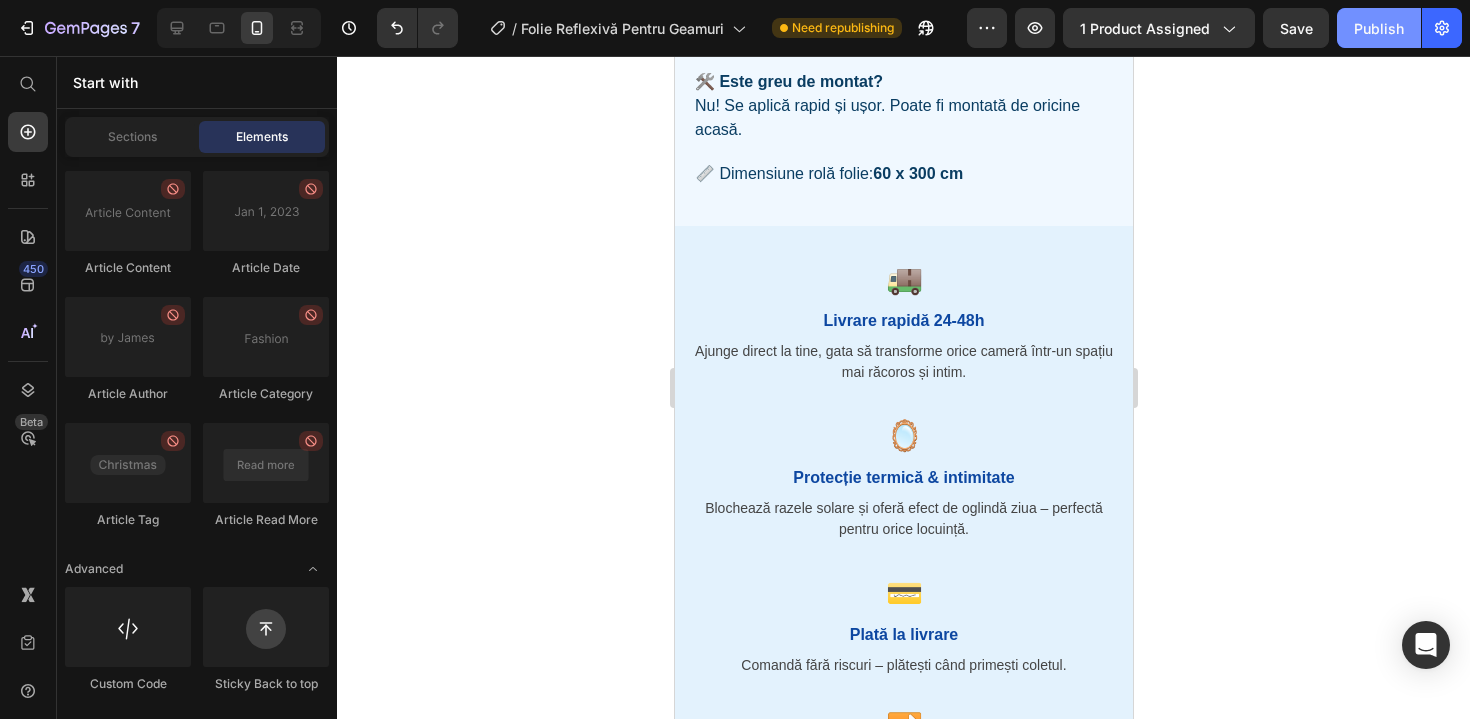 click on "Publish" at bounding box center (1379, 28) 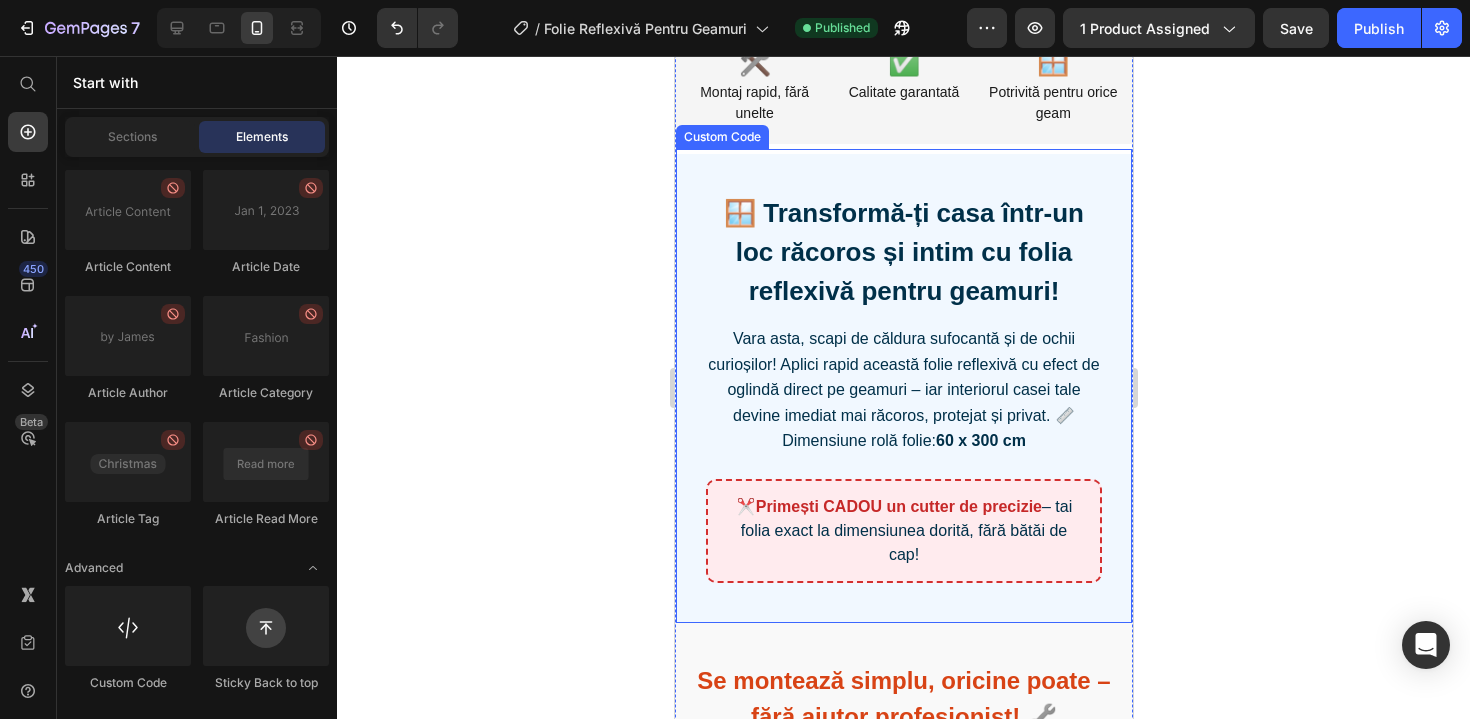 scroll, scrollTop: 733, scrollLeft: 0, axis: vertical 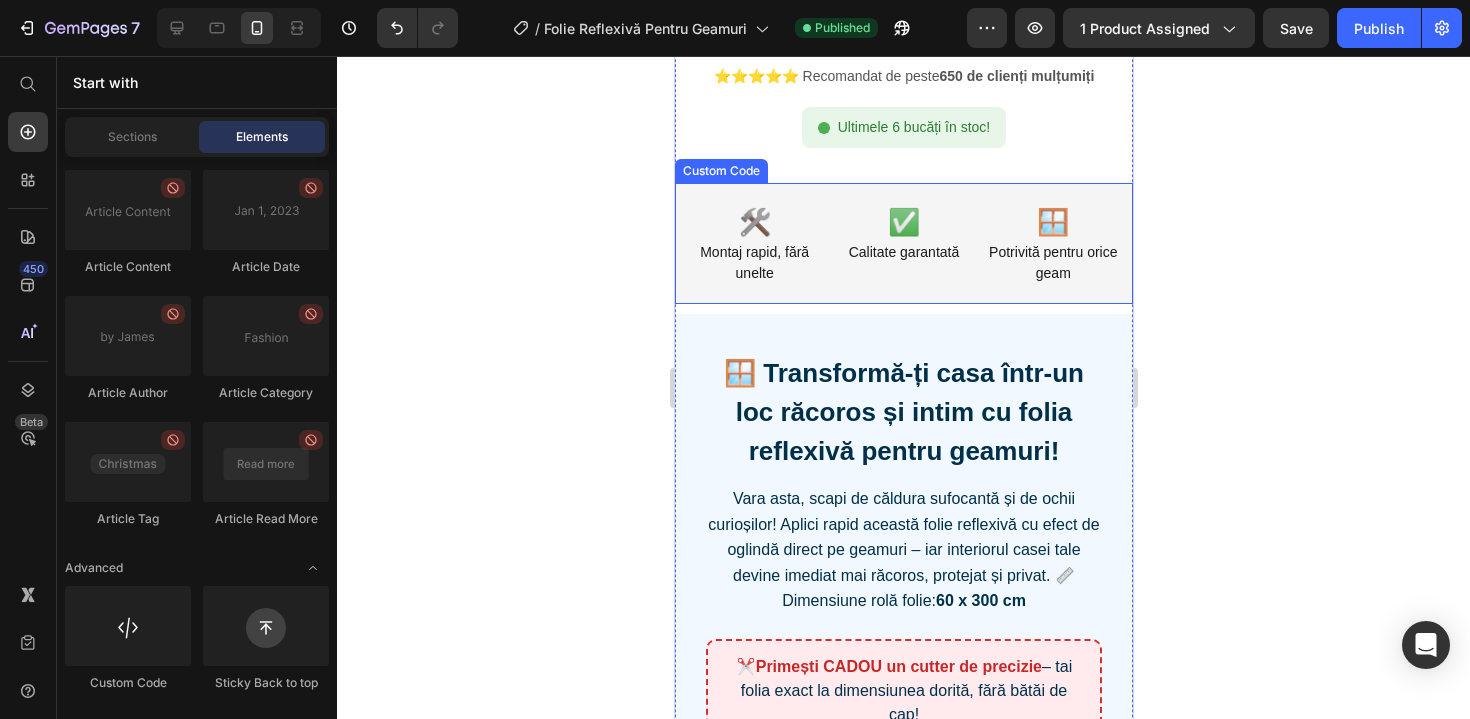 click on "Montaj rapid, fără unelte" at bounding box center (753, 263) 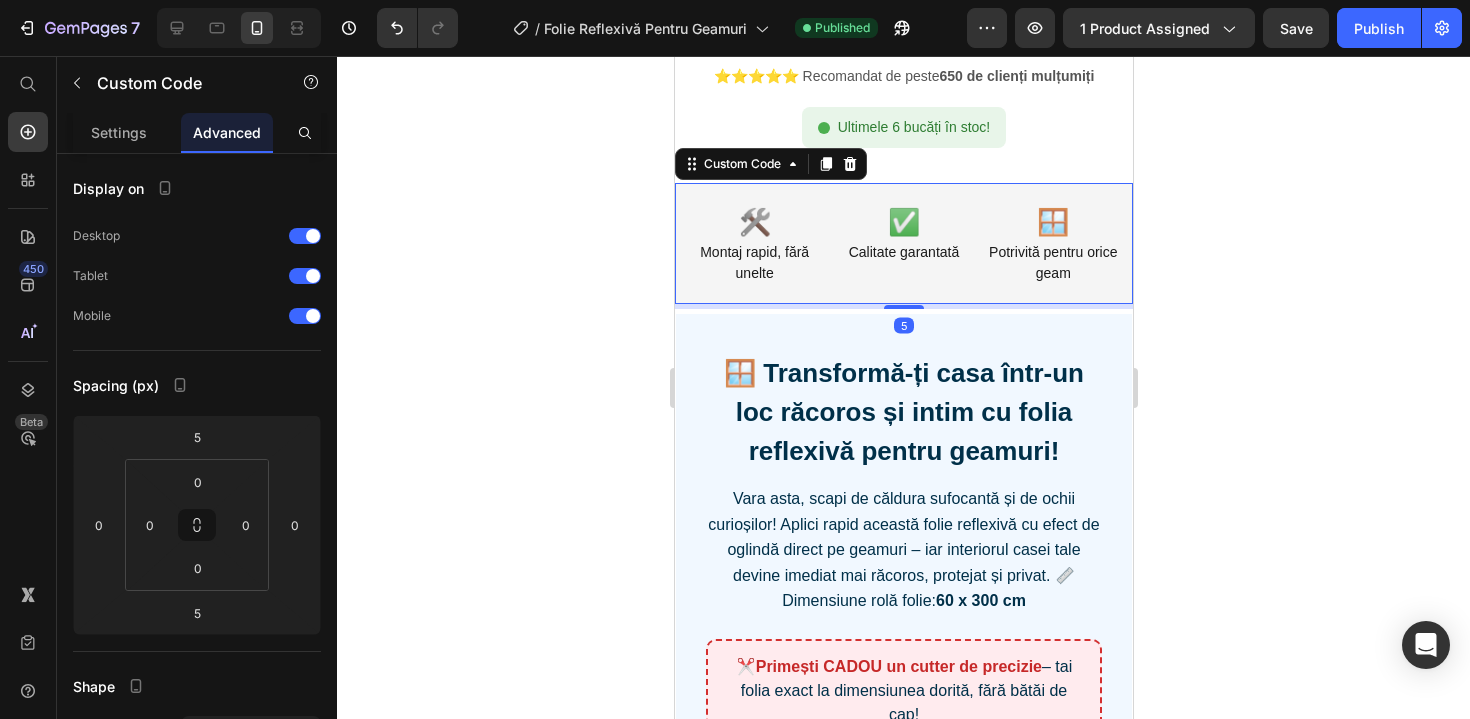 click on "Montaj rapid, fără unelte" at bounding box center [753, 263] 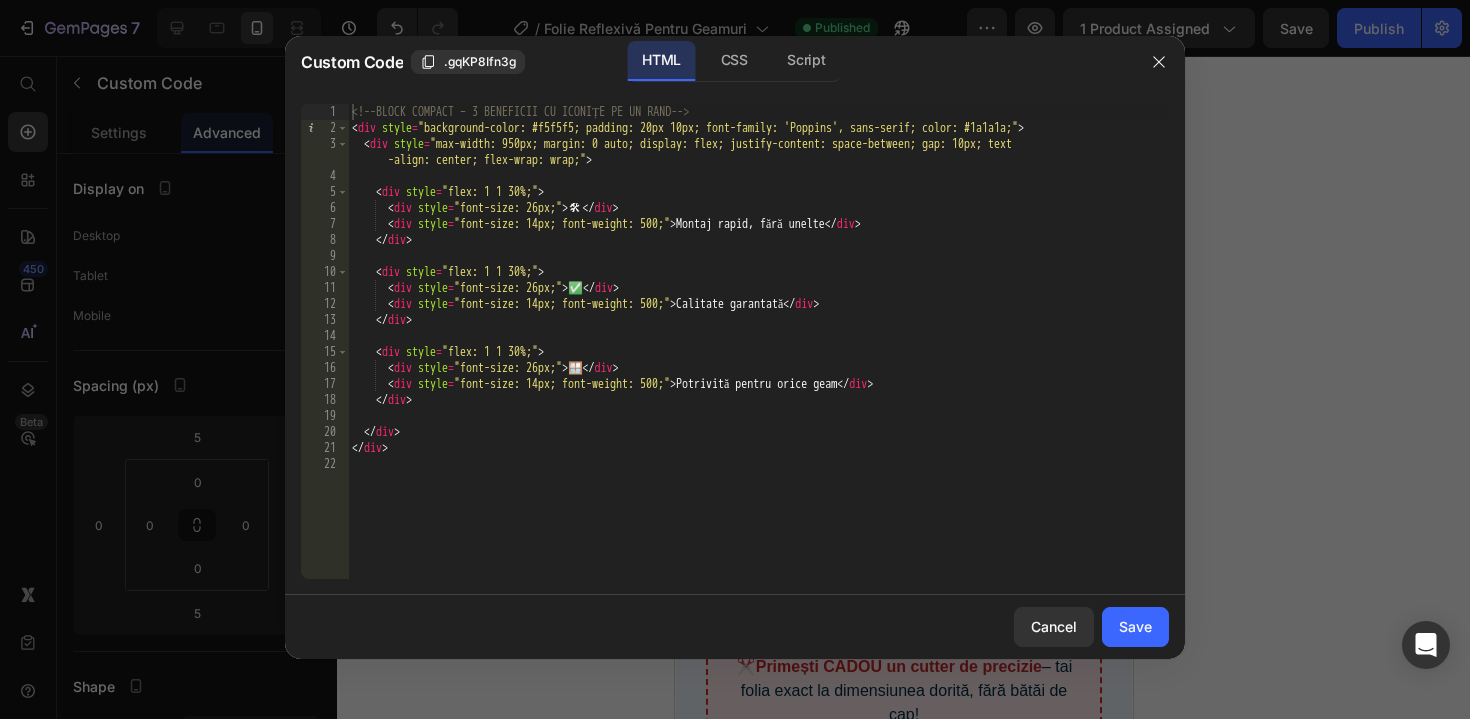 click on "Potrivită pentru orice geam" at bounding box center [758, 357] 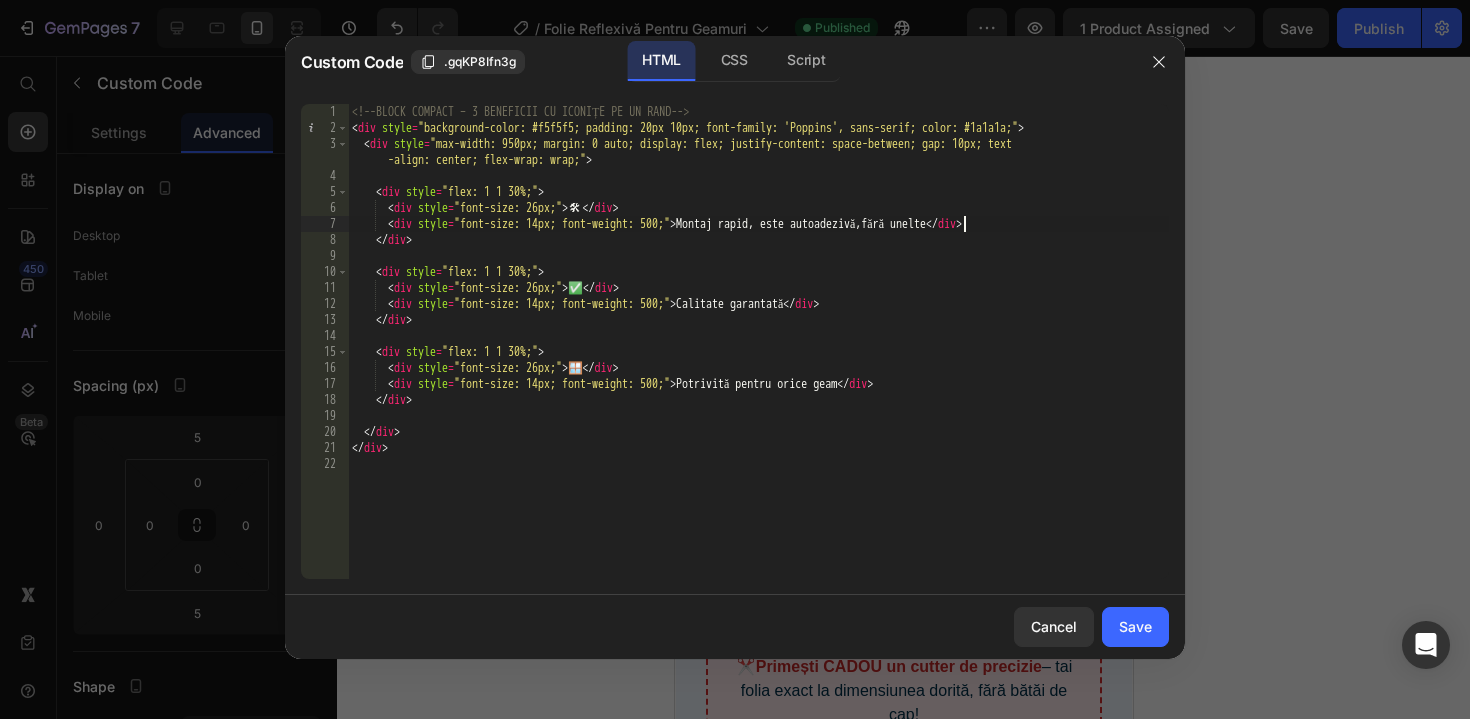 scroll, scrollTop: 0, scrollLeft: 51, axis: horizontal 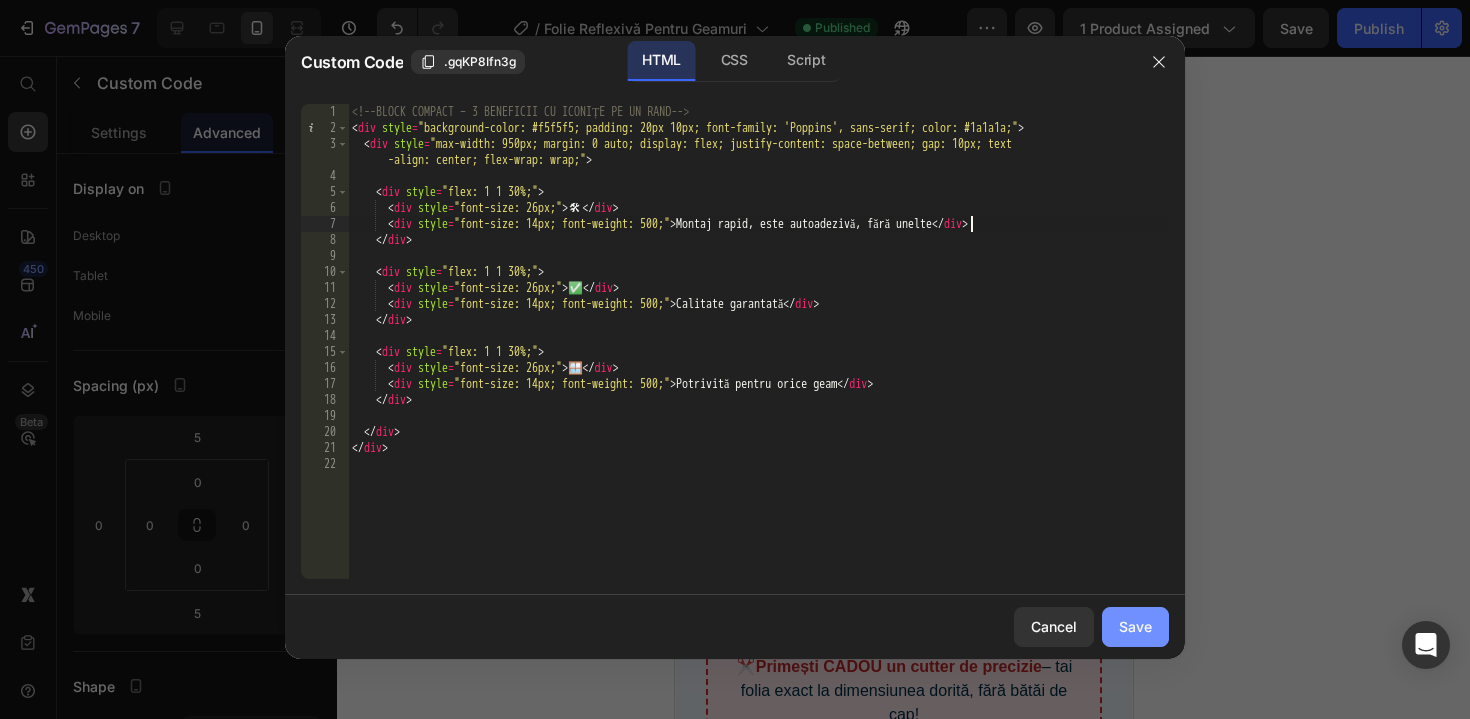type on "<div style="font-size: 14px; font-weight: 500;">Montaj rapid, este autoadezivă, fără unelte</div>" 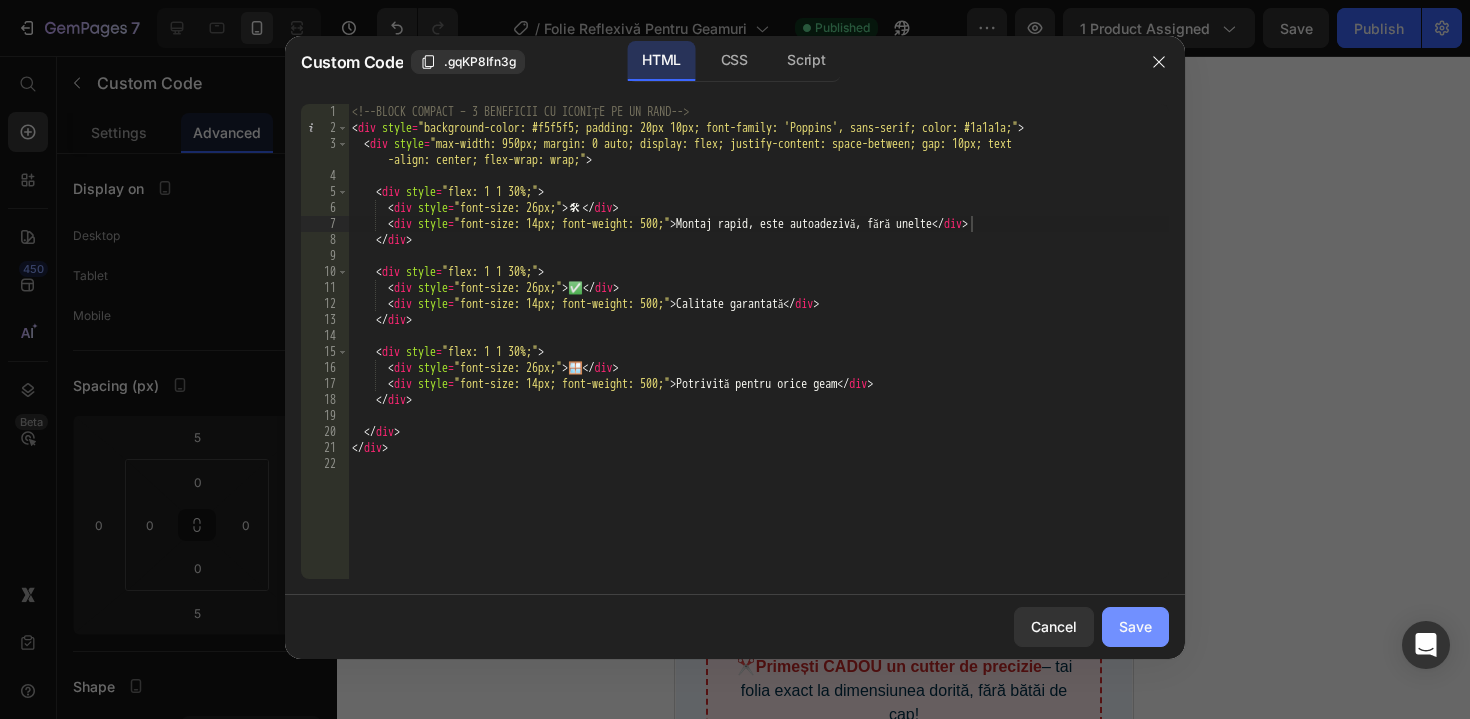 click on "Save" 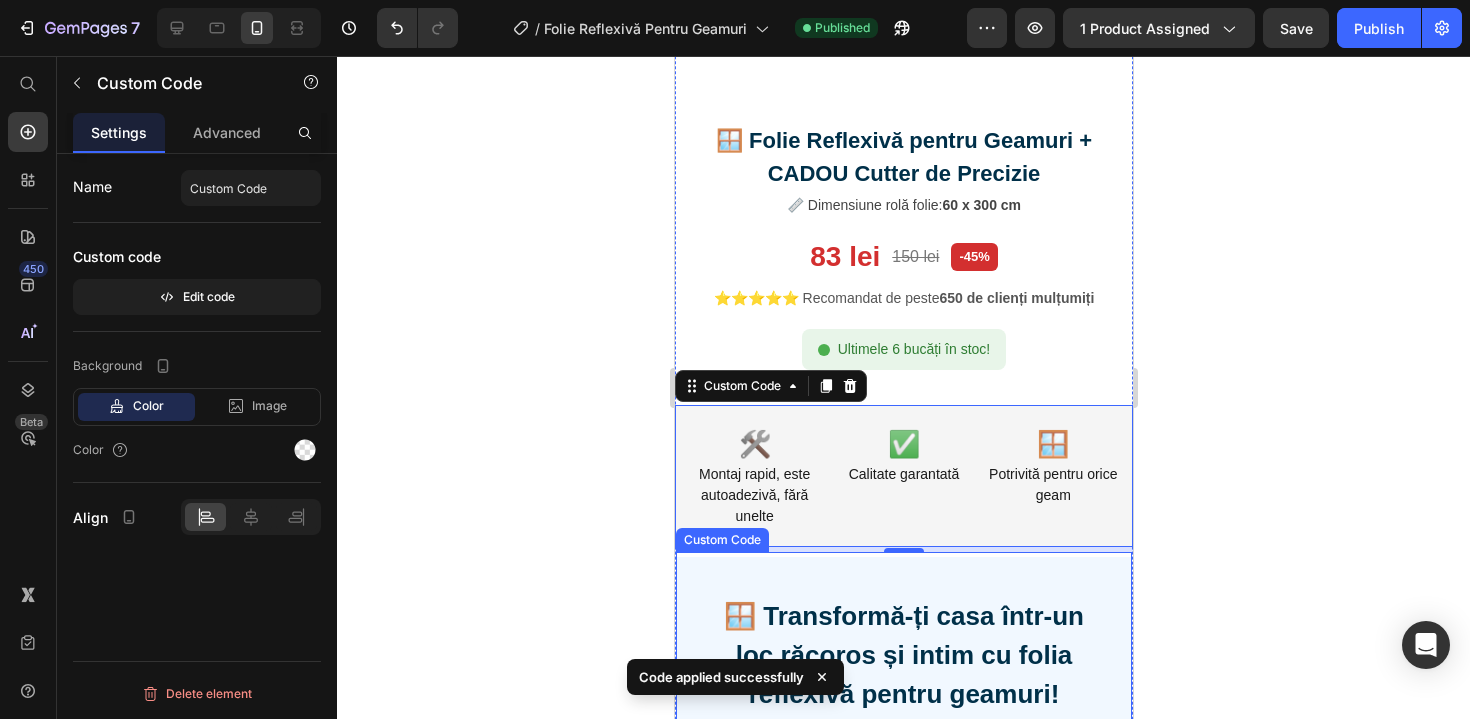 scroll, scrollTop: 370, scrollLeft: 0, axis: vertical 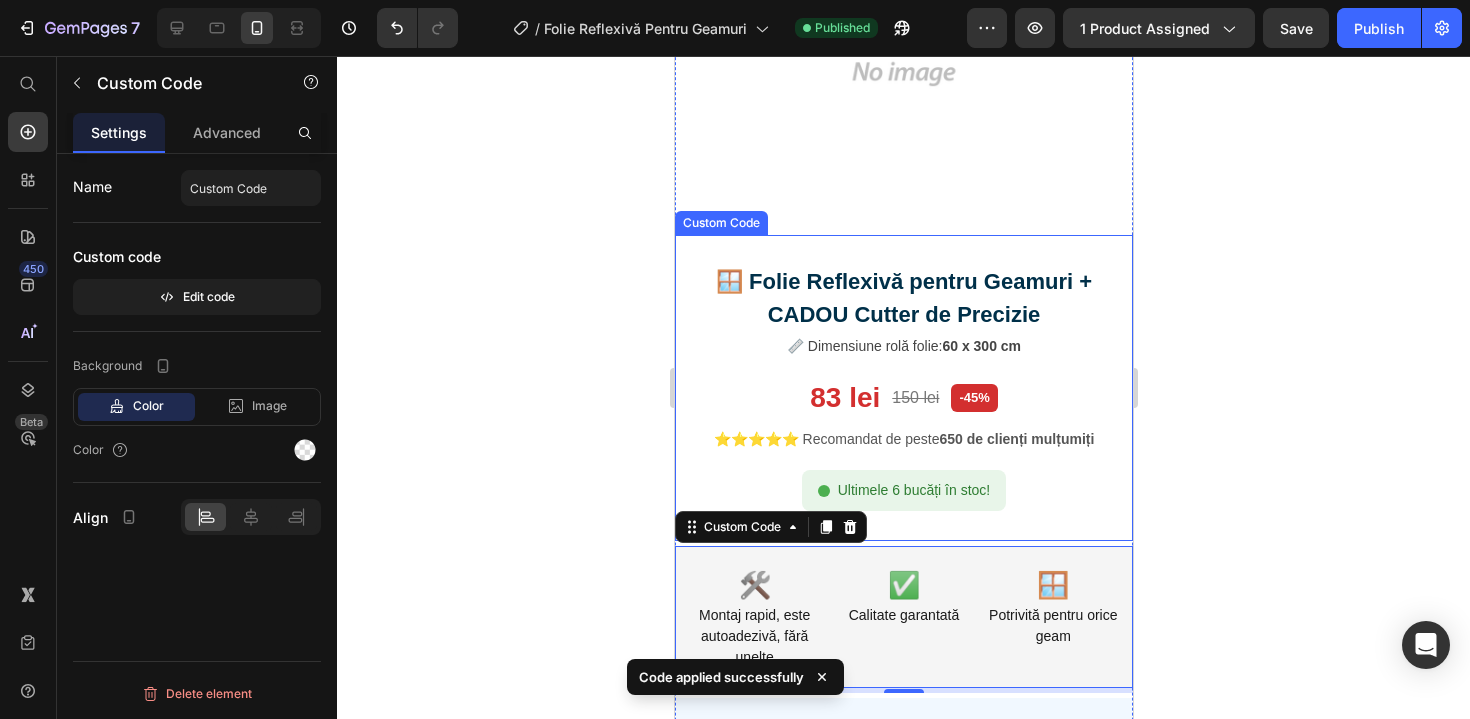 click on "🪟 Folie Reflexivă pentru Geamuri + CADOU Cutter de Precizie" at bounding box center (903, 298) 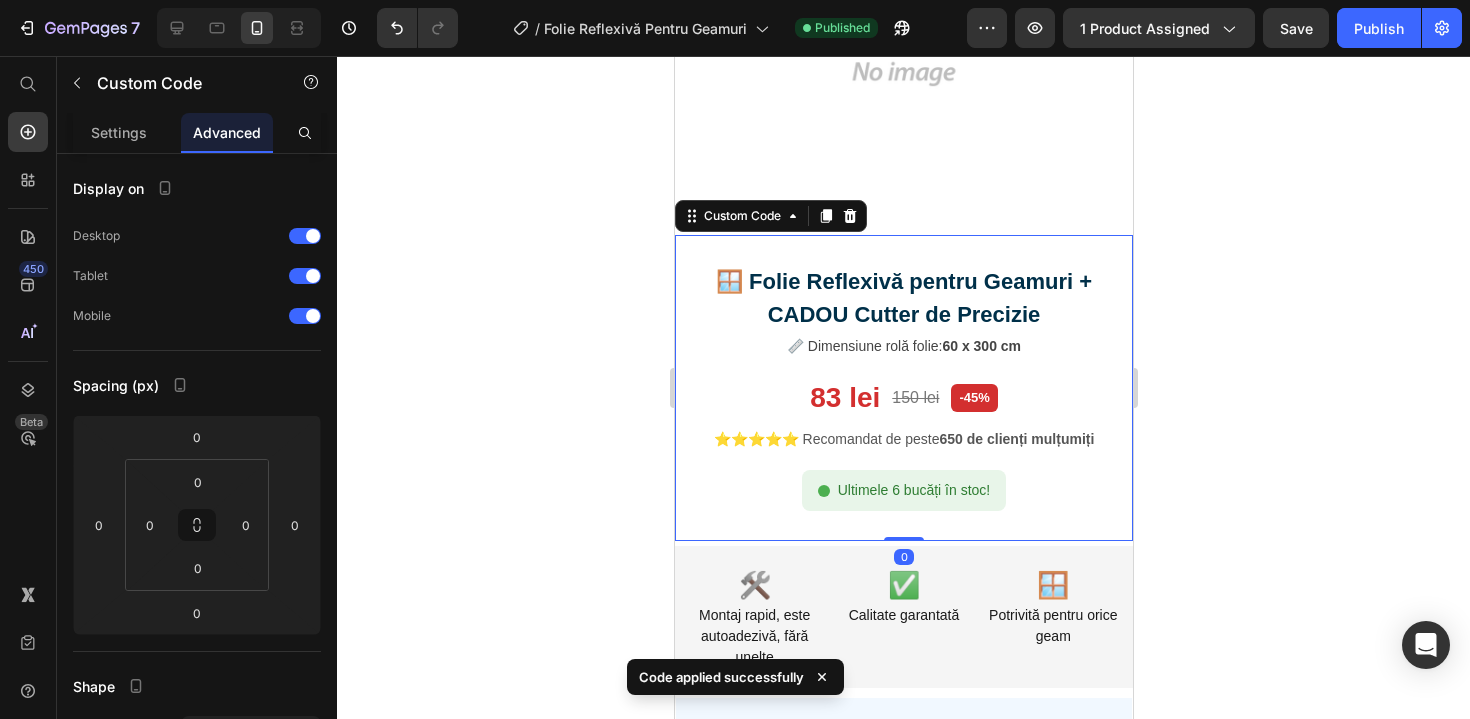 click on "🪟 Folie Reflexivă pentru Geamuri + CADOU Cutter de Precizie" at bounding box center (903, 298) 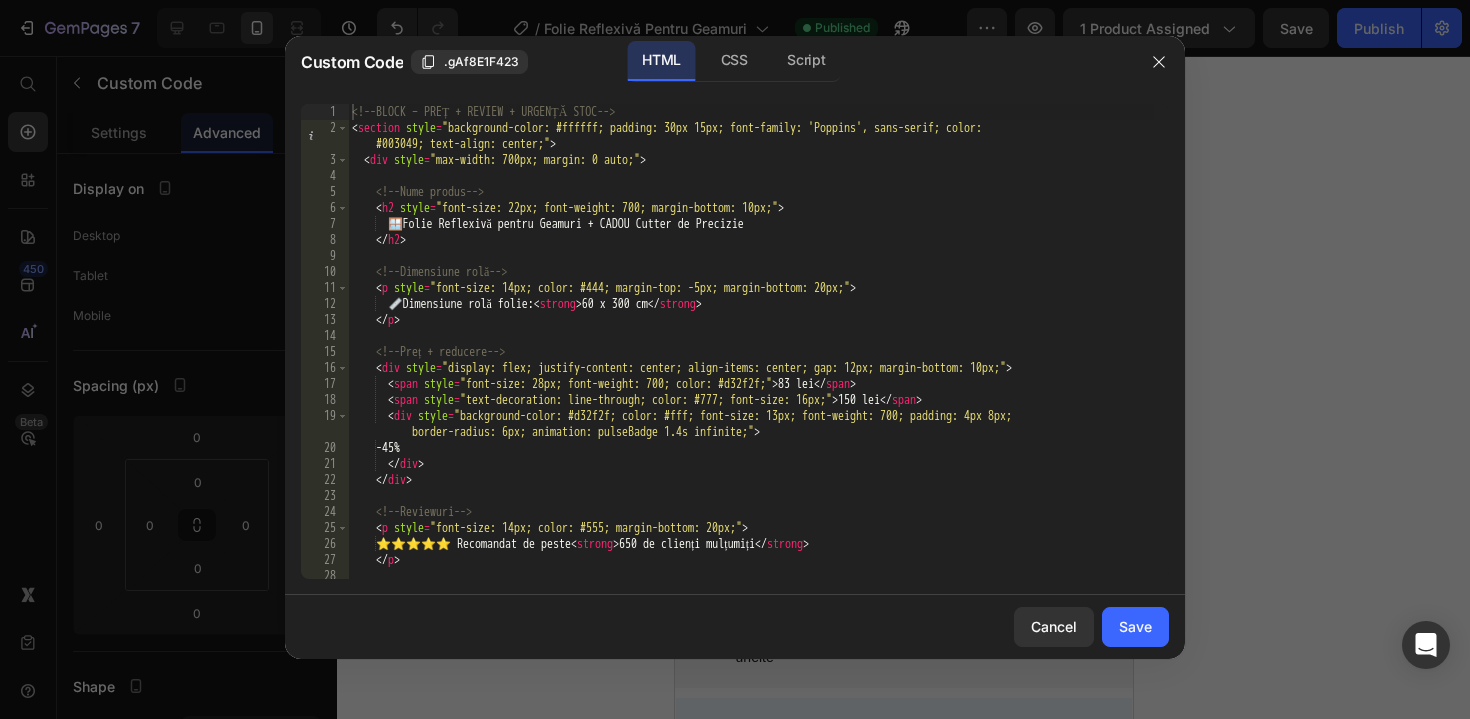 click on "🪟 Folie Reflexivă pentru Geamuri + CADOU Cutter de Precizie" at bounding box center [751, 357] 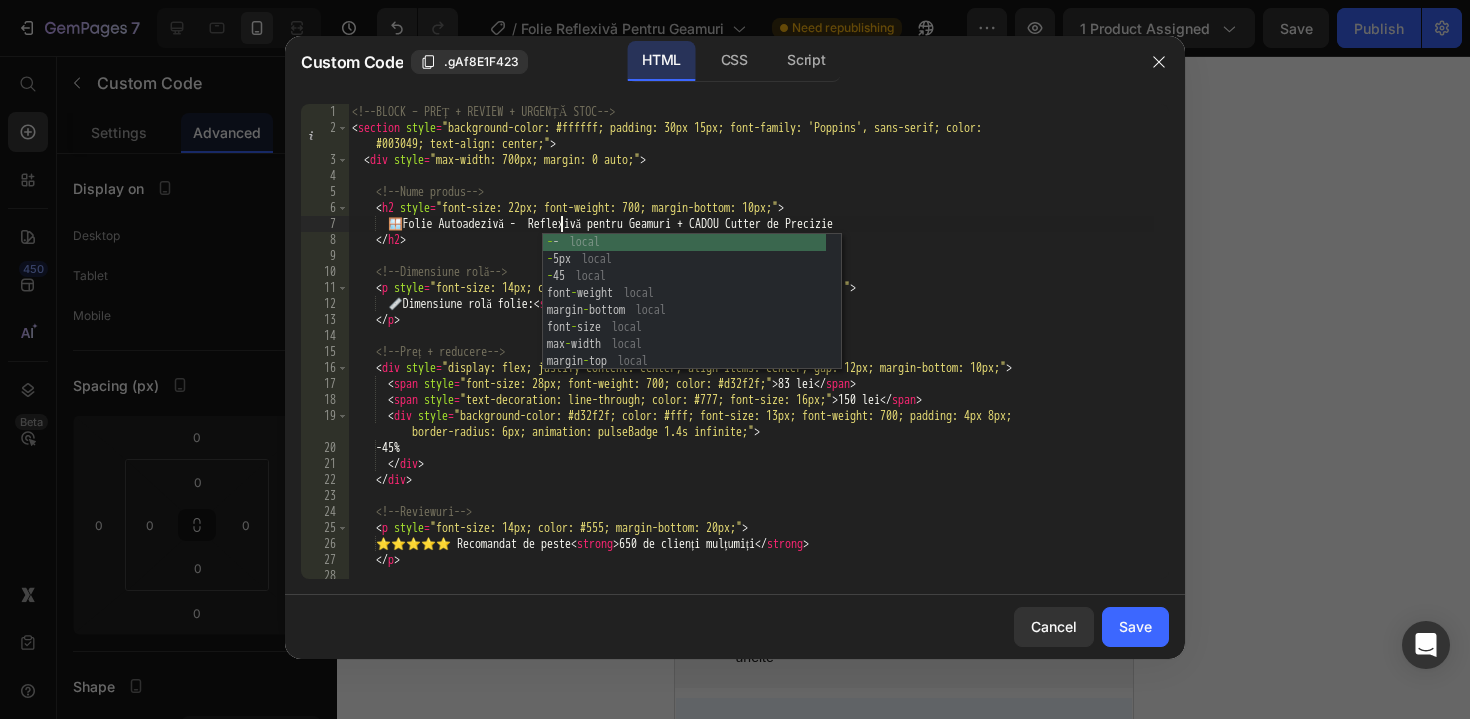 scroll, scrollTop: 0, scrollLeft: 17, axis: horizontal 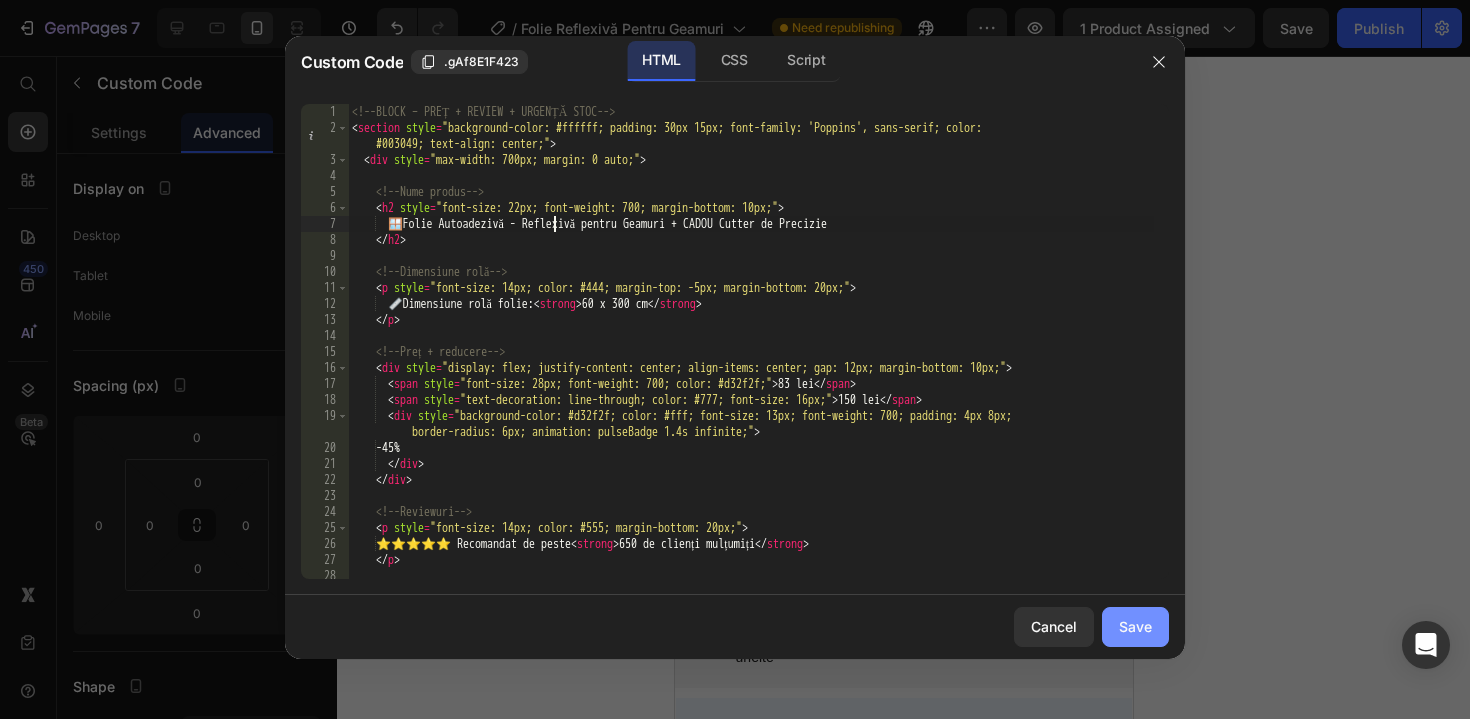 type on "🪟 Folie Autoadezivă - Reflexivă pentru Geamuri + CADOU Cutter de Precizie" 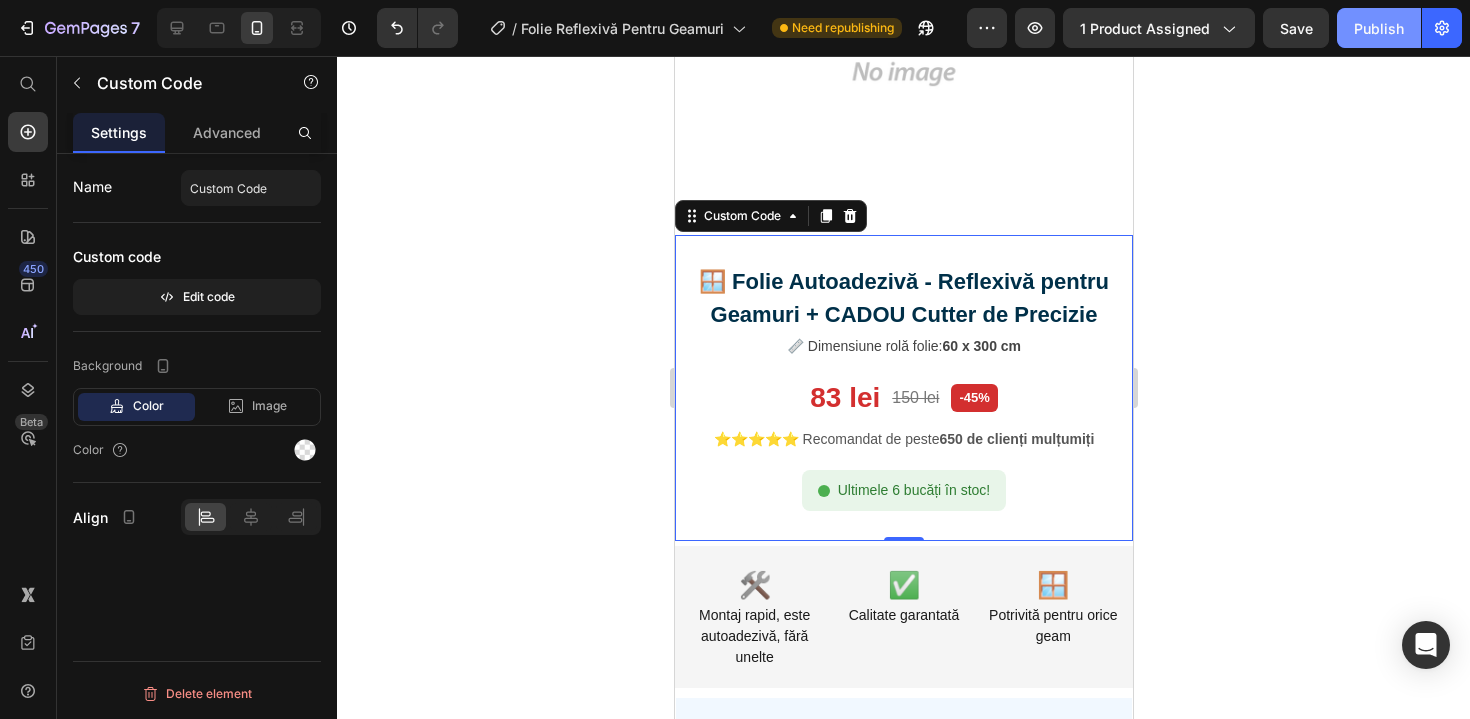 click on "Publish" at bounding box center (1379, 28) 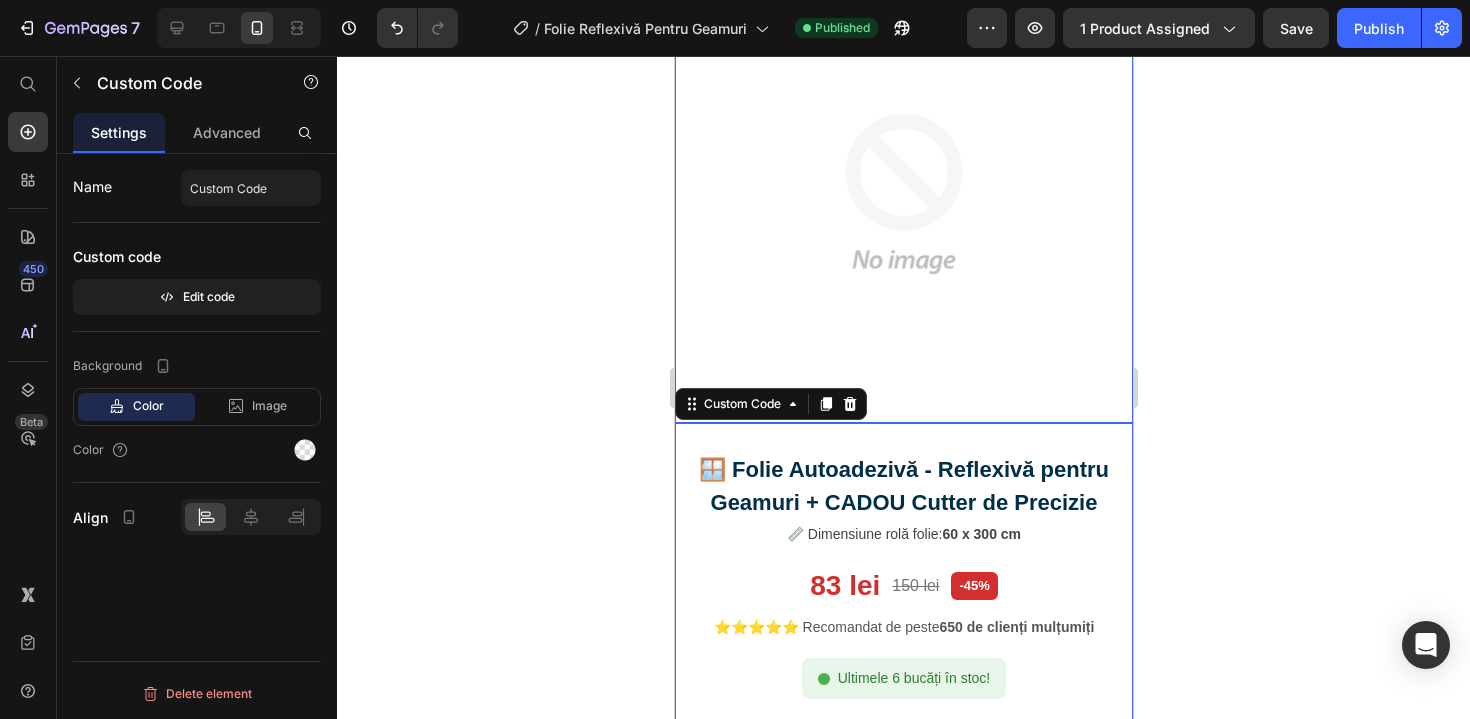 scroll, scrollTop: 0, scrollLeft: 0, axis: both 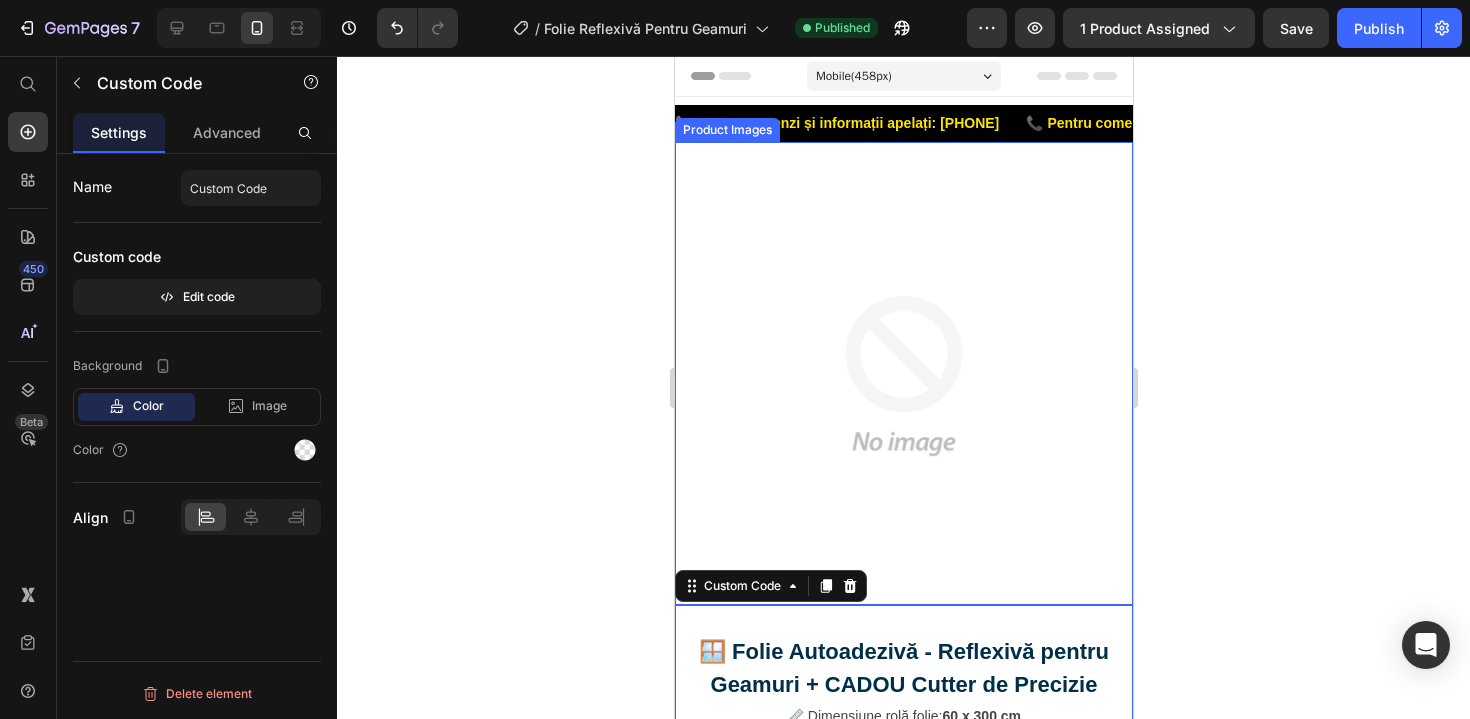 click at bounding box center [903, 376] 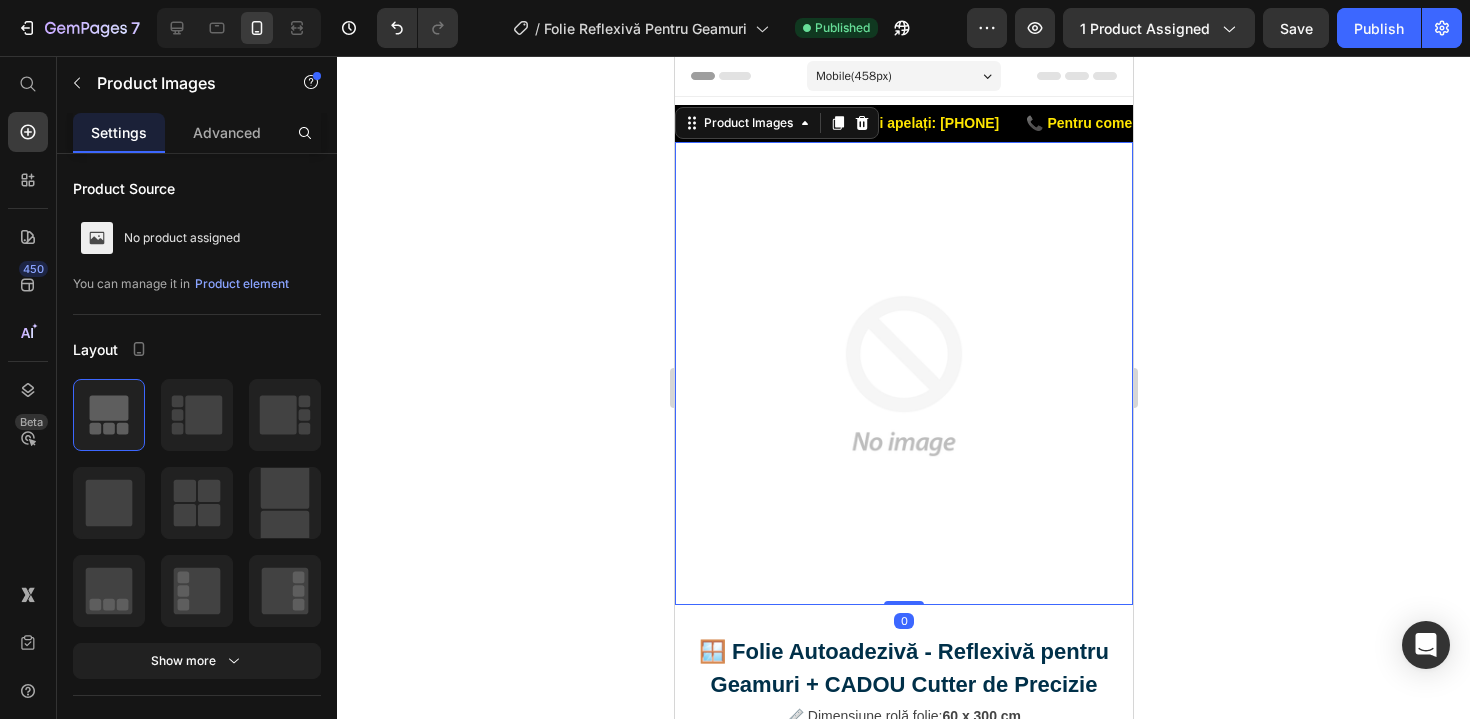 click at bounding box center (903, 376) 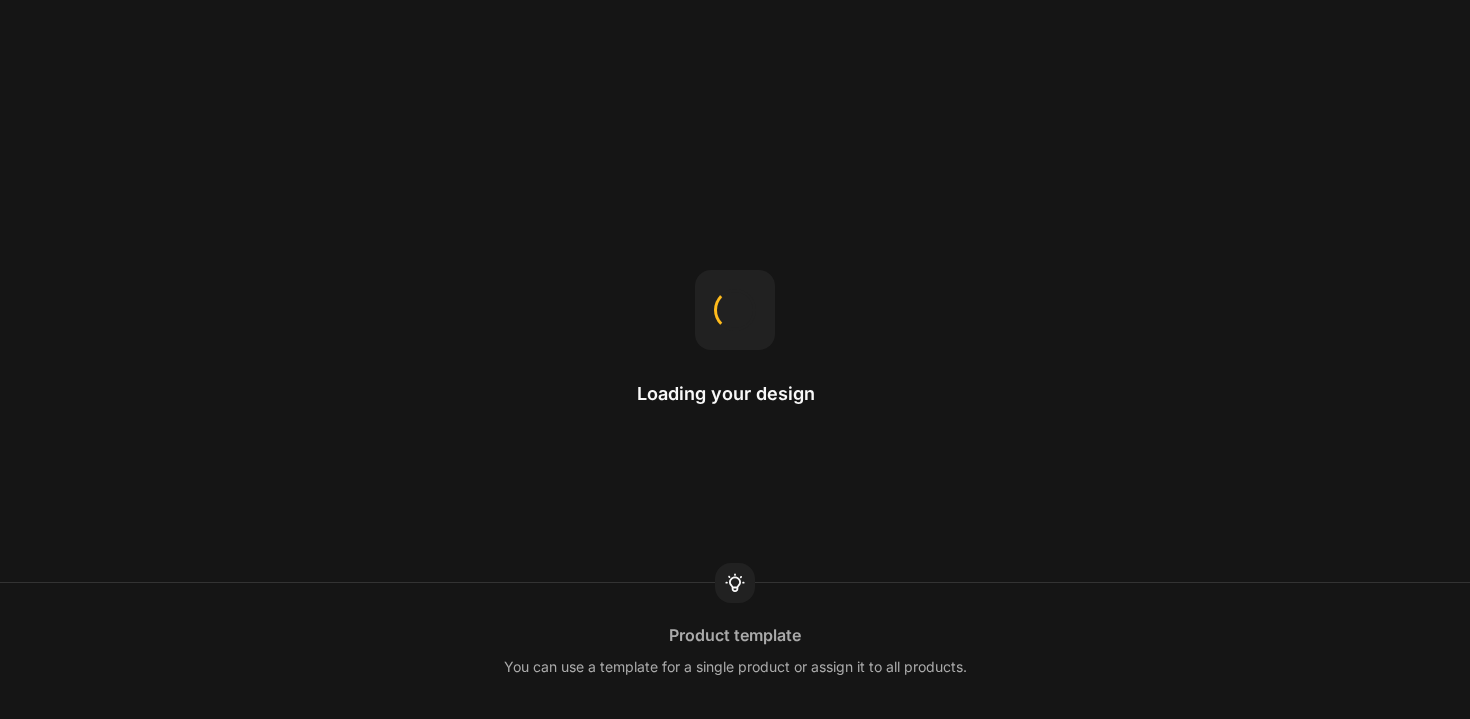 scroll, scrollTop: 0, scrollLeft: 0, axis: both 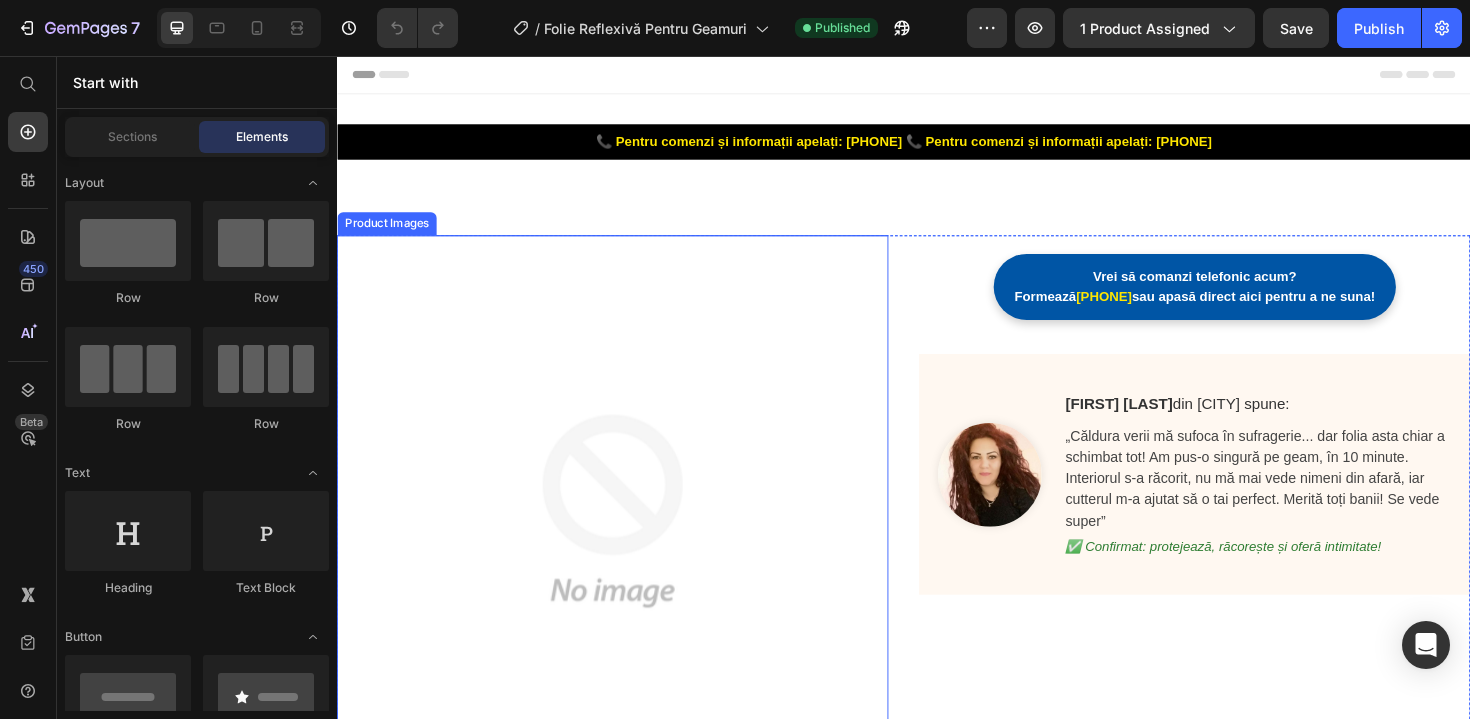 click at bounding box center (629, 538) 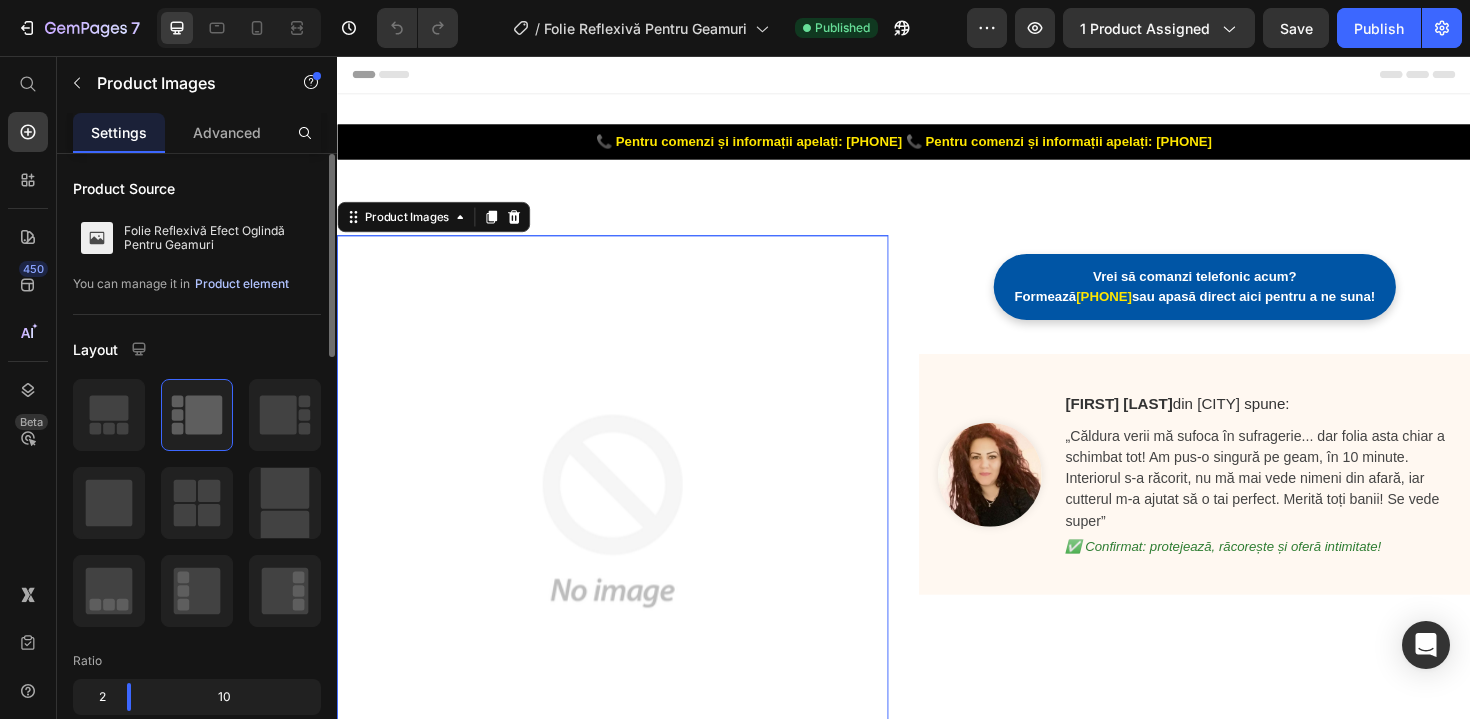 click on "Product element" at bounding box center [242, 284] 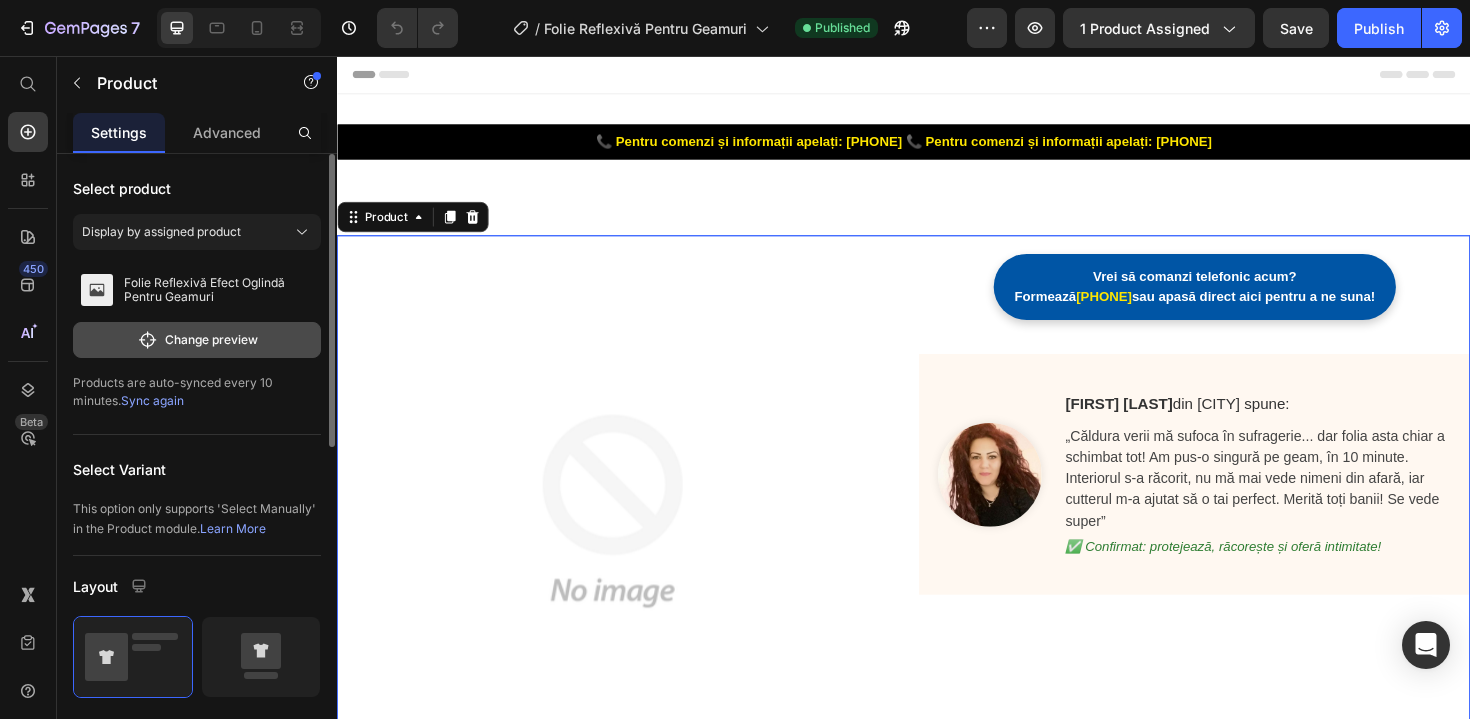 click on "Change preview" at bounding box center [197, 340] 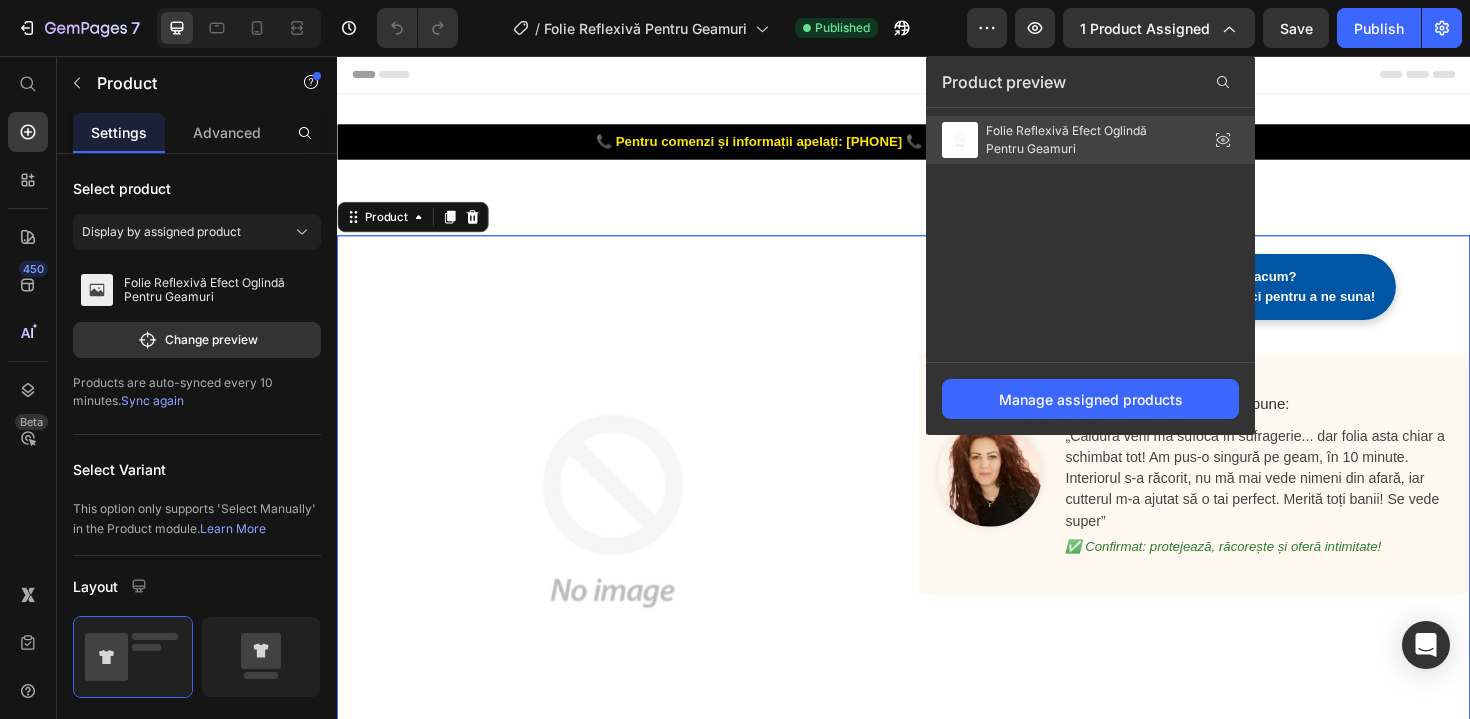 click on "Folie Reflexivă Efect Oglindă Pentru Geamuri" at bounding box center [1086, 140] 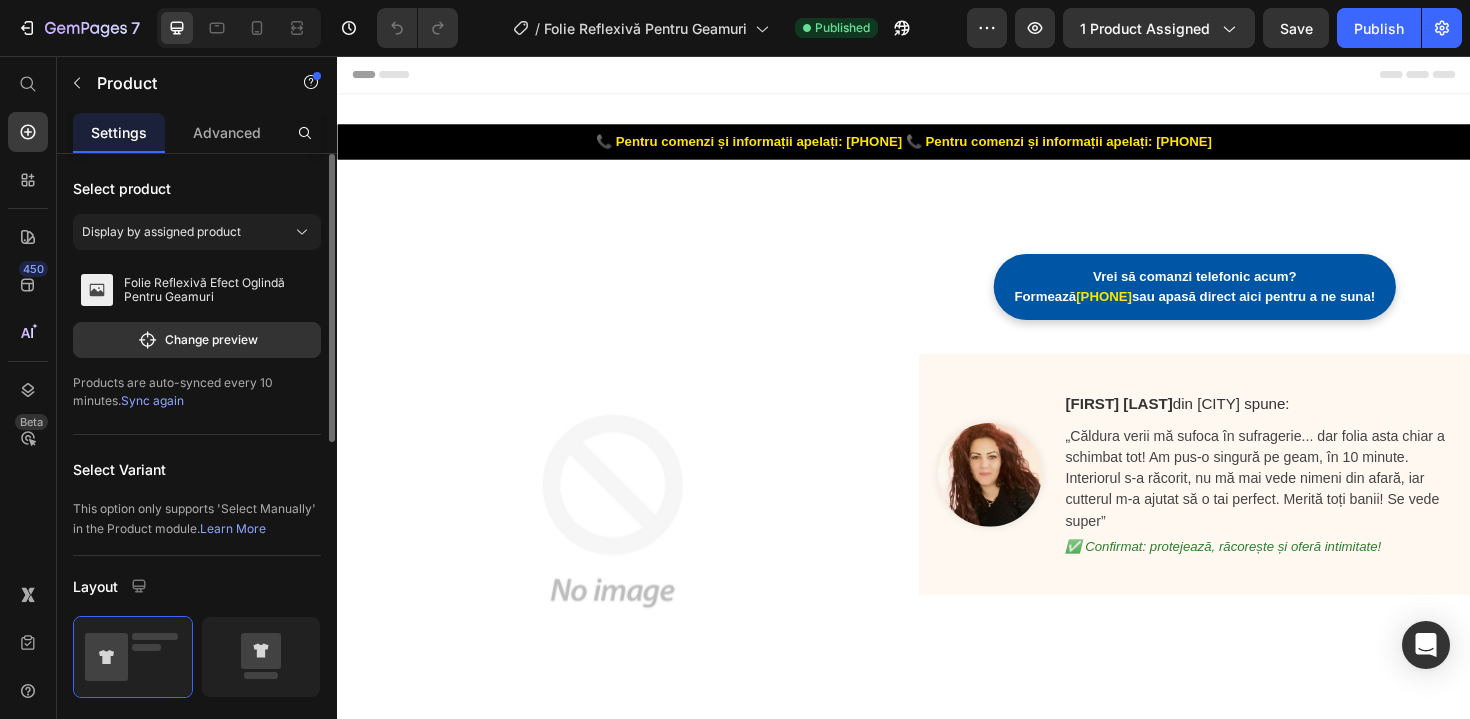 click on "Sync again" at bounding box center (152, 400) 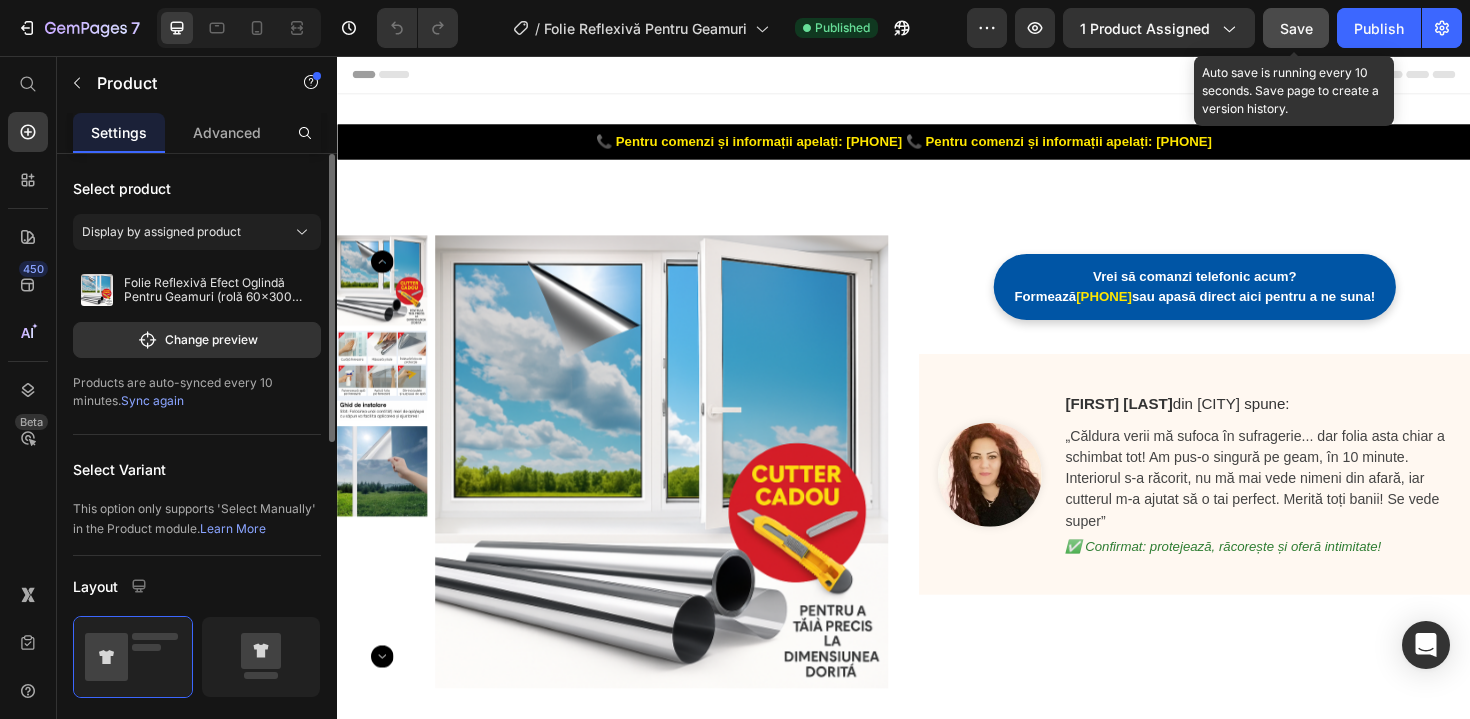 click on "Save" 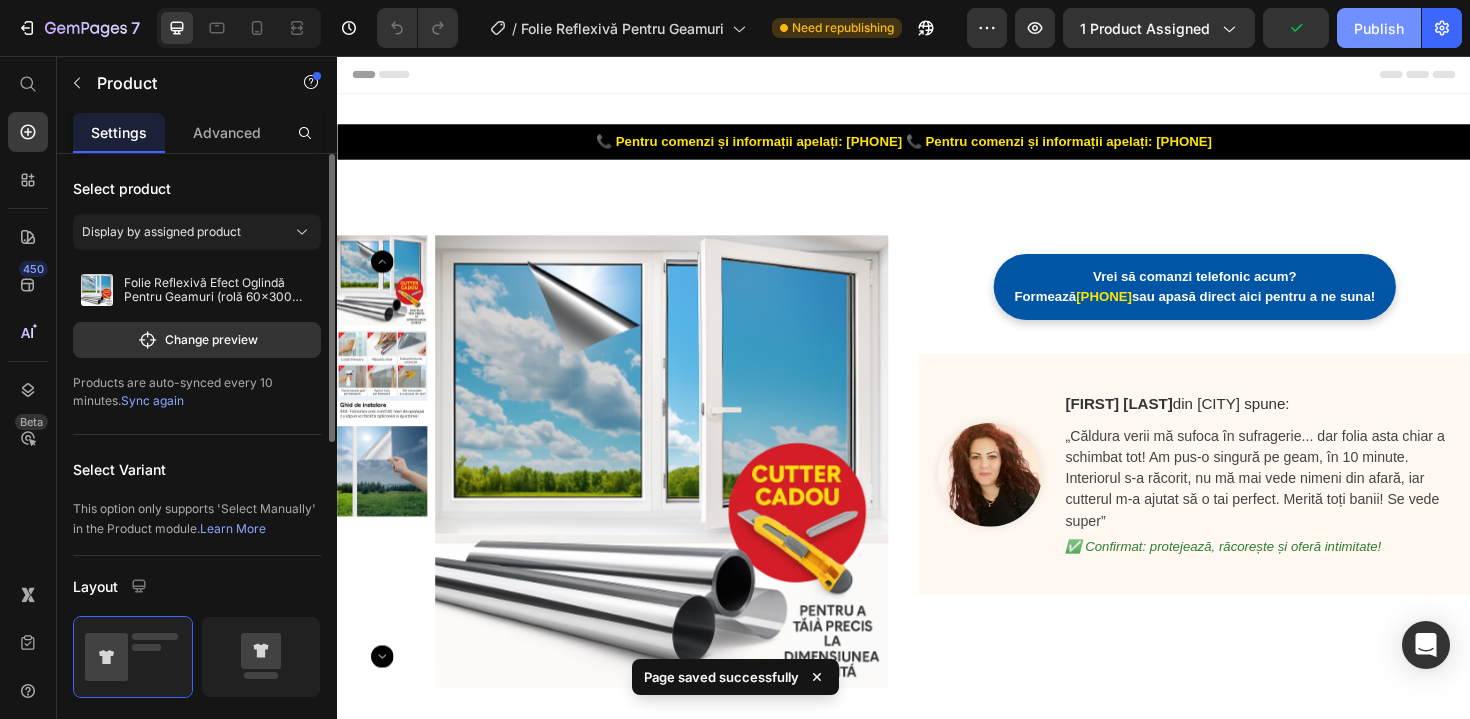 click on "Publish" at bounding box center [1379, 28] 